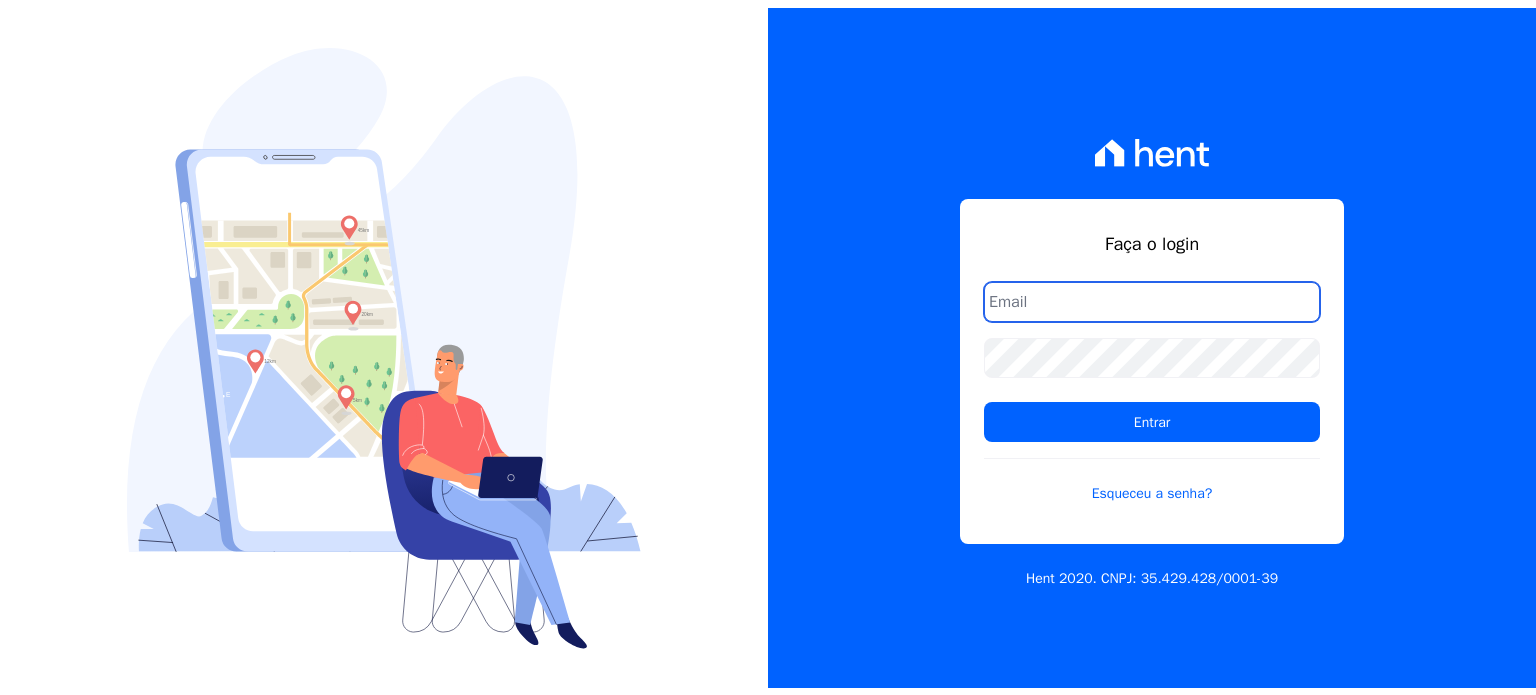 scroll, scrollTop: 0, scrollLeft: 0, axis: both 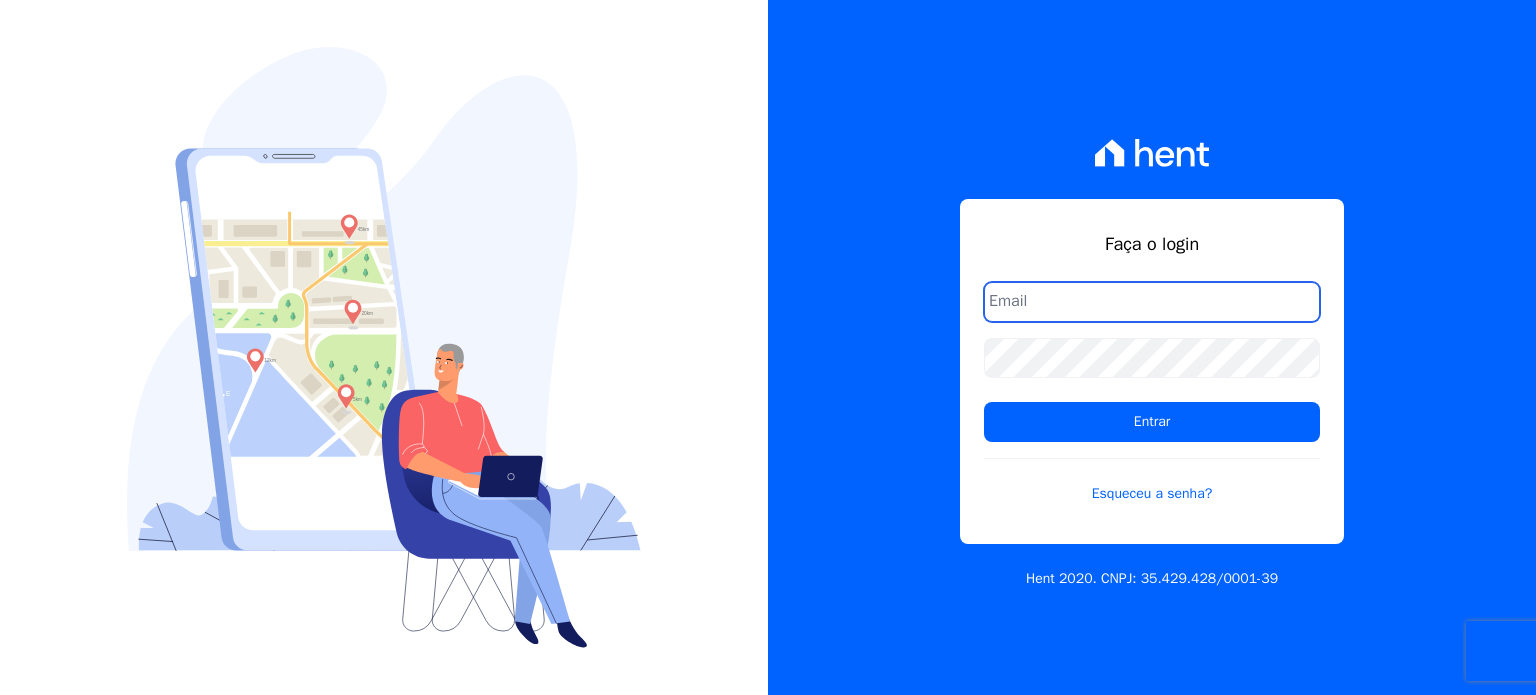 click at bounding box center [1152, 302] 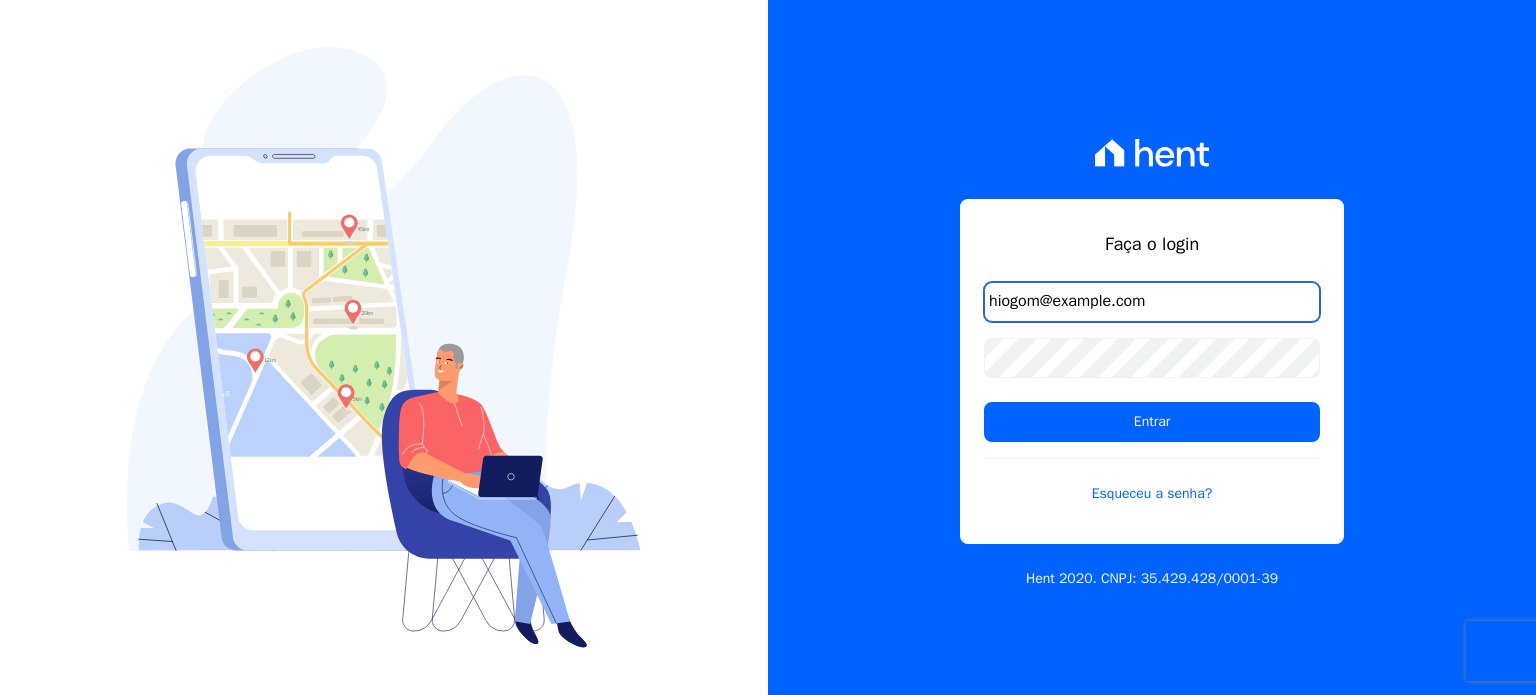 drag, startPoint x: 1176, startPoint y: 295, endPoint x: 915, endPoint y: 299, distance: 261.03064 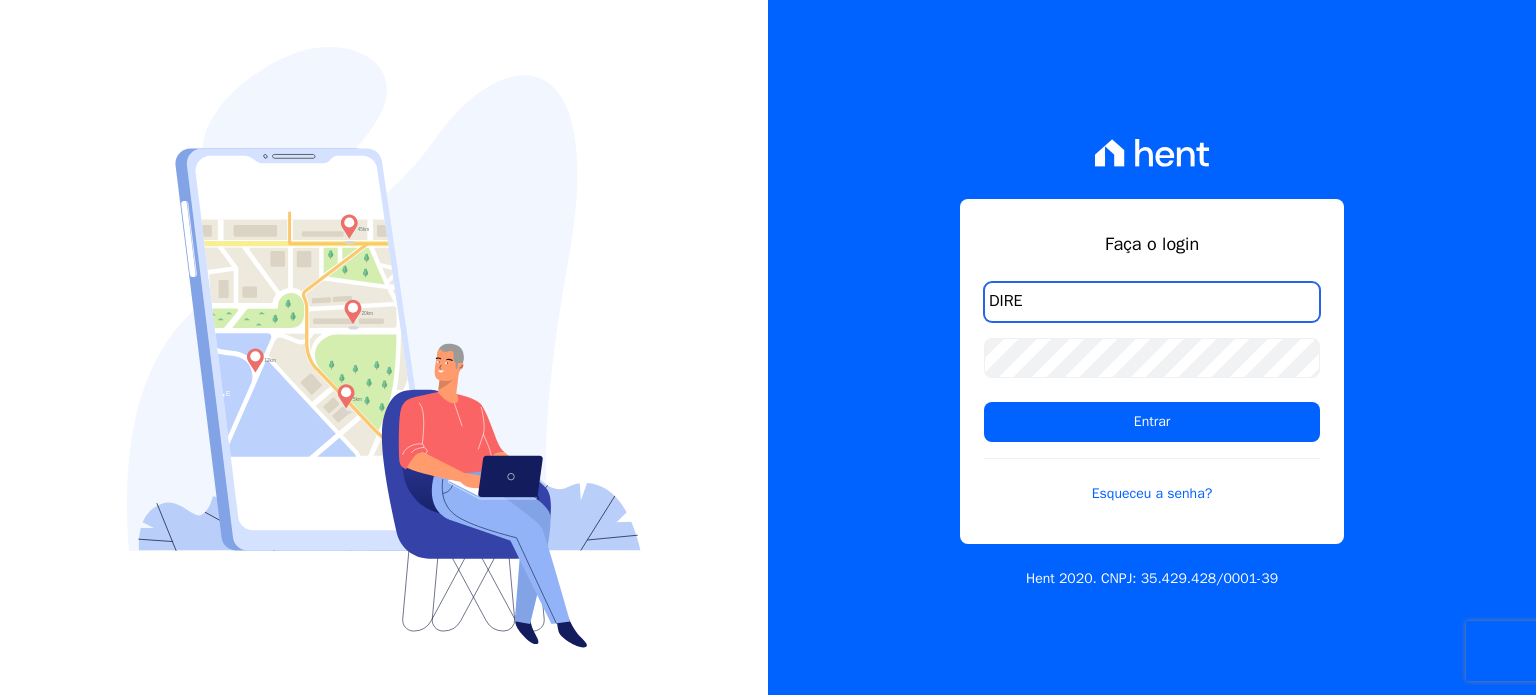 type on "diretoria@grupohurb.com" 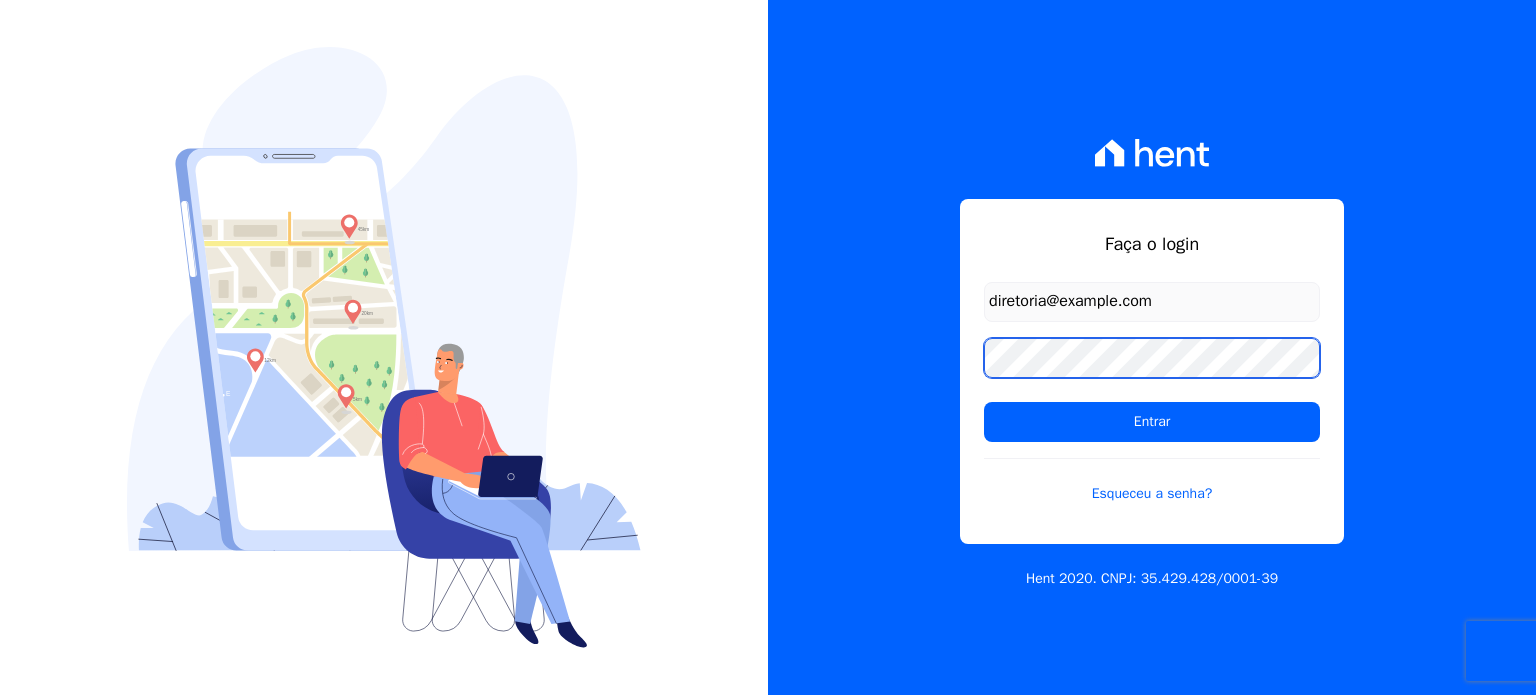 click on "Entrar" at bounding box center [1152, 422] 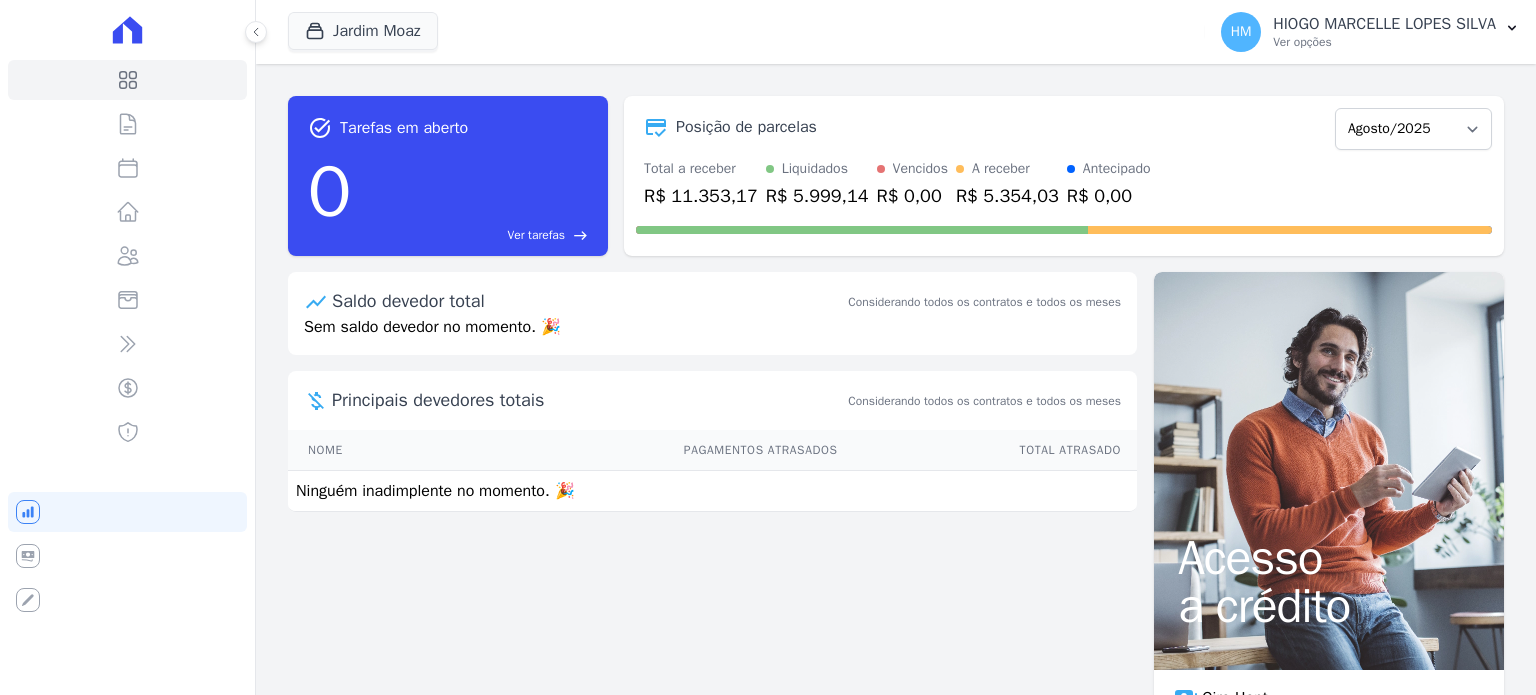 scroll, scrollTop: 0, scrollLeft: 0, axis: both 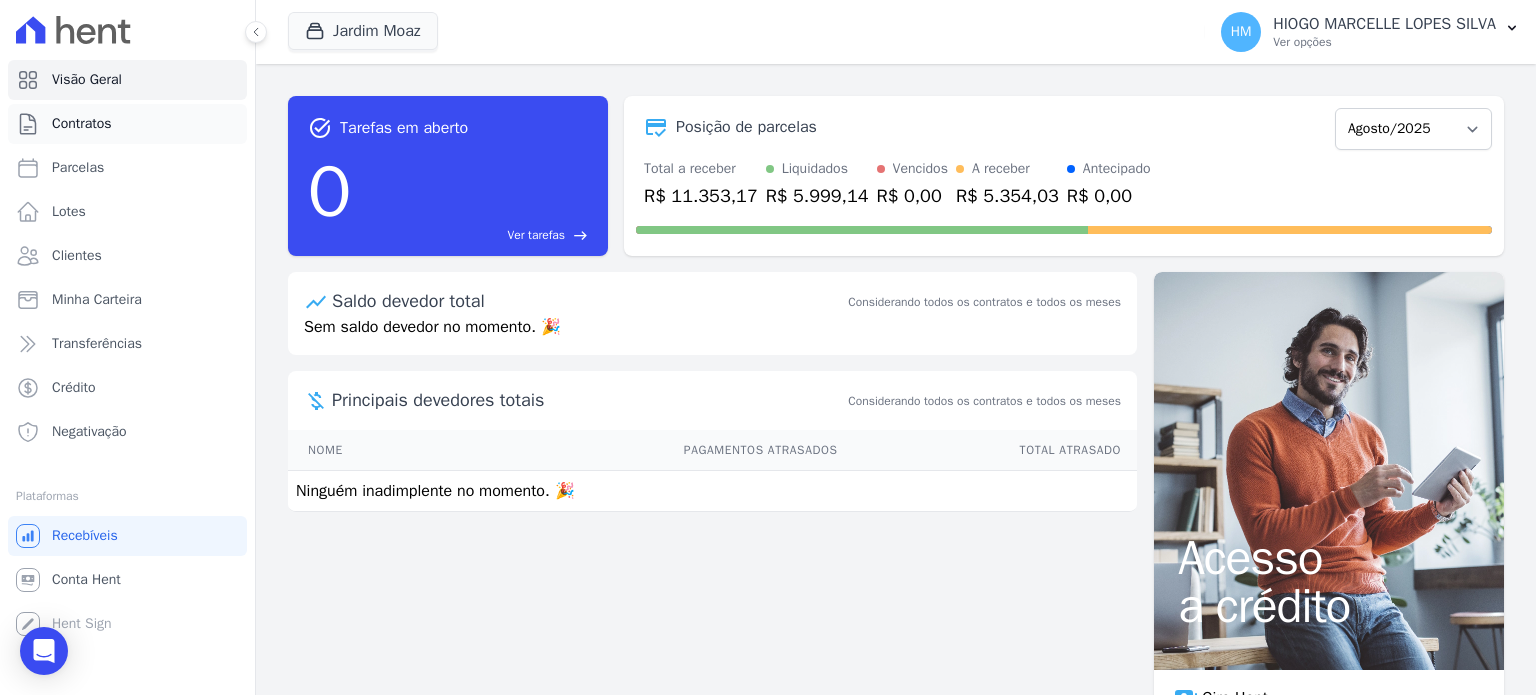 click on "Contratos" at bounding box center [82, 124] 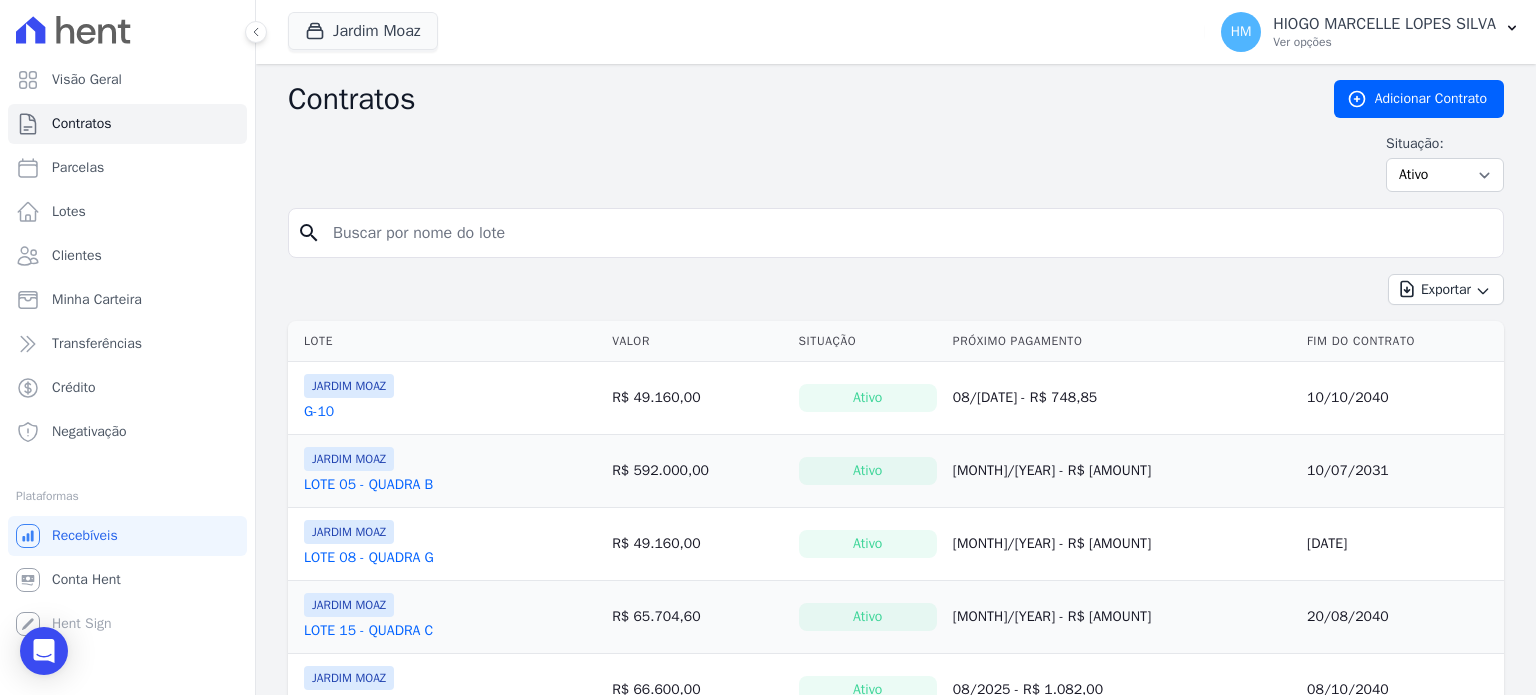scroll, scrollTop: 162, scrollLeft: 0, axis: vertical 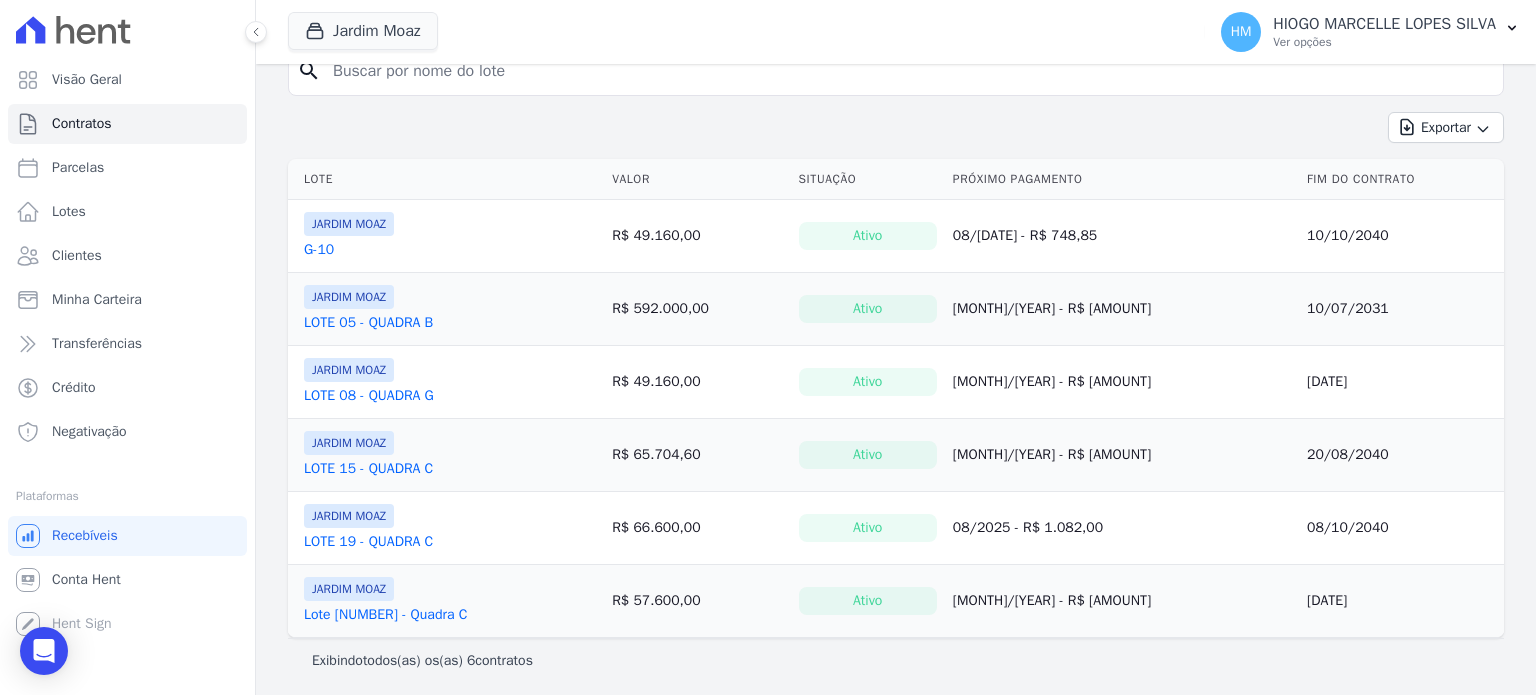 click on "LOTE 08 - QUADRA G" at bounding box center (369, 396) 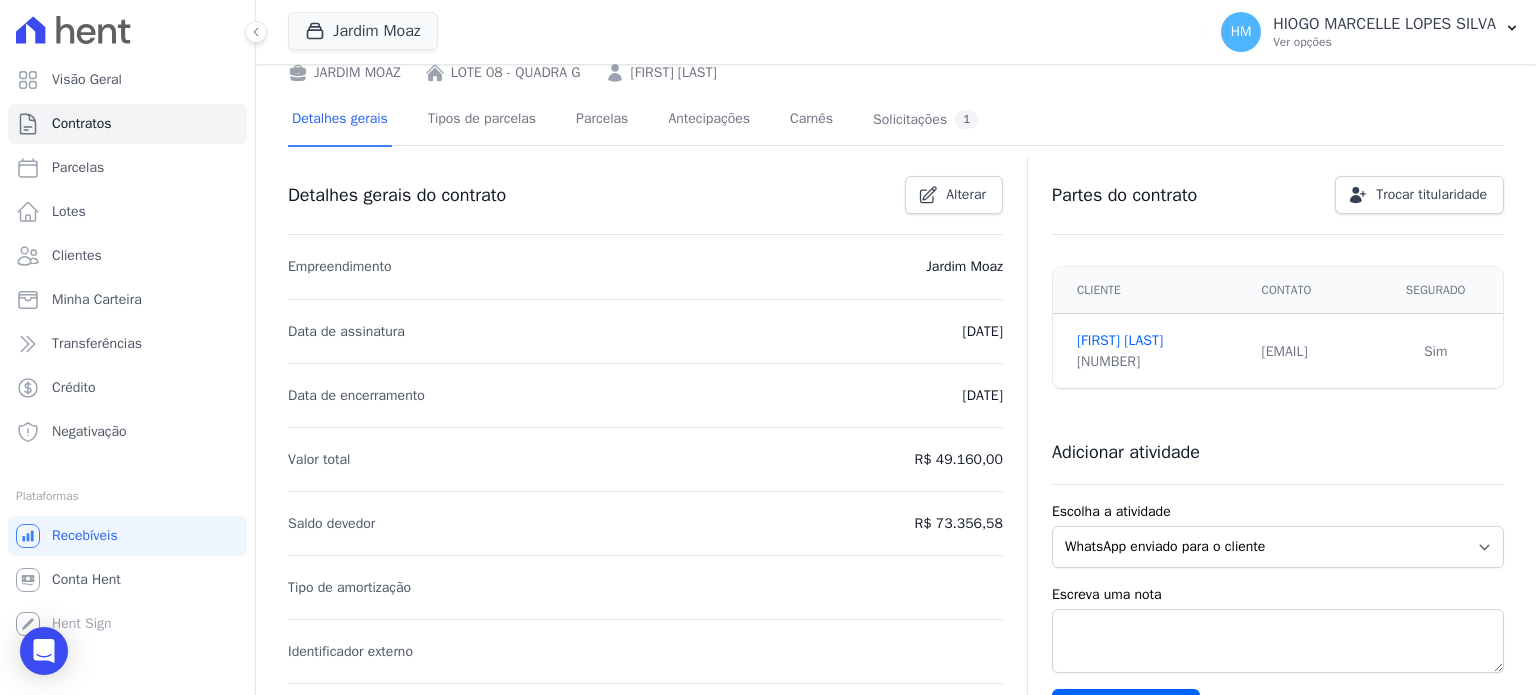 scroll, scrollTop: 0, scrollLeft: 0, axis: both 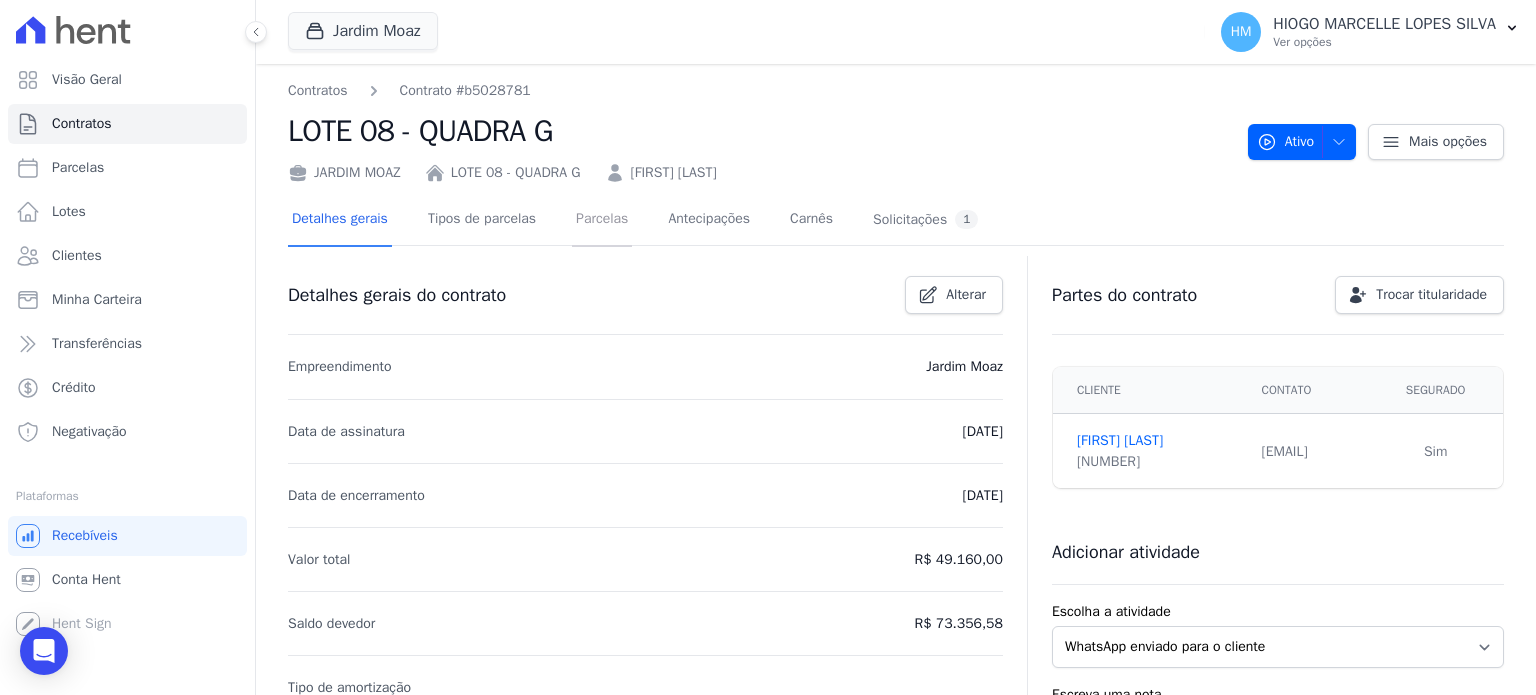 click on "Parcelas" at bounding box center [602, 220] 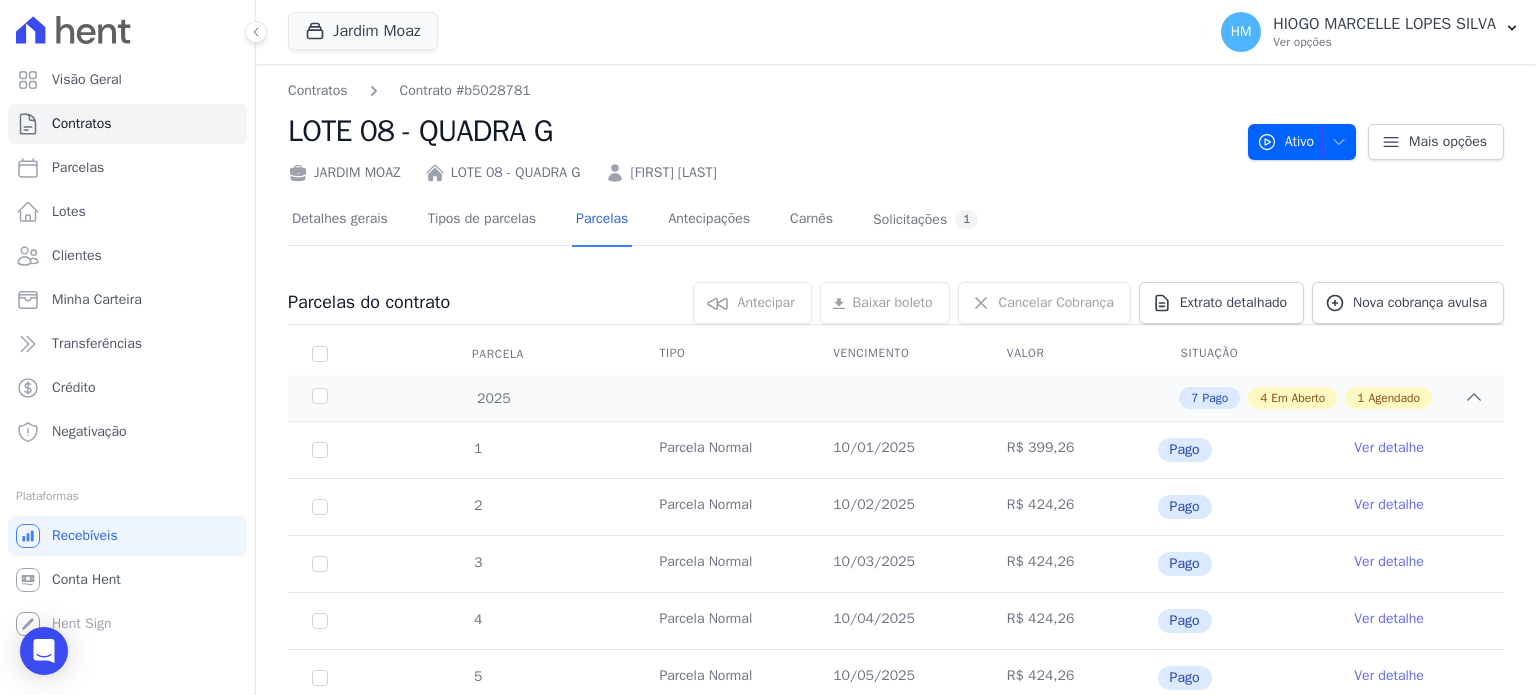 scroll, scrollTop: 300, scrollLeft: 0, axis: vertical 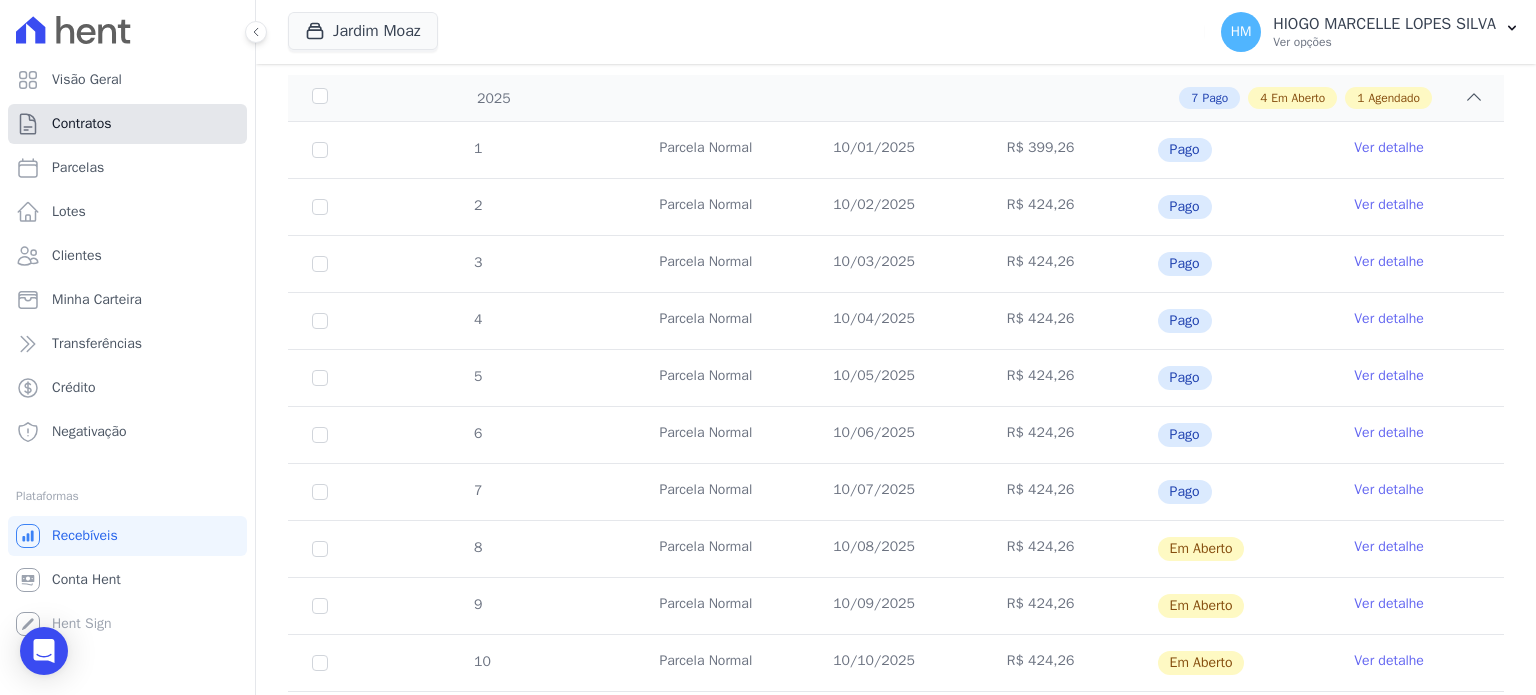 click on "Contratos" at bounding box center [82, 124] 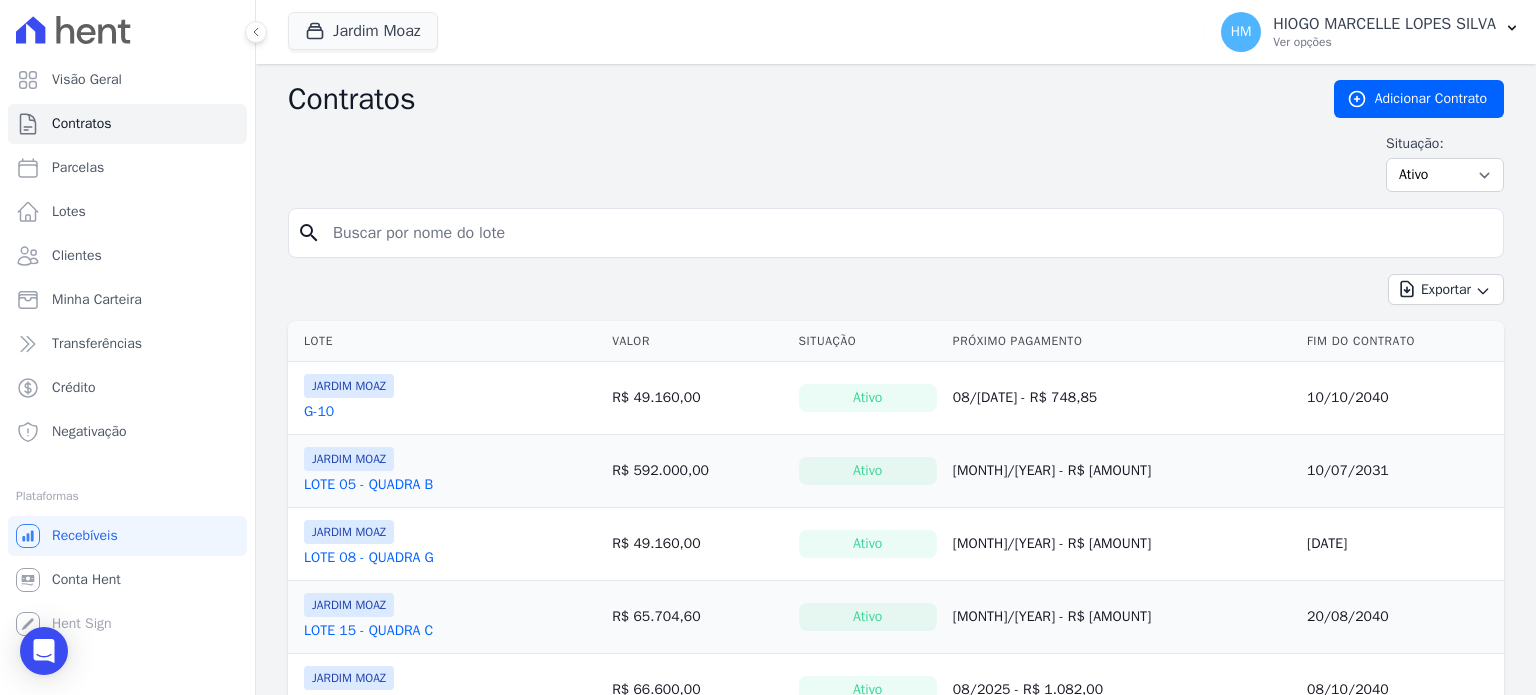 click on "G-10" at bounding box center (319, 412) 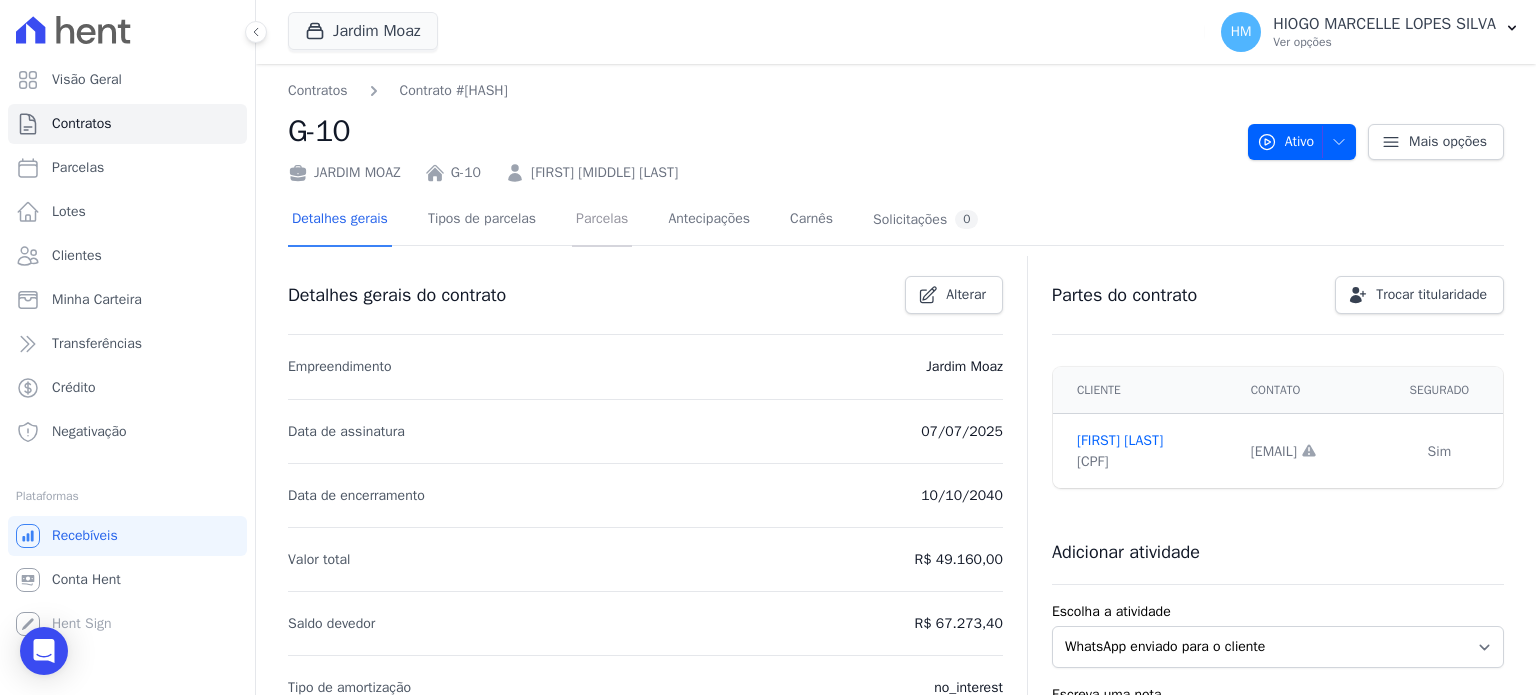 click on "Parcelas" at bounding box center (602, 220) 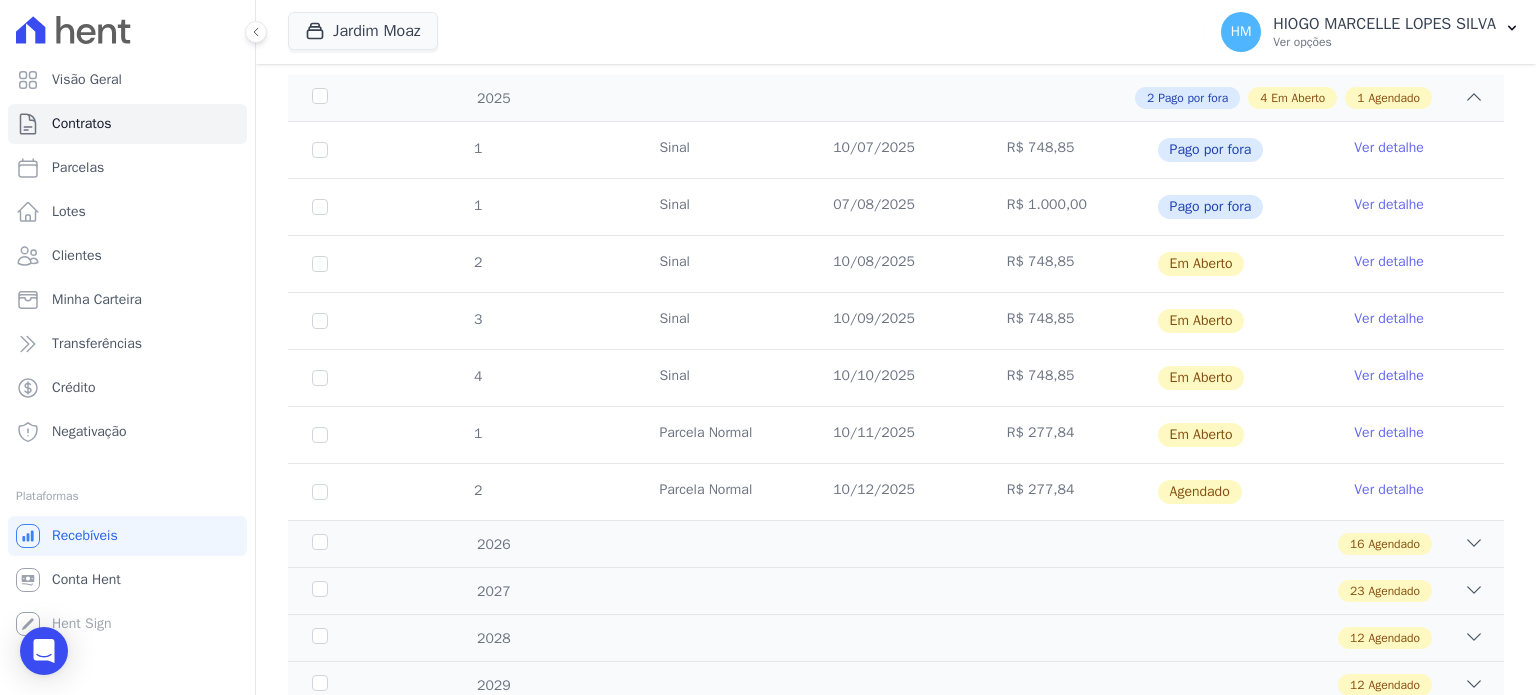 scroll, scrollTop: 0, scrollLeft: 0, axis: both 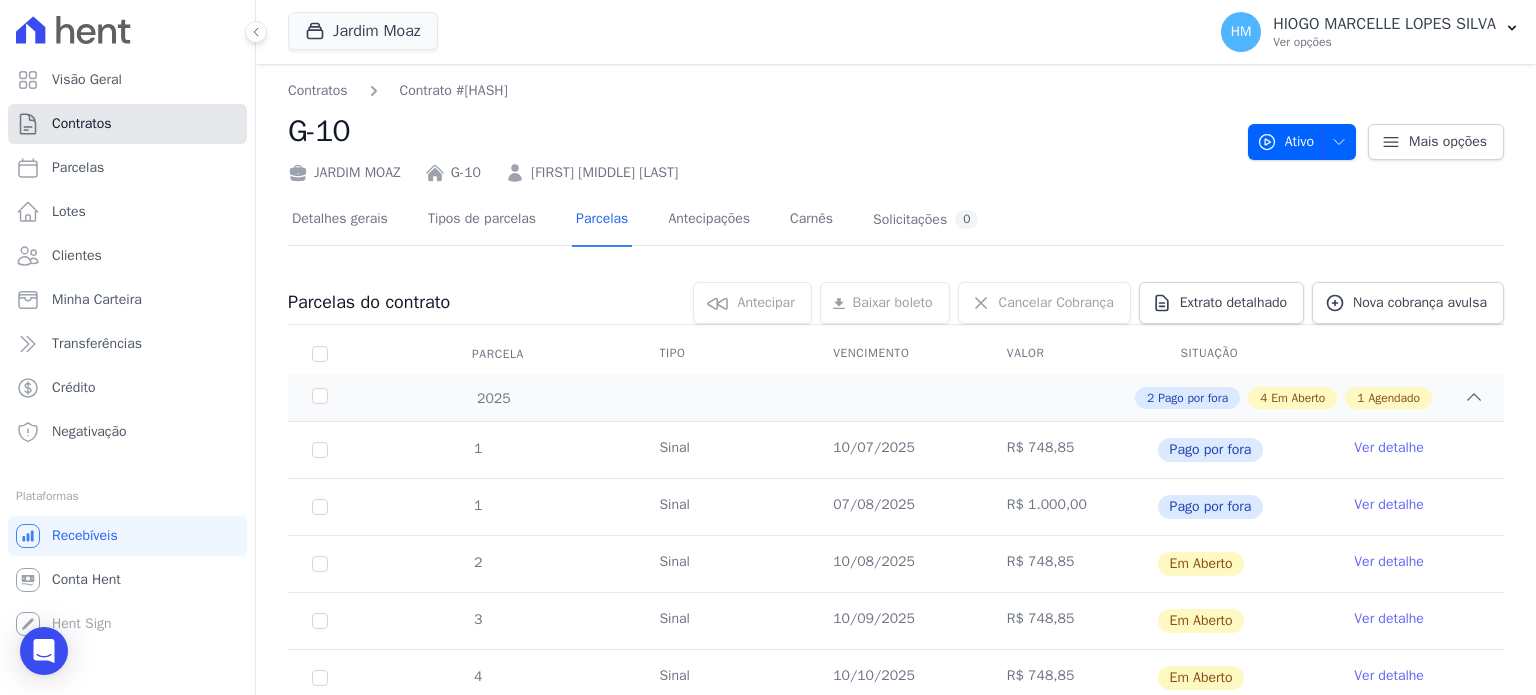 click on "Contratos" at bounding box center [82, 124] 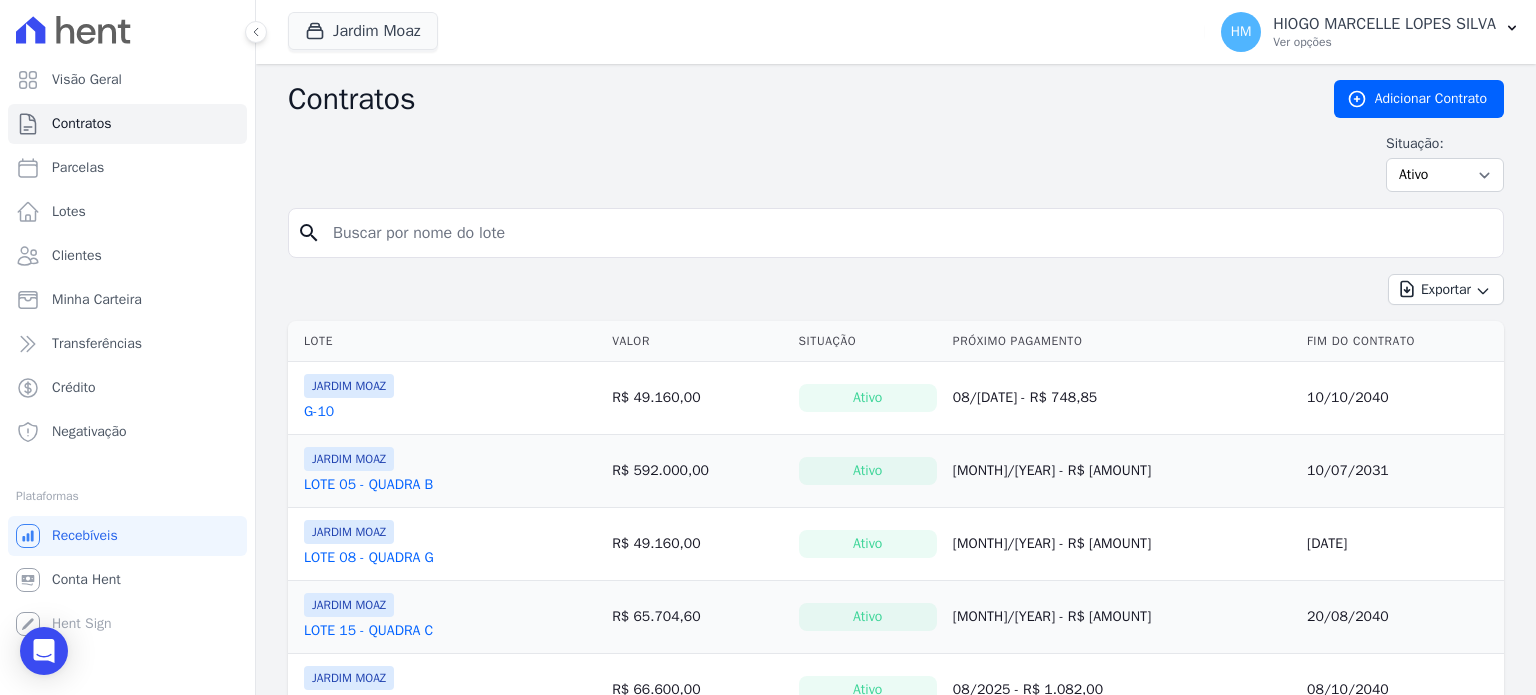 click on "LOTE 05 - QUADRA B" at bounding box center (368, 485) 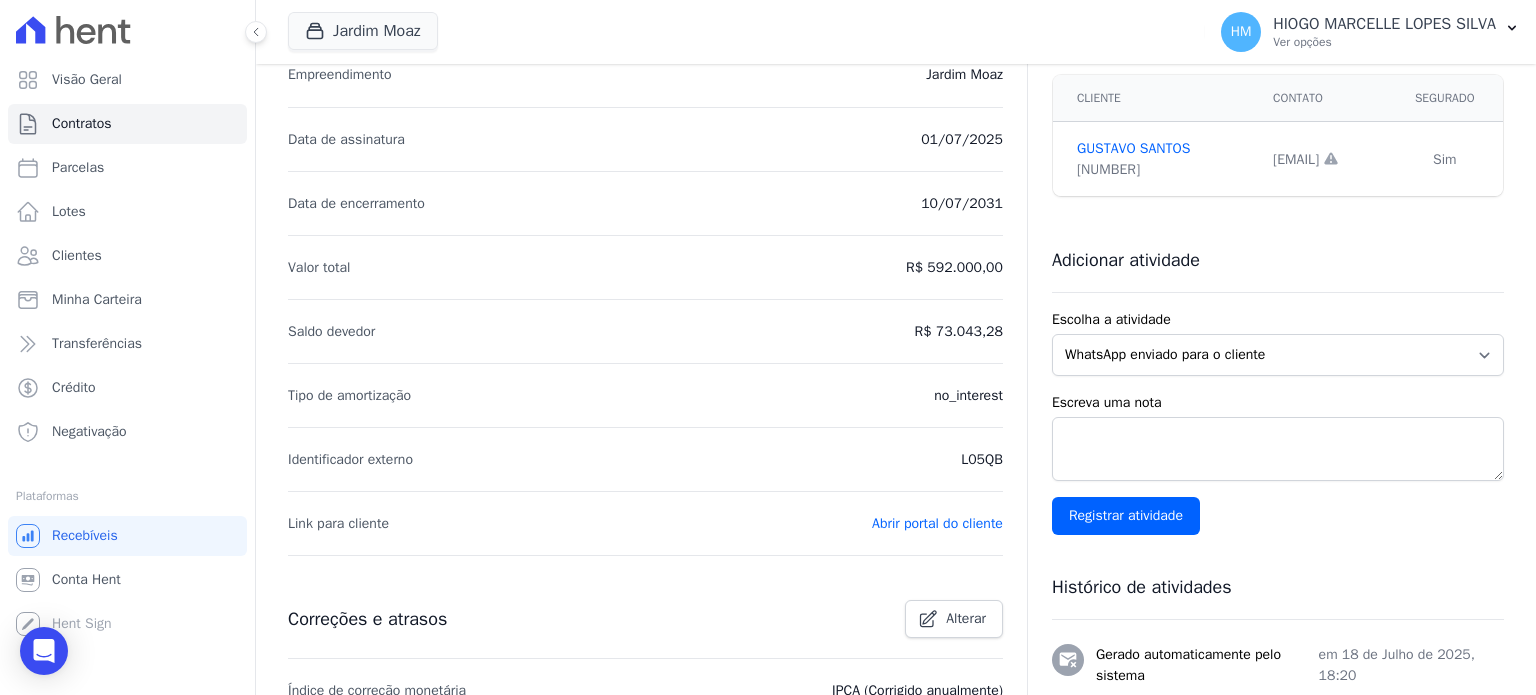 scroll, scrollTop: 0, scrollLeft: 0, axis: both 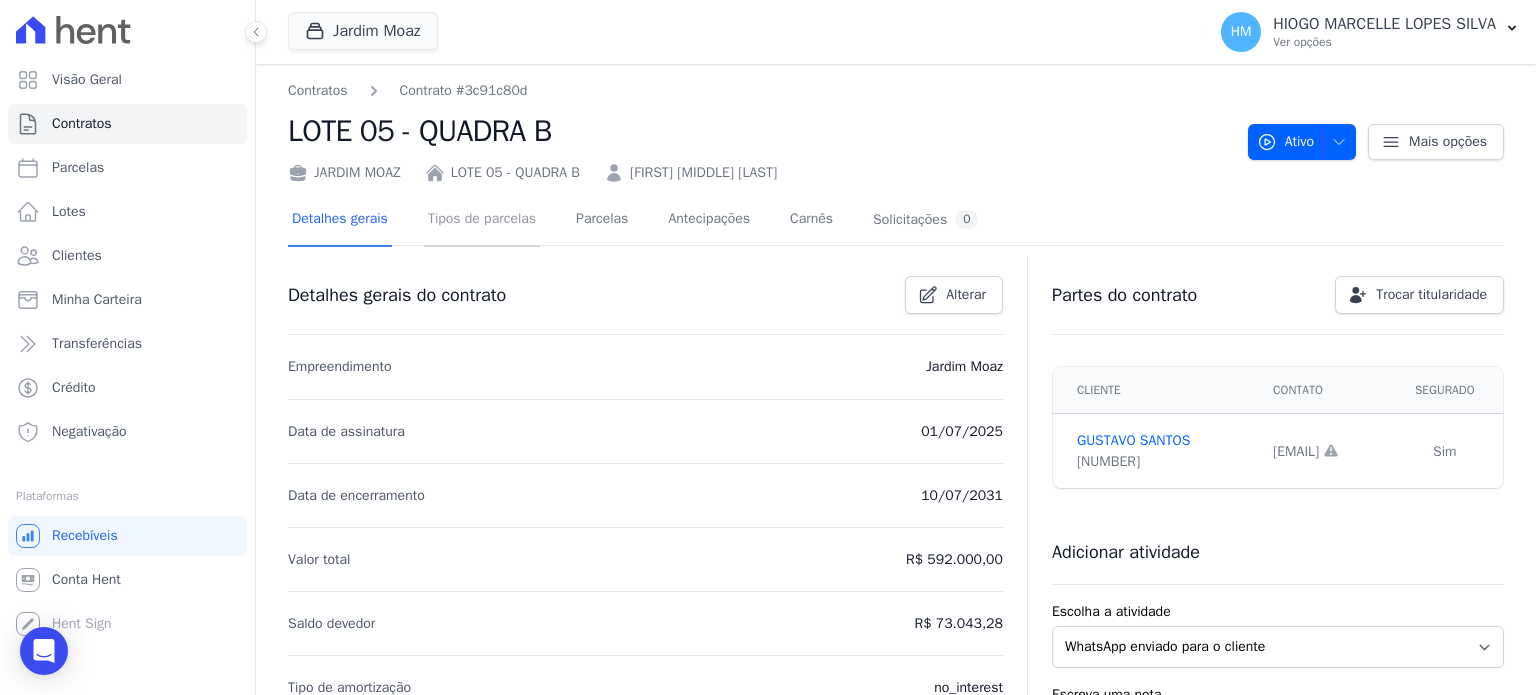 click on "Tipos de parcelas" at bounding box center (482, 220) 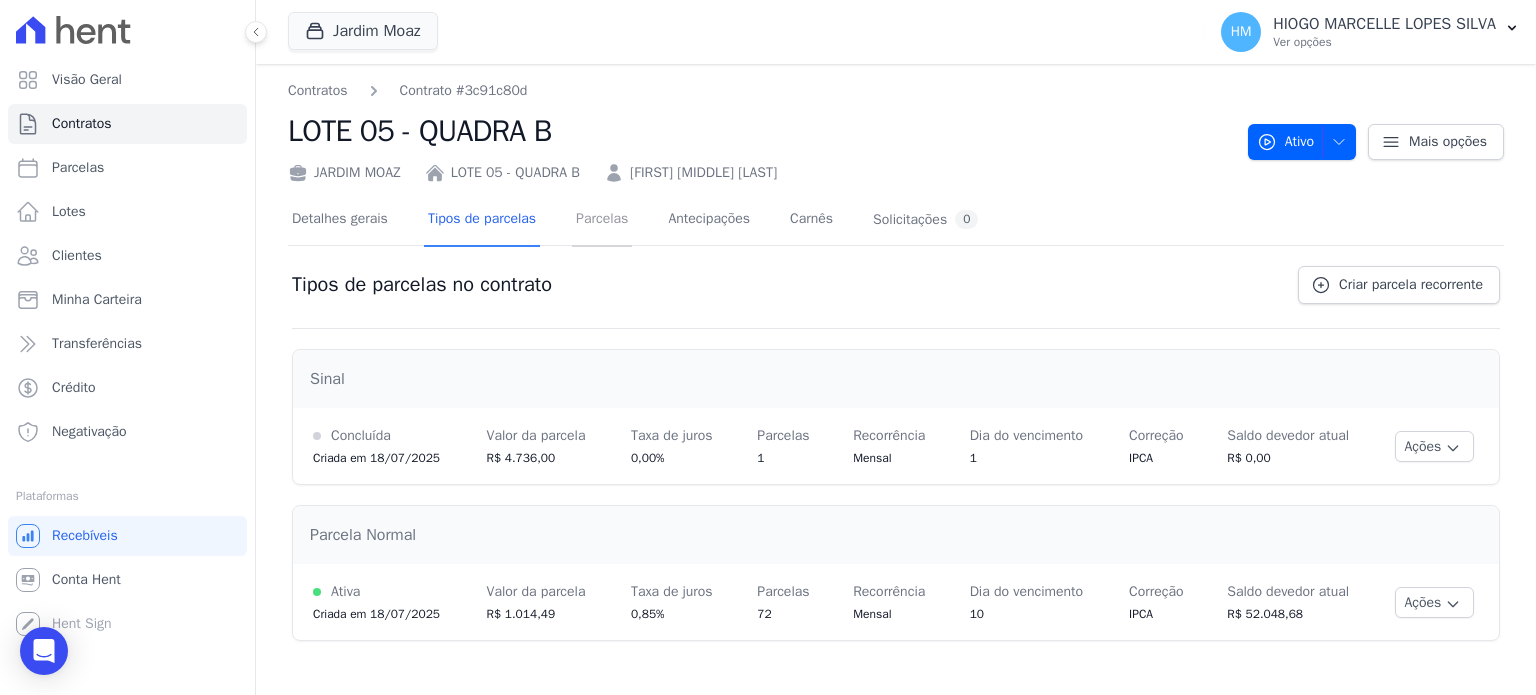 drag, startPoint x: 569, startPoint y: 223, endPoint x: 583, endPoint y: 219, distance: 14.56022 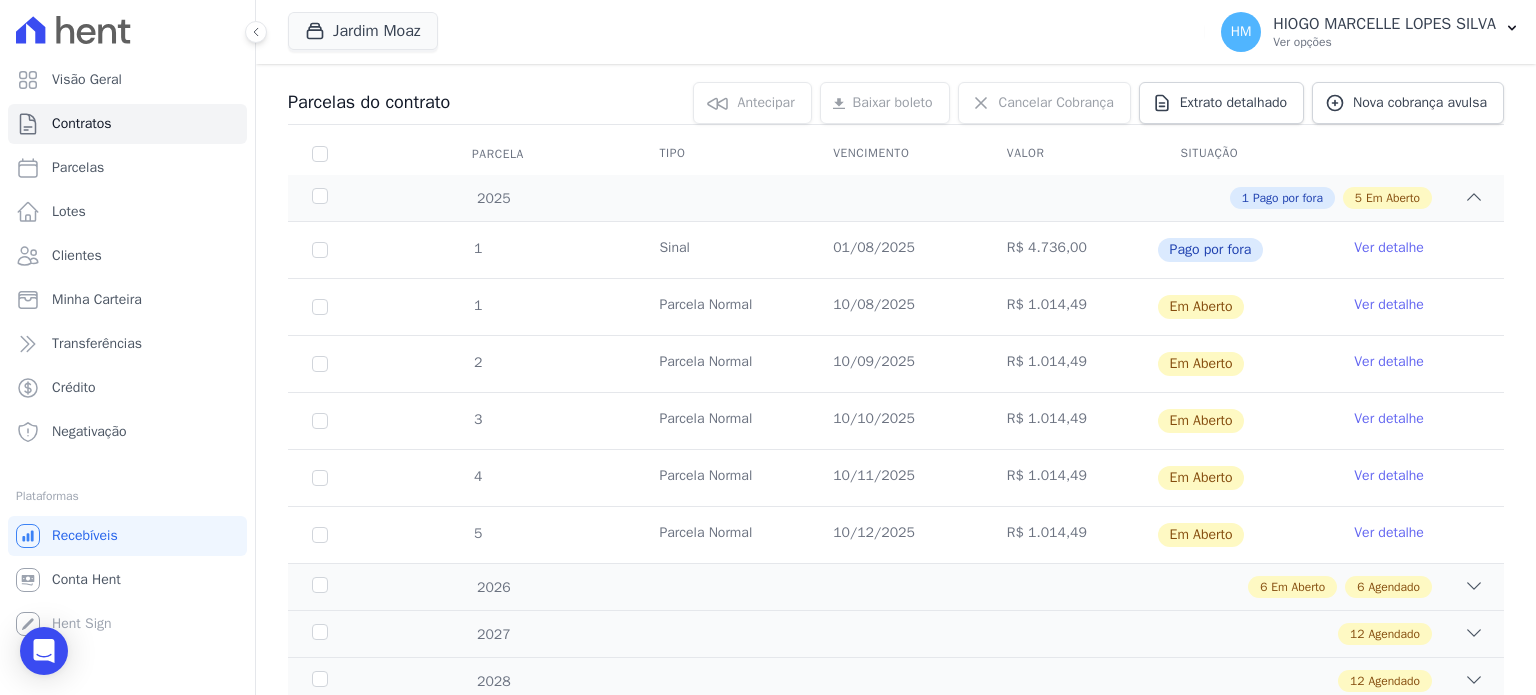 scroll, scrollTop: 0, scrollLeft: 0, axis: both 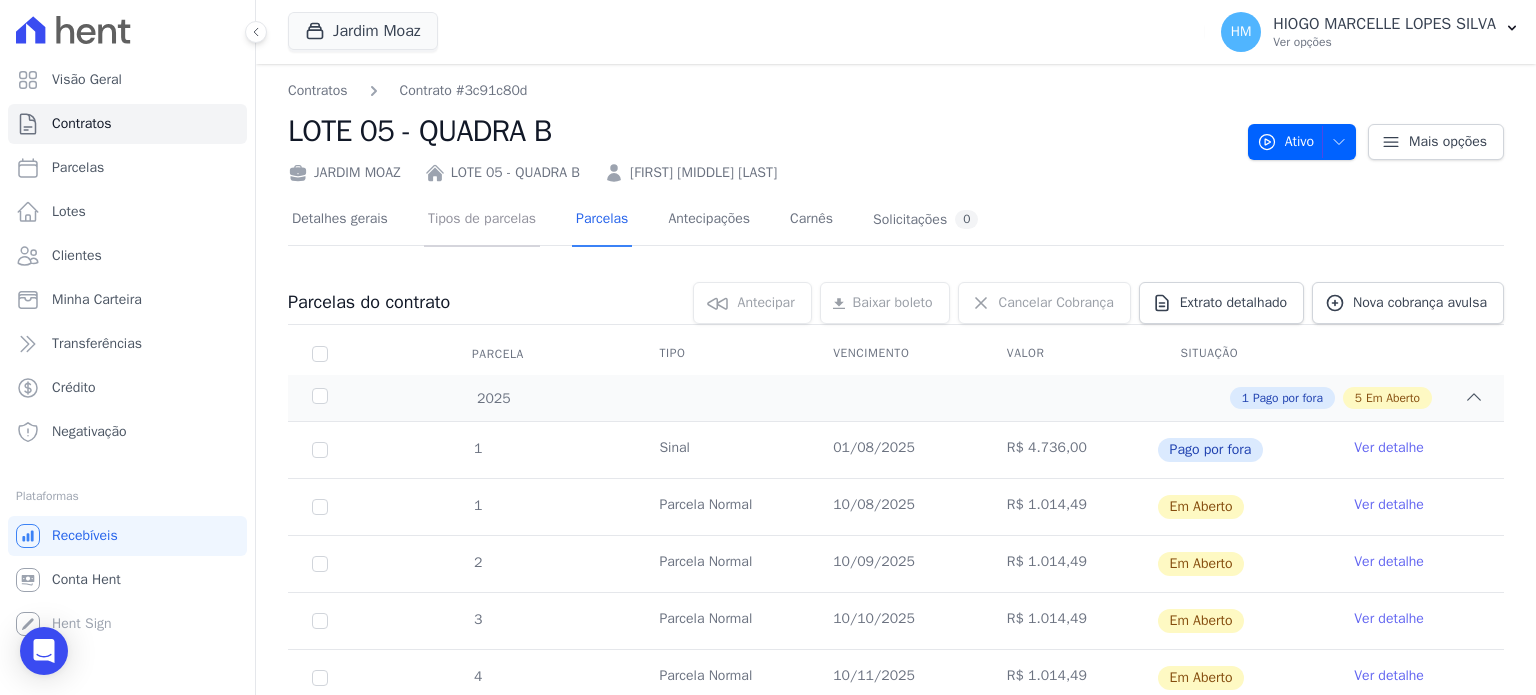 click on "Tipos de parcelas" at bounding box center [482, 220] 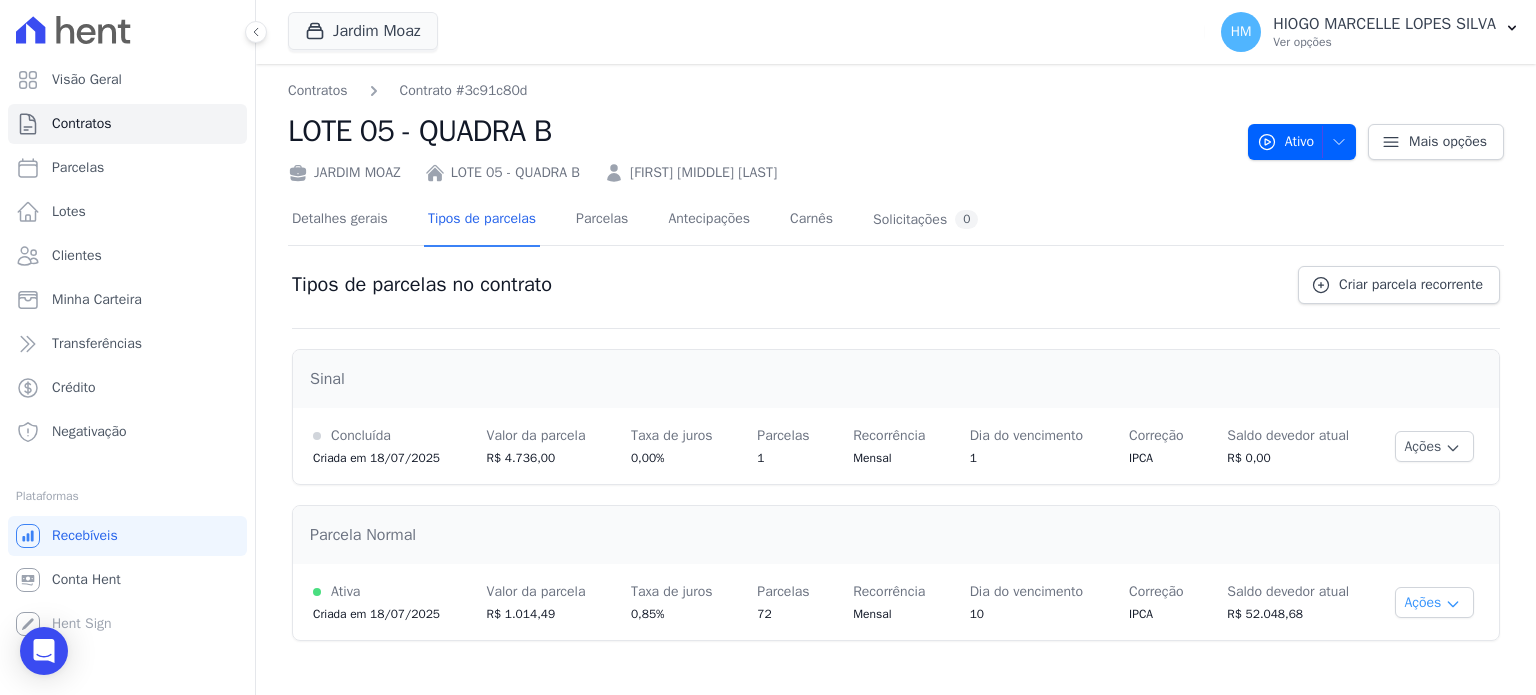 click 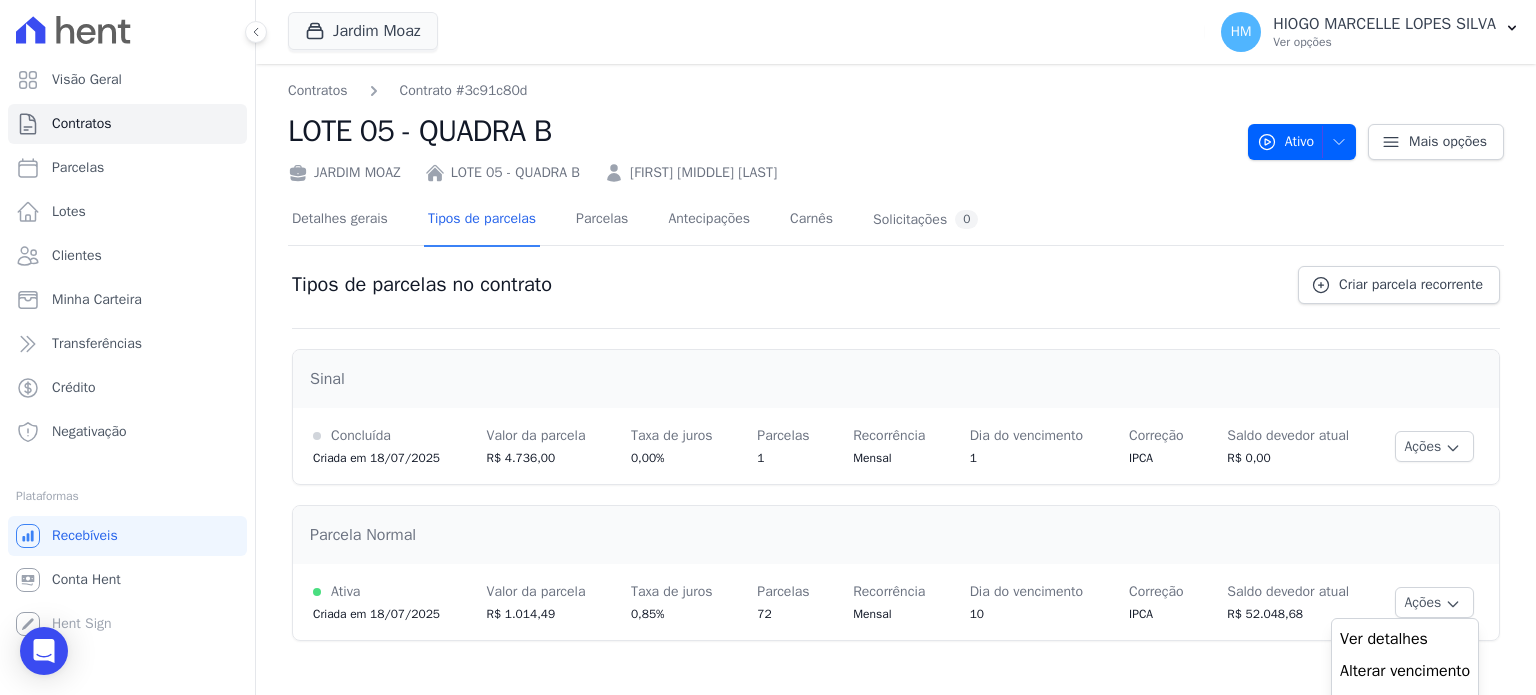 scroll, scrollTop: 25, scrollLeft: 0, axis: vertical 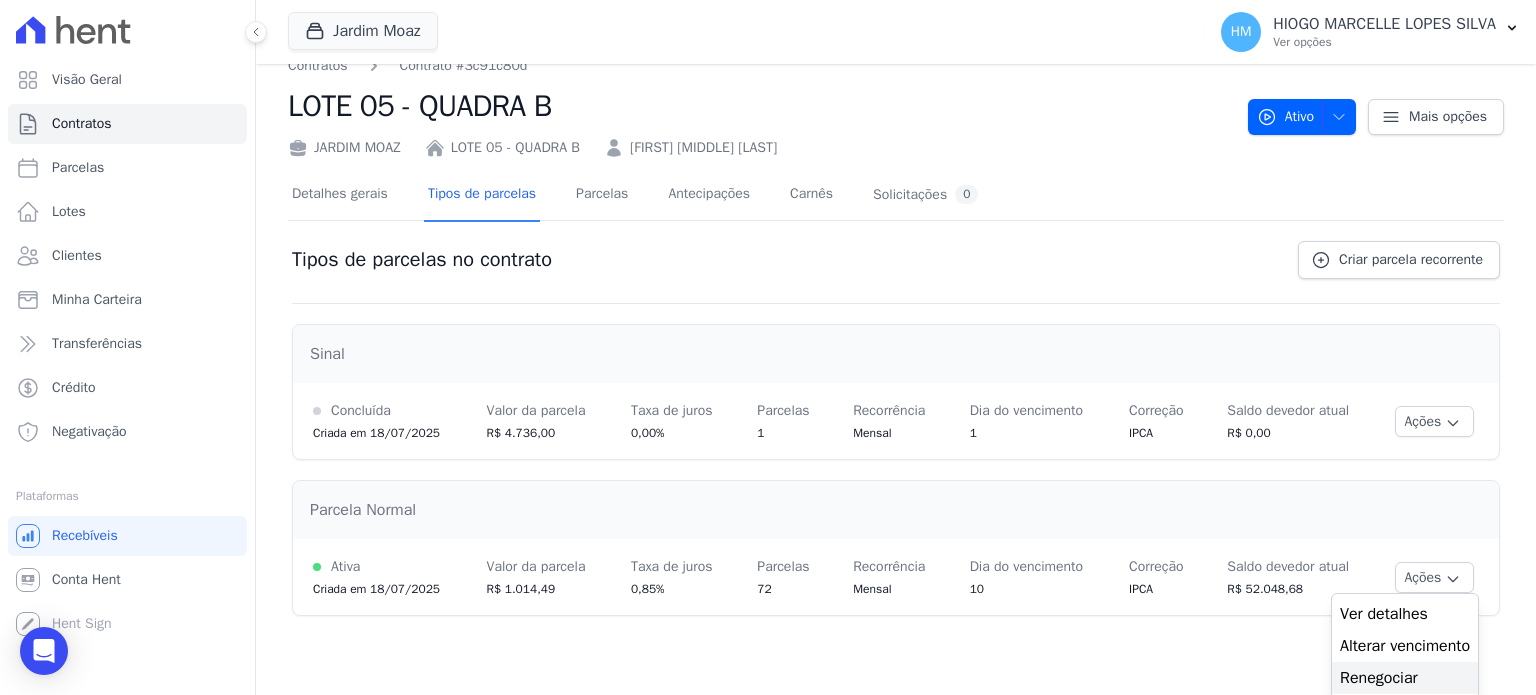 click on "Renegociar" at bounding box center [1405, 678] 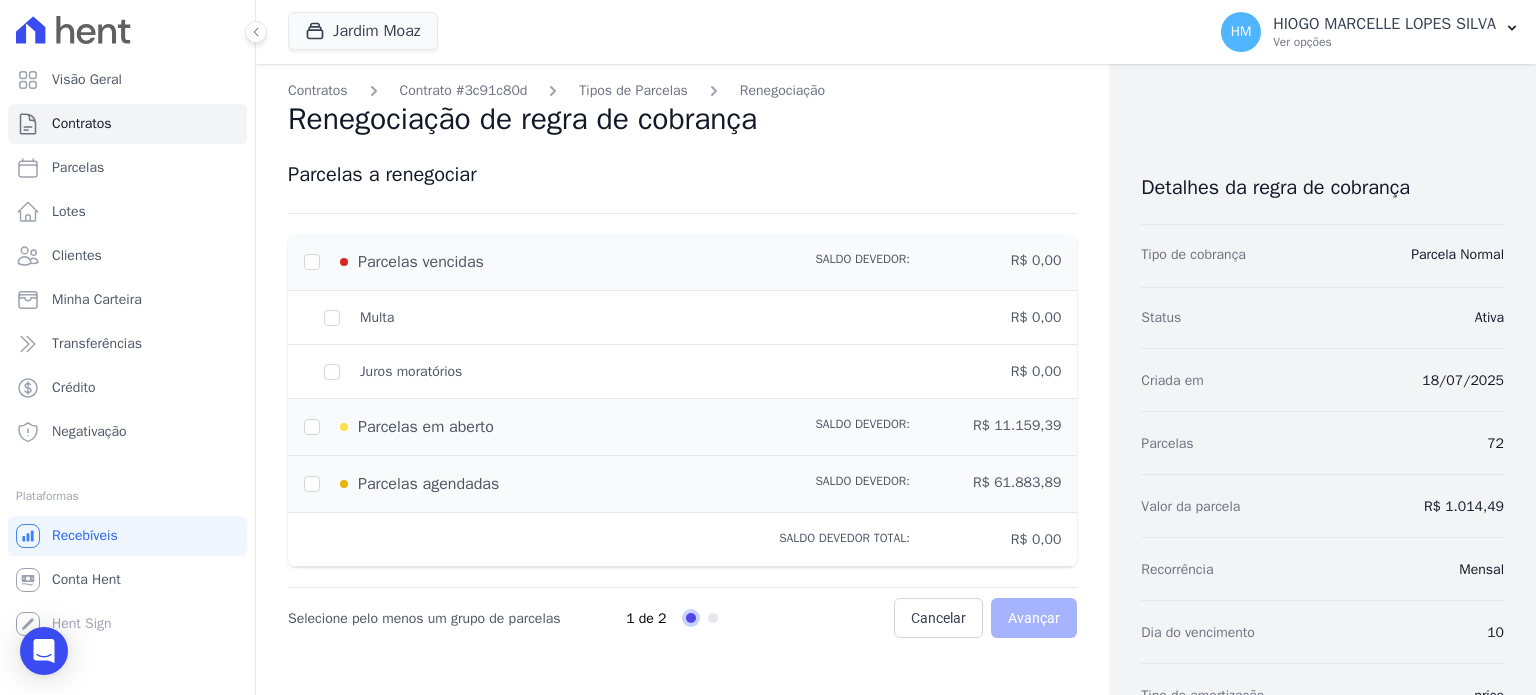 scroll, scrollTop: 100, scrollLeft: 0, axis: vertical 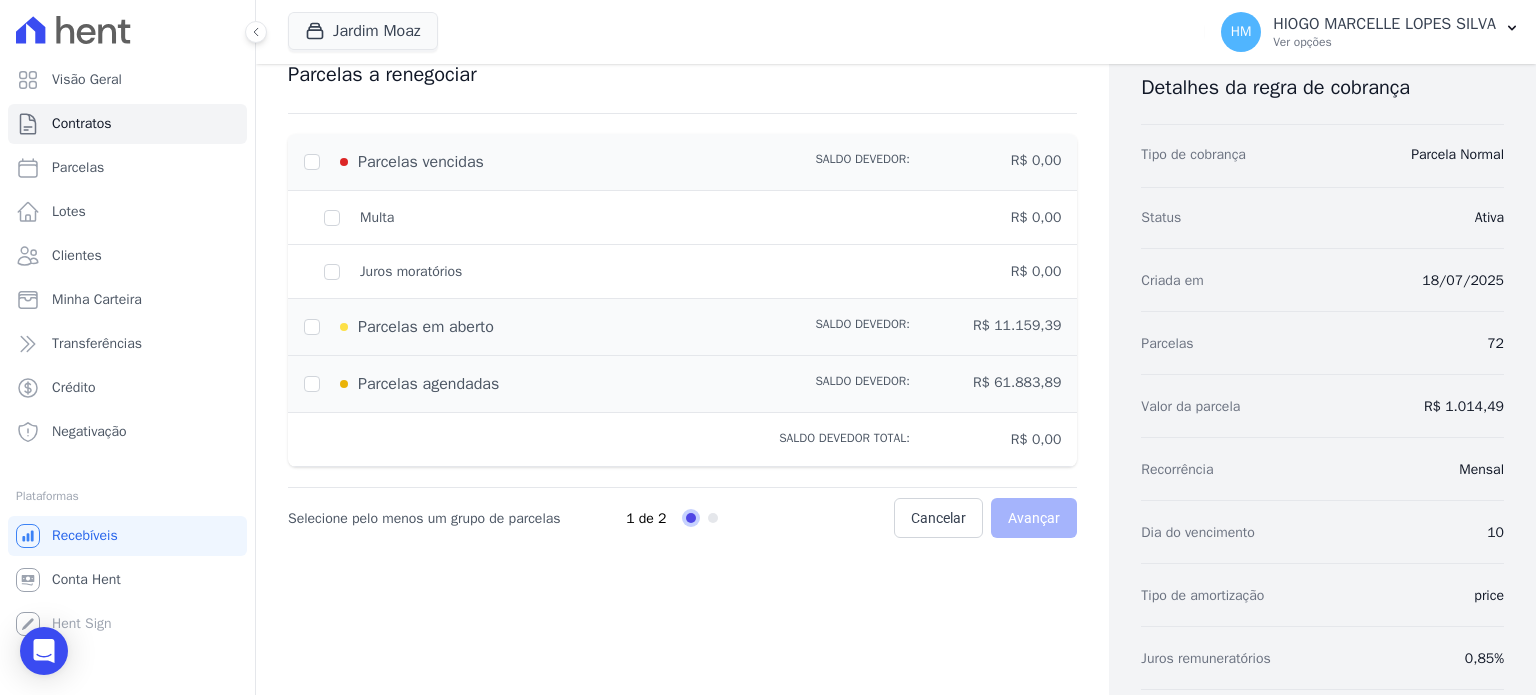 click on "Parcelas em aberto
Saldo devedor:
R$ 11.159,39" at bounding box center [682, 327] 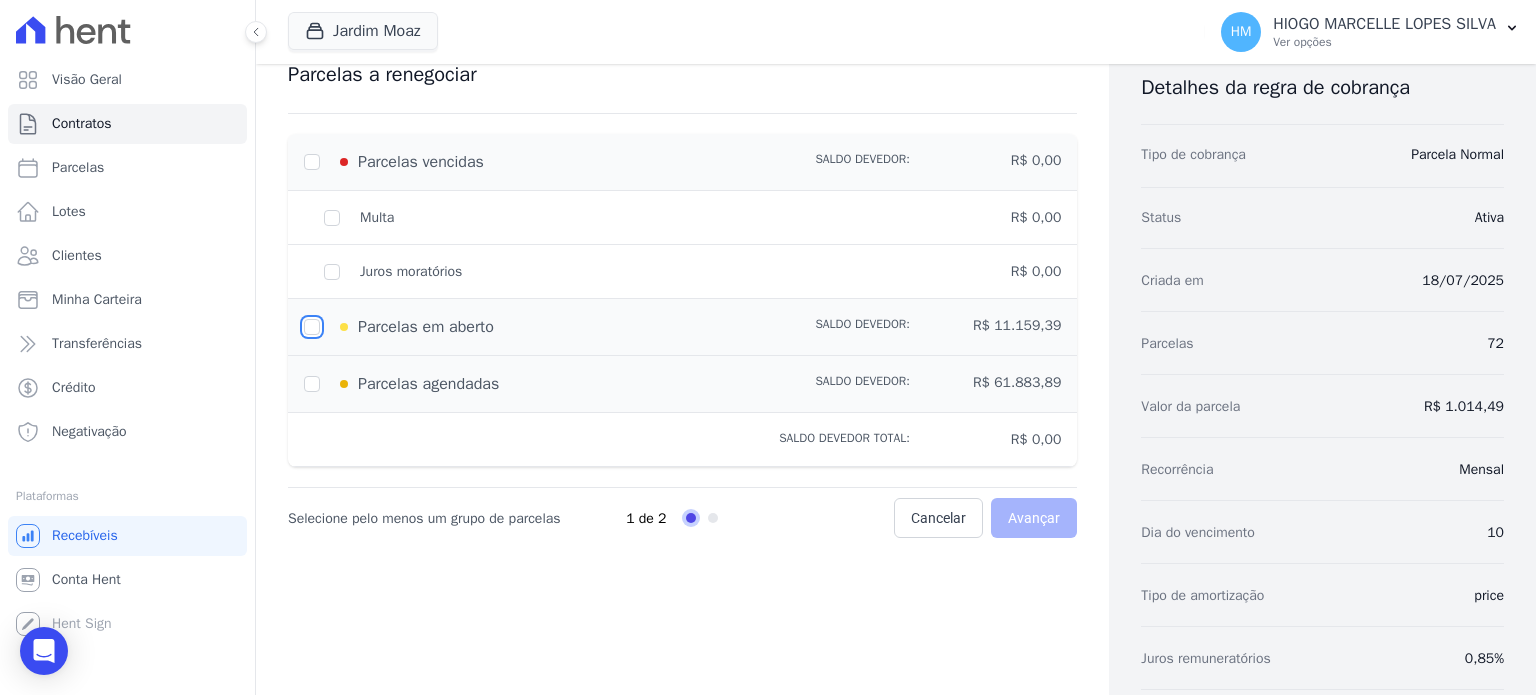 click at bounding box center (312, 327) 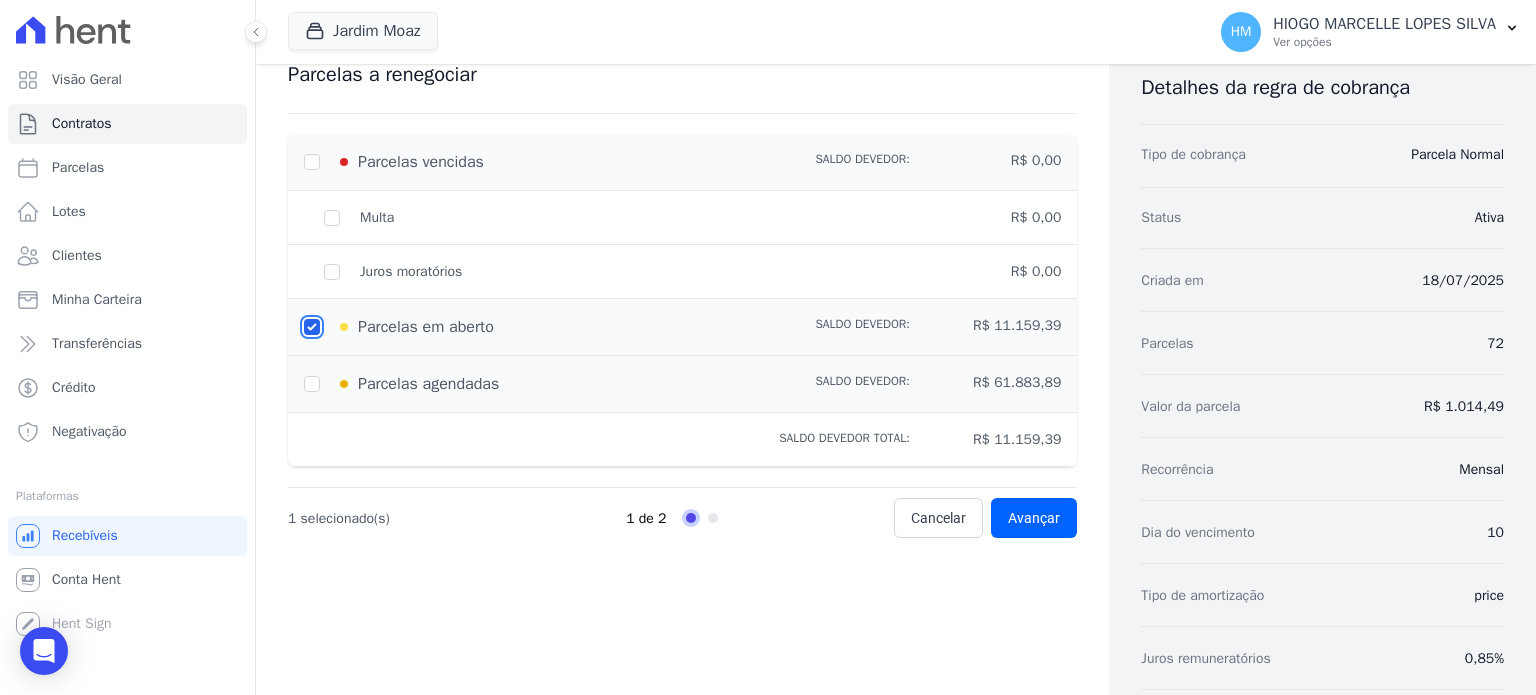 click at bounding box center [312, 327] 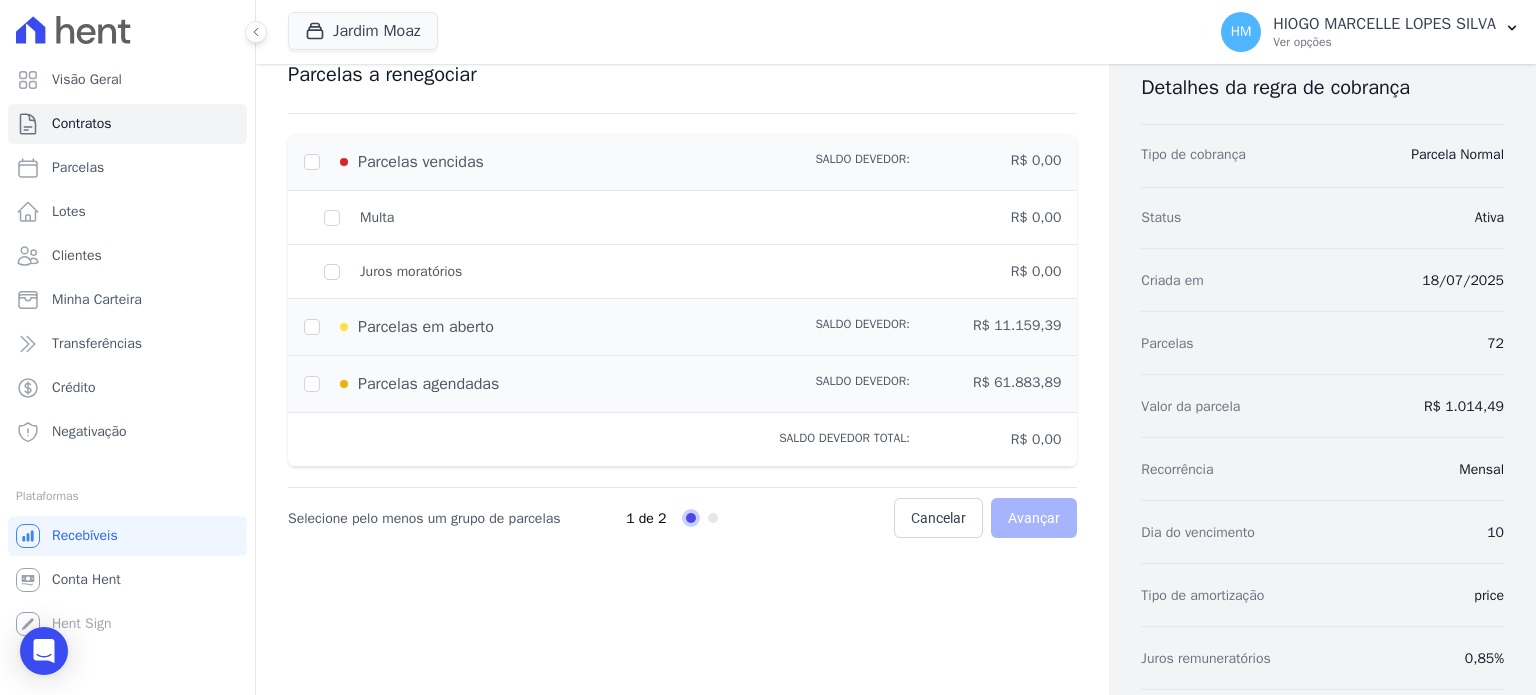 click on "Parcelas em aberto" at bounding box center (531, 327) 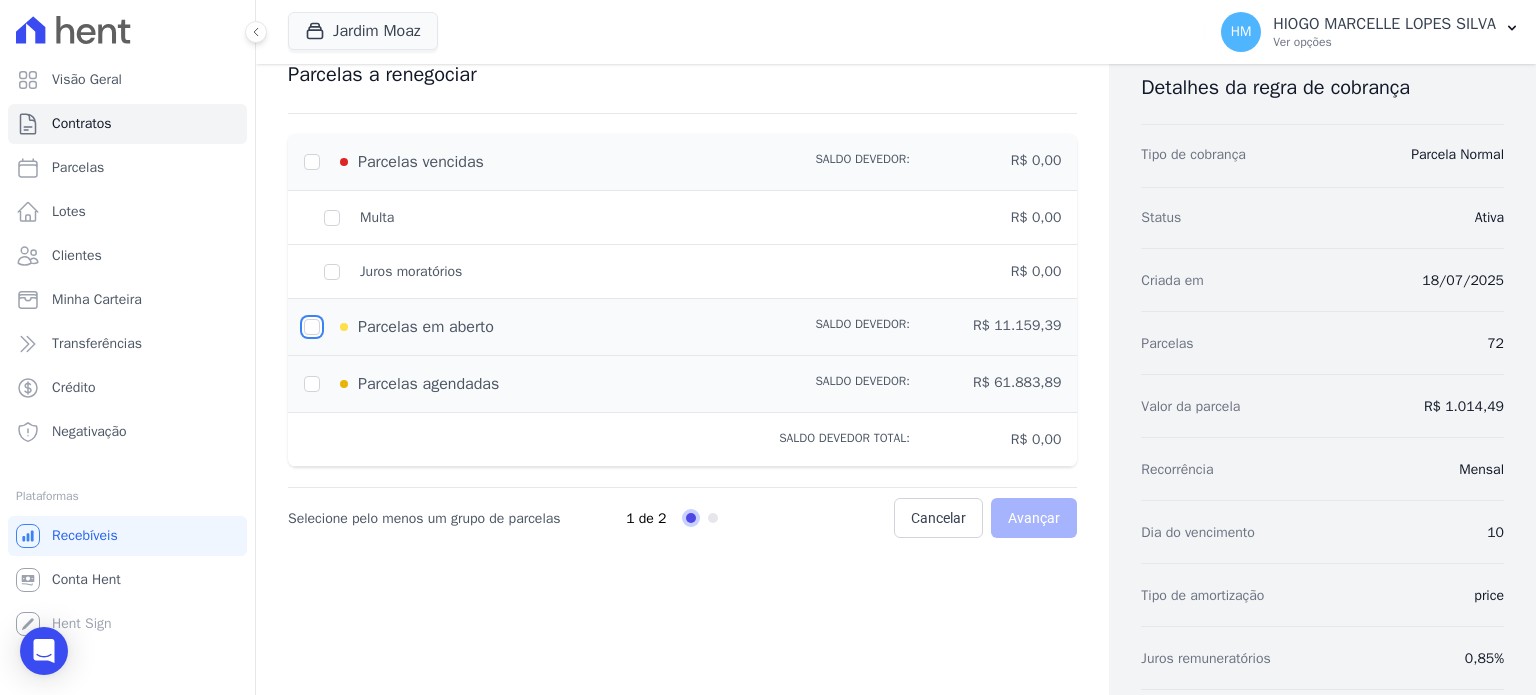 click at bounding box center [312, 327] 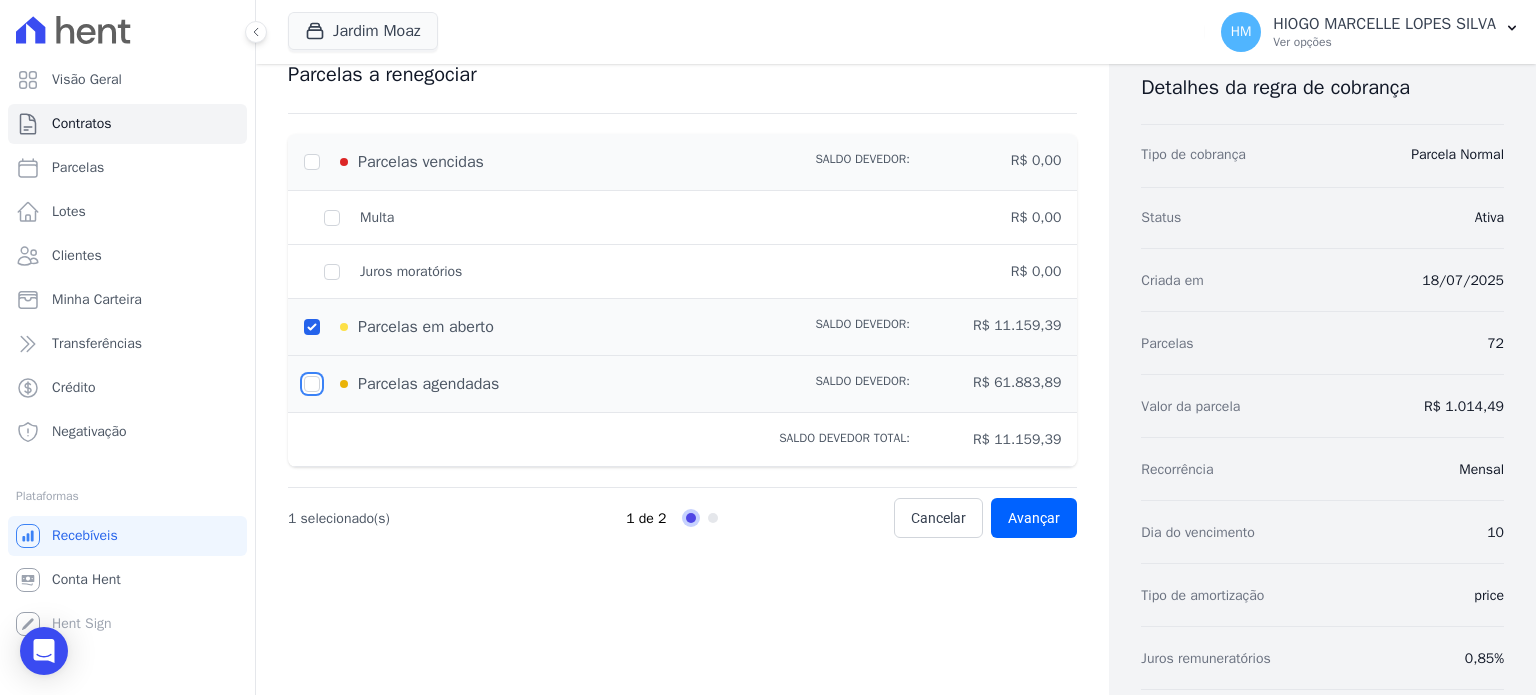click at bounding box center (312, 384) 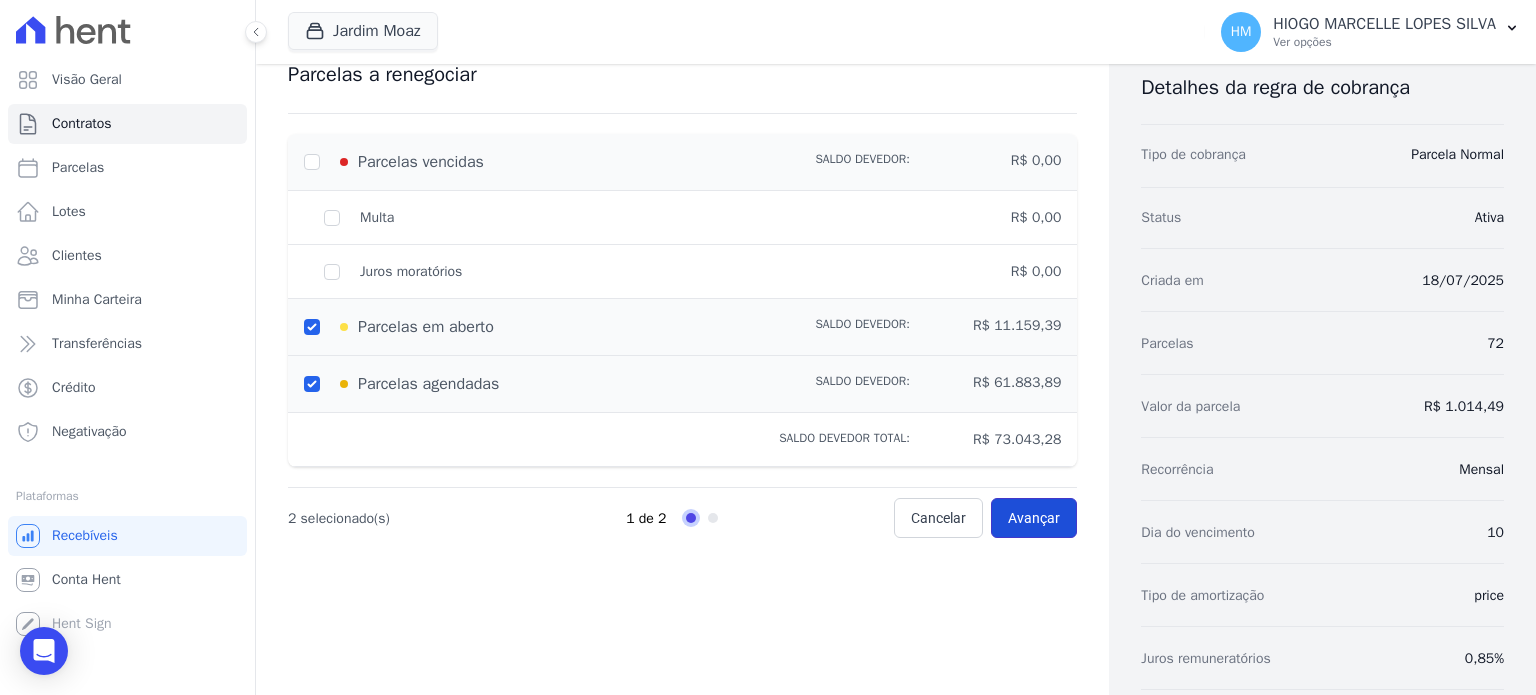 click on "Avançar" at bounding box center [1034, 518] 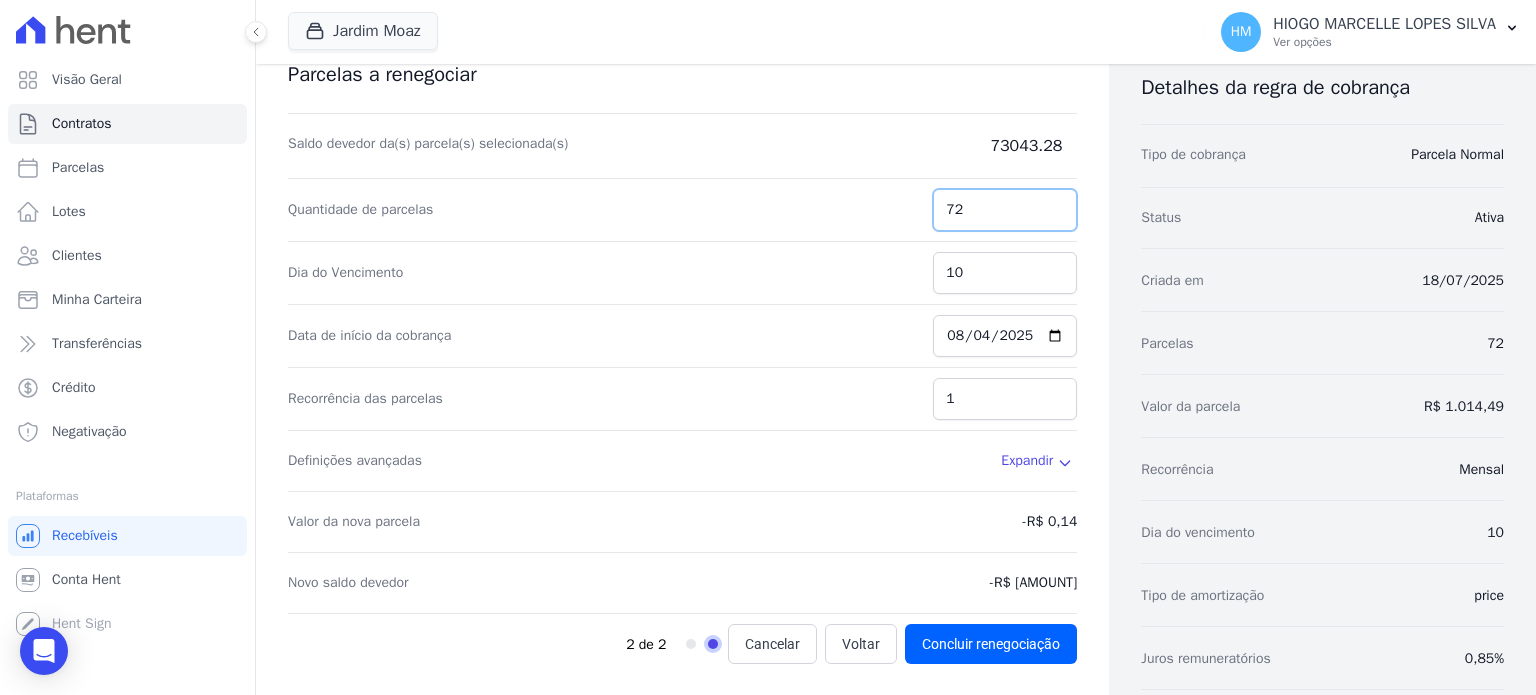 drag, startPoint x: 965, startPoint y: 204, endPoint x: 869, endPoint y: 204, distance: 96 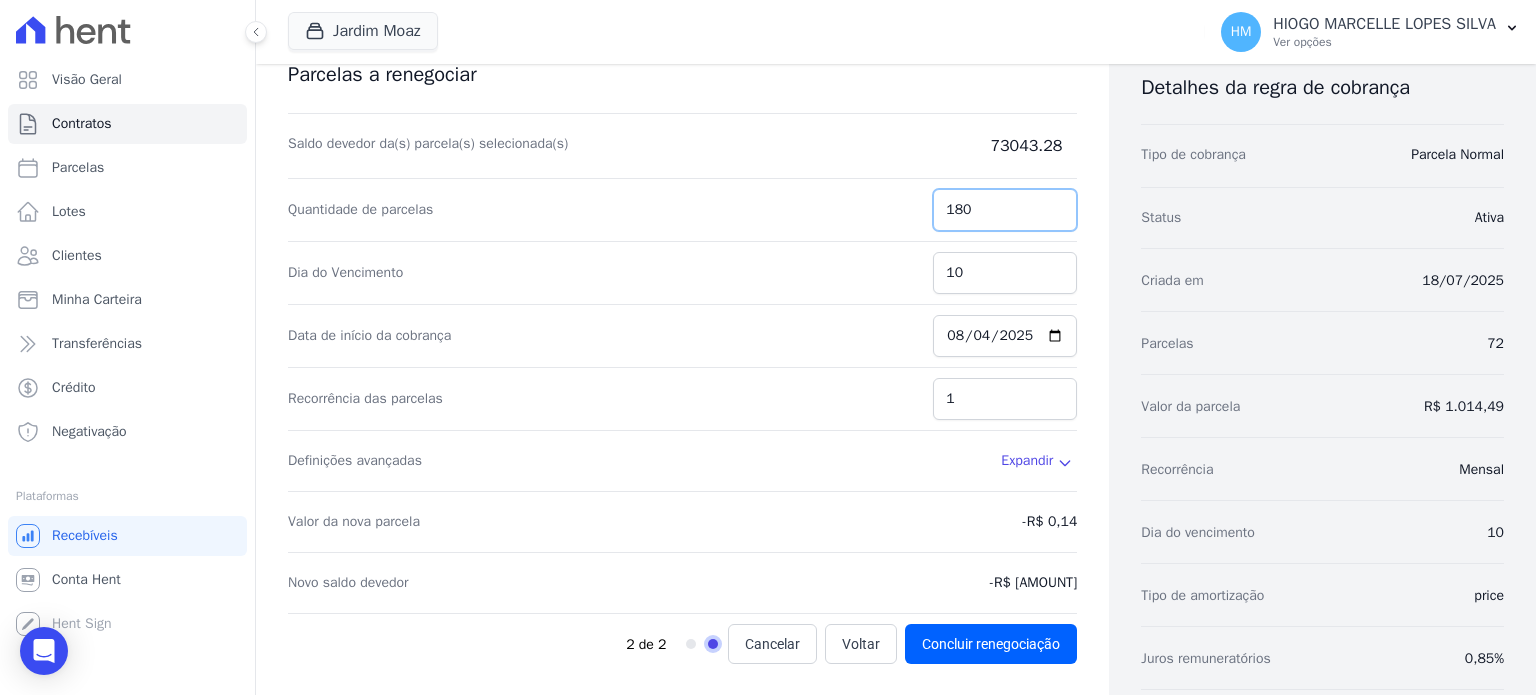 type on "180" 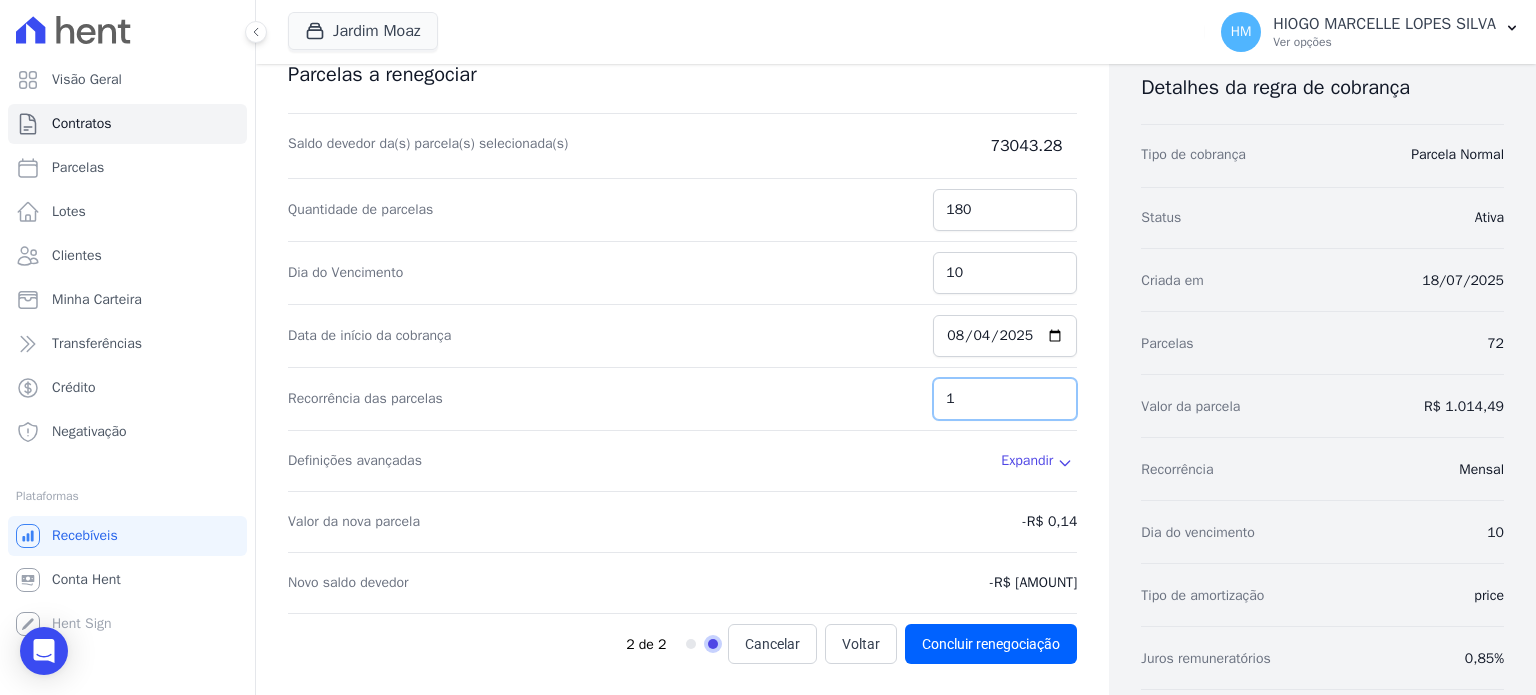 click on "1" at bounding box center (1005, 399) 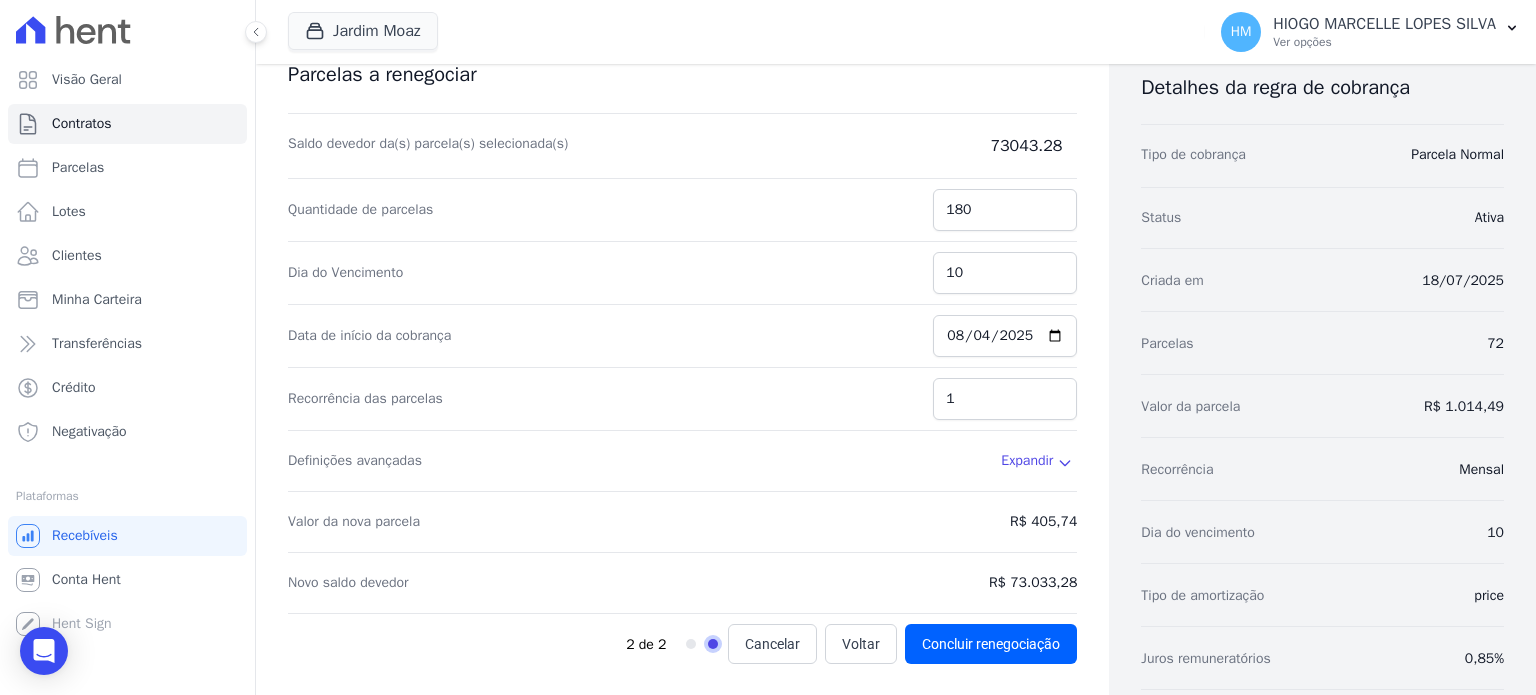 click 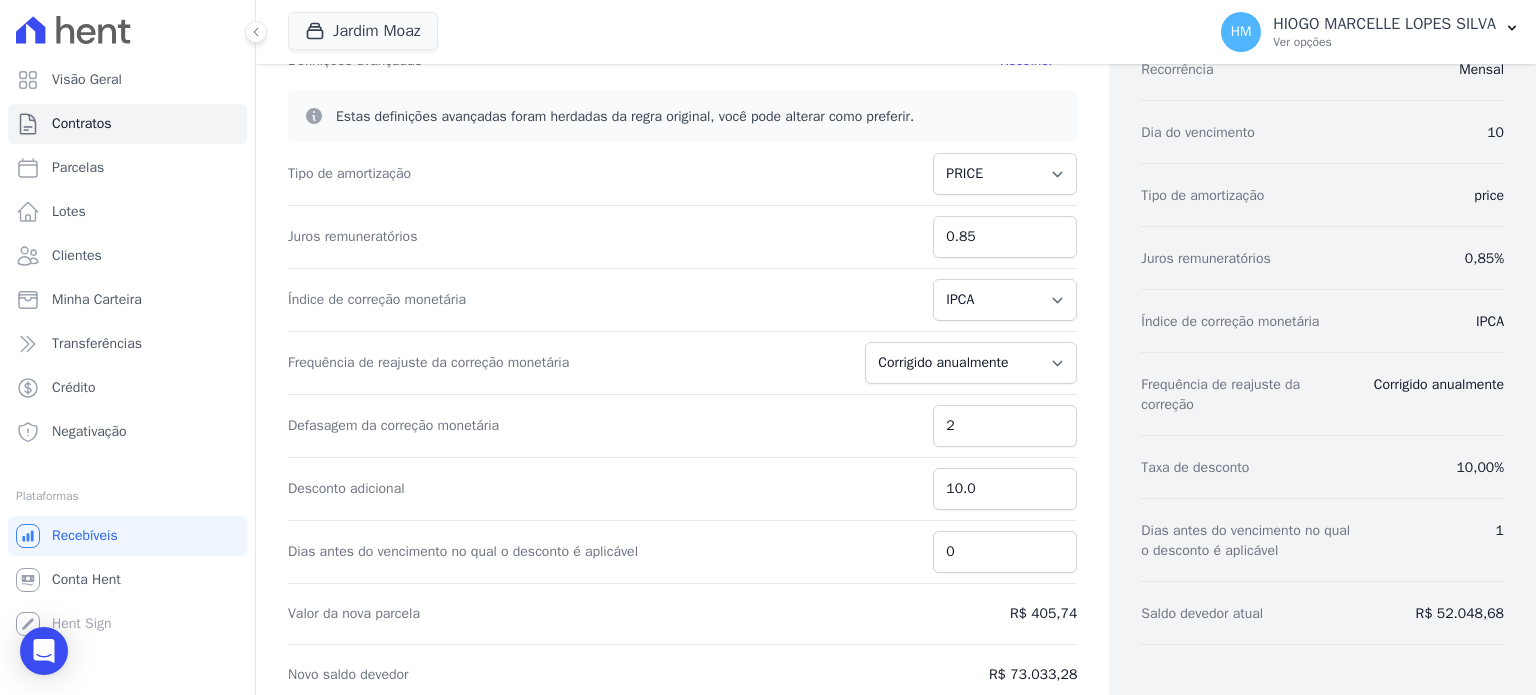 scroll, scrollTop: 579, scrollLeft: 0, axis: vertical 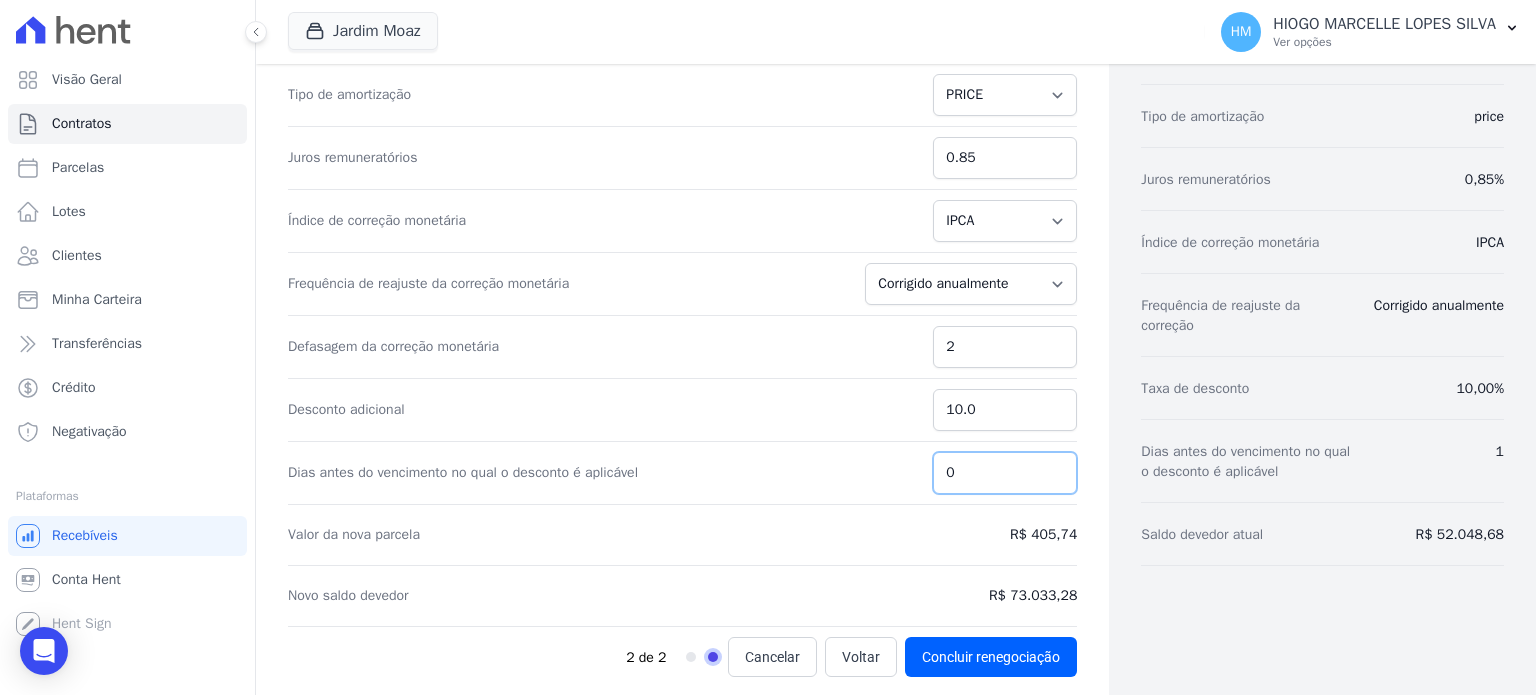 drag, startPoint x: 967, startPoint y: 478, endPoint x: 884, endPoint y: 478, distance: 83 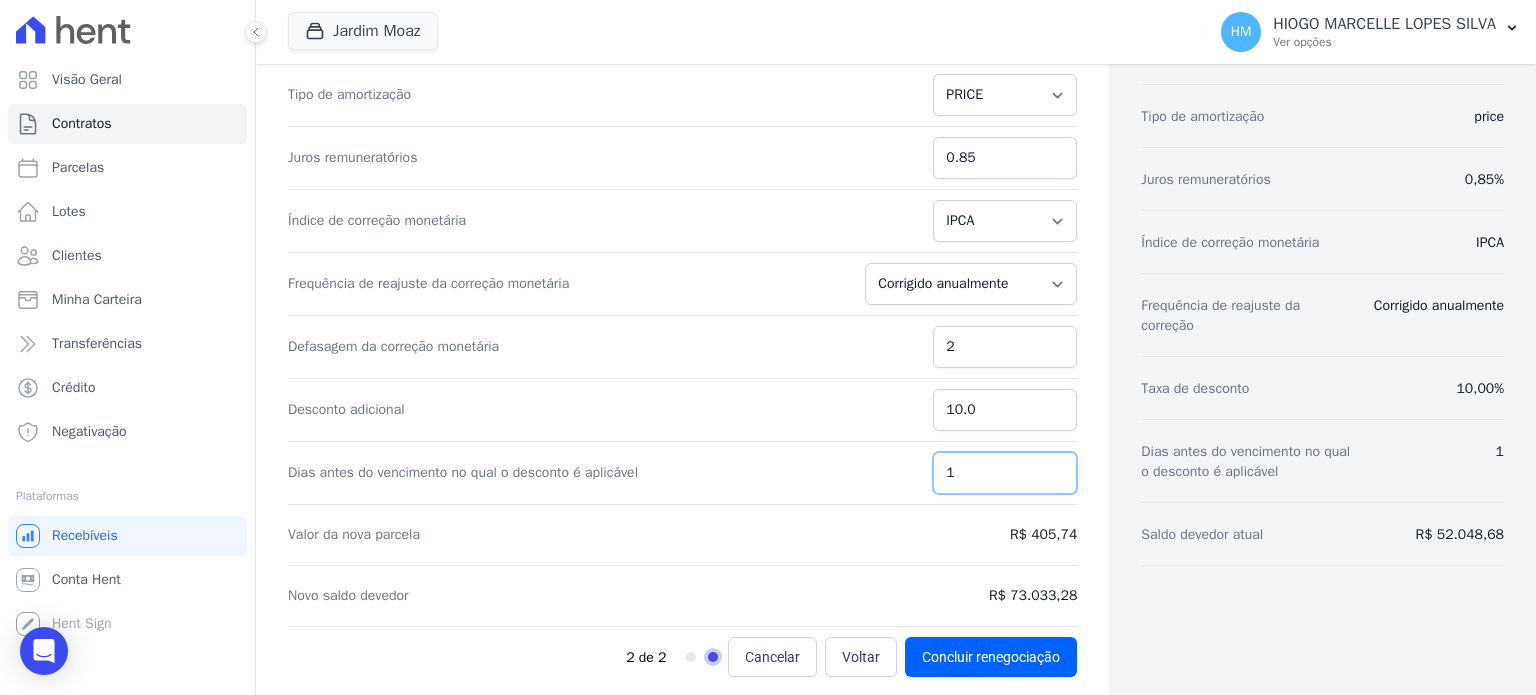 scroll, scrollTop: 479, scrollLeft: 0, axis: vertical 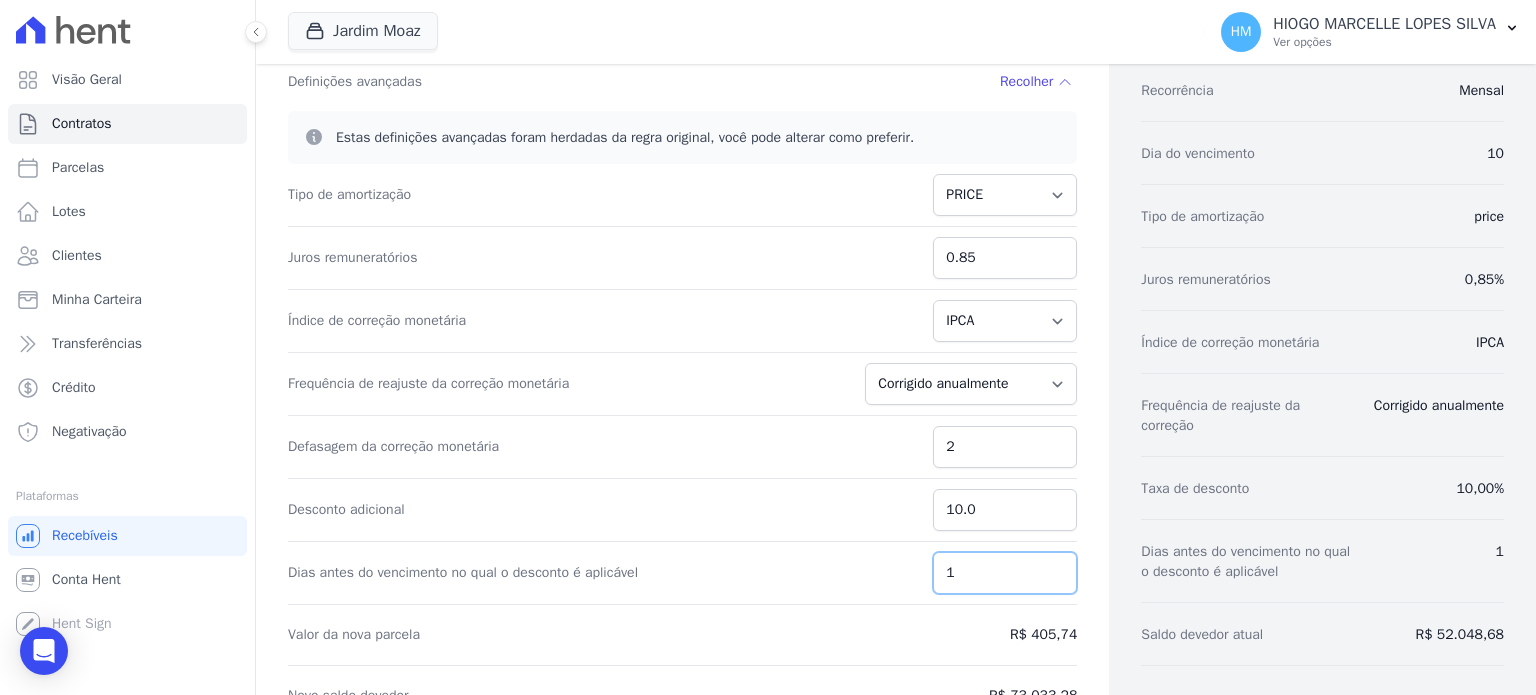 type on "1" 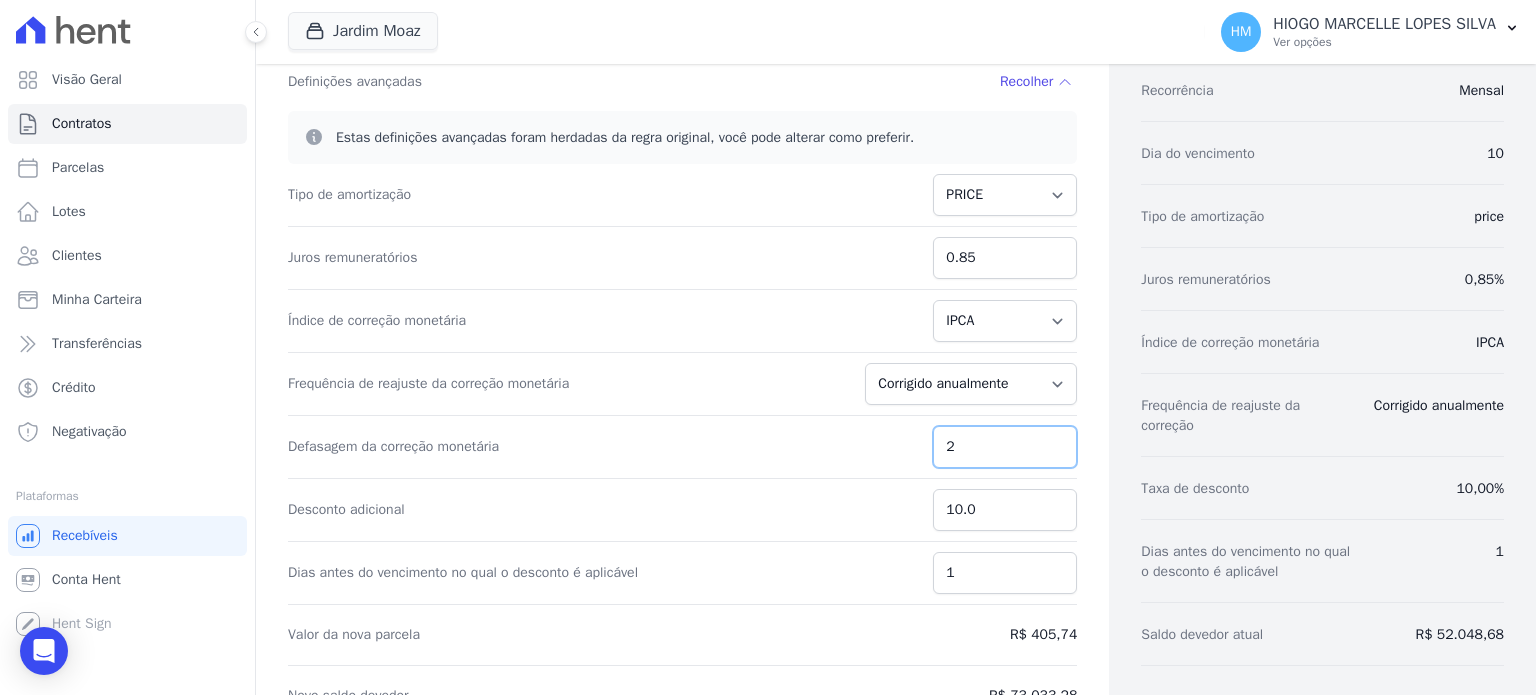 click on "2" at bounding box center (1005, 447) 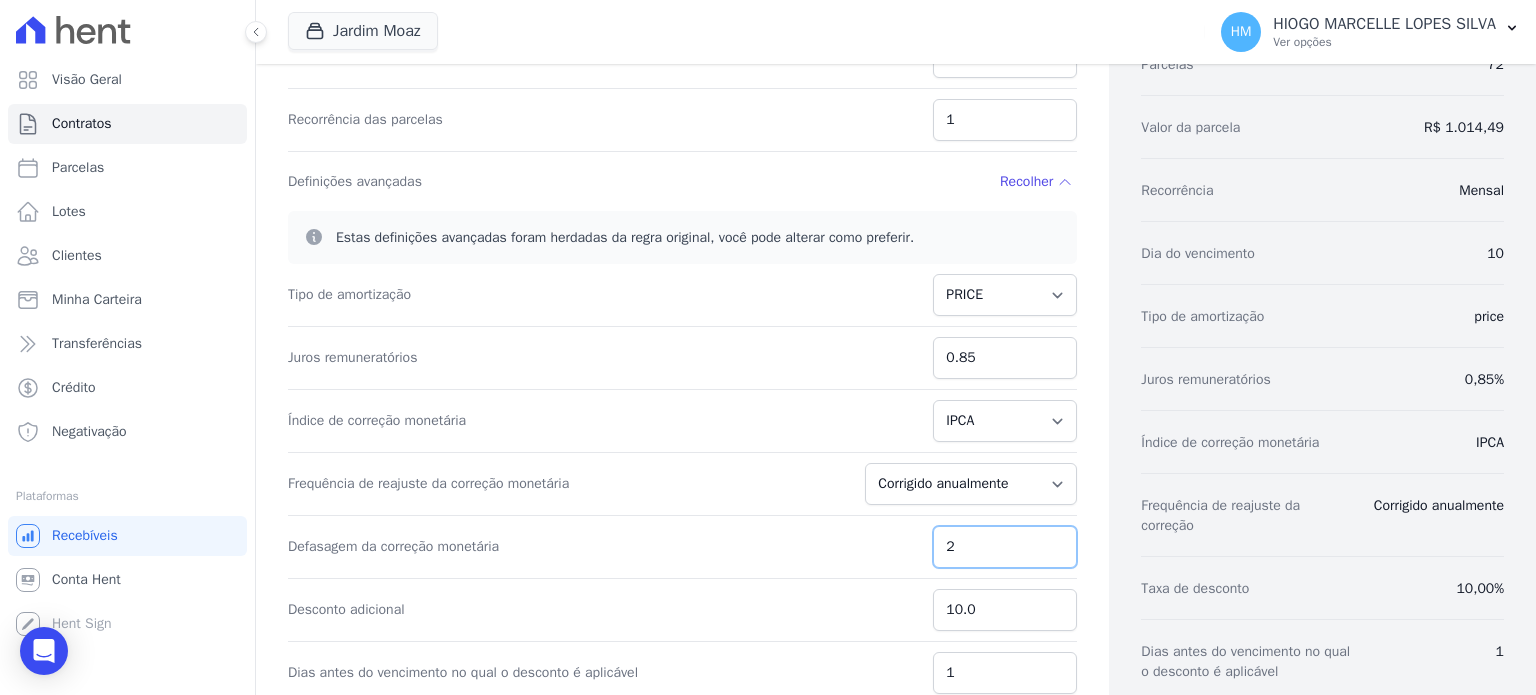 scroll, scrollTop: 179, scrollLeft: 0, axis: vertical 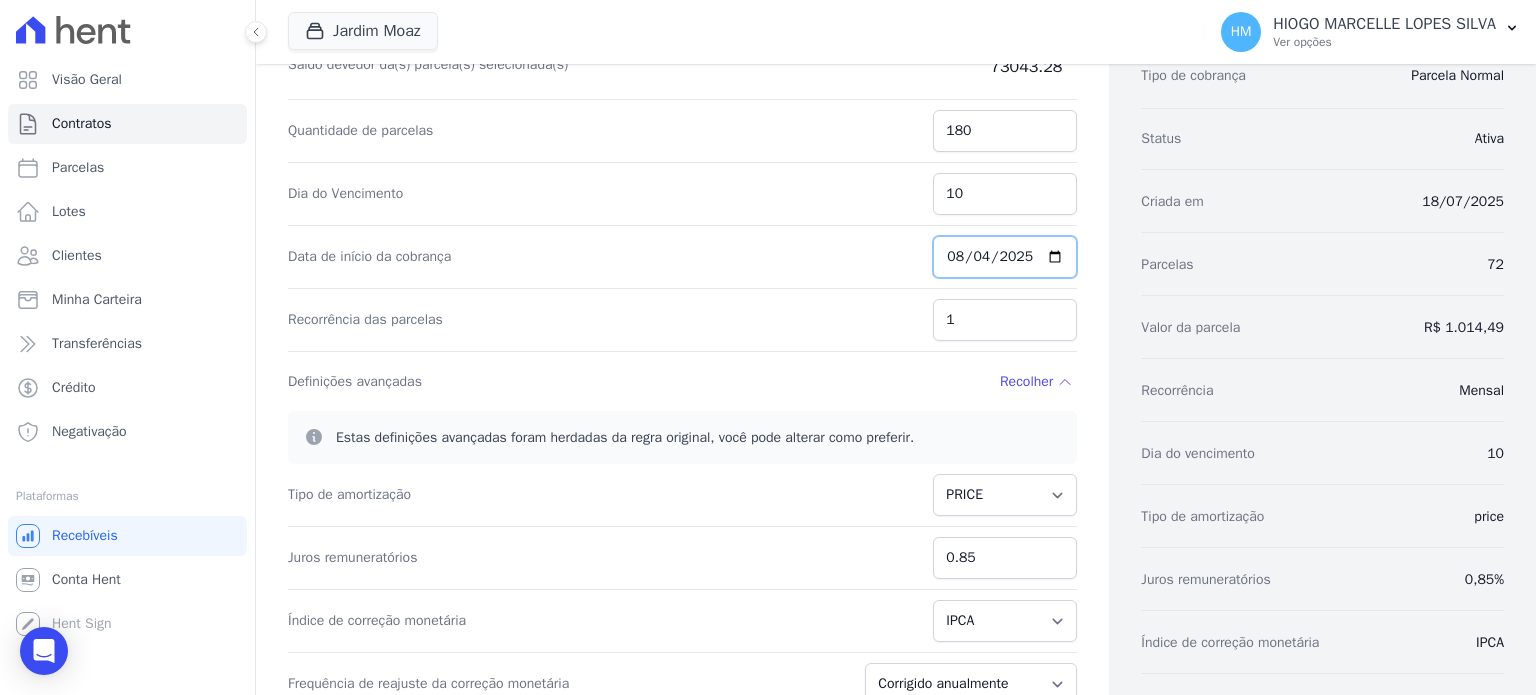 click on "2025-08-04" at bounding box center [1005, 257] 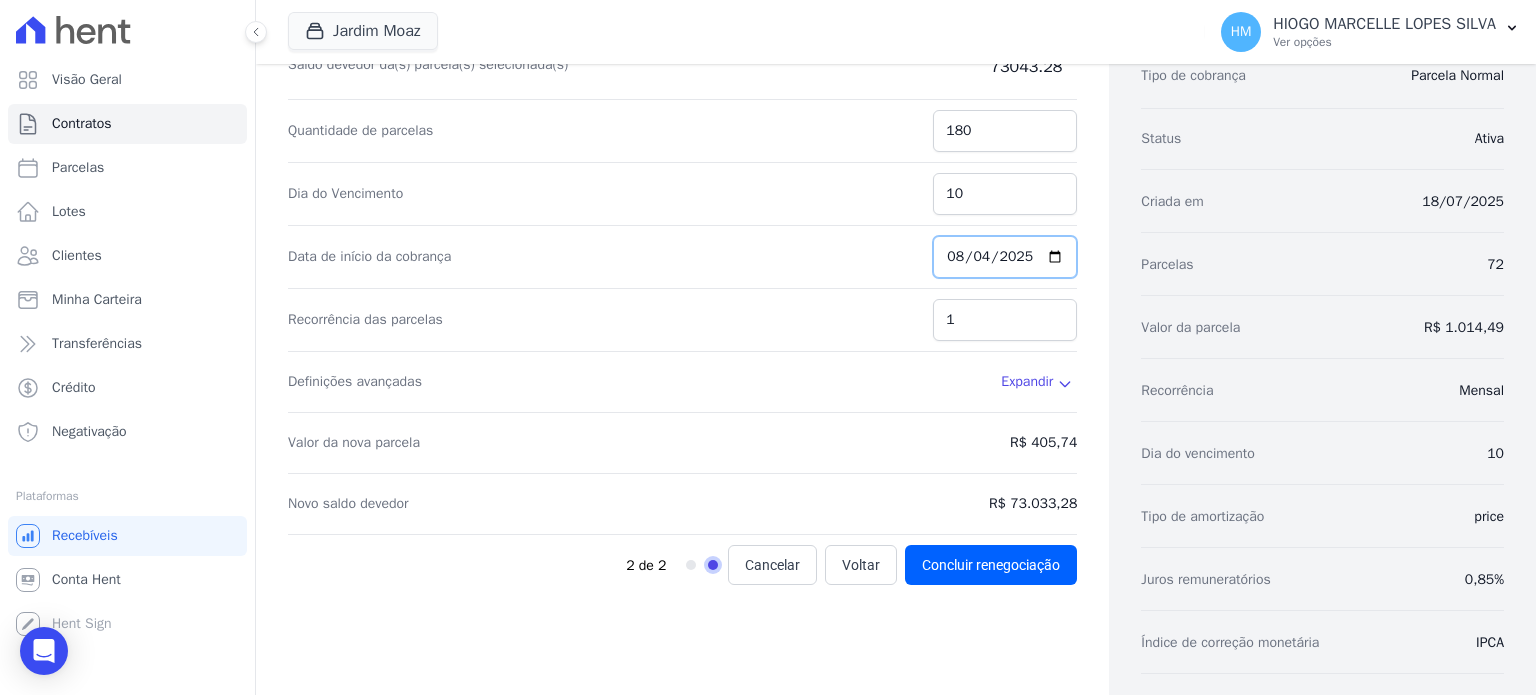 type on "2025-08-10" 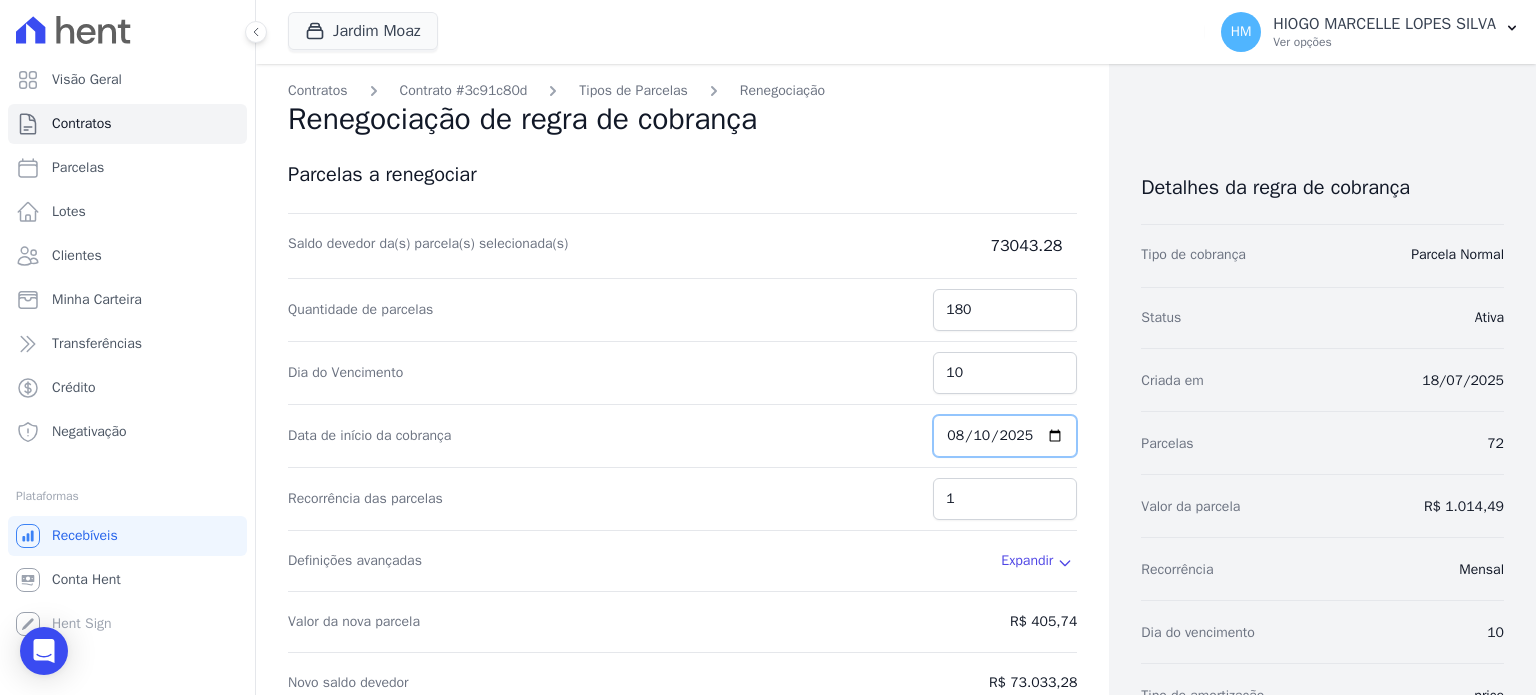 scroll, scrollTop: 300, scrollLeft: 0, axis: vertical 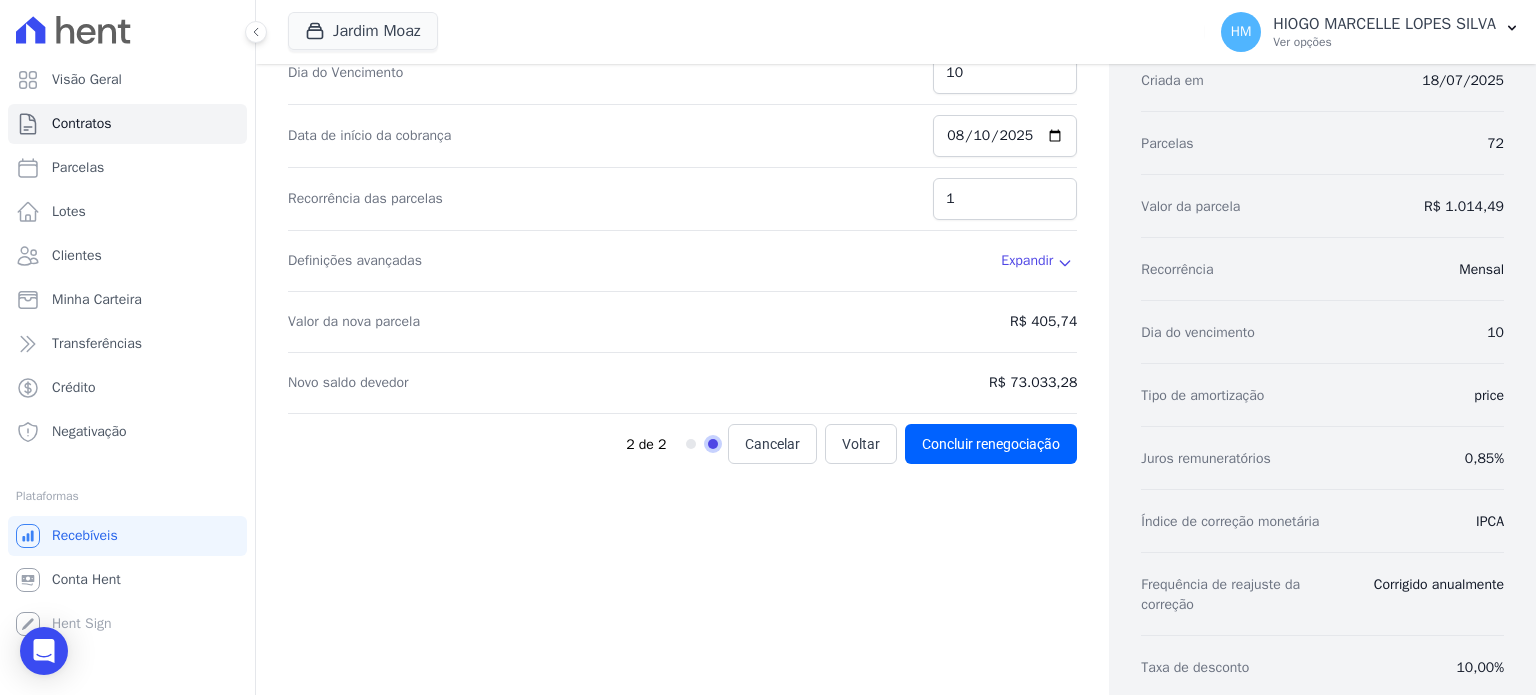 click 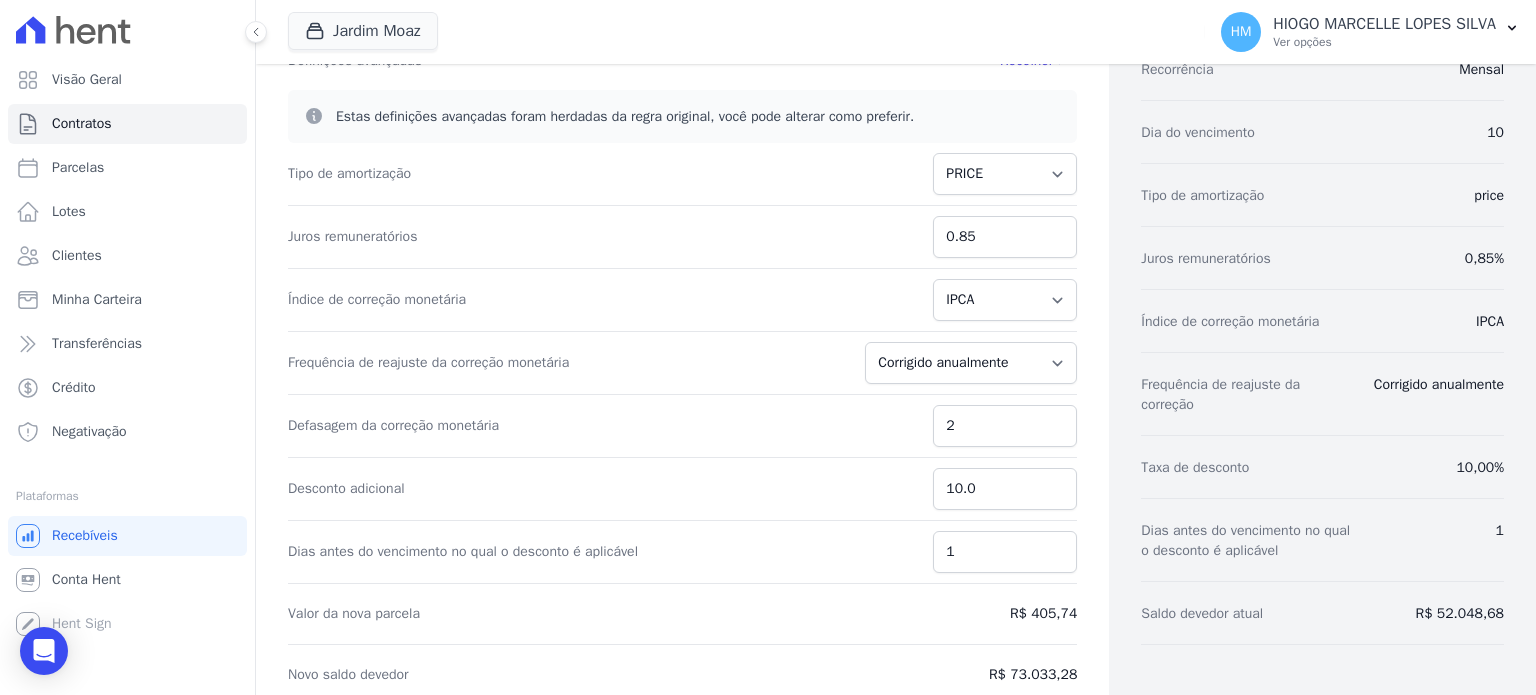 scroll, scrollTop: 579, scrollLeft: 0, axis: vertical 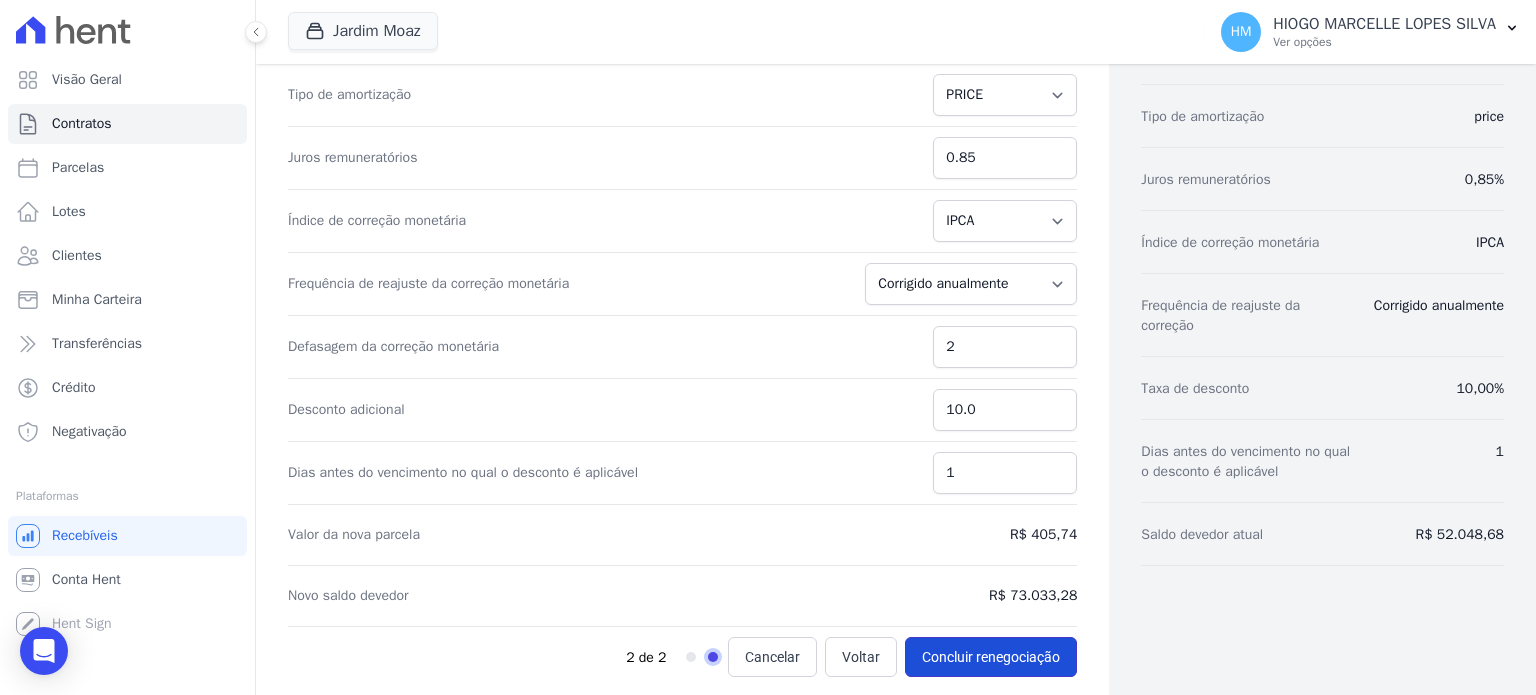 click on "Concluir renegociação" at bounding box center (991, 657) 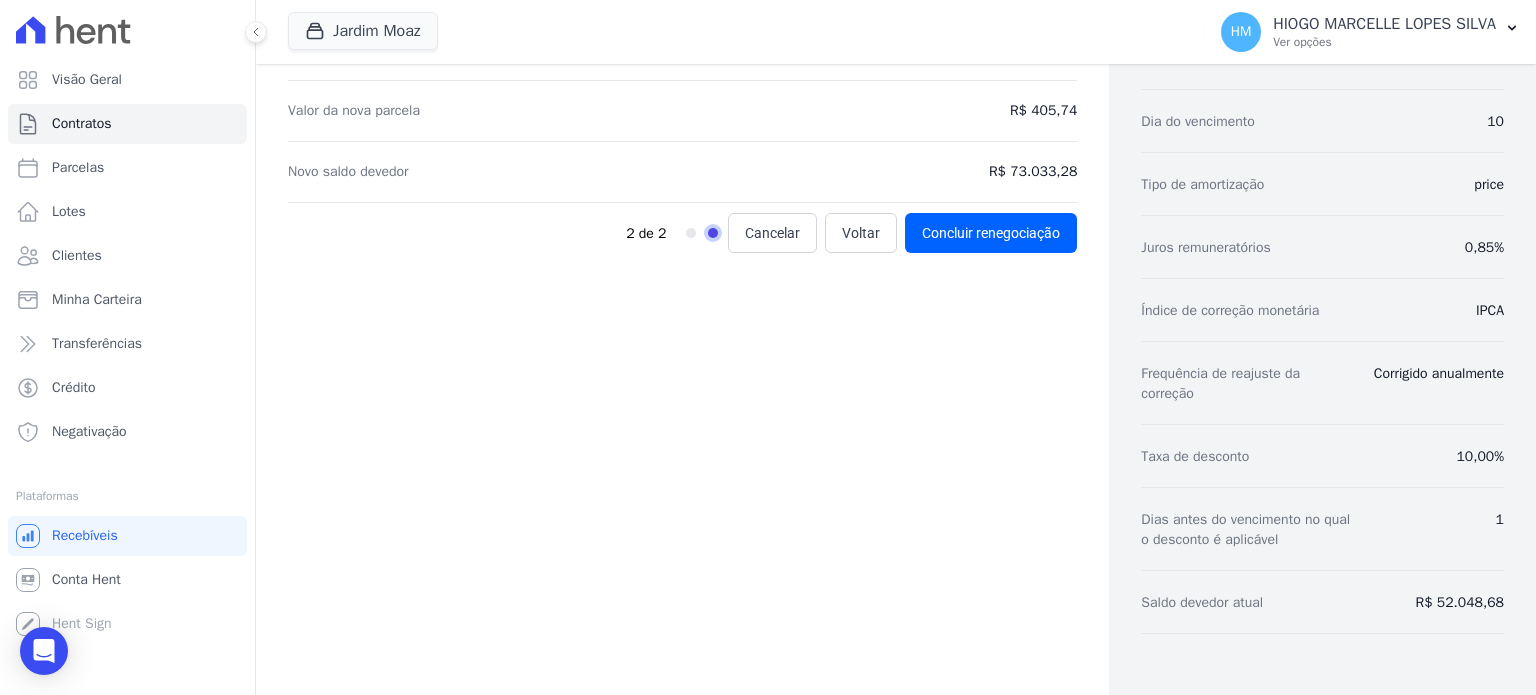 scroll, scrollTop: 211, scrollLeft: 0, axis: vertical 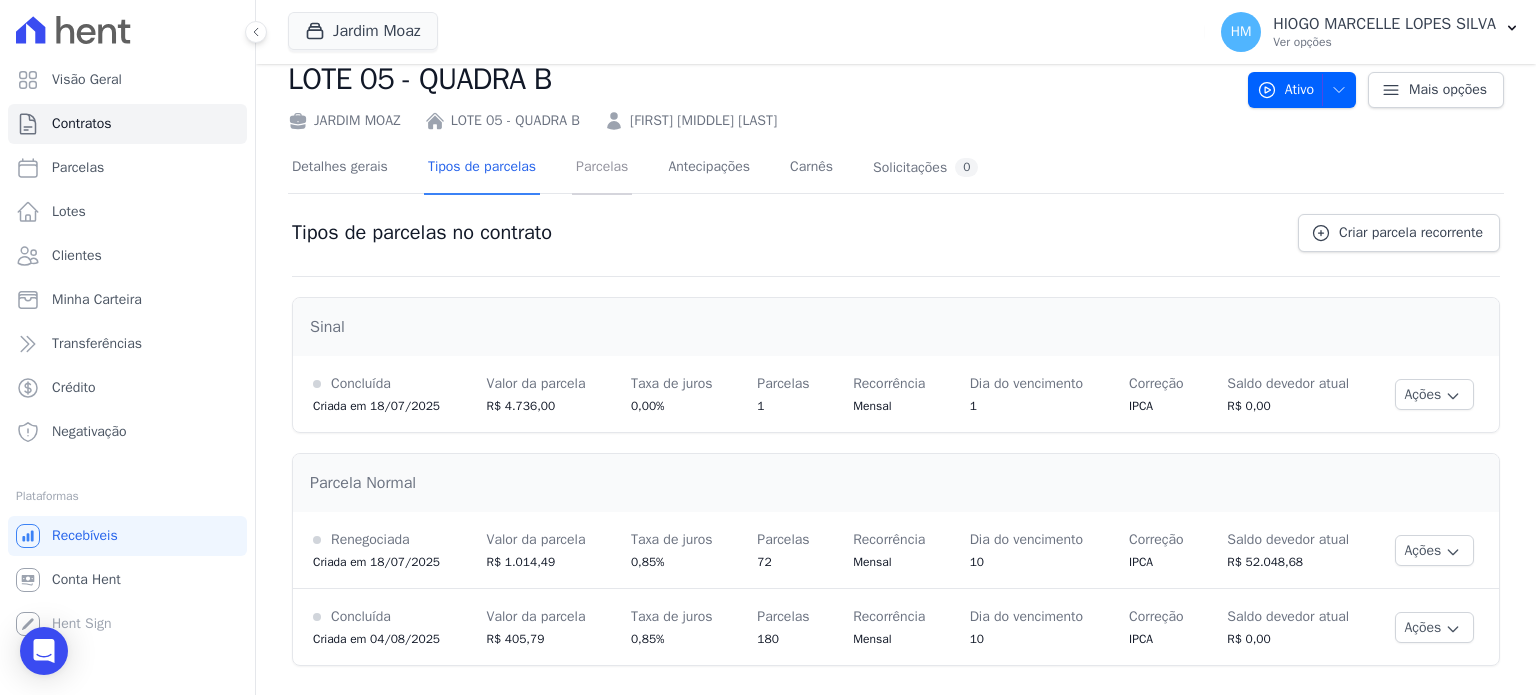 click on "Parcelas" at bounding box center [602, 168] 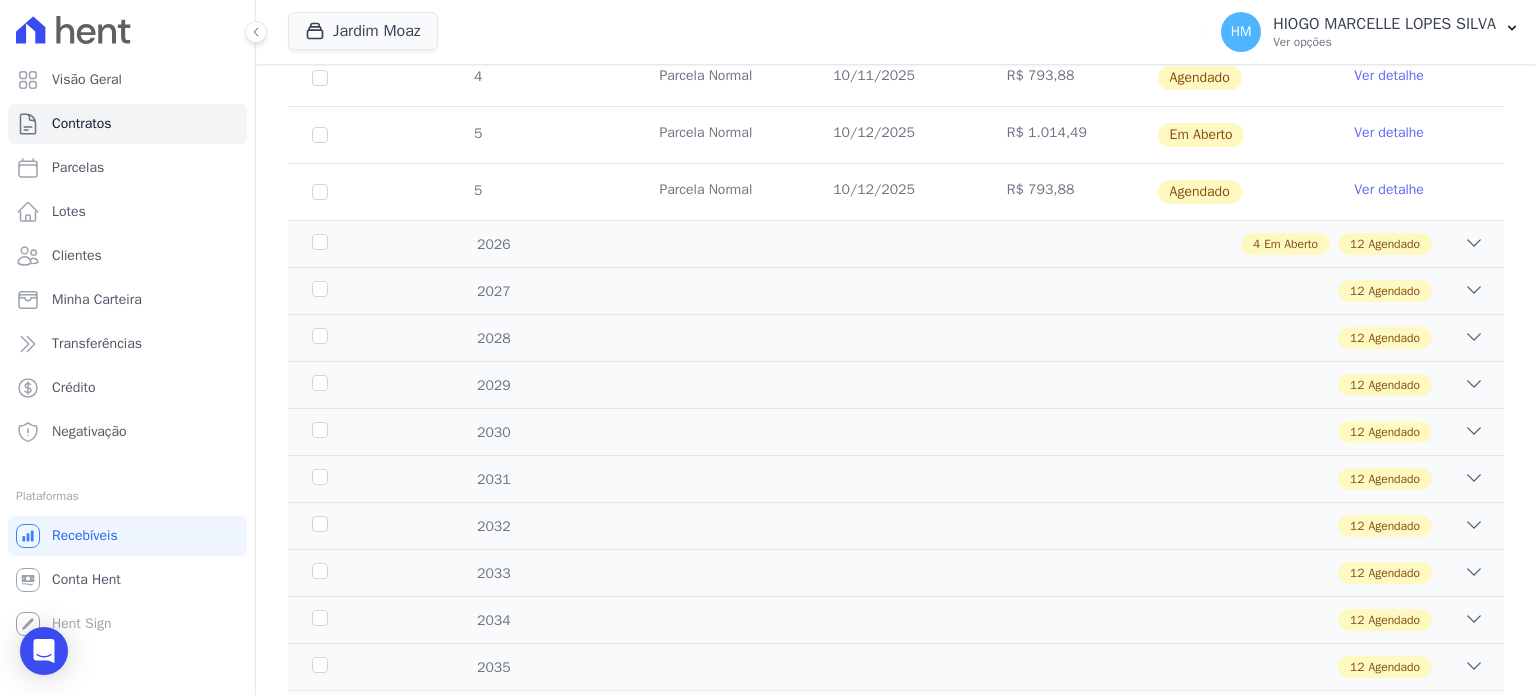 scroll, scrollTop: 100, scrollLeft: 0, axis: vertical 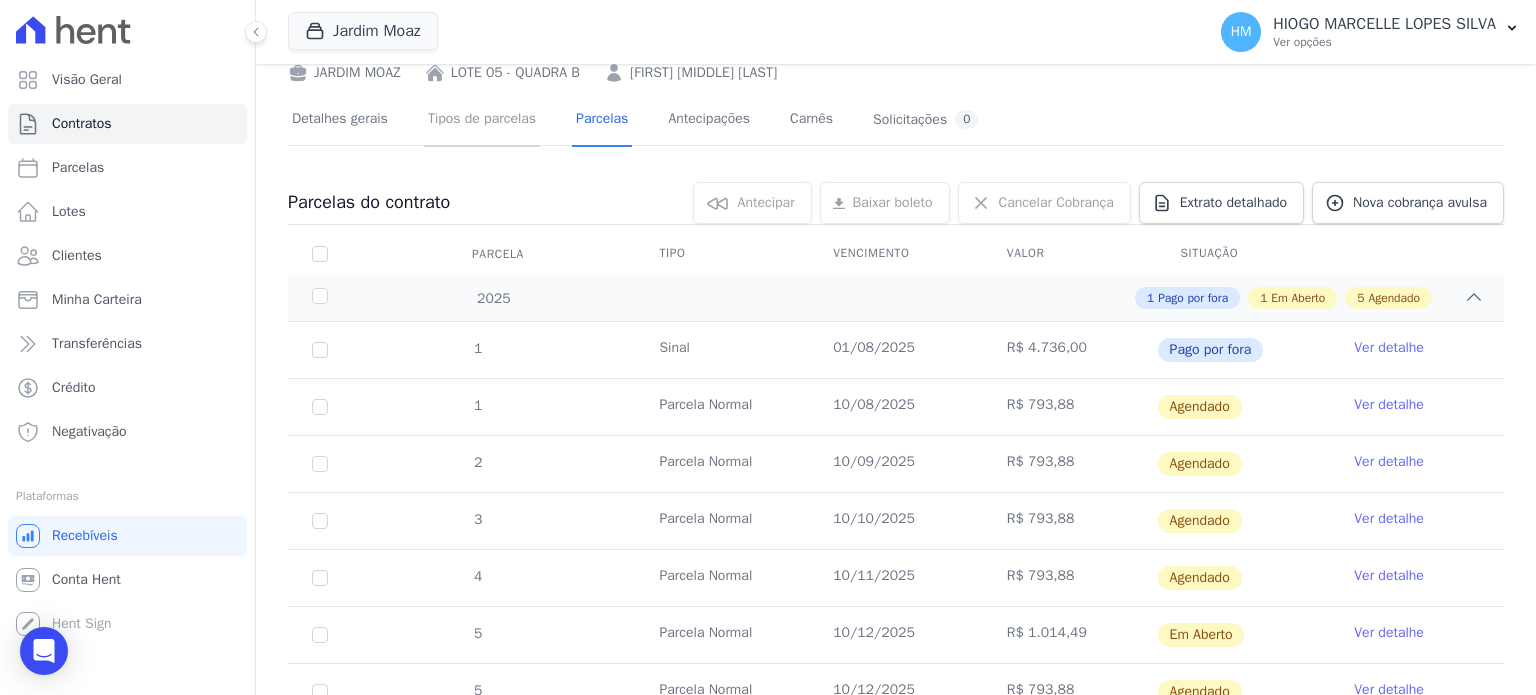 click on "Tipos de parcelas" at bounding box center (482, 120) 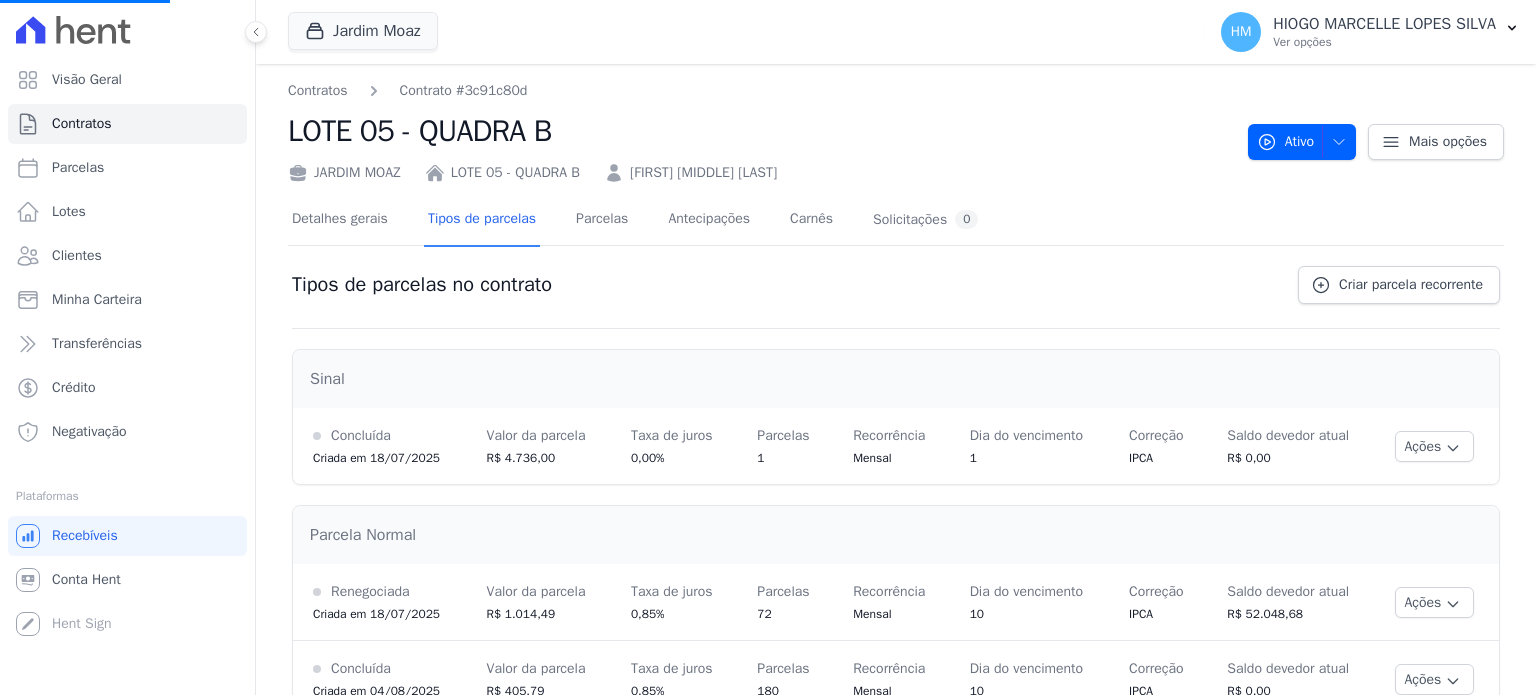 scroll, scrollTop: 52, scrollLeft: 0, axis: vertical 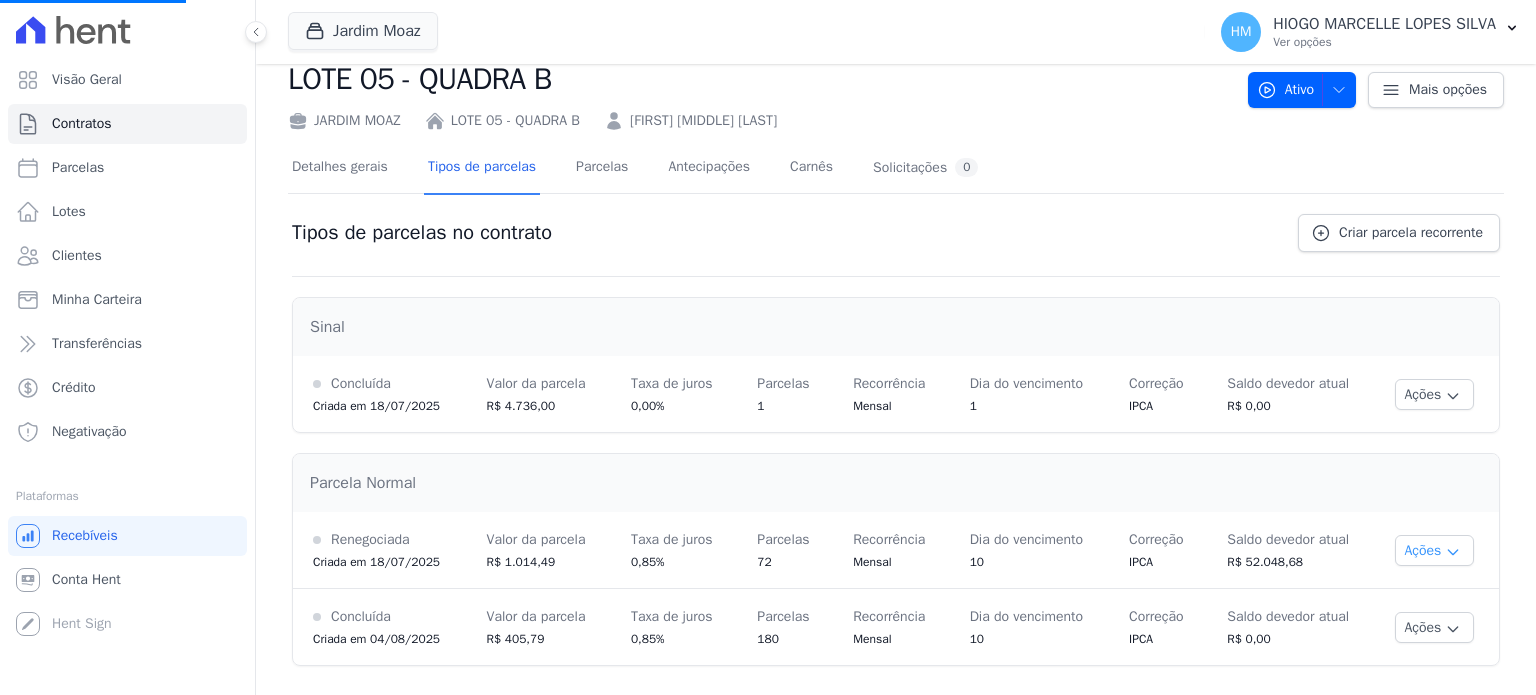 click 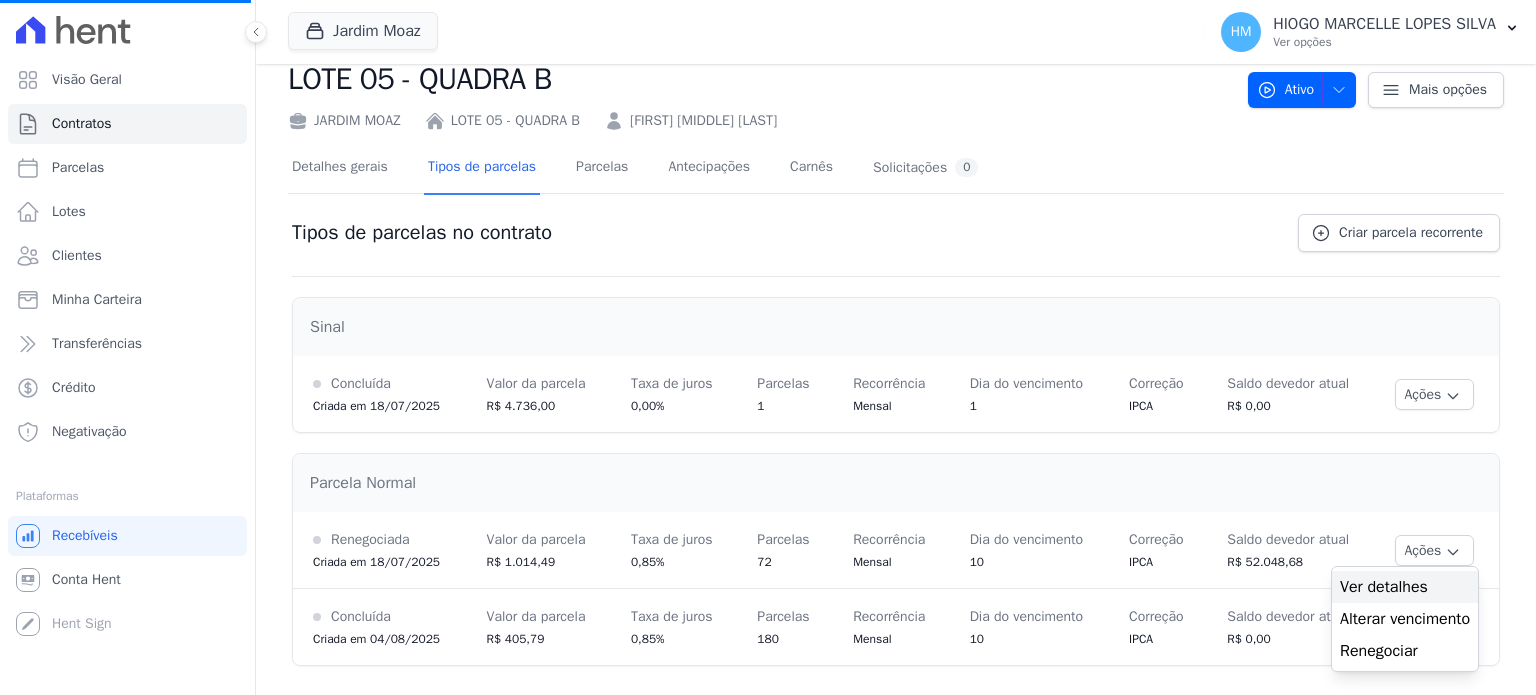click on "Ver detalhes" at bounding box center [1405, 587] 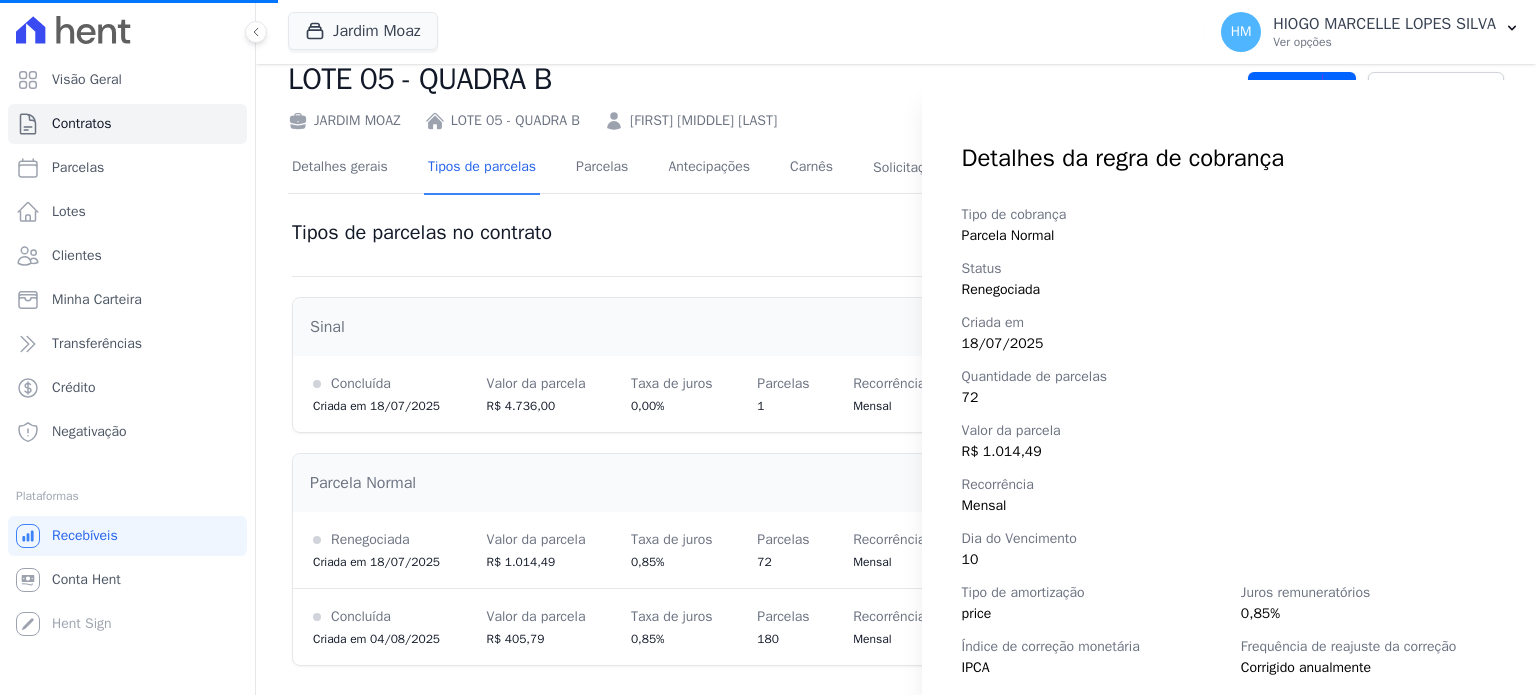 scroll, scrollTop: 280, scrollLeft: 0, axis: vertical 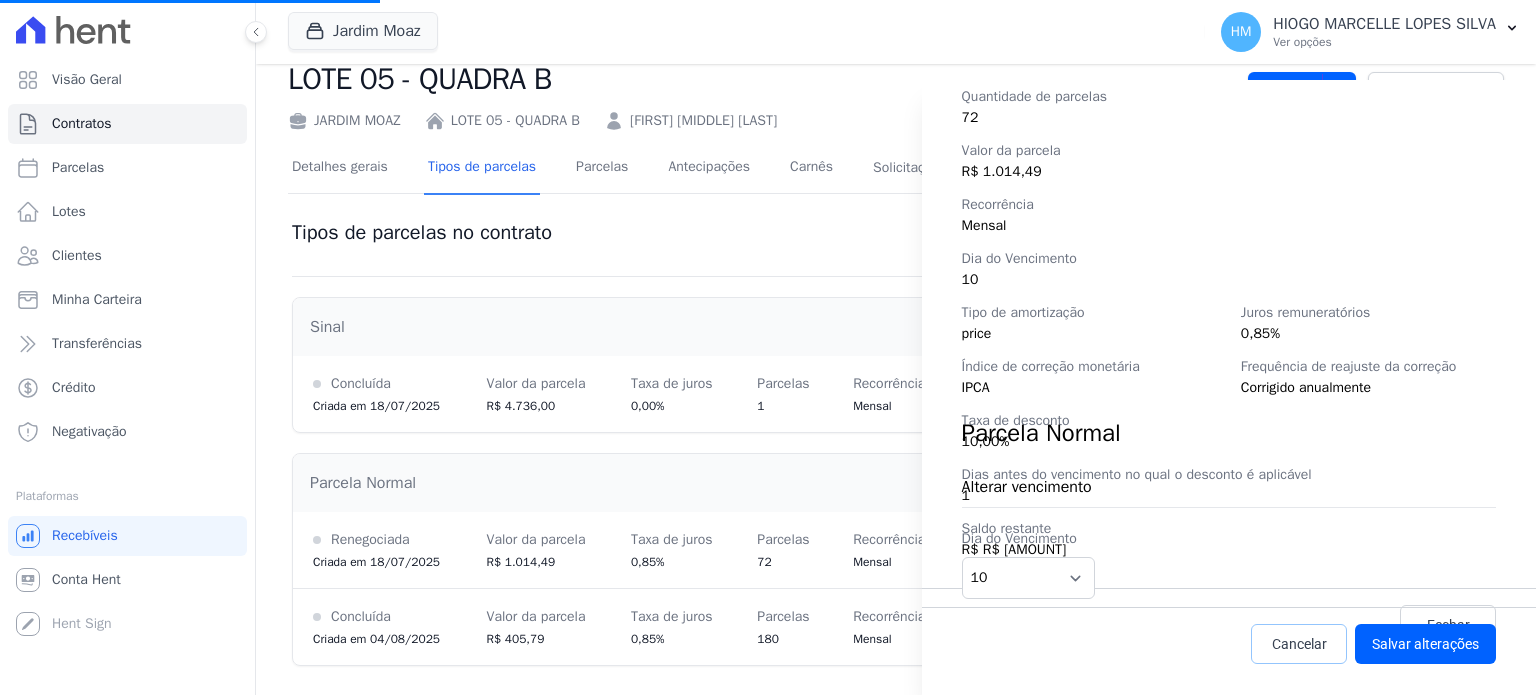 click on "Cancelar" at bounding box center [1299, 644] 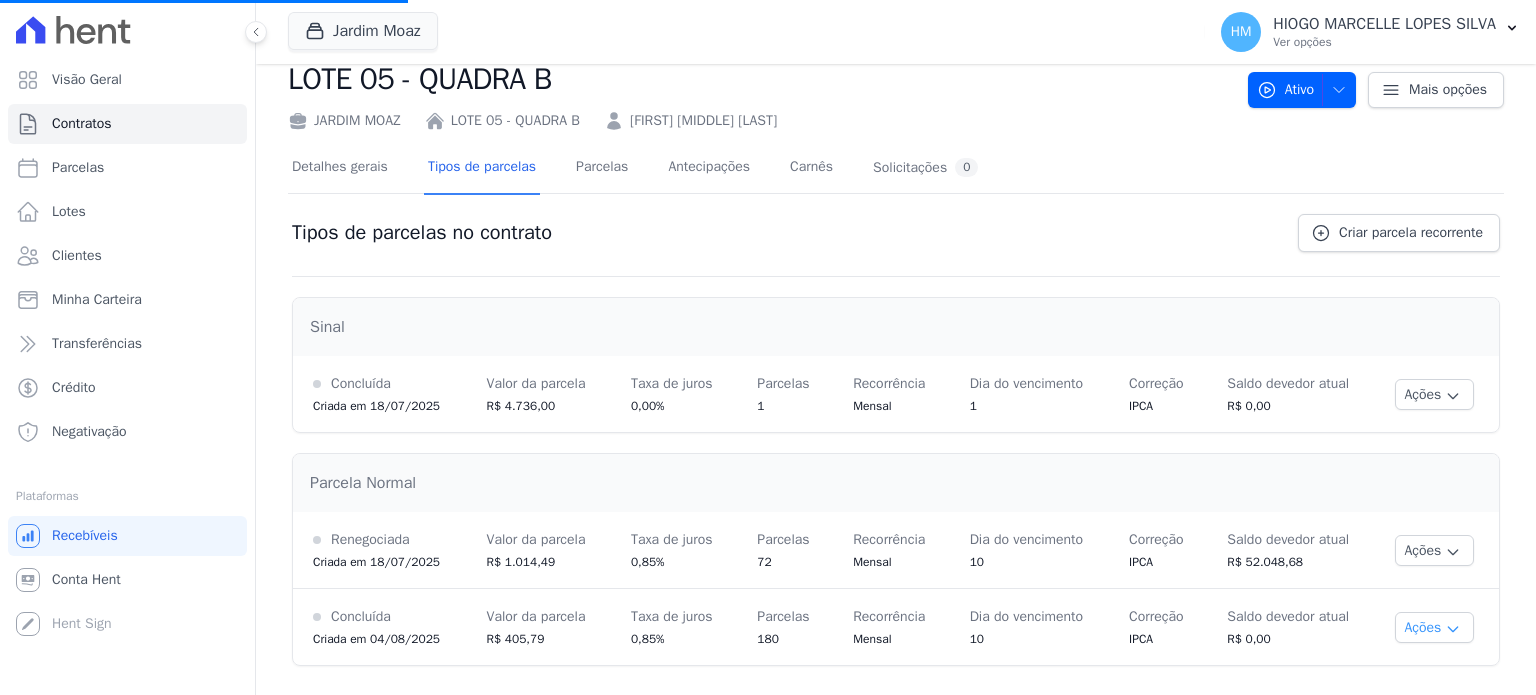 click on "Ações" at bounding box center (1434, 627) 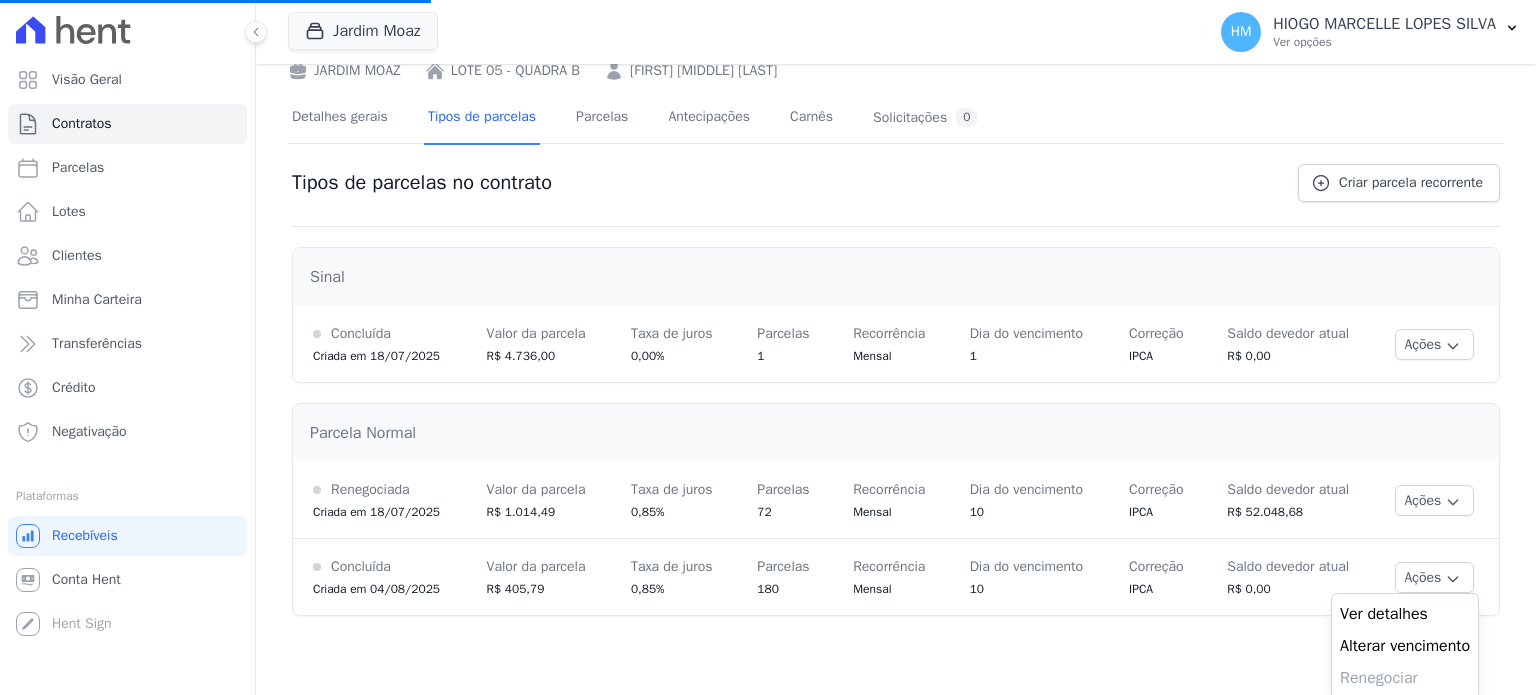 click on "Tipos de parcelas no contrato
Criar parcela recorrente" at bounding box center (896, 195) 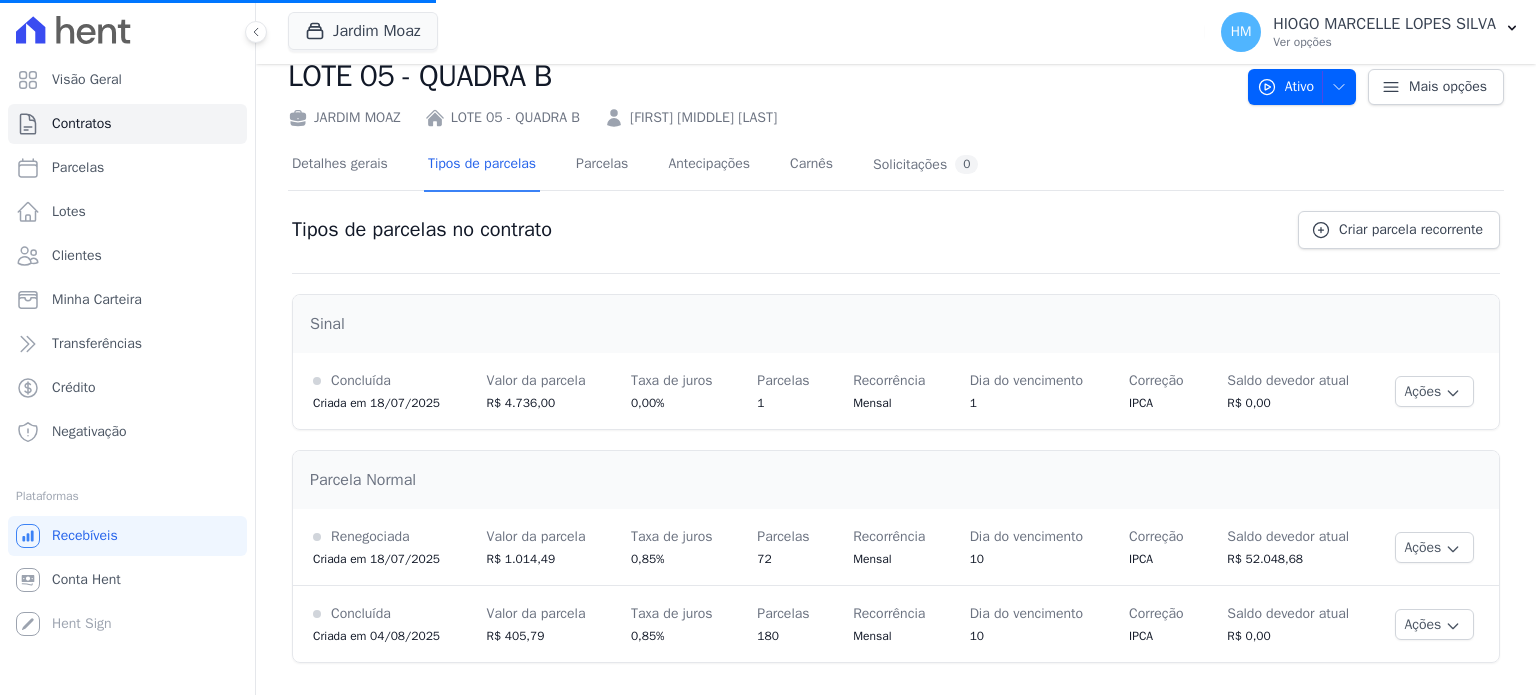 scroll, scrollTop: 52, scrollLeft: 0, axis: vertical 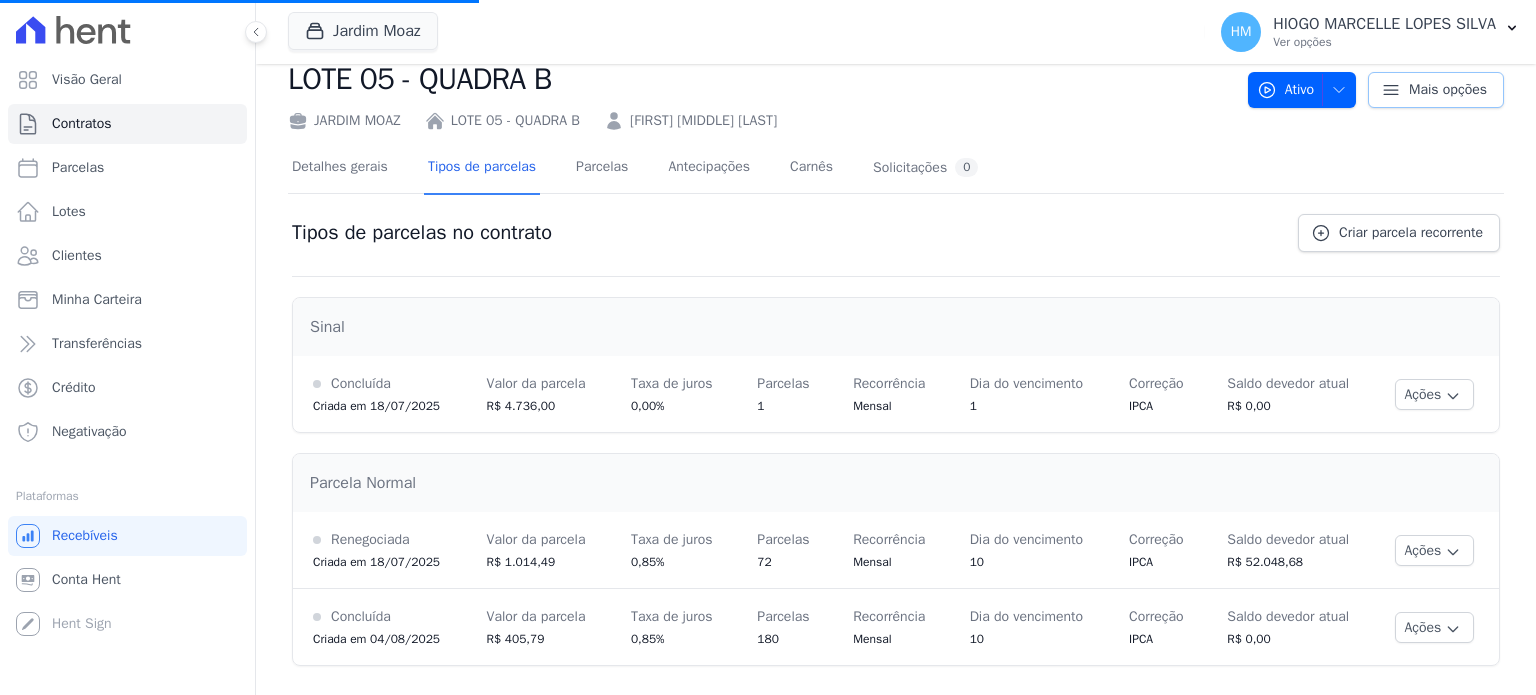 click 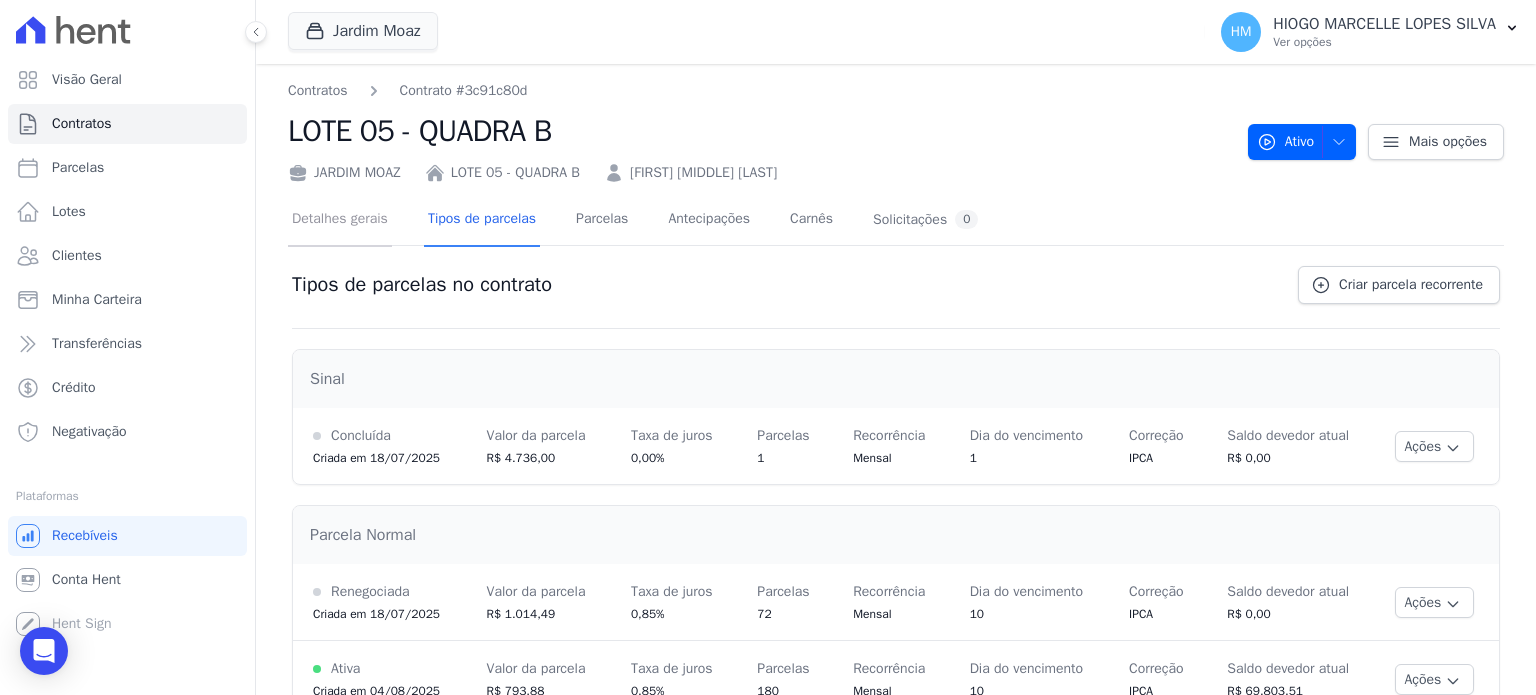 click on "Detalhes gerais" at bounding box center (340, 220) 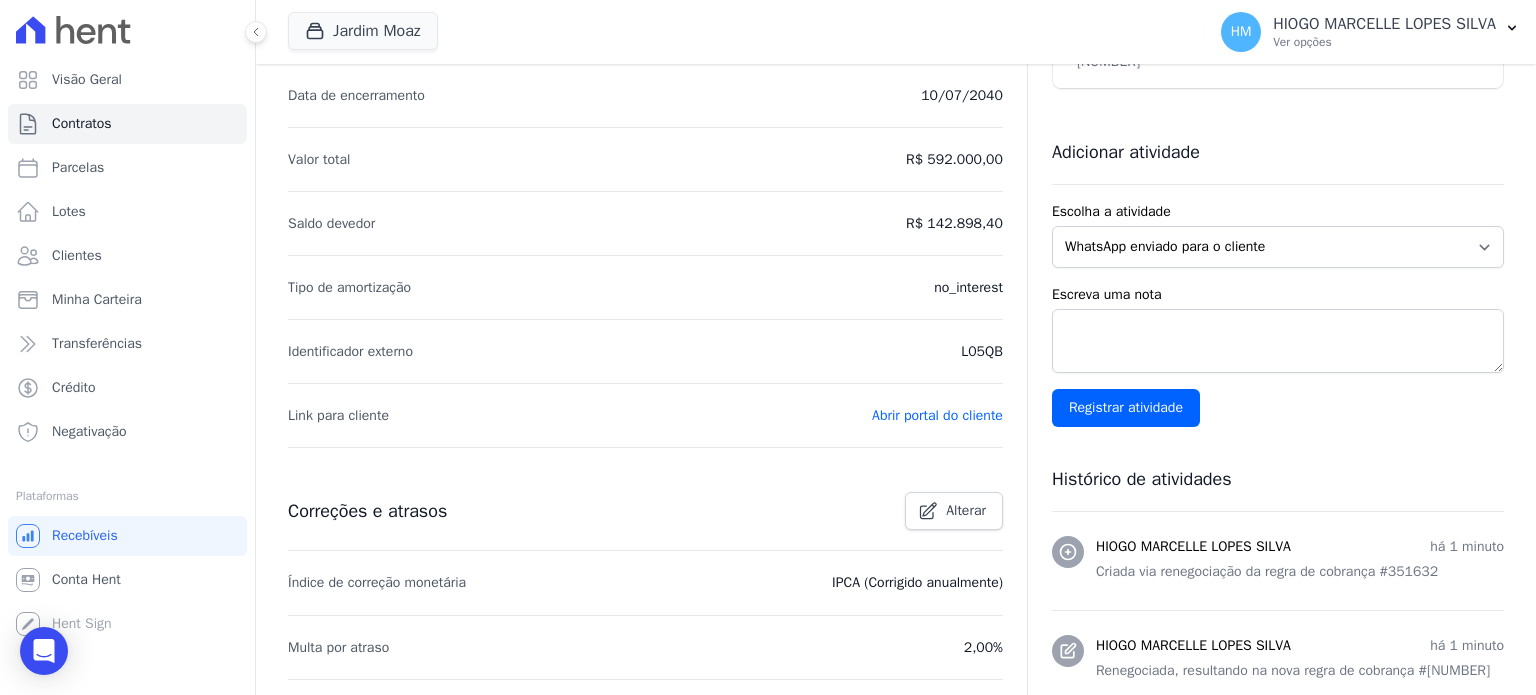 scroll, scrollTop: 0, scrollLeft: 0, axis: both 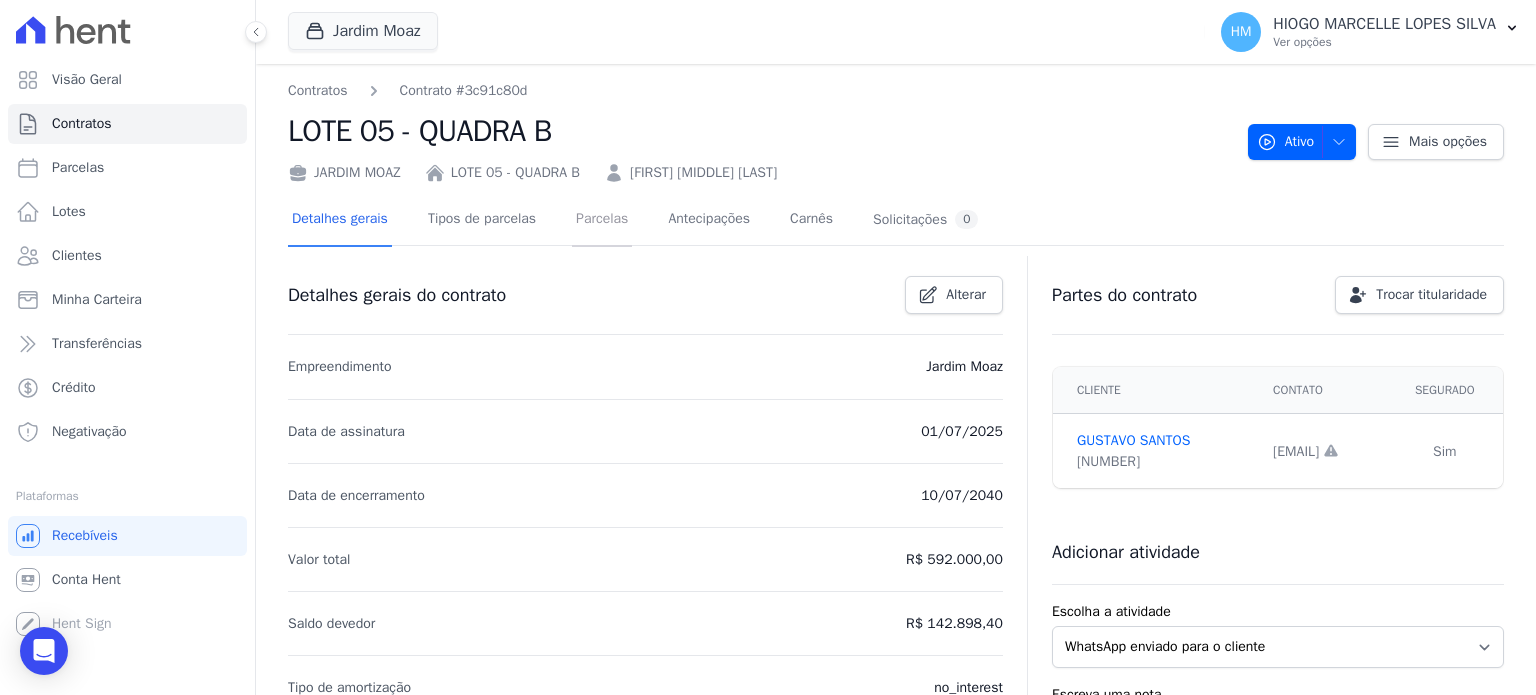 click on "Parcelas" at bounding box center [602, 220] 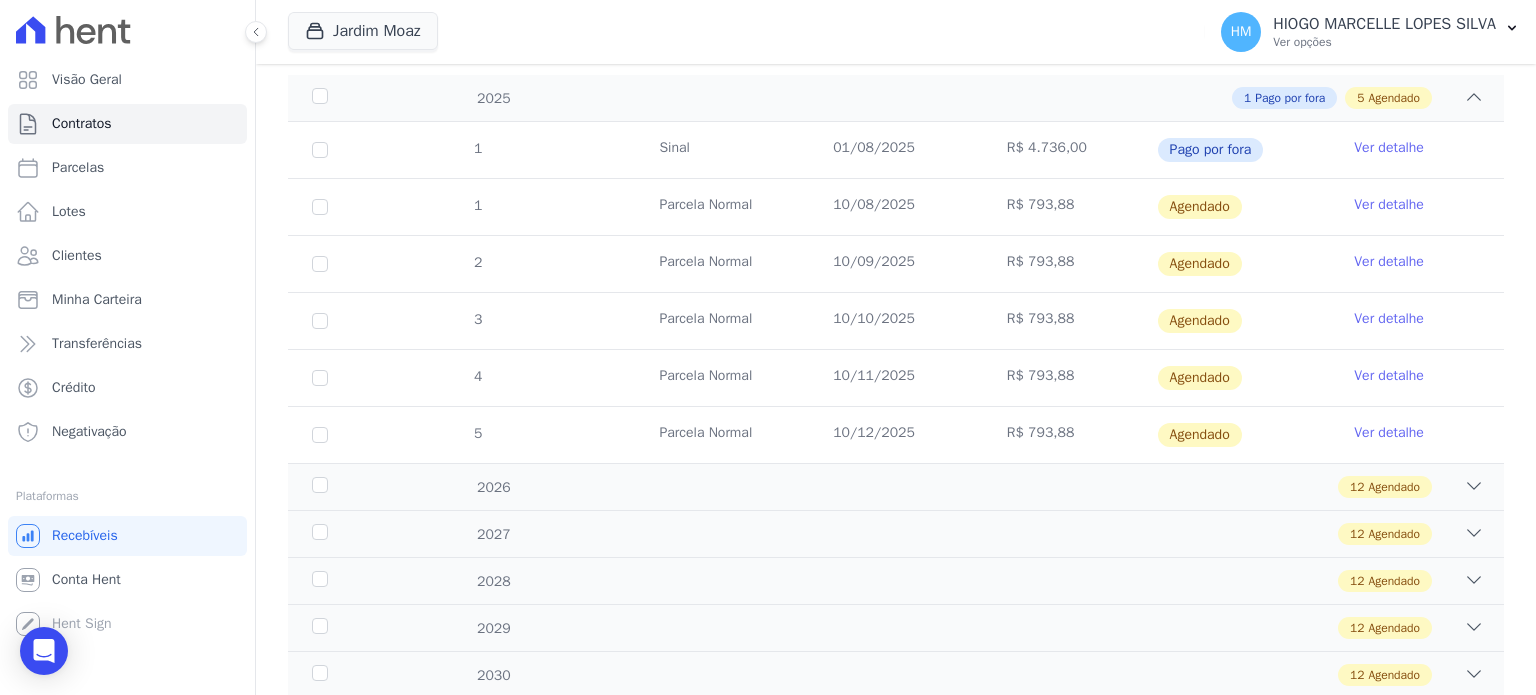 scroll, scrollTop: 0, scrollLeft: 0, axis: both 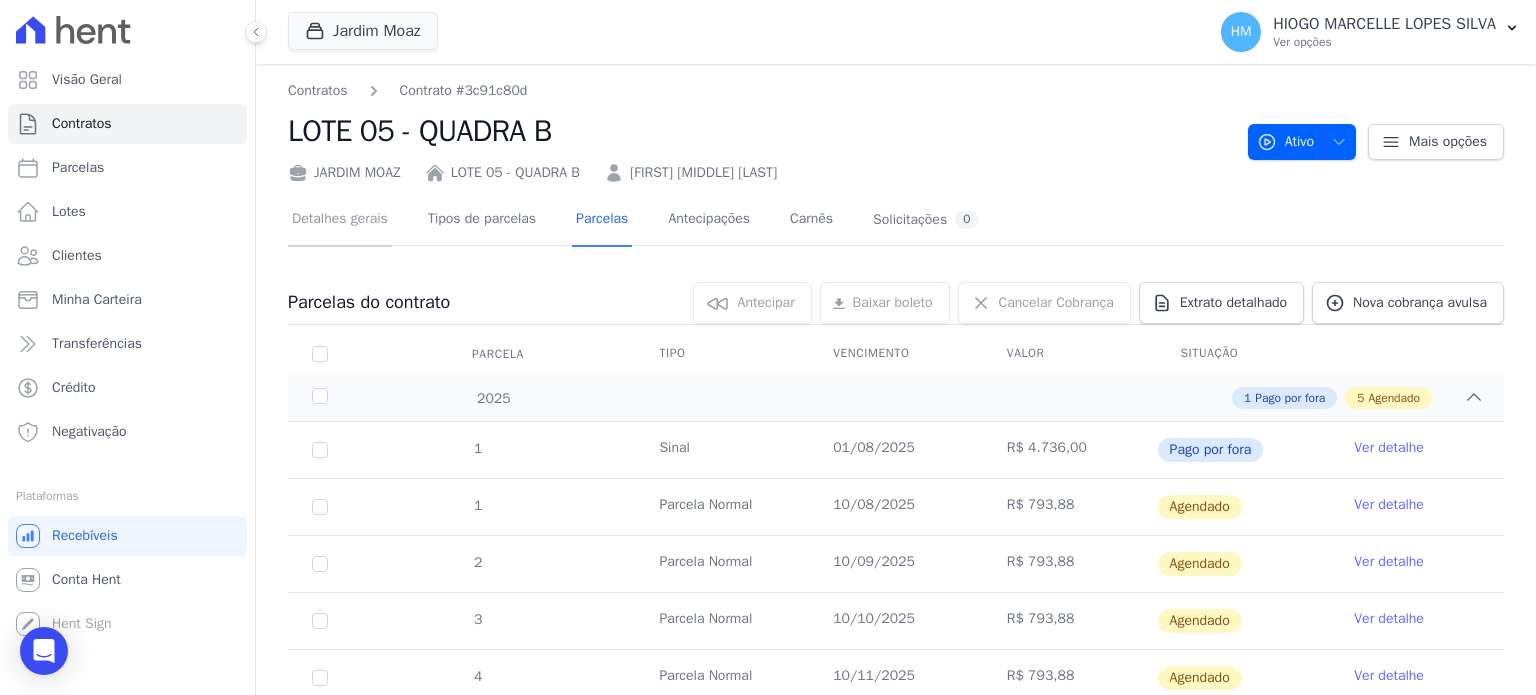 click on "Detalhes gerais" at bounding box center [340, 220] 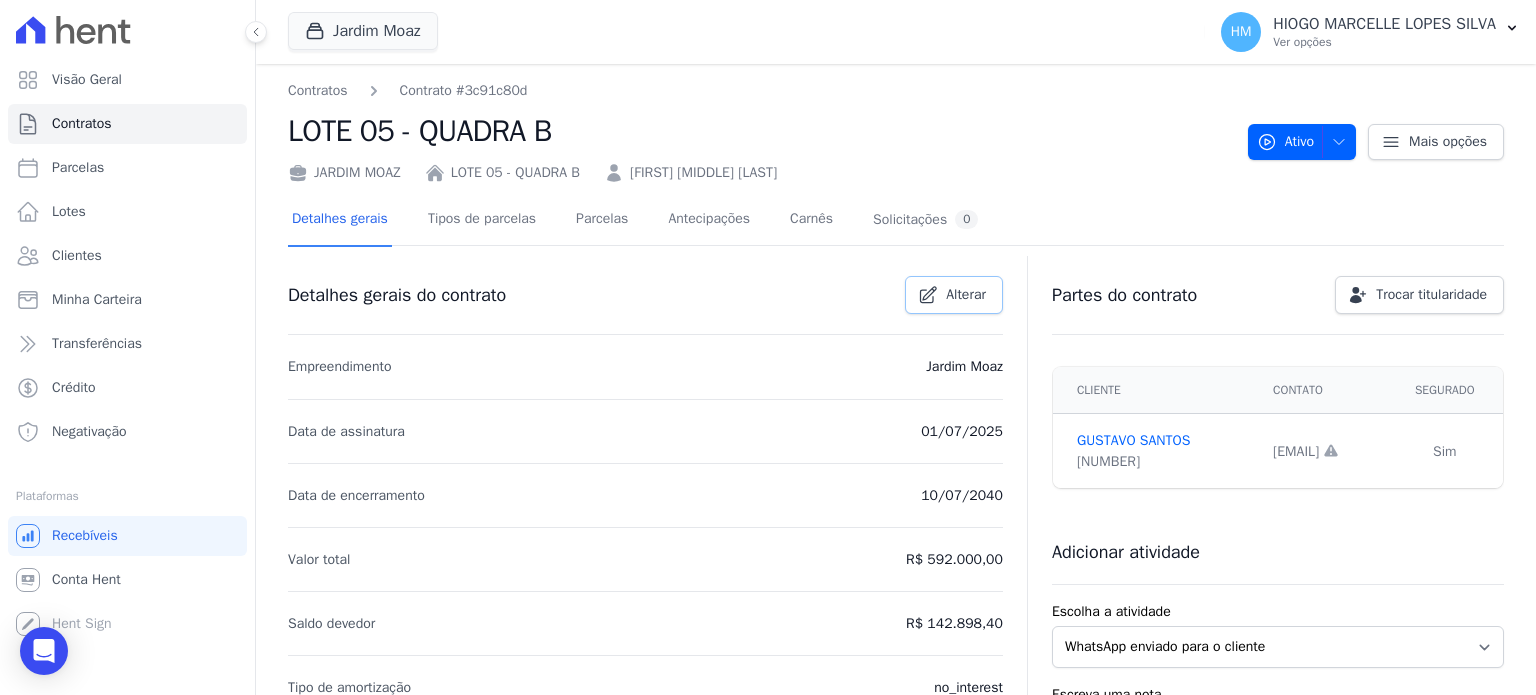 click on "Alterar" at bounding box center (954, 295) 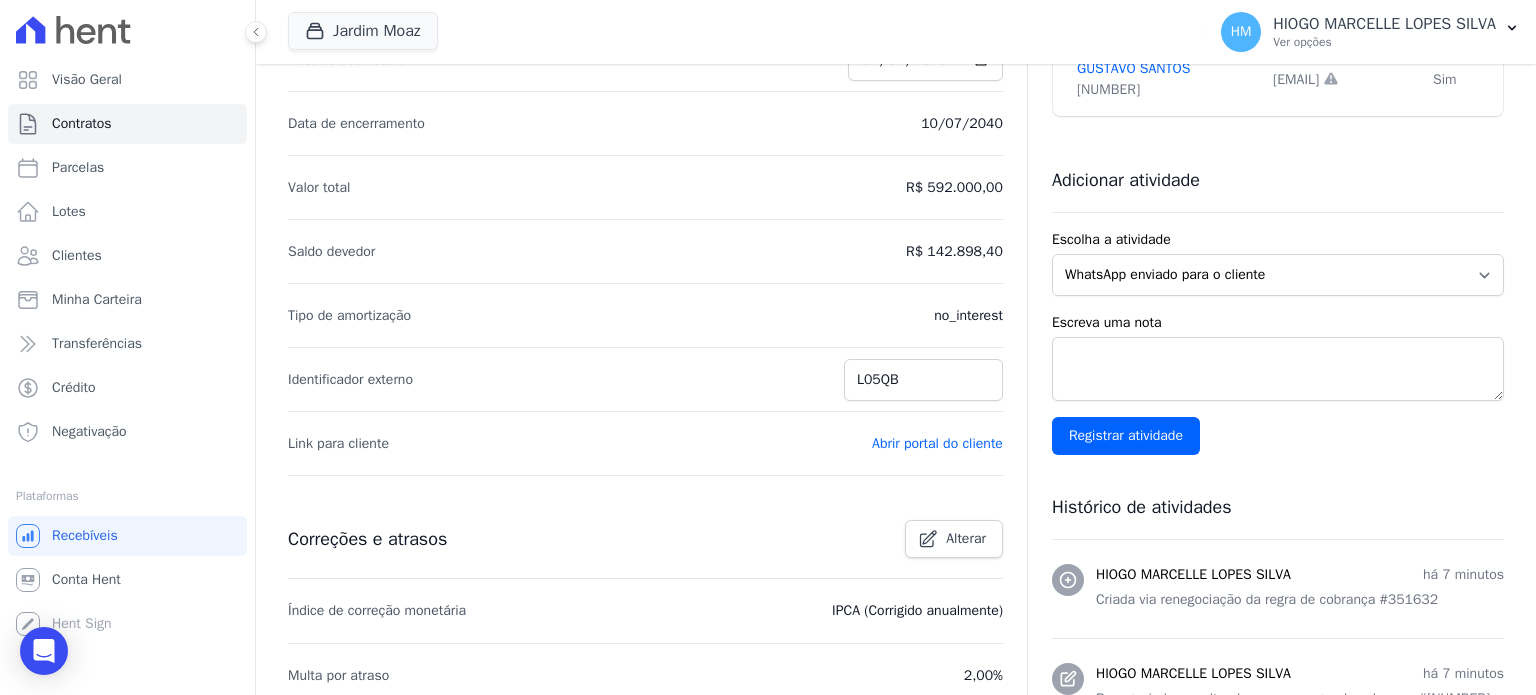 scroll, scrollTop: 0, scrollLeft: 0, axis: both 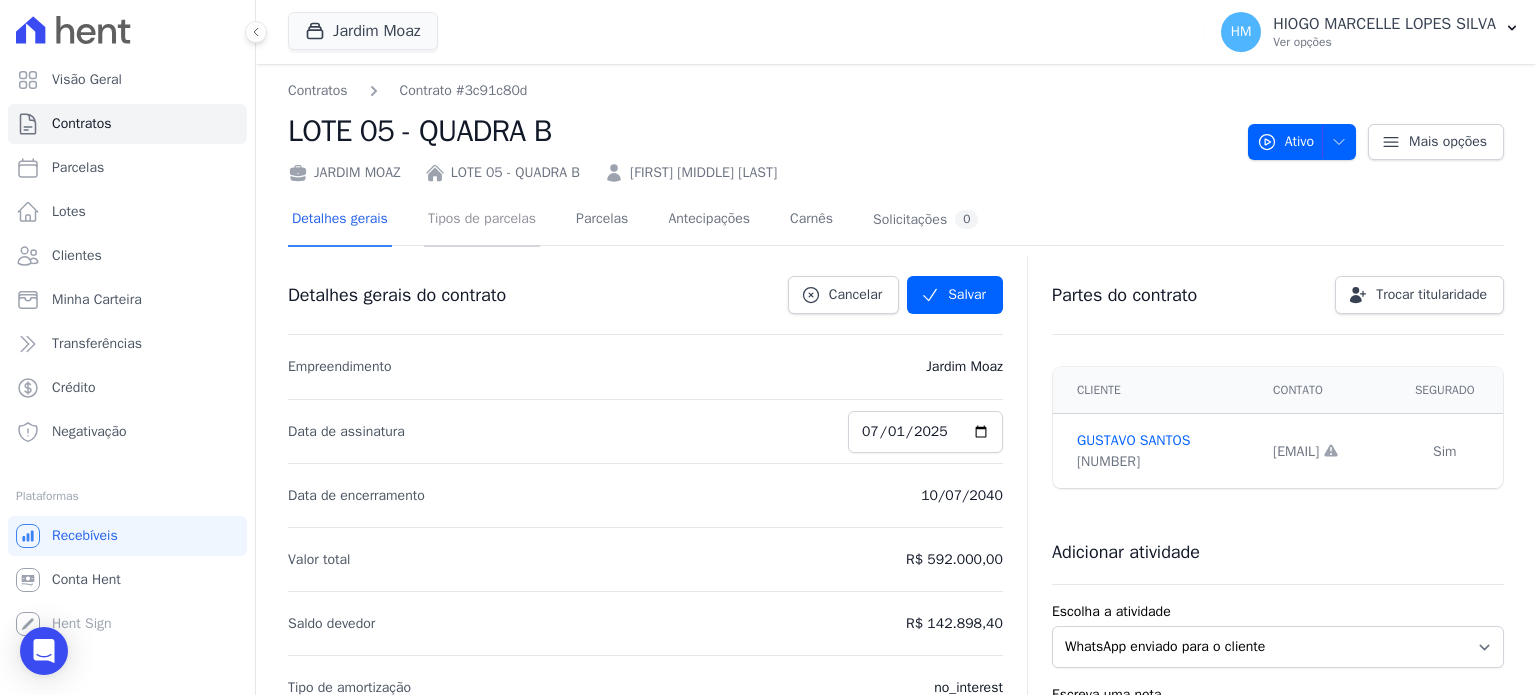 click on "Tipos de parcelas" at bounding box center (482, 220) 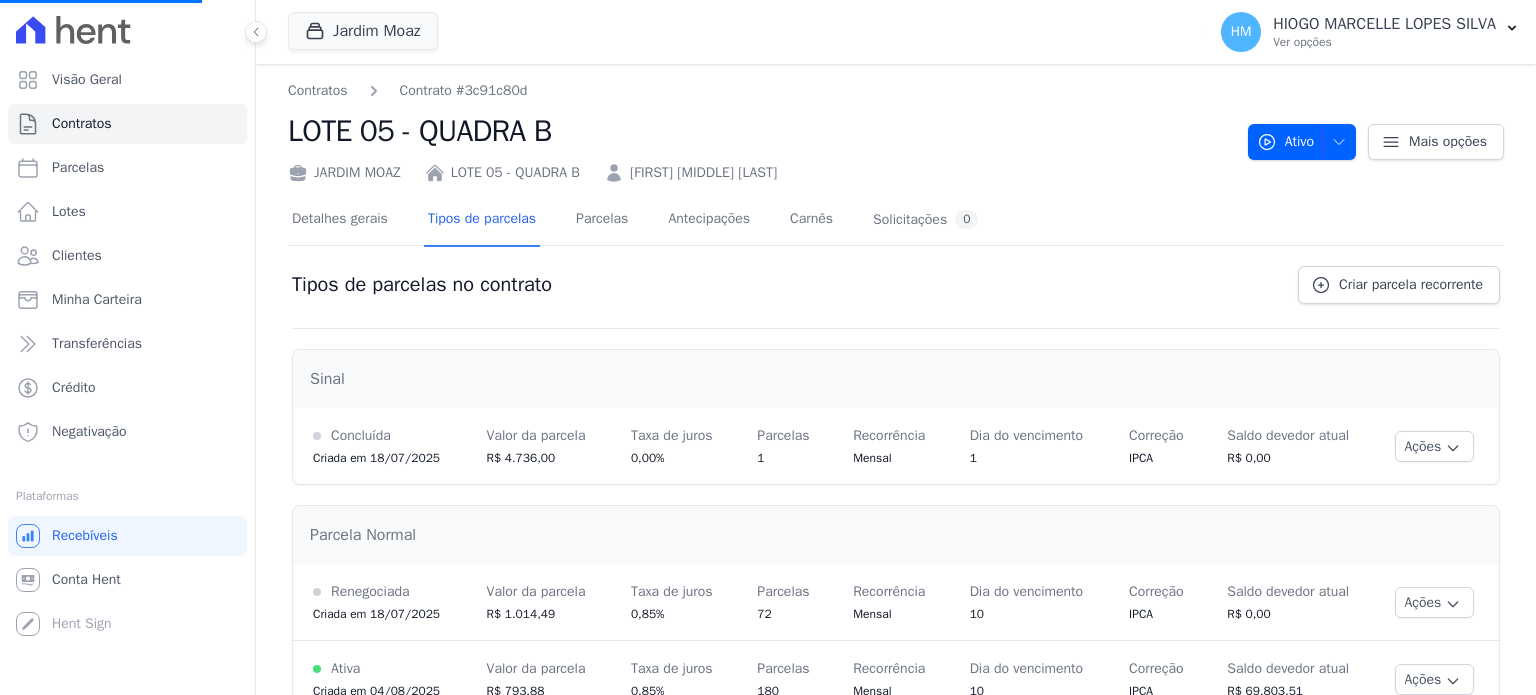 scroll, scrollTop: 52, scrollLeft: 0, axis: vertical 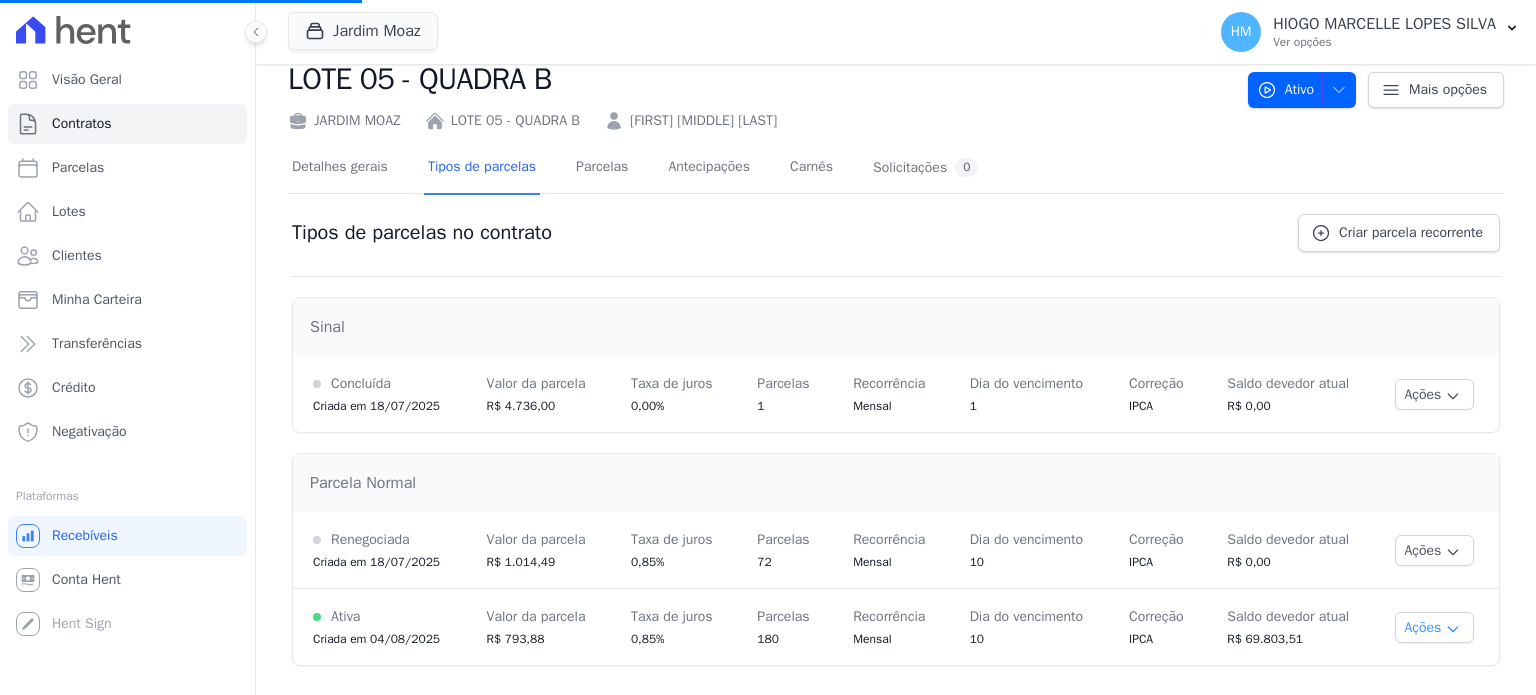click 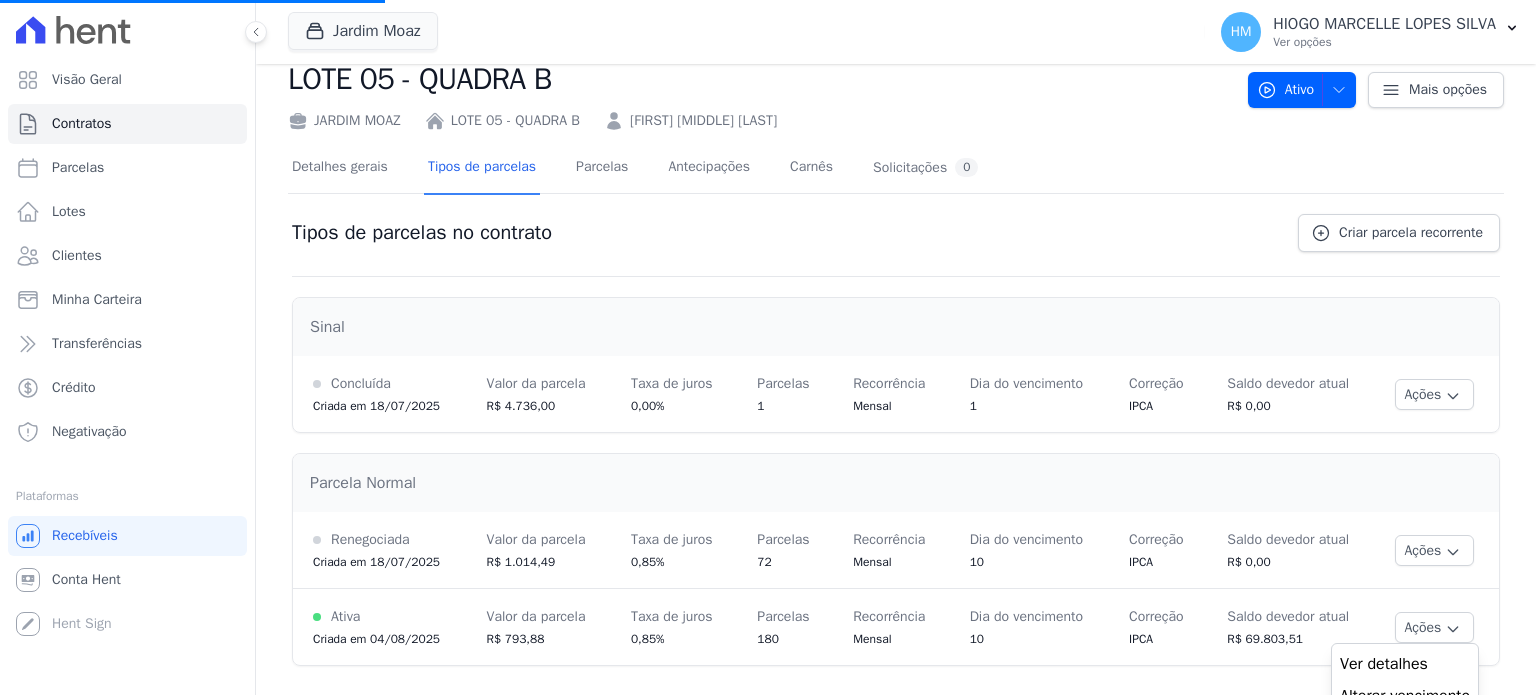 scroll, scrollTop: 102, scrollLeft: 0, axis: vertical 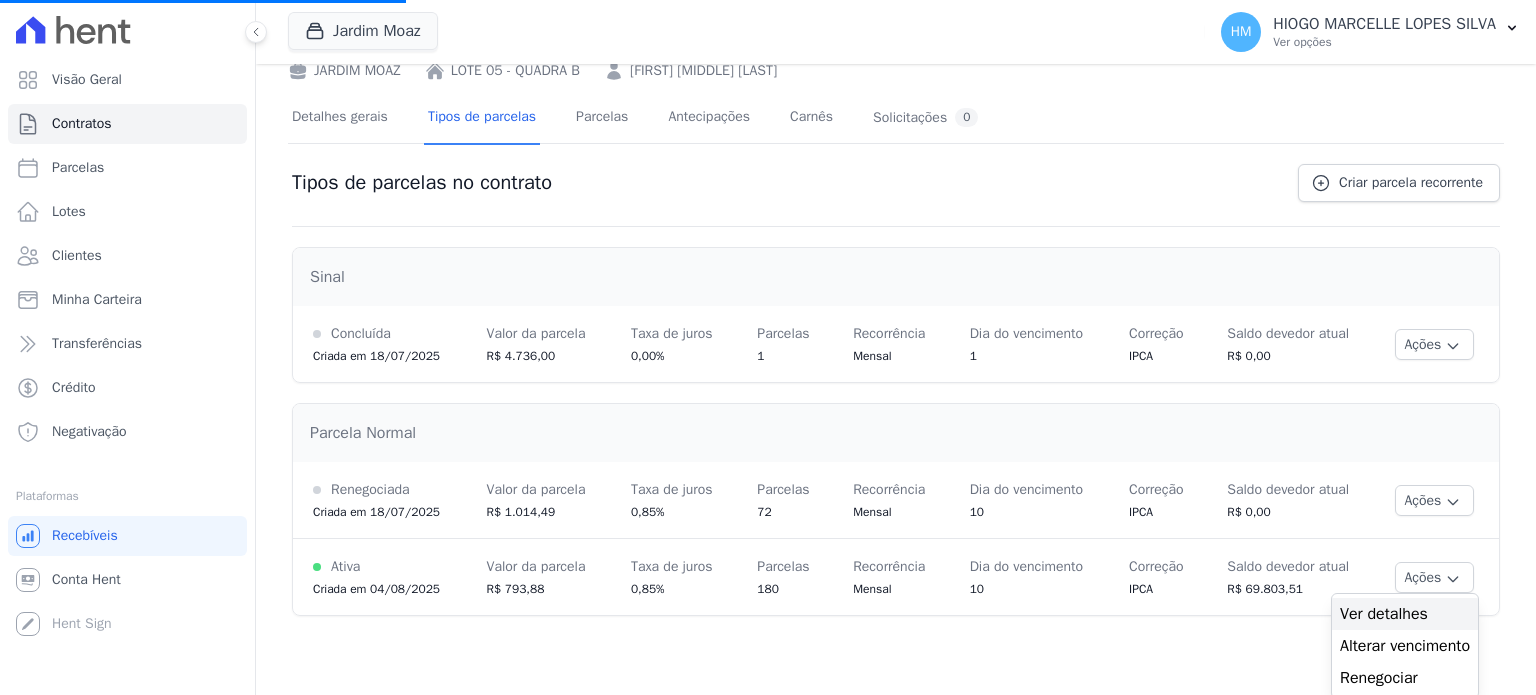 click on "Ver detalhes" at bounding box center [1405, 614] 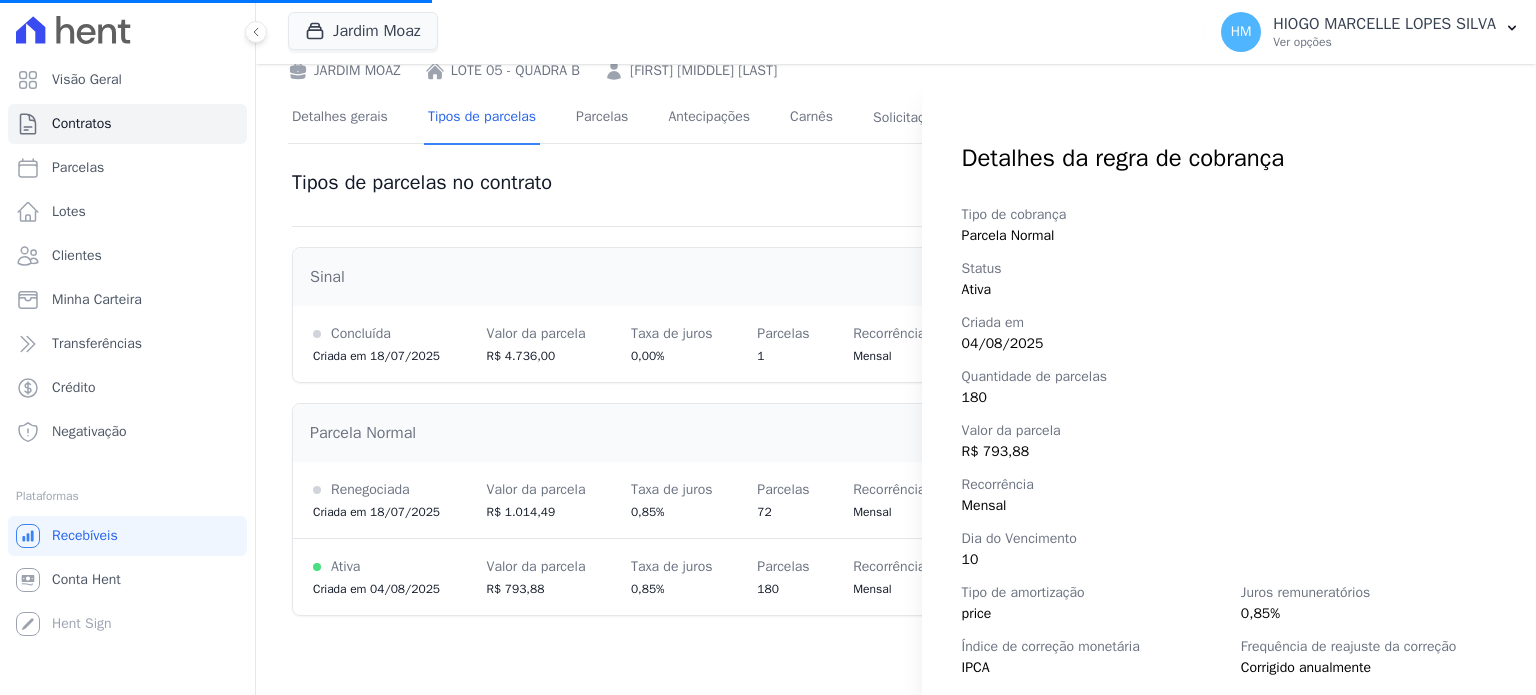 scroll, scrollTop: 200, scrollLeft: 0, axis: vertical 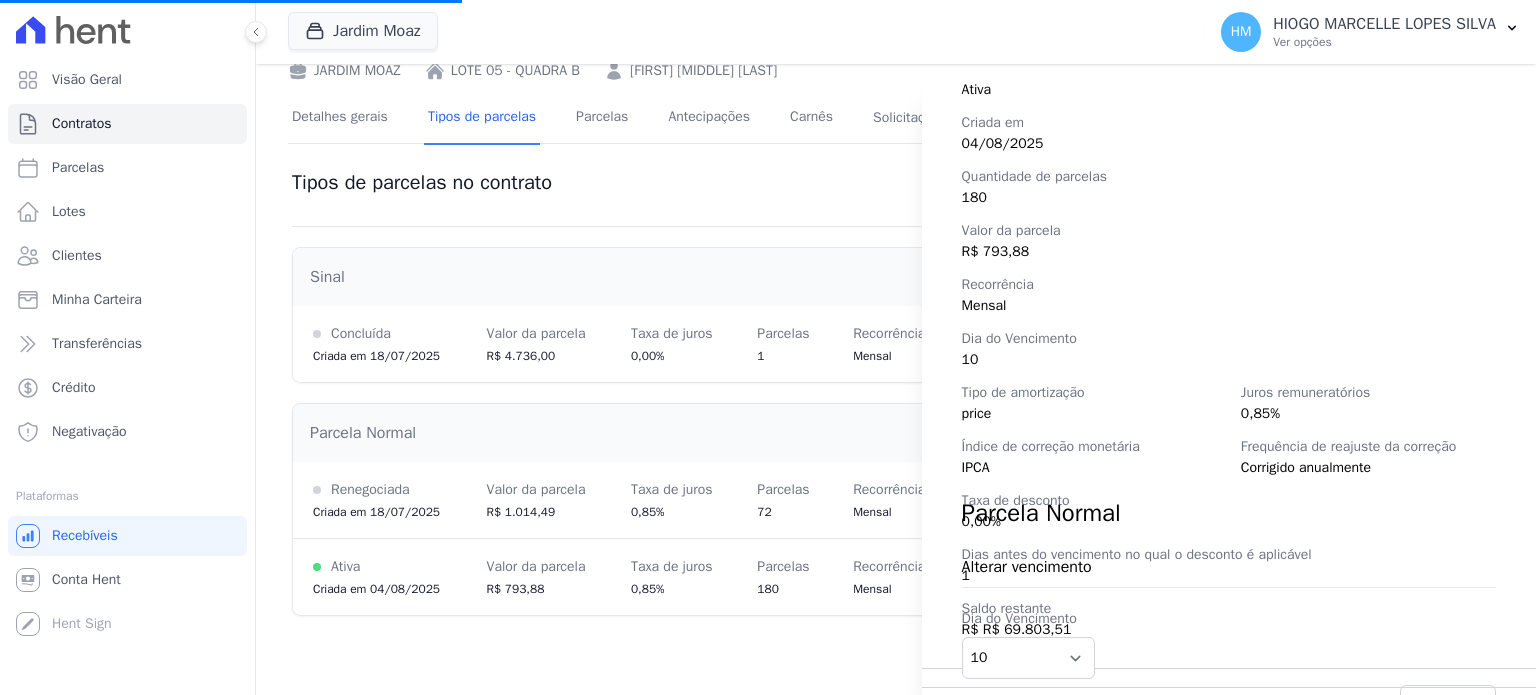 click on "R$ 793,88" at bounding box center (1229, 251) 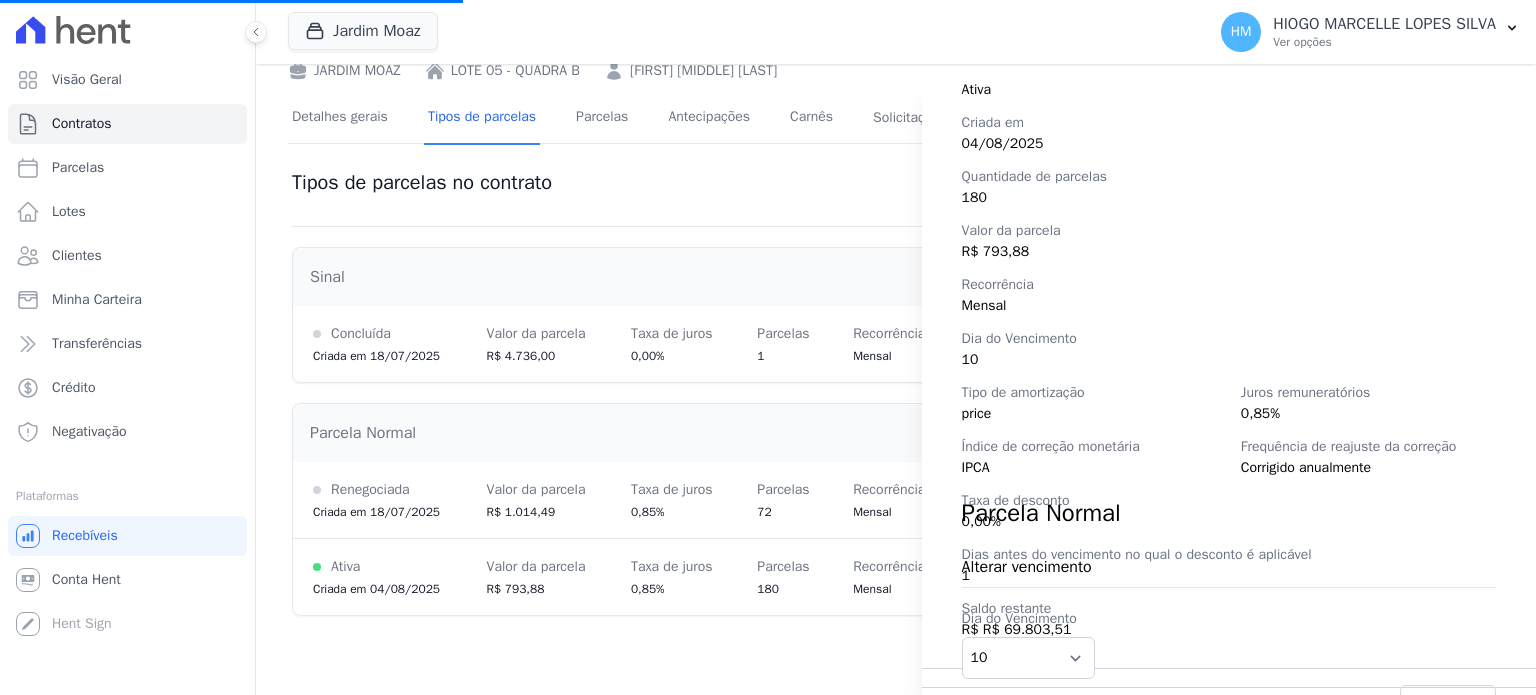 scroll, scrollTop: 52, scrollLeft: 0, axis: vertical 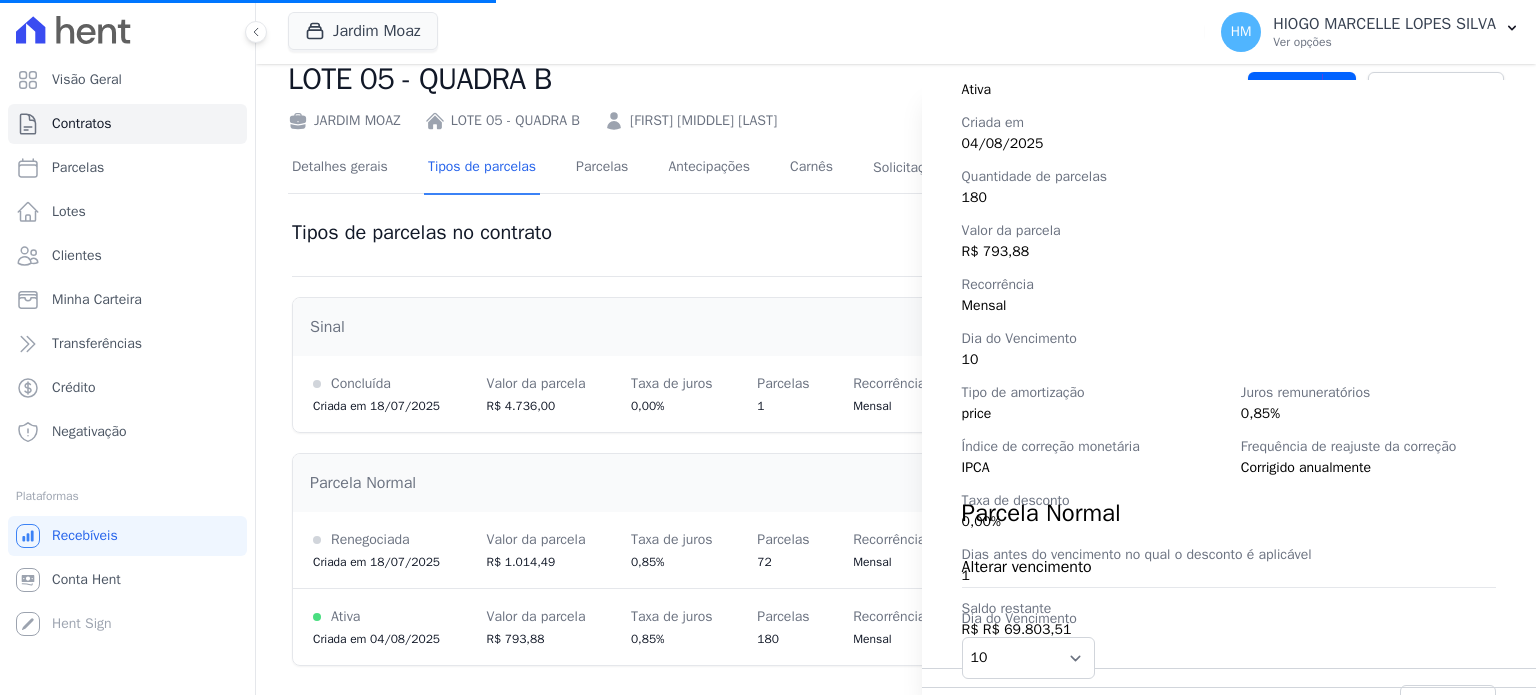 click on "Detalhes da regra de cobrança
Tipo de cobrança
Parcela Normal
Status
Ativa
Criada em
04/08/2025
Quantidade de parcelas
180
Valor da parcela
R$ 793,88
Recorrência
Mensal
Dia do Vencimento
10
Tipo de amortização
price
Juros remuneratórios
0,85%
Índice de correção monetária
IPCA
Frequência de reajuste da correção
Corrigido anualmente
Taxa de desconto
0,00%
Dias antes do vencimento no qual o desconto é aplicável
1" at bounding box center [768, 347] 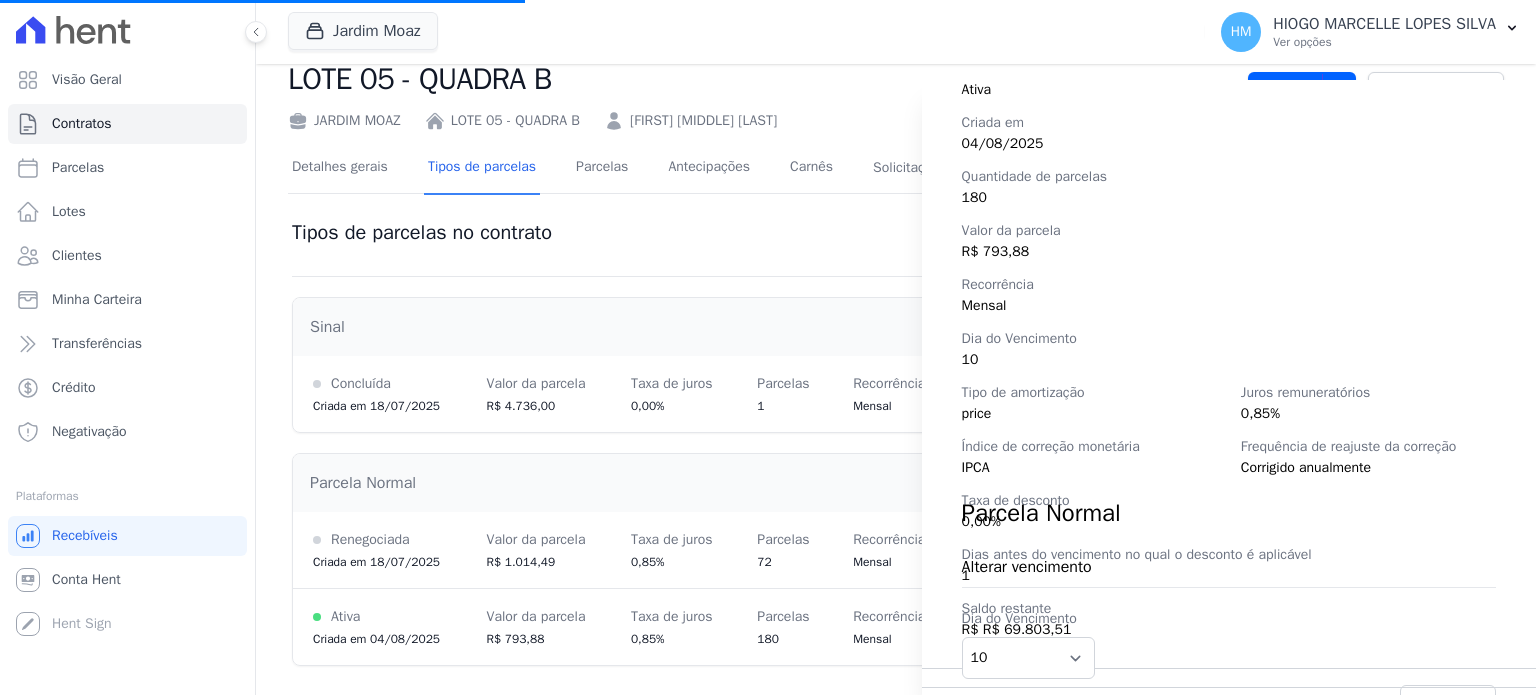 scroll, scrollTop: 280, scrollLeft: 0, axis: vertical 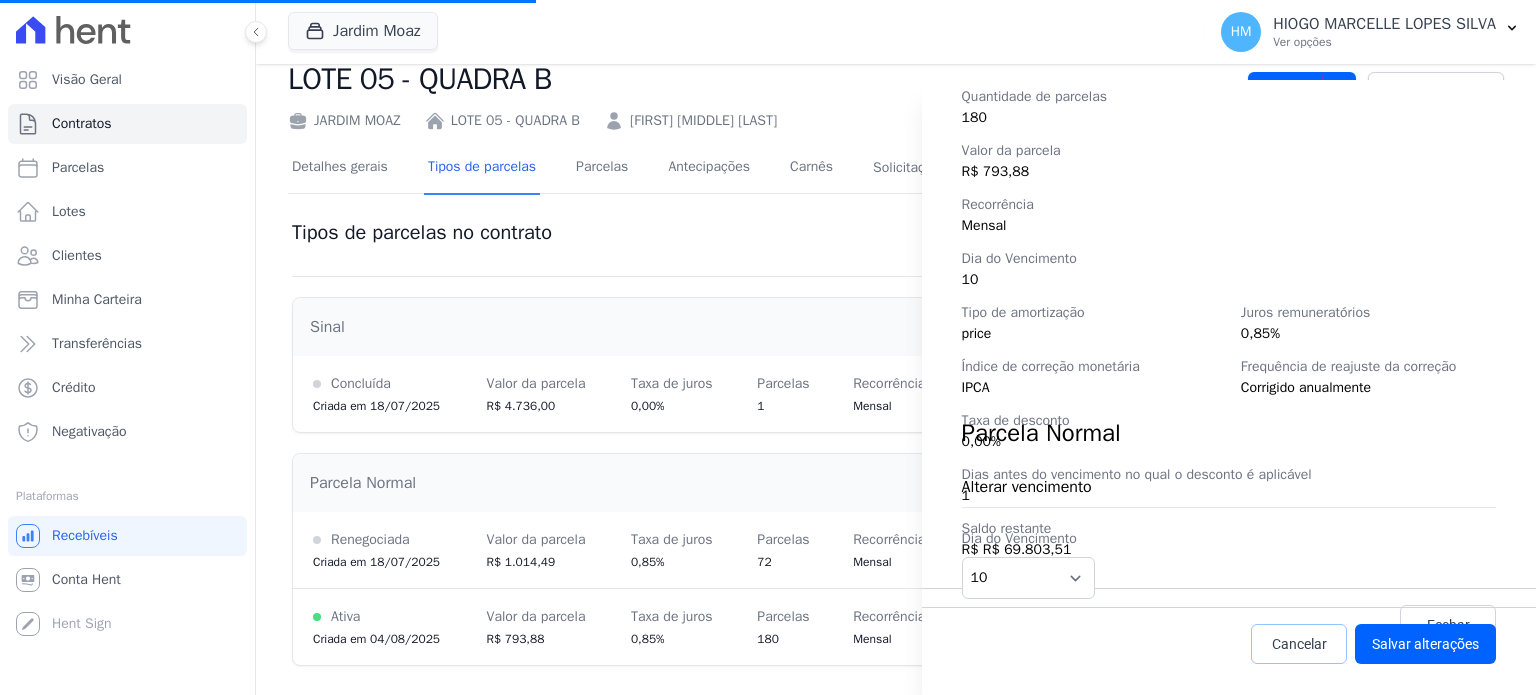 drag, startPoint x: 1312, startPoint y: 651, endPoint x: 1173, endPoint y: 590, distance: 151.79591 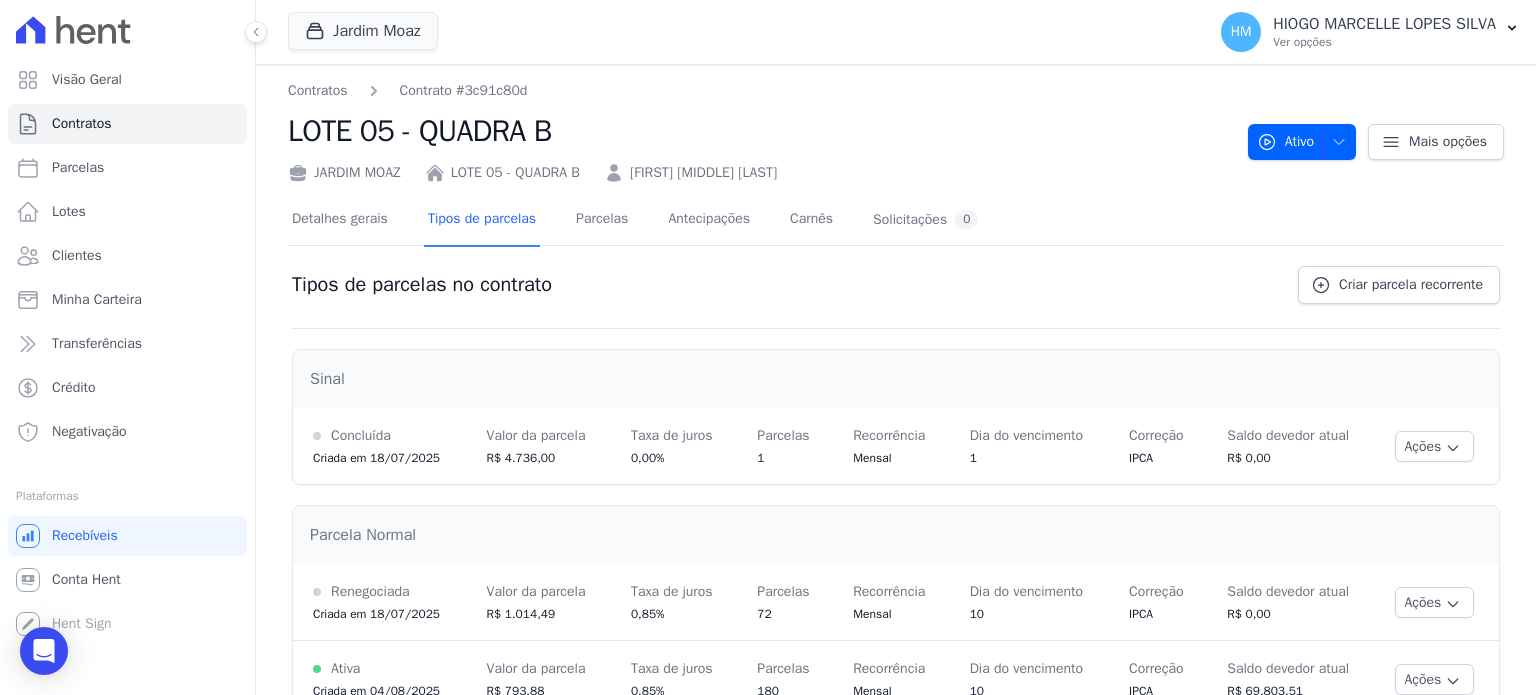 scroll, scrollTop: 52, scrollLeft: 0, axis: vertical 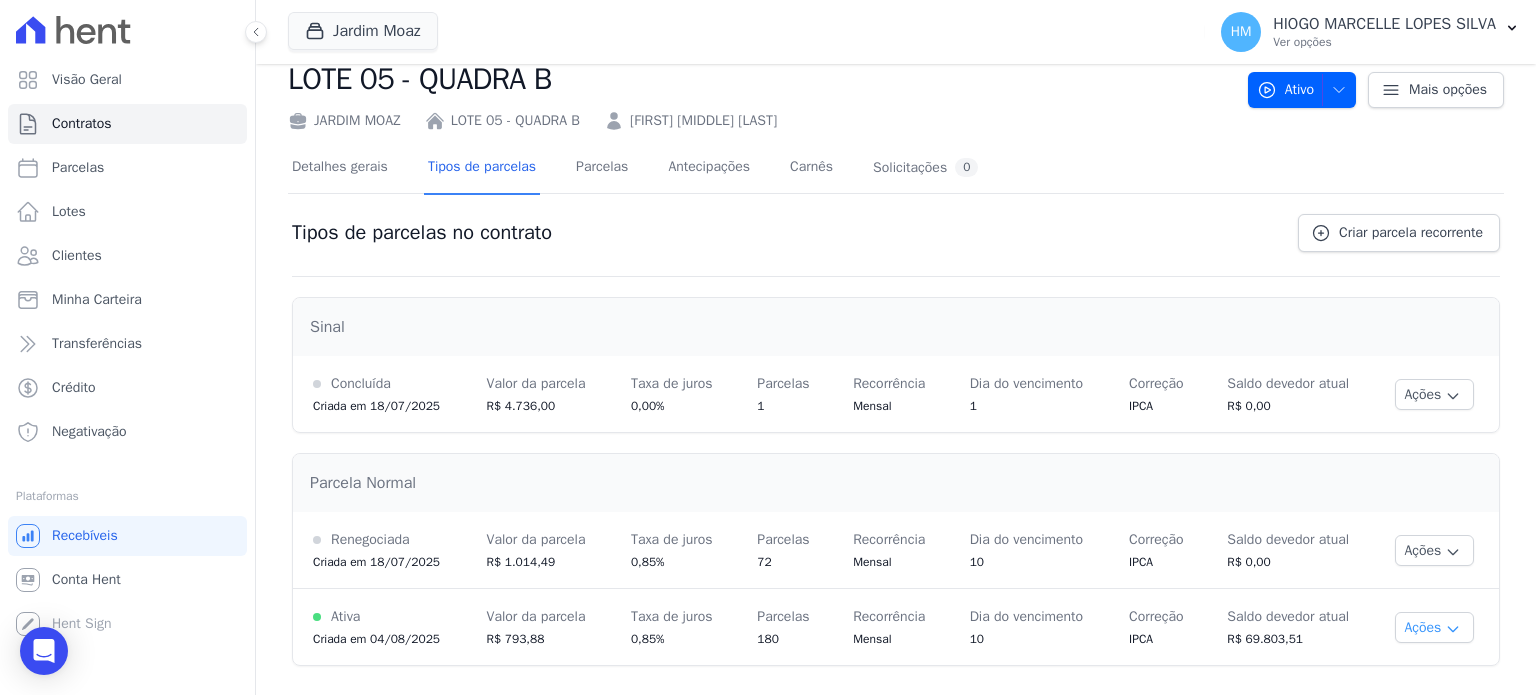 click on "Ações" at bounding box center (1434, 627) 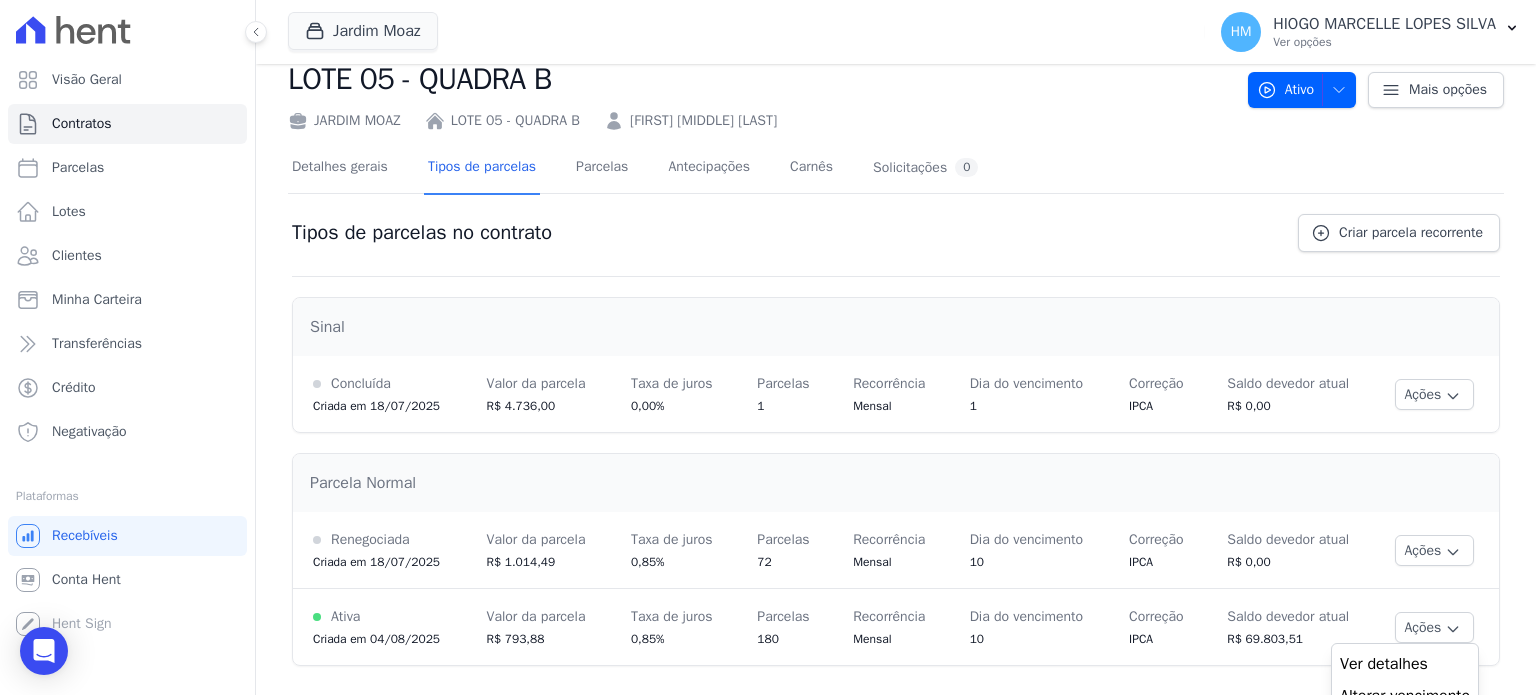 scroll, scrollTop: 102, scrollLeft: 0, axis: vertical 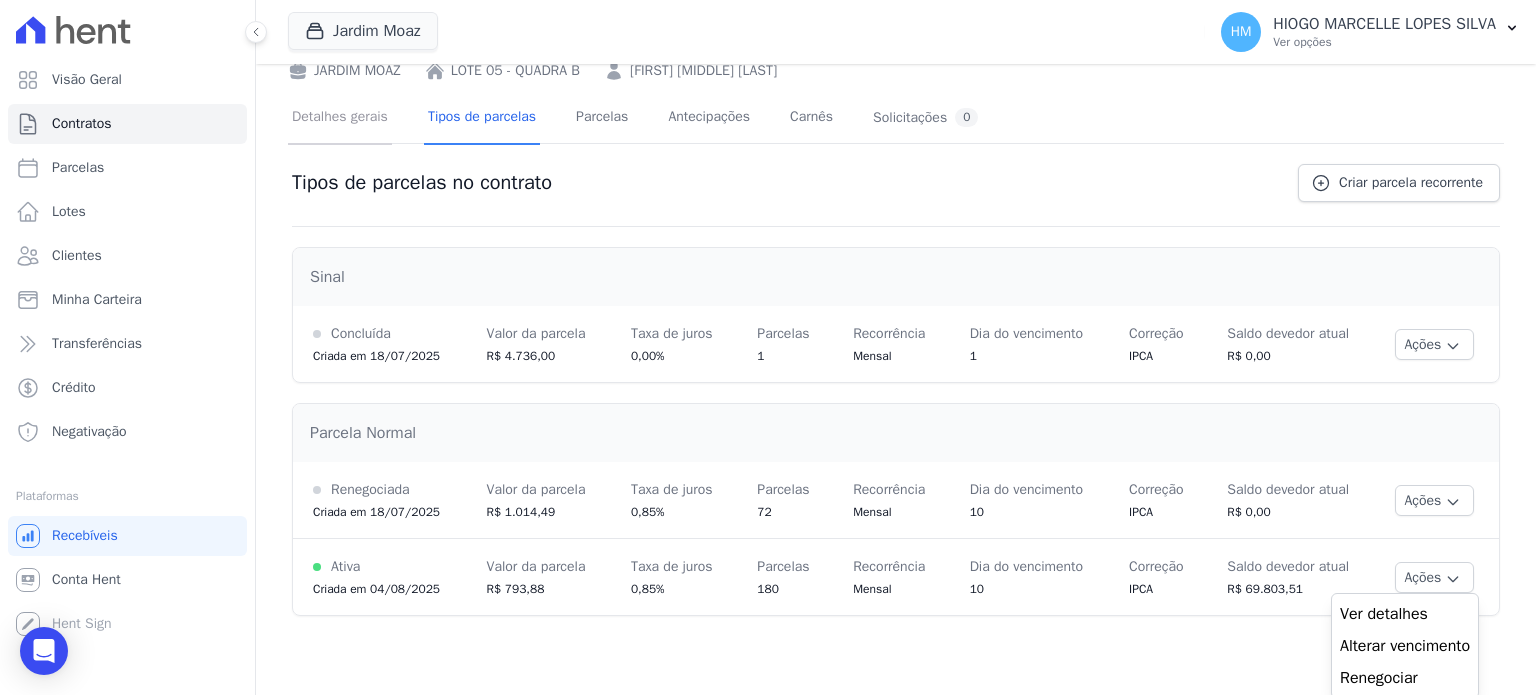 click on "Detalhes gerais" at bounding box center [340, 118] 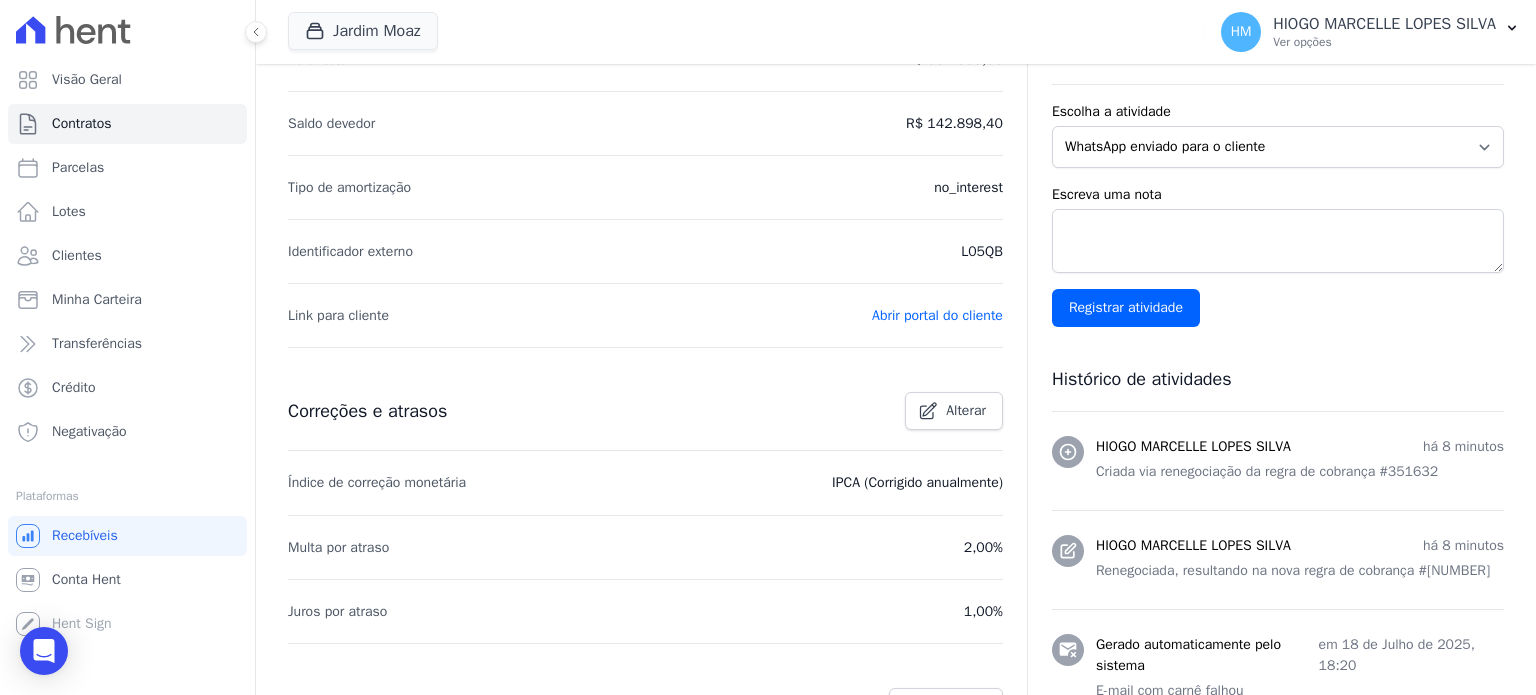 scroll, scrollTop: 0, scrollLeft: 0, axis: both 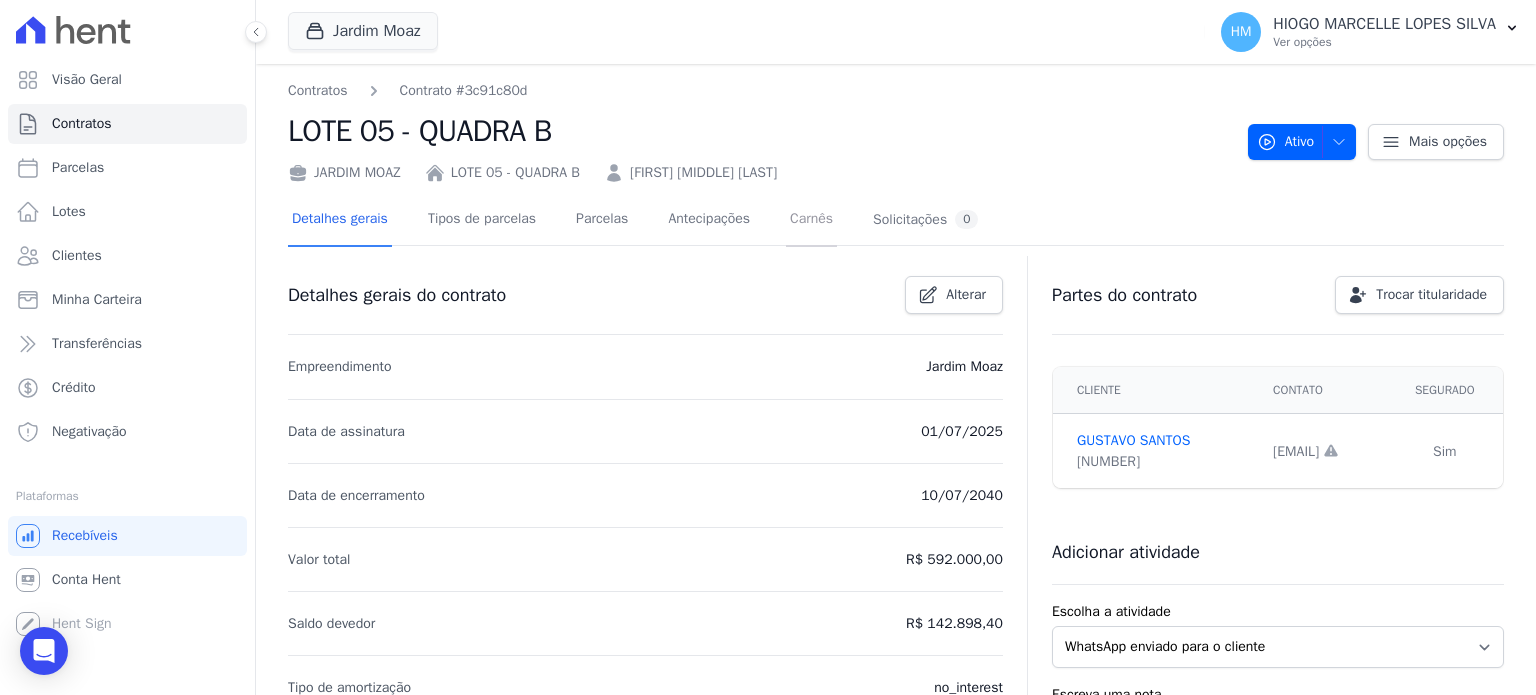 click on "Carnês" at bounding box center (811, 220) 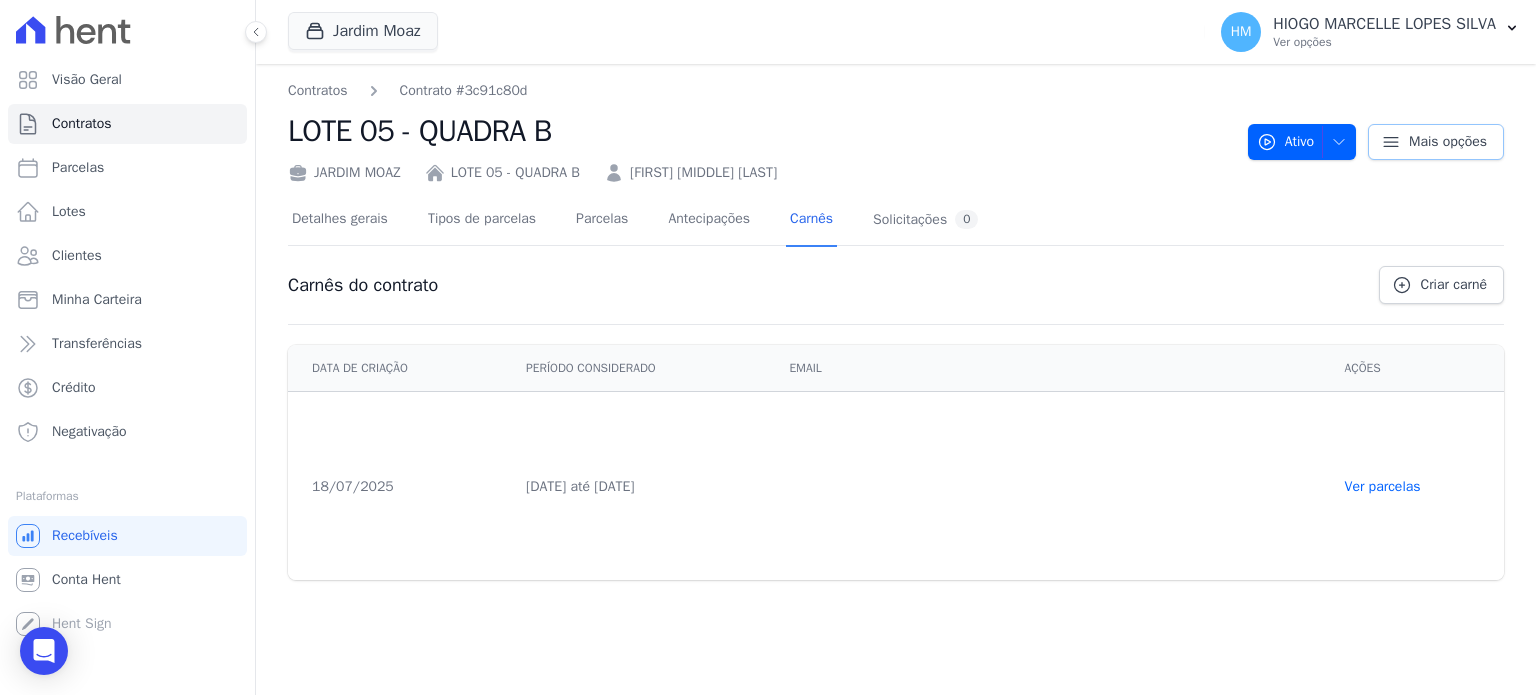 click 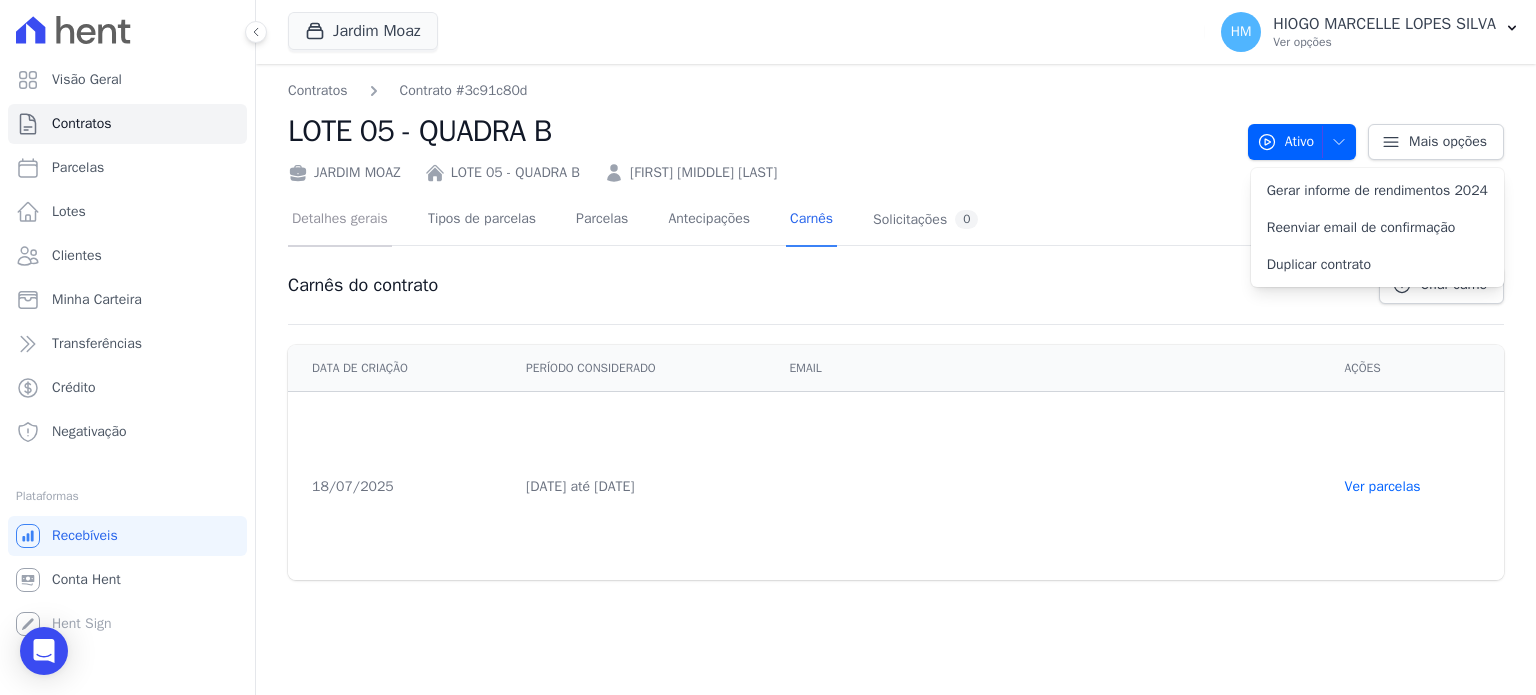 click on "Detalhes gerais" at bounding box center [340, 220] 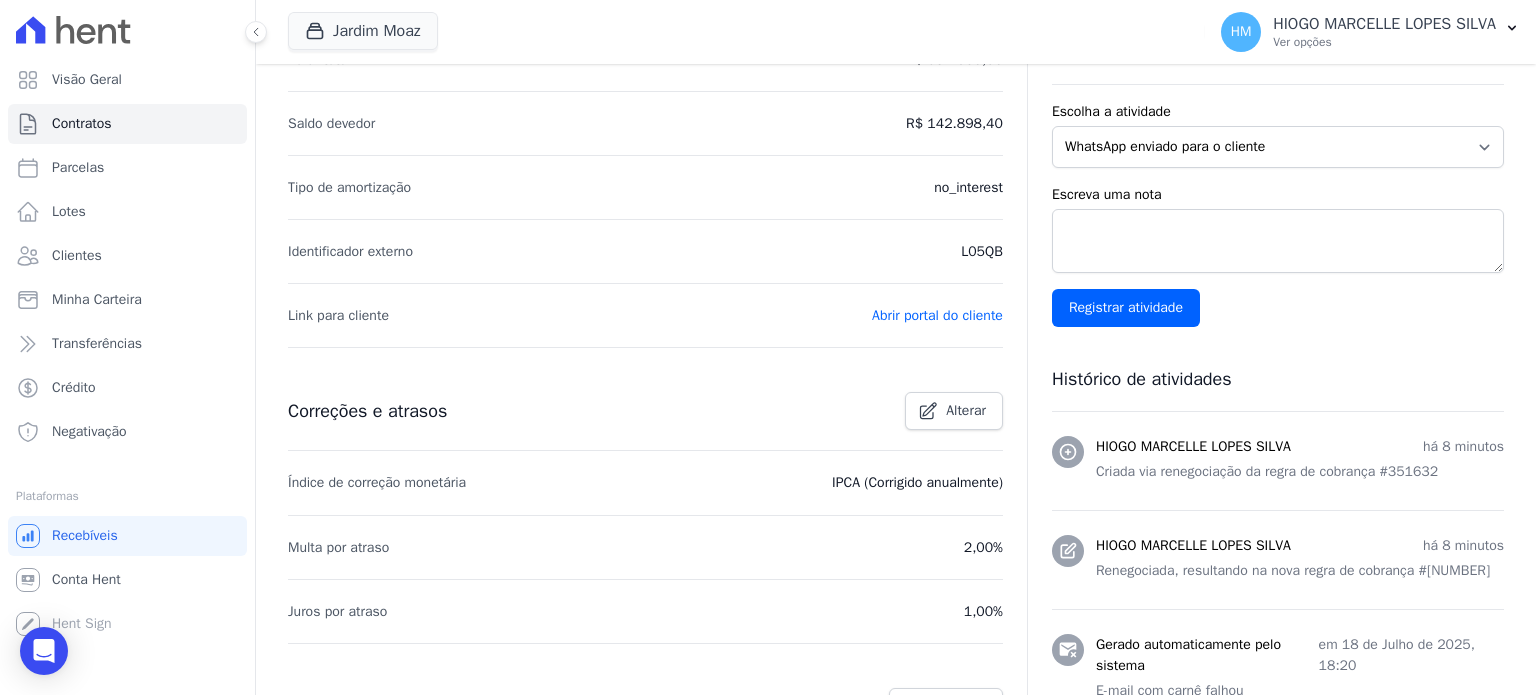 scroll, scrollTop: 0, scrollLeft: 0, axis: both 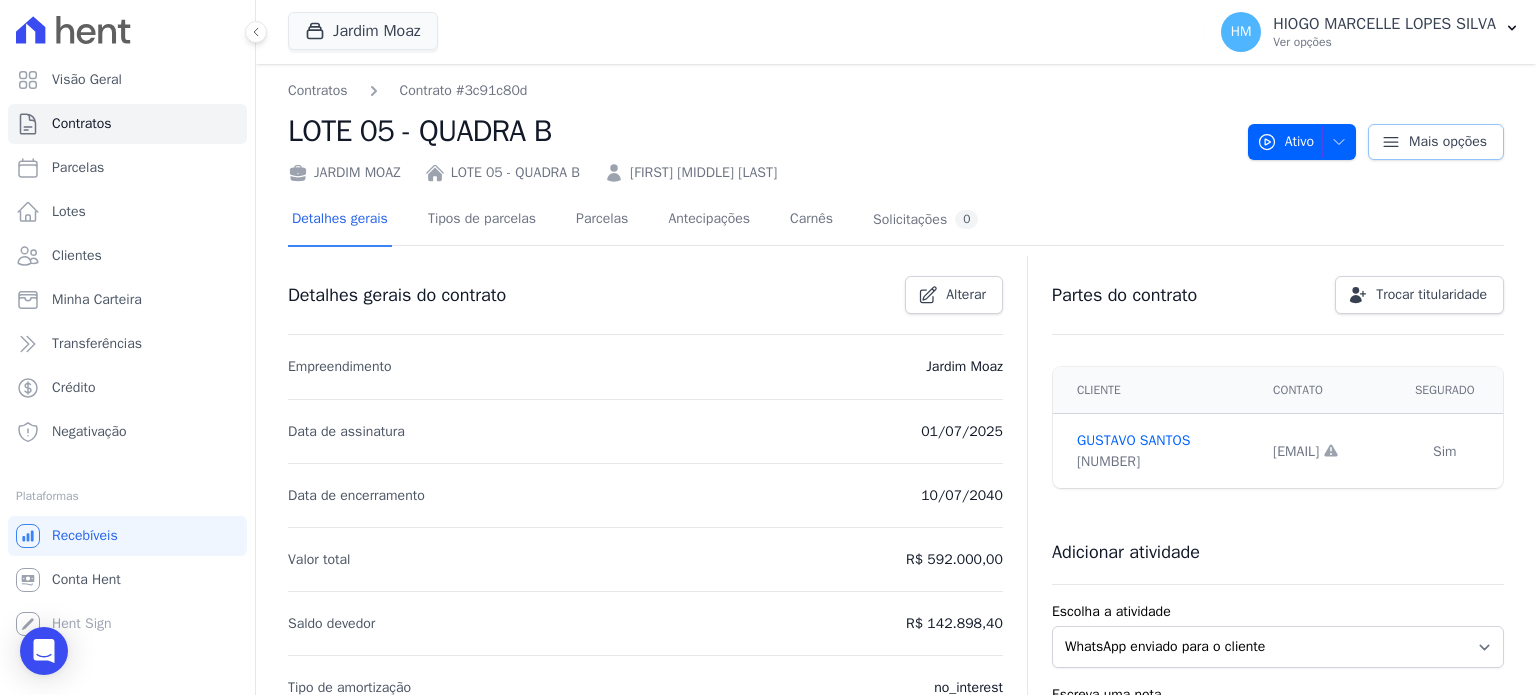 click 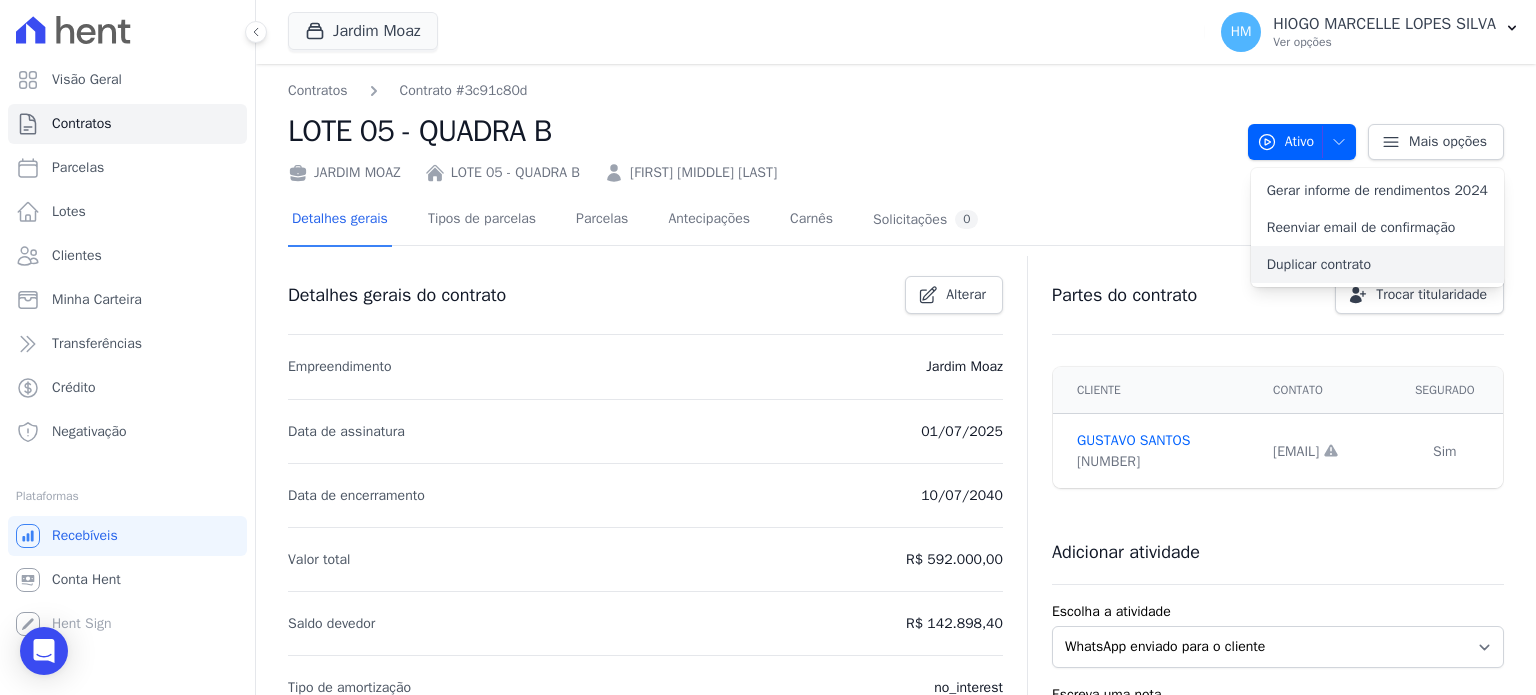 click on "Duplicar contrato" at bounding box center (1377, 264) 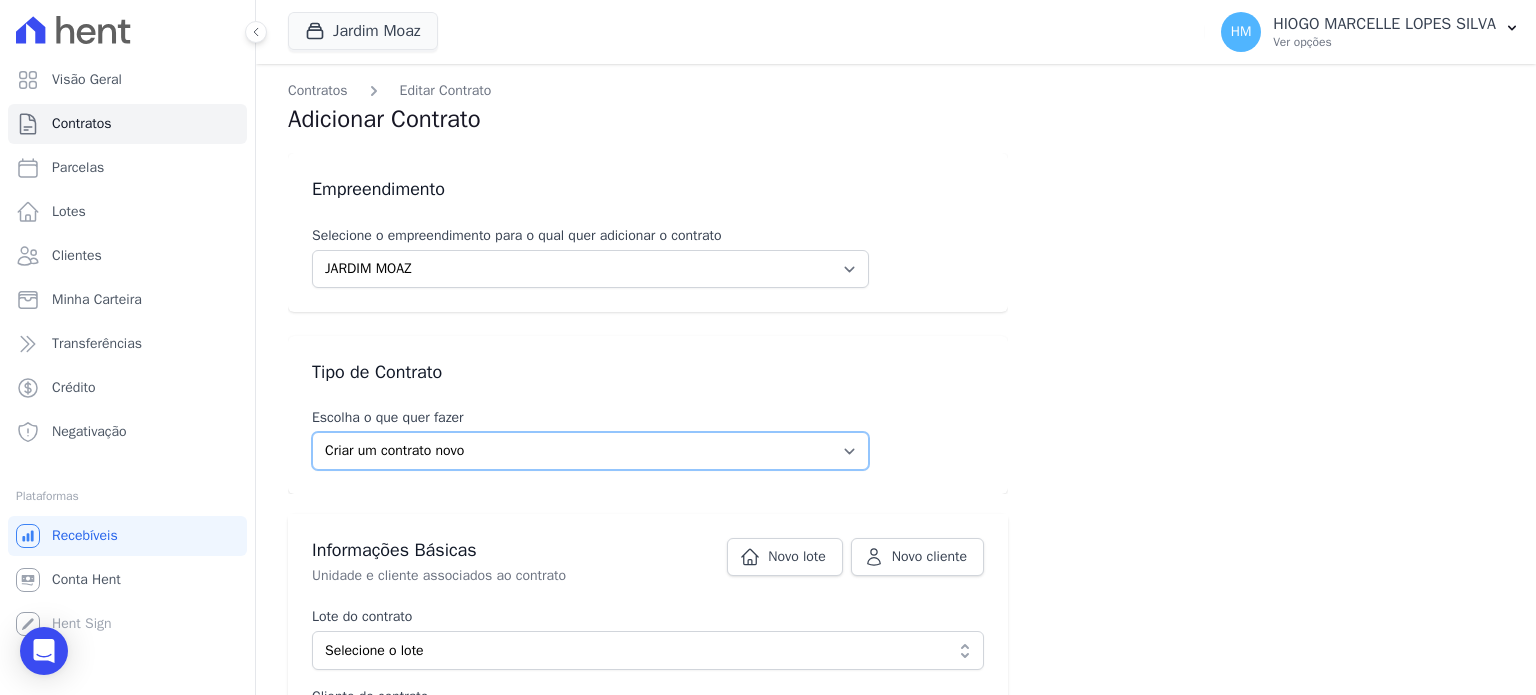 click on "Criar um contrato novo
Incluir contrato ativo externo" at bounding box center [590, 451] 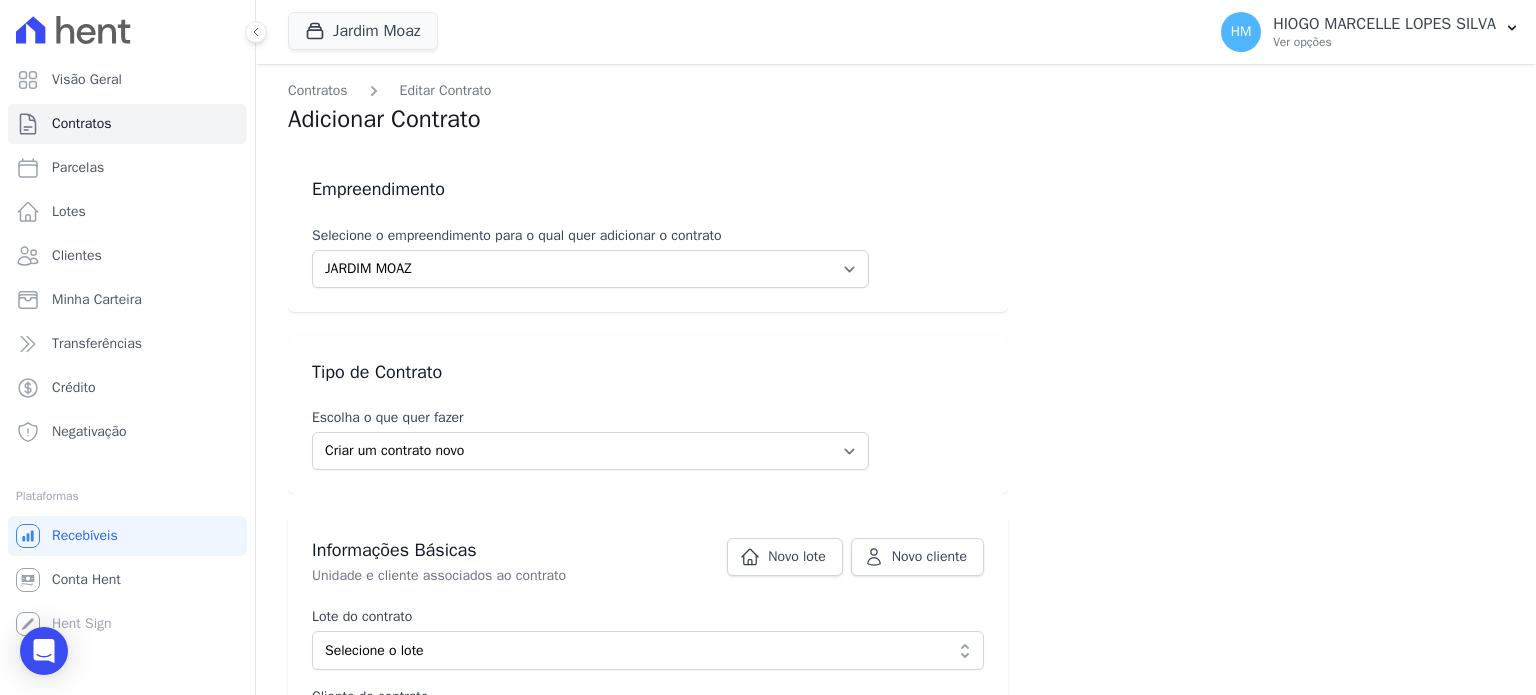 click on "Empreendimento
Selecione o empreendimento para o qual quer adicionar o contrato
JARDIM MOAZ
Tipo de Contrato
Escolha o que quer fazer
Criar um contrato novo
Incluir contrato ativo externo
Informações Básicas
Unidade e cliente associados ao contrato
Novo lote
Novo cliente
Lote do contrato
Selecione o lote" at bounding box center [896, 1482] 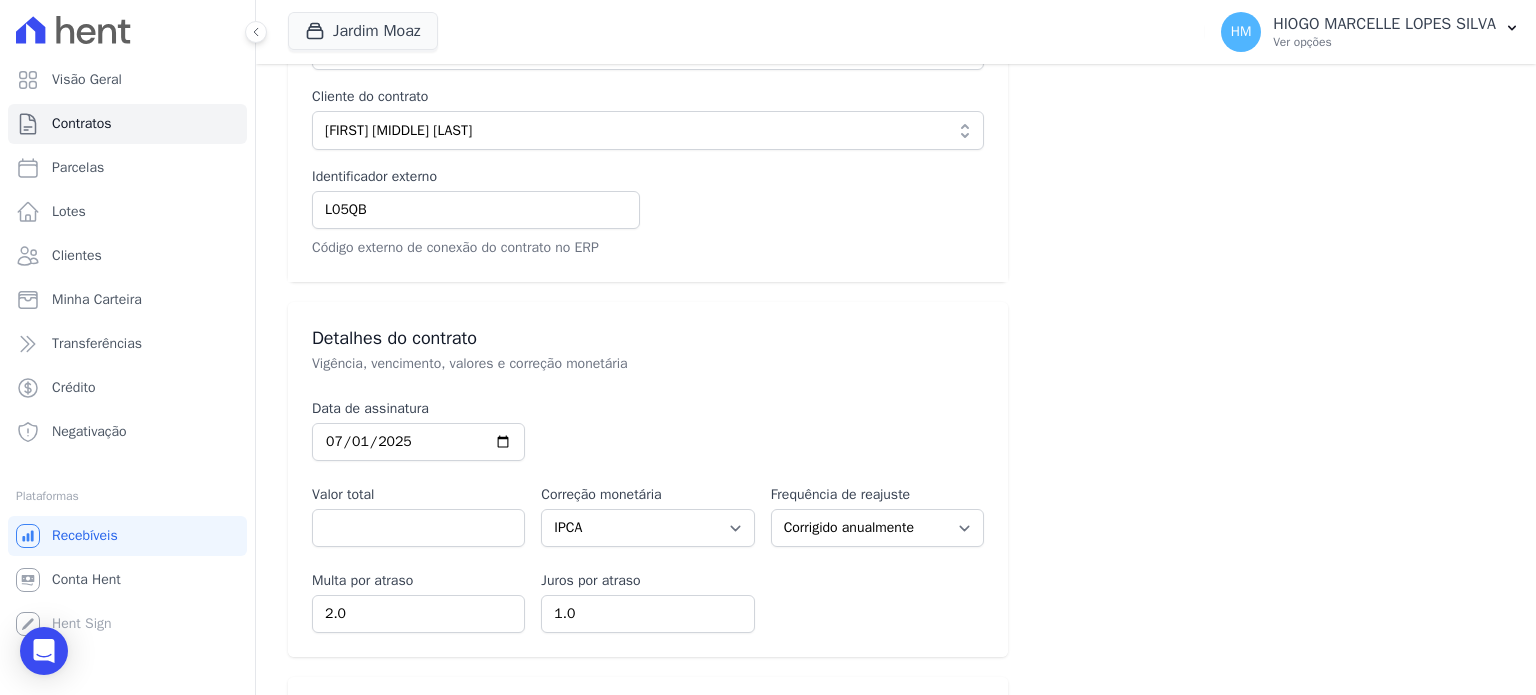 scroll, scrollTop: 200, scrollLeft: 0, axis: vertical 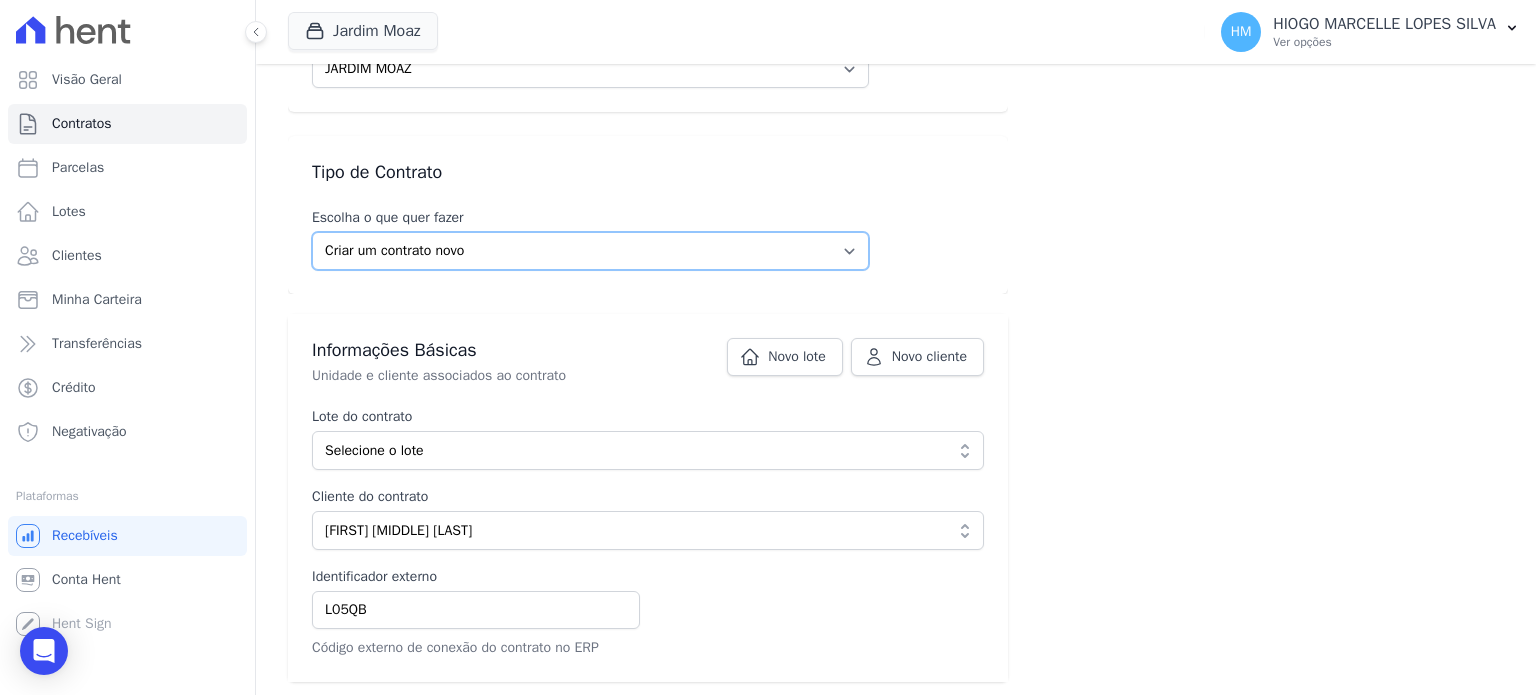 click on "Criar um contrato novo
Incluir contrato ativo externo" at bounding box center [590, 251] 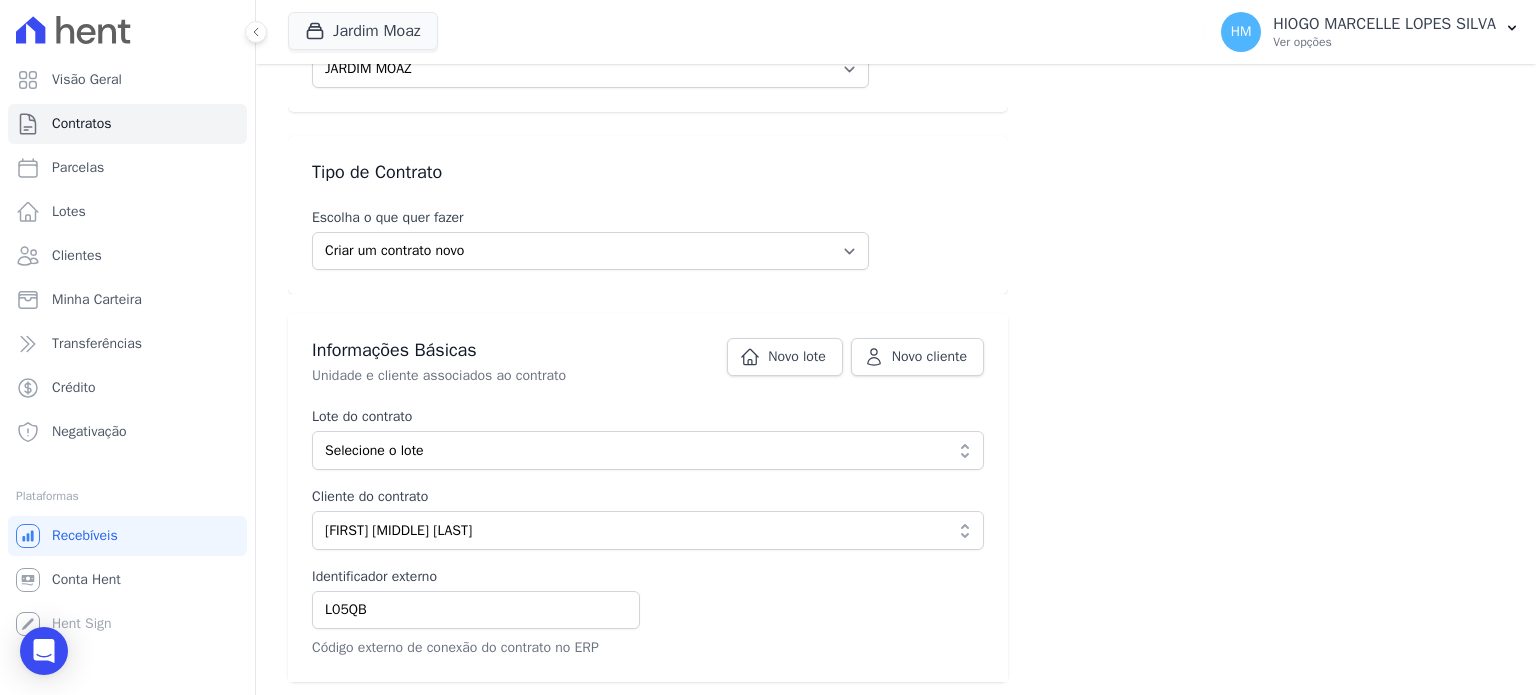 click on "Tipo de Contrato
Escolha o que quer fazer
Criar um contrato novo
Incluir contrato ativo externo" at bounding box center [648, 215] 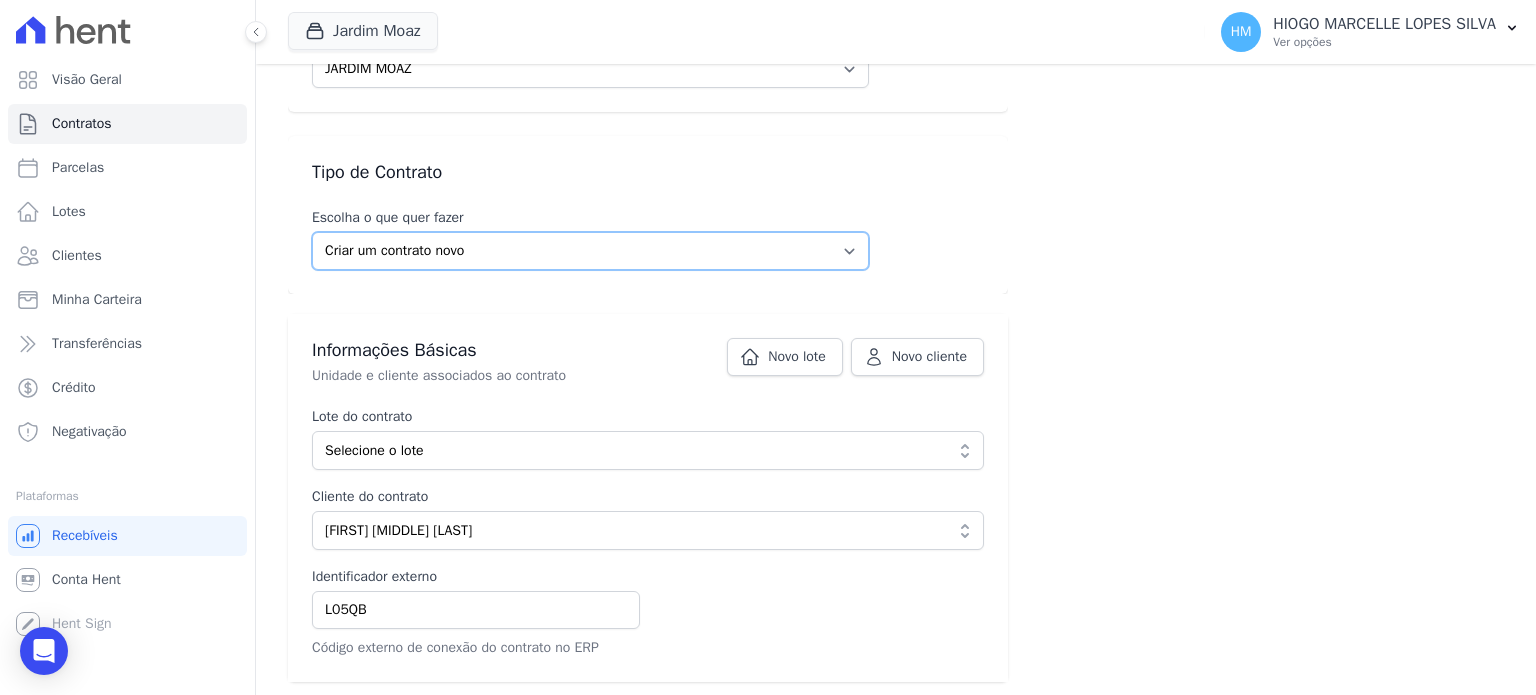 click on "Criar um contrato novo
Incluir contrato ativo externo" at bounding box center [590, 251] 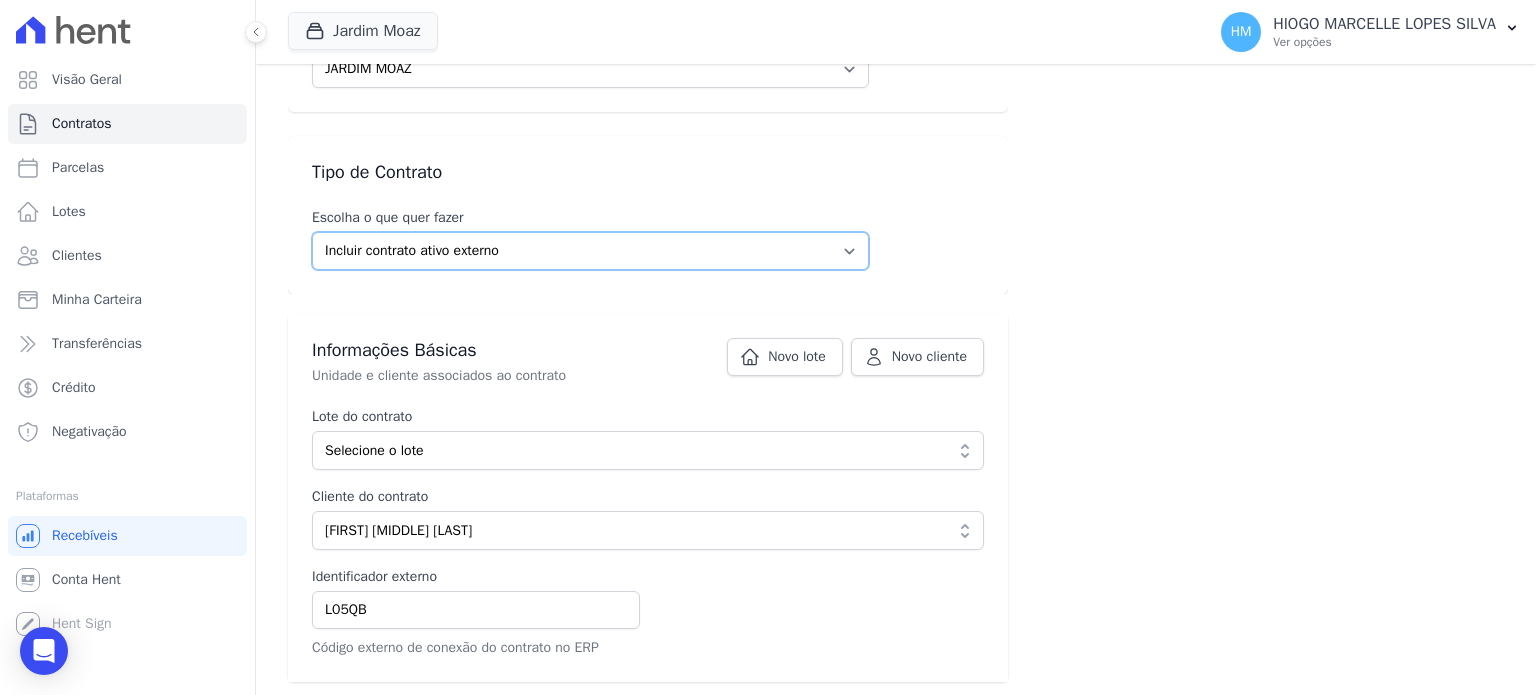 scroll, scrollTop: 0, scrollLeft: 0, axis: both 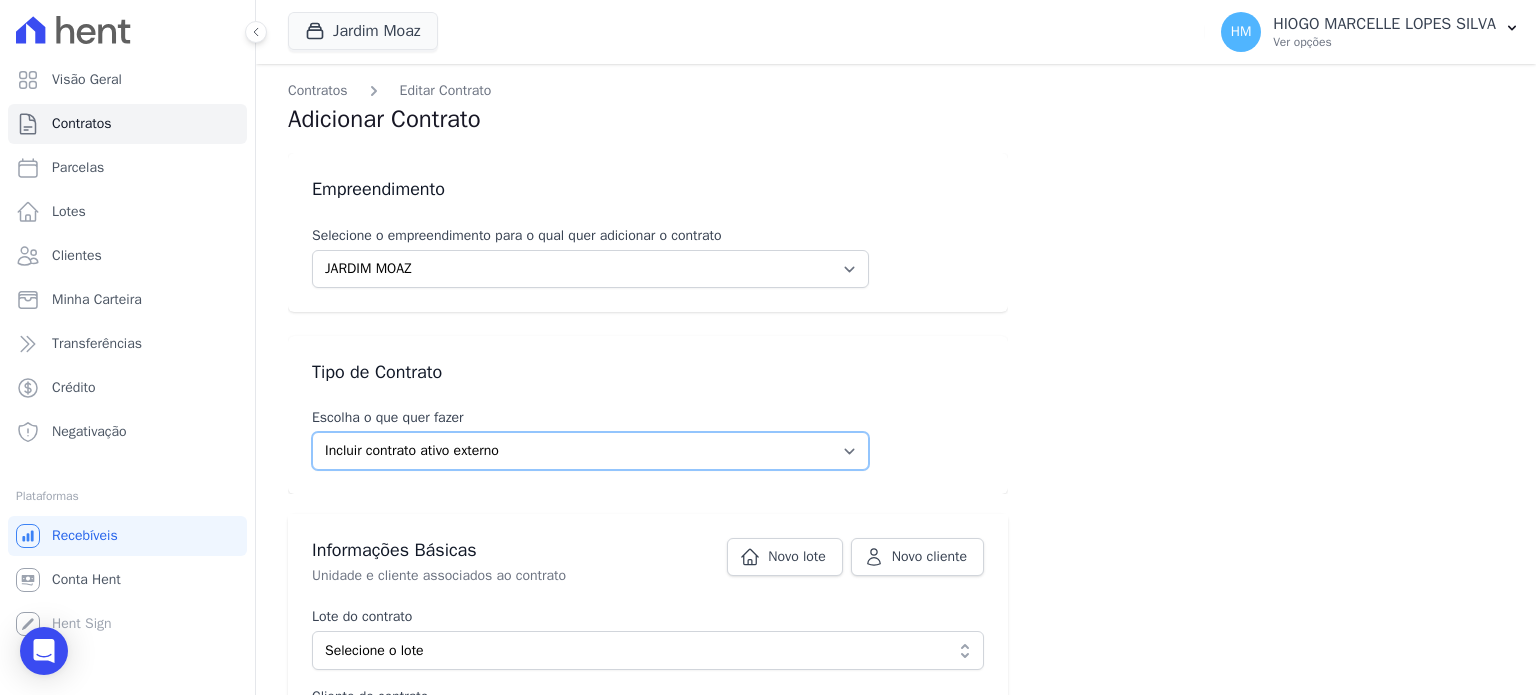 click on "Criar um contrato novo
Incluir contrato ativo externo" at bounding box center [590, 451] 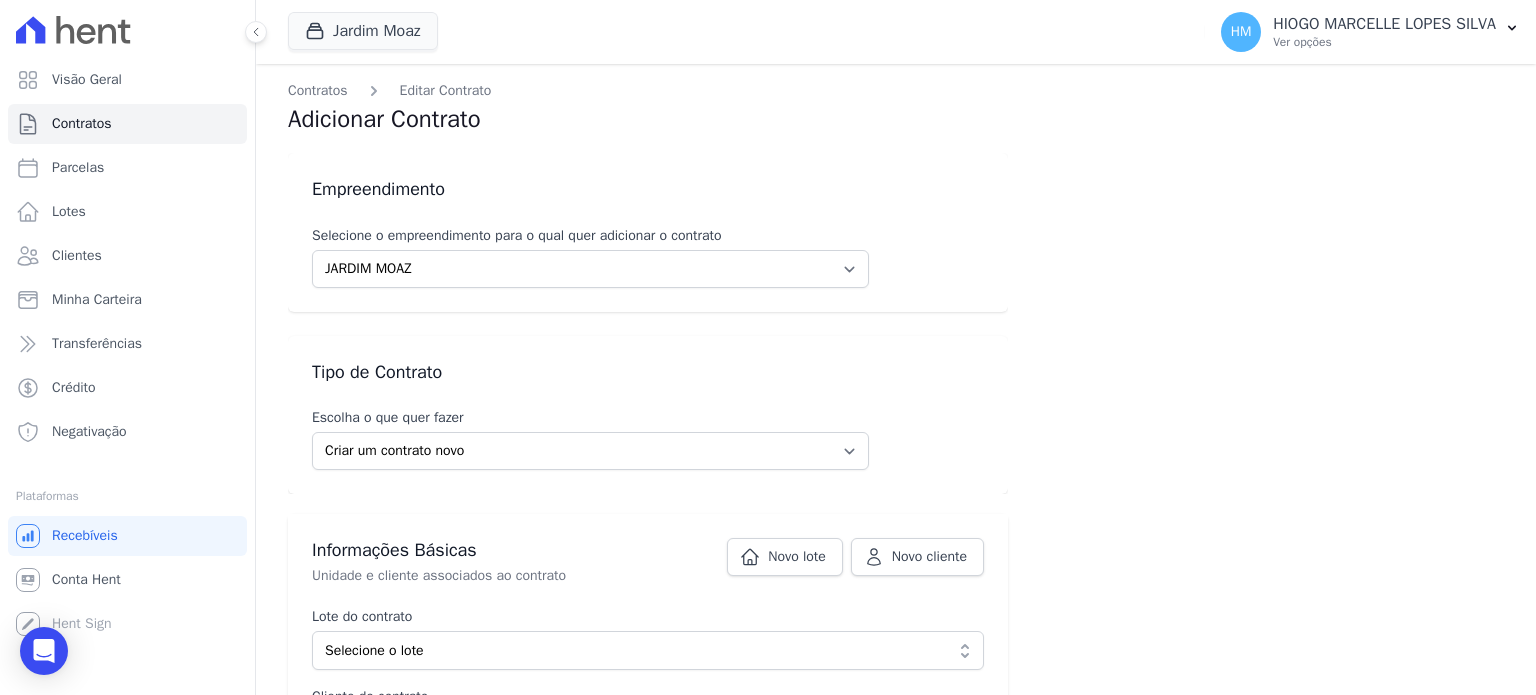click on "Empreendimento
Selecione o empreendimento para o qual quer adicionar o contrato
JARDIM MOAZ
Tipo de Contrato
Escolha o que quer fazer
Criar um contrato novo
Incluir contrato ativo externo
Informações Básicas
Unidade e cliente associados ao contrato
Novo lote
Novo cliente
Lote do contrato
Selecione o lote" at bounding box center [896, 1482] 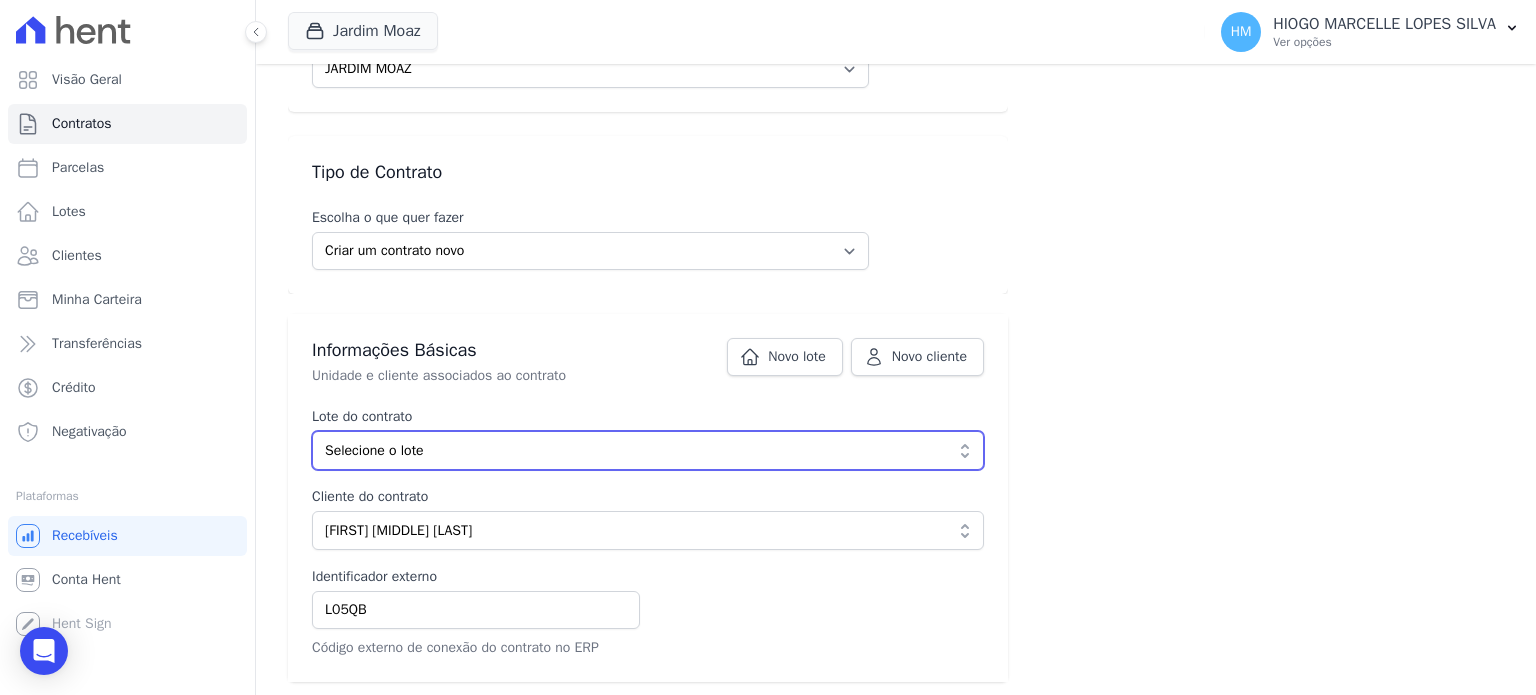 click on "Selecione o lote" at bounding box center (634, 450) 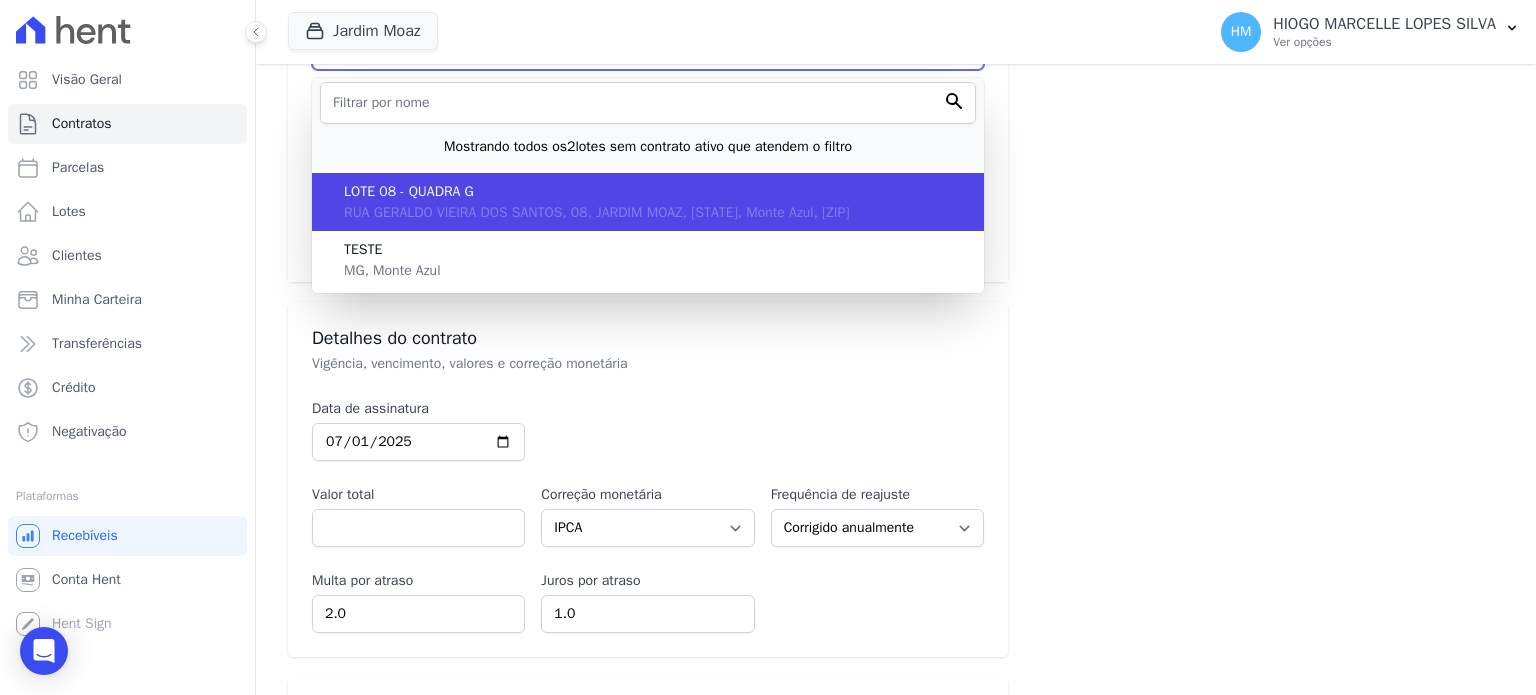 scroll, scrollTop: 400, scrollLeft: 0, axis: vertical 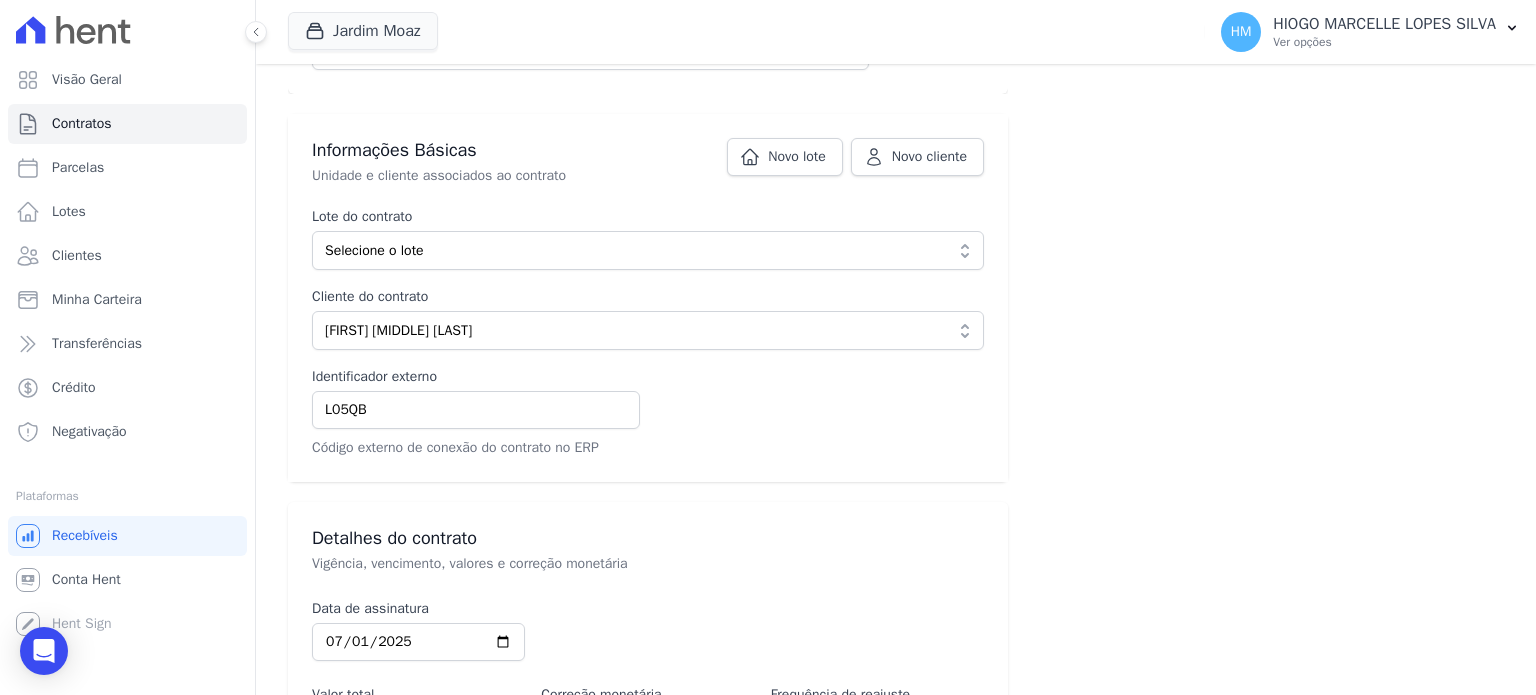 click on "Empreendimento
Selecione o empreendimento para o qual quer adicionar o contrato
JARDIM MOAZ
Tipo de Contrato
Escolha o que quer fazer
Criar um contrato novo
Incluir contrato ativo externo
Informações Básicas
Unidade e cliente associados ao contrato
Novo lote
Novo cliente
Lote do contrato
Selecione o lote" at bounding box center [896, 1082] 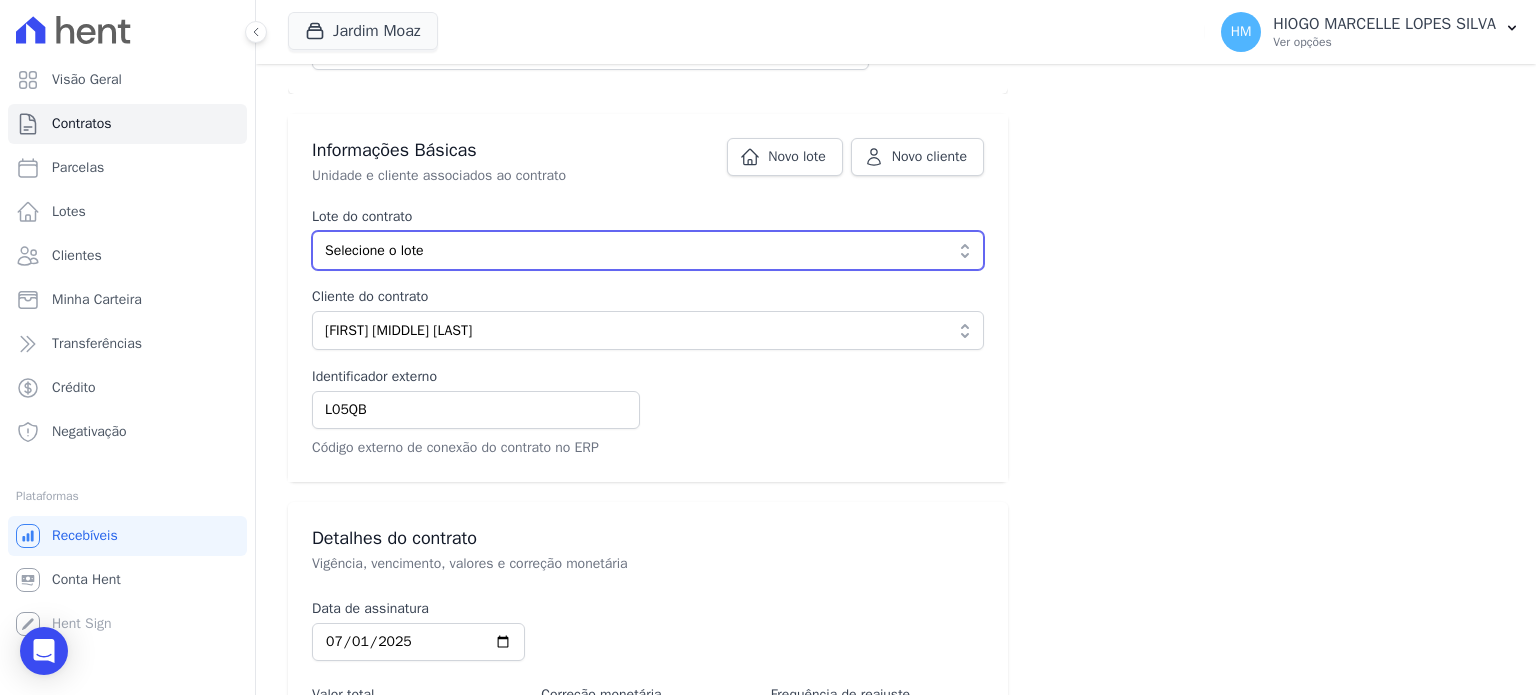 click on "Selecione o lote" at bounding box center [634, 250] 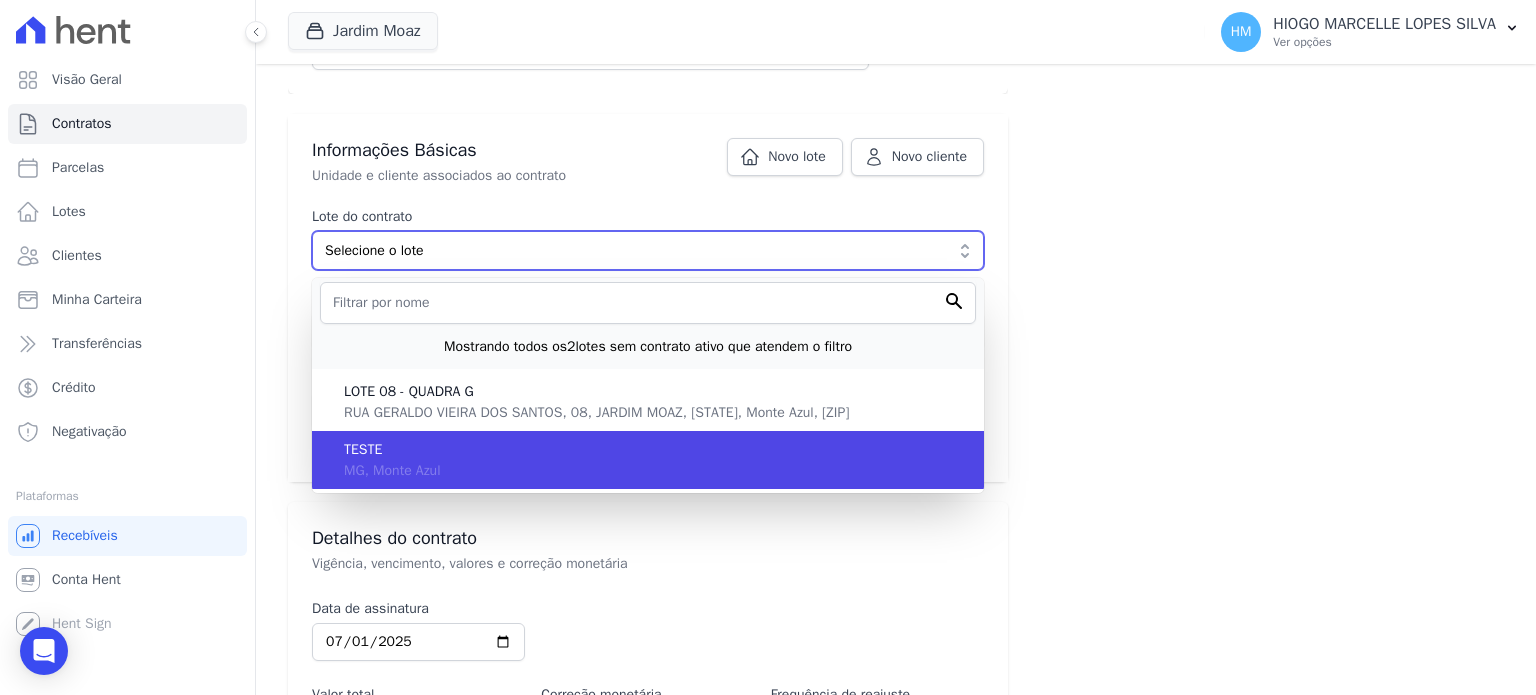 scroll, scrollTop: 200, scrollLeft: 0, axis: vertical 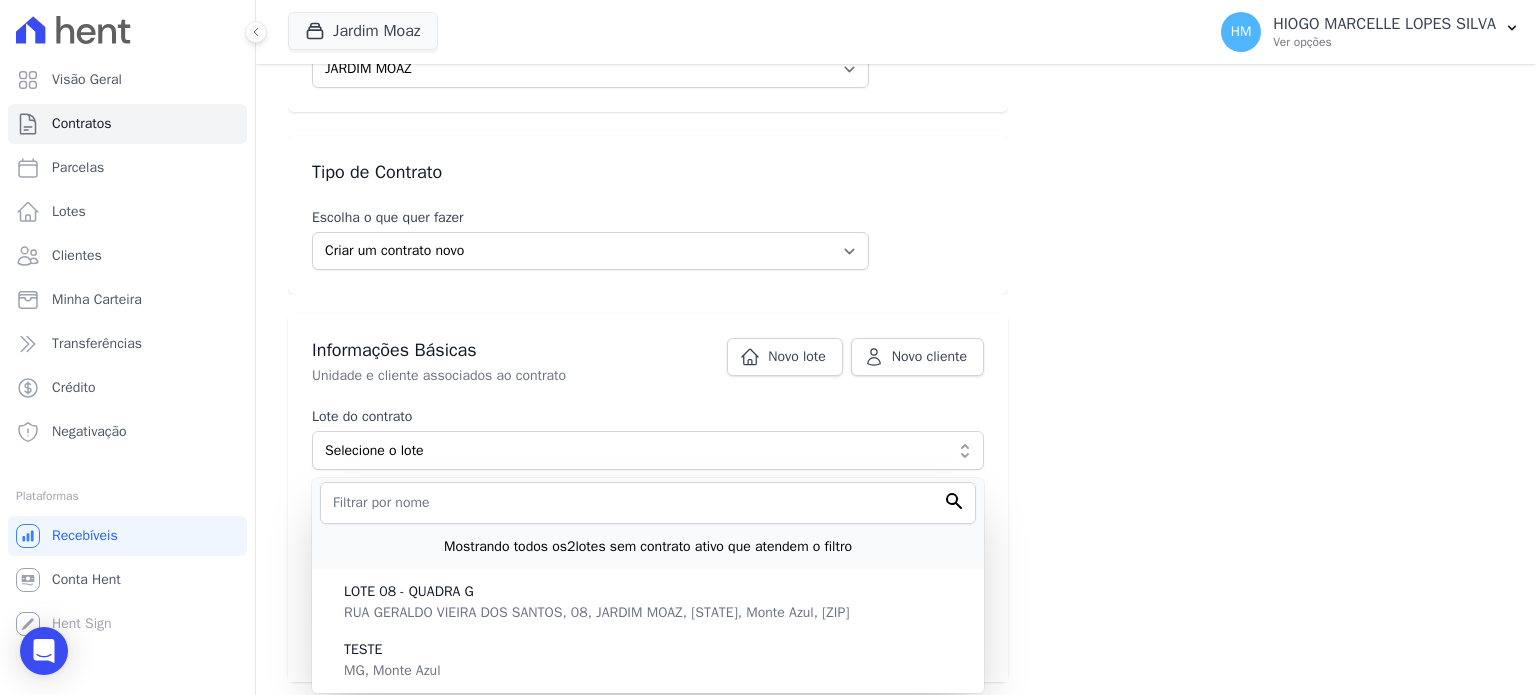 click on "Mostrando todos os  2  lotes sem contrato ativo que atendem o filtro" at bounding box center (648, 546) 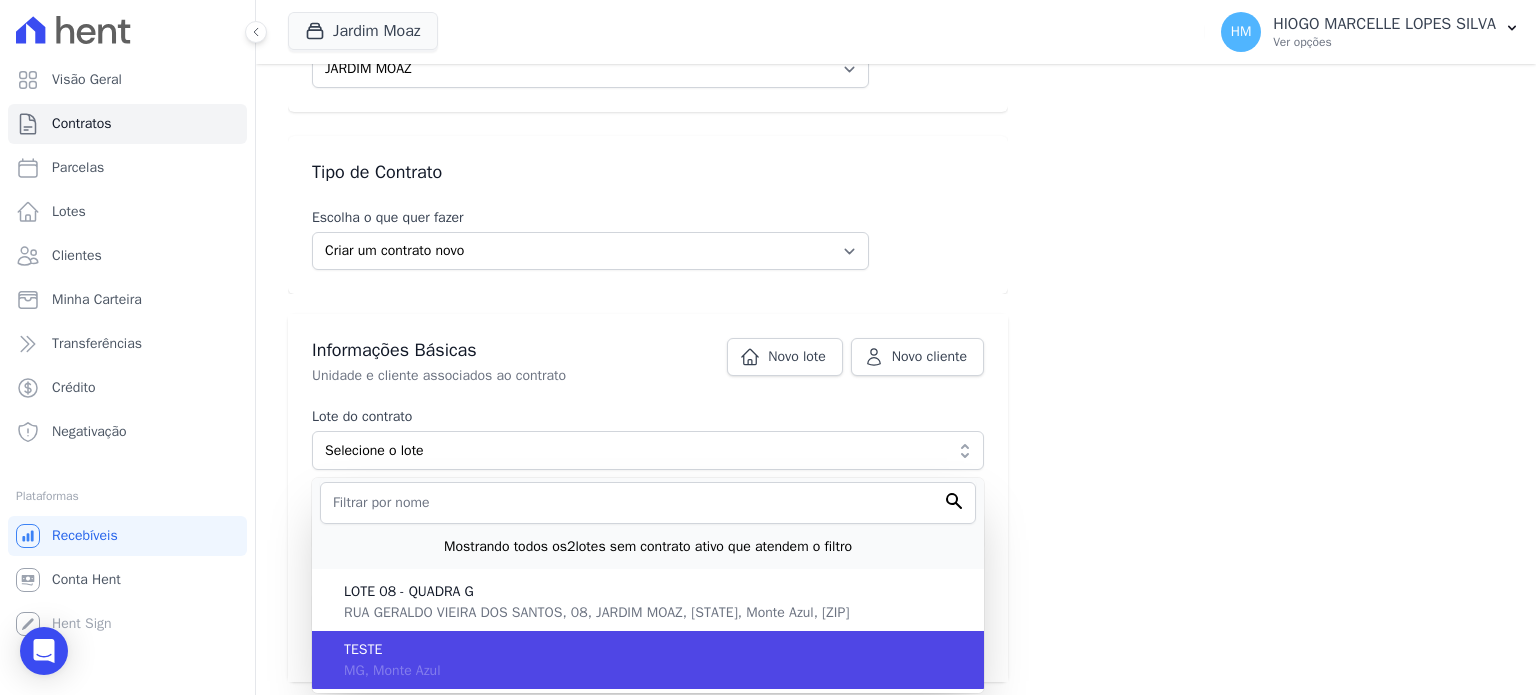 scroll, scrollTop: 300, scrollLeft: 0, axis: vertical 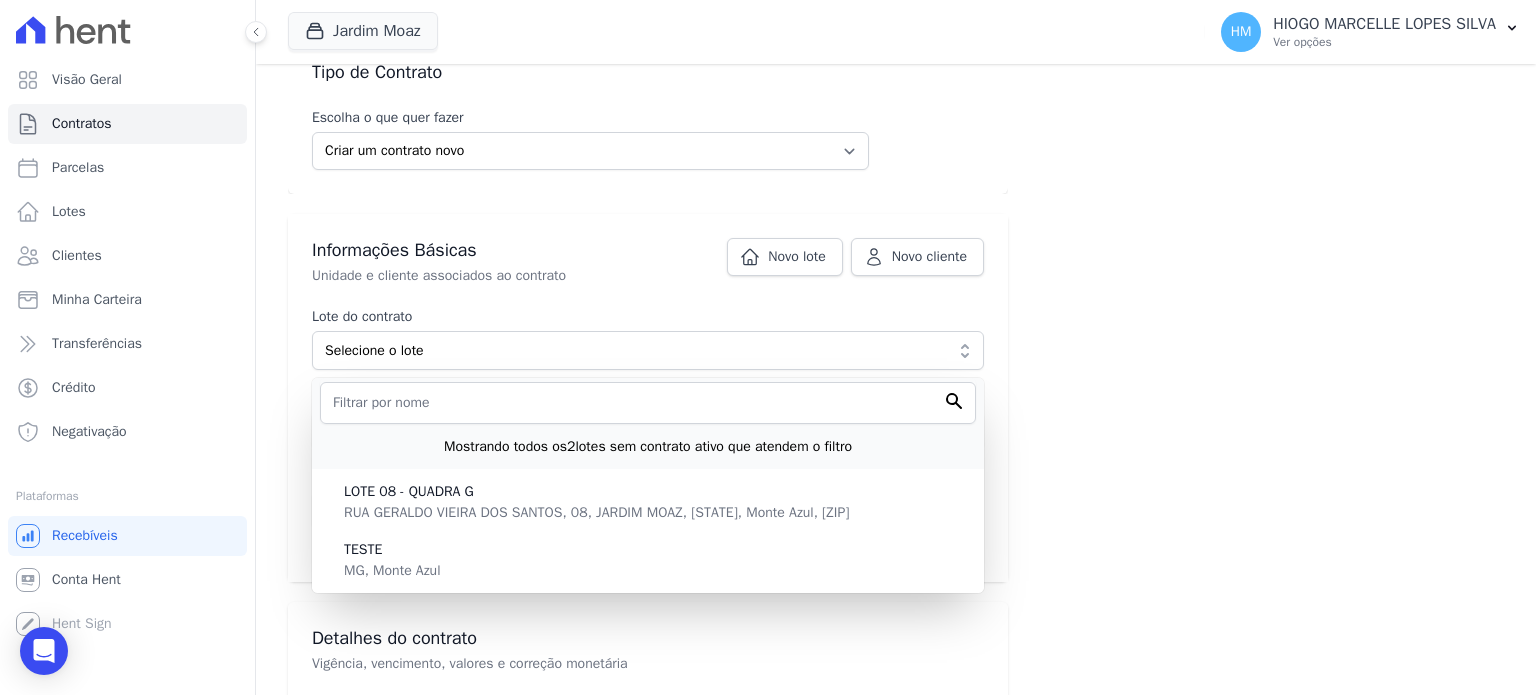 click on "Mostrando todos os  2  lotes sem contrato ativo que atendem o filtro" at bounding box center [648, 423] 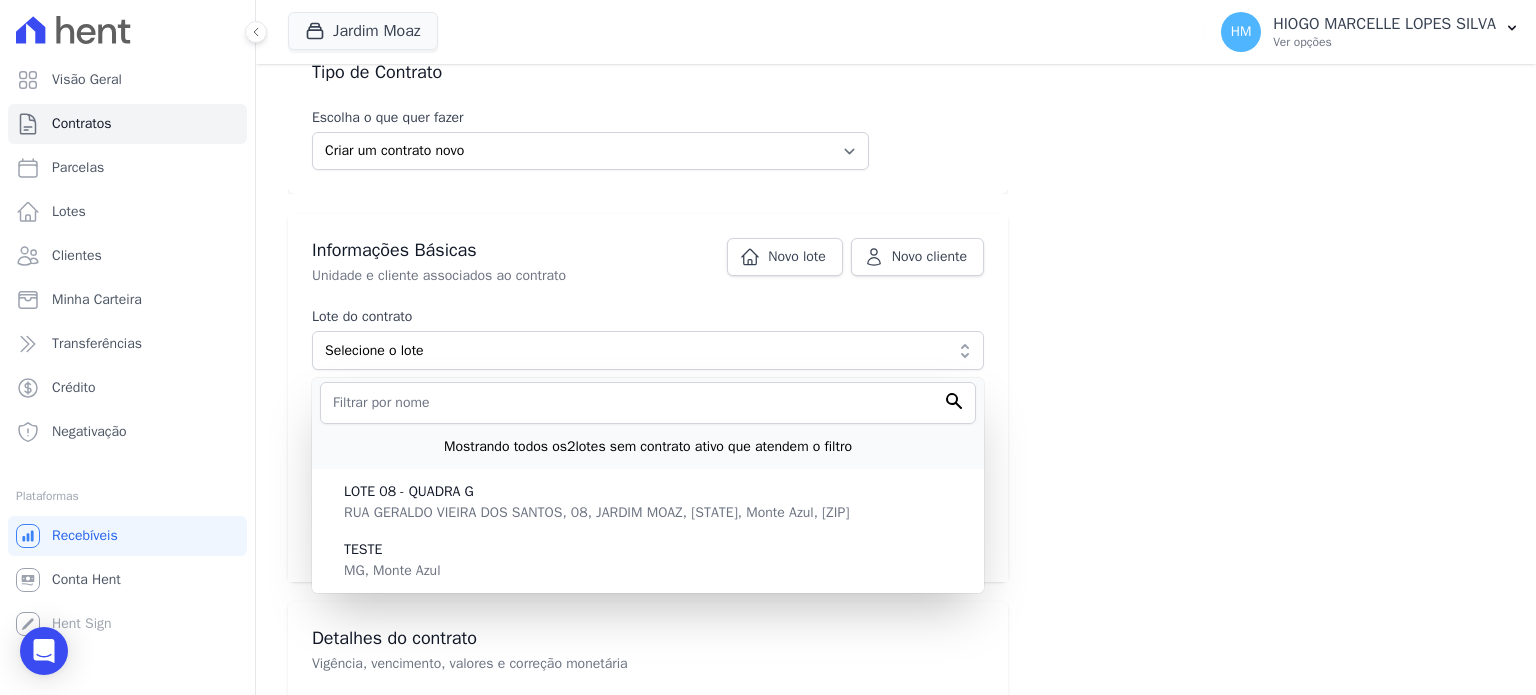 click on "Empreendimento
Selecione o empreendimento para o qual quer adicionar o contrato
JARDIM MOAZ
Tipo de Contrato
Escolha o que quer fazer
Criar um contrato novo
Incluir contrato ativo externo
Informações Básicas
Unidade e cliente associados ao contrato
Novo lote
Novo cliente
Lote do contrato
Selecione o lote" at bounding box center (896, 1182) 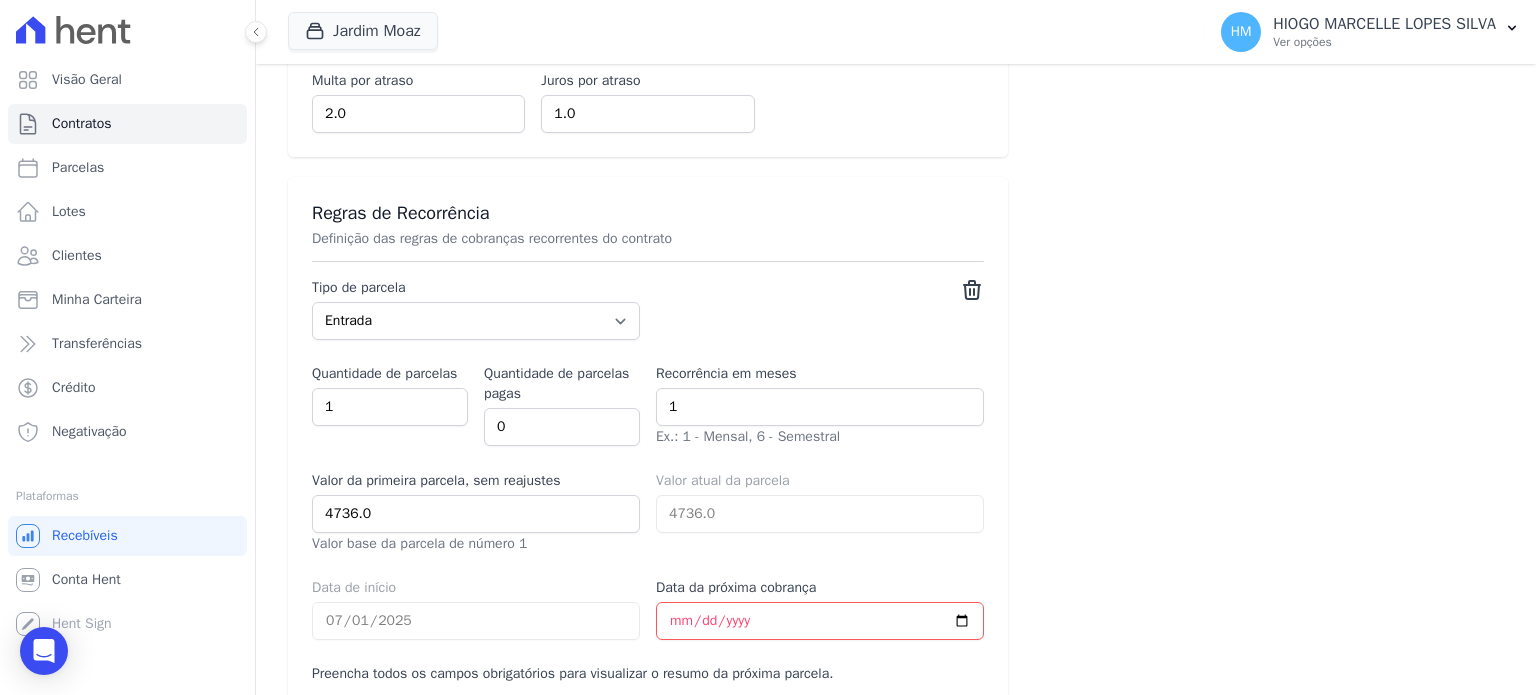 scroll, scrollTop: 1500, scrollLeft: 0, axis: vertical 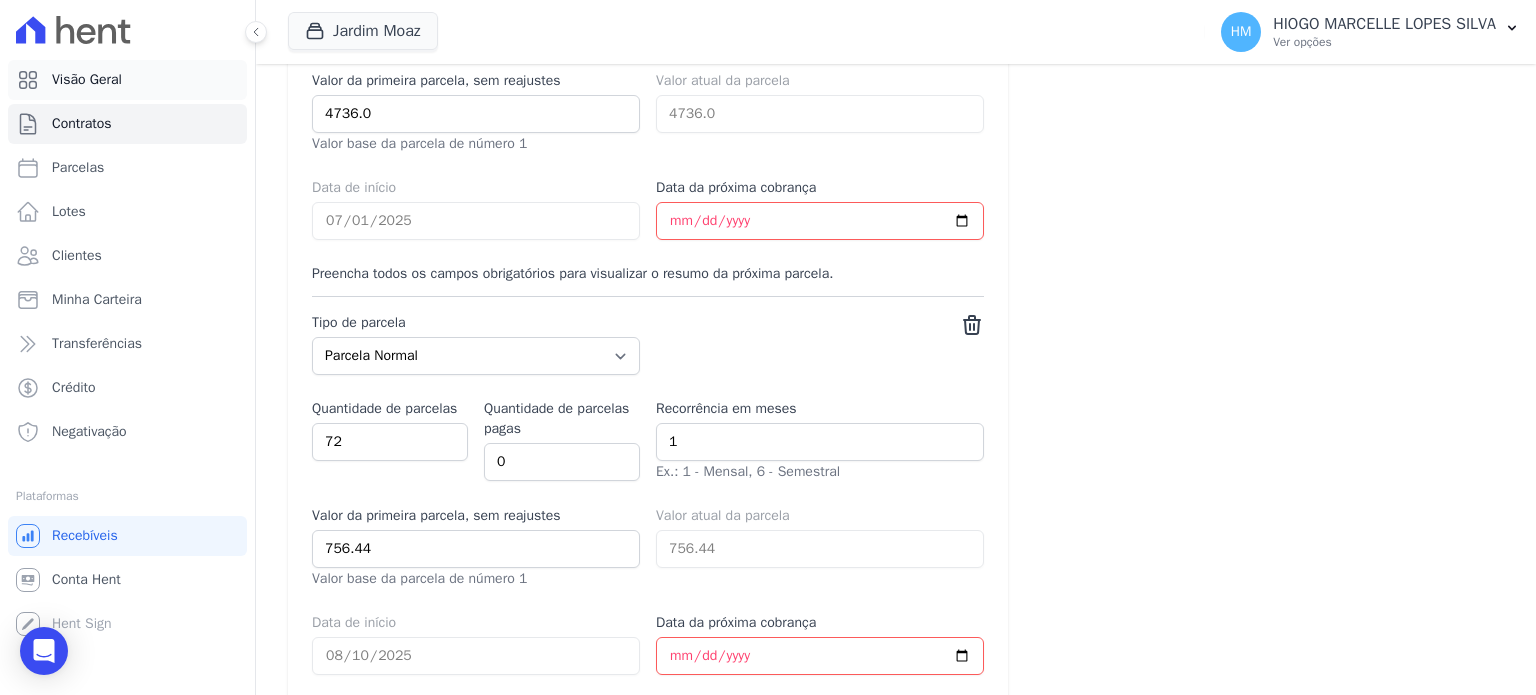 click on "Visão Geral" at bounding box center [87, 80] 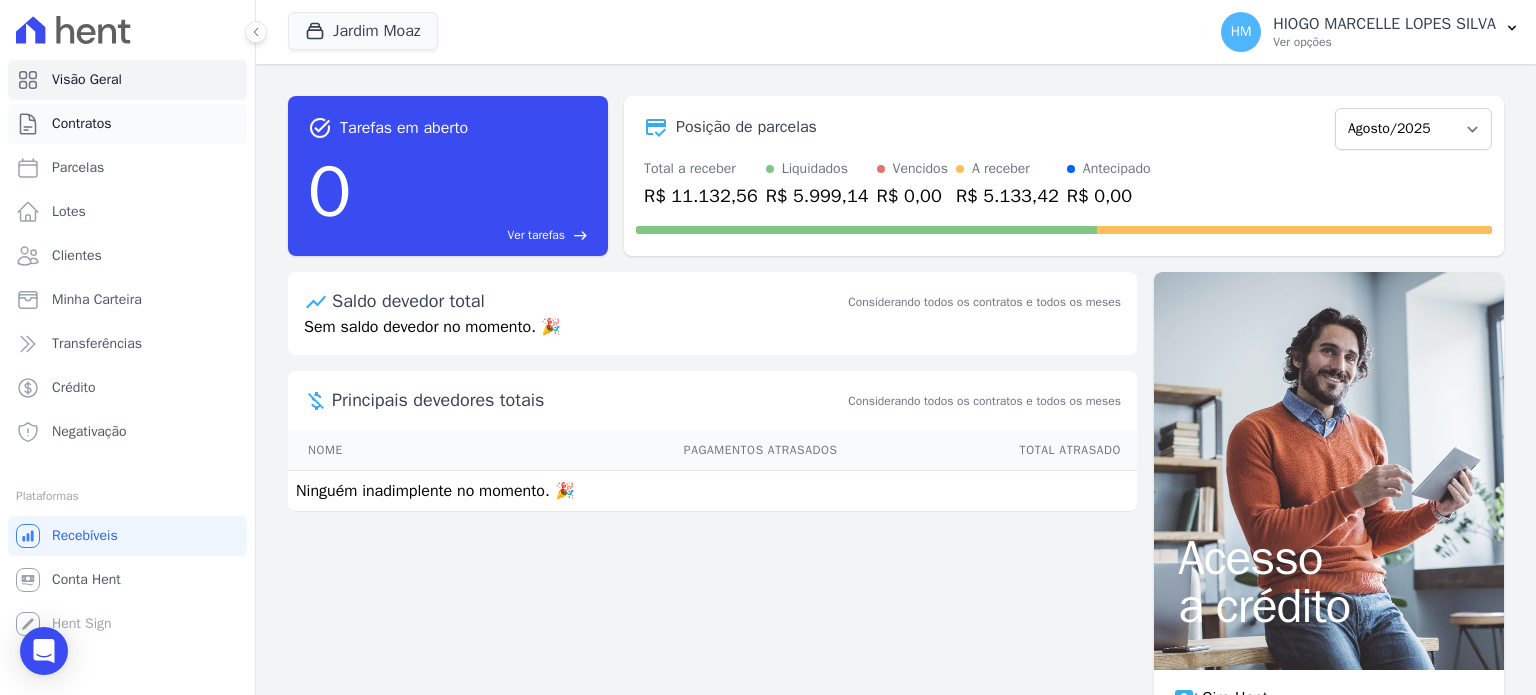 click on "Contratos" at bounding box center (82, 124) 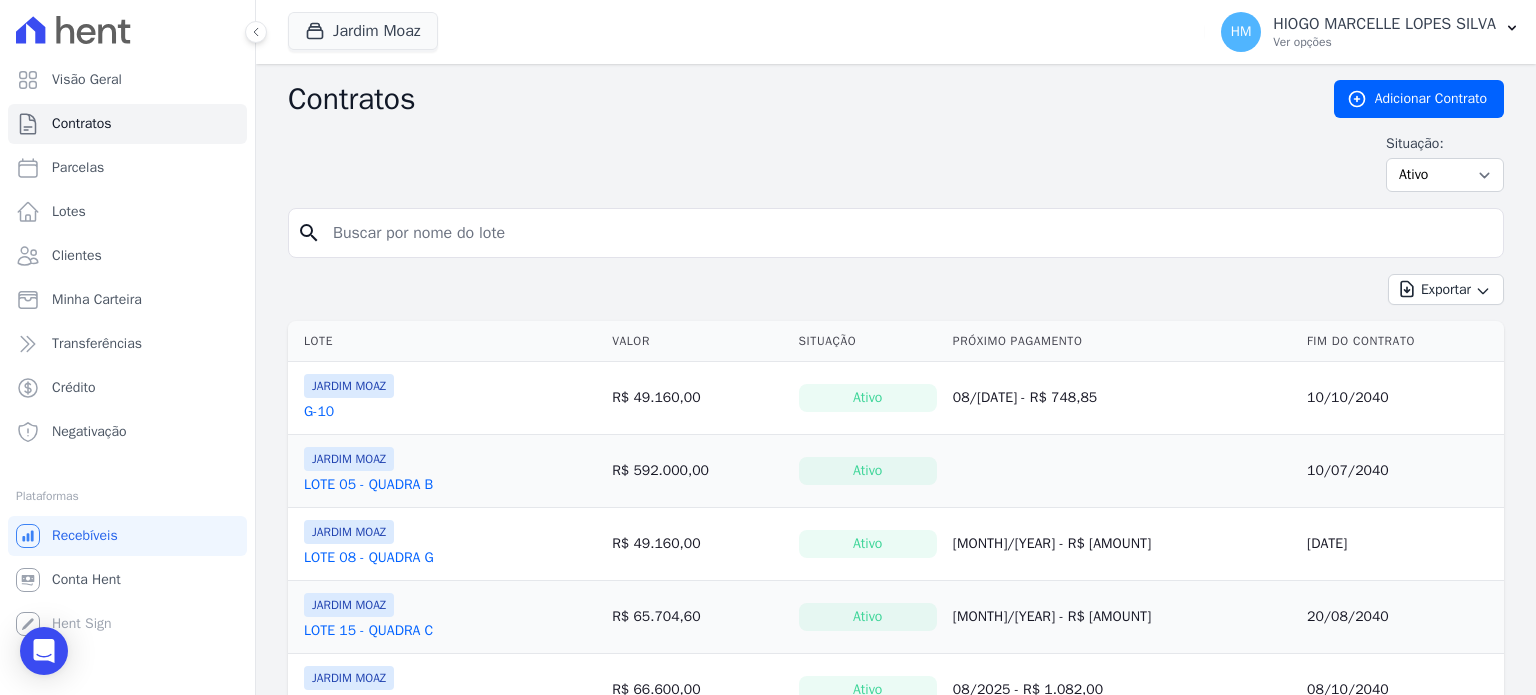 click on "LOTE 05 - QUADRA B" at bounding box center [368, 485] 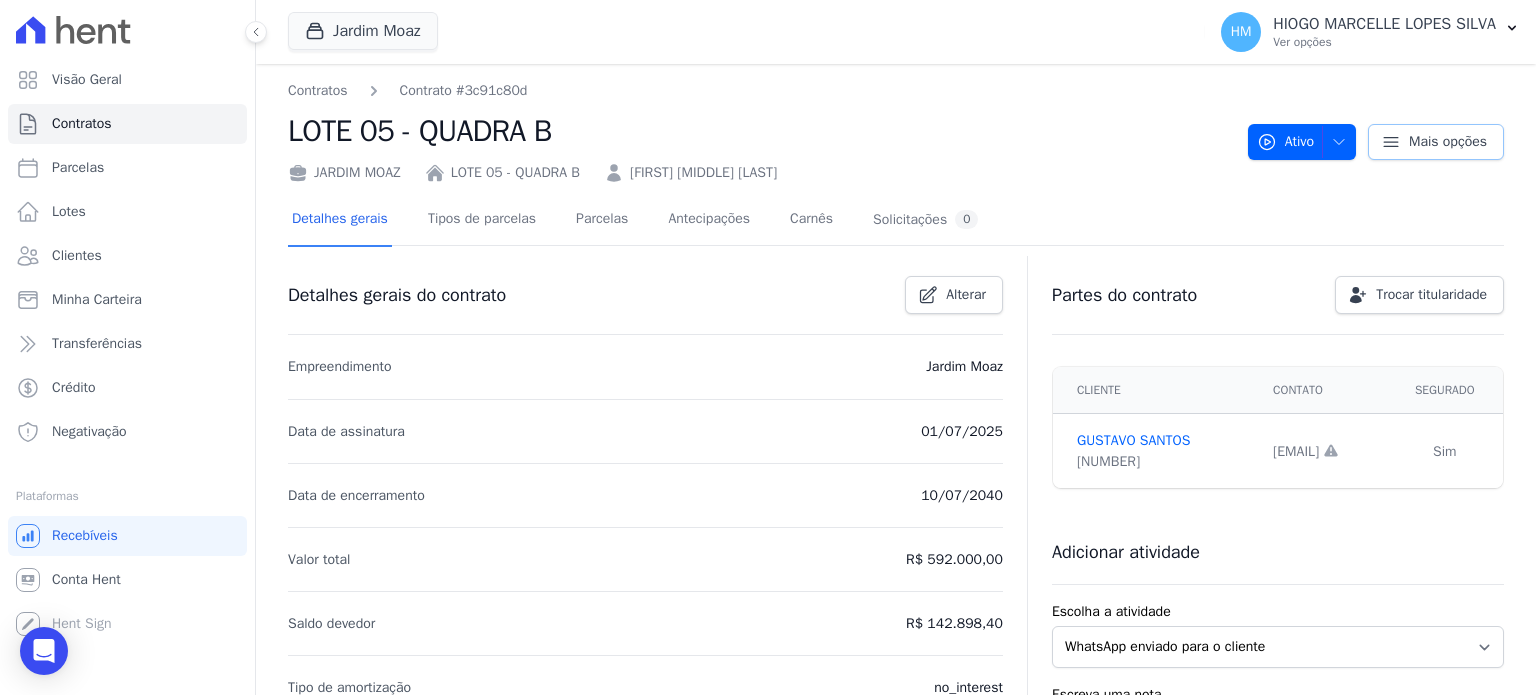 click 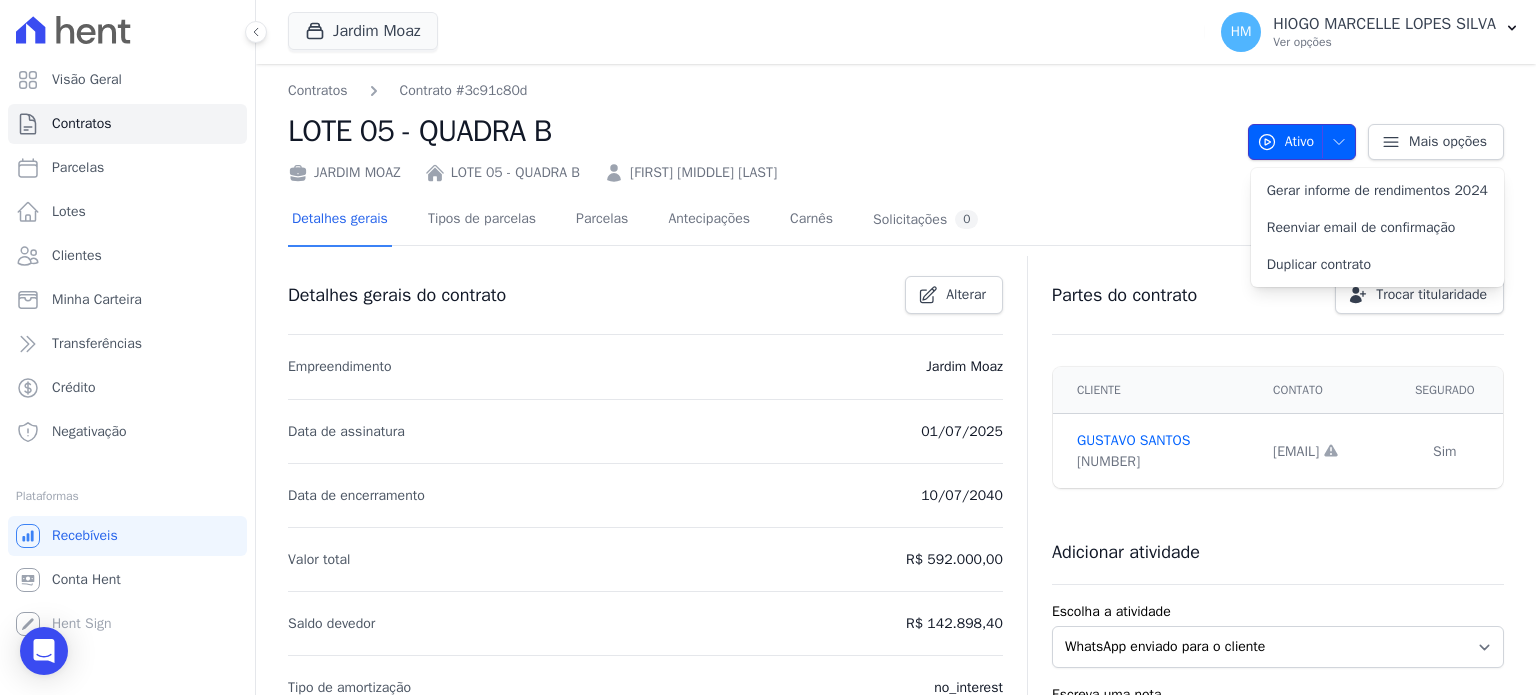 click 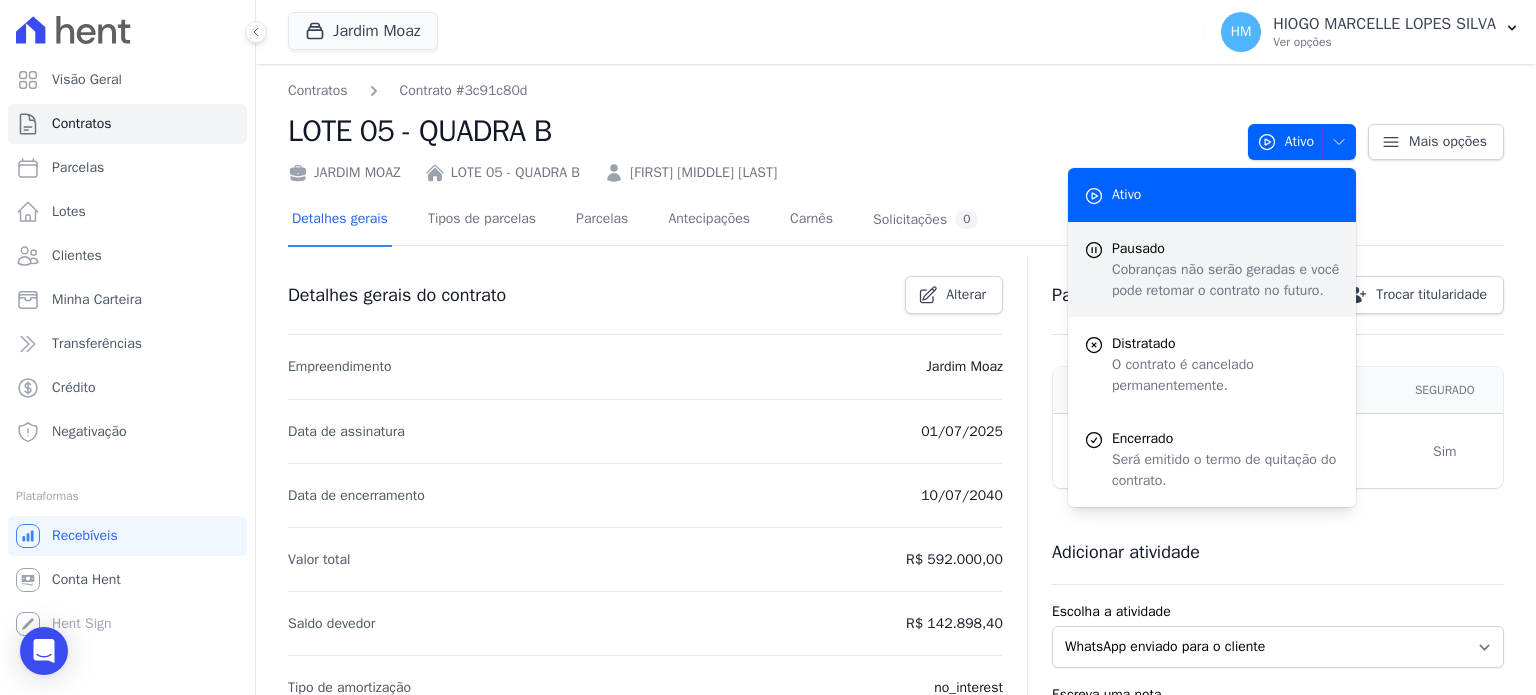 click on "Cobranças não serão geradas e você pode retomar o contrato no futuro." at bounding box center [1226, 280] 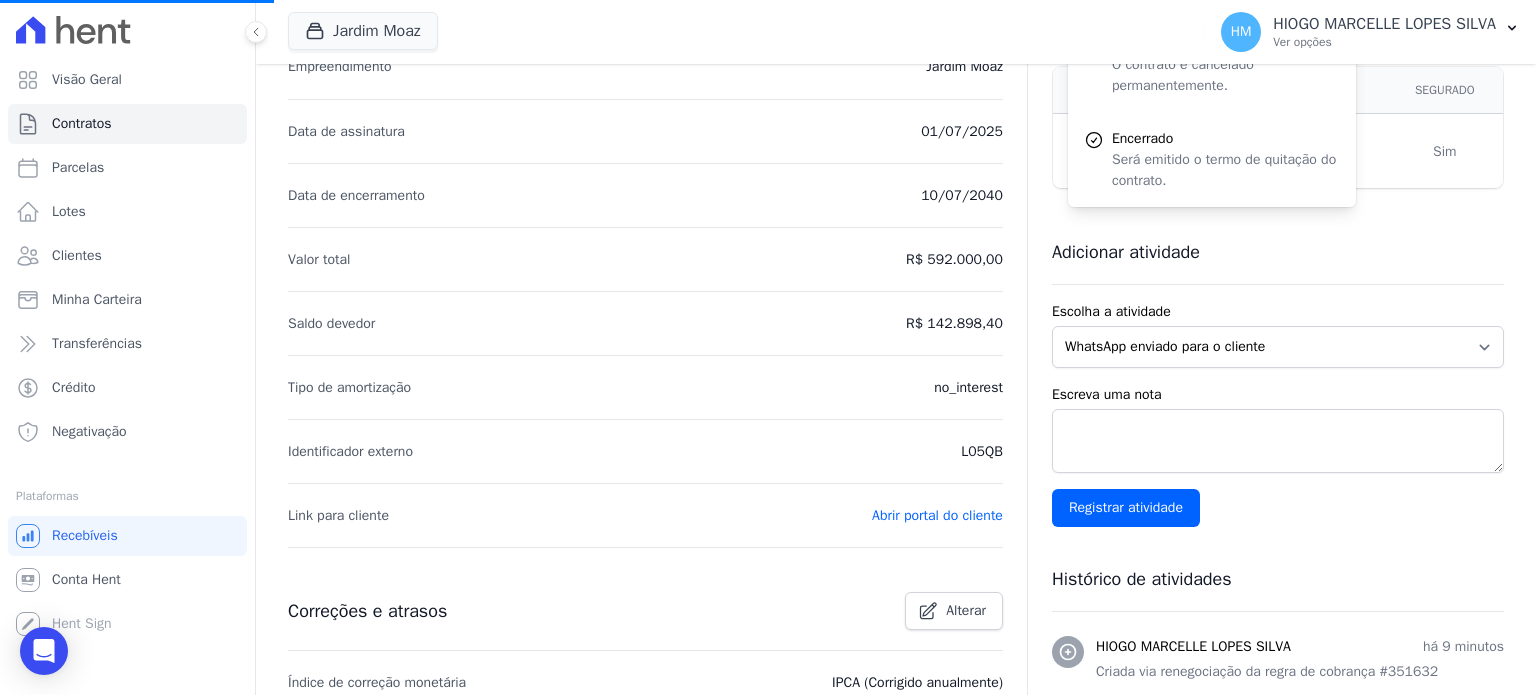 scroll, scrollTop: 0, scrollLeft: 0, axis: both 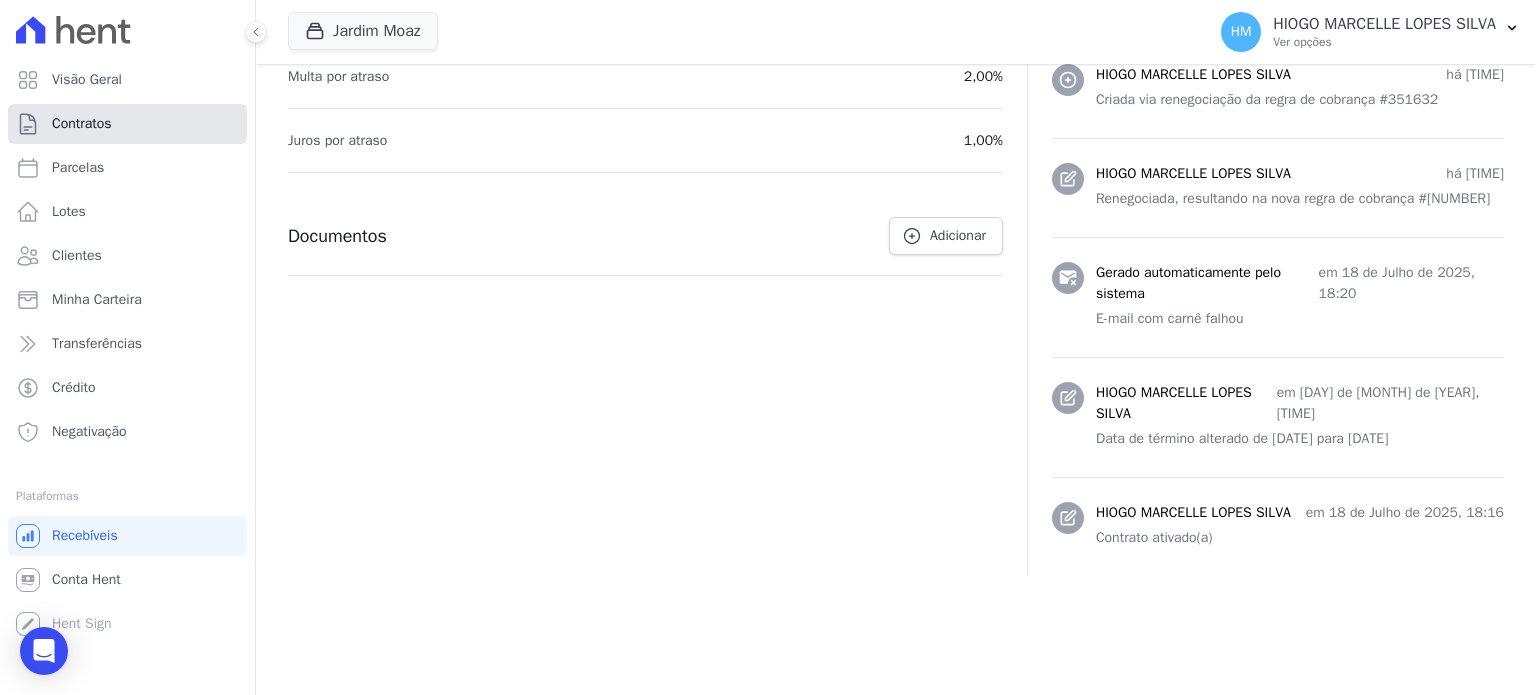 click on "Contratos" at bounding box center [82, 124] 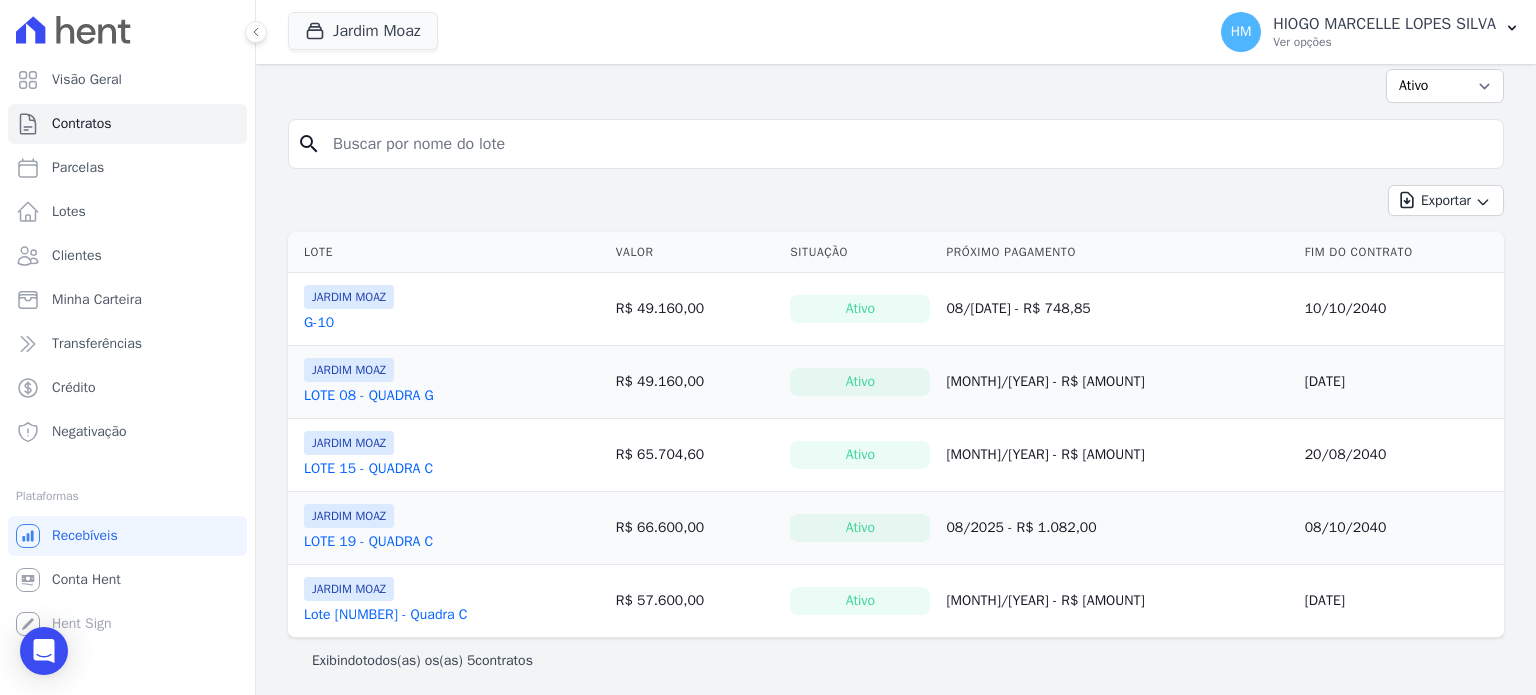 scroll, scrollTop: 0, scrollLeft: 0, axis: both 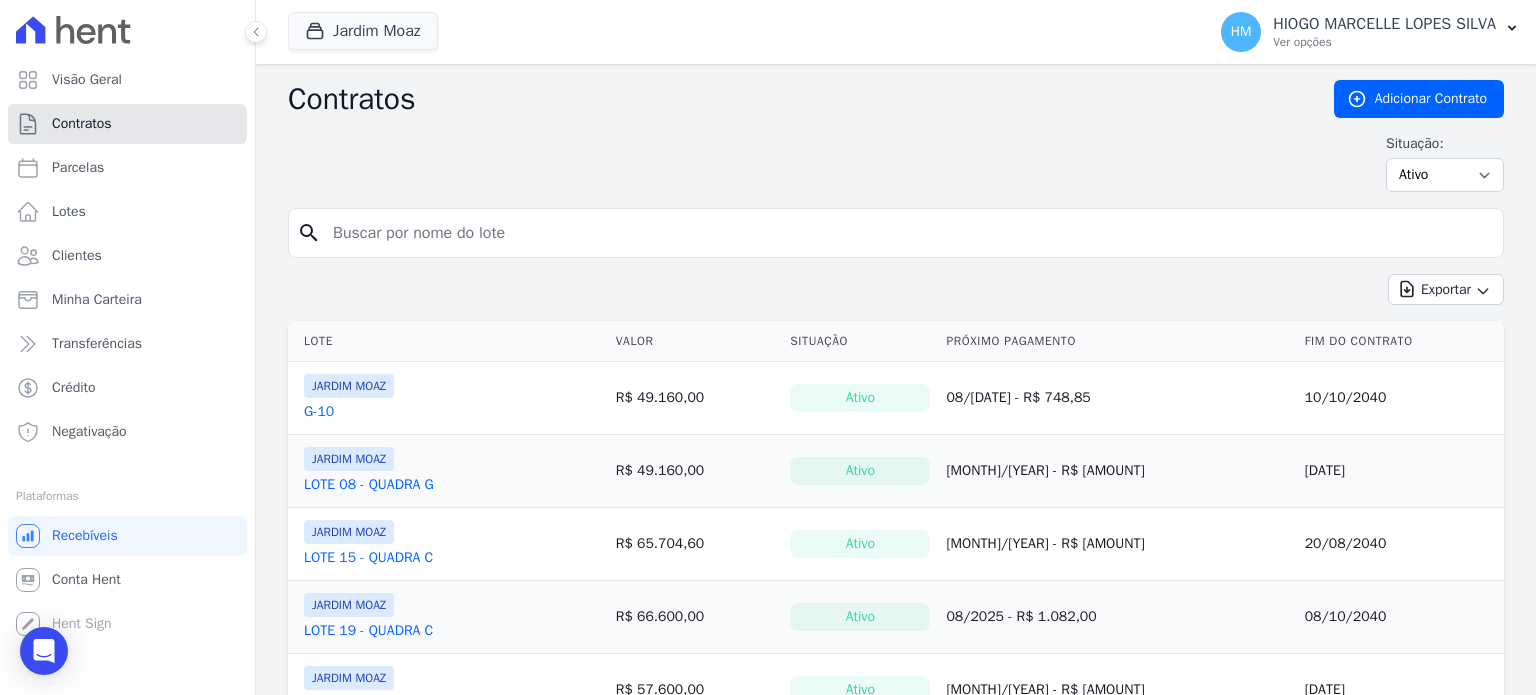 click on "Contratos" at bounding box center [82, 124] 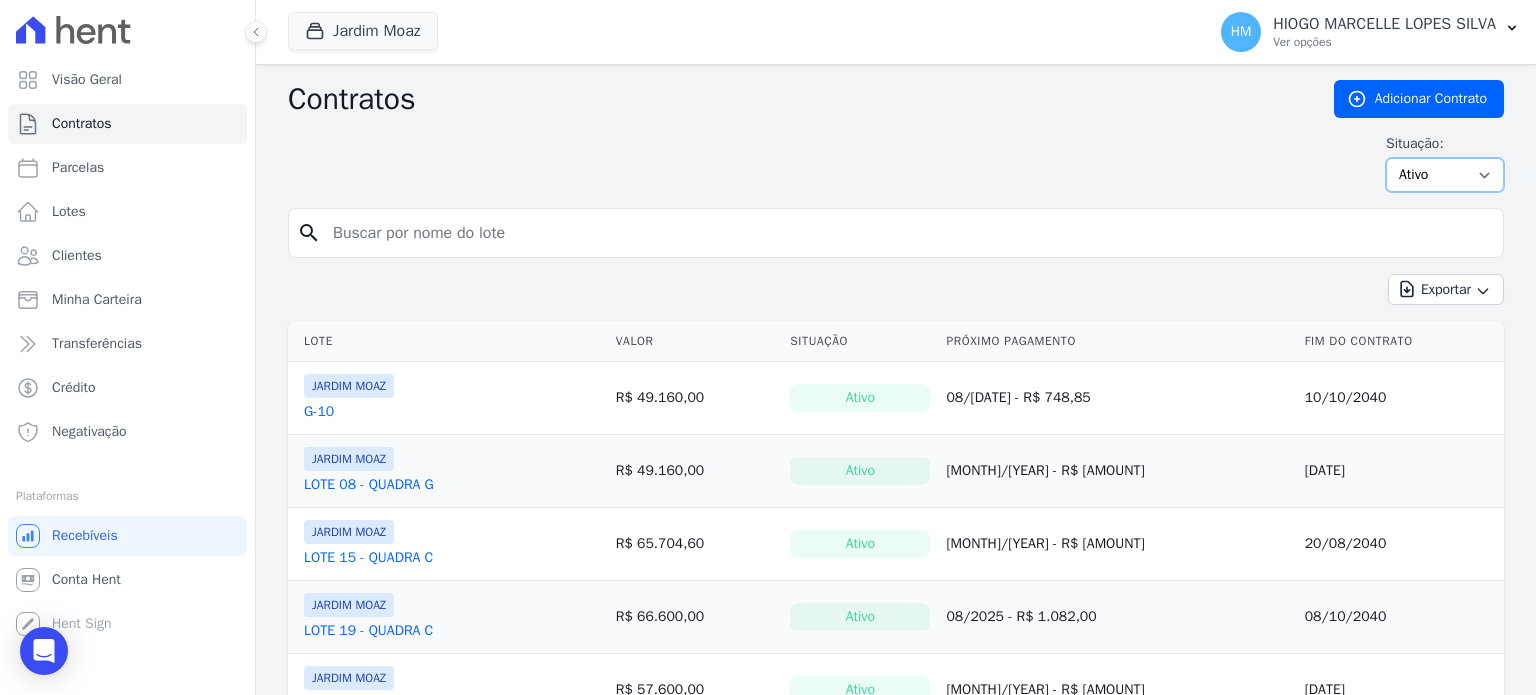 click on "Ativo
Todos
Pausado
Distratado
Rascunho
Expirado
Encerrado" at bounding box center (1445, 175) 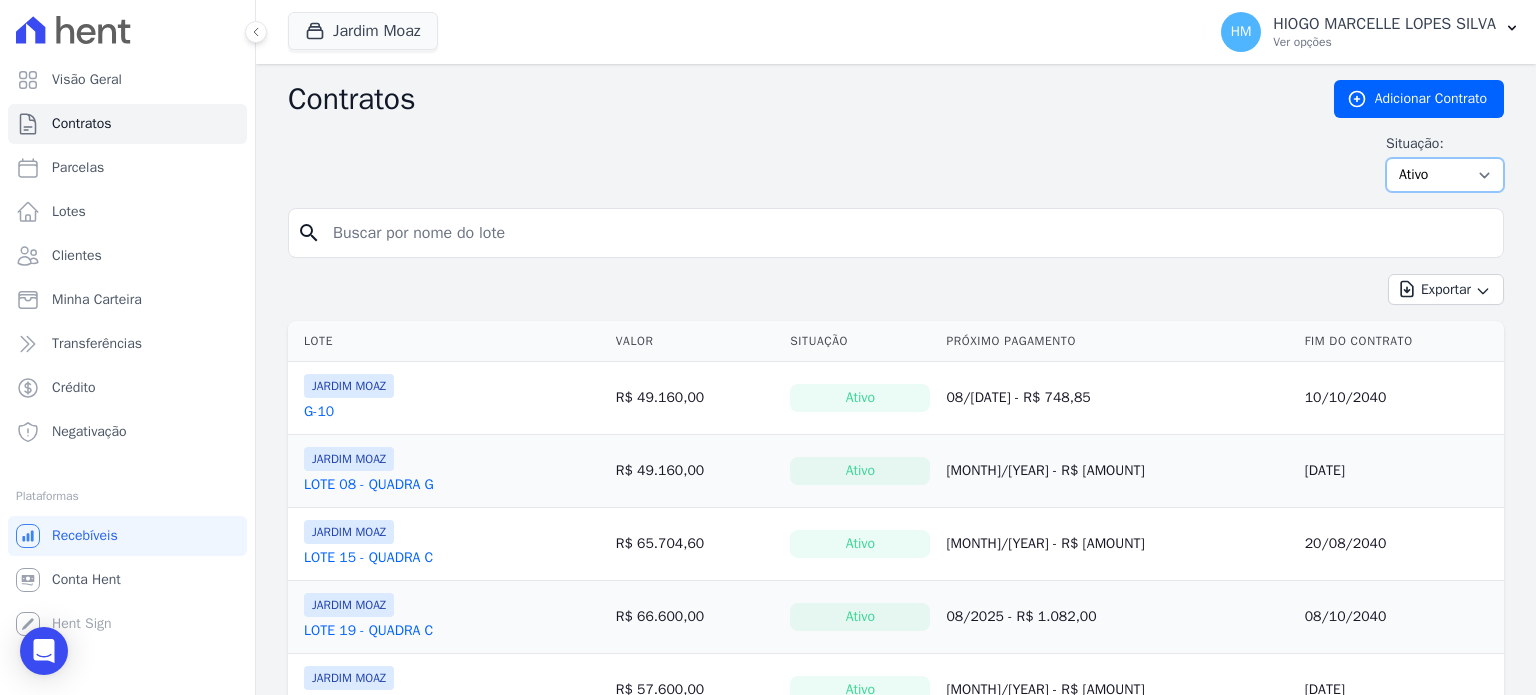 select on "all" 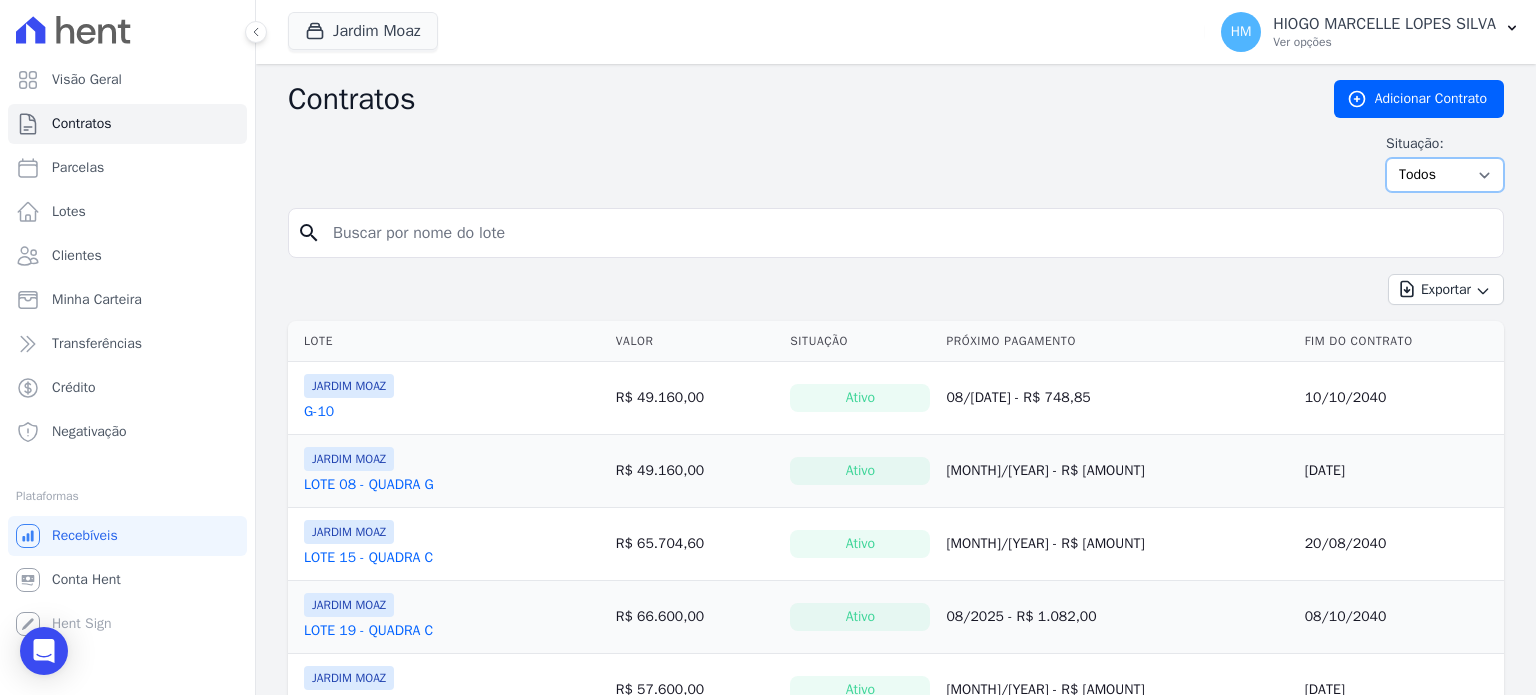 click on "Ativo
Todos
Pausado
Distratado
Rascunho
Expirado
Encerrado" at bounding box center (1445, 175) 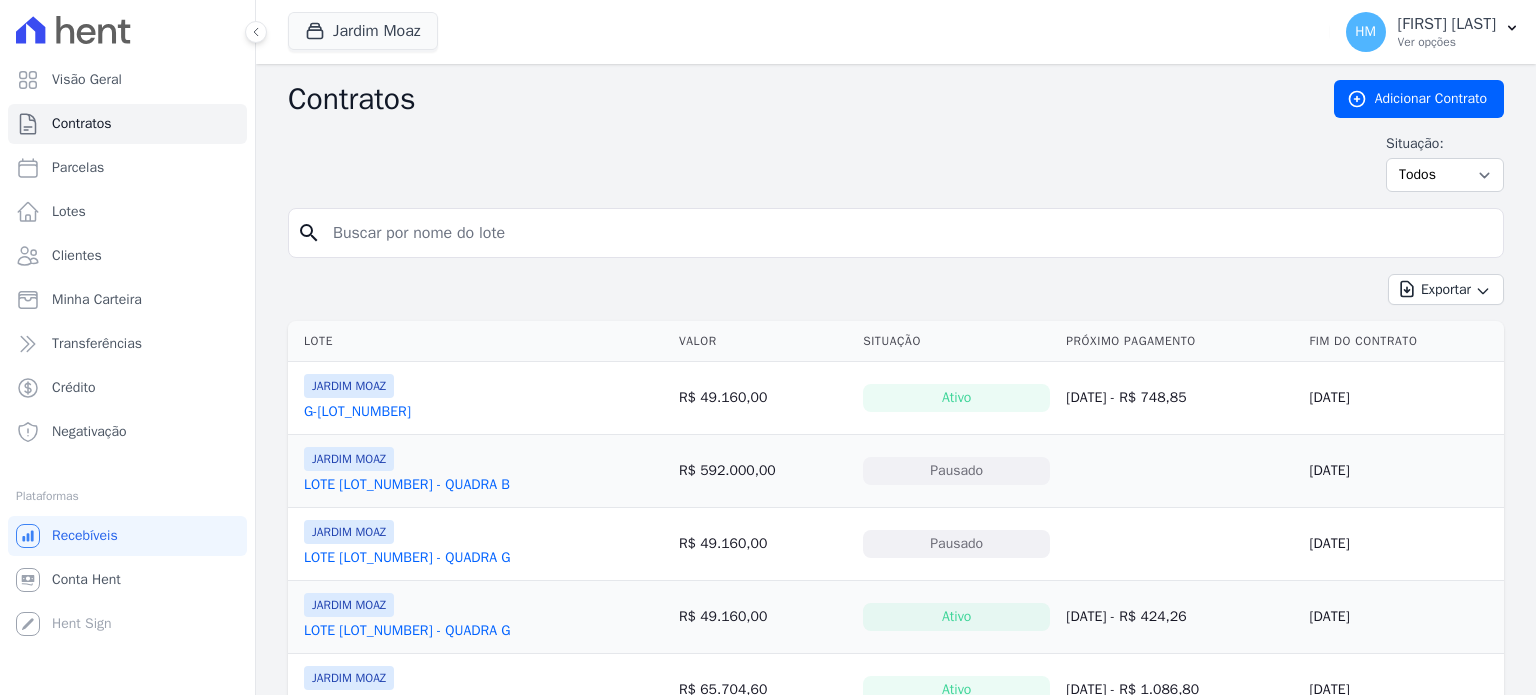 scroll, scrollTop: 0, scrollLeft: 0, axis: both 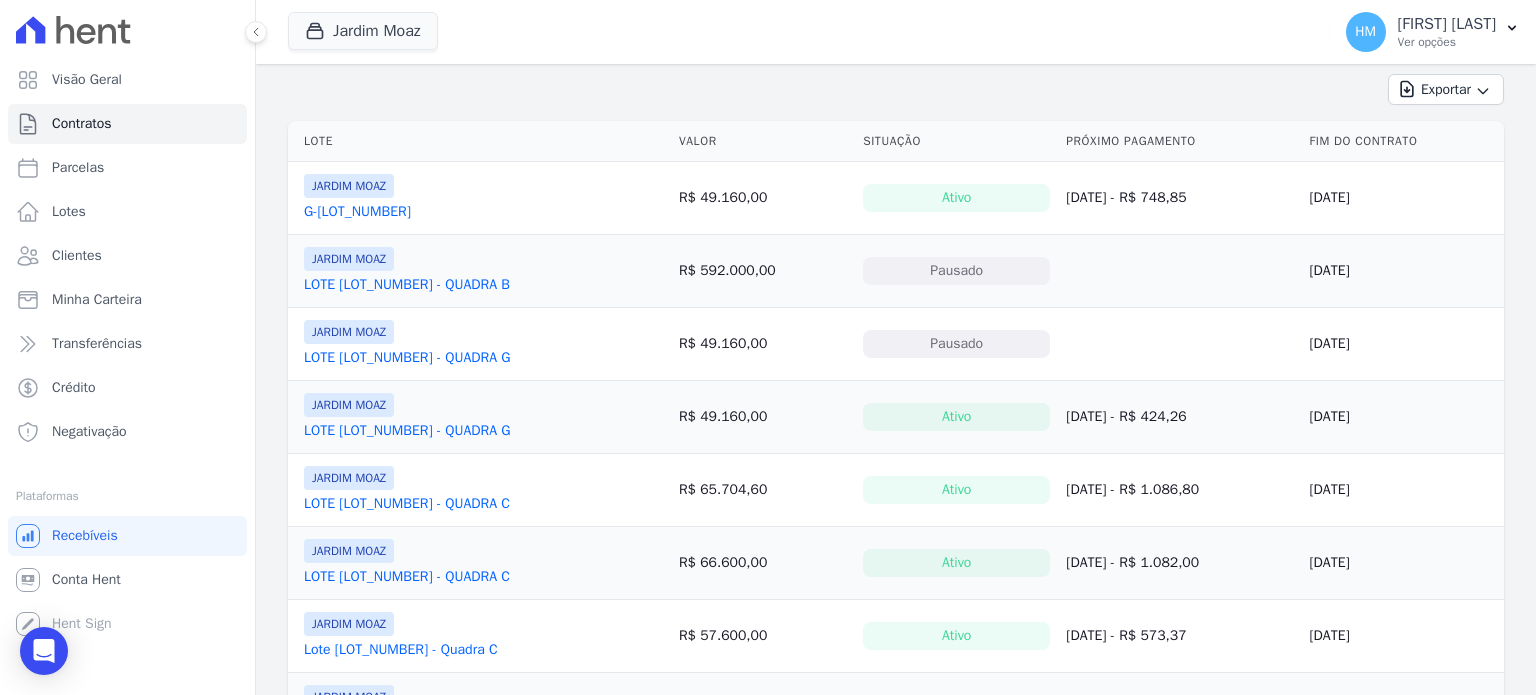 click on "LOTE 05 - QUADRA B" at bounding box center (407, 285) 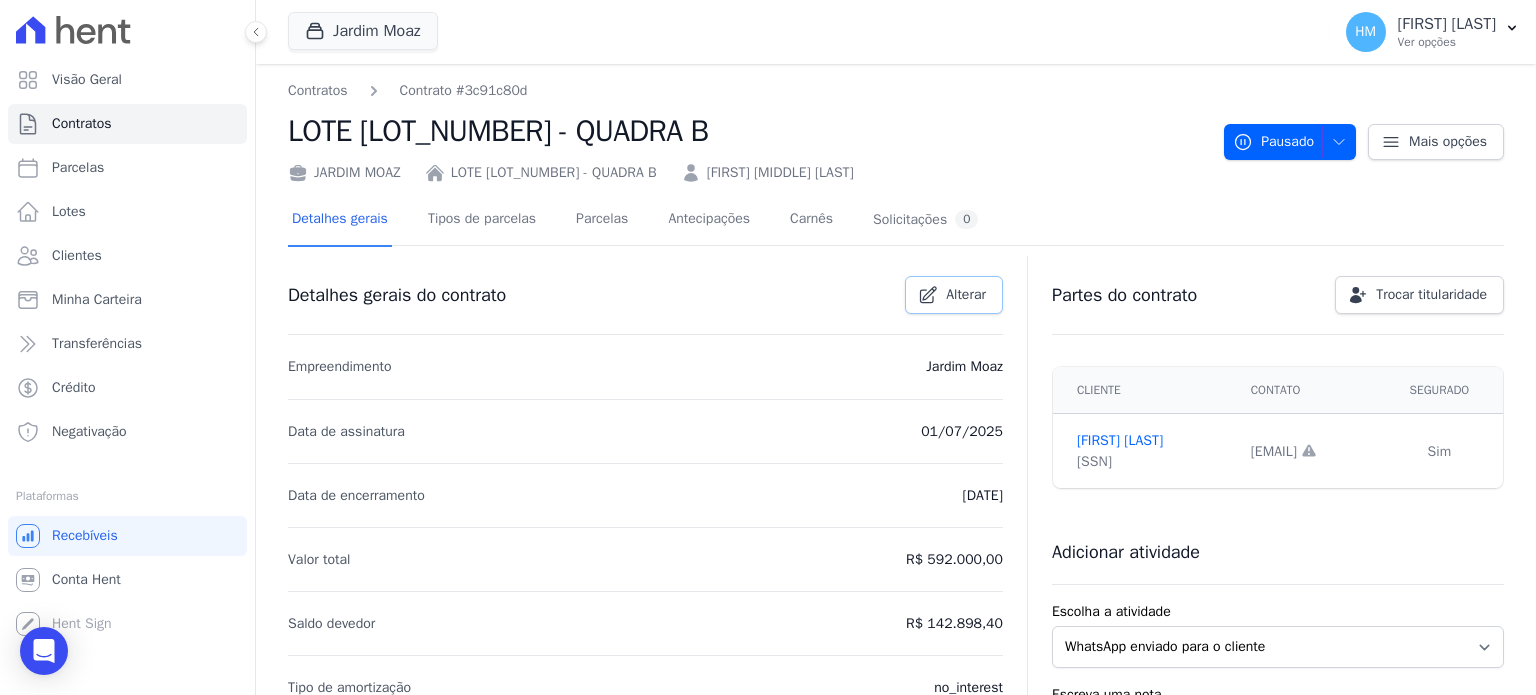 click on "Alterar" at bounding box center (966, 295) 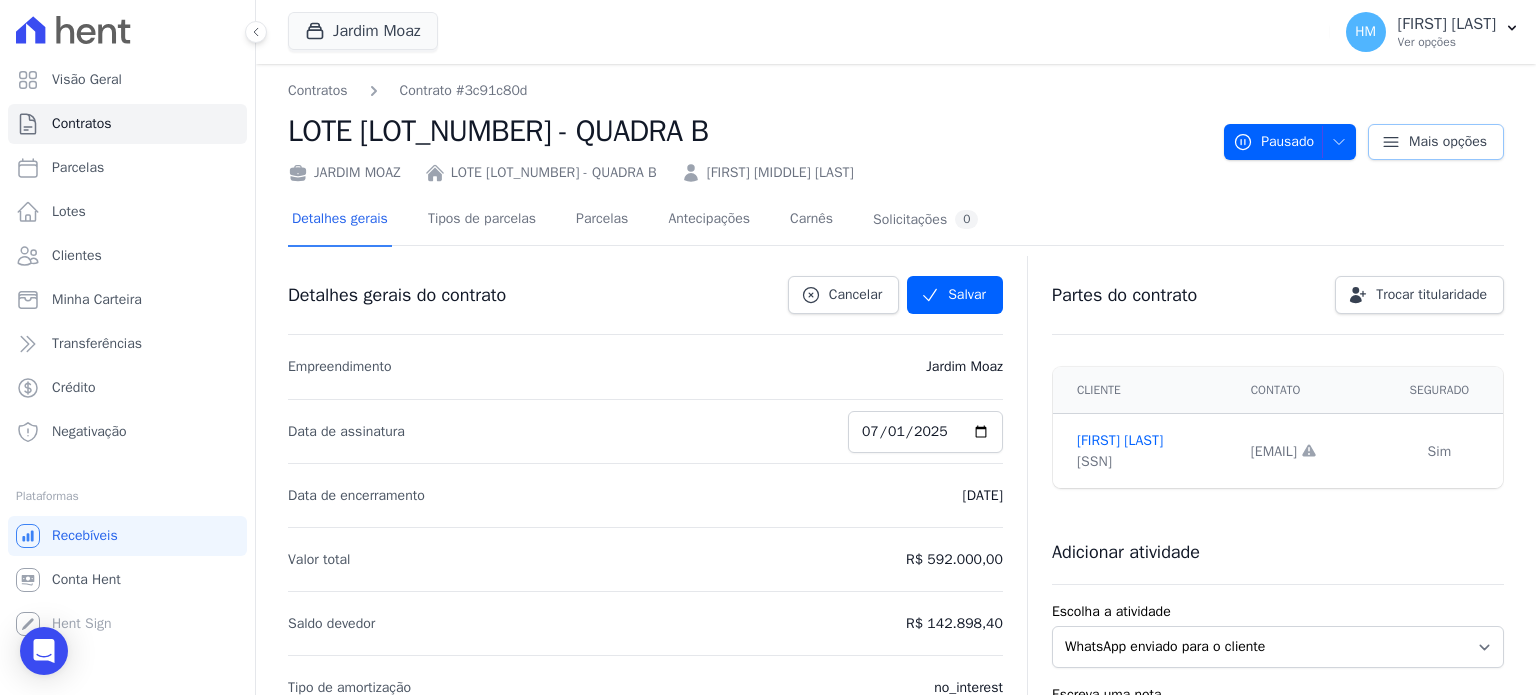 click 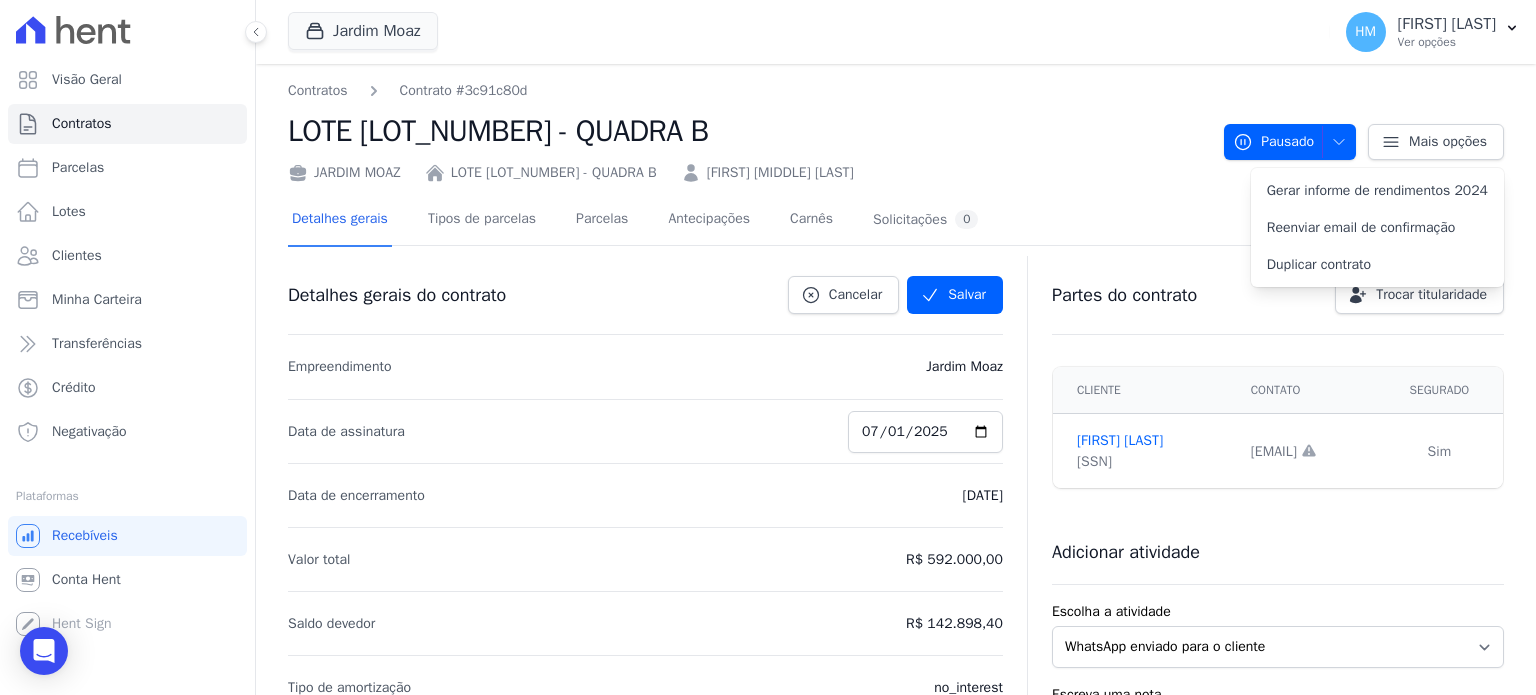 click on "LOTE 05 - QUADRA B" at bounding box center [748, 131] 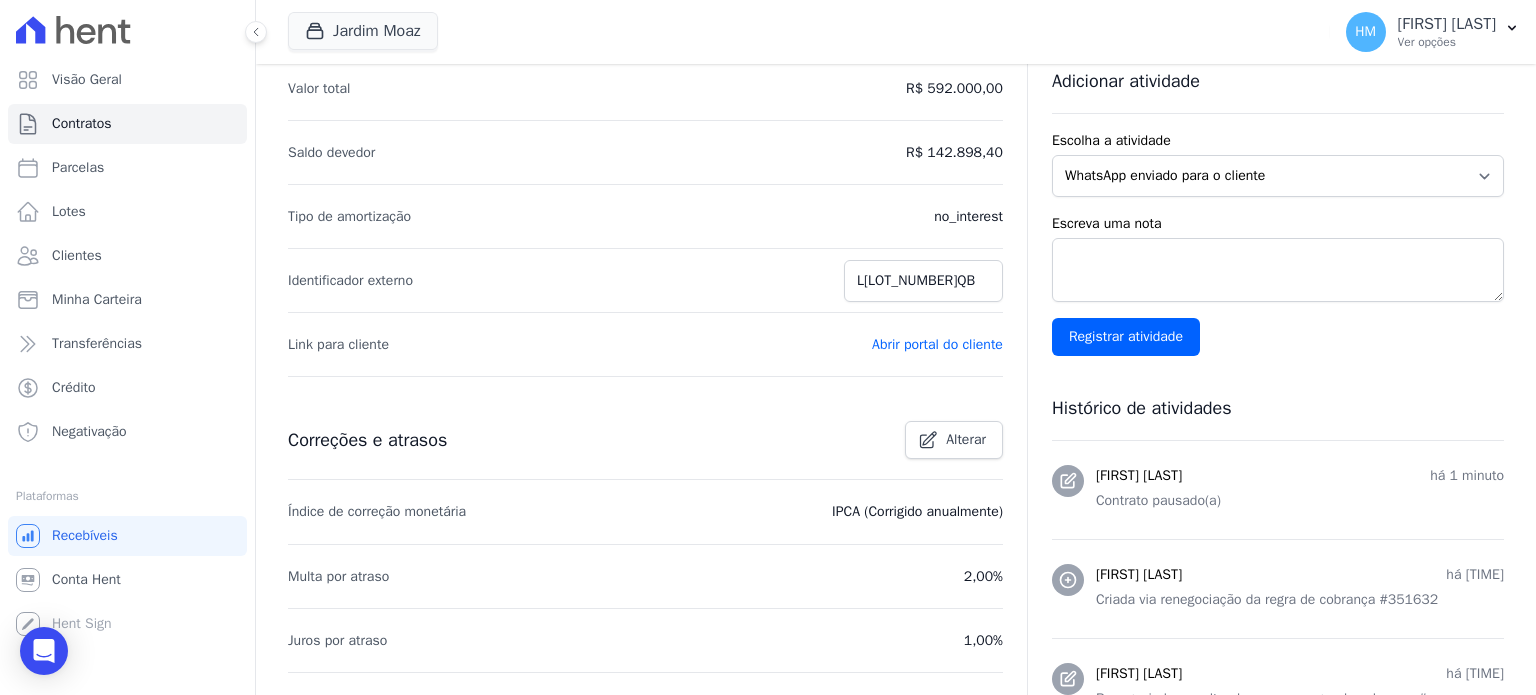 scroll, scrollTop: 71, scrollLeft: 0, axis: vertical 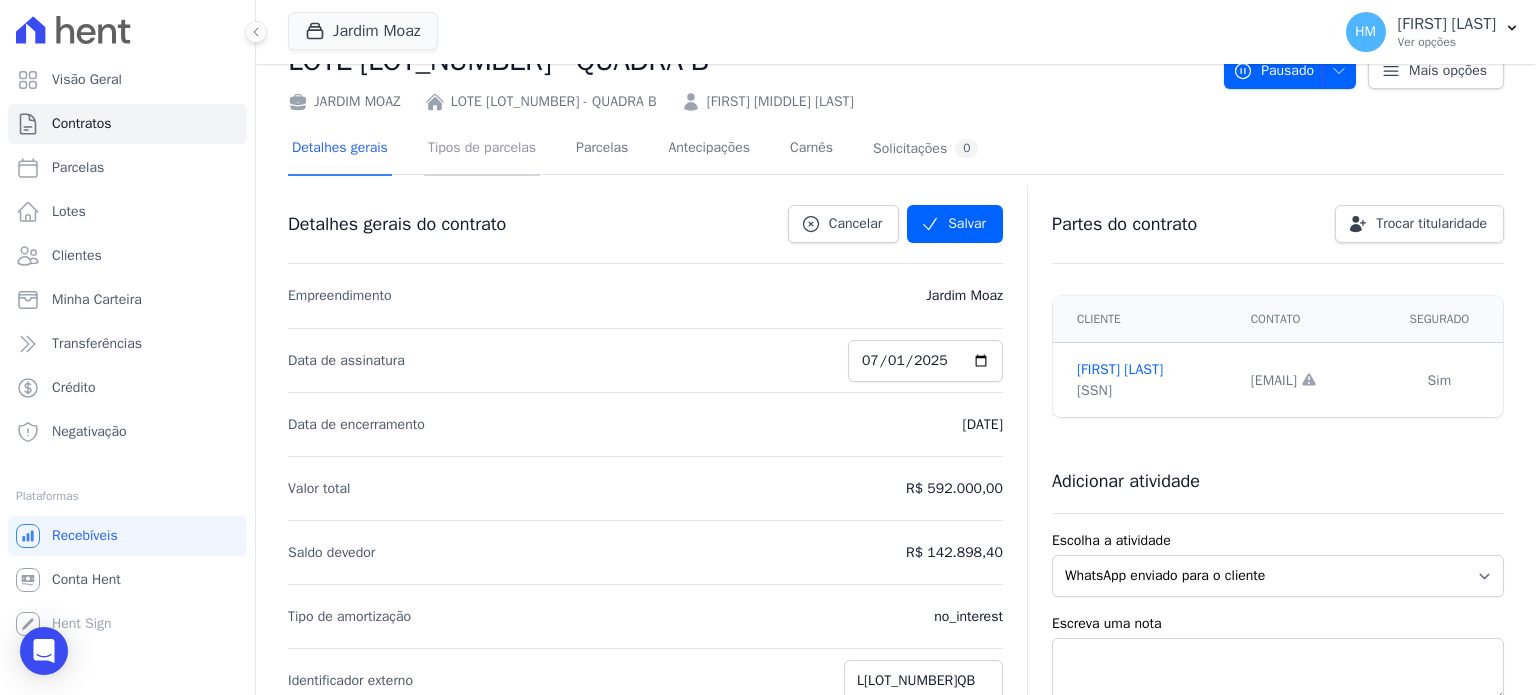 click on "Tipos de parcelas" at bounding box center (482, 149) 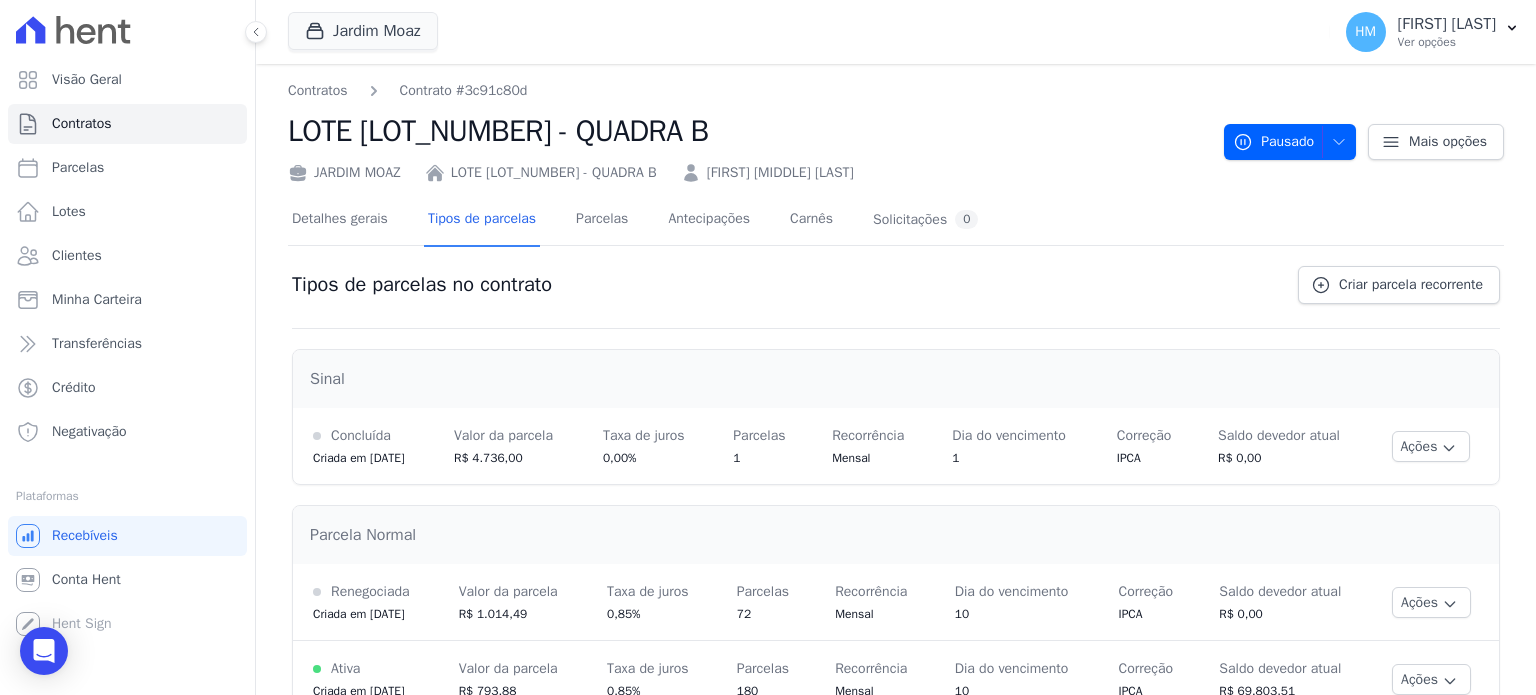 scroll, scrollTop: 52, scrollLeft: 0, axis: vertical 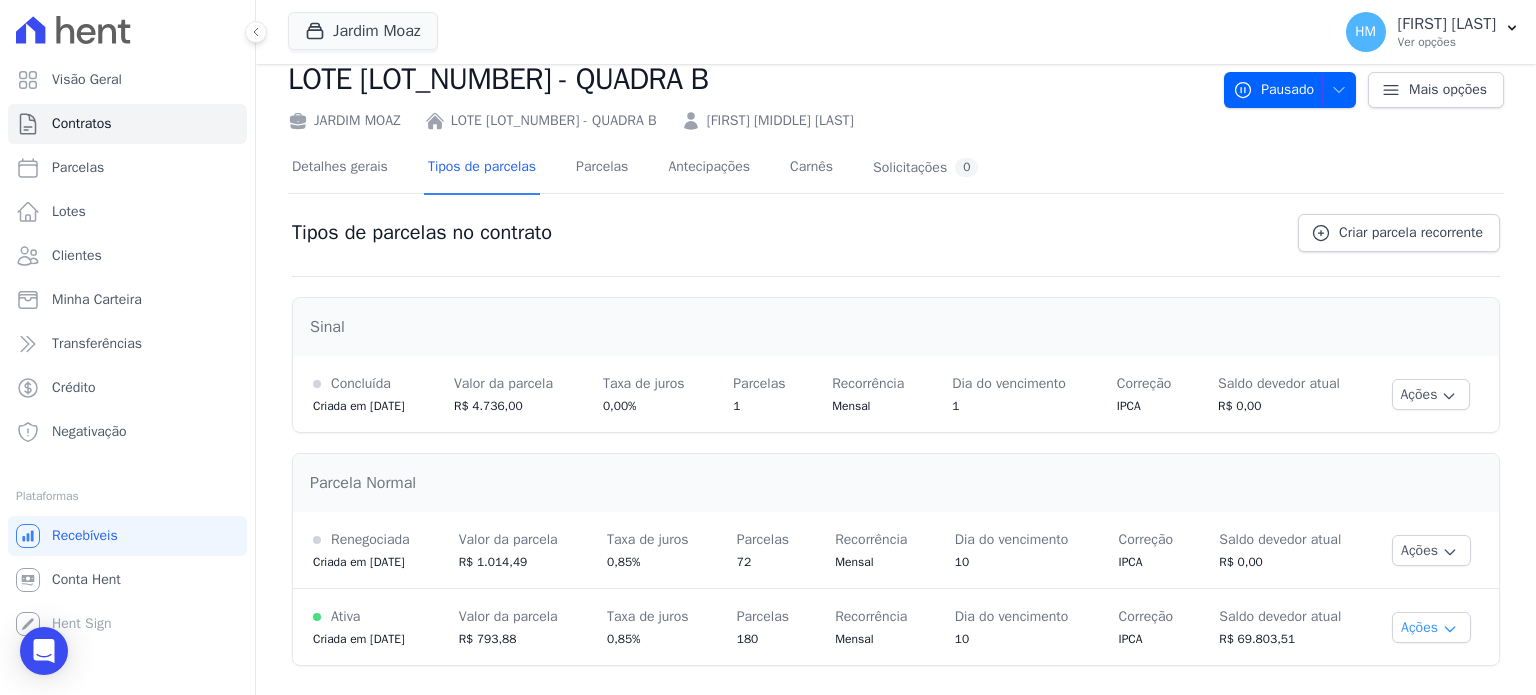 click 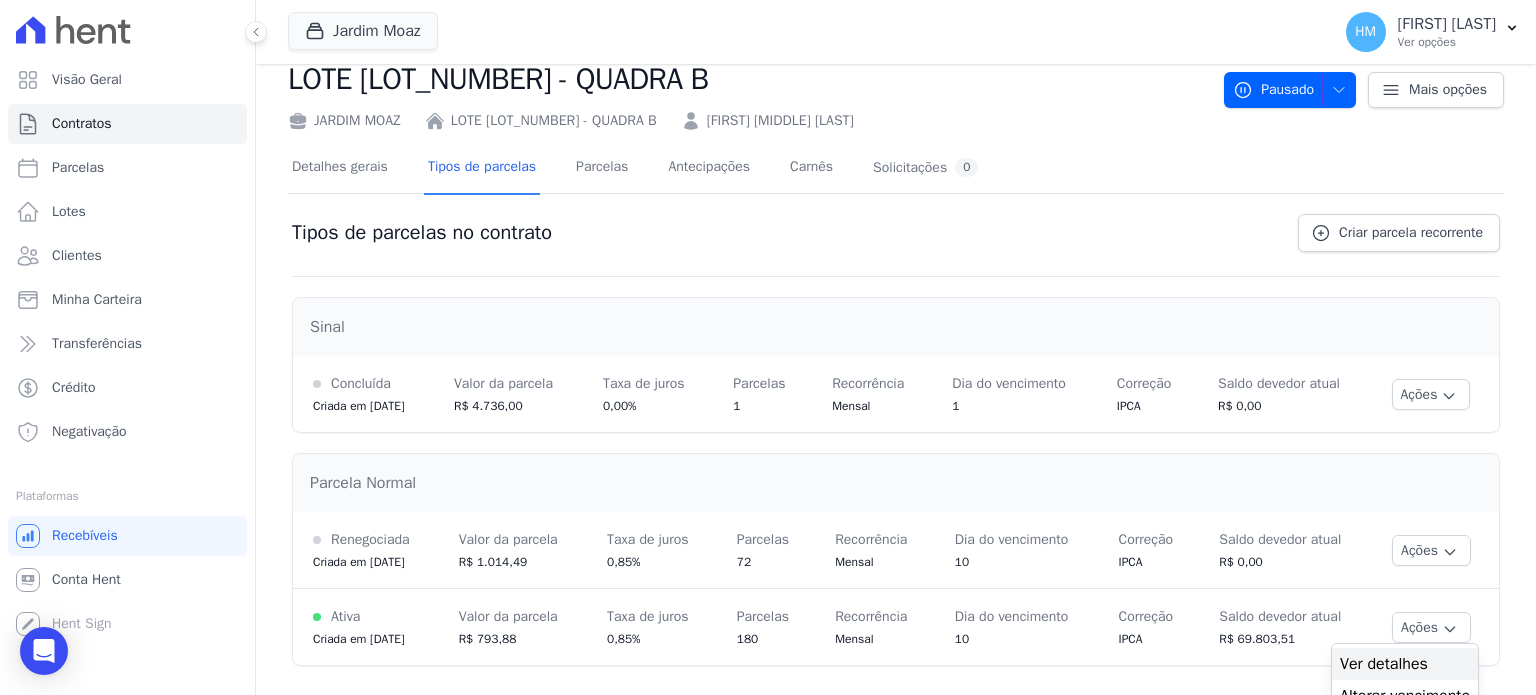 click on "Ver detalhes" at bounding box center [1405, 664] 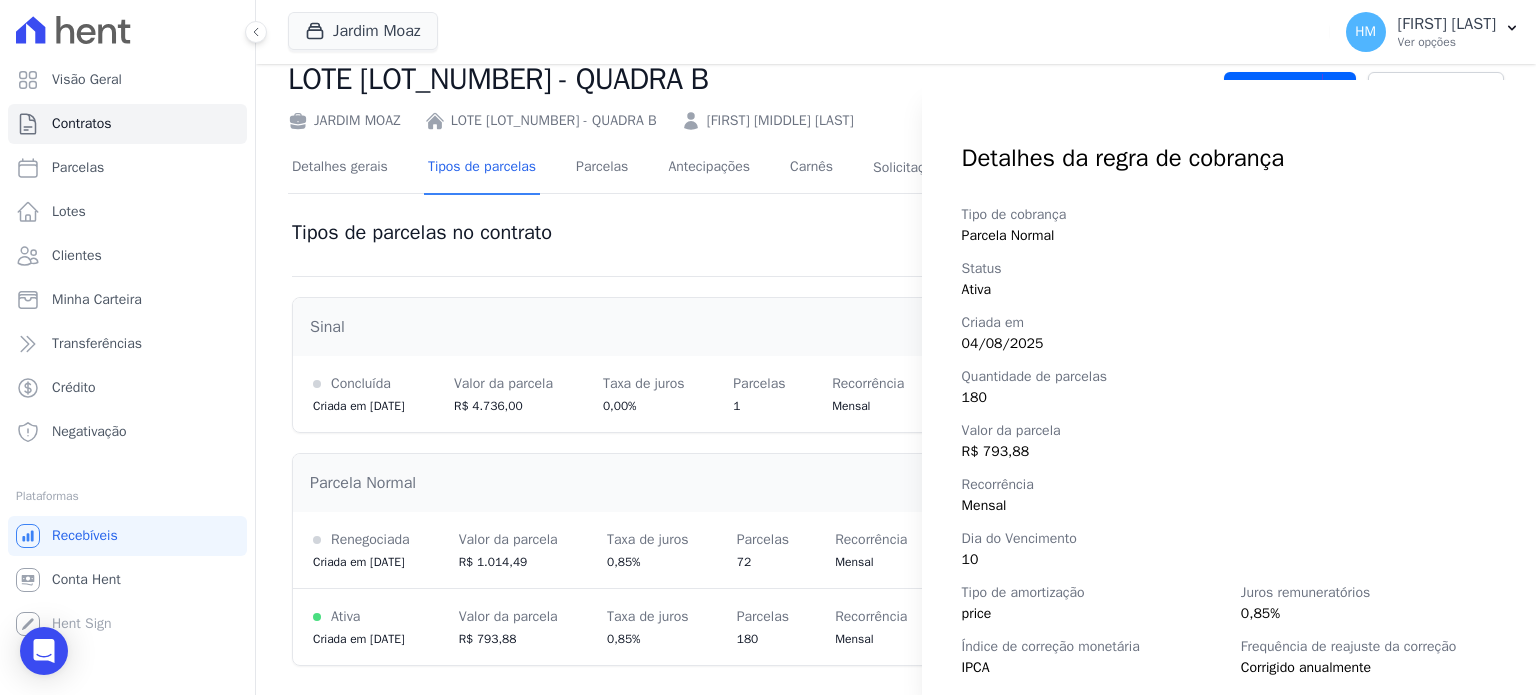 scroll, scrollTop: 280, scrollLeft: 0, axis: vertical 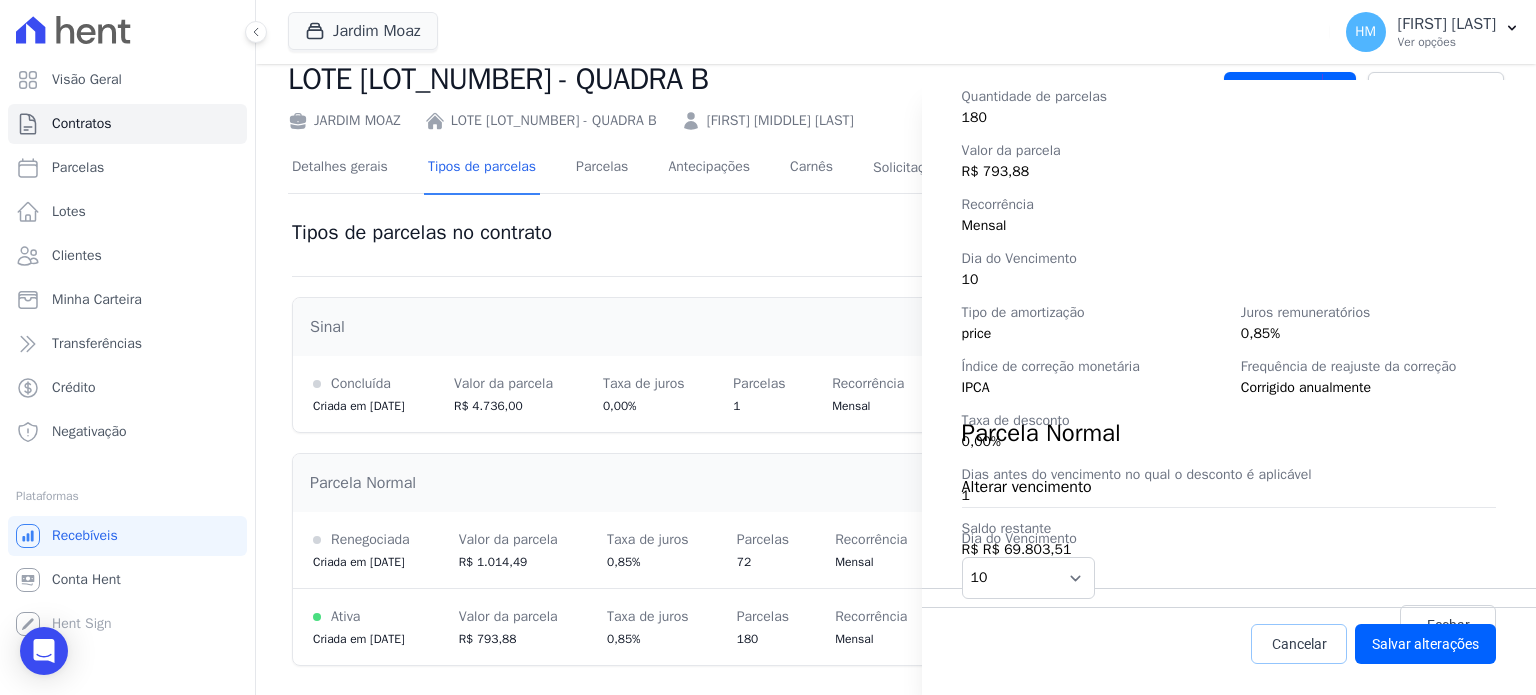click on "Cancelar" at bounding box center (1299, 644) 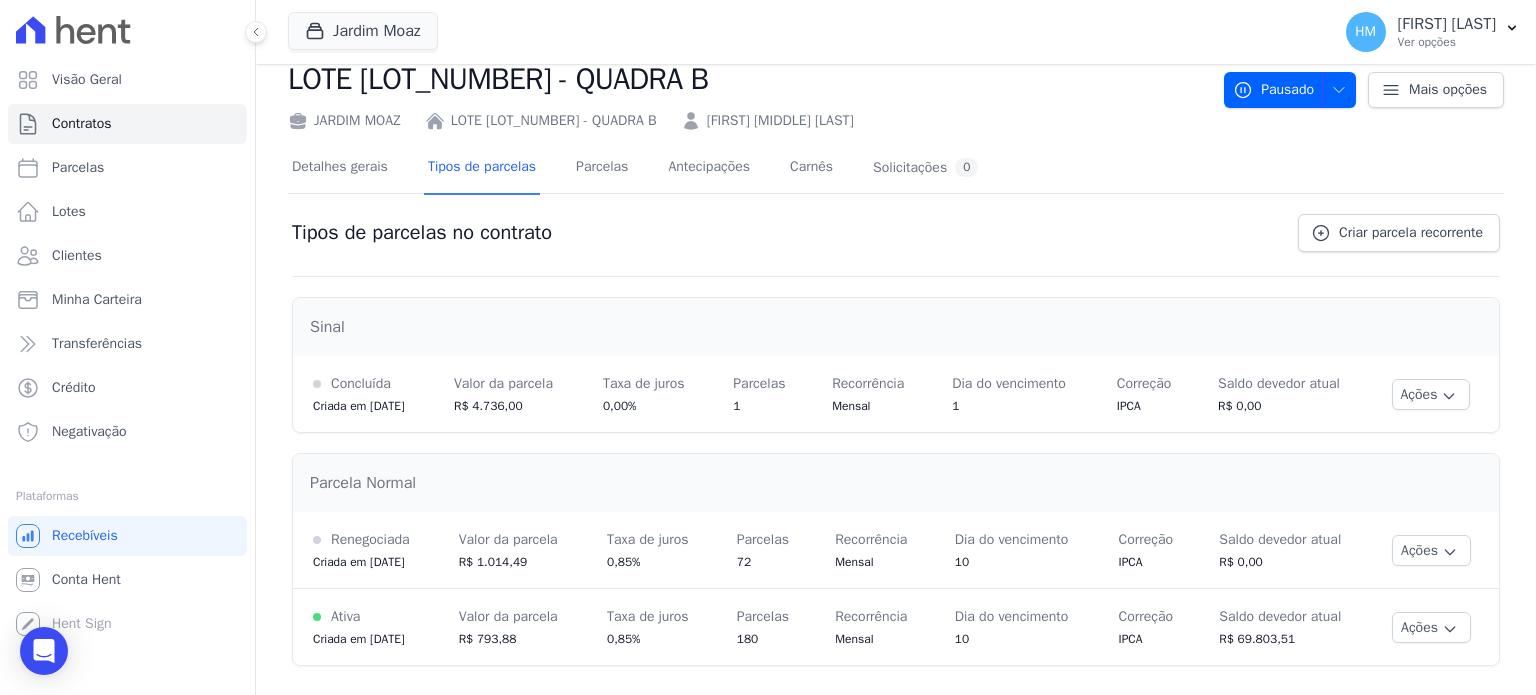 drag, startPoint x: 919, startPoint y: 675, endPoint x: 921, endPoint y: 638, distance: 37.054016 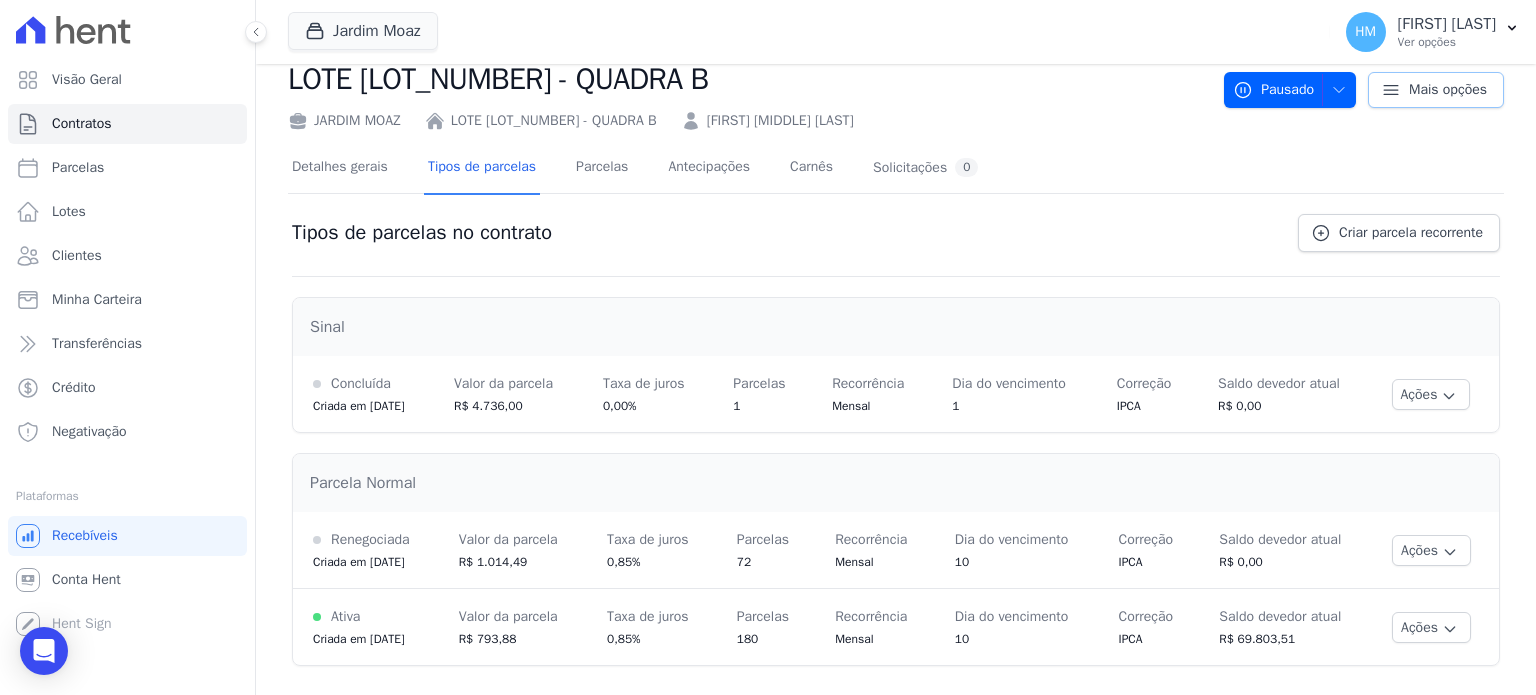 click on "Mais opções" at bounding box center (1436, 90) 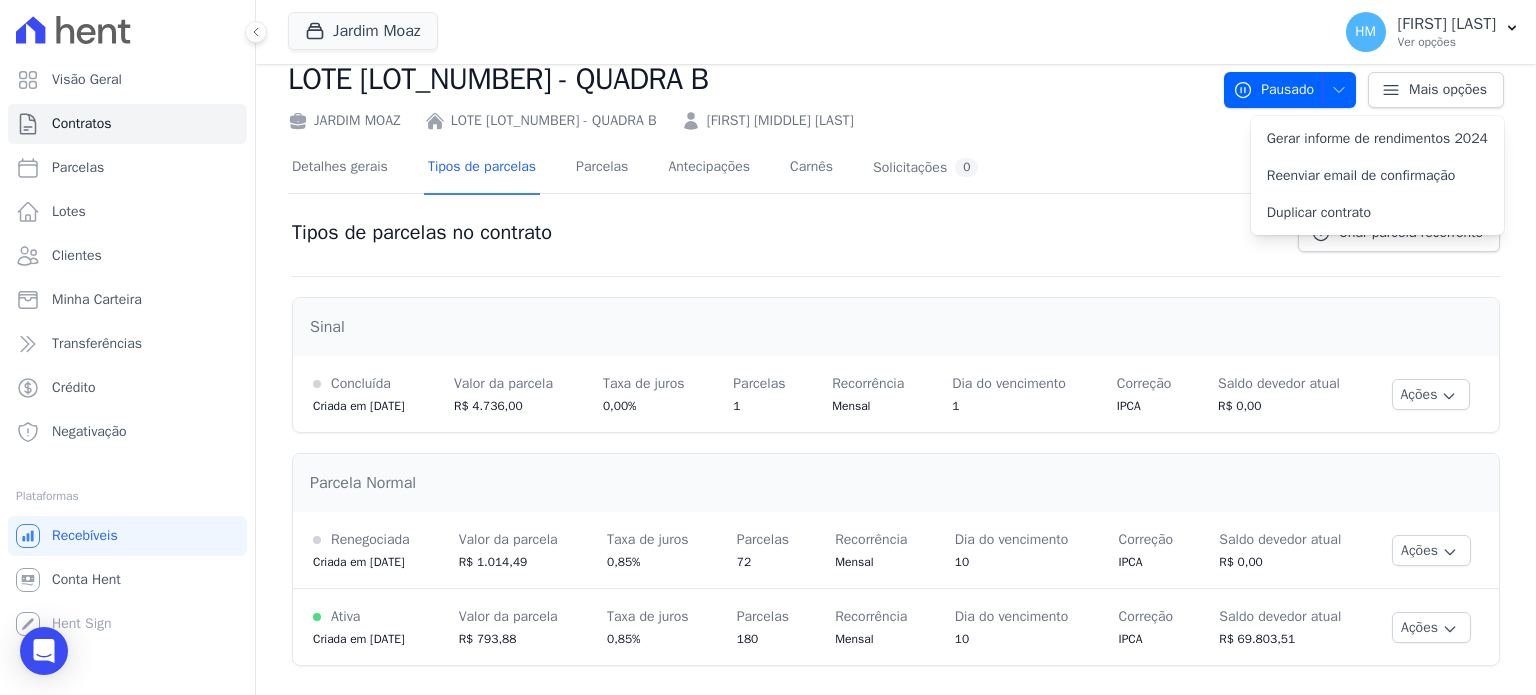 click on "Detalhes gerais
Tipos de parcelas
Parcelas
Antecipações
Carnês
Solicitações
0" at bounding box center (896, 168) 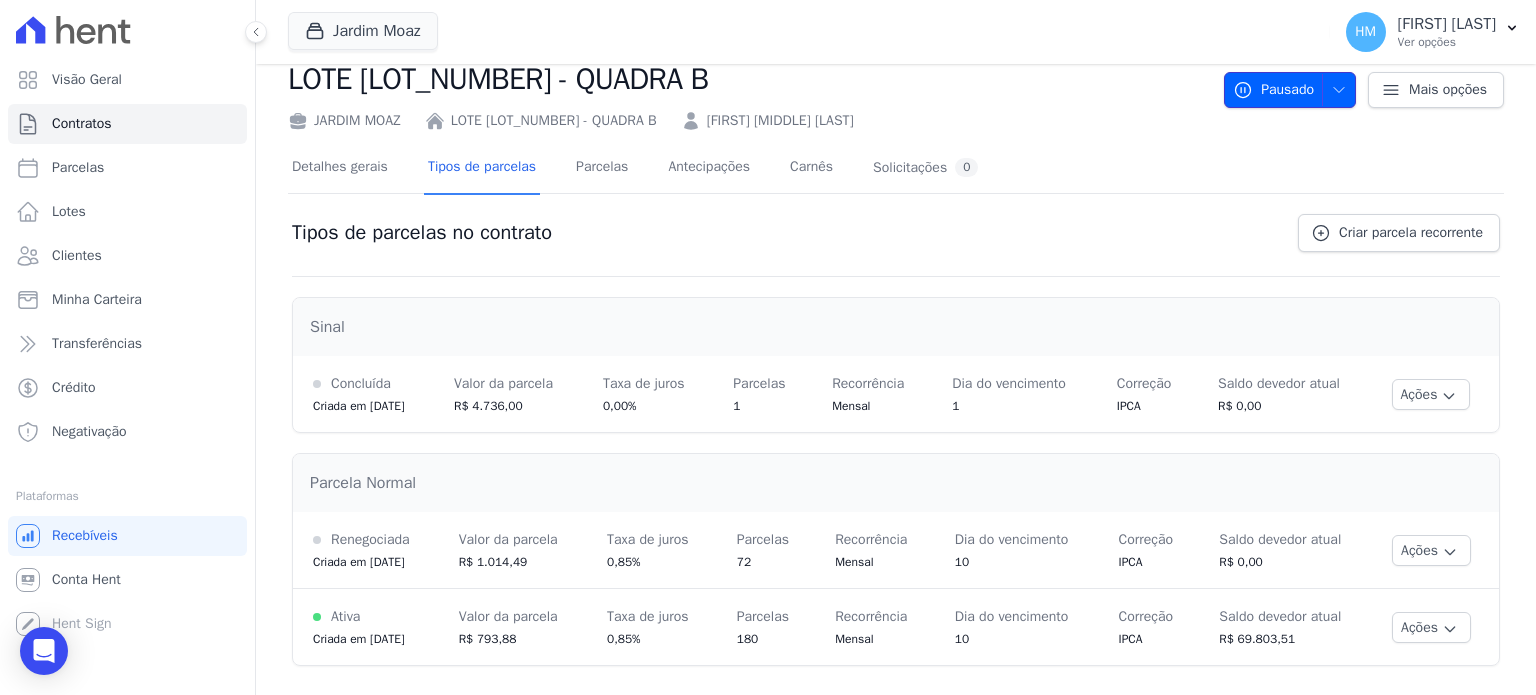 click 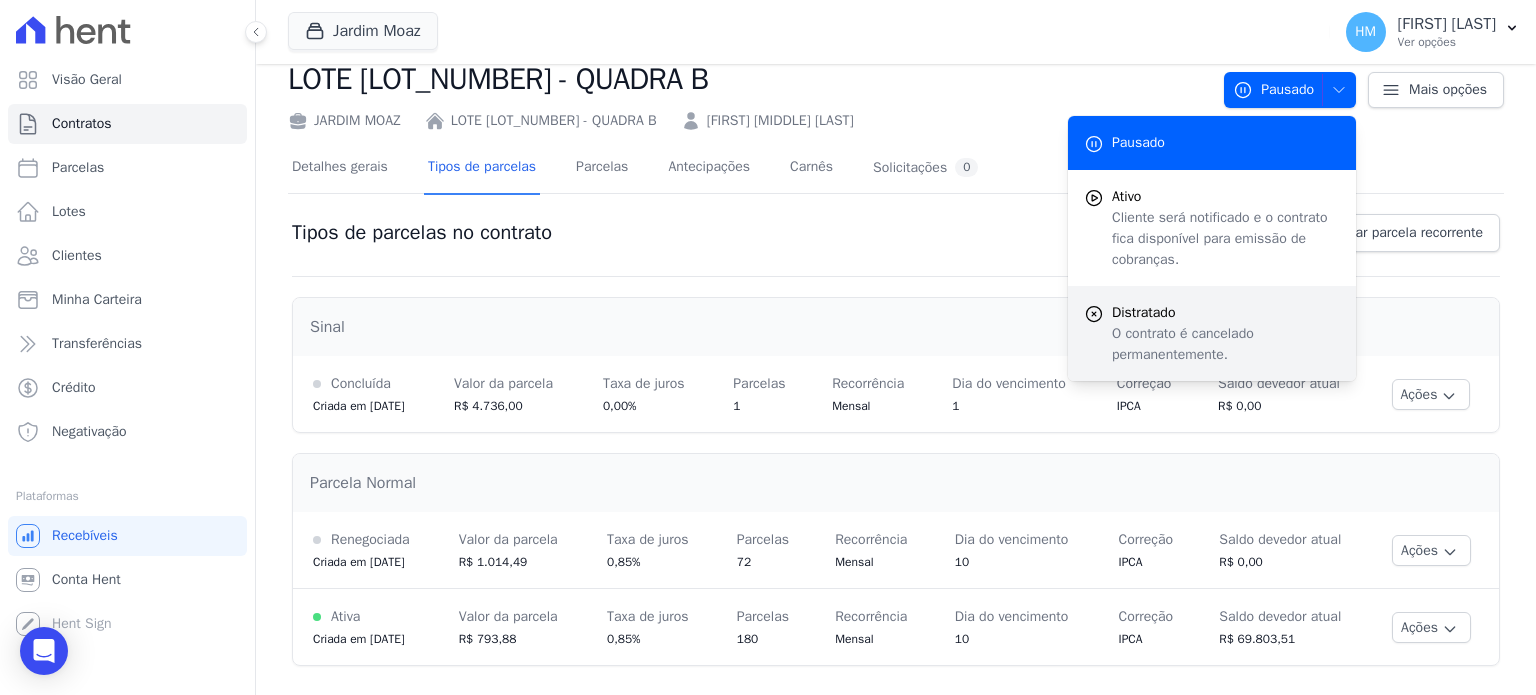 click on "O contrato é cancelado permanentemente." at bounding box center (1226, 344) 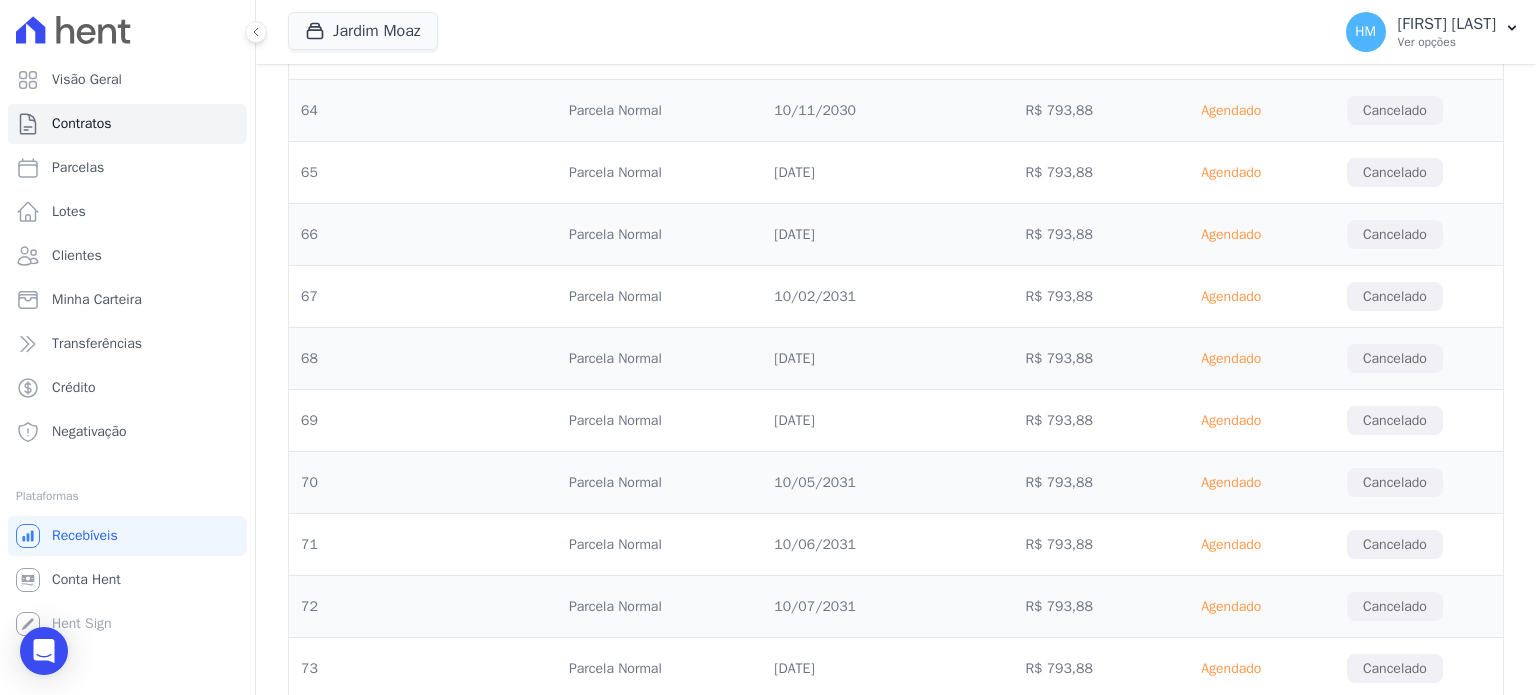 scroll, scrollTop: 5100, scrollLeft: 0, axis: vertical 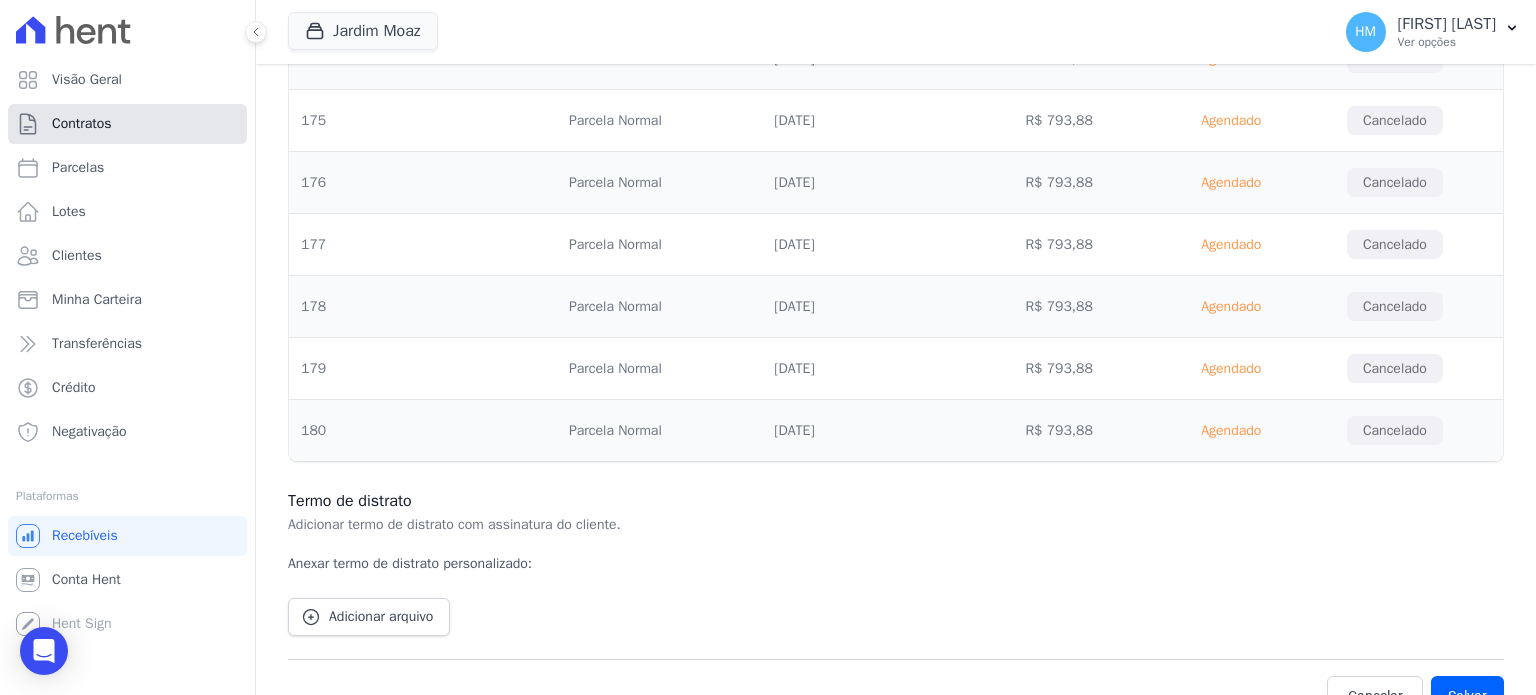 click on "Contratos" at bounding box center (82, 124) 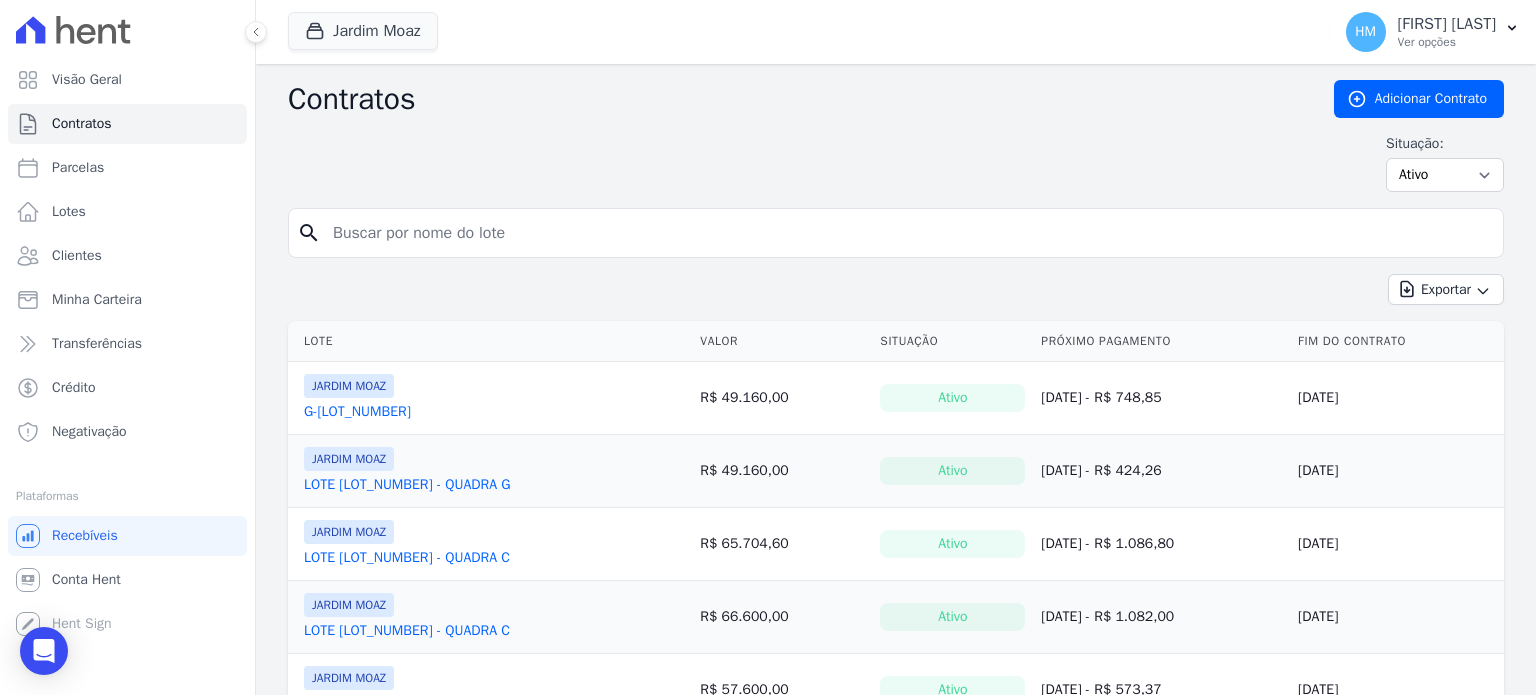 click on "Situação:" at bounding box center (1445, 144) 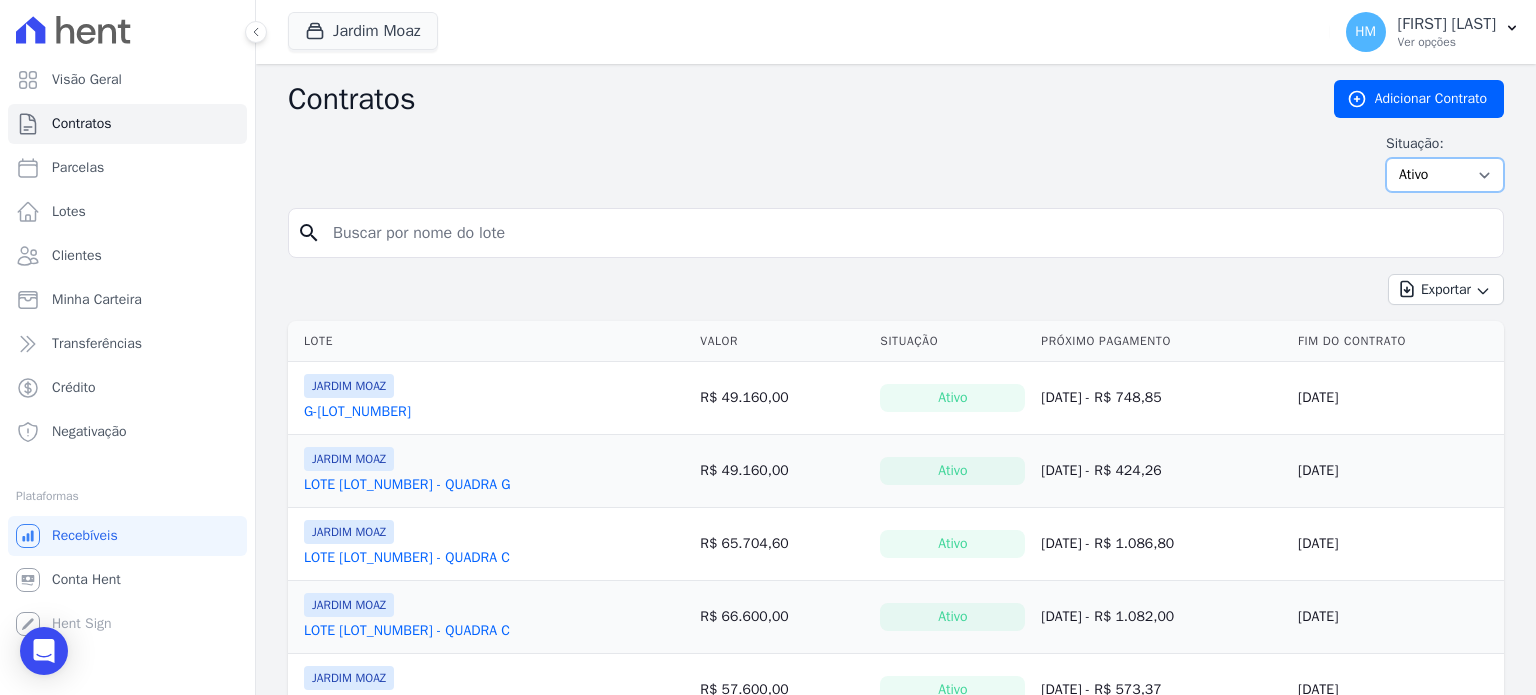click on "Ativo
Todos
Pausado
Distratado
Rascunho
Expirado
Encerrado" at bounding box center (1445, 175) 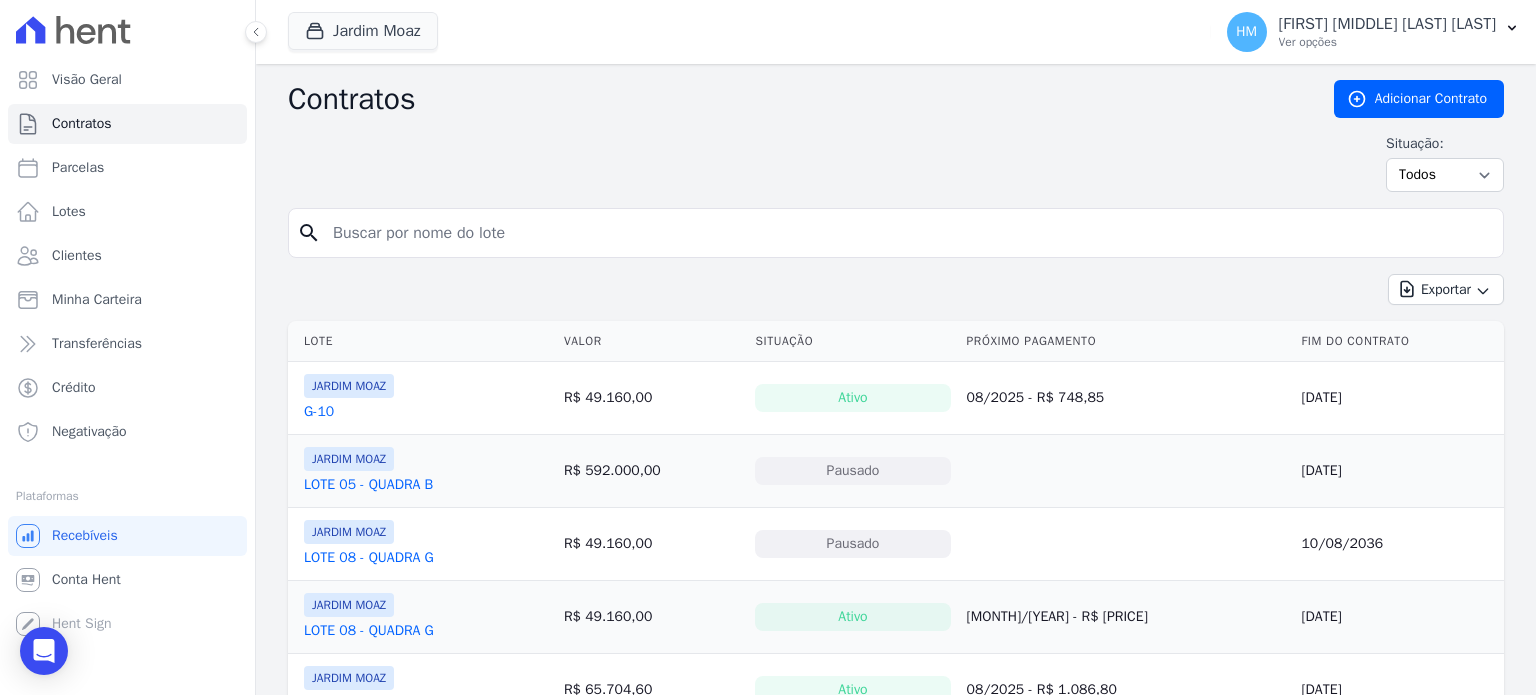 scroll, scrollTop: 0, scrollLeft: 0, axis: both 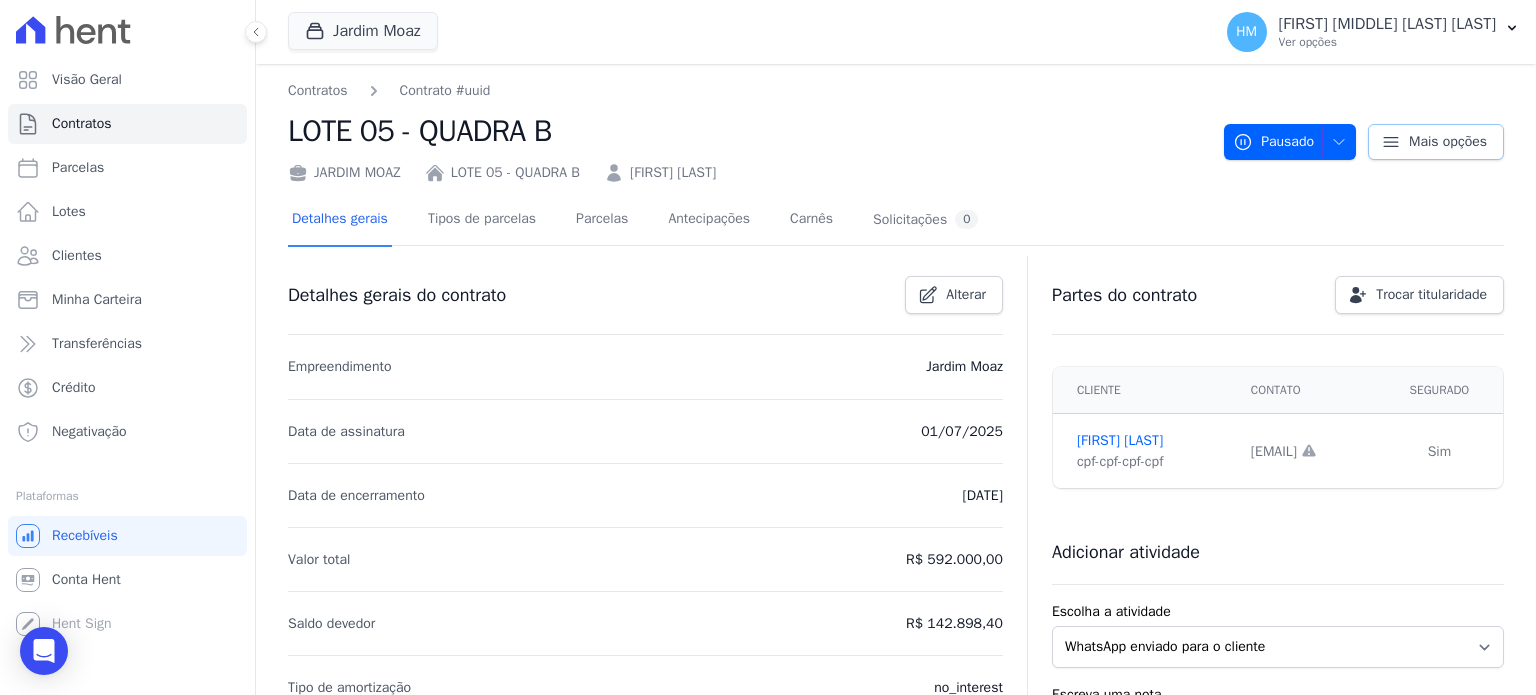 click 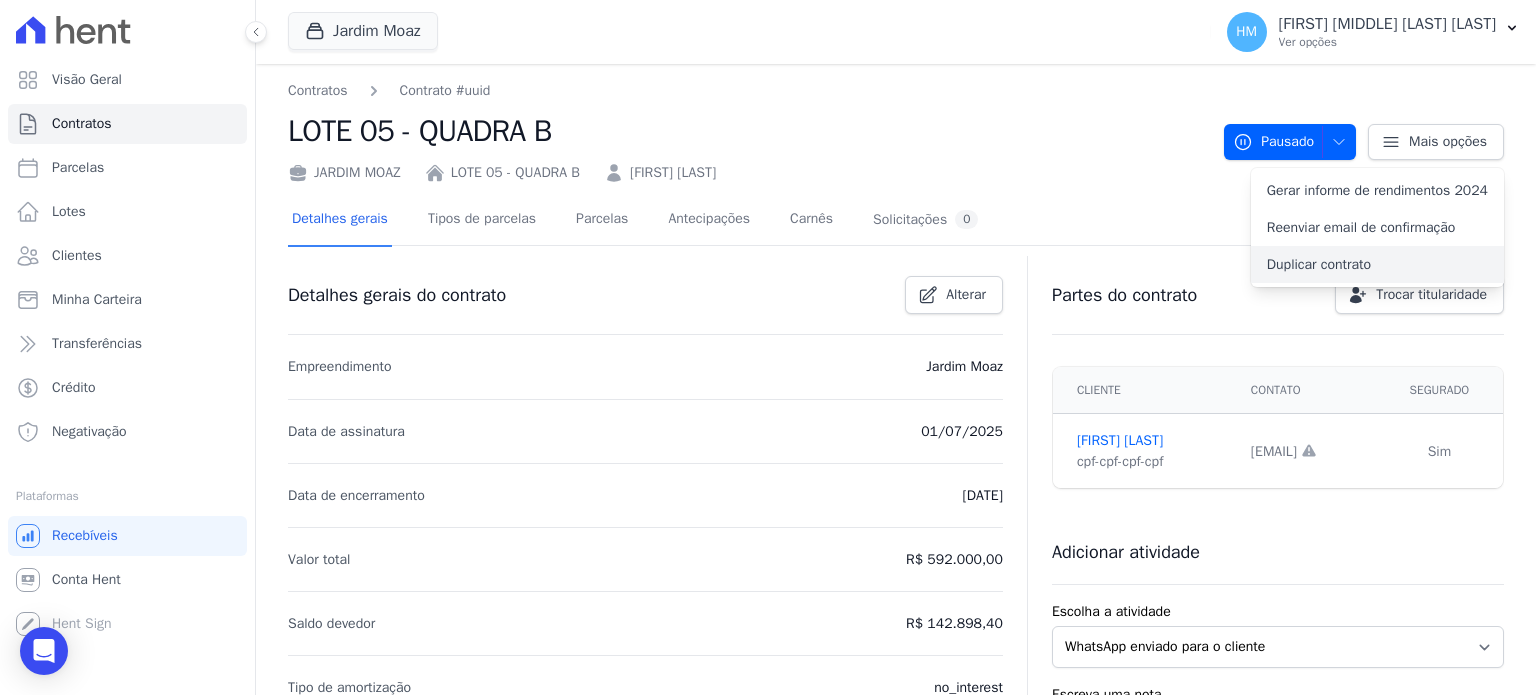 click on "Duplicar contrato" at bounding box center [1377, 264] 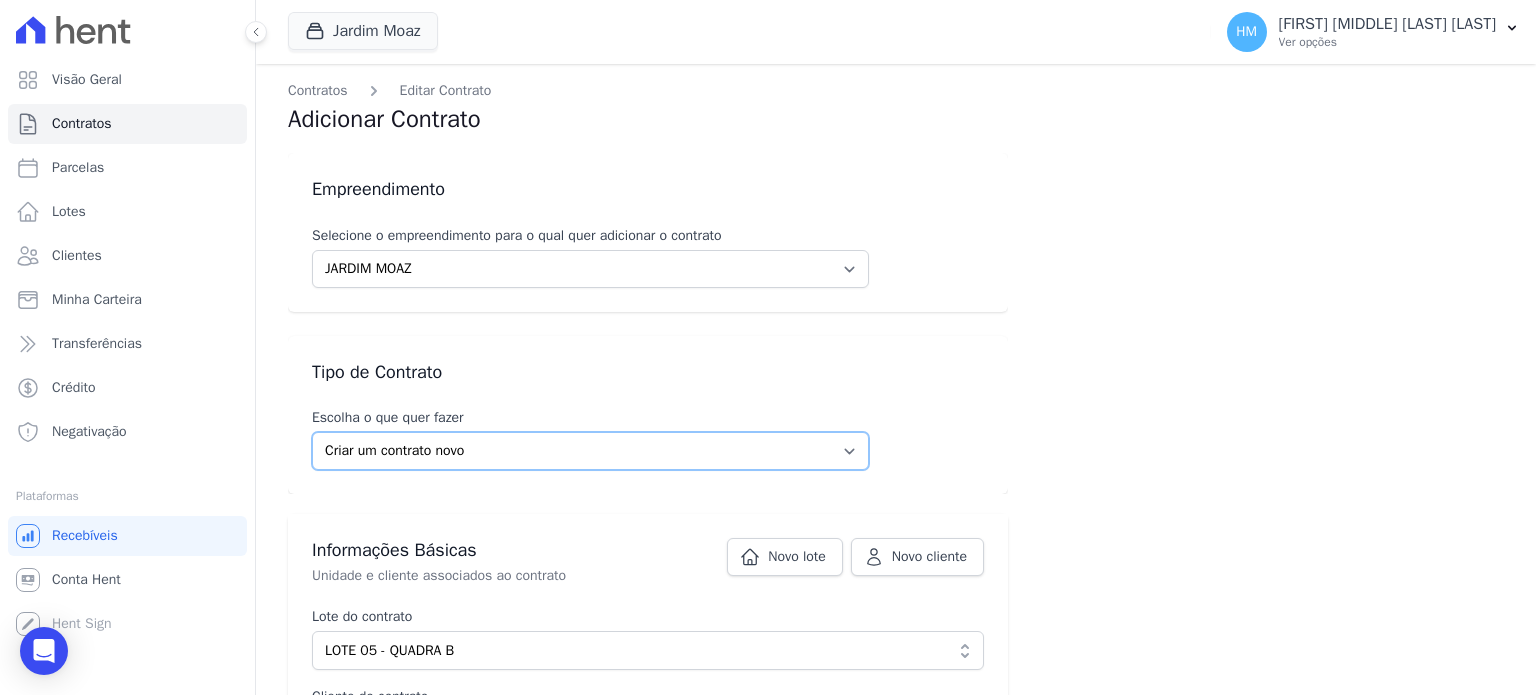 click on "Criar um contrato novo
Incluir contrato ativo externo" at bounding box center (590, 451) 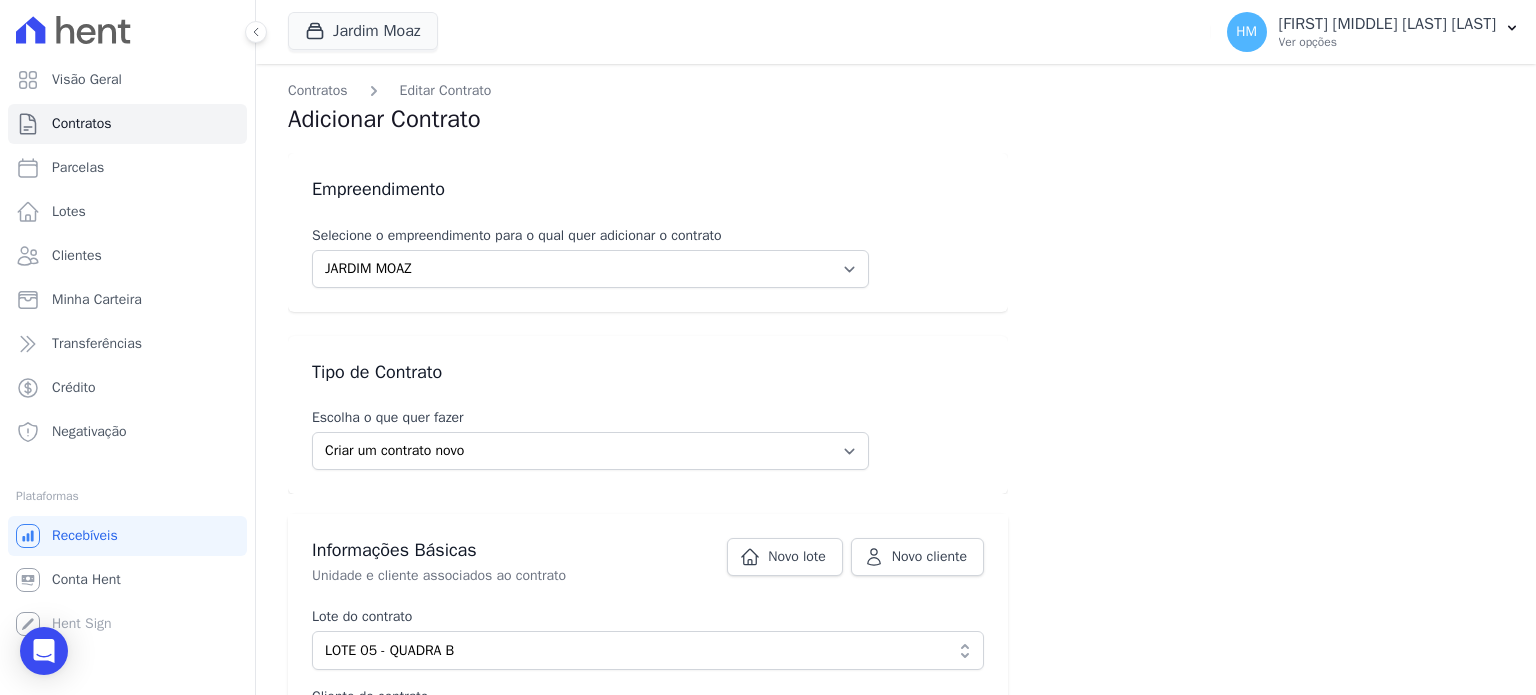 click on "Empreendimento
Selecione o empreendimento para o qual quer adicionar o contrato
JARDIM MOAZ
Tipo de Contrato
Escolha o que quer fazer
Criar um contrato novo
Incluir contrato ativo externo
Informações Básicas
Unidade e cliente associados ao contrato
Novo lote
Novo cliente
Lote do contrato
uuid-uuid-uuid-uuid-uuiduuiduuid
LOTE 05 - QUADRA B" at bounding box center [896, 1482] 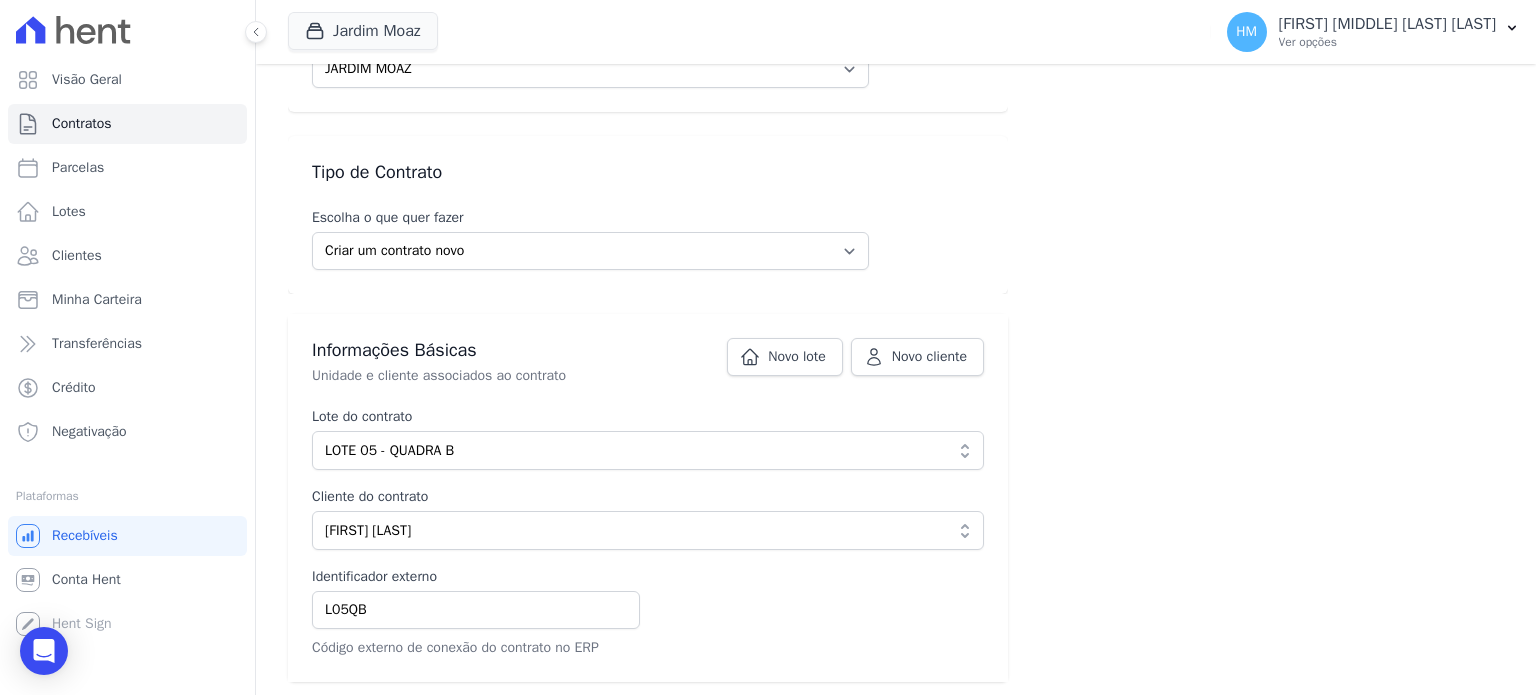 scroll, scrollTop: 300, scrollLeft: 0, axis: vertical 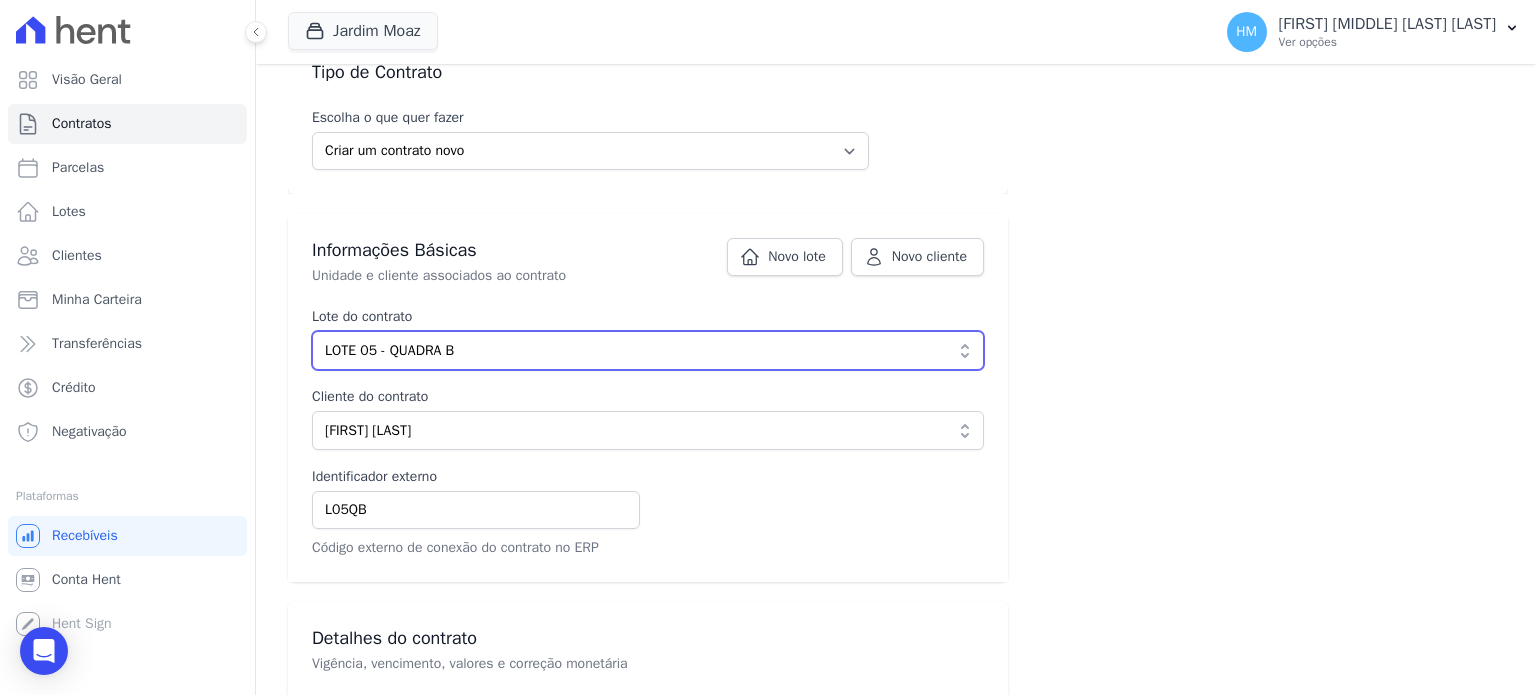 click on "LOTE 05 - QUADRA B" at bounding box center (634, 350) 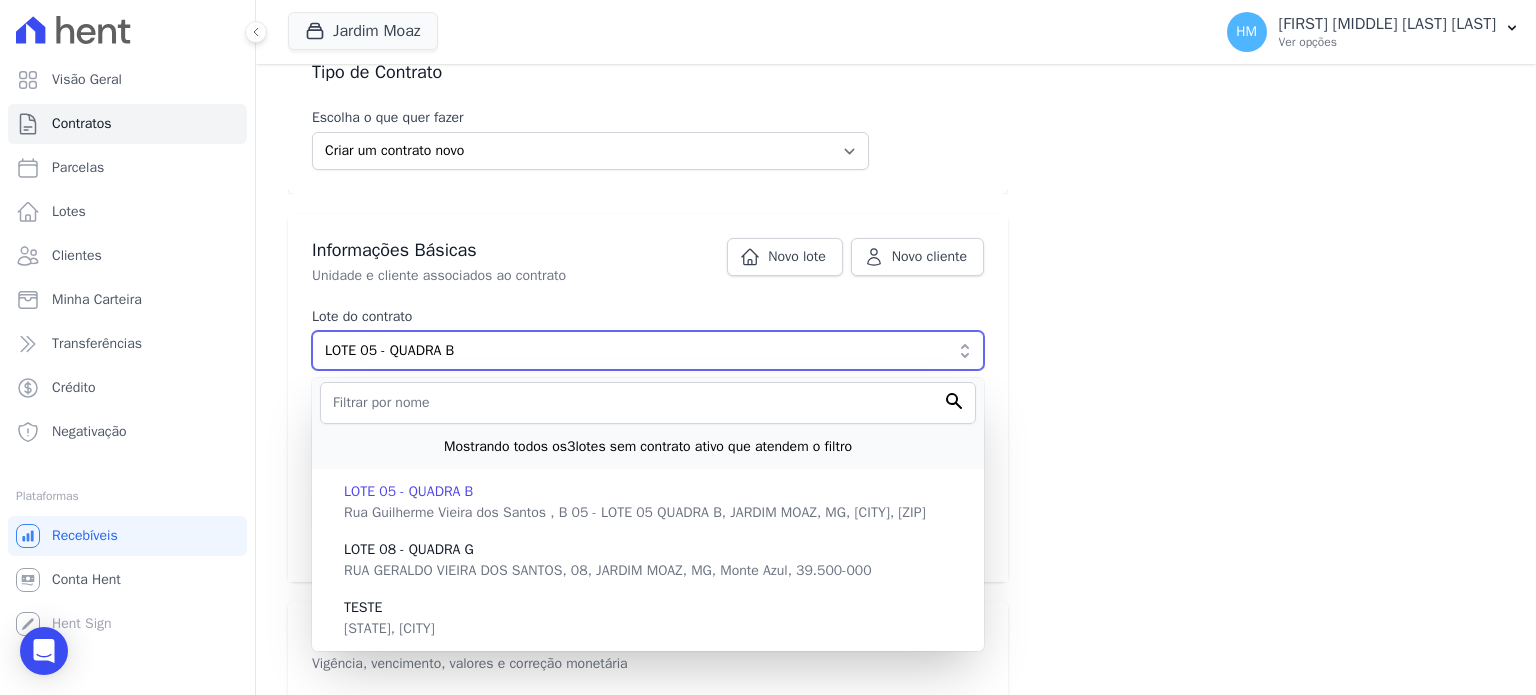 click on "LOTE 05 - QUADRA B" at bounding box center (634, 350) 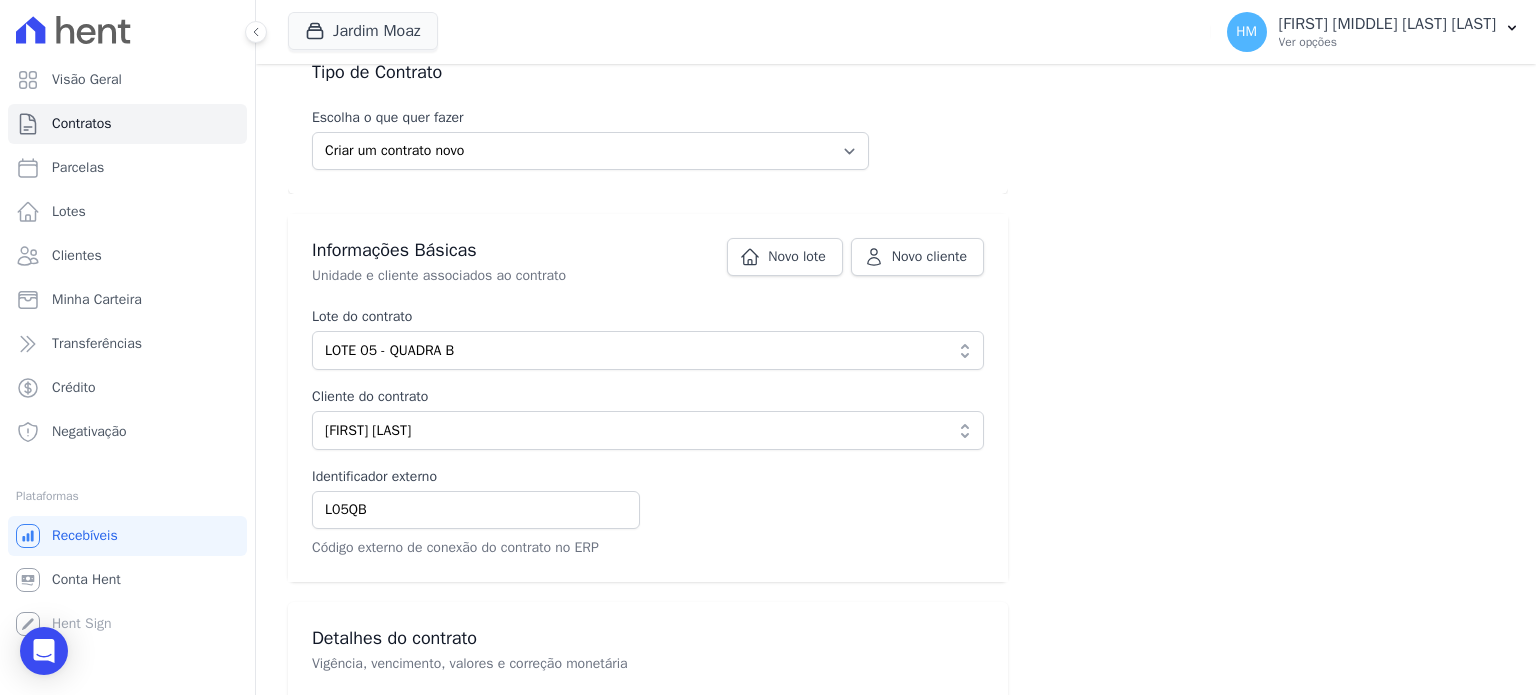 click on "Empreendimento
Selecione o empreendimento para o qual quer adicionar o contrato
JARDIM MOAZ
Tipo de Contrato
Escolha o que quer fazer
Criar um contrato novo
Incluir contrato ativo externo
Informações Básicas
Unidade e cliente associados ao contrato
Novo lote
Novo cliente
Lote do contrato
uuid-uuid-uuid-uuid-uuiduuiduuid
LOTE 05 - QUADRA B" at bounding box center (896, 1182) 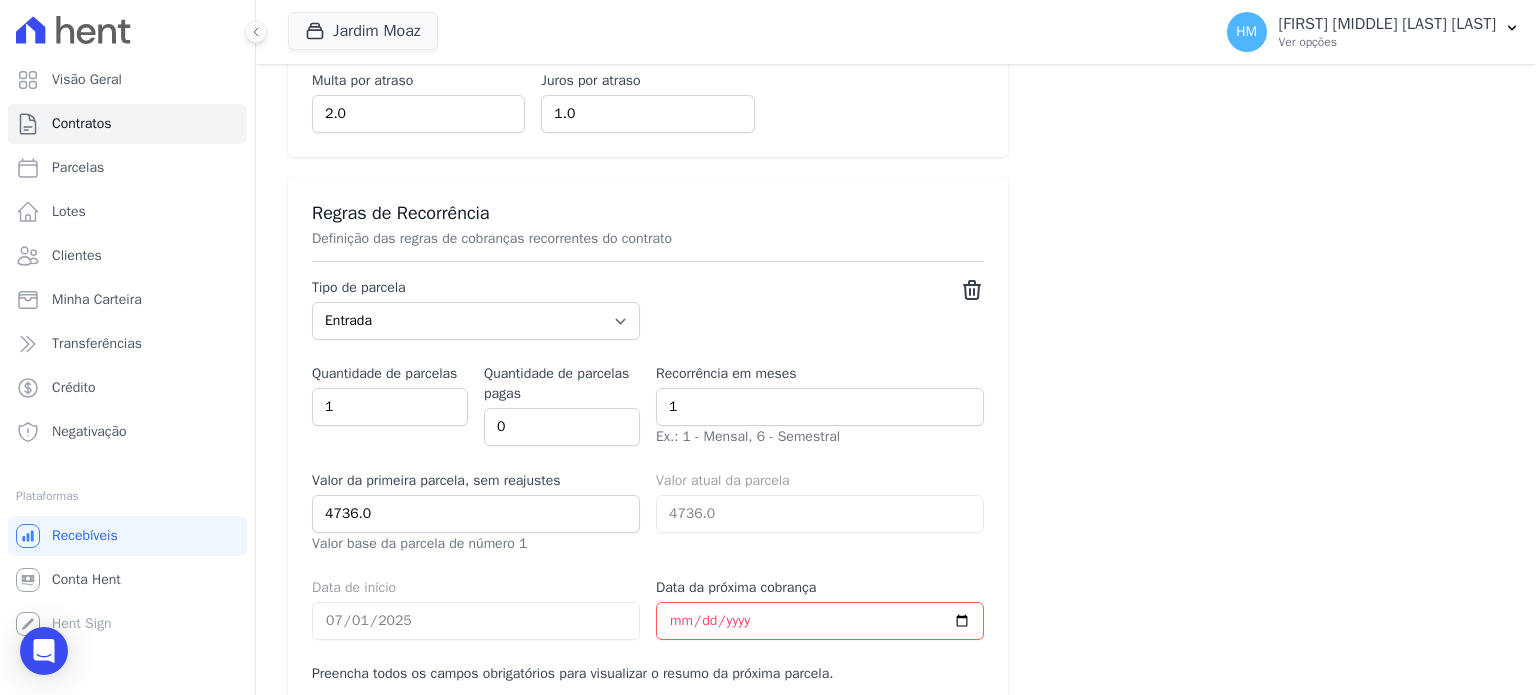 scroll, scrollTop: 1200, scrollLeft: 0, axis: vertical 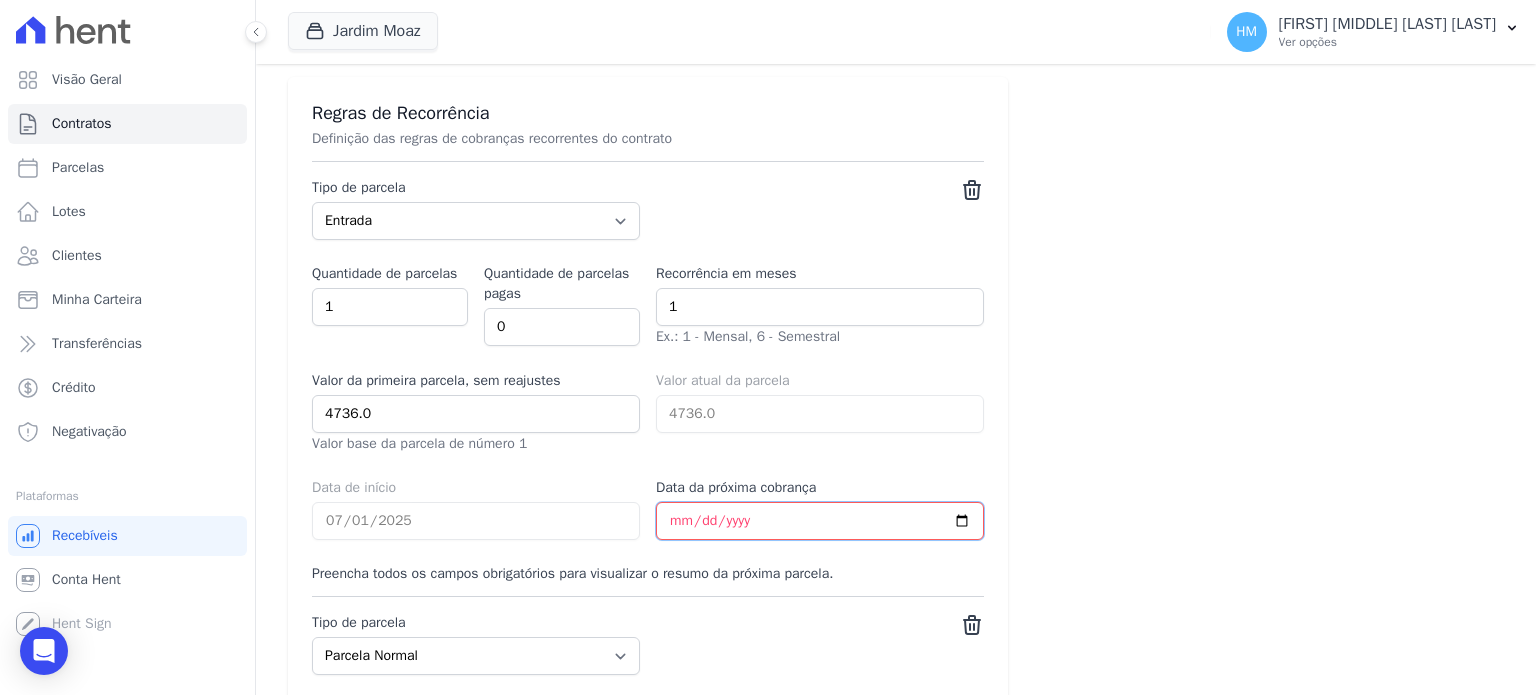 click on "Data da próxima cobrança" at bounding box center [820, 521] 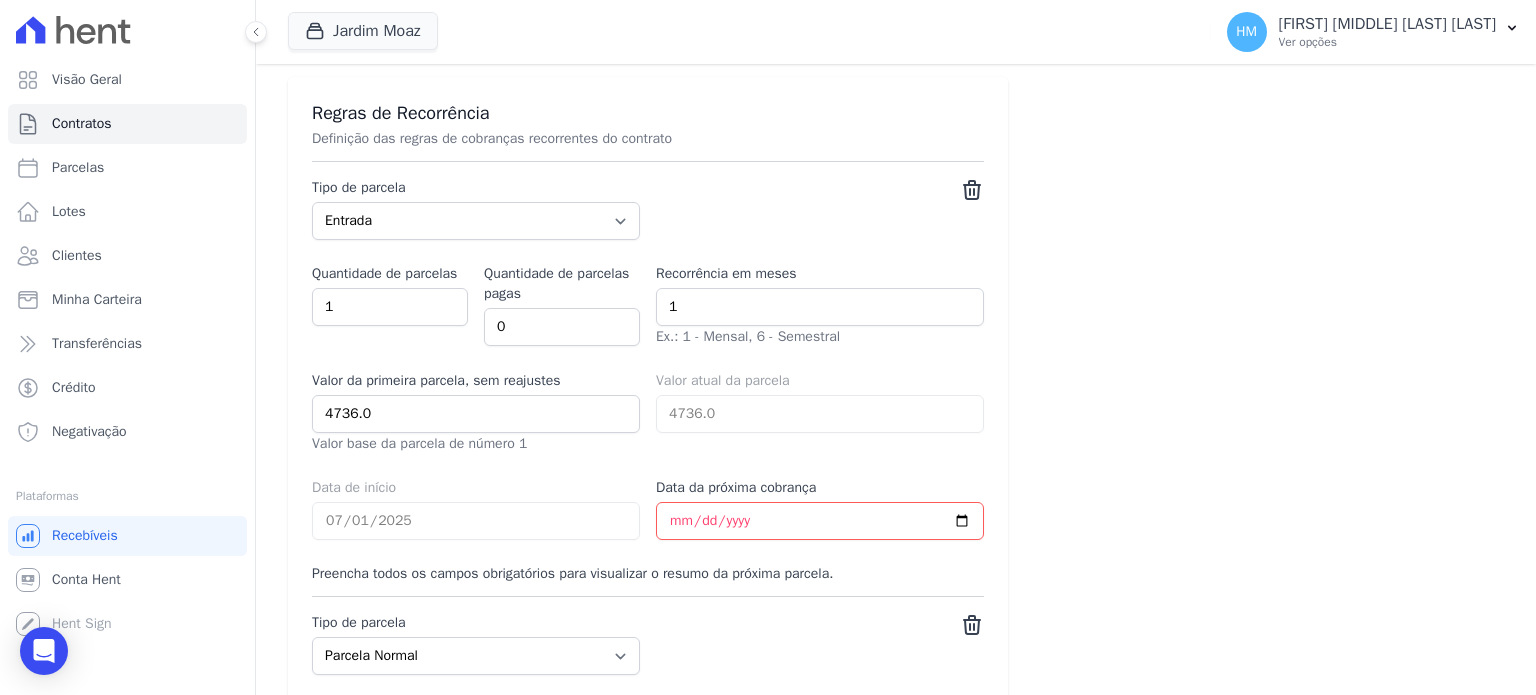 drag, startPoint x: 1236, startPoint y: 369, endPoint x: 1184, endPoint y: 369, distance: 52 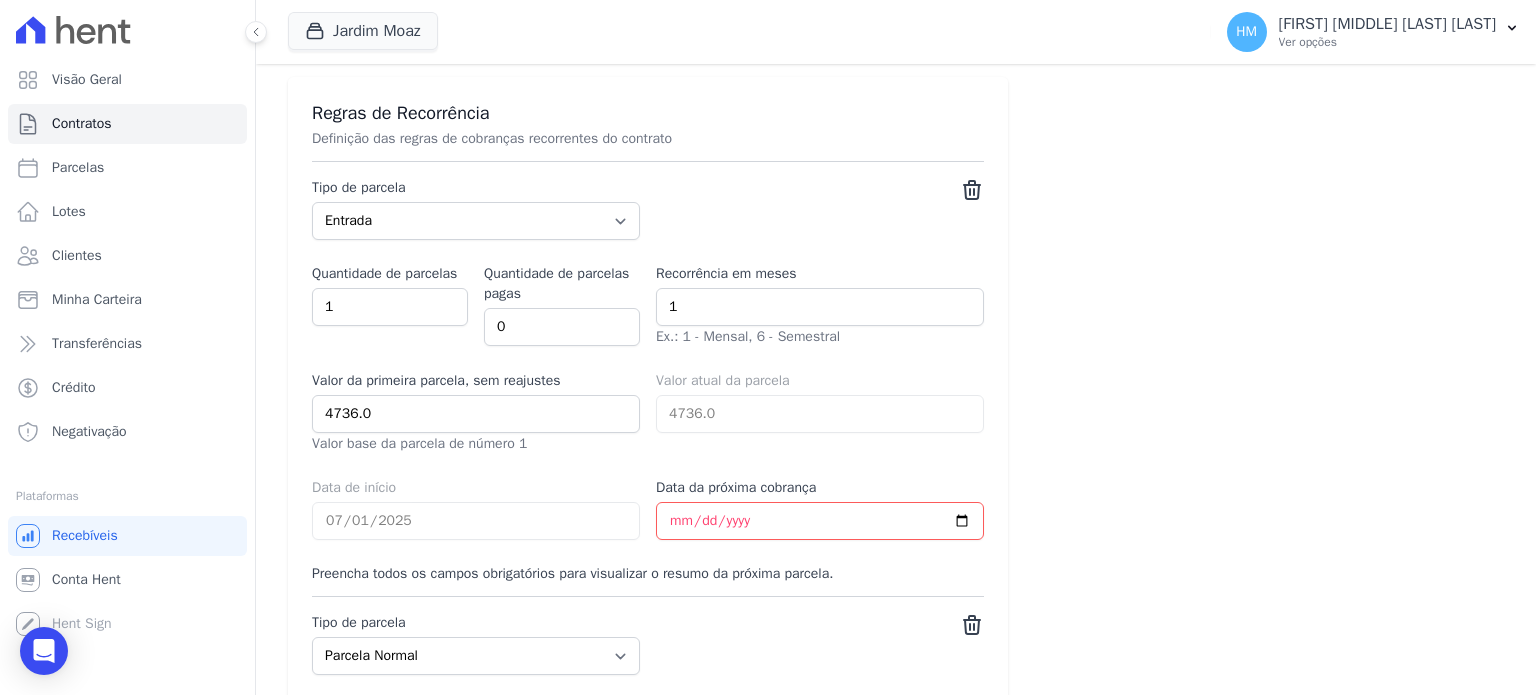click on "Empreendimento
Selecione o empreendimento para o qual quer adicionar o contrato
JARDIM MOAZ
Tipo de Contrato
Escolha o que quer fazer
Criar um contrato novo
Incluir contrato ativo externo
Informações Básicas
Unidade e cliente associados ao contrato
Novo lote
Novo cliente
Lote do contrato
uuid-uuid-uuid-uuid-uuiduuiduuid
LOTE 05 - QUADRA B" at bounding box center [896, 282] 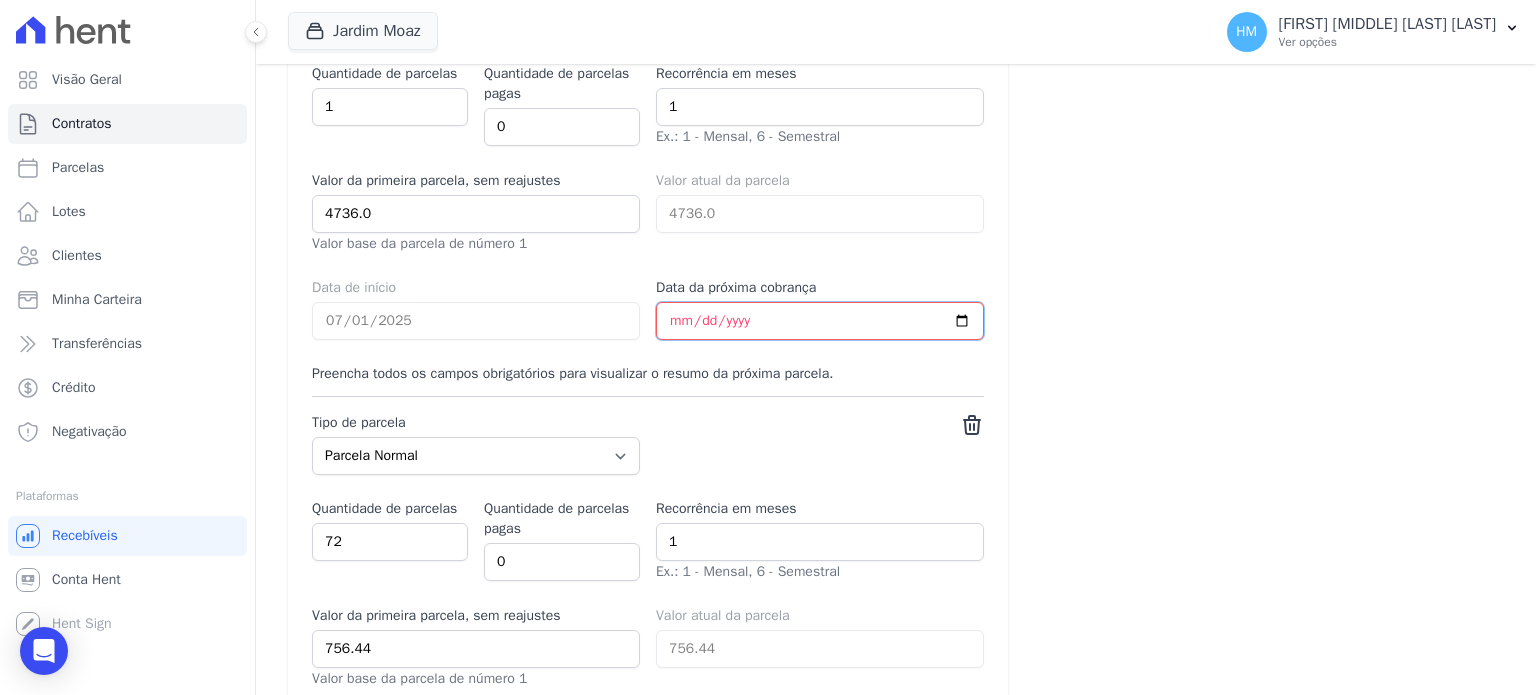 click on "Data da próxima cobrança" at bounding box center [820, 321] 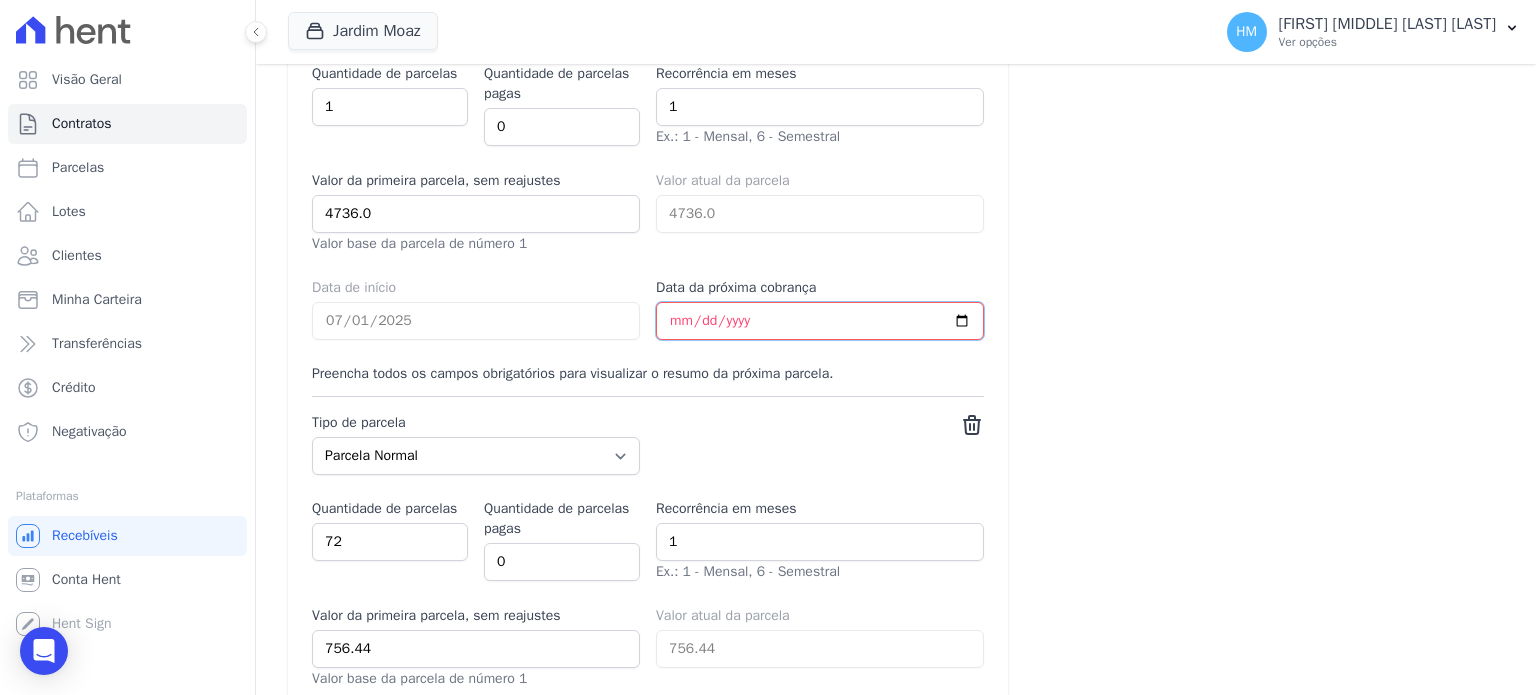 type on "[DATE]" 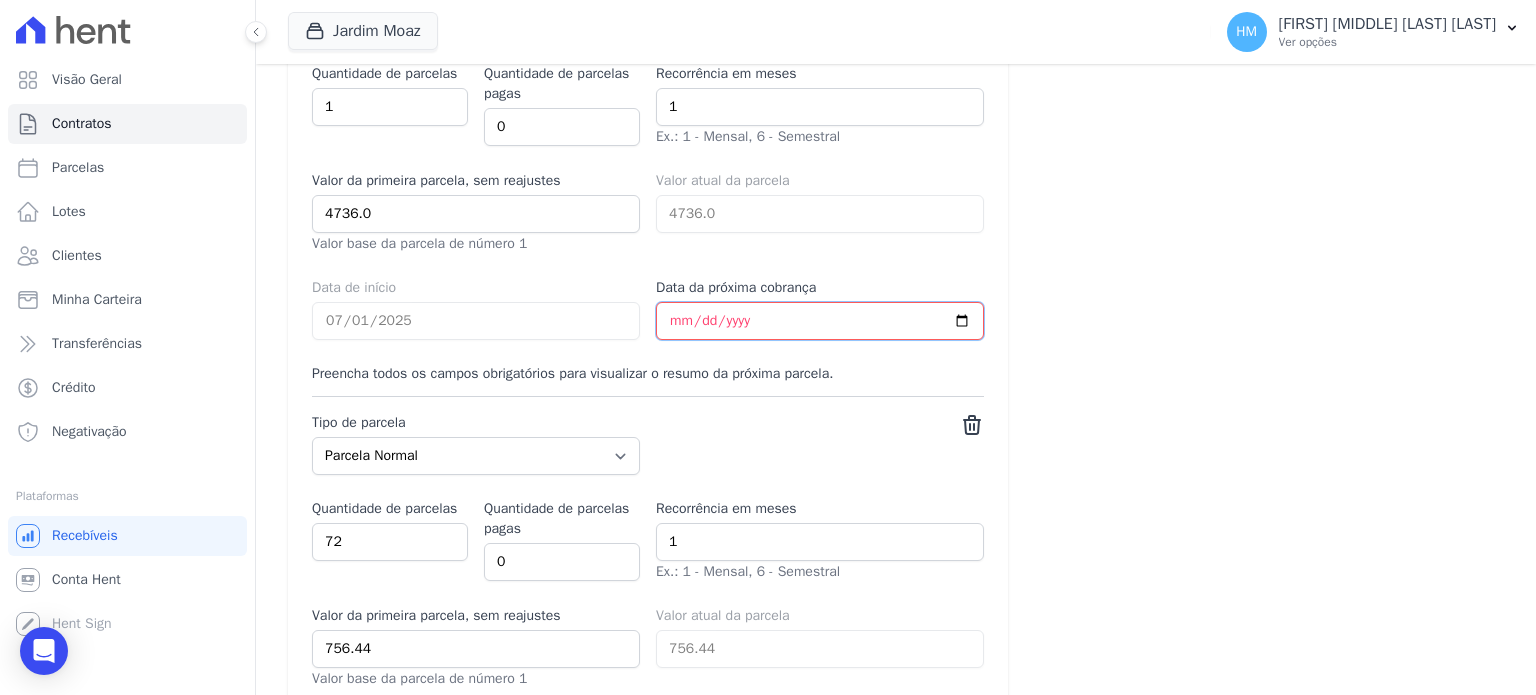 select on "down_payment" 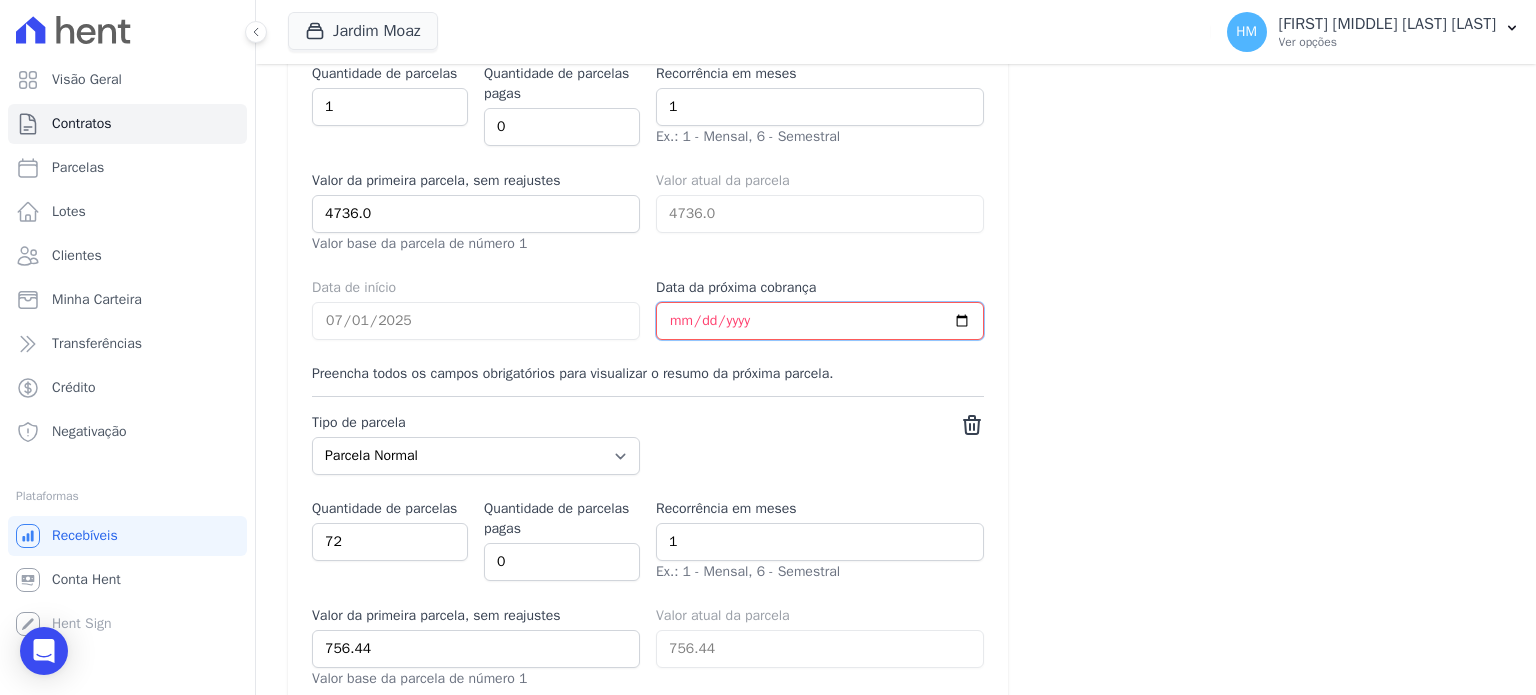 type on "2025-07-01" 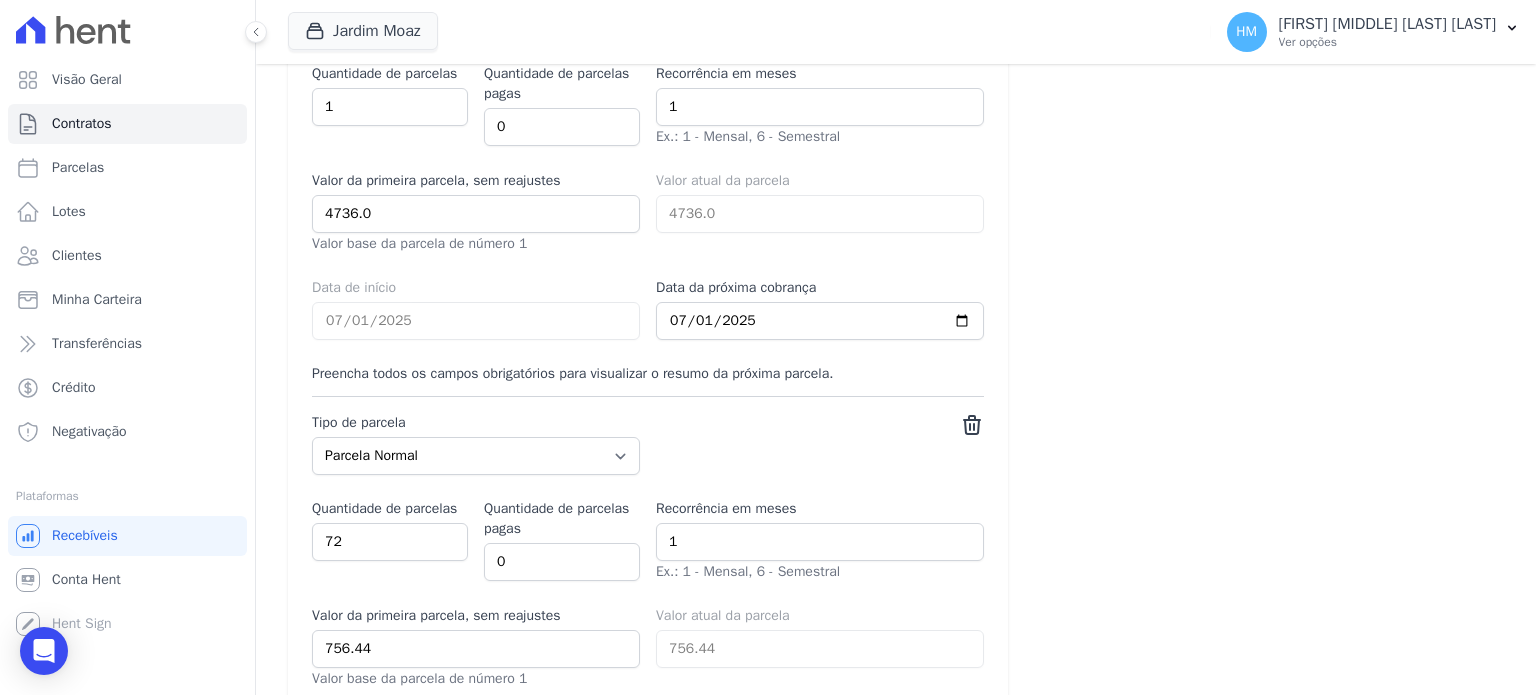 click on "Empreendimento
Selecione o empreendimento para o qual quer adicionar o contrato
JARDIM MOAZ
Tipo de Contrato
Escolha o que quer fazer
Criar um contrato novo
Incluir contrato ativo externo
Informações Básicas
Unidade e cliente associados ao contrato
Novo lote
Novo cliente
Lote do contrato
uuid-uuid-uuid-uuid-uuiduuiduuid
LOTE 05 - QUADRA B" at bounding box center (896, 82) 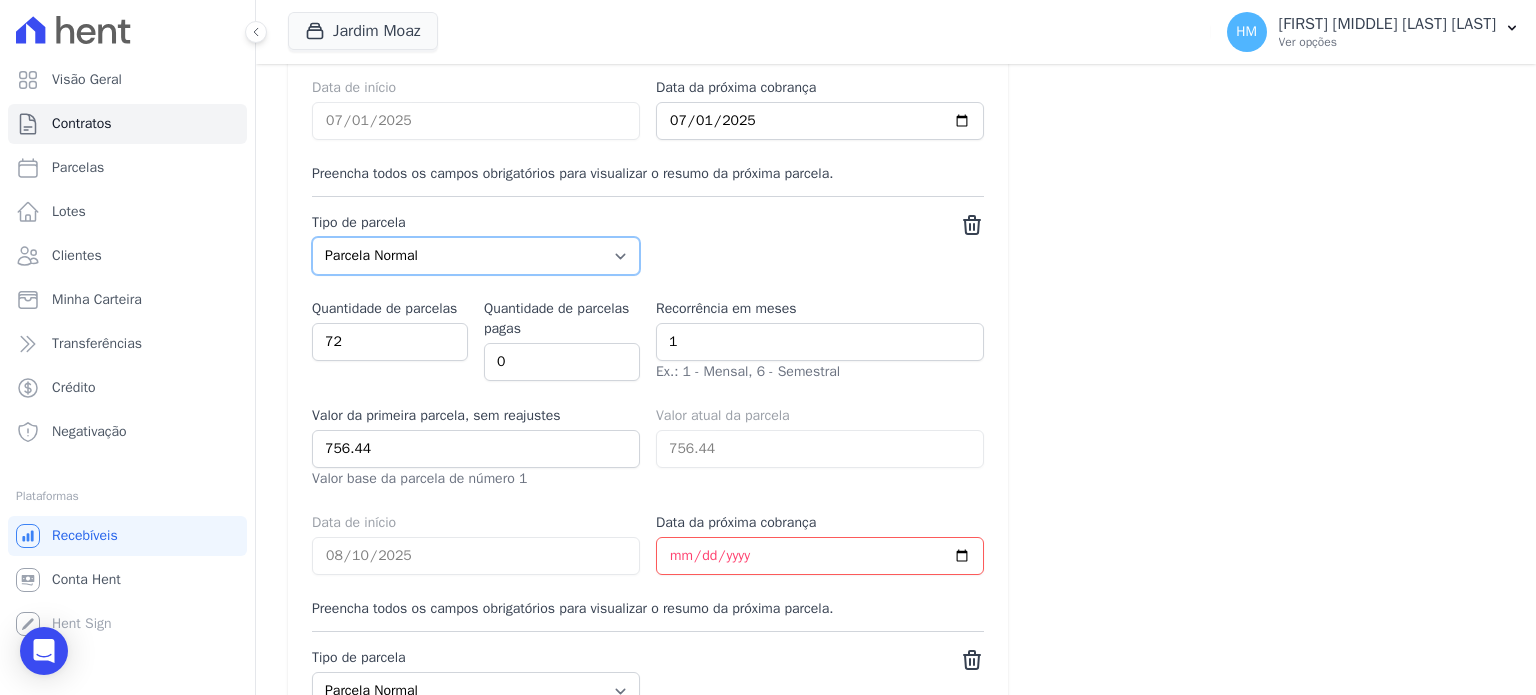 click on "Parcela Normal
Entrada
Sinal
Intercalada
Chaves
Pré-chaves
Pós-chaves
Impostos
Quitação
Outro
Customer
Settling
Financiamento Bancário" at bounding box center [476, 256] 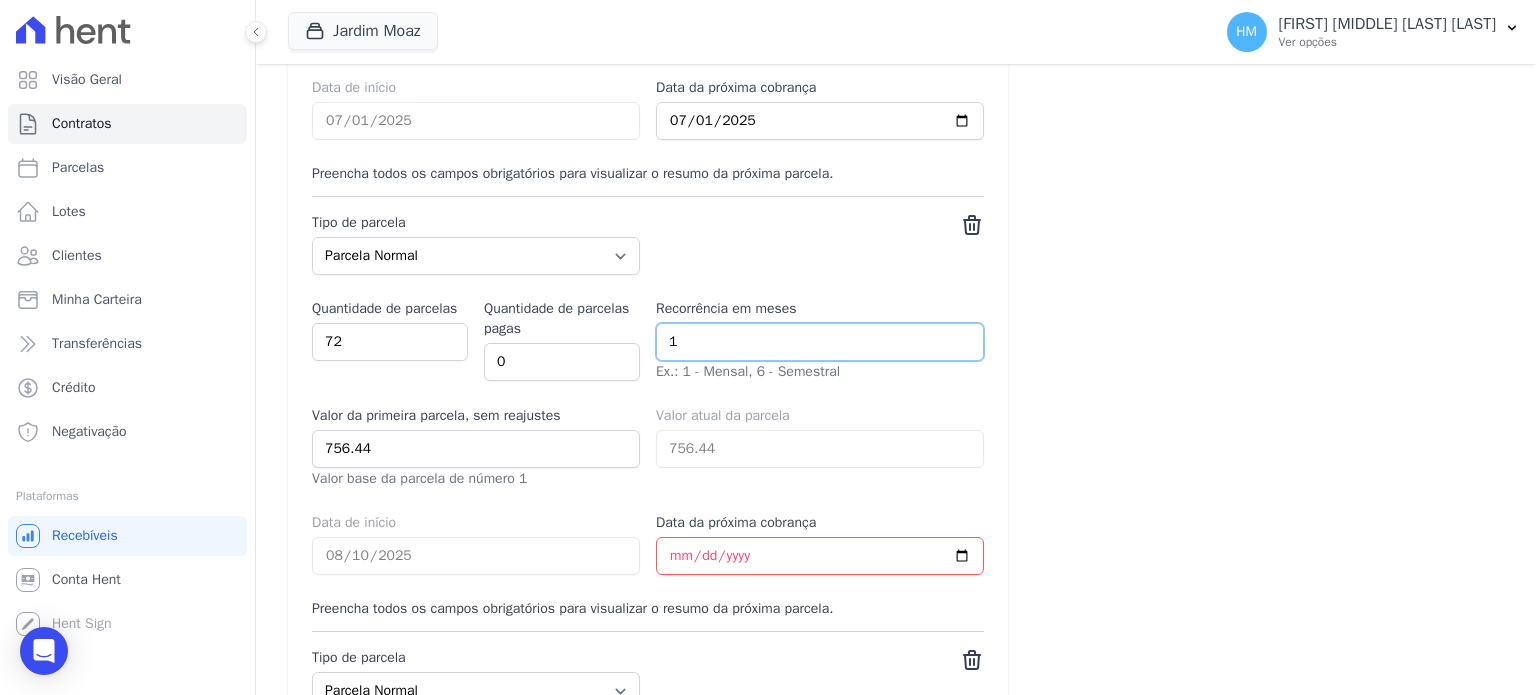 click on "Empreendimento
Selecione o empreendimento para o qual quer adicionar o contrato
JARDIM MOAZ
Tipo de Contrato
Escolha o que quer fazer
Criar um contrato novo
Incluir contrato ativo externo
Informações Básicas
Unidade e cliente associados ao contrato
Novo lote
Novo cliente
Lote do contrato
48dbd08f-2341-404b-9b92-ad0e56c215a4
LOTE 05 - QUADRA B" at bounding box center [896, -118] 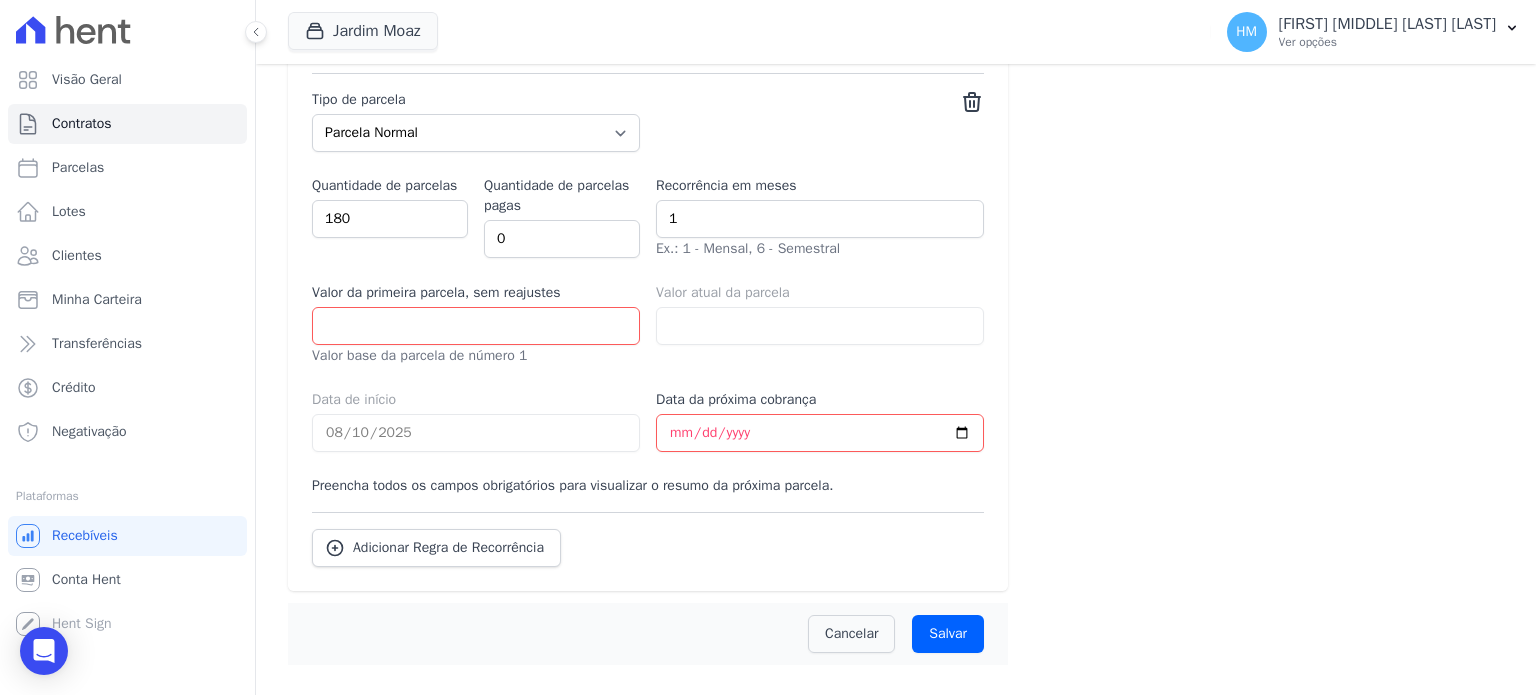 scroll, scrollTop: 1758, scrollLeft: 0, axis: vertical 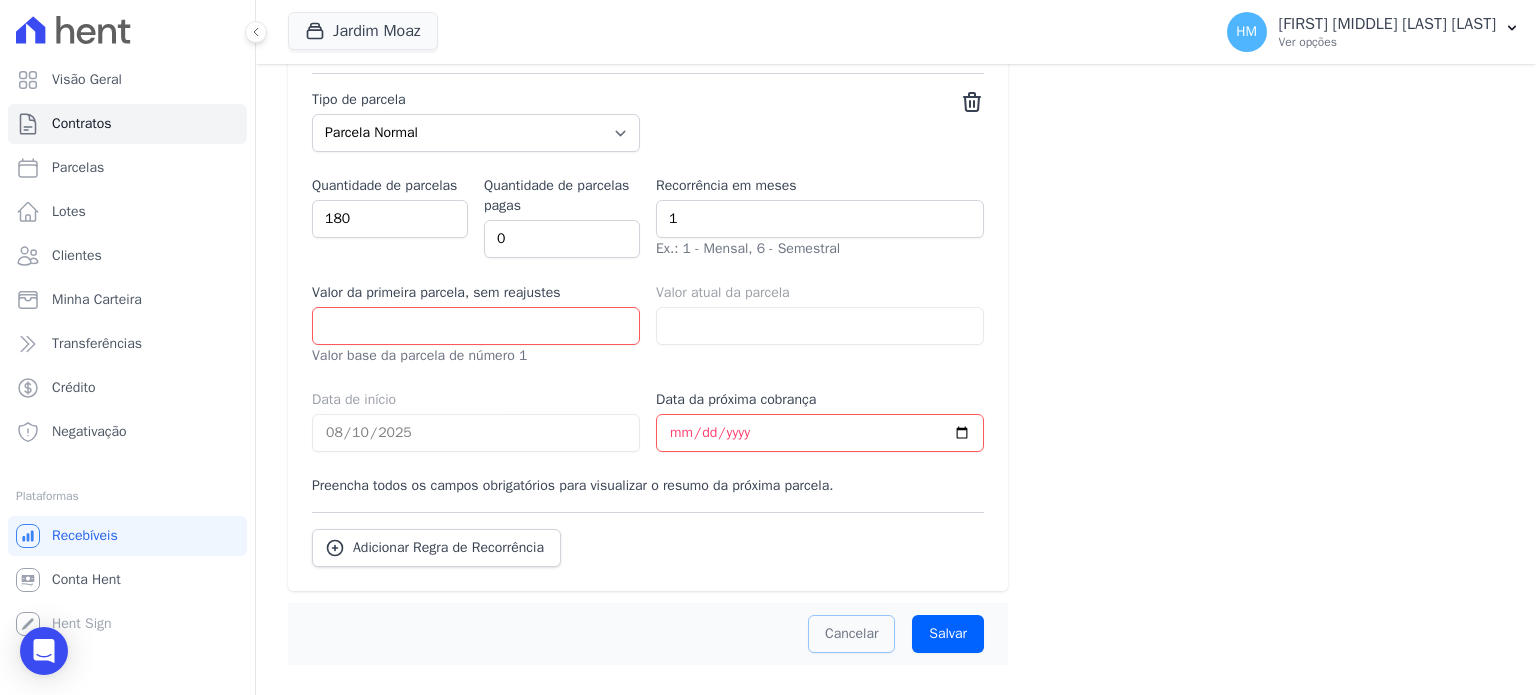 click on "Cancelar" at bounding box center (851, 634) 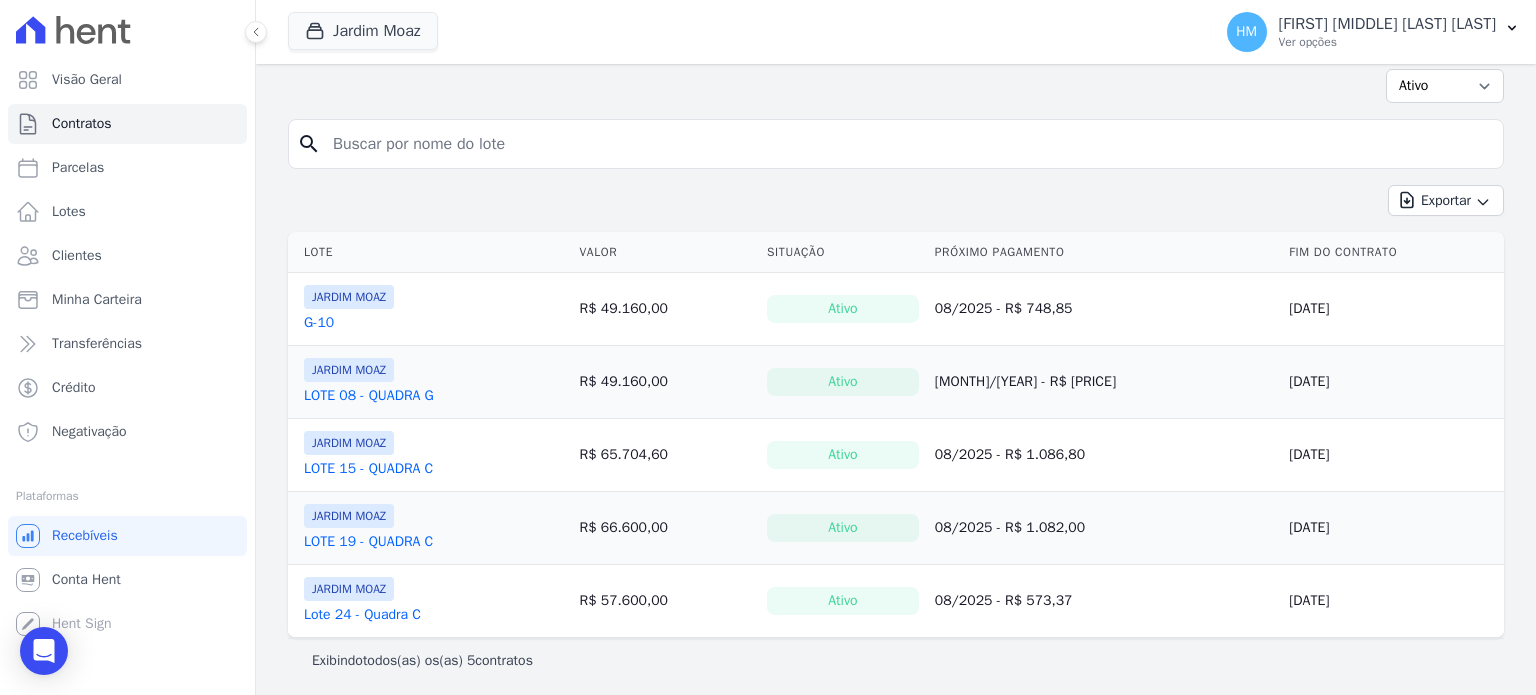 scroll, scrollTop: 0, scrollLeft: 0, axis: both 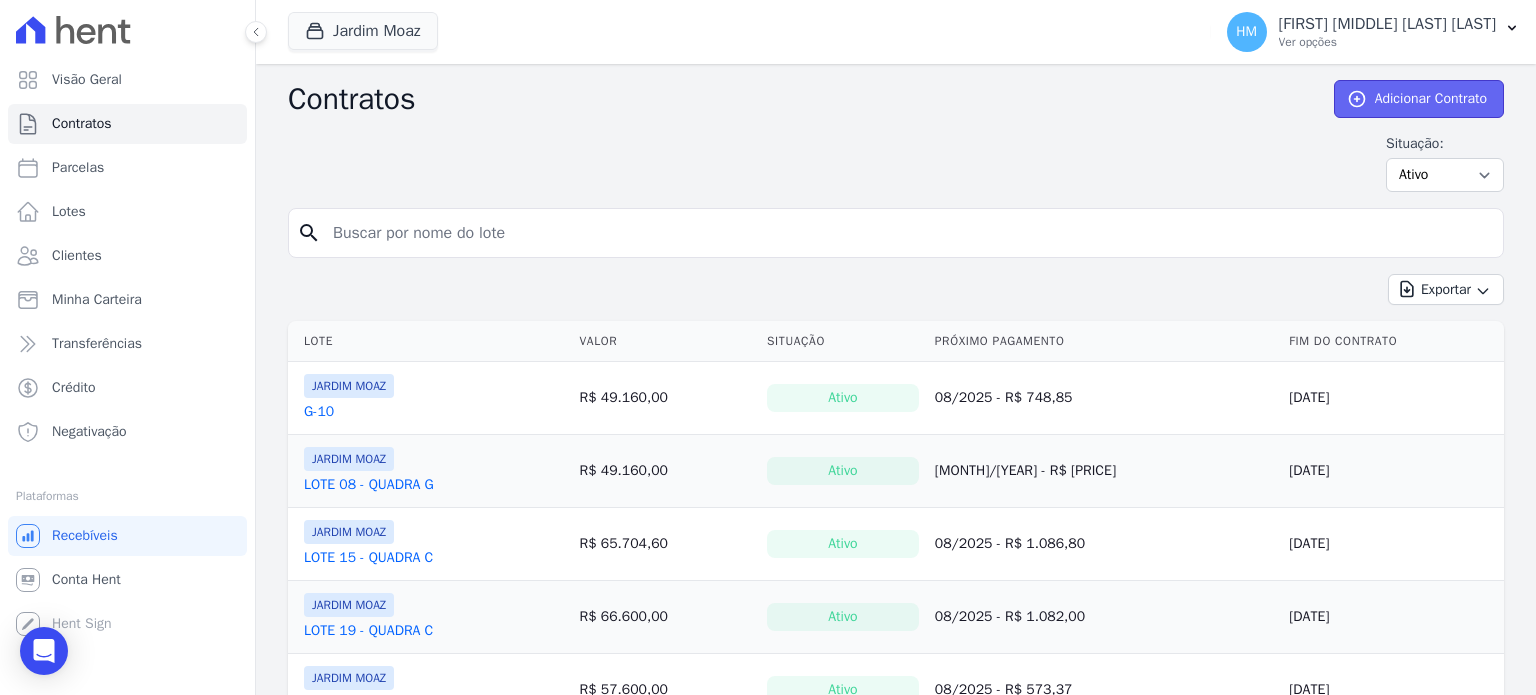 click on "Adicionar Contrato" at bounding box center [1419, 99] 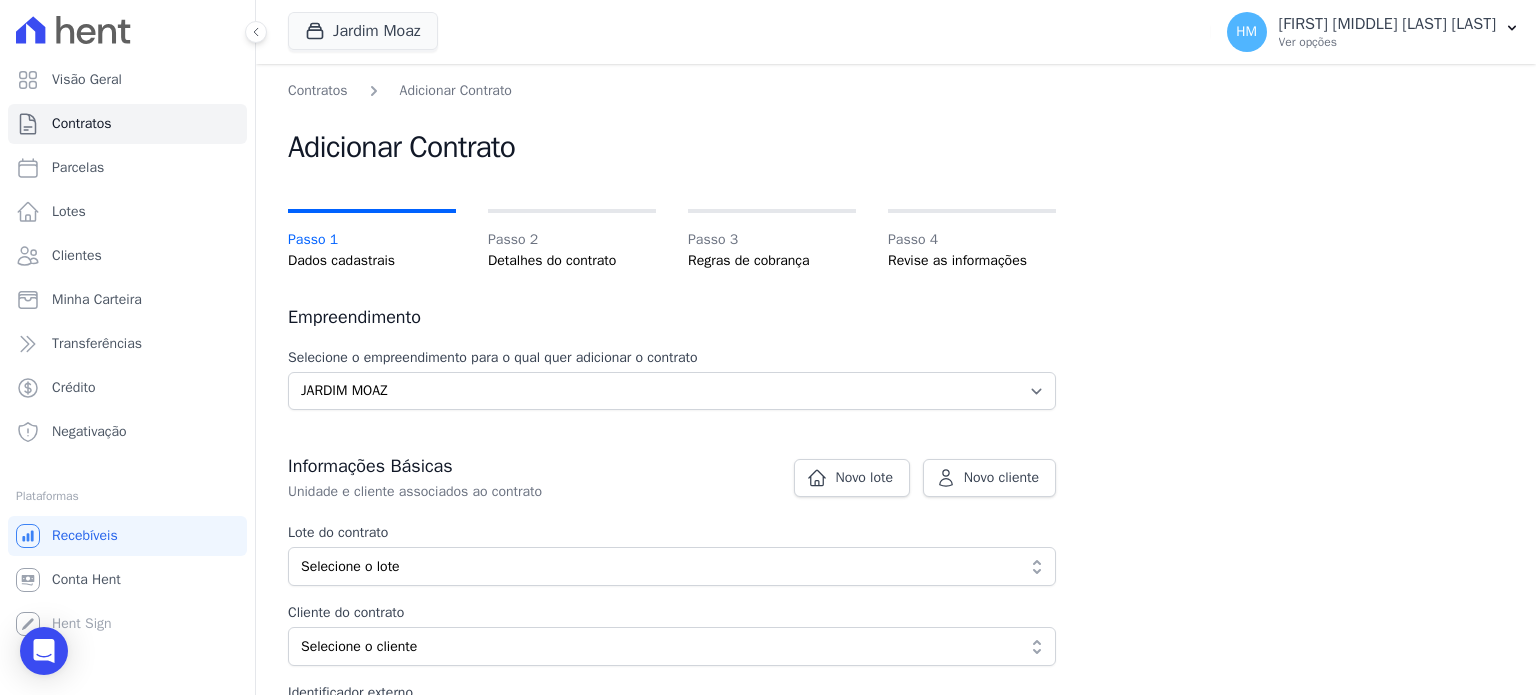 scroll, scrollTop: 100, scrollLeft: 0, axis: vertical 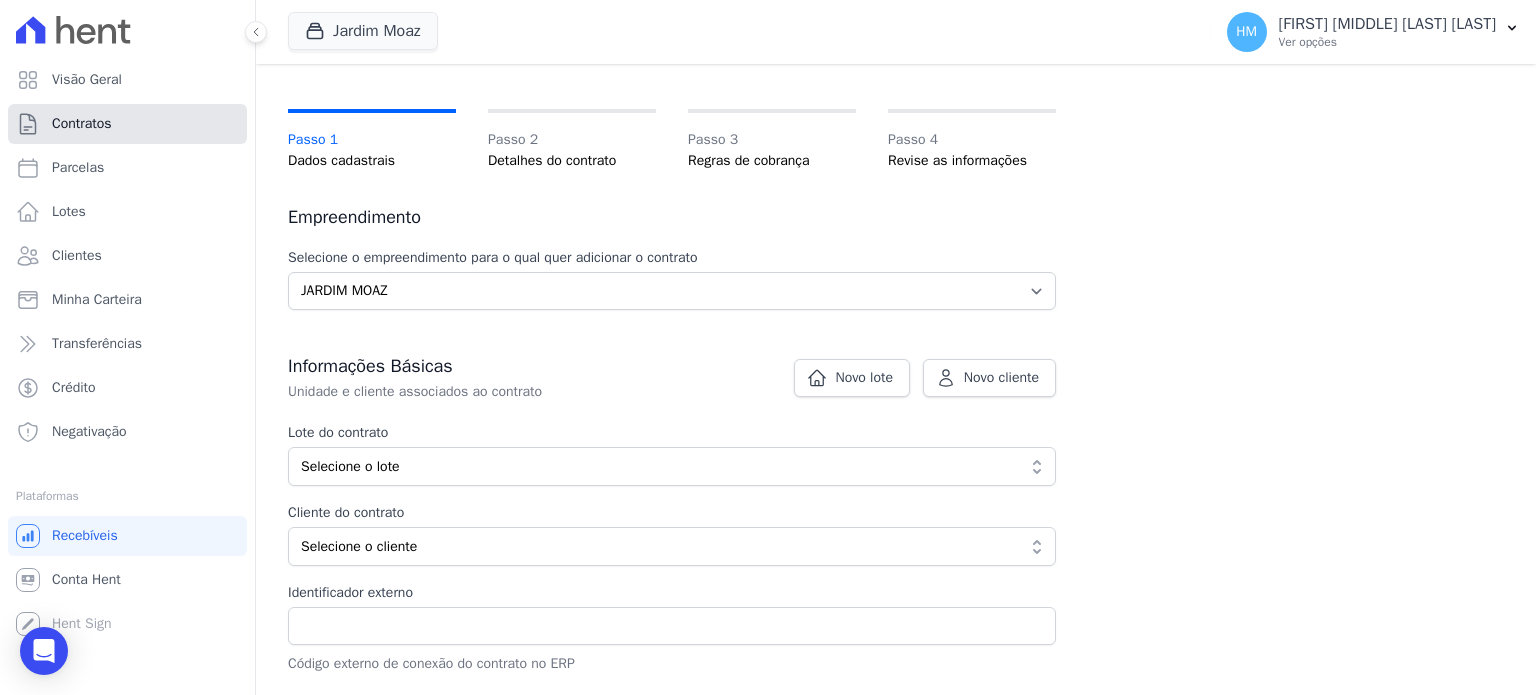 click on "Contratos" at bounding box center (82, 124) 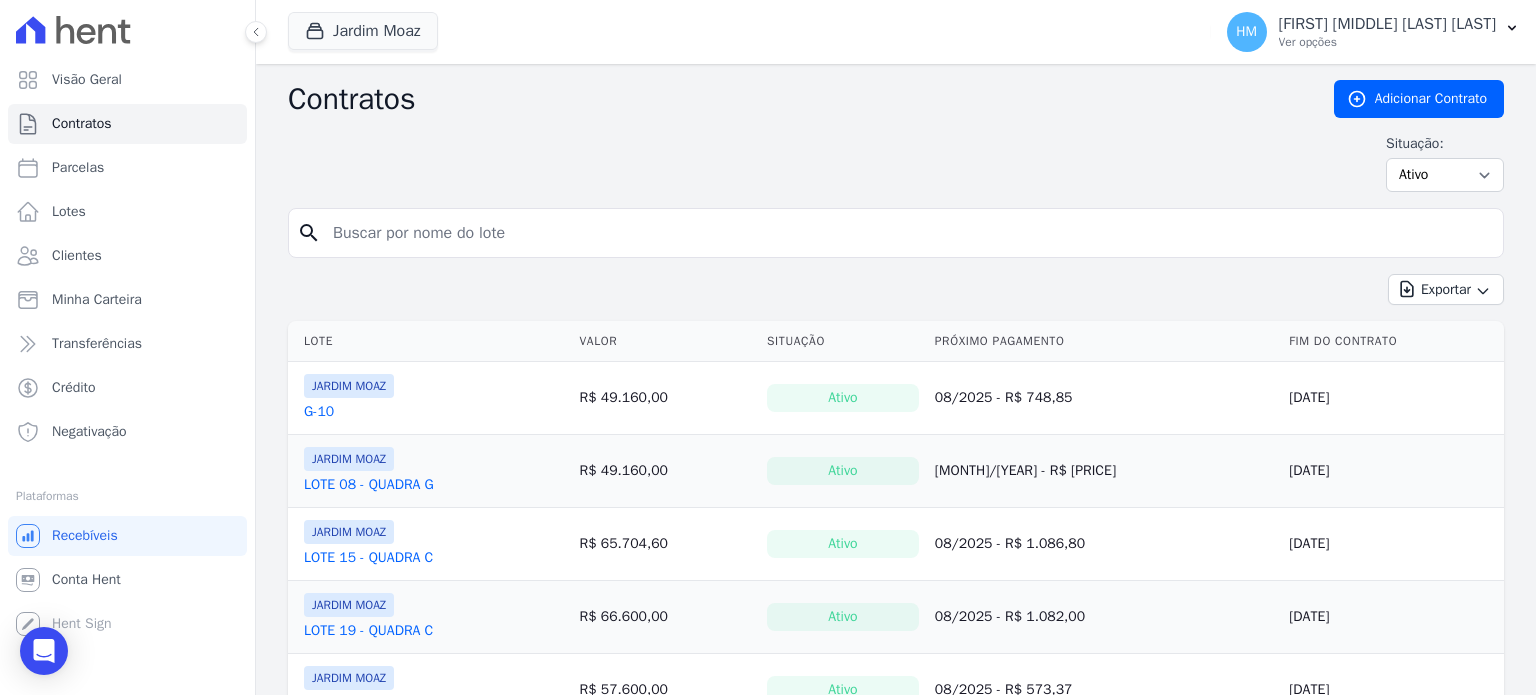 click on "LOTE 19 - QUADRA C" at bounding box center (368, 631) 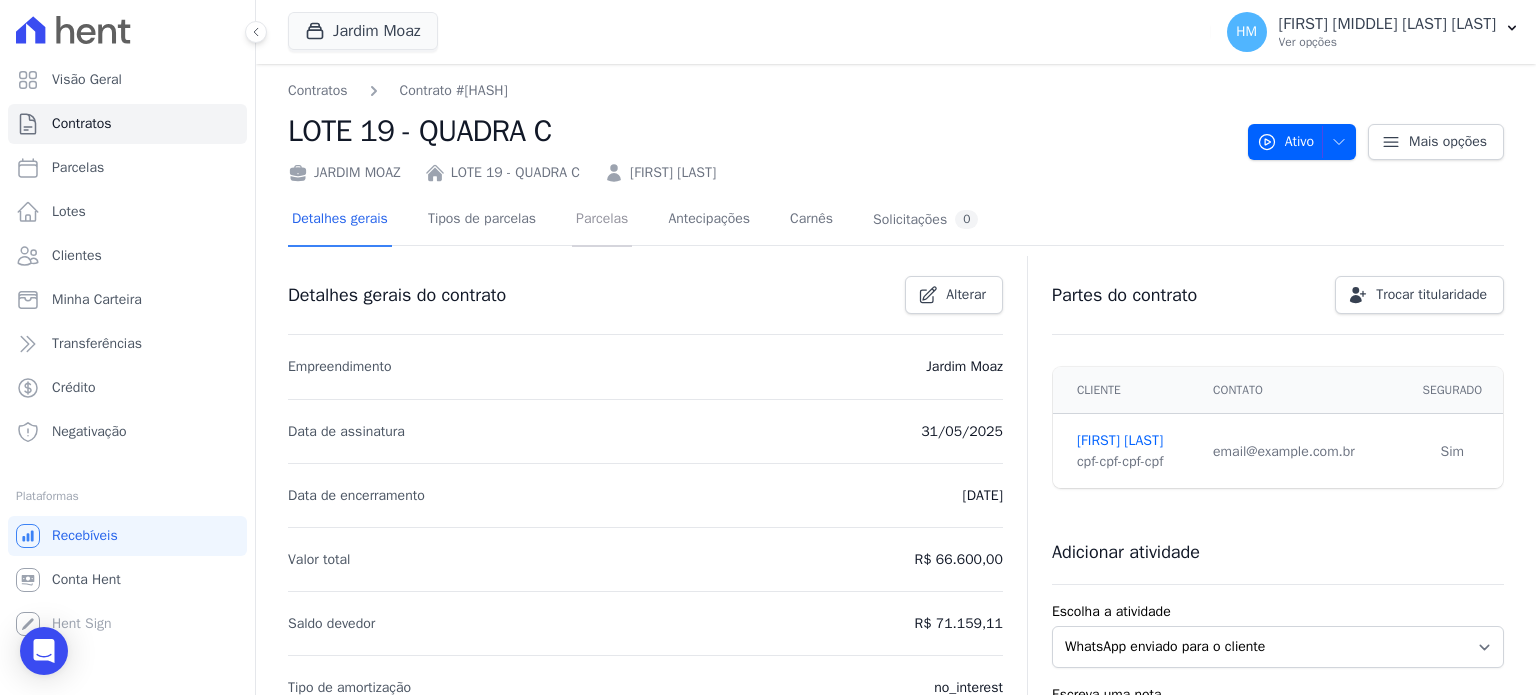 click on "Parcelas" at bounding box center [602, 220] 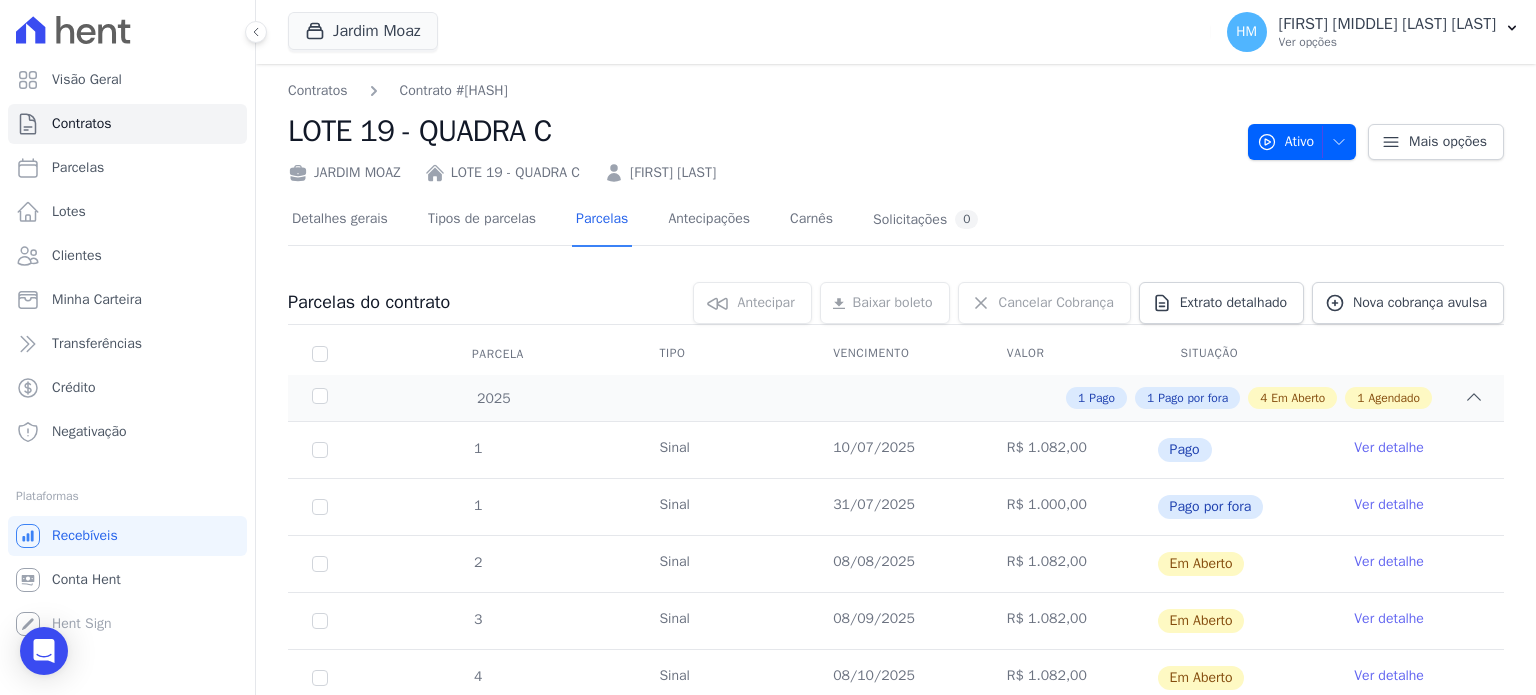 click on "Ver detalhe" at bounding box center [1389, 562] 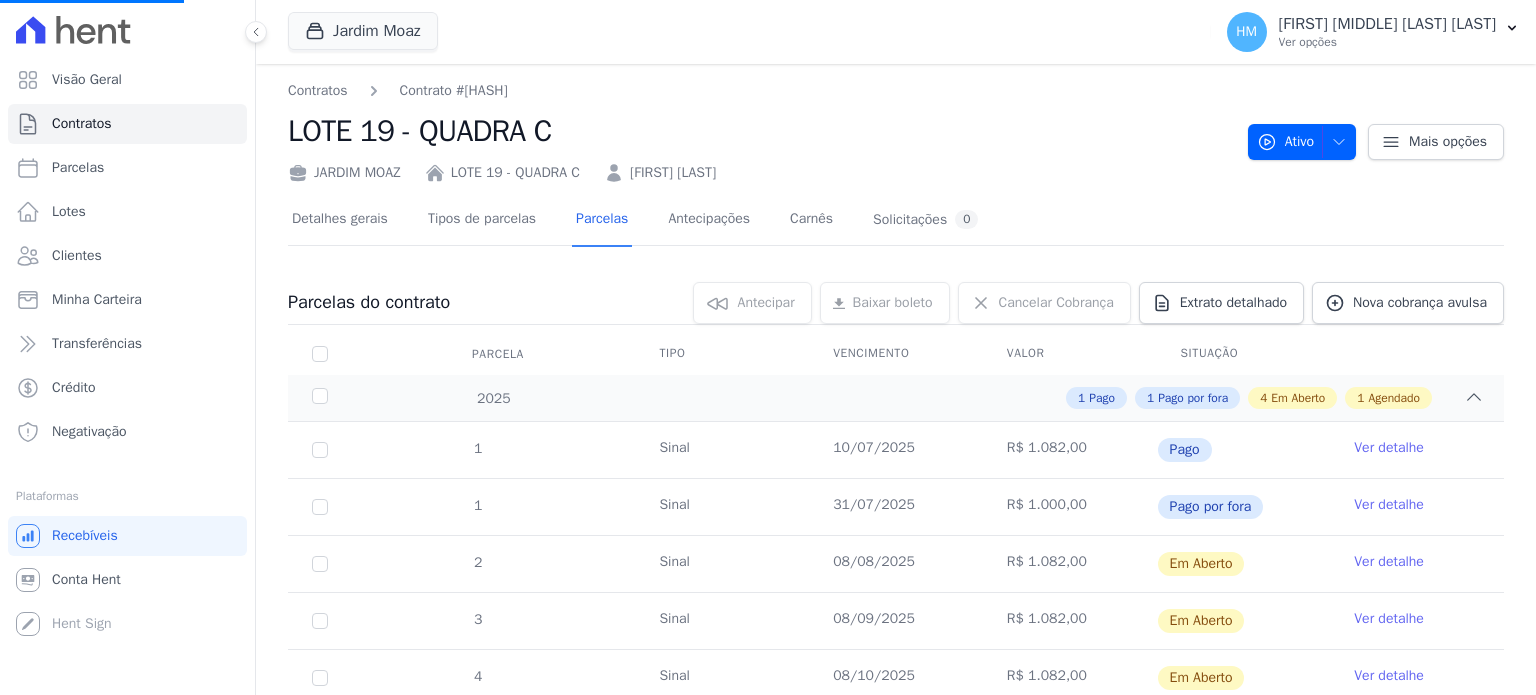scroll, scrollTop: 300, scrollLeft: 0, axis: vertical 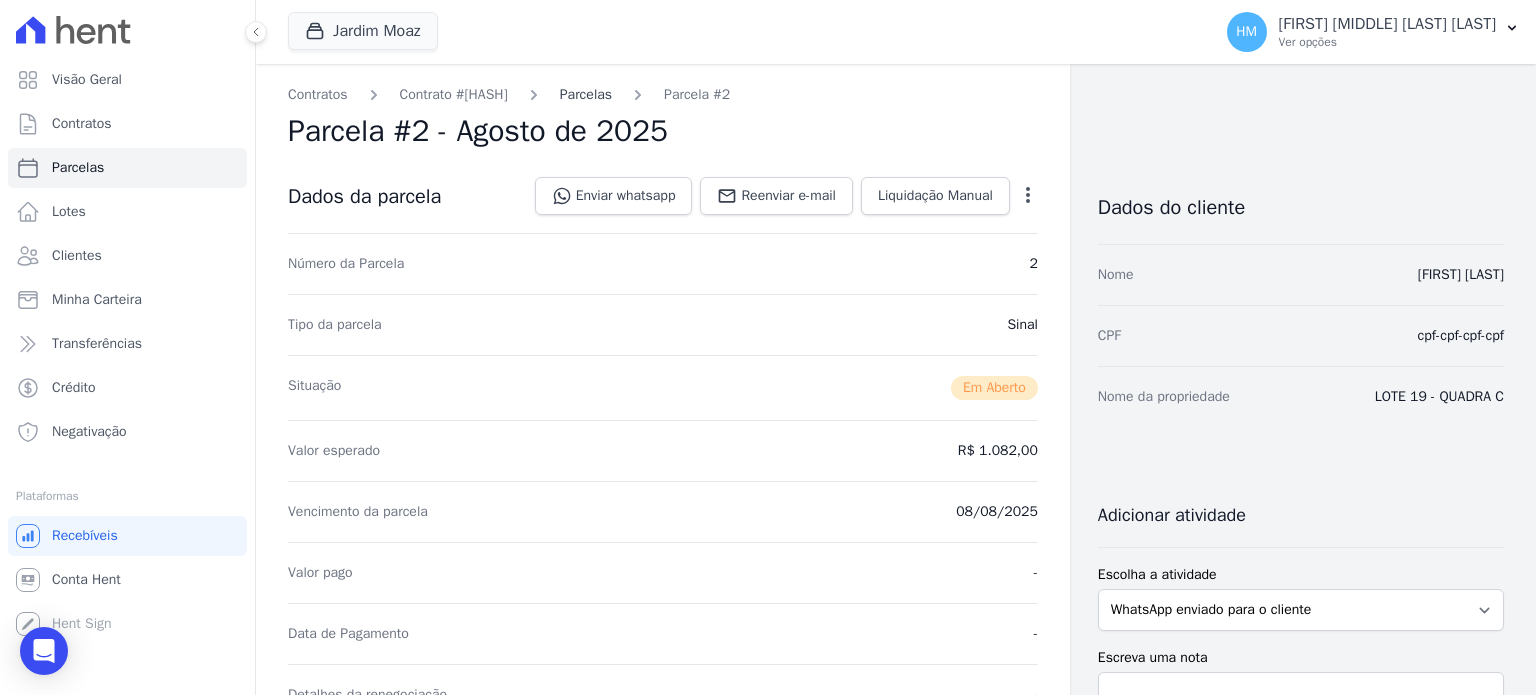 click on "Parcelas" at bounding box center [586, 94] 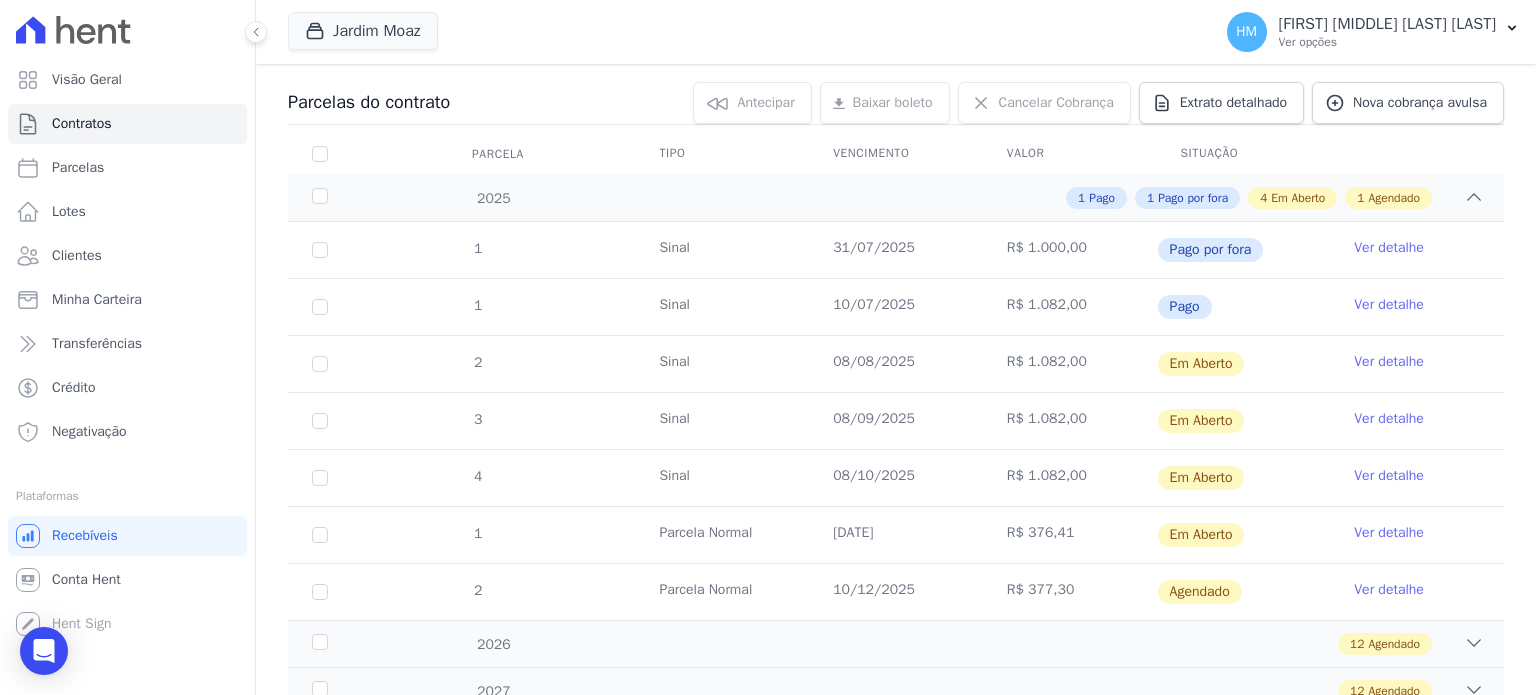scroll, scrollTop: 400, scrollLeft: 0, axis: vertical 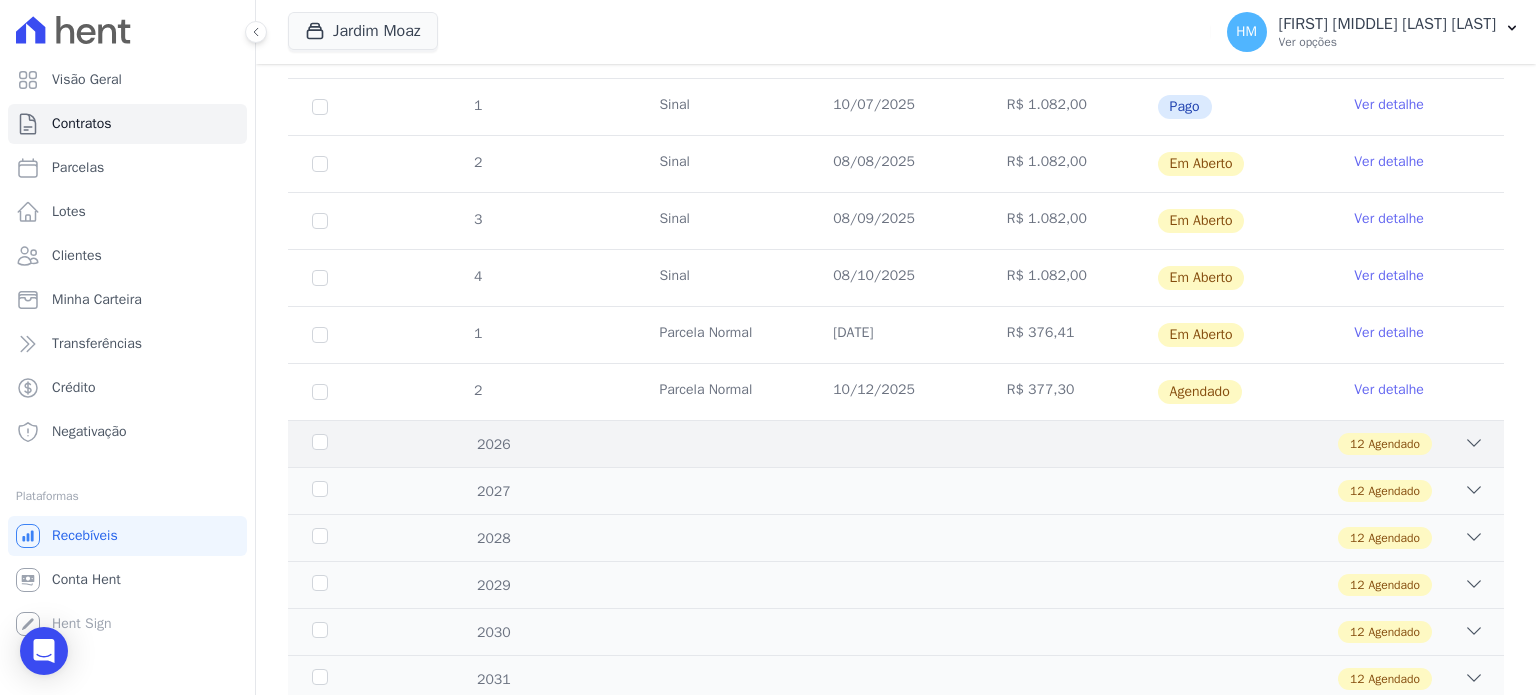click 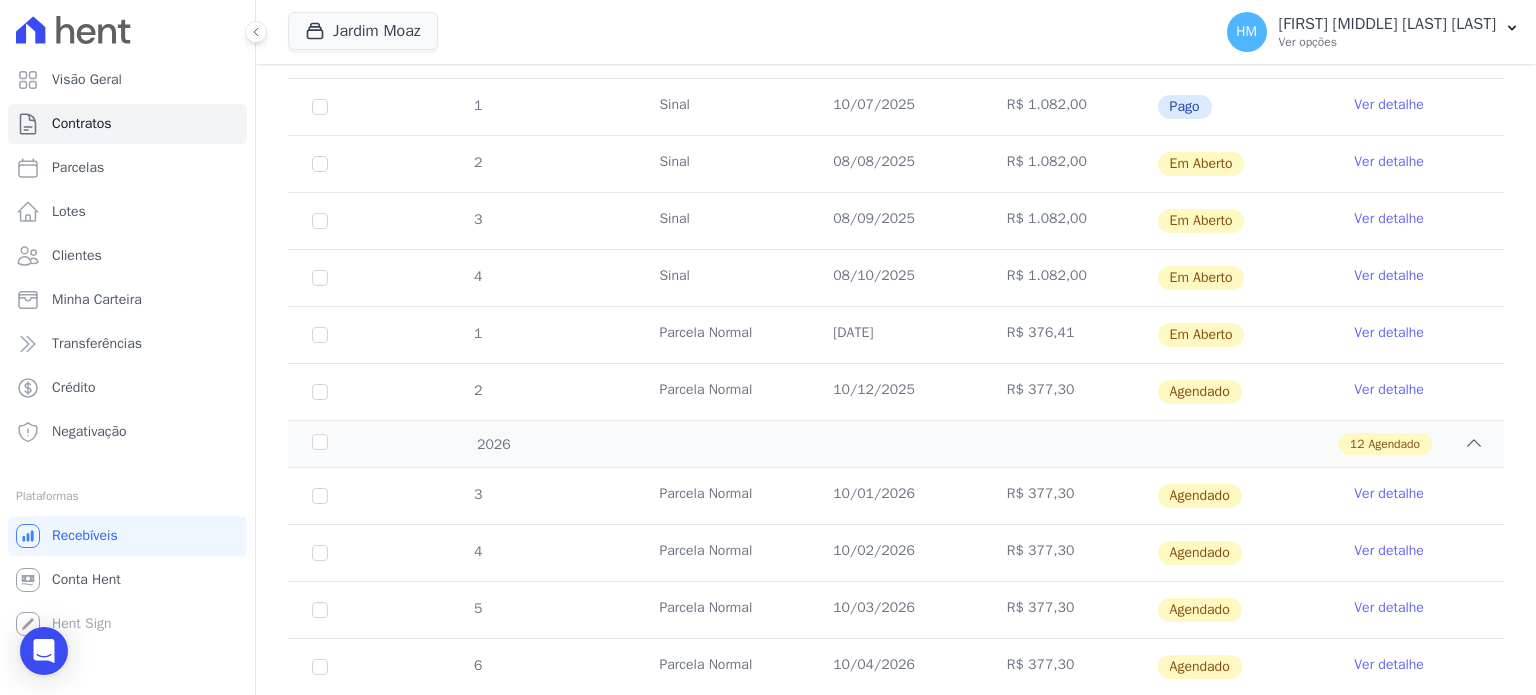 click on "Ver detalhe" at bounding box center (1389, 333) 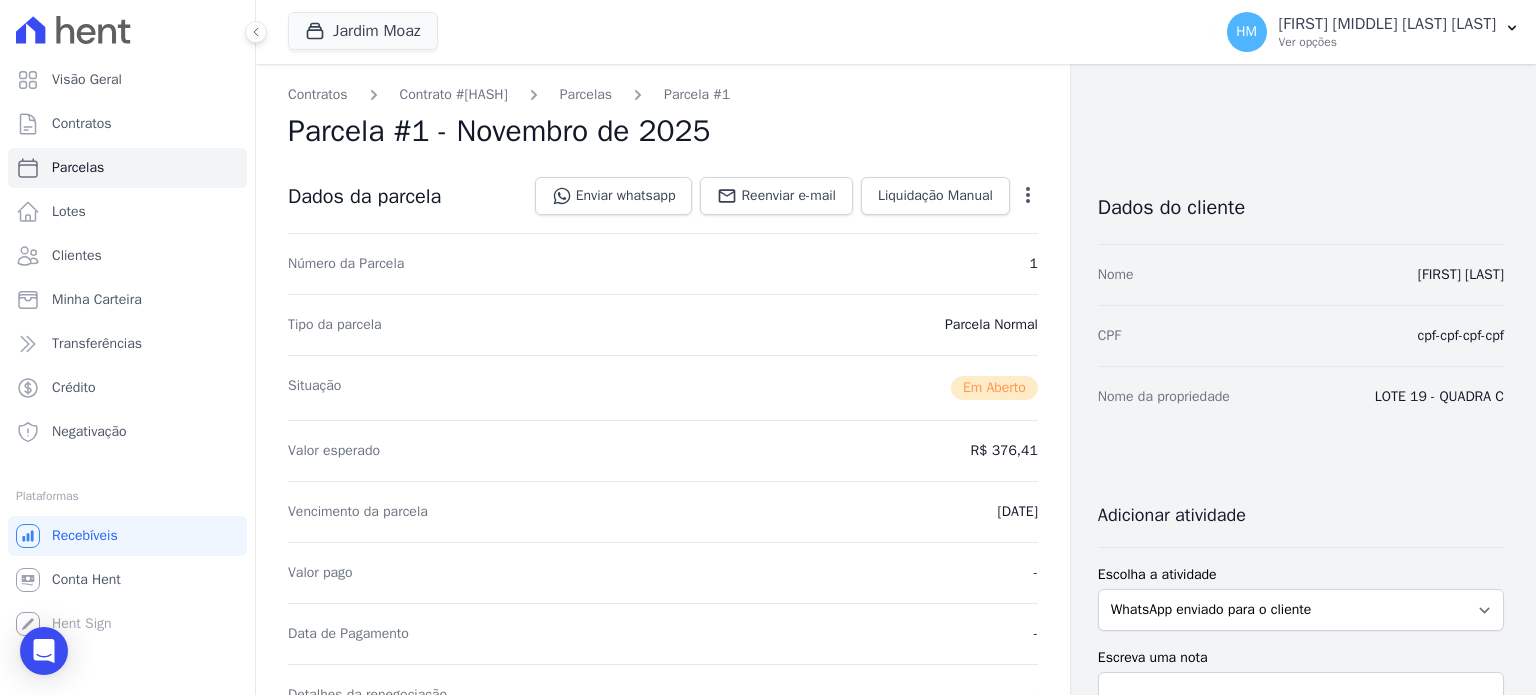 scroll, scrollTop: 0, scrollLeft: 0, axis: both 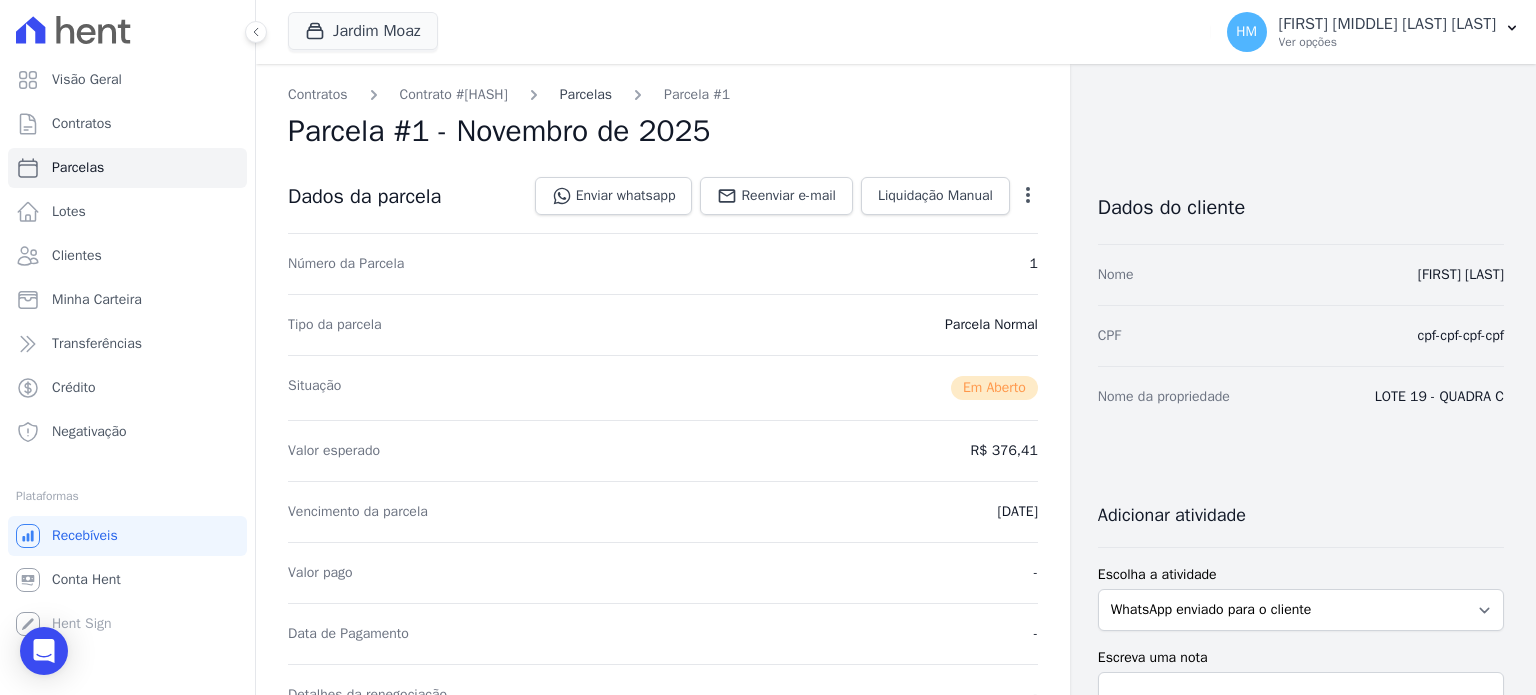 click on "Parcelas" at bounding box center (586, 94) 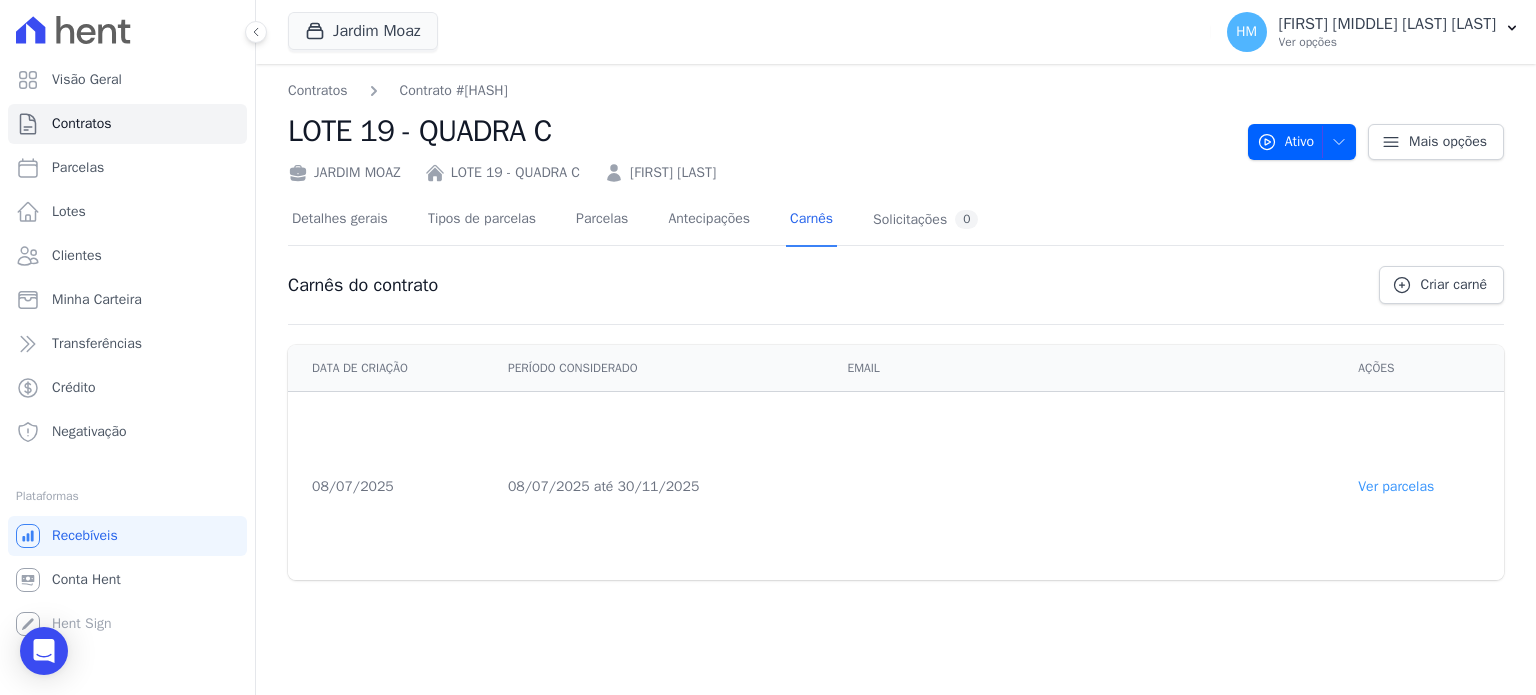 click on "Ver parcelas" at bounding box center (1396, 486) 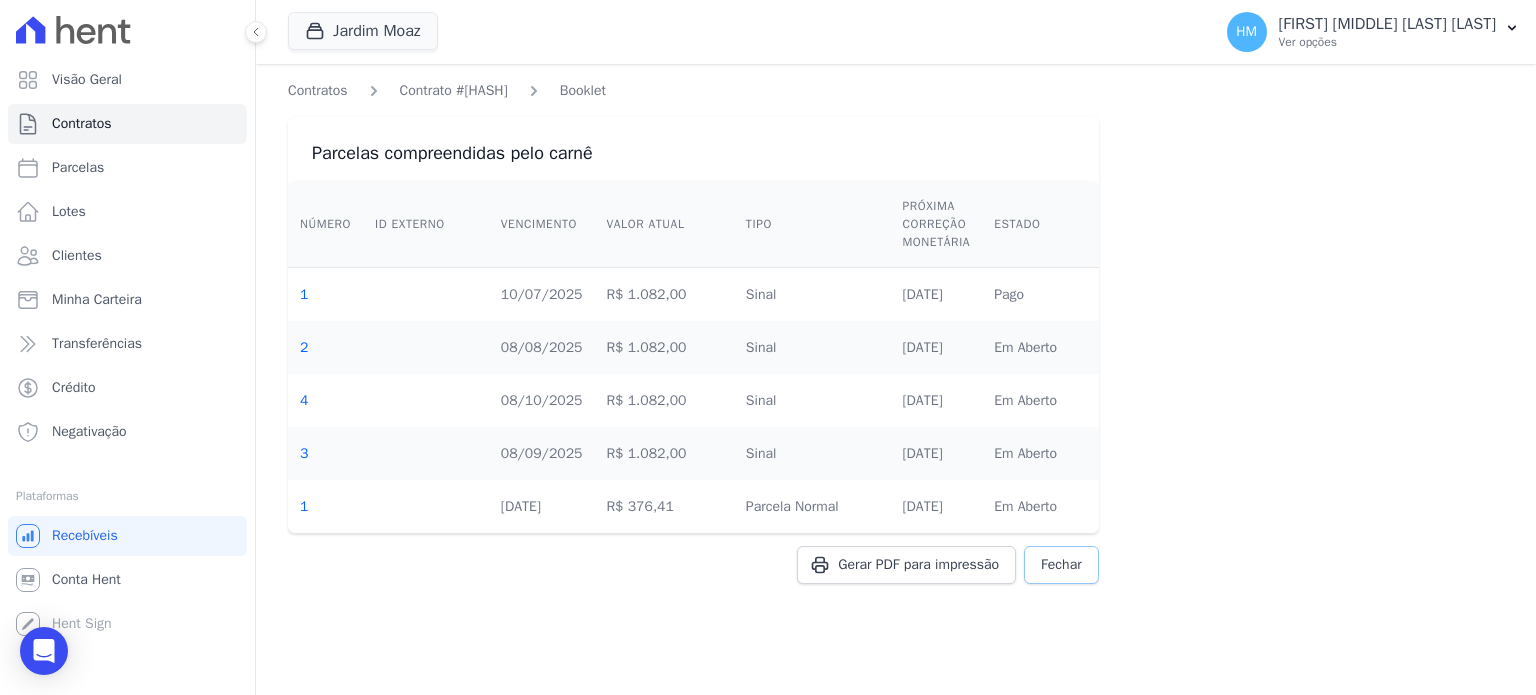 click on "Fechar" at bounding box center (1061, 565) 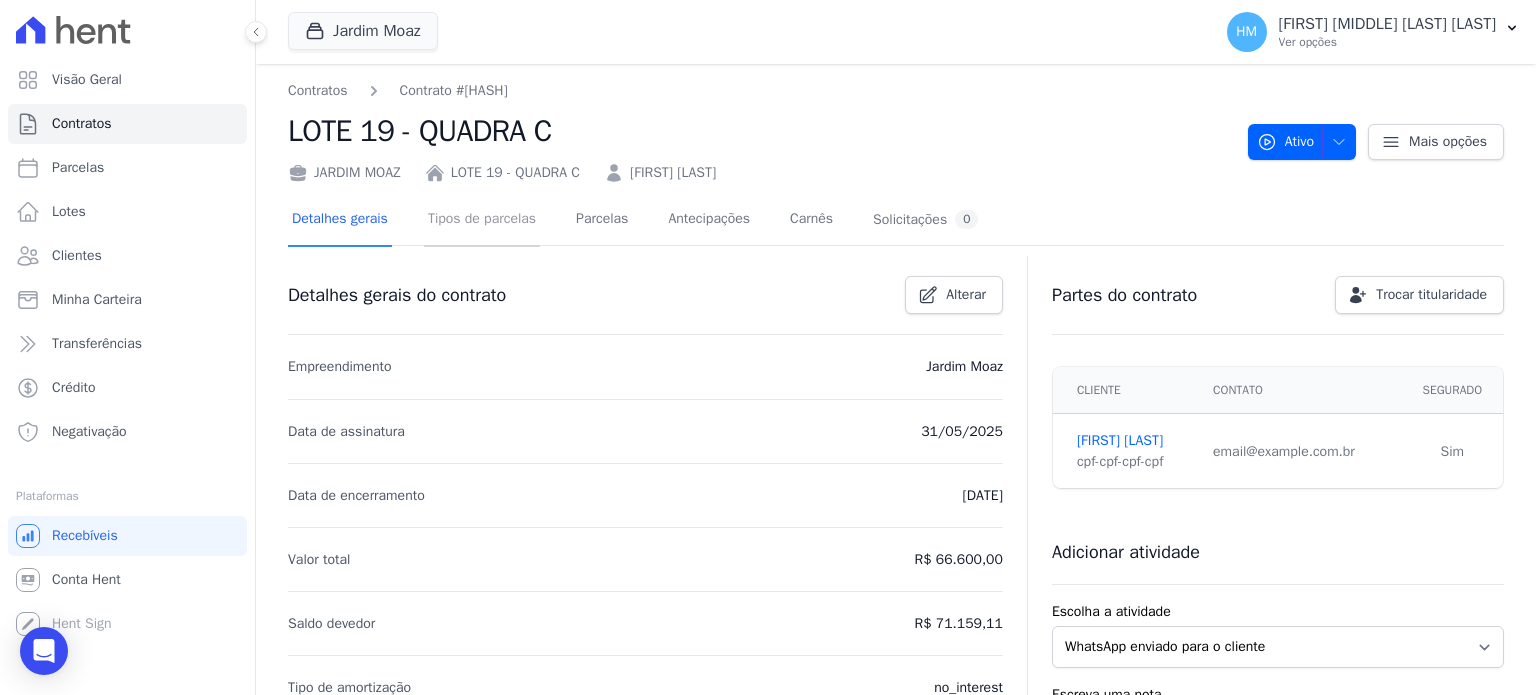 click on "Tipos de parcelas" at bounding box center [482, 220] 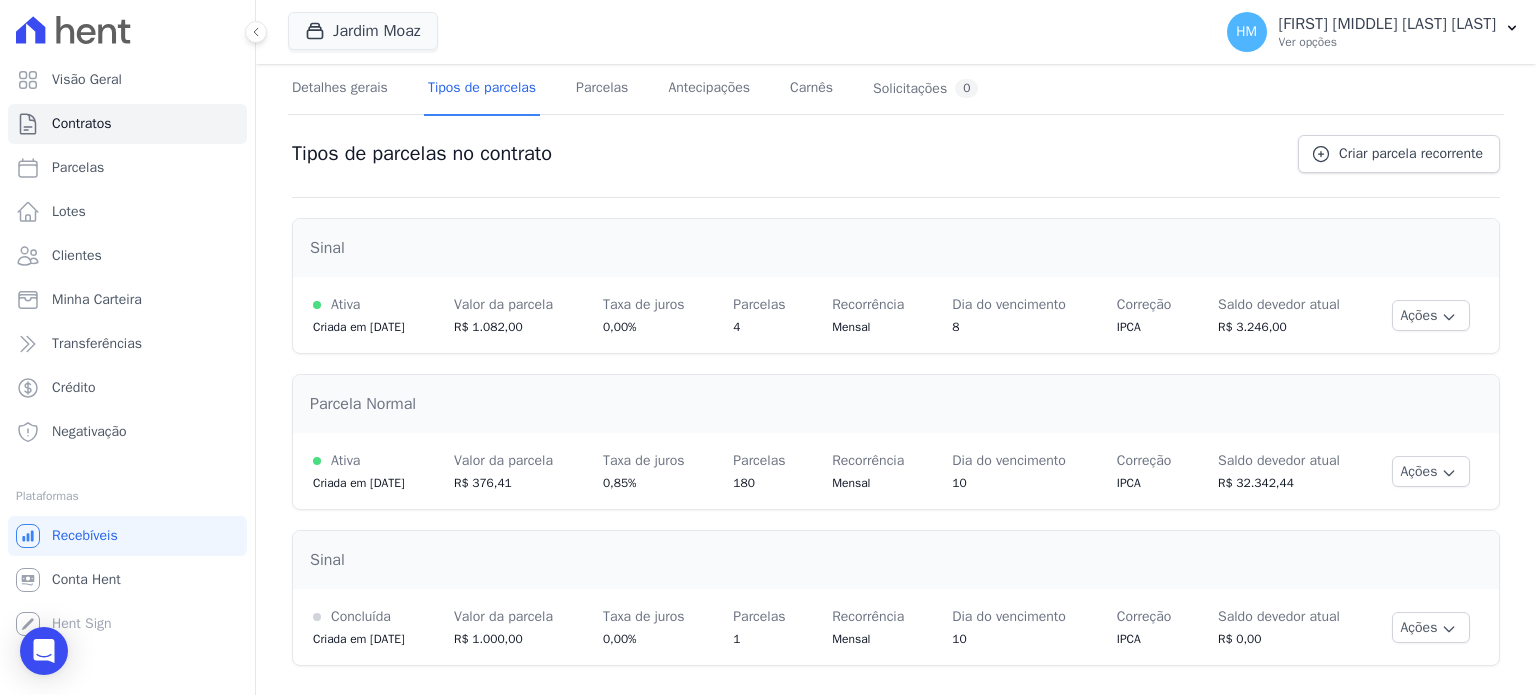 scroll, scrollTop: 0, scrollLeft: 0, axis: both 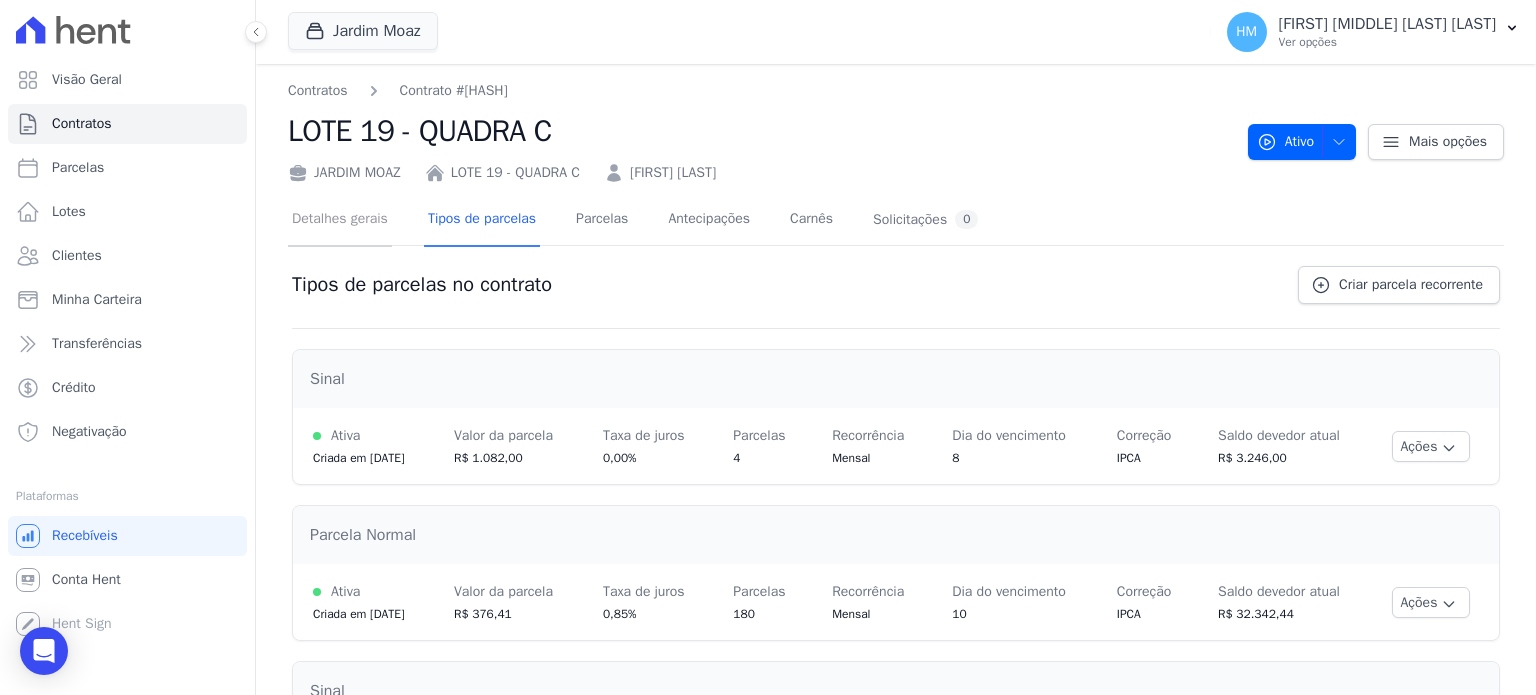 click on "Detalhes gerais" at bounding box center (340, 220) 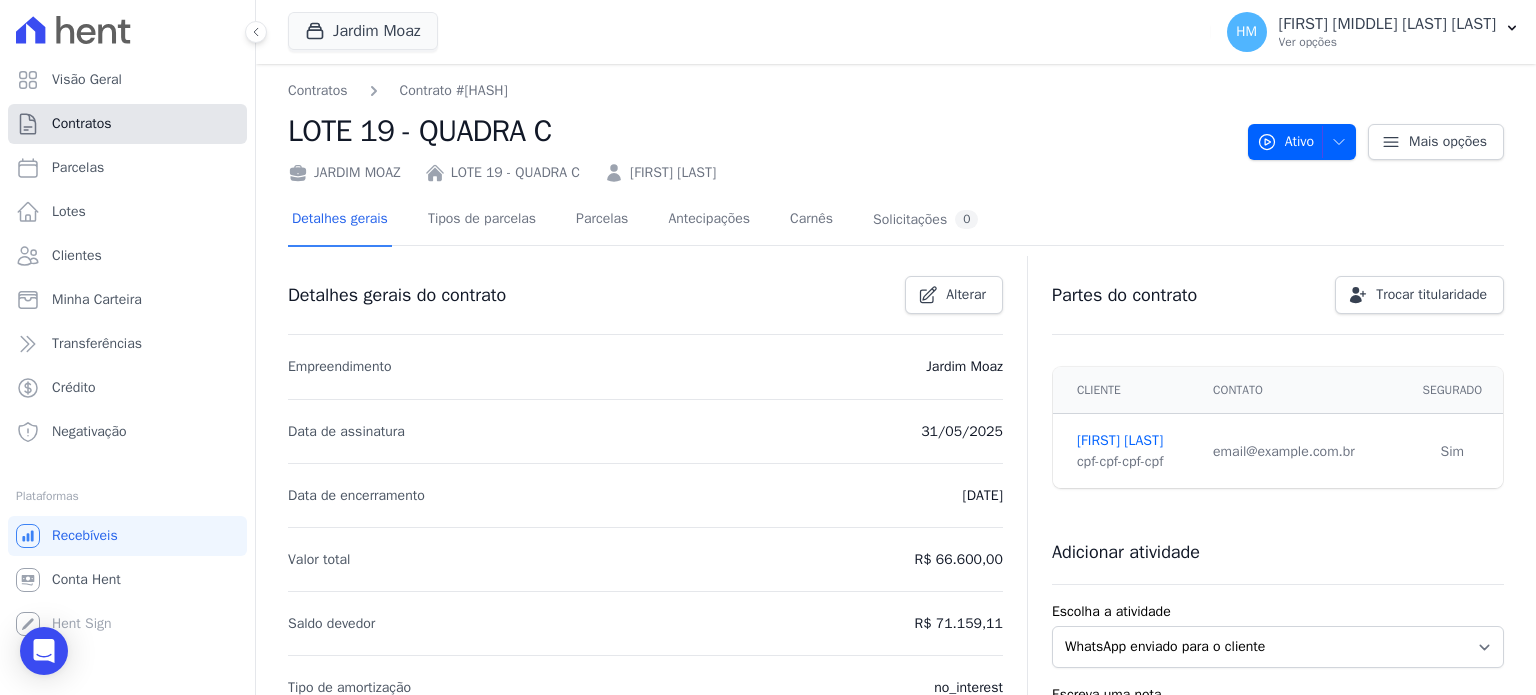 click on "Contratos" at bounding box center [82, 124] 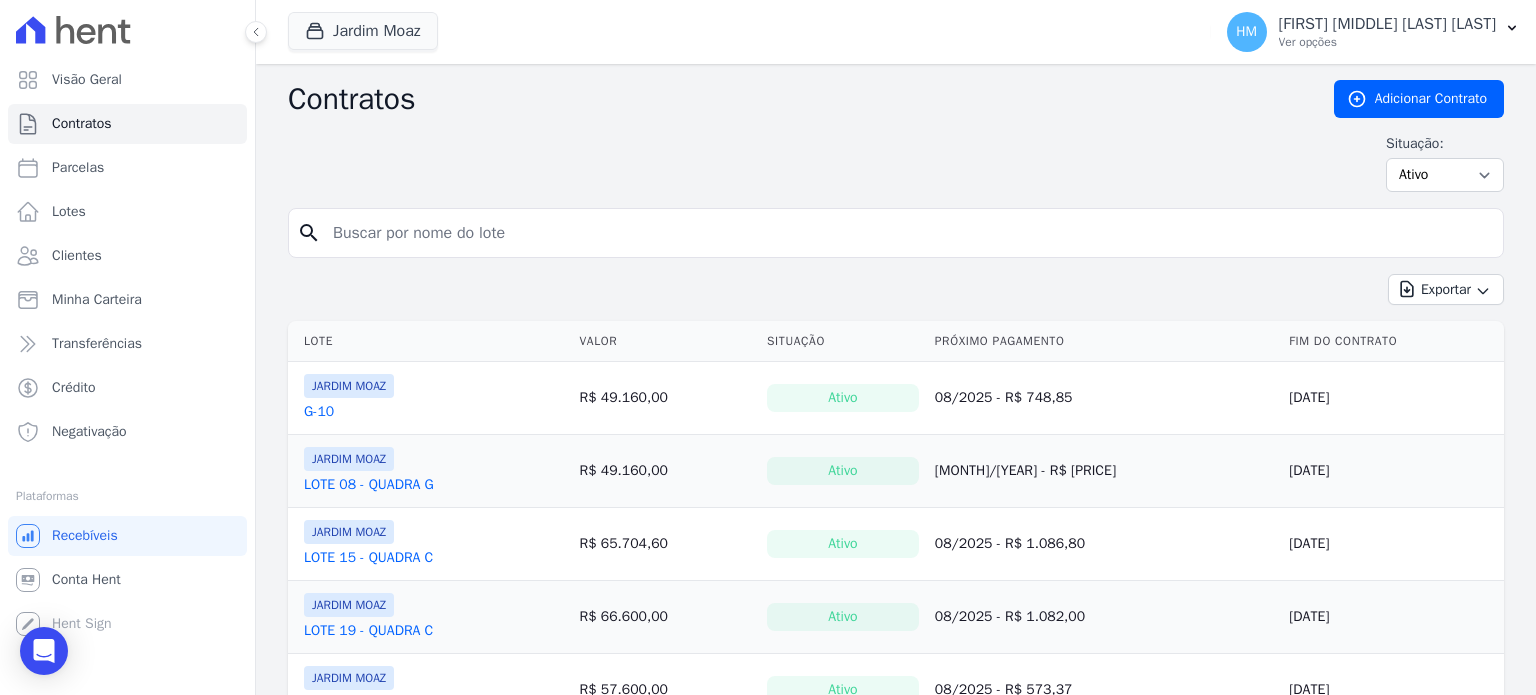 scroll, scrollTop: 89, scrollLeft: 0, axis: vertical 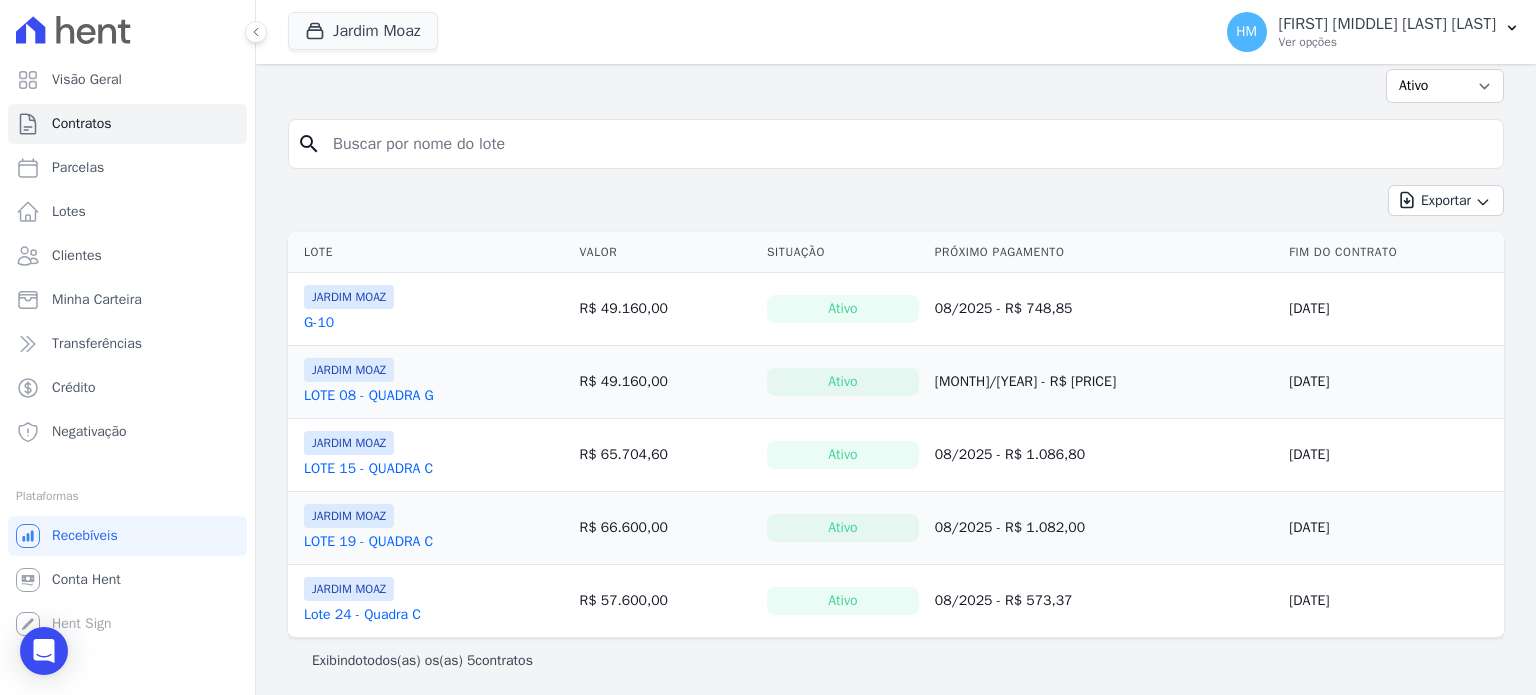 click on "G-10" at bounding box center (319, 323) 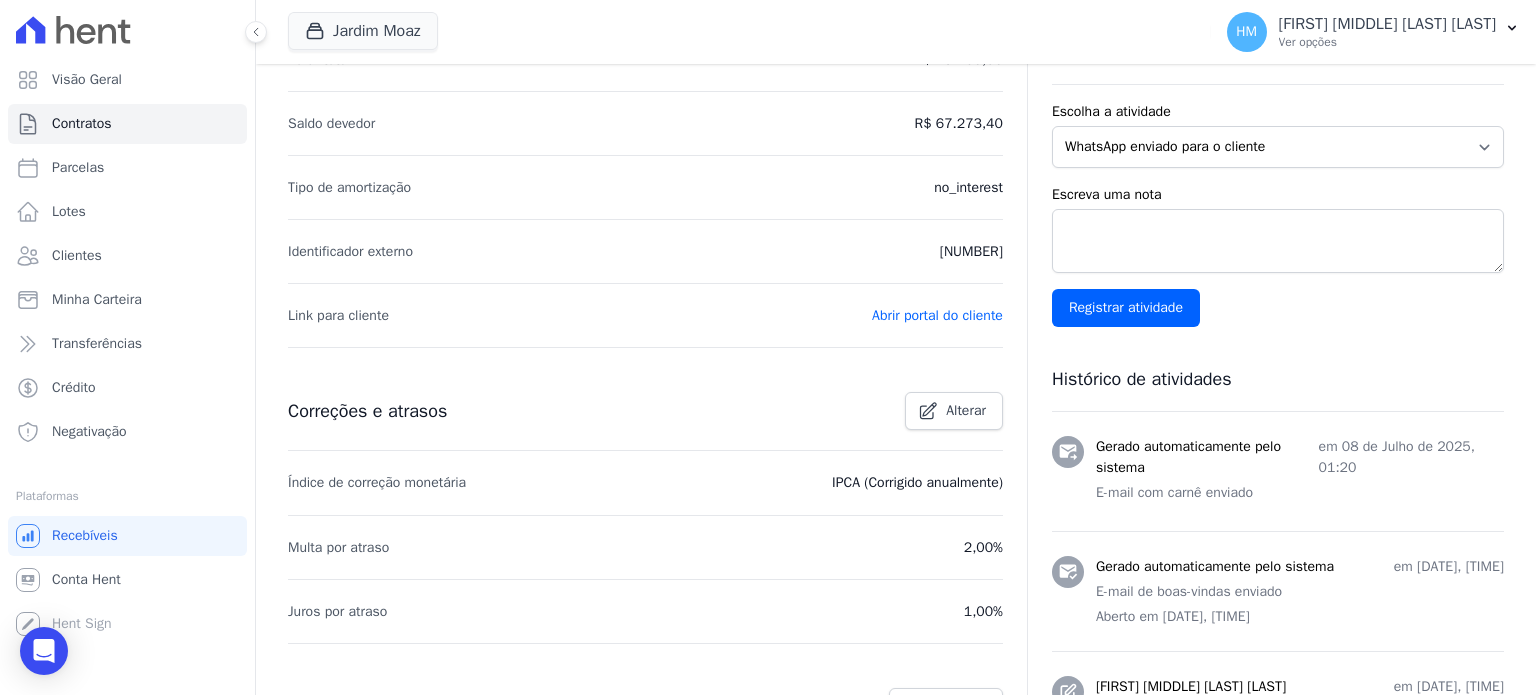 scroll, scrollTop: 0, scrollLeft: 0, axis: both 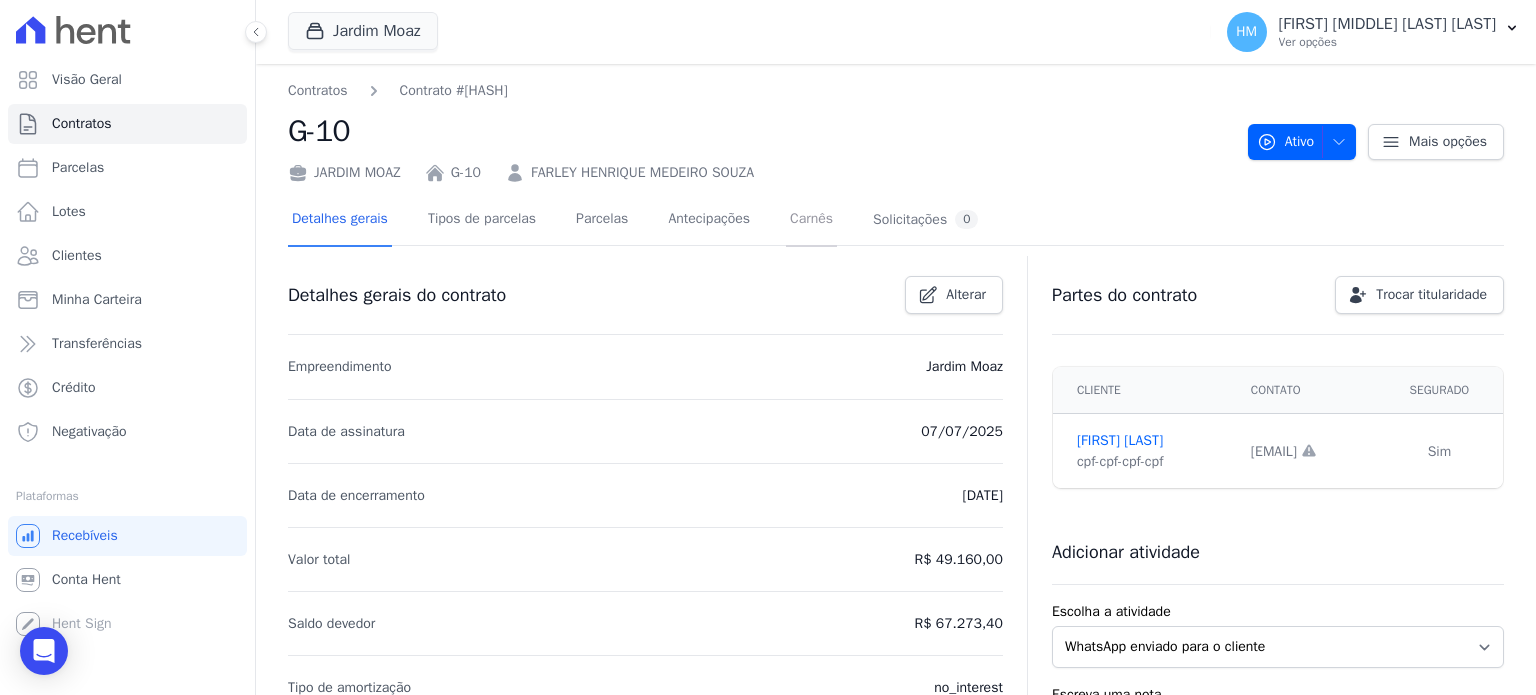 click on "Carnês" at bounding box center [811, 220] 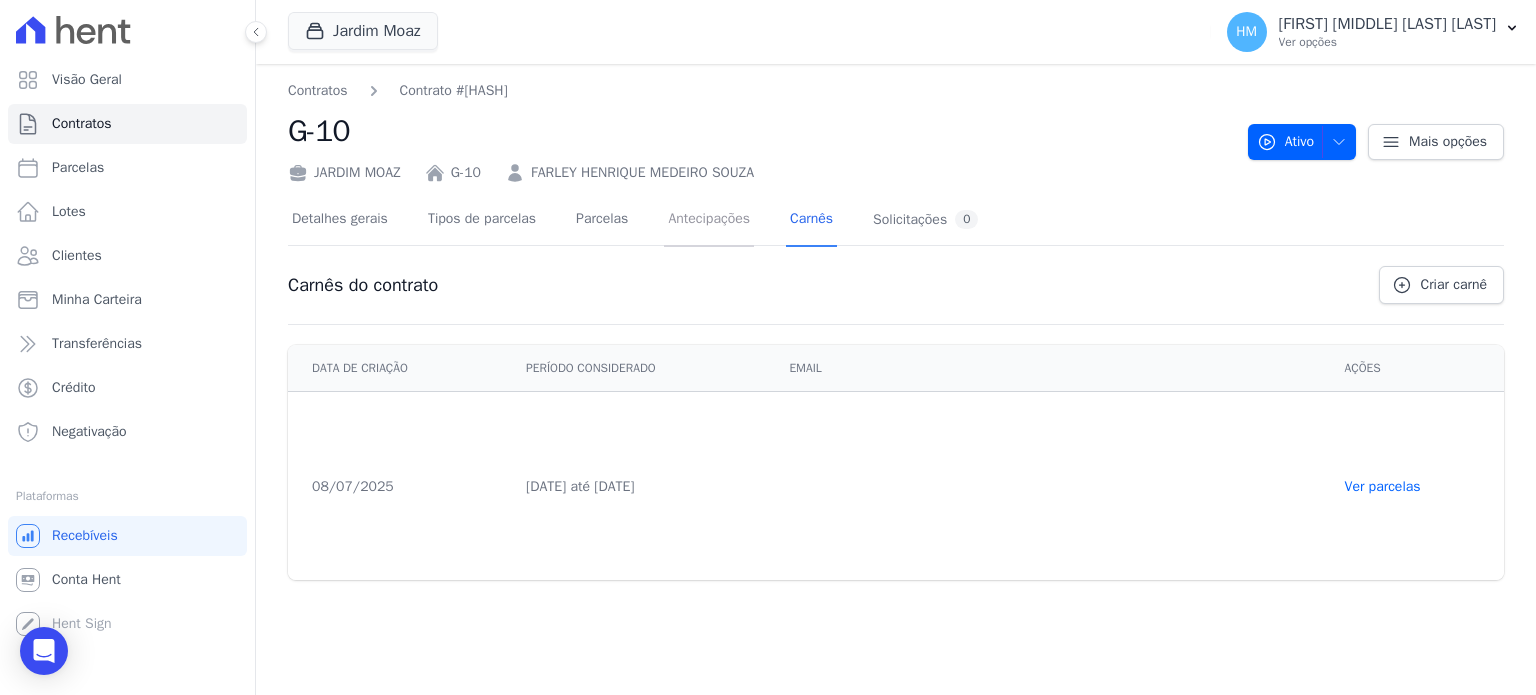 click on "Antecipações" at bounding box center [709, 220] 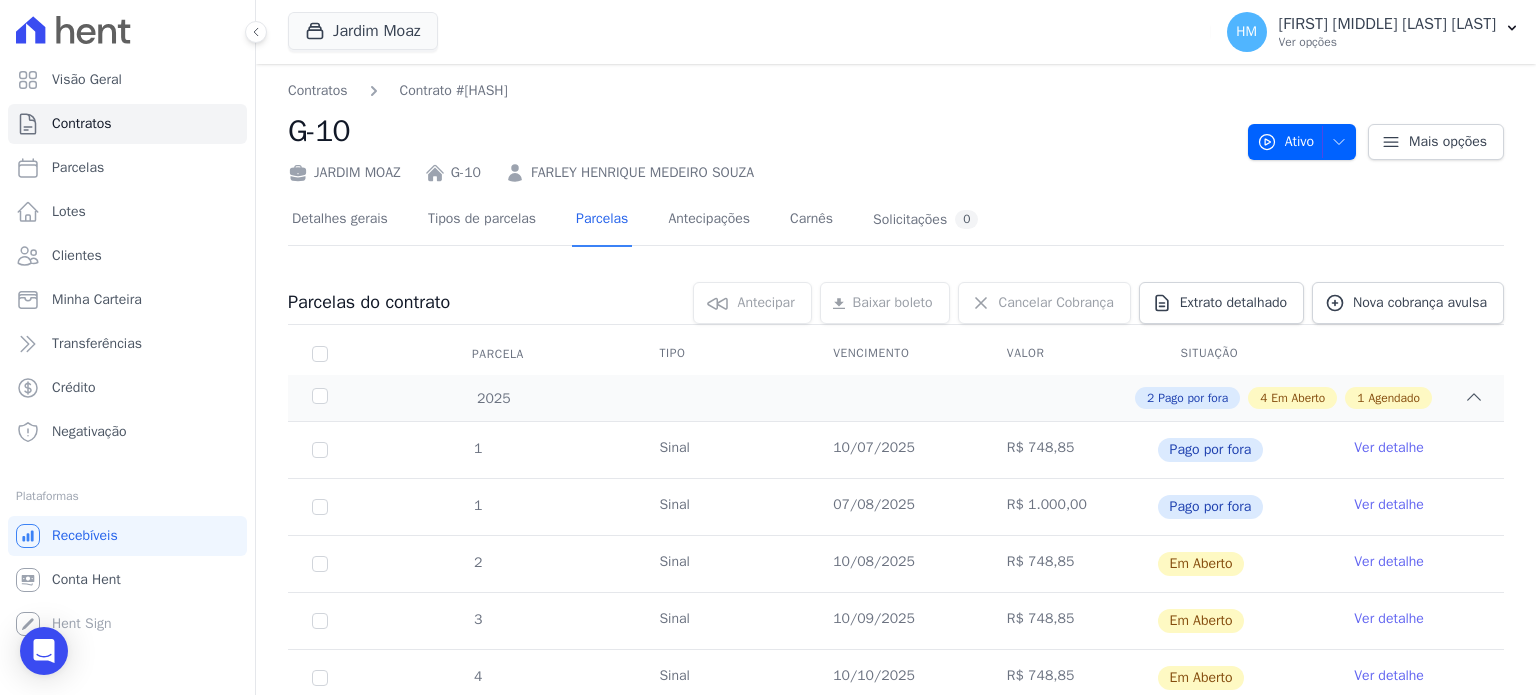 scroll, scrollTop: 200, scrollLeft: 0, axis: vertical 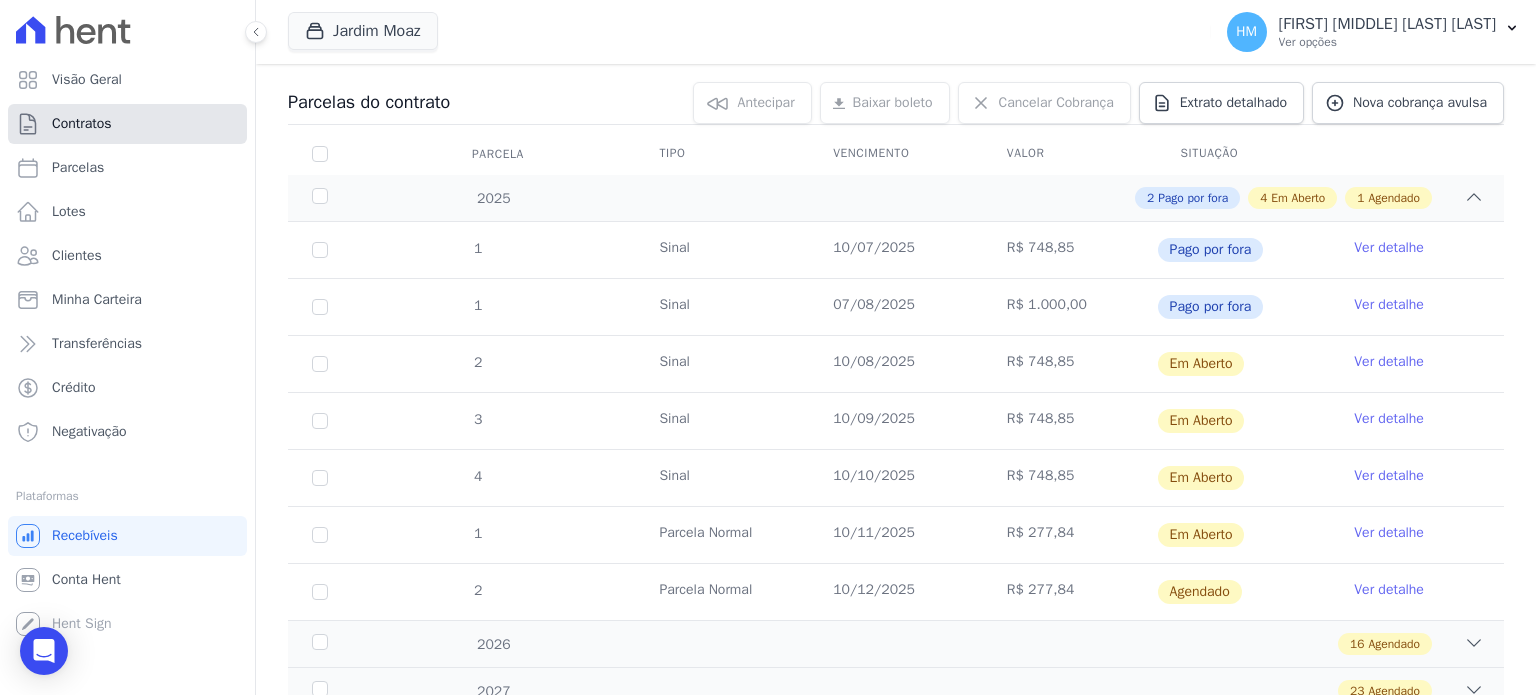 click on "Contratos" at bounding box center [82, 124] 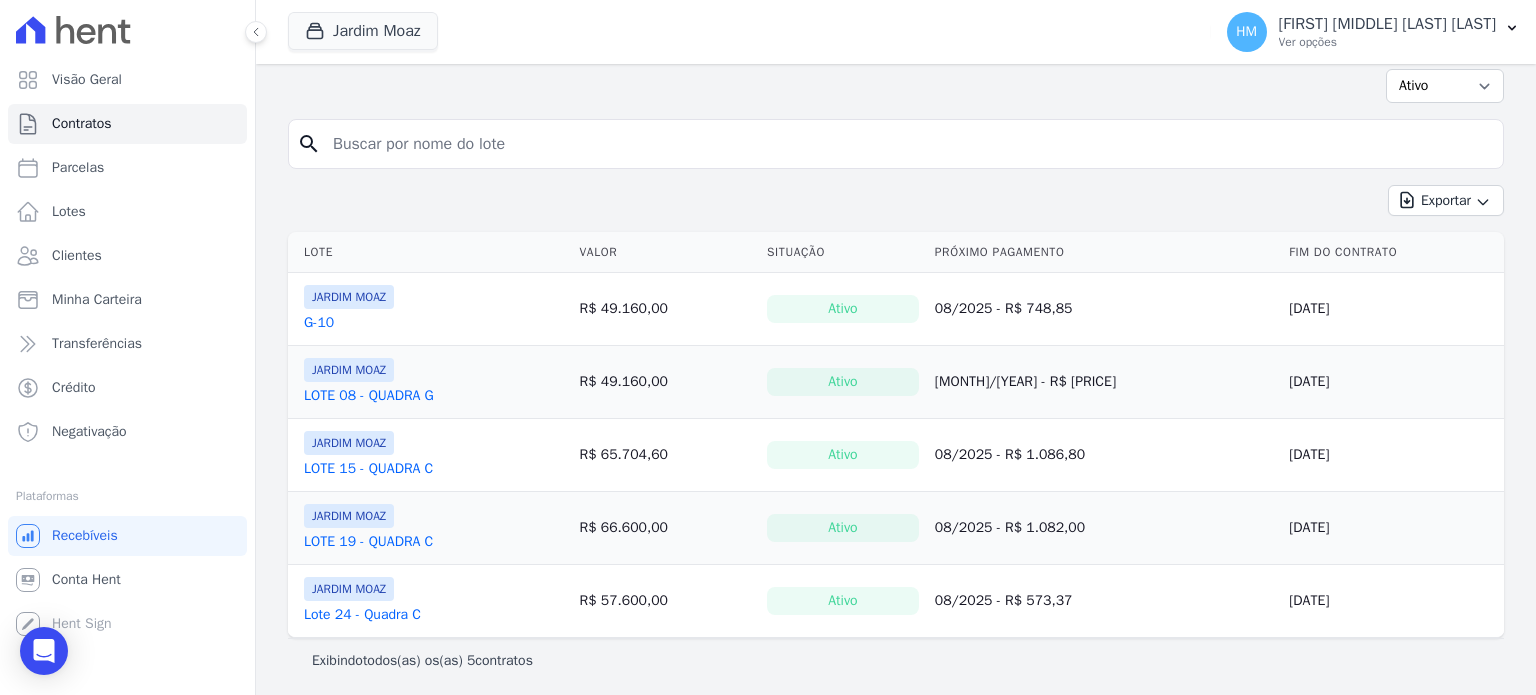 scroll, scrollTop: 0, scrollLeft: 0, axis: both 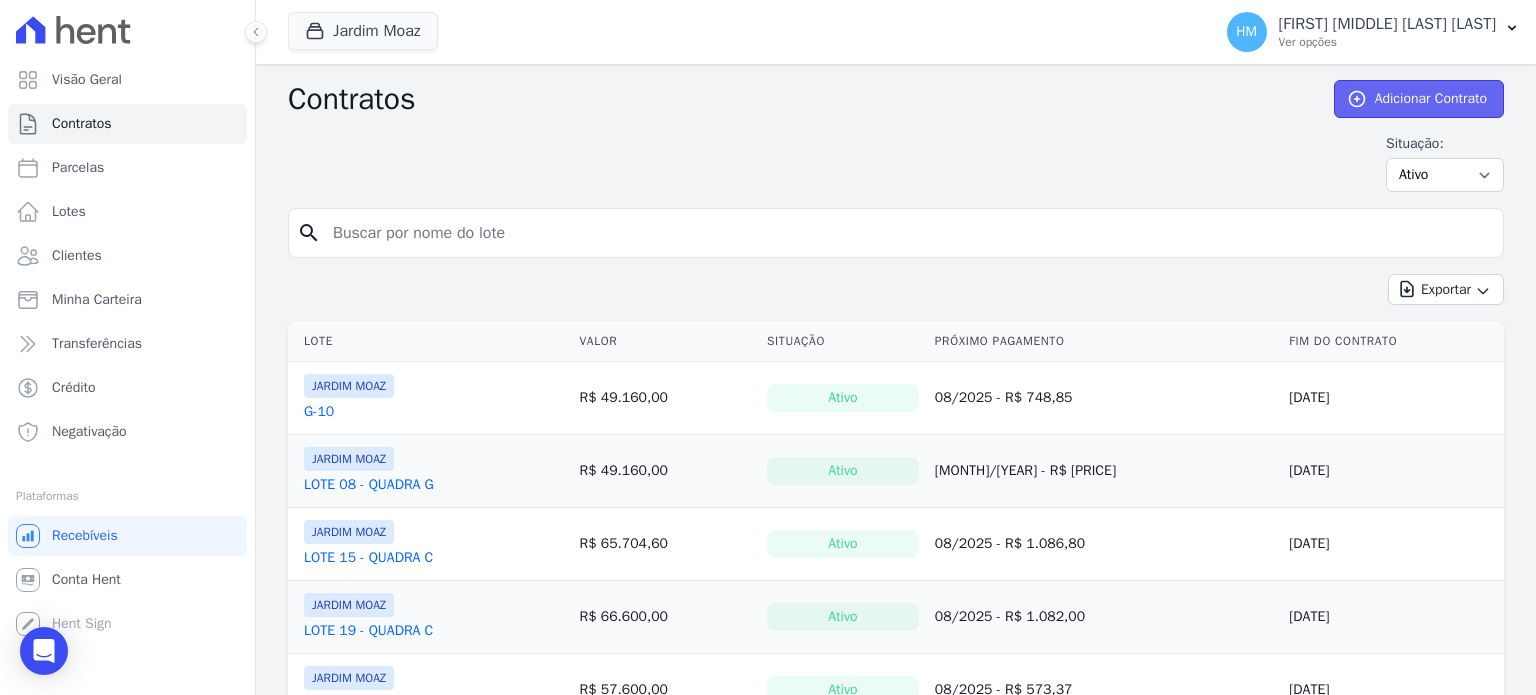 click 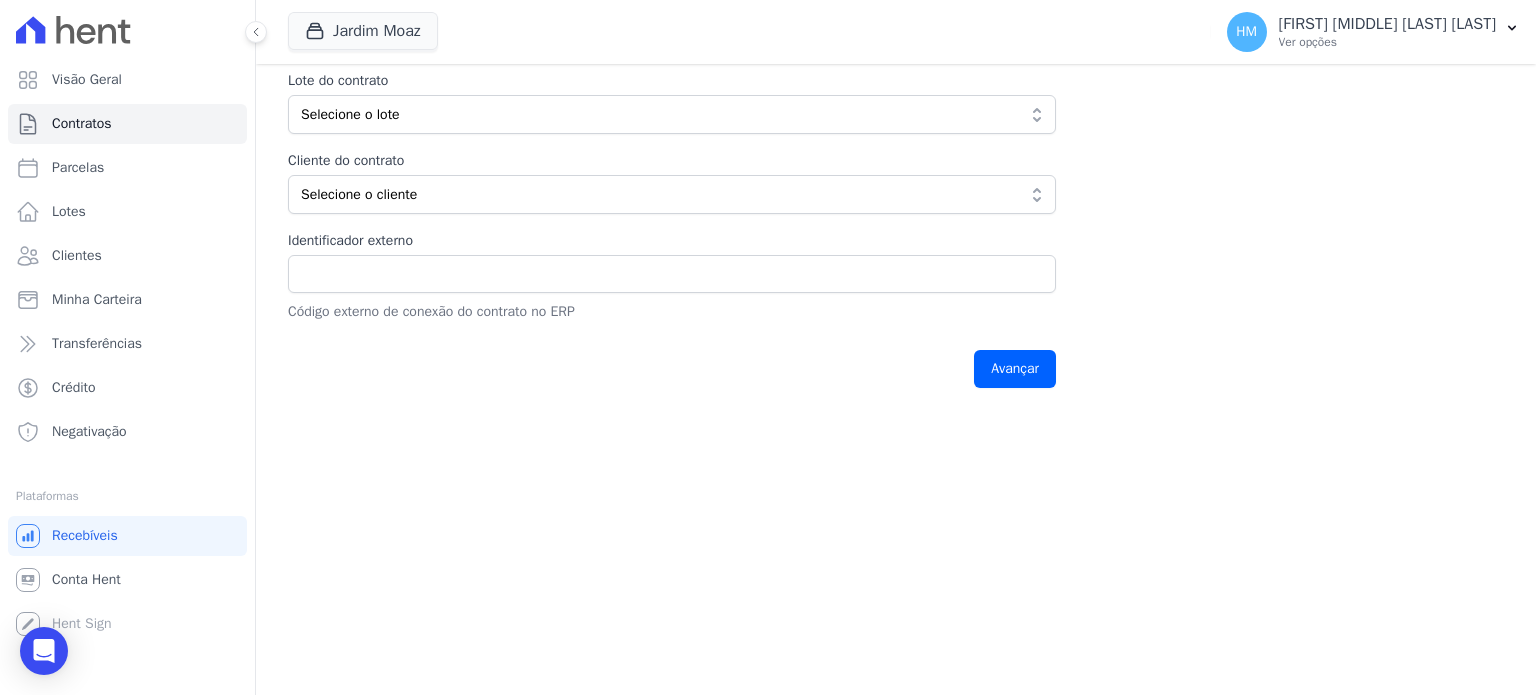 scroll, scrollTop: 0, scrollLeft: 0, axis: both 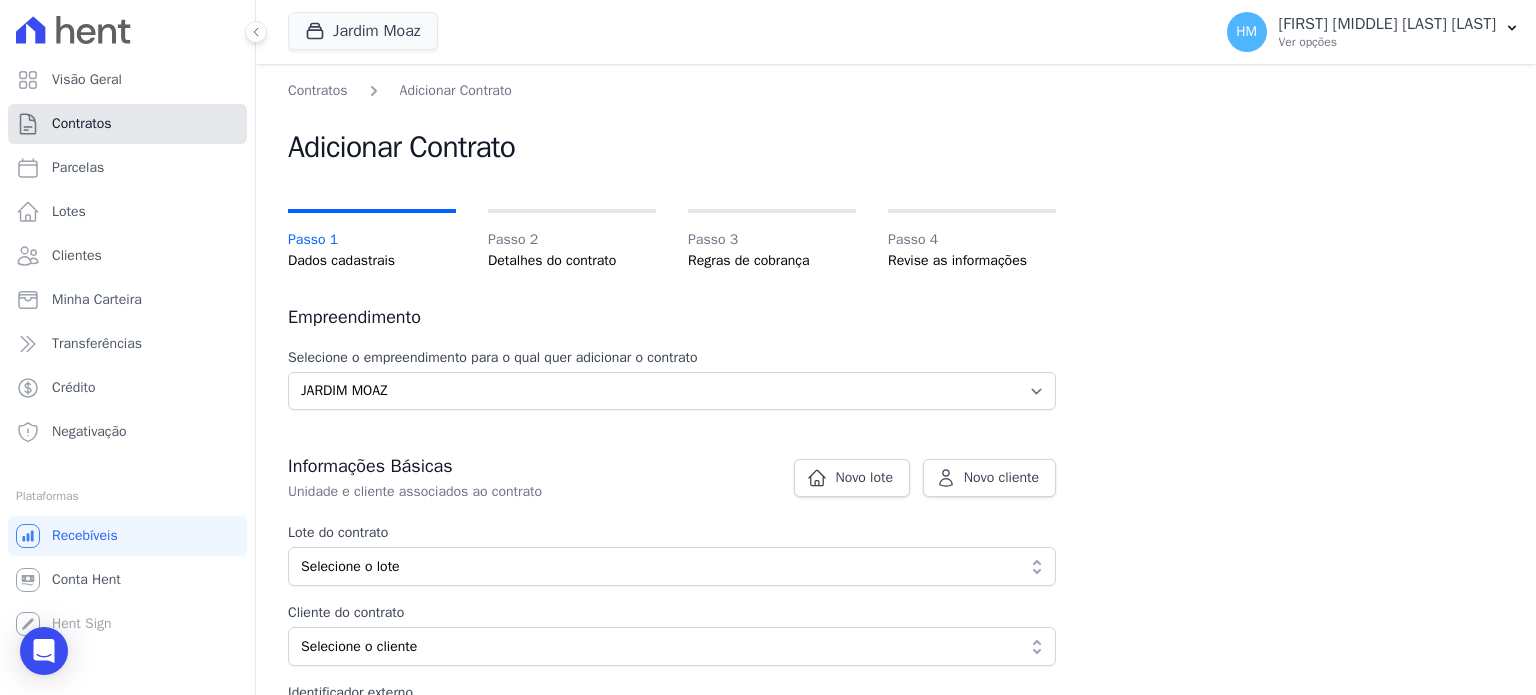 click on "Contratos" at bounding box center [82, 124] 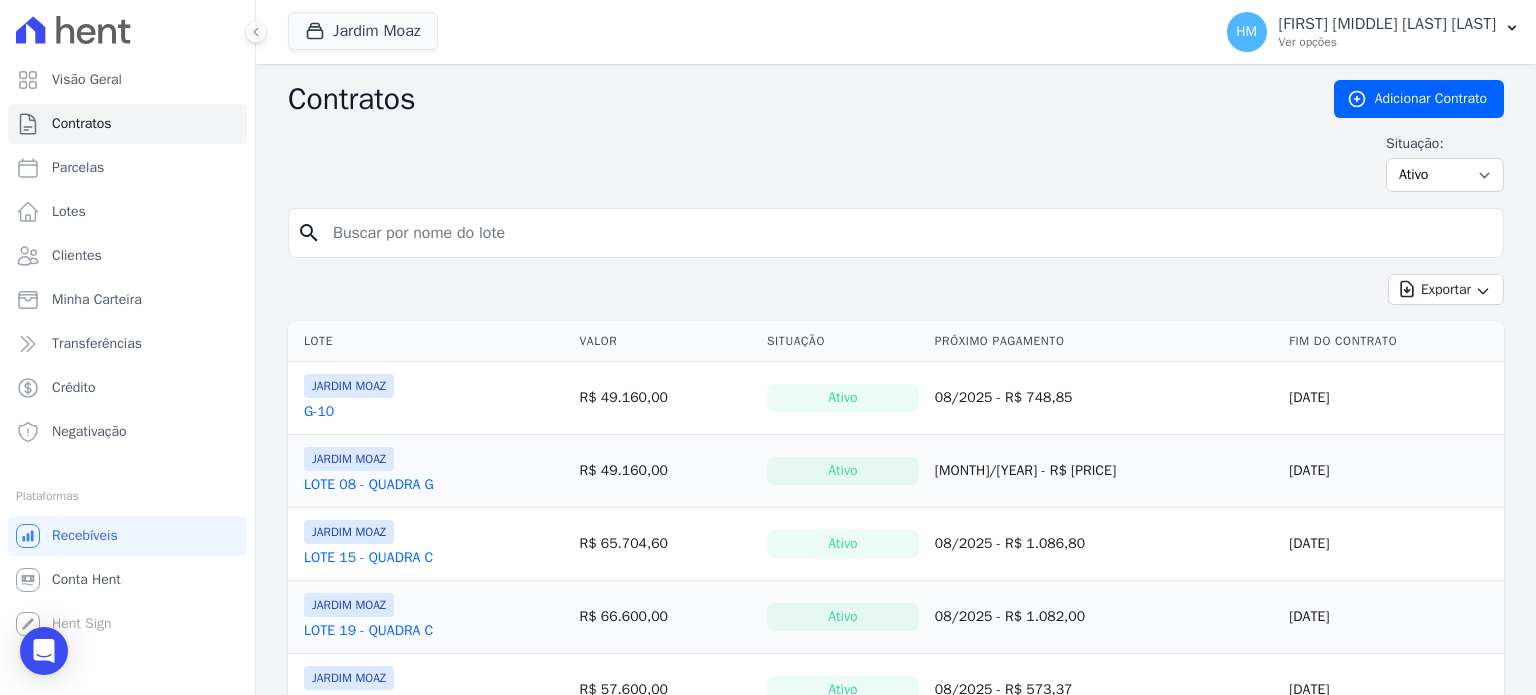 scroll, scrollTop: 89, scrollLeft: 0, axis: vertical 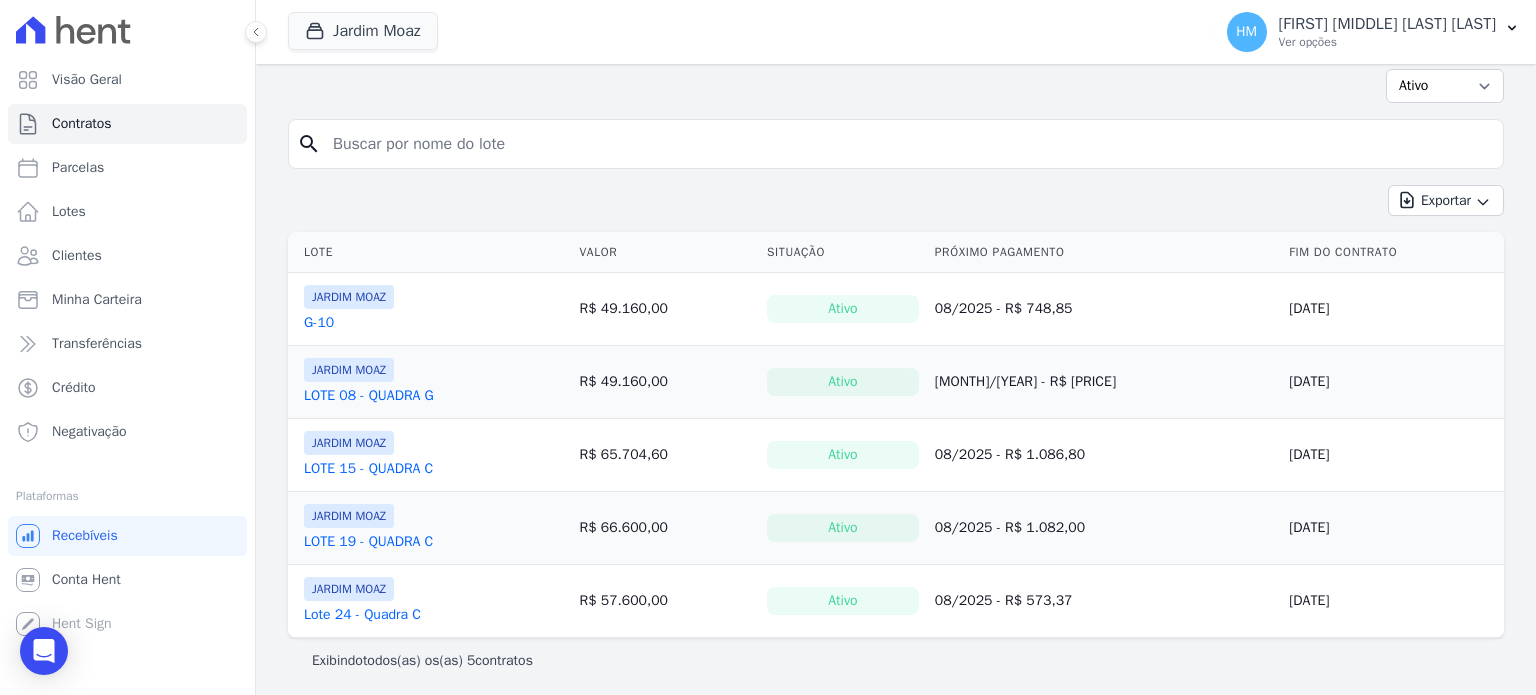 click on "LOTE 19 - QUADRA C" at bounding box center (368, 542) 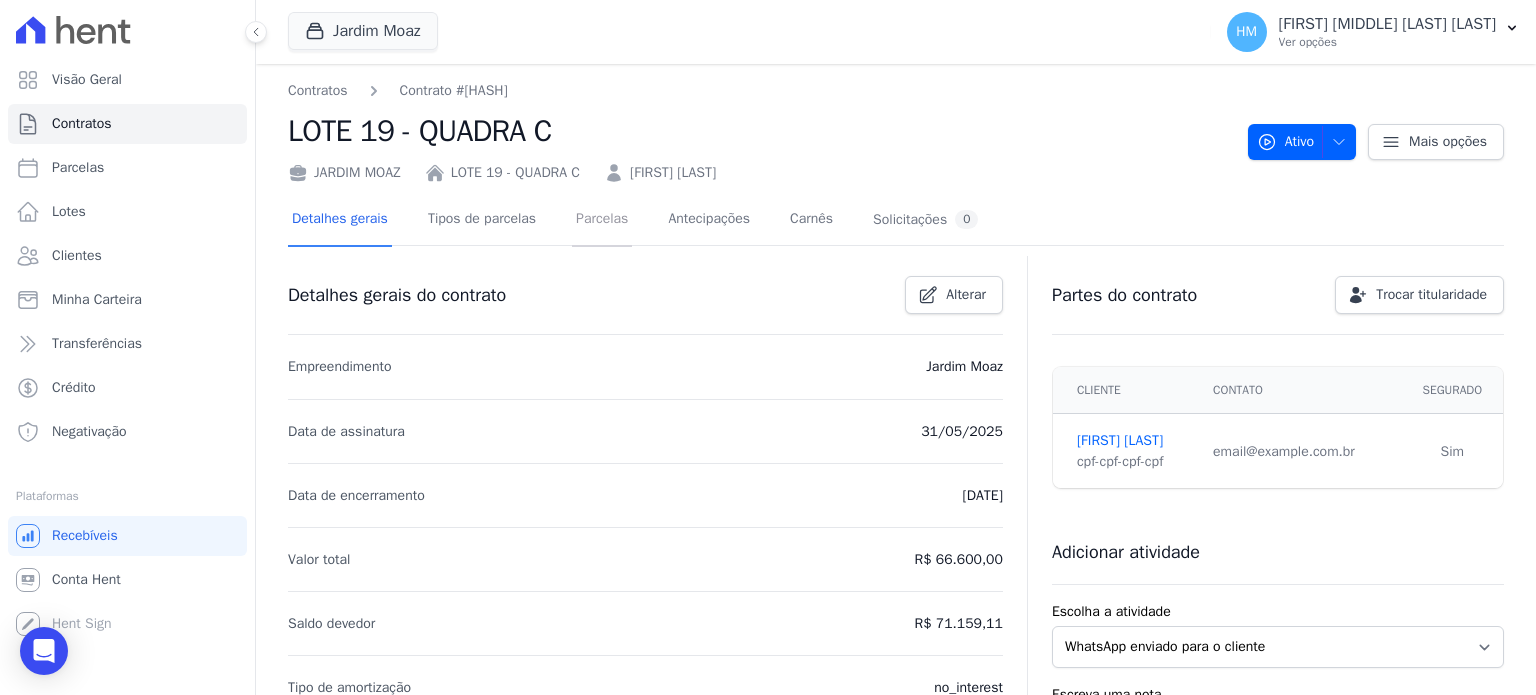 click on "Parcelas" at bounding box center [602, 220] 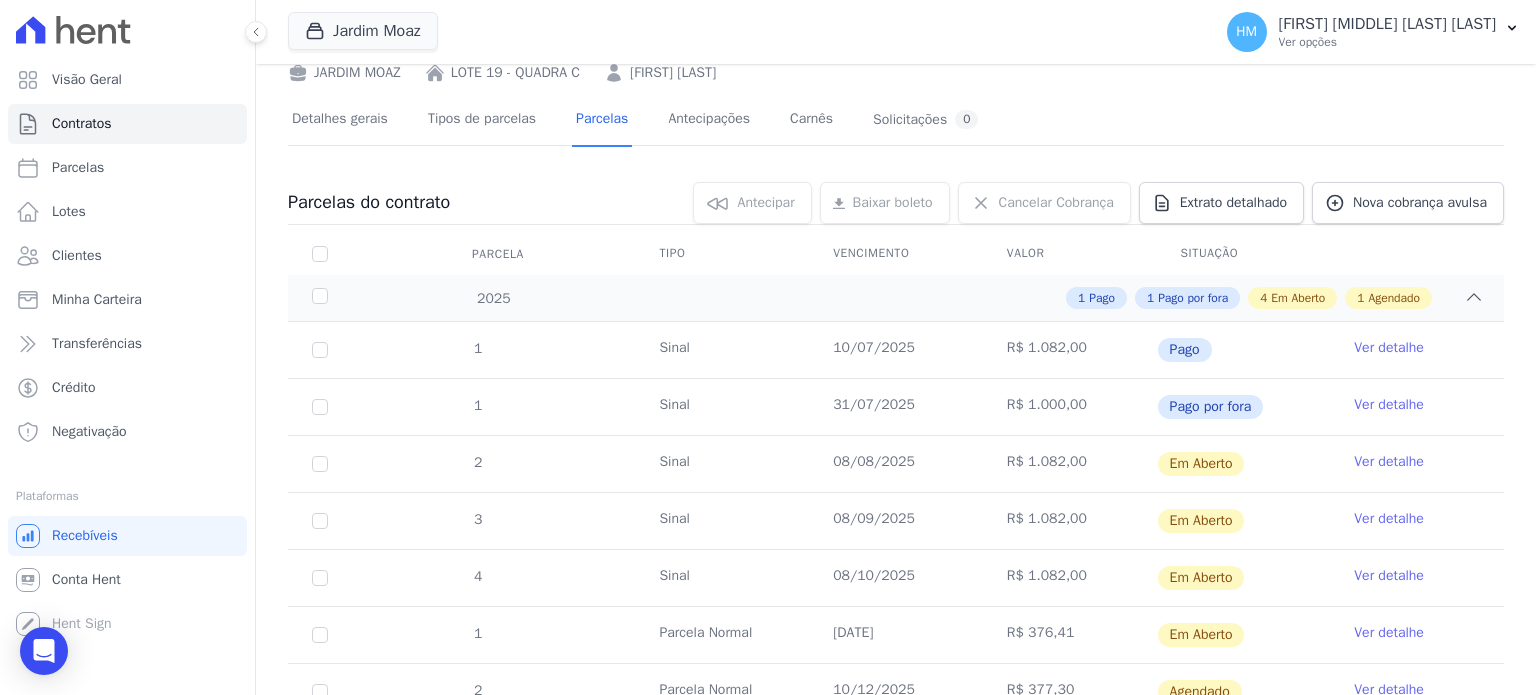 scroll, scrollTop: 200, scrollLeft: 0, axis: vertical 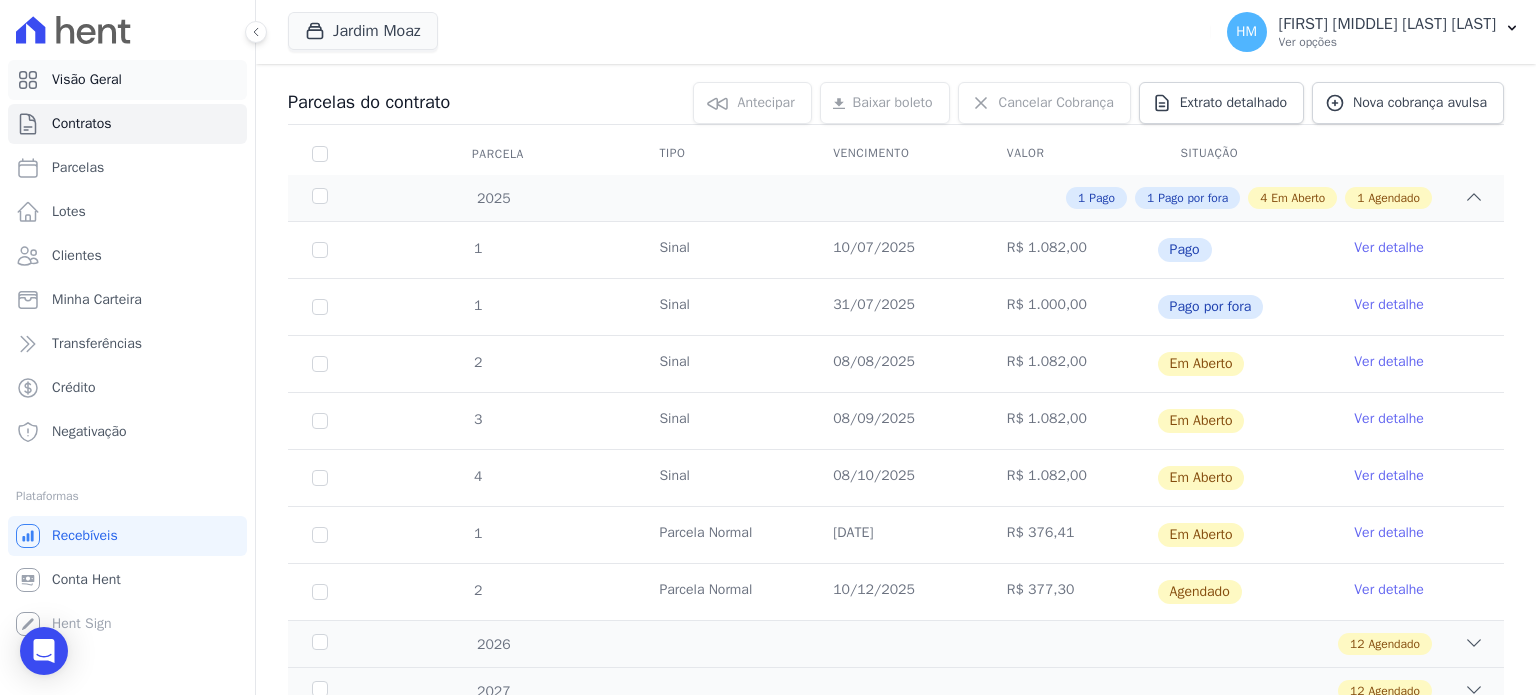 click on "Visão Geral" at bounding box center [87, 80] 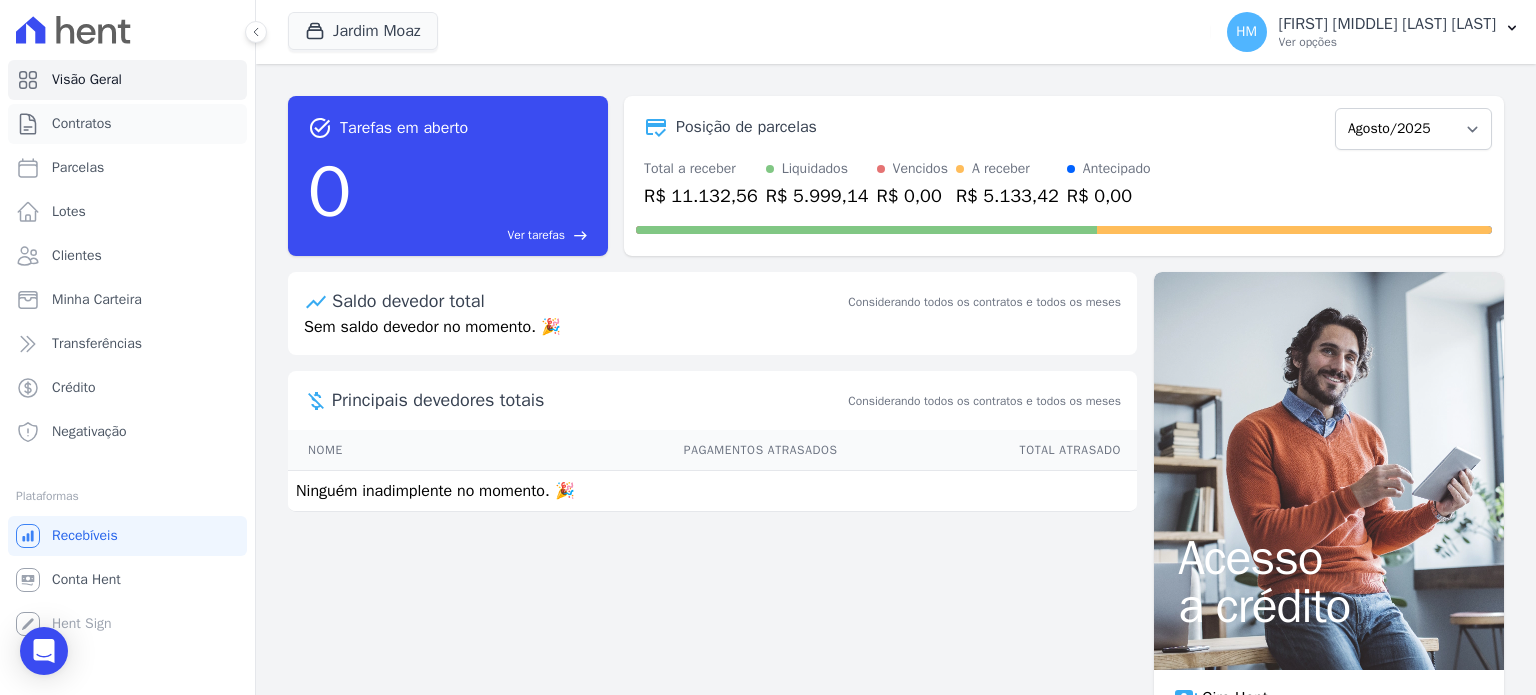 click on "Contratos" at bounding box center (82, 124) 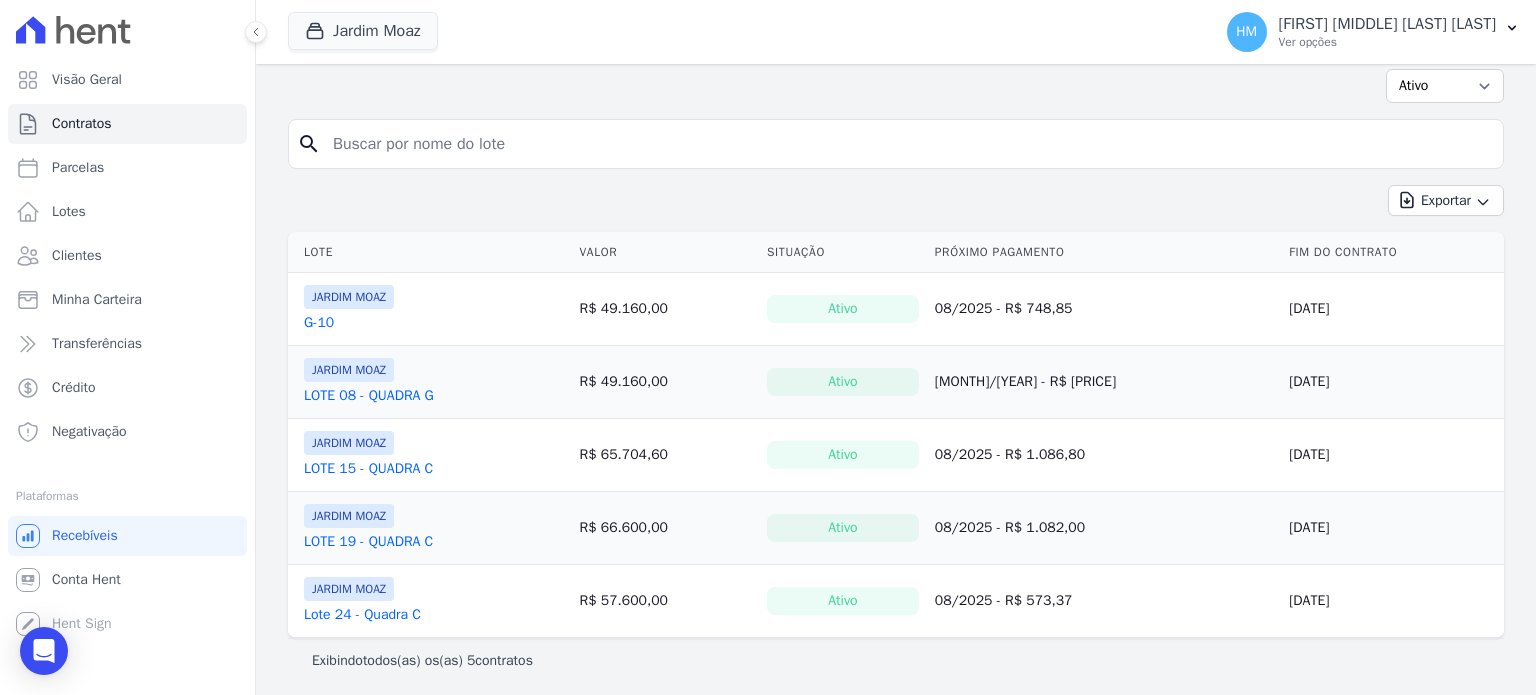 scroll, scrollTop: 0, scrollLeft: 0, axis: both 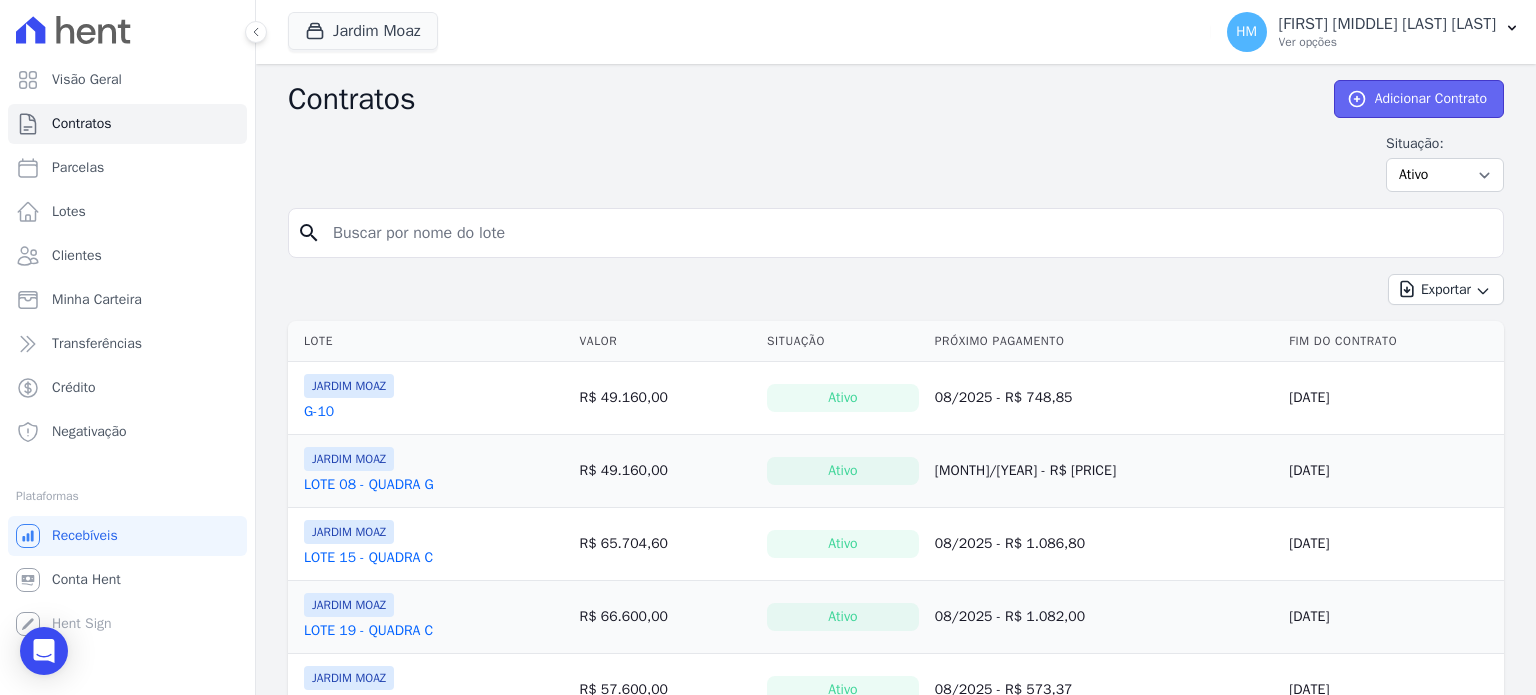 click on "Adicionar Contrato" at bounding box center (1419, 99) 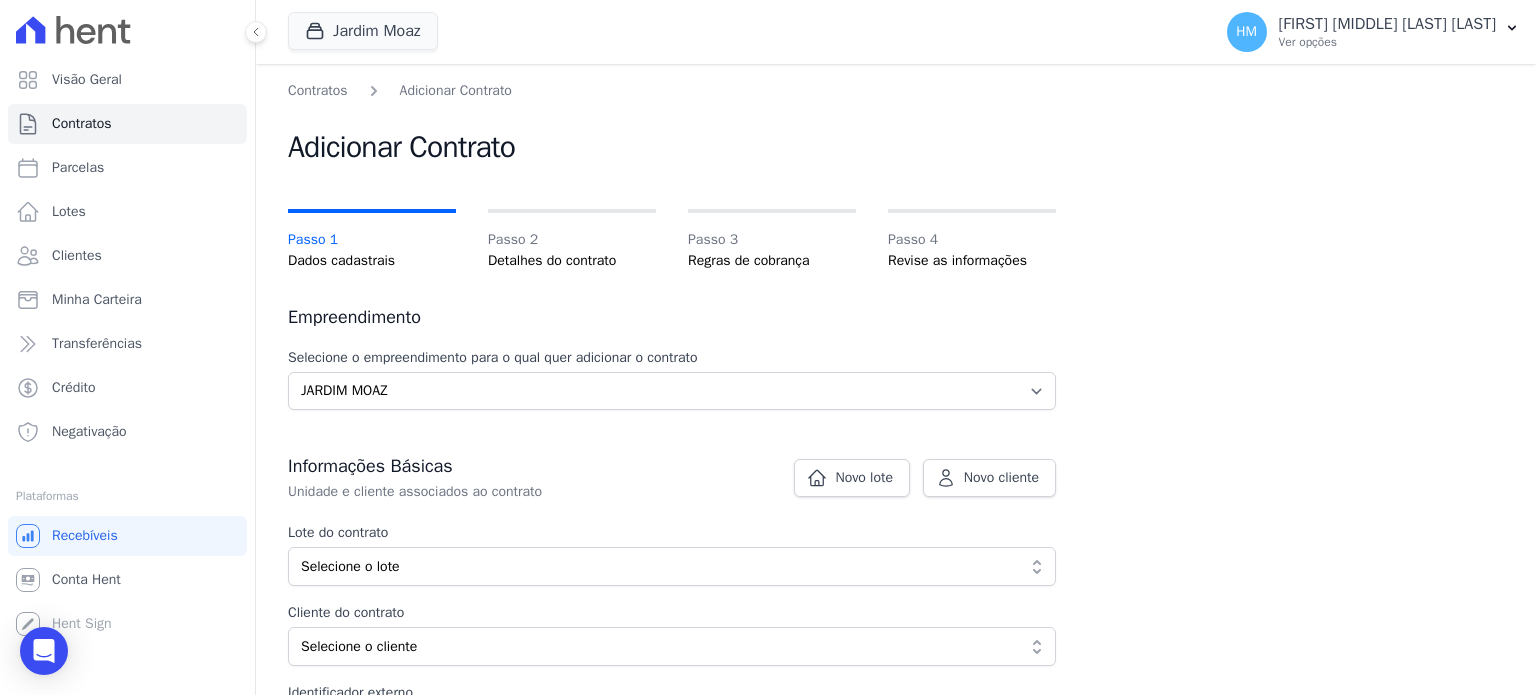scroll, scrollTop: 100, scrollLeft: 0, axis: vertical 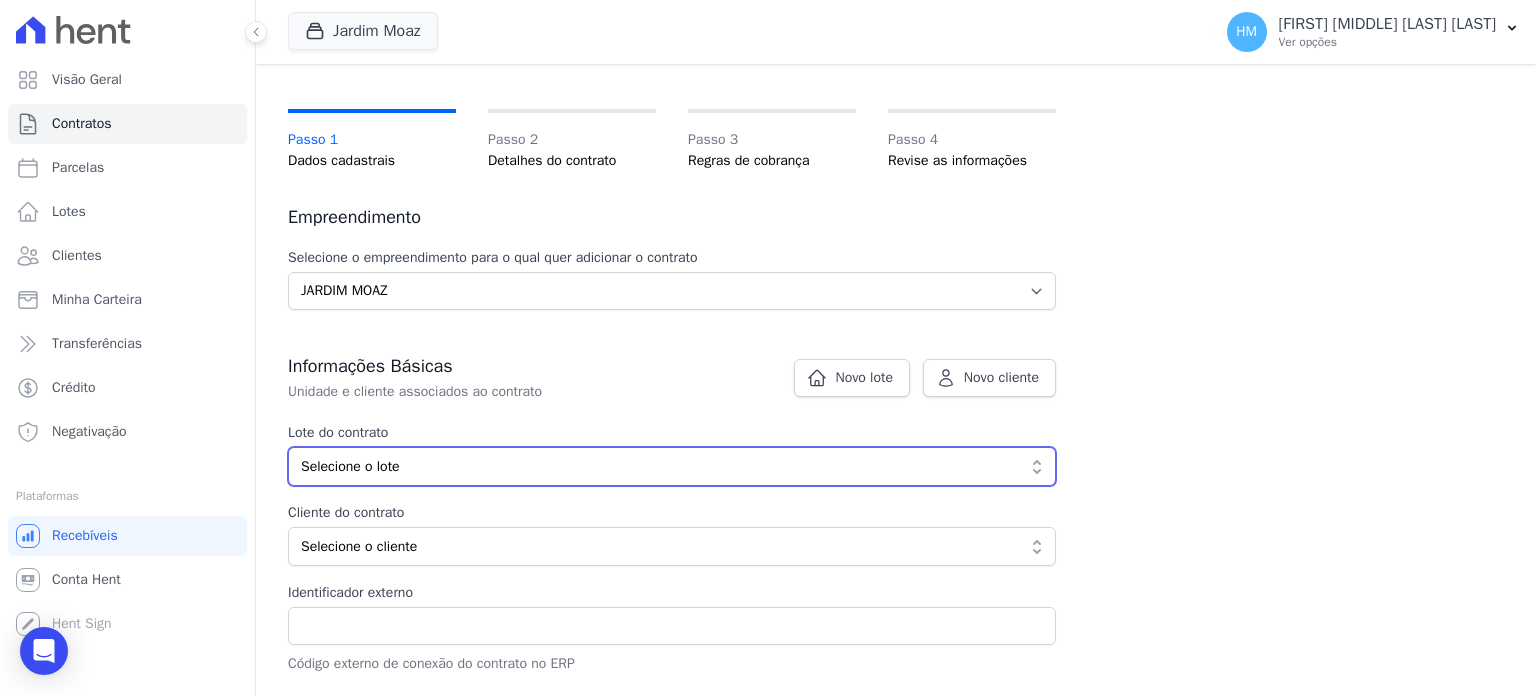 click on "Selecione o lote" at bounding box center [658, 466] 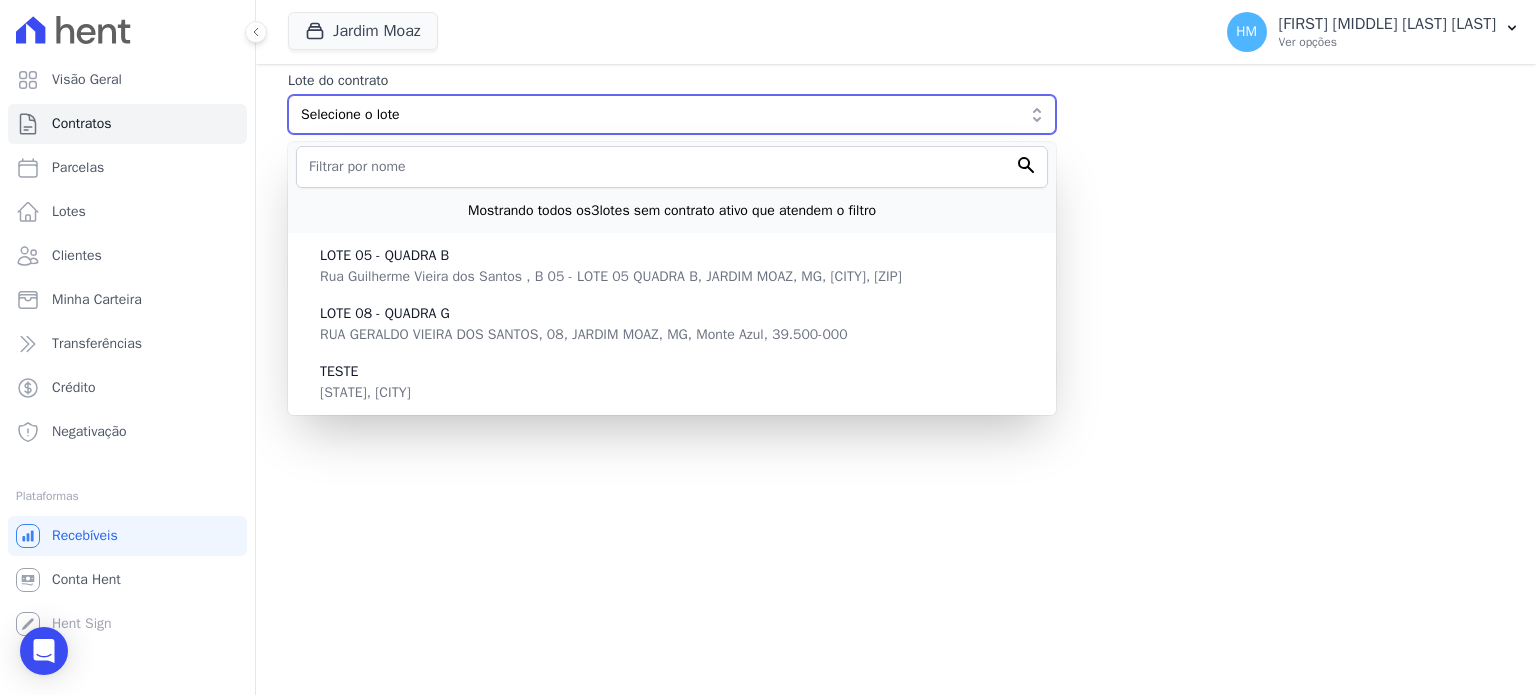 scroll, scrollTop: 52, scrollLeft: 0, axis: vertical 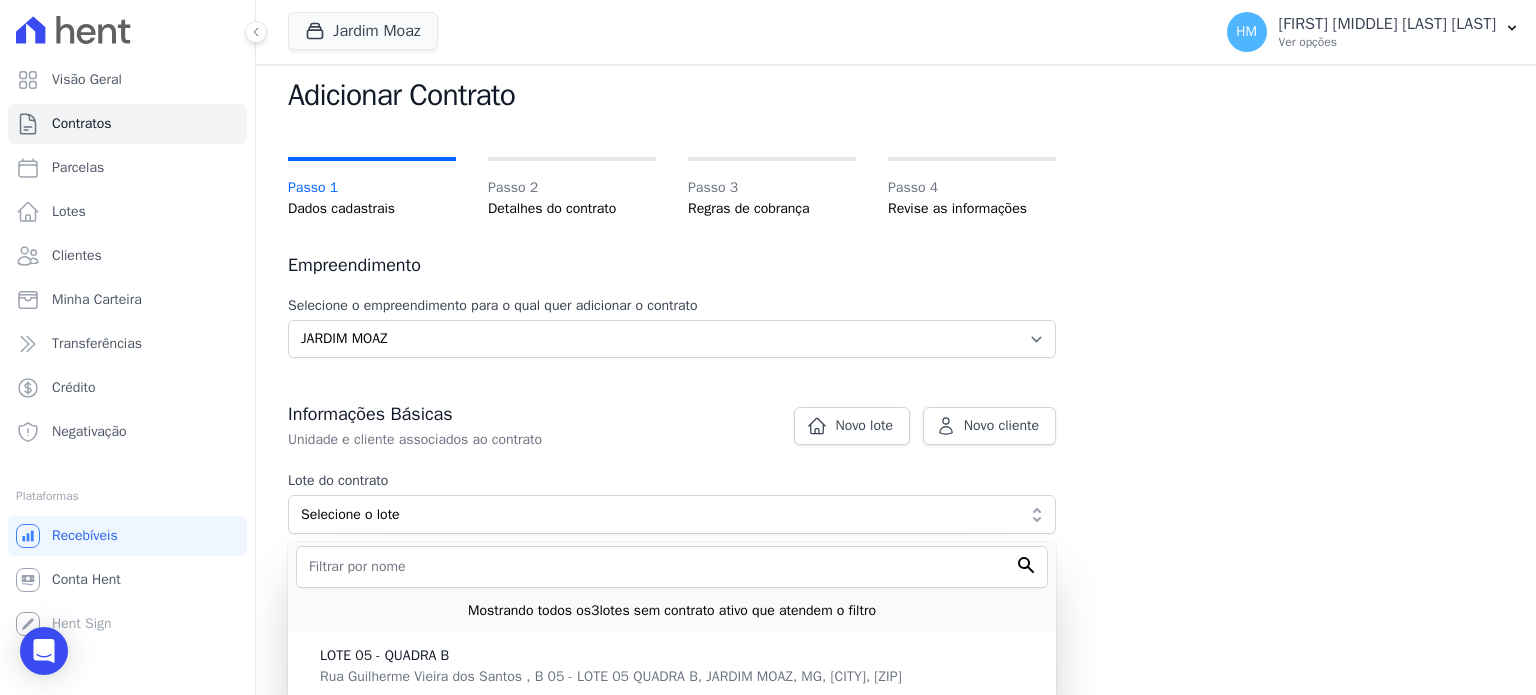 click on "Contratos
Adicionar Contrato
Adicionar Contrato
Passo 1
Dados cadastrais
Passo 2
Detalhes do contrato
Passo 3
Regras de cobrança
Passo 4
Revise as informações
Empreendimento
Selecione o empreendimento para o qual quer adicionar o contrato
Selecione o empreendimento JARDIM MOAZ
Novo lote
Novo cliente
Cadastrar novo lote em: JARDIM MOAZ" at bounding box center [896, 414] 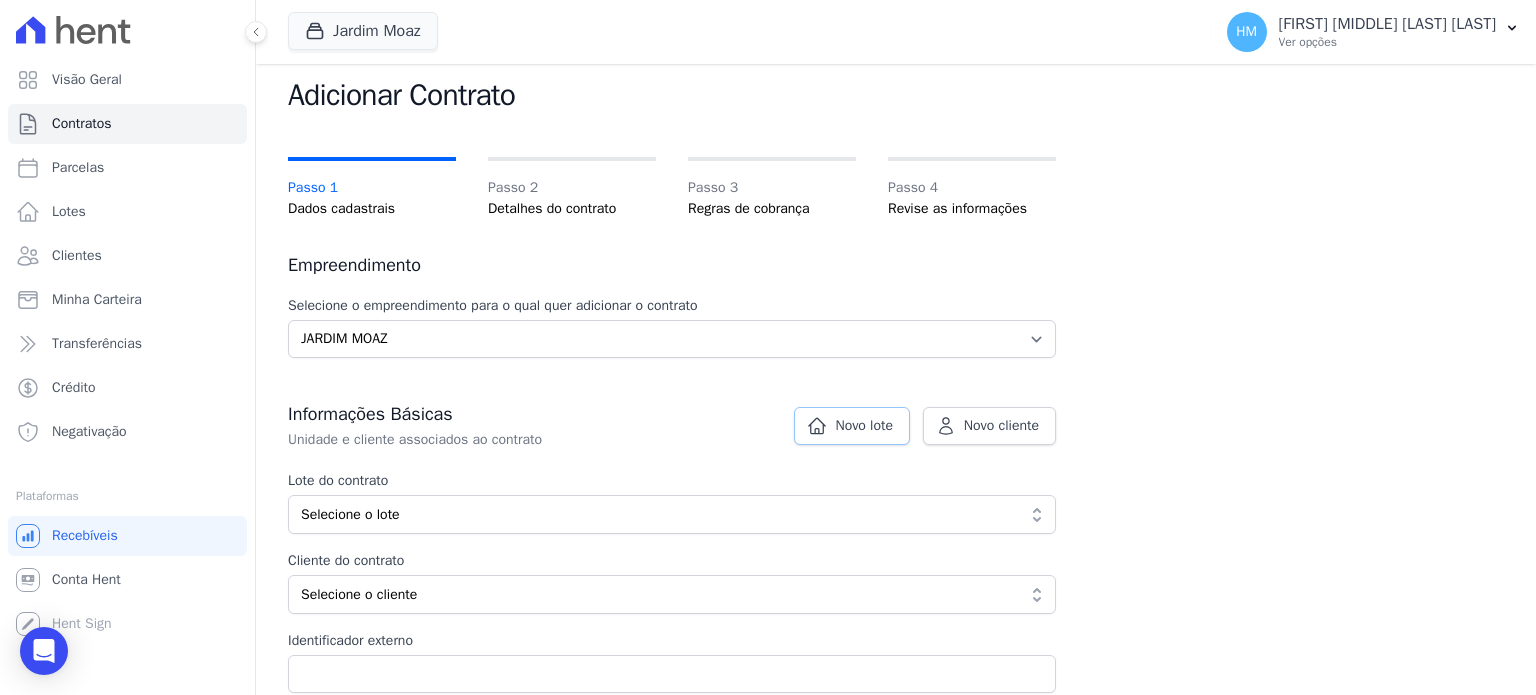 click on "Novo lote" at bounding box center (864, 426) 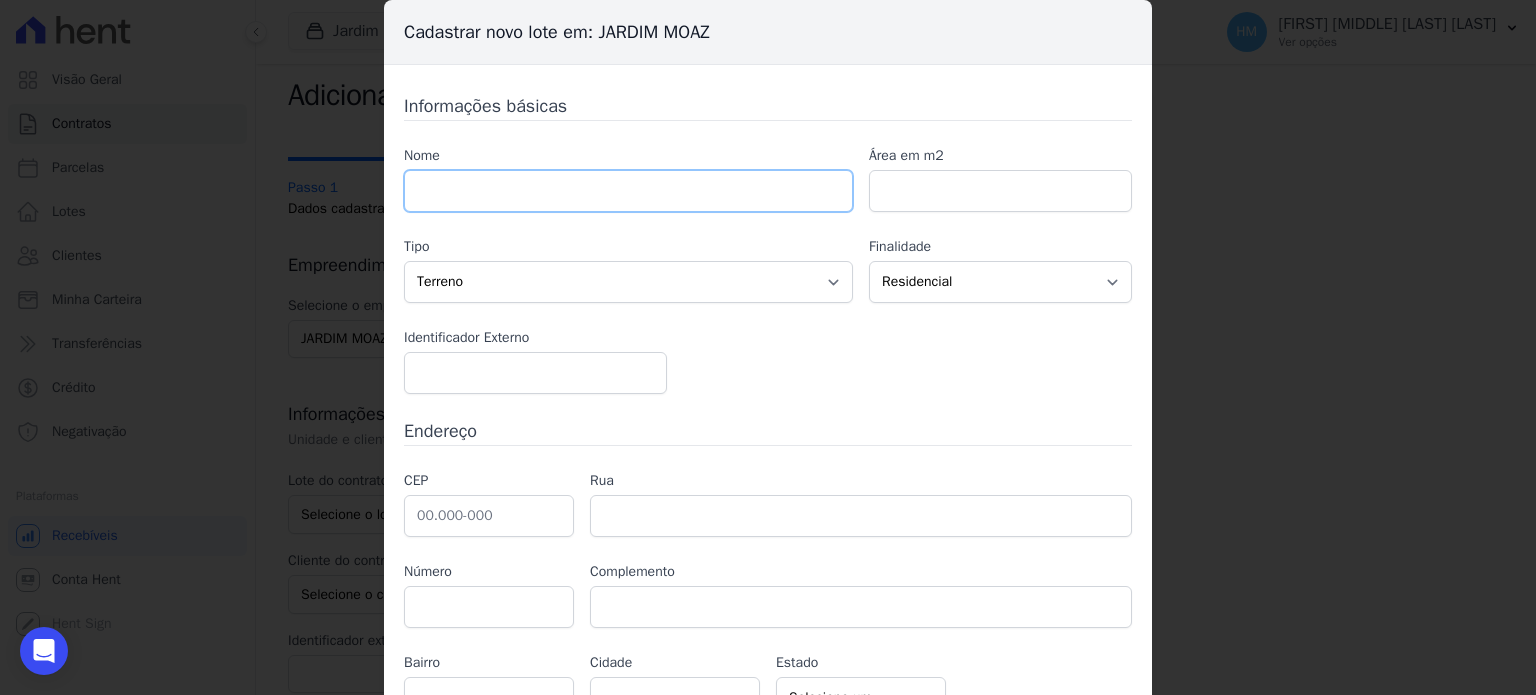 click at bounding box center [628, 191] 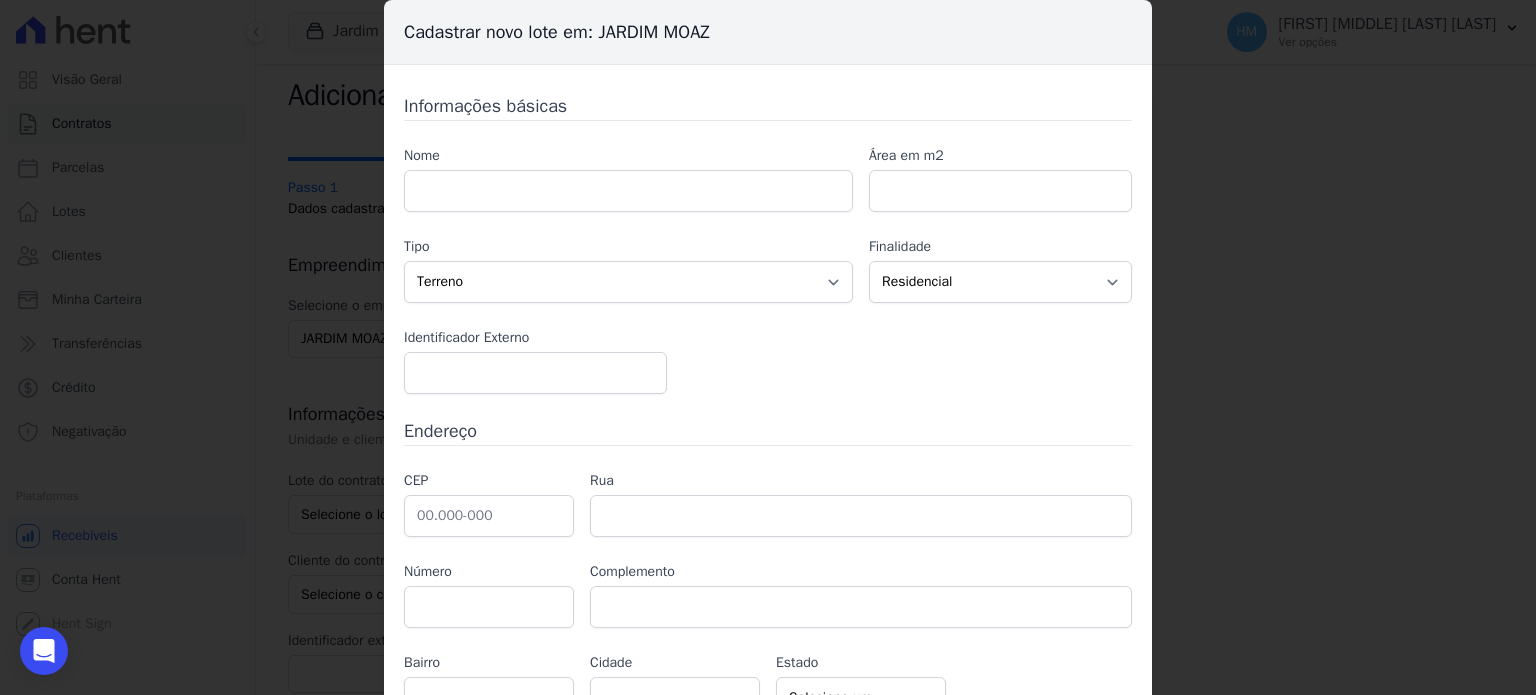 drag, startPoint x: 1312, startPoint y: 340, endPoint x: 1256, endPoint y: 458, distance: 130.61394 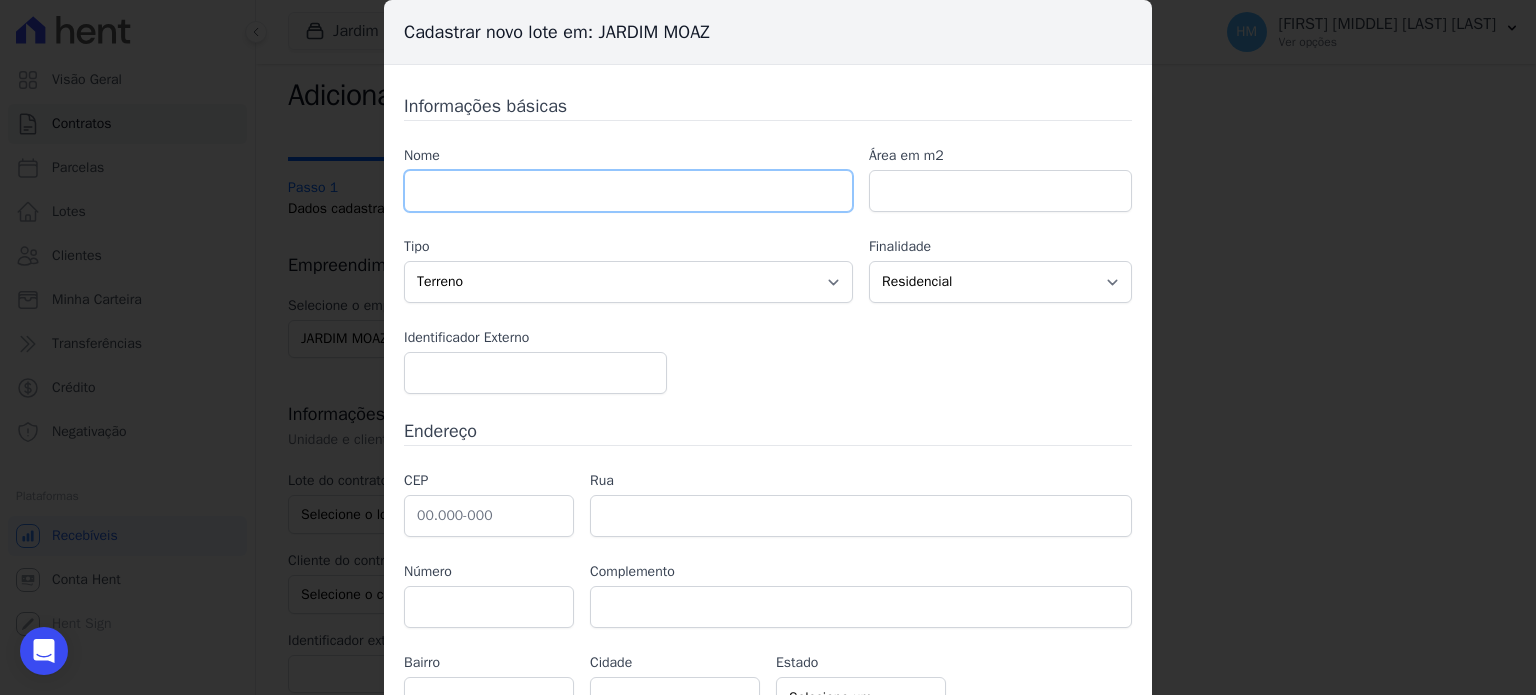 click at bounding box center (628, 191) 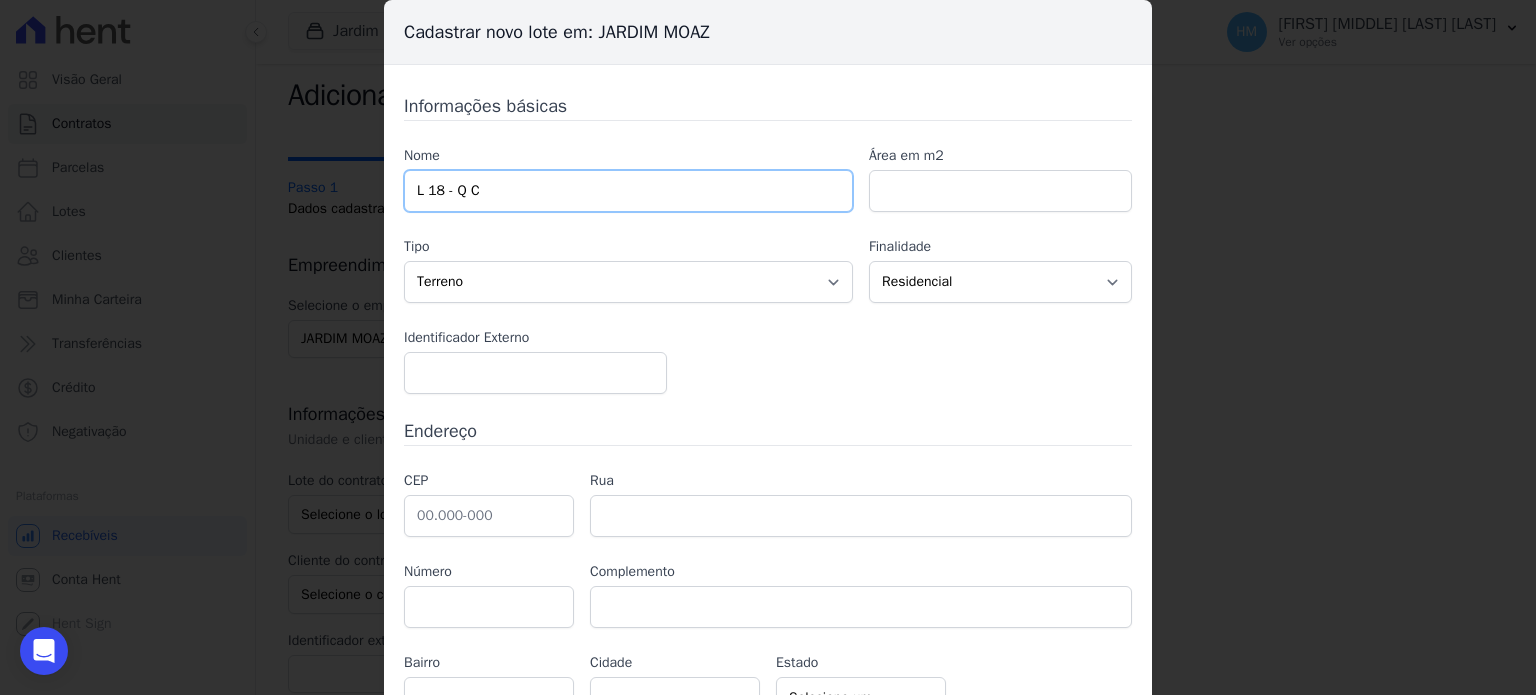 type on "L 18 - Q C" 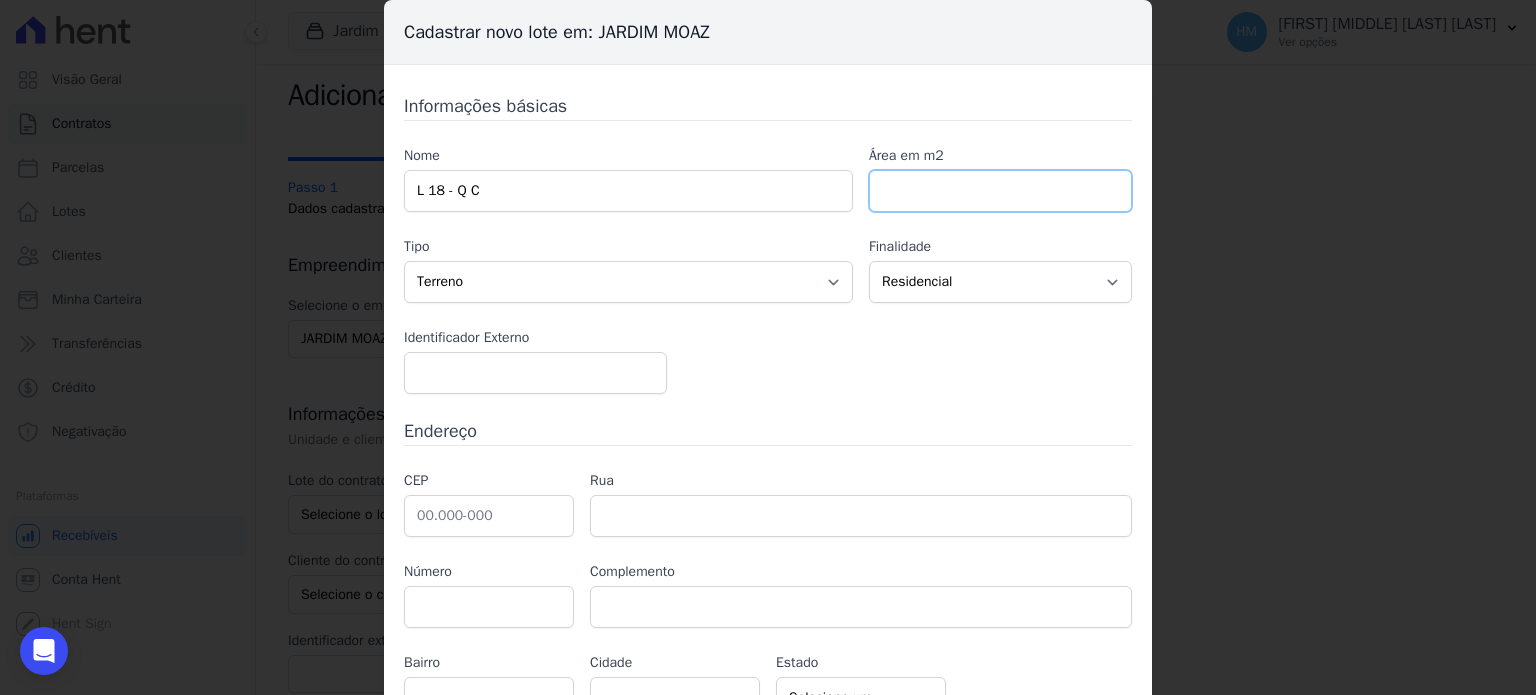 click at bounding box center (1000, 191) 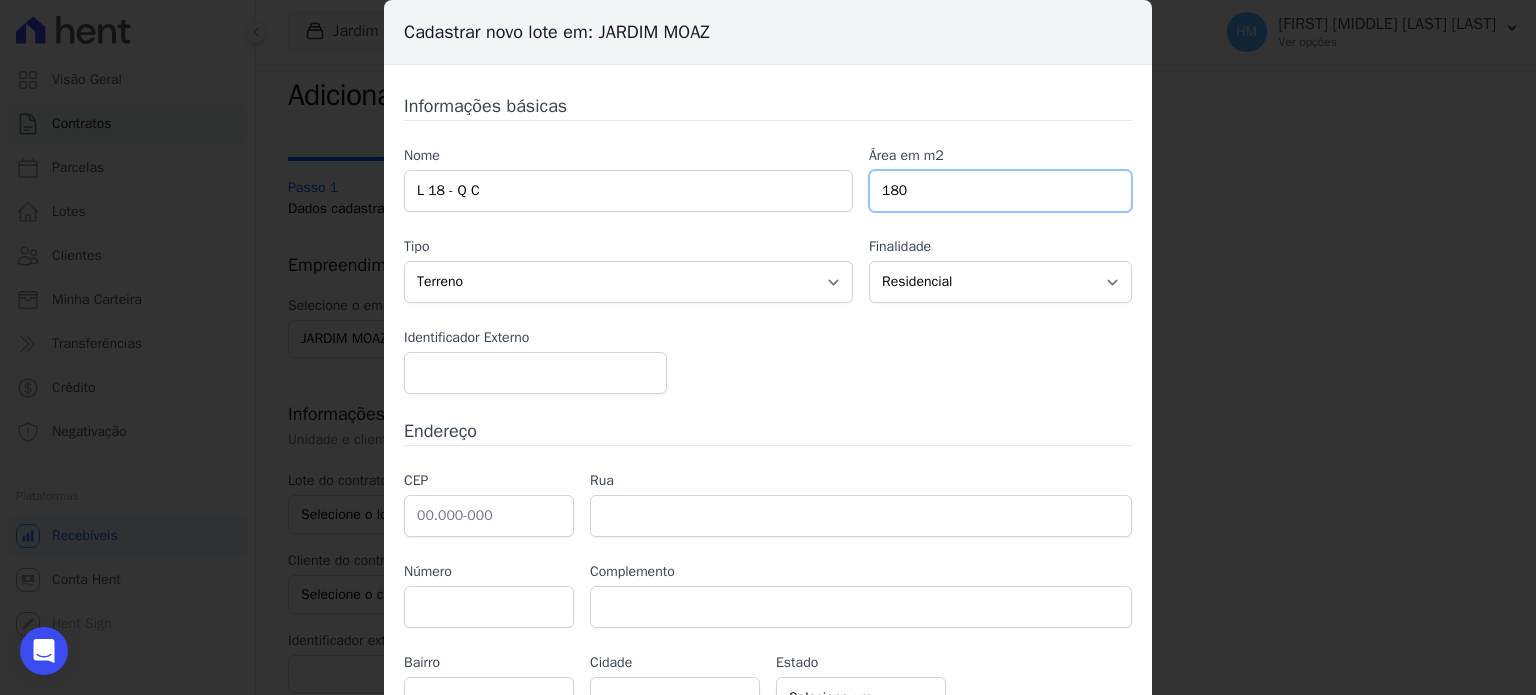 type on "180" 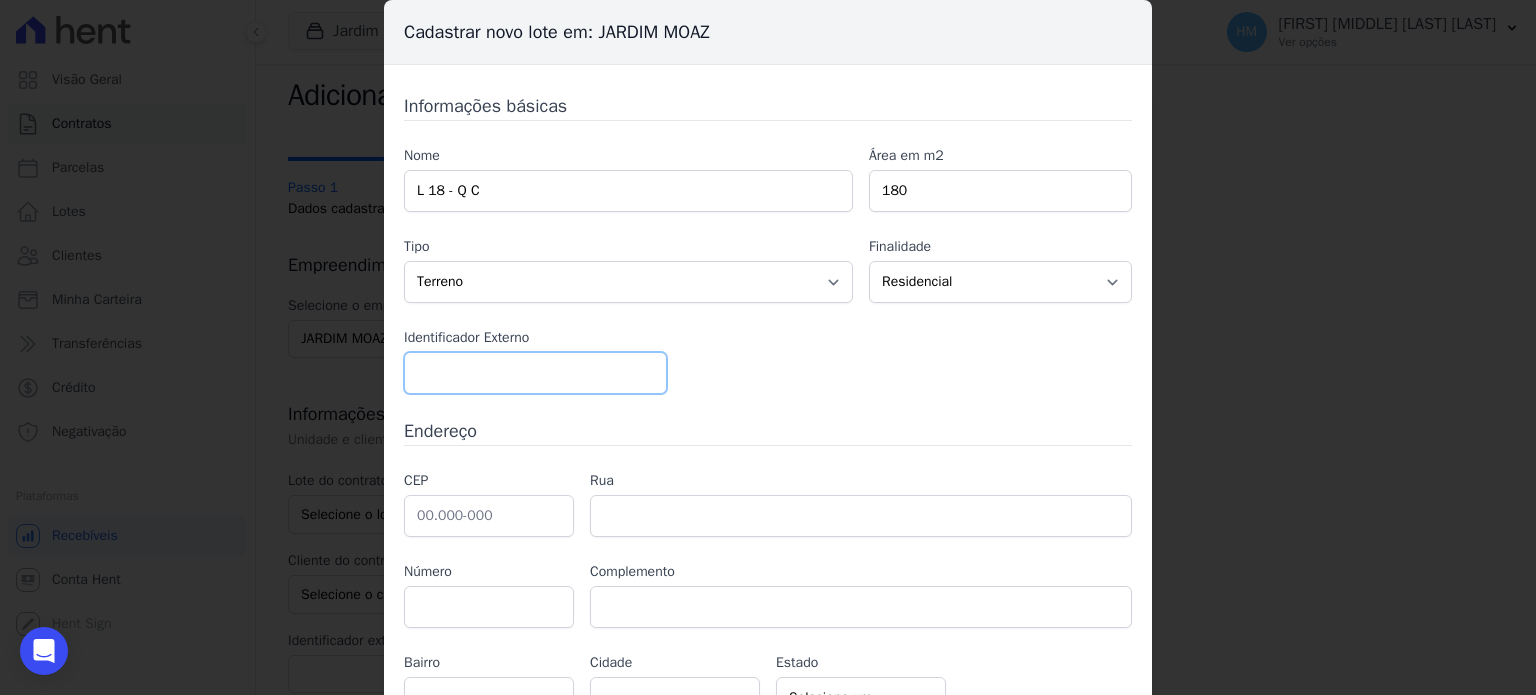 click at bounding box center (535, 373) 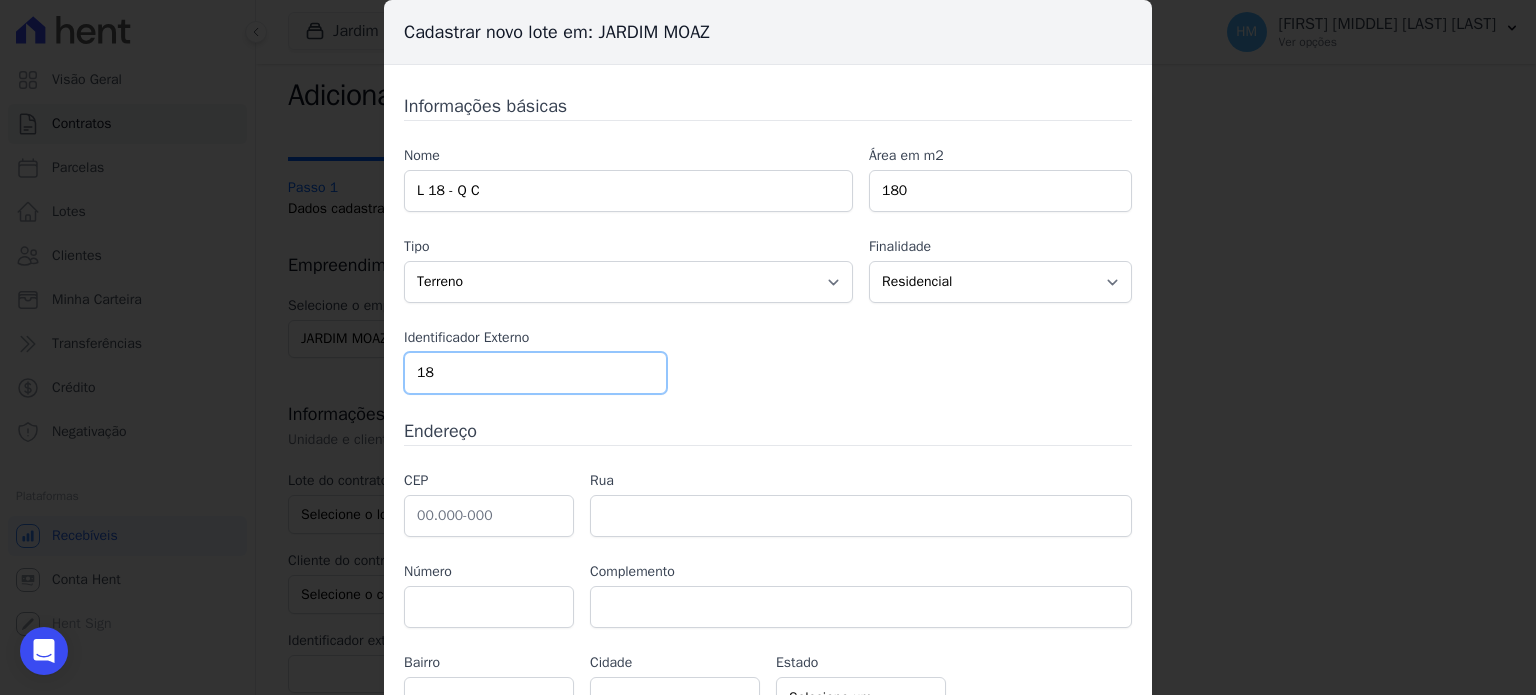type on "1" 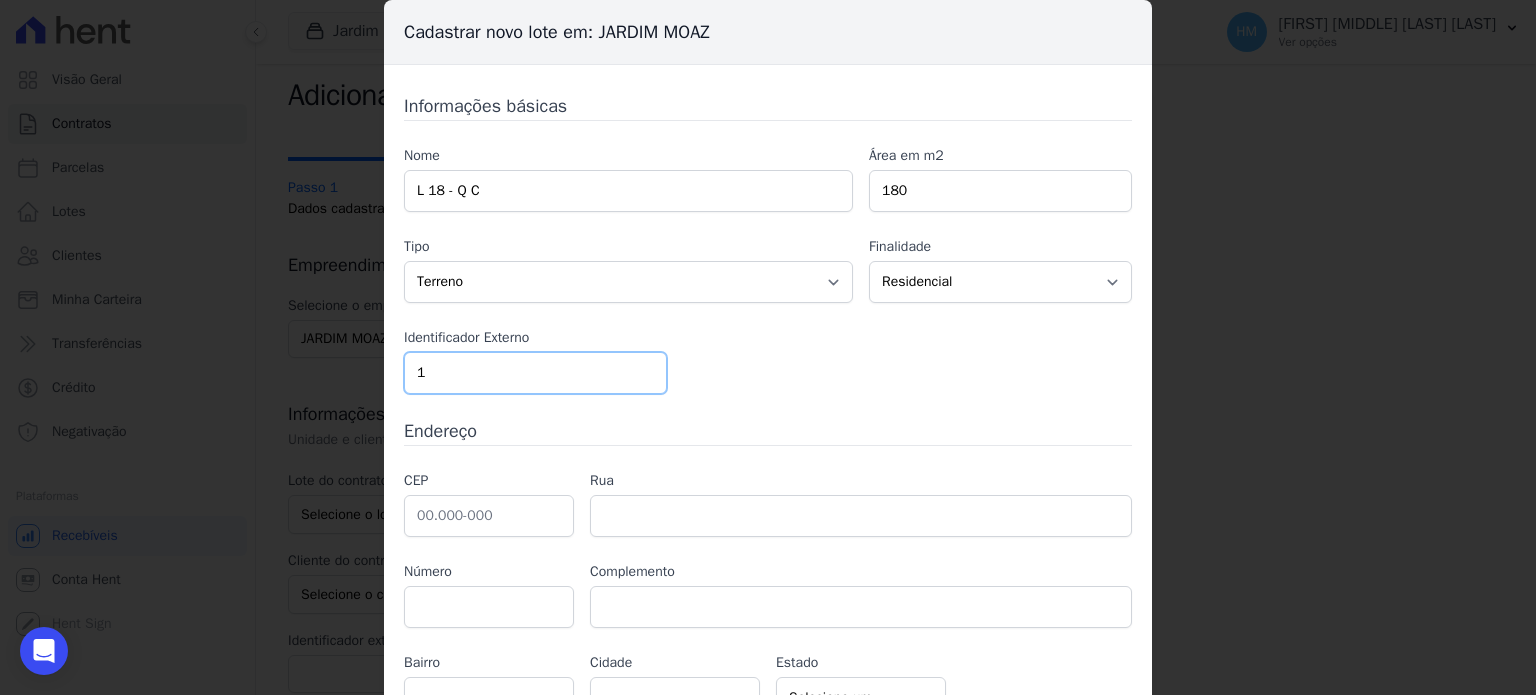 type 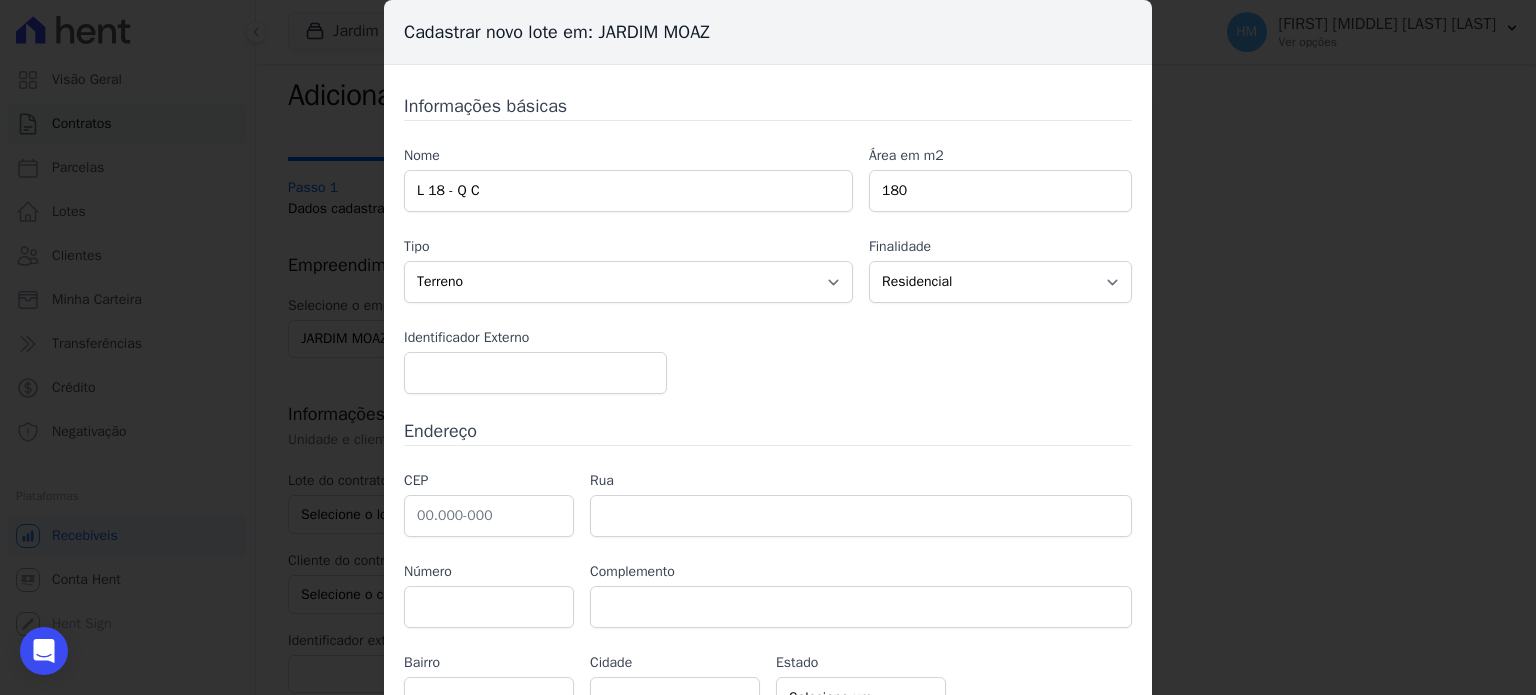 click on "Nome
L 18 - Q C
Área em m2
180
Tipo
Casa
Apartamento
Escritório
Flat
Loja
Espaço Comercial
Terreno
Outros
Finalidade
Residencial
Não-residencial
Comercial
Industrial
Misto
Identificador Externo" at bounding box center (768, 269) 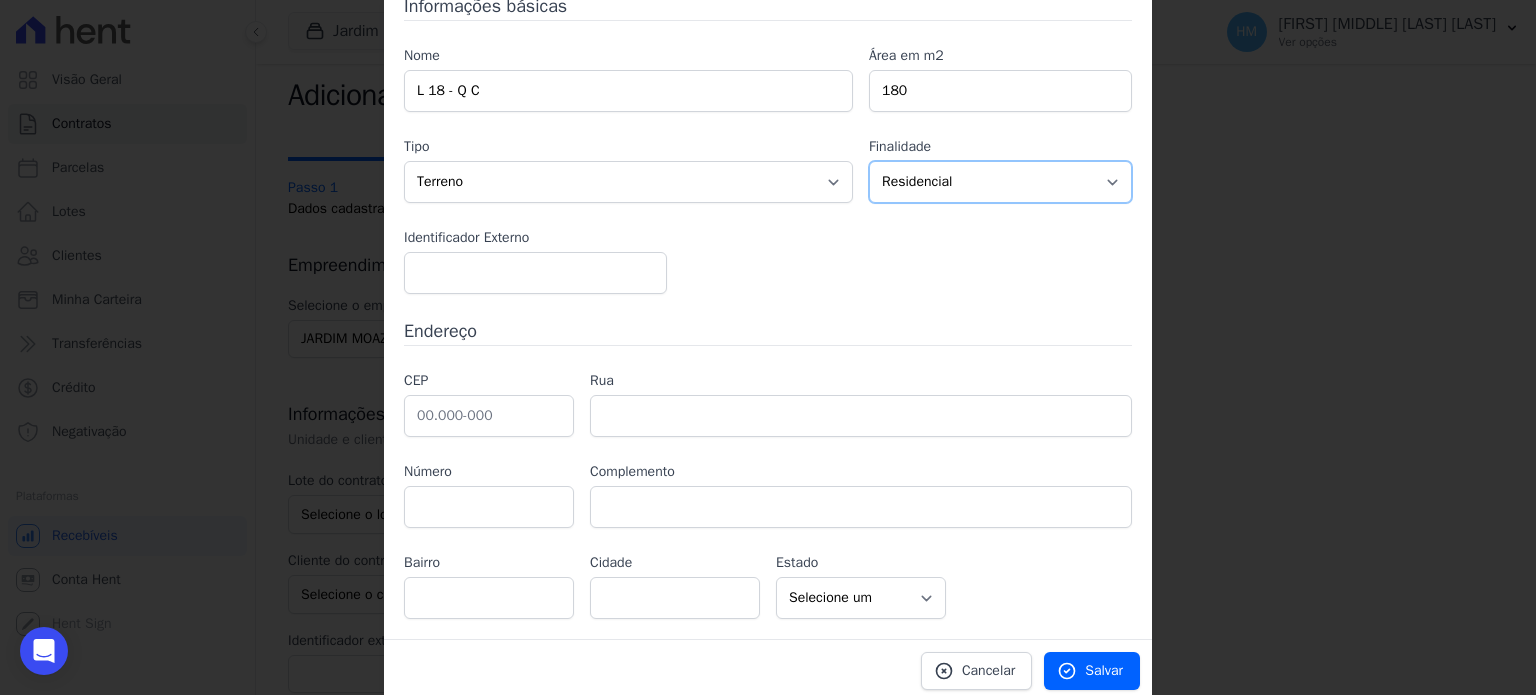 click on "Residencial
Não-residencial
Comercial
Industrial
Misto" at bounding box center (1000, 182) 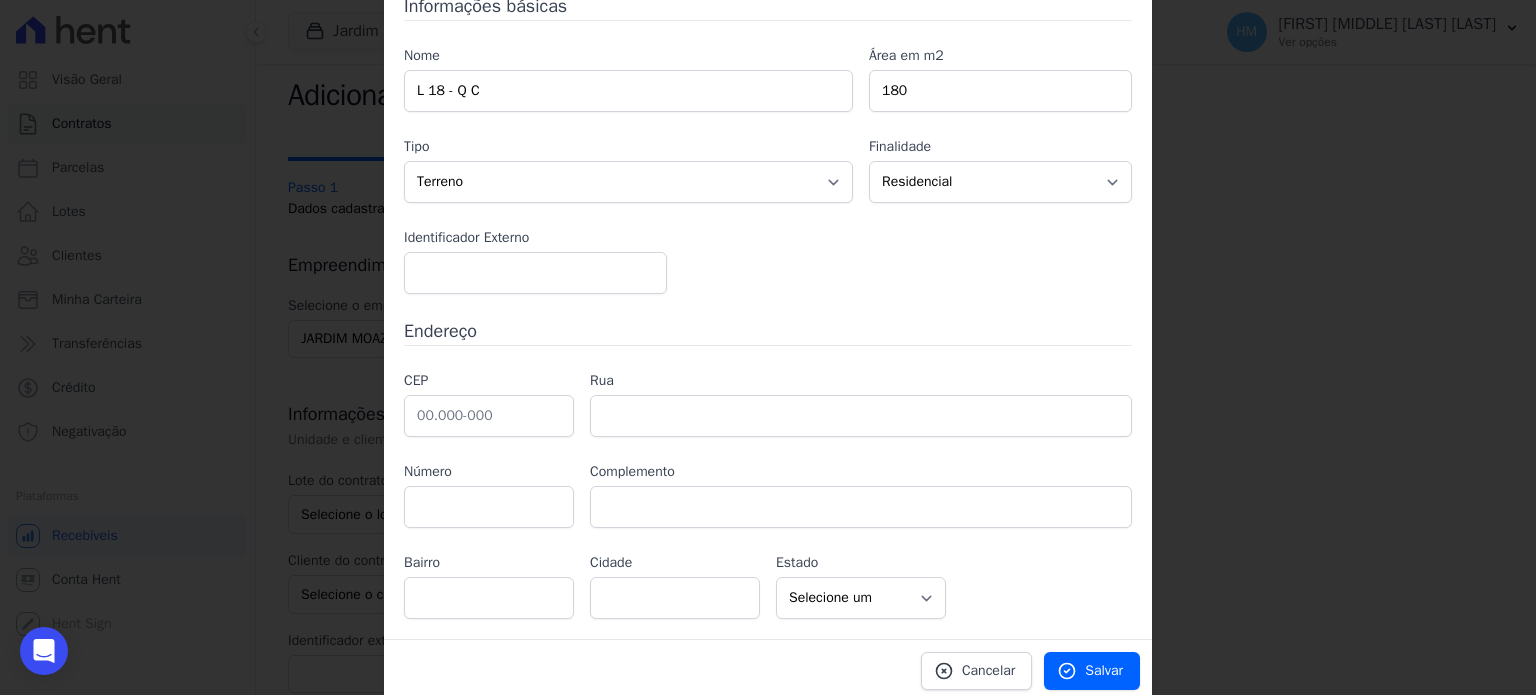 click on "Informações básicas
Nome
L 18 - Q C
Área em m2
180
Tipo
Casa
Apartamento
Escritório
Flat
Loja
Espaço Comercial
Terreno
Outros
Finalidade
Residencial
Não-residencial
Comercial
Industrial
Misto
Endereço" at bounding box center (768, 306) 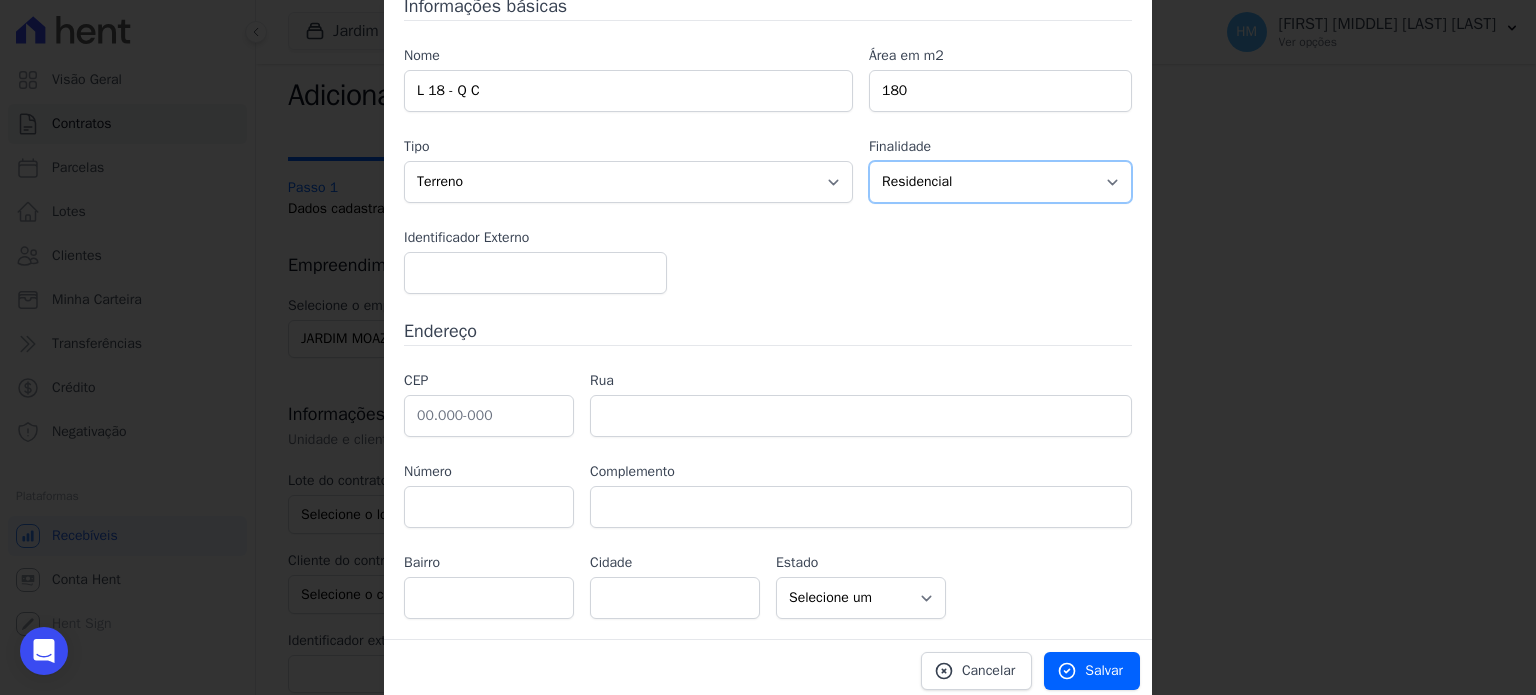 click on "Residencial
Não-residencial
Comercial
Industrial
Misto" at bounding box center (1000, 182) 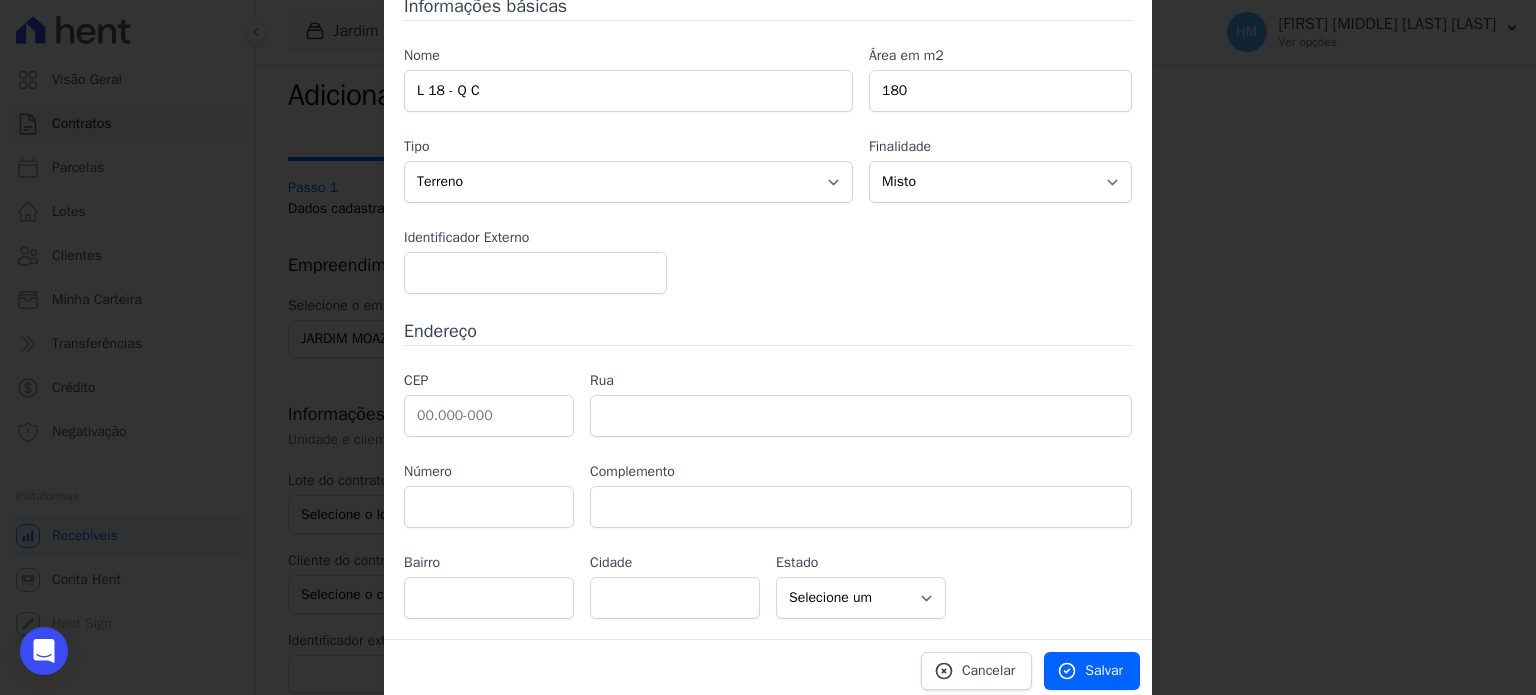 click on "Nome
L 18 - Q C
Área em m2
180
Tipo
Casa
Apartamento
Escritório
Flat
Loja
Espaço Comercial
Terreno
Outros
Finalidade
Residencial
Não-residencial
Comercial
Industrial
Misto
Identificador Externo" at bounding box center (768, 169) 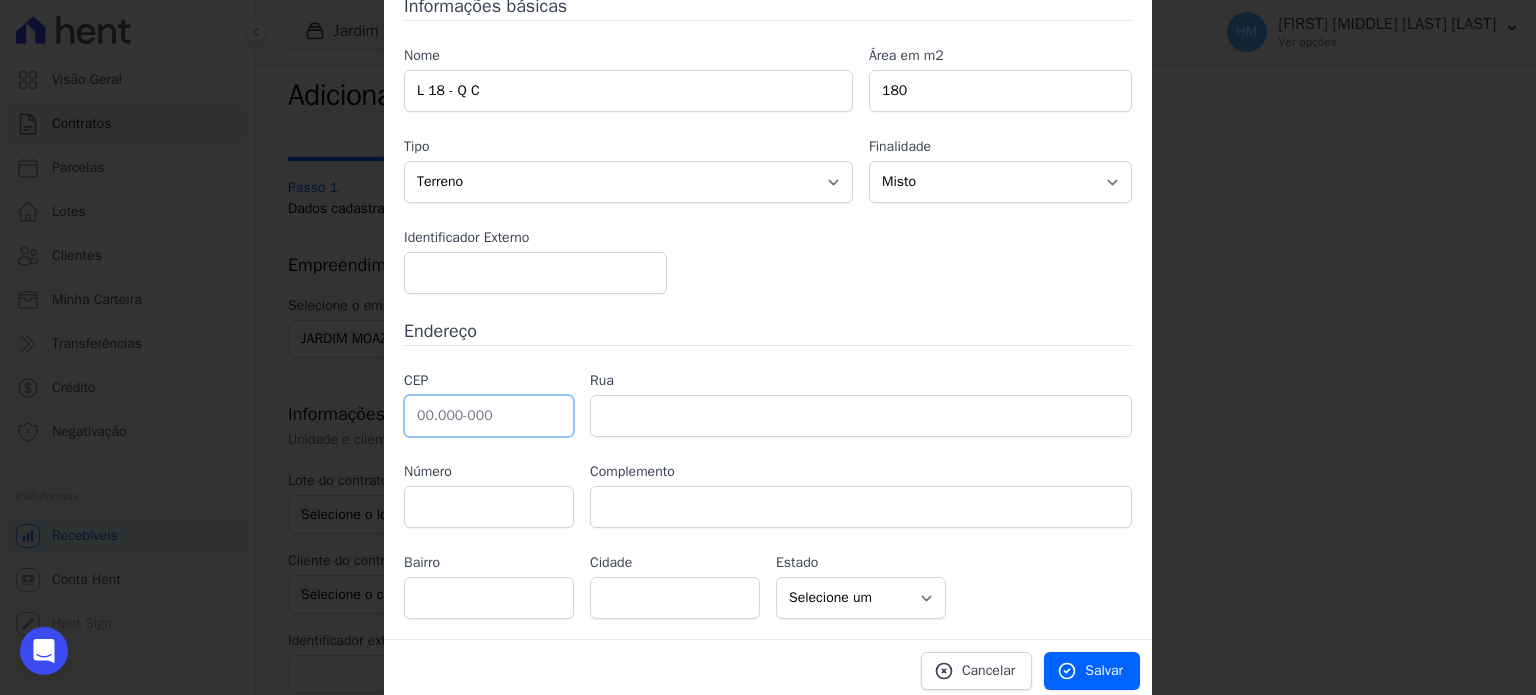 click at bounding box center (489, 416) 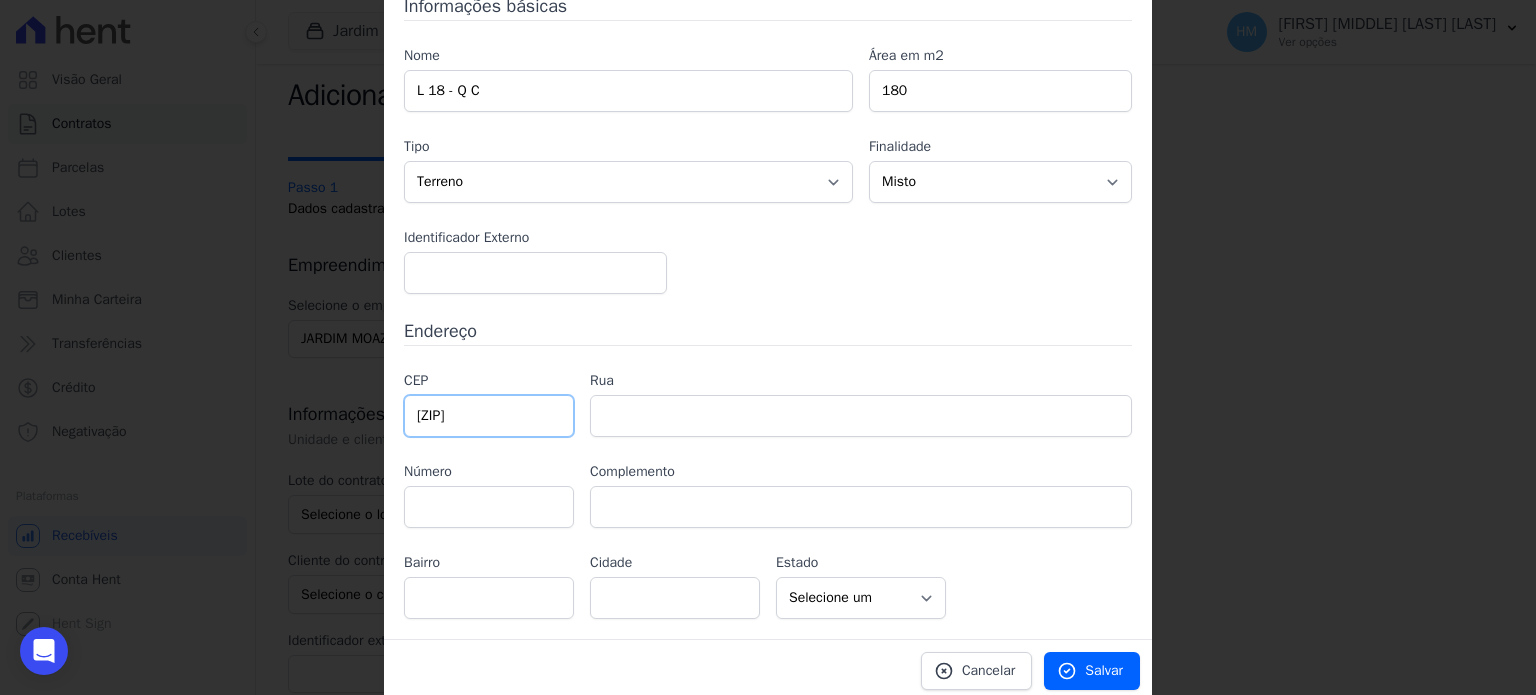 type on "39.500-000" 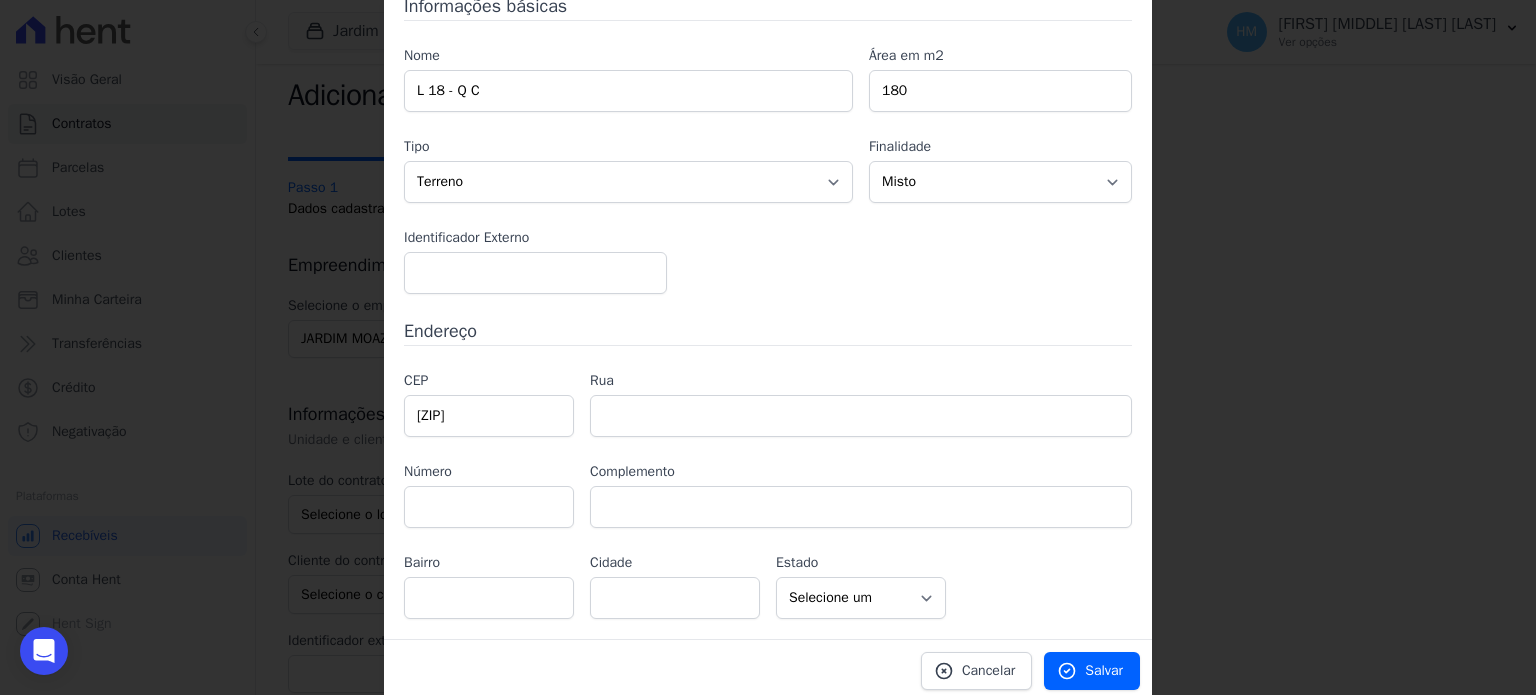 click on "Endereço" at bounding box center [768, 331] 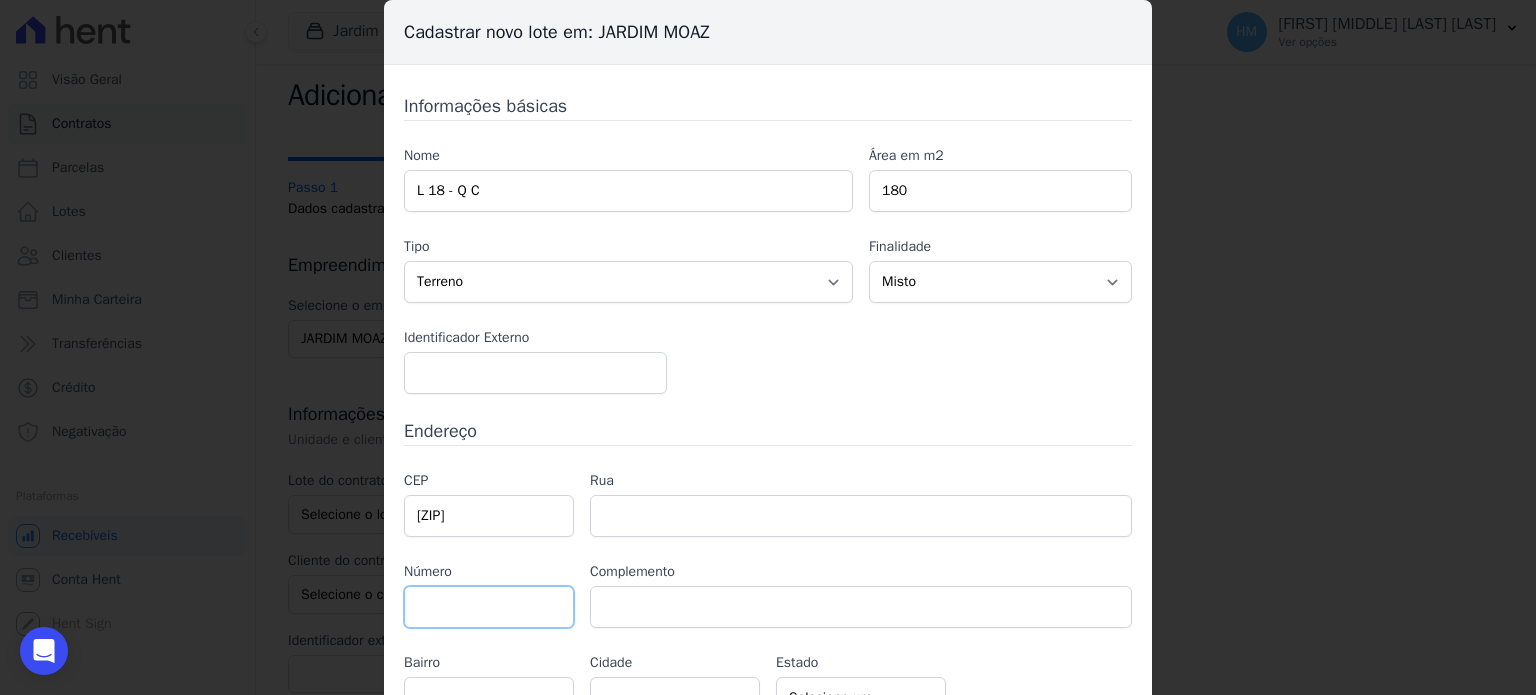 type 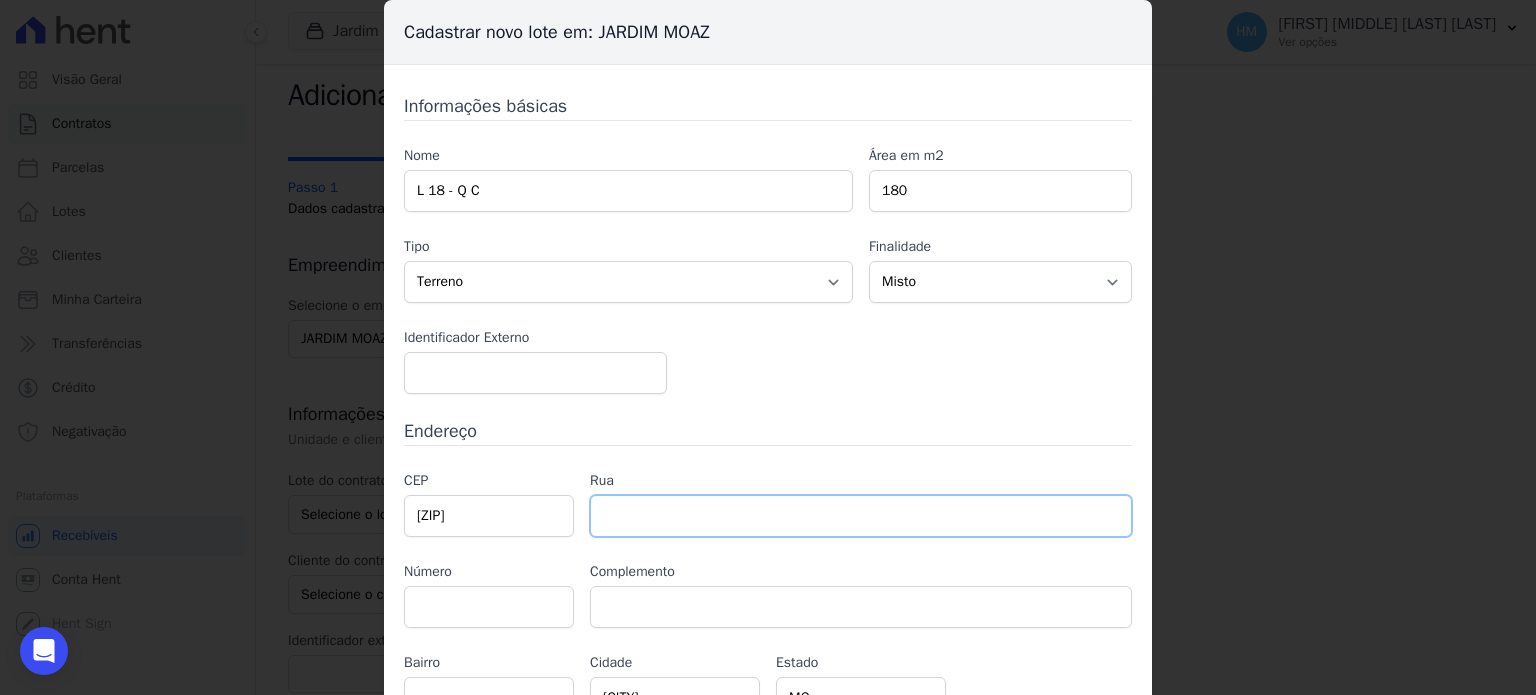 click at bounding box center (861, 516) 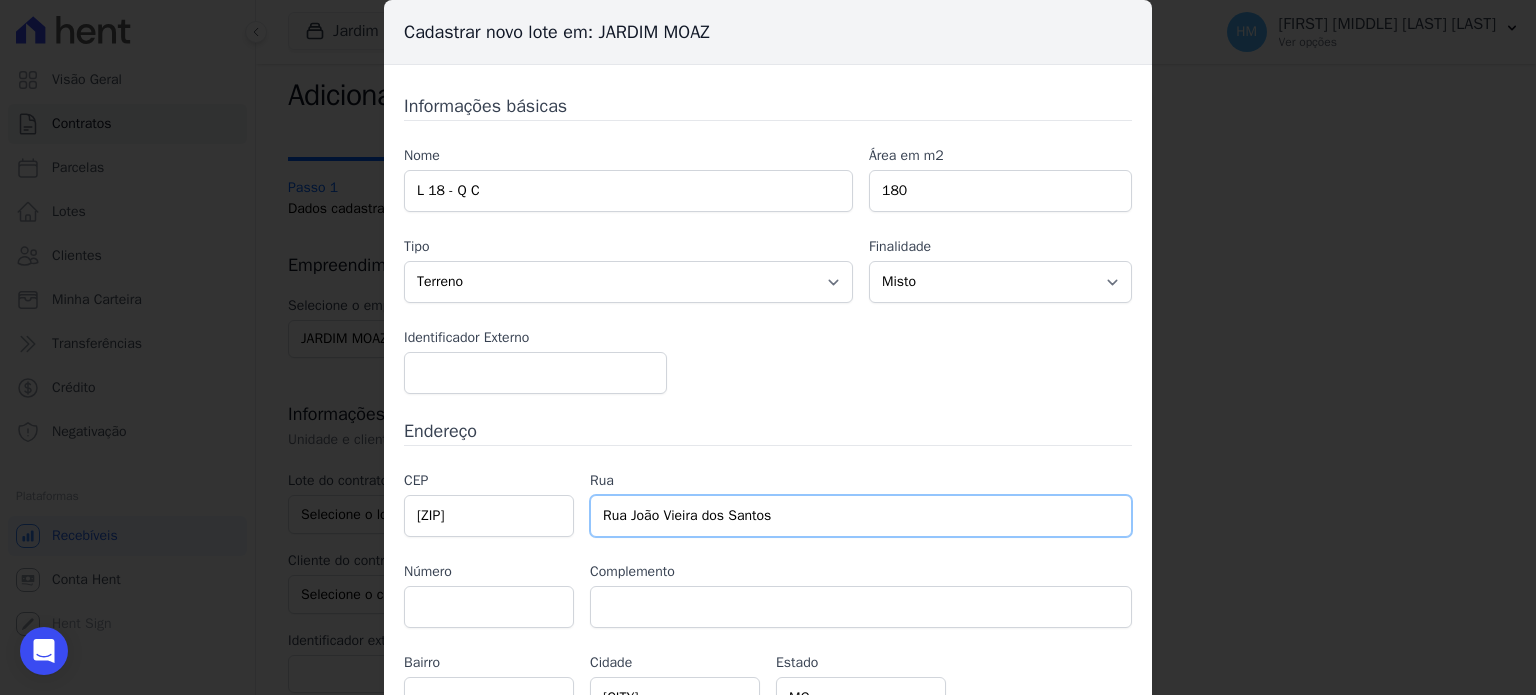 scroll, scrollTop: 100, scrollLeft: 0, axis: vertical 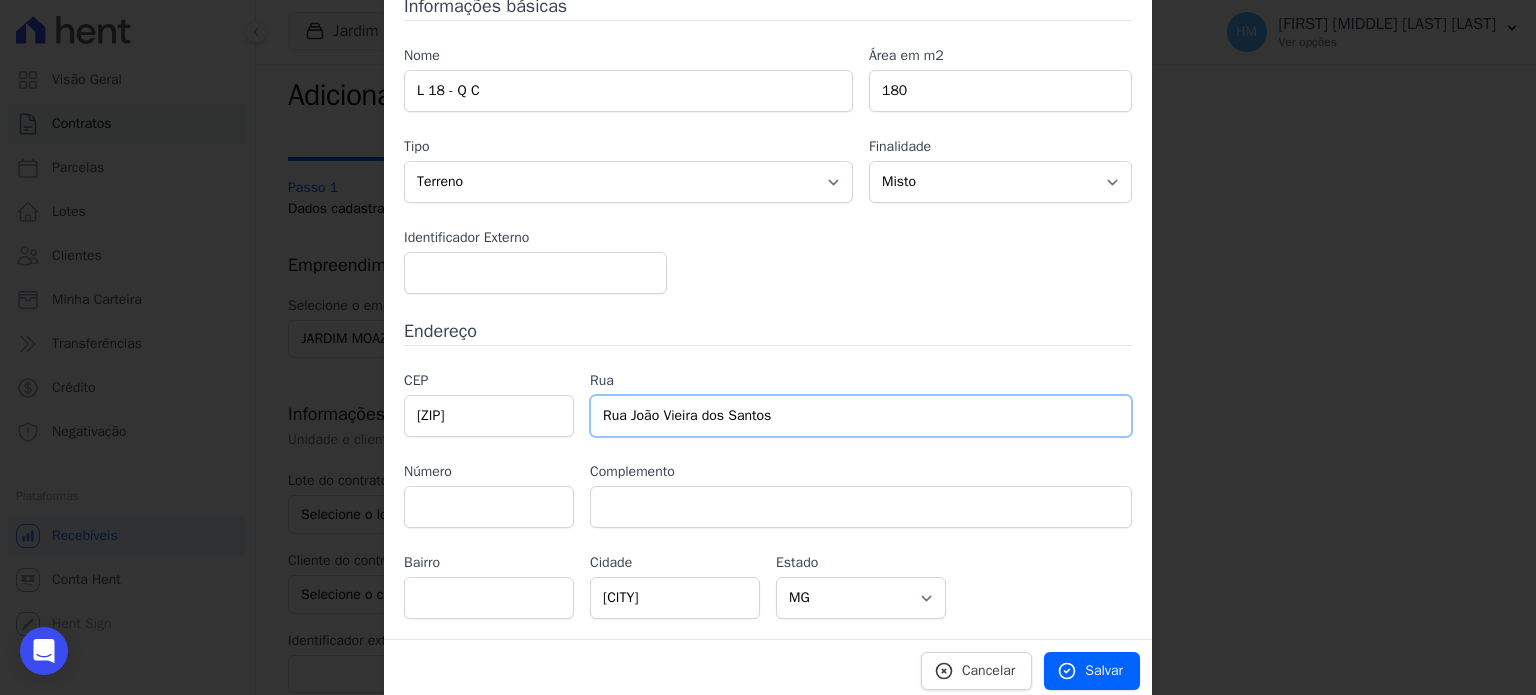 type on "Rua João Vieira dos Santos" 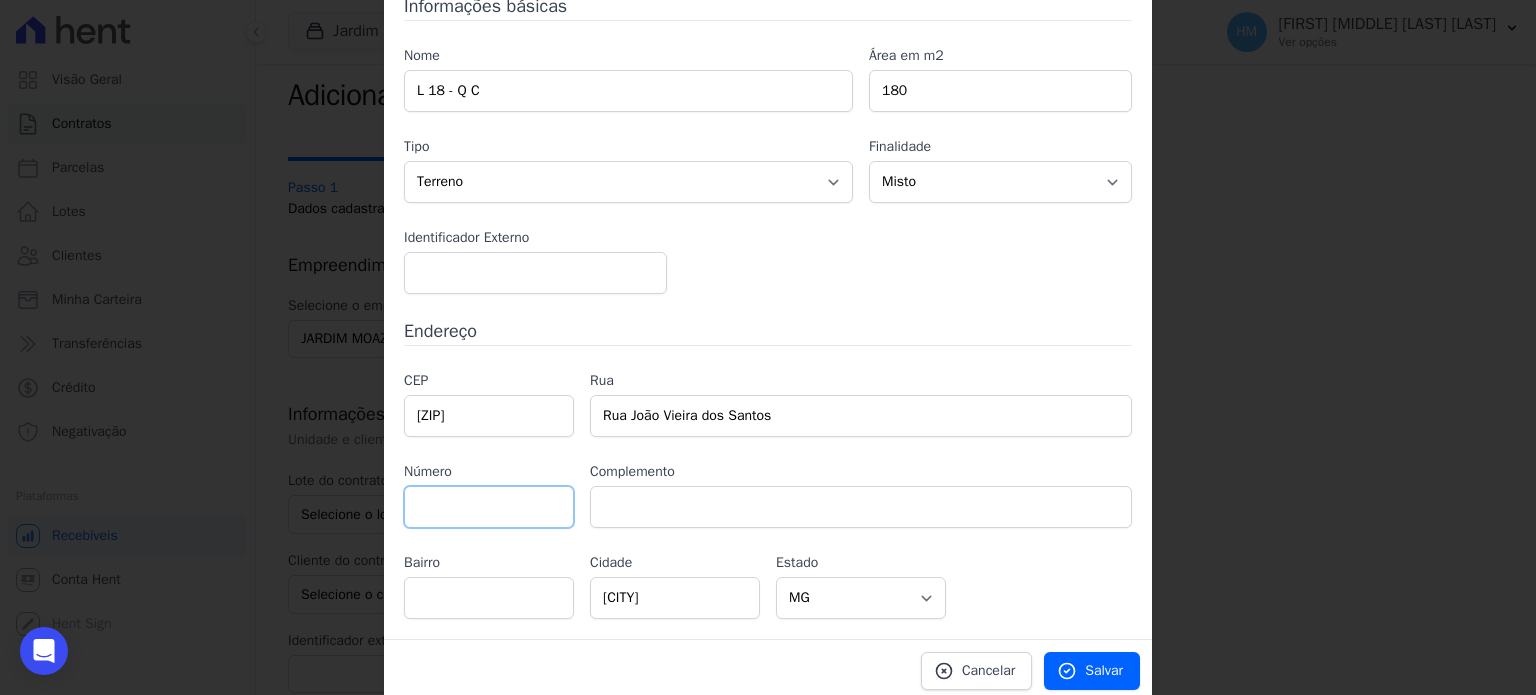 click at bounding box center [489, 507] 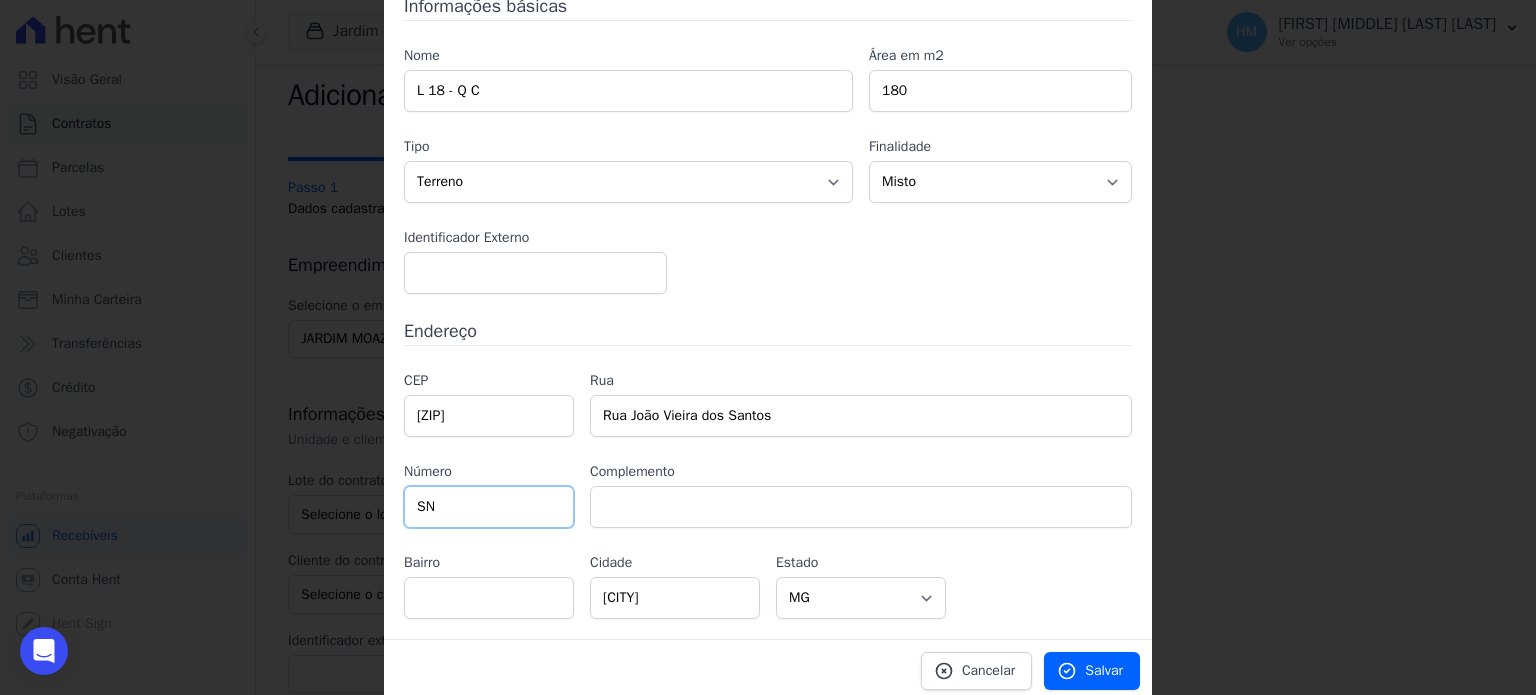 type on "SN" 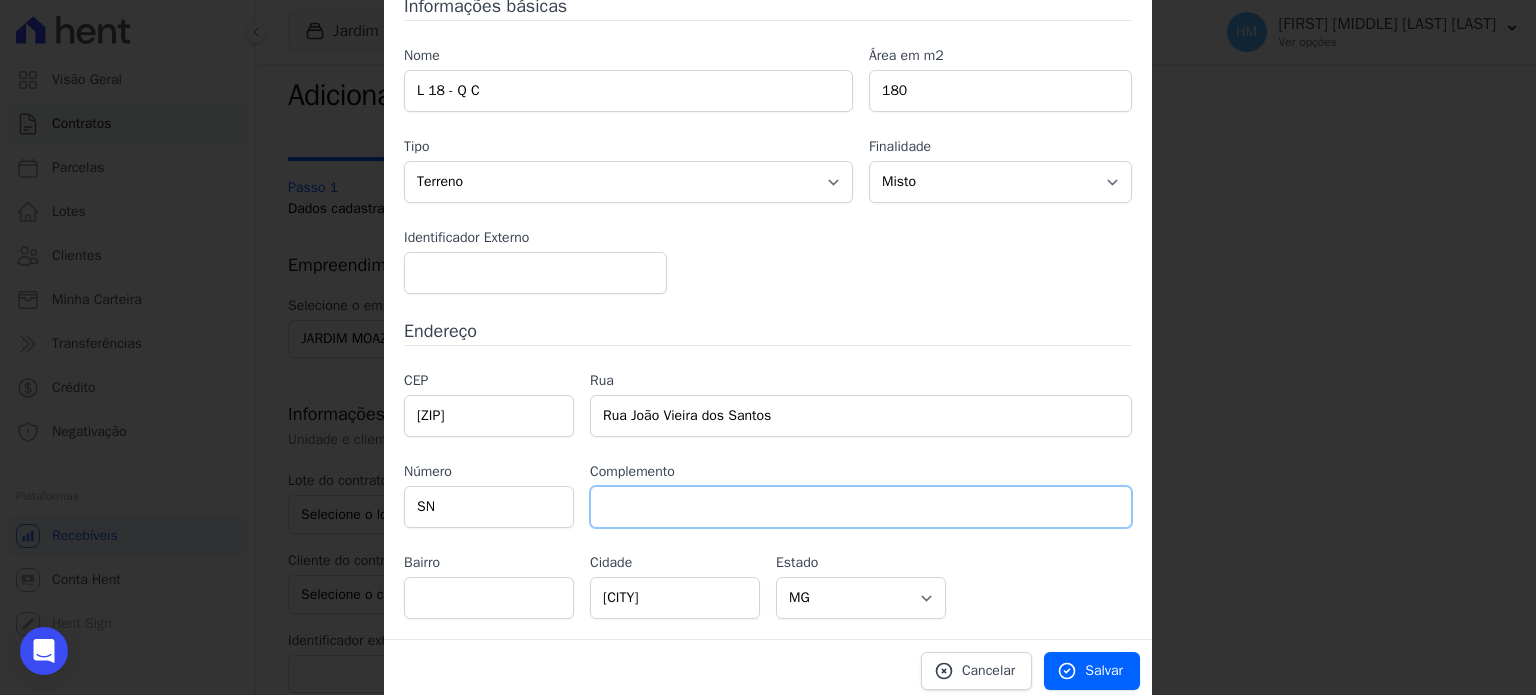 click at bounding box center (861, 507) 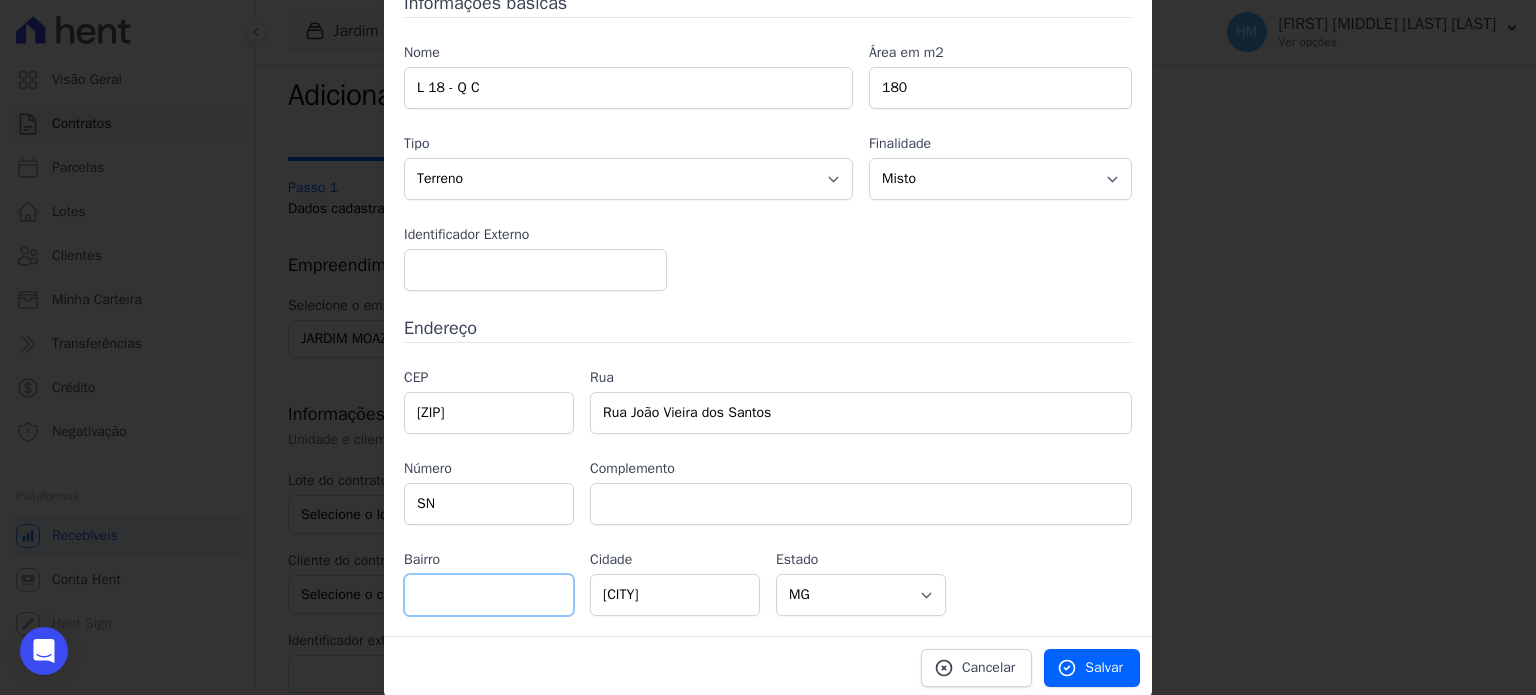 click at bounding box center (489, 595) 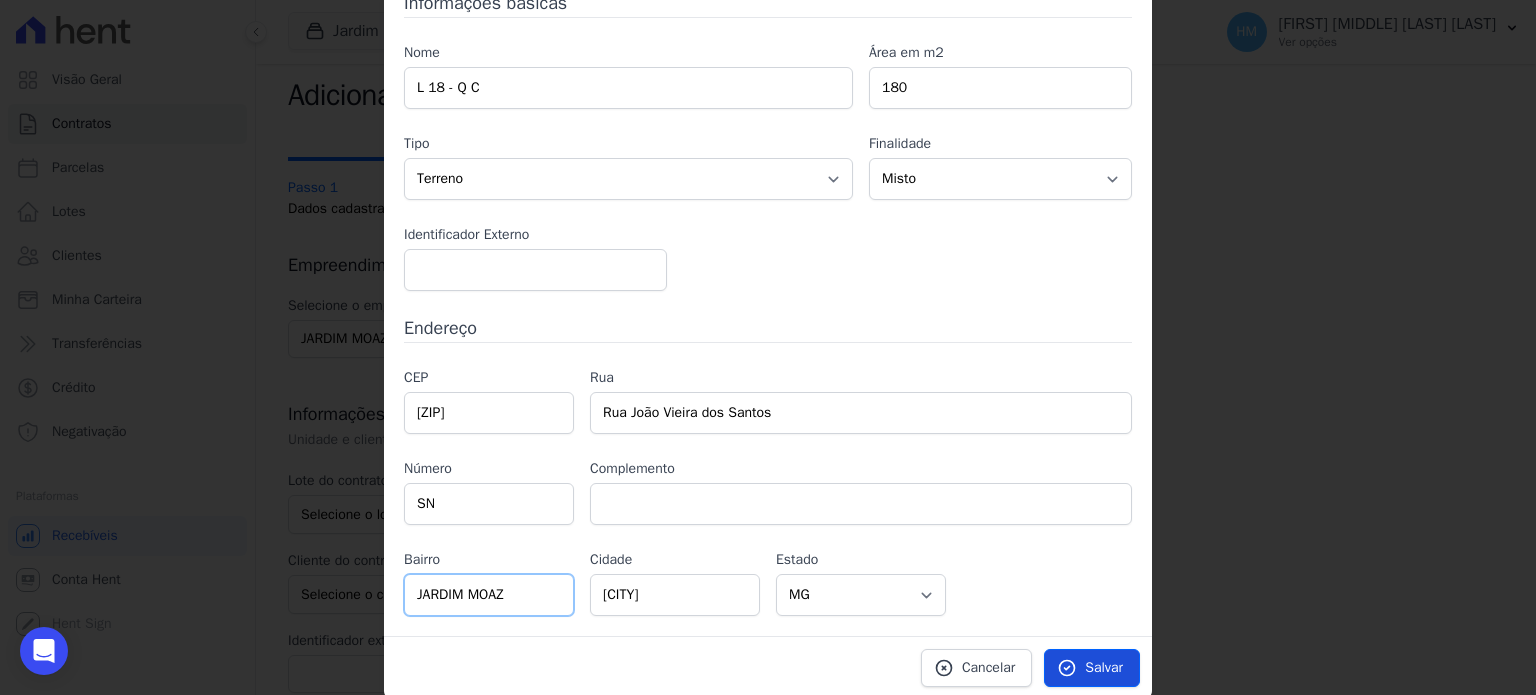 type on "JARDIM MOAZ" 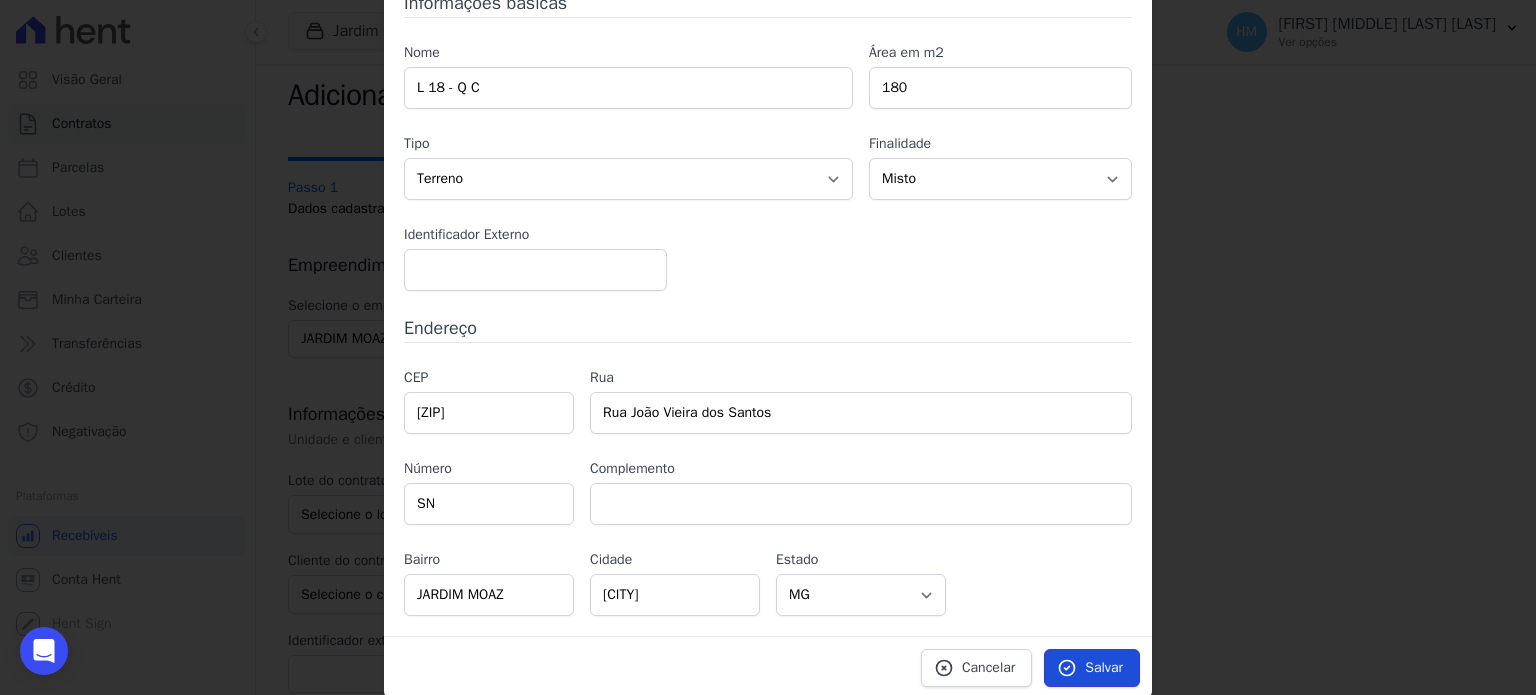 click on "Salvar" at bounding box center (1104, 668) 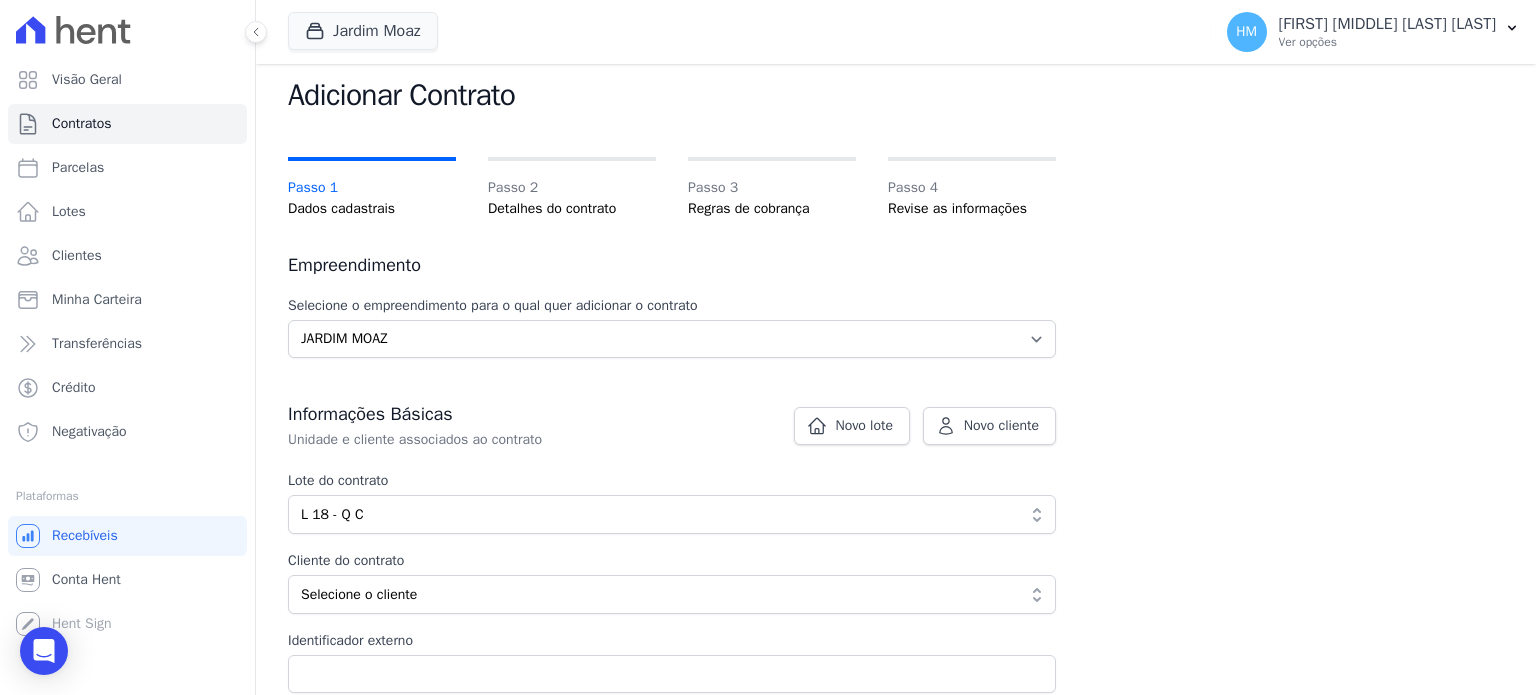 scroll, scrollTop: 252, scrollLeft: 0, axis: vertical 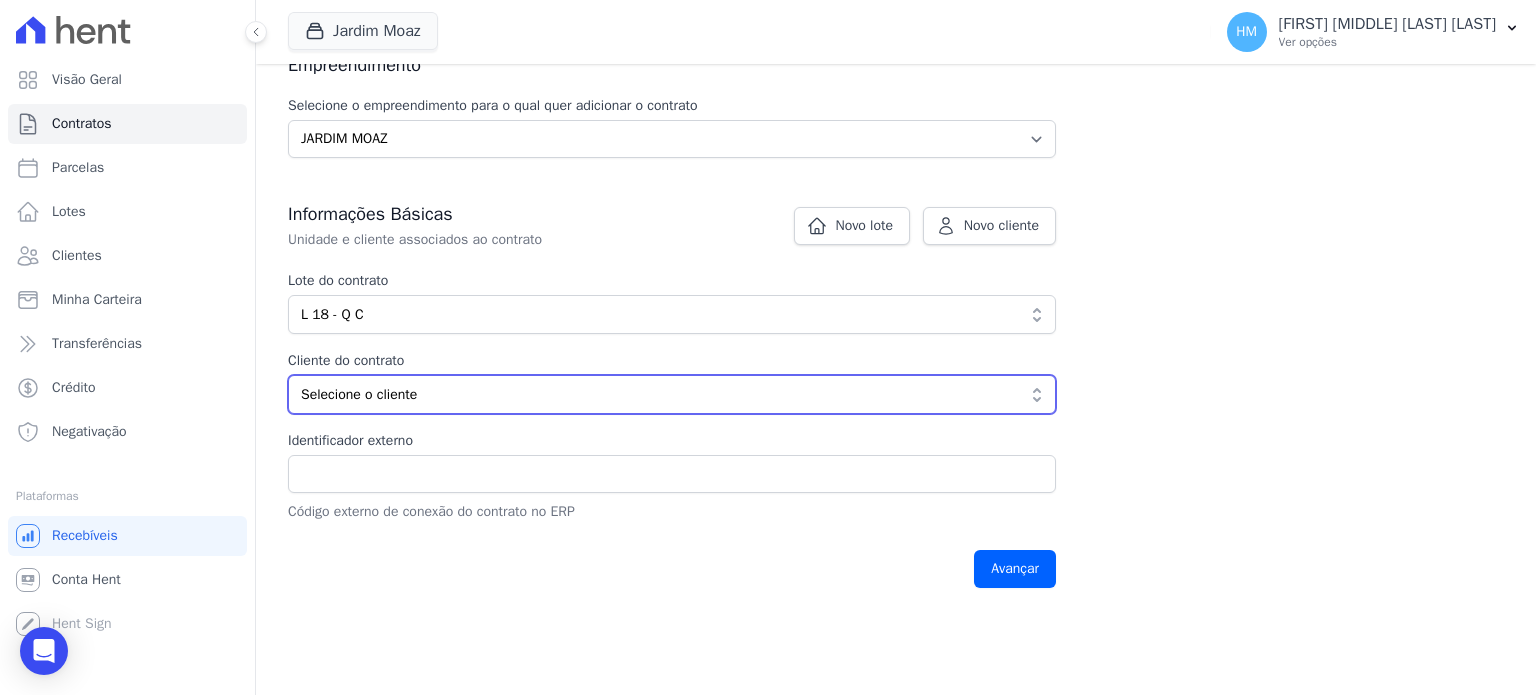 click on "Selecione o cliente" at bounding box center [658, 394] 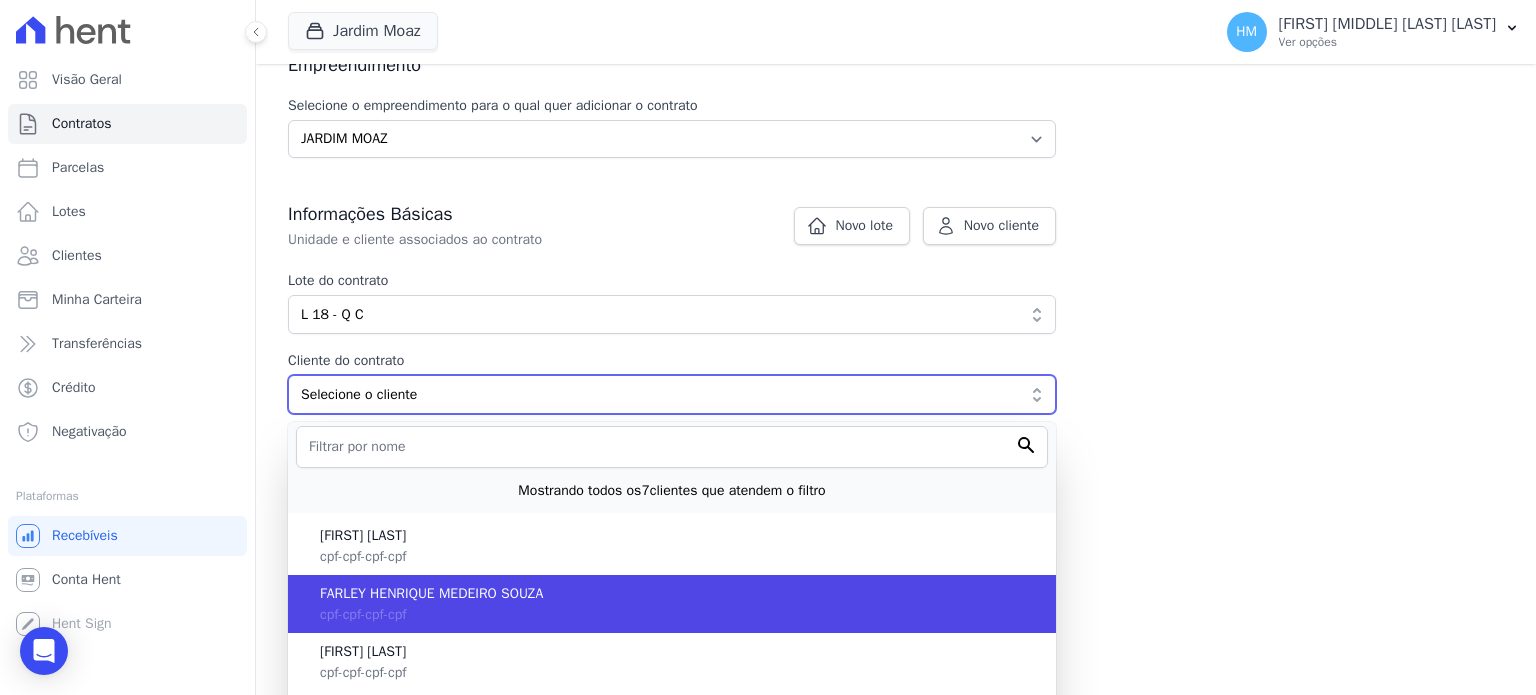 scroll, scrollTop: 30, scrollLeft: 0, axis: vertical 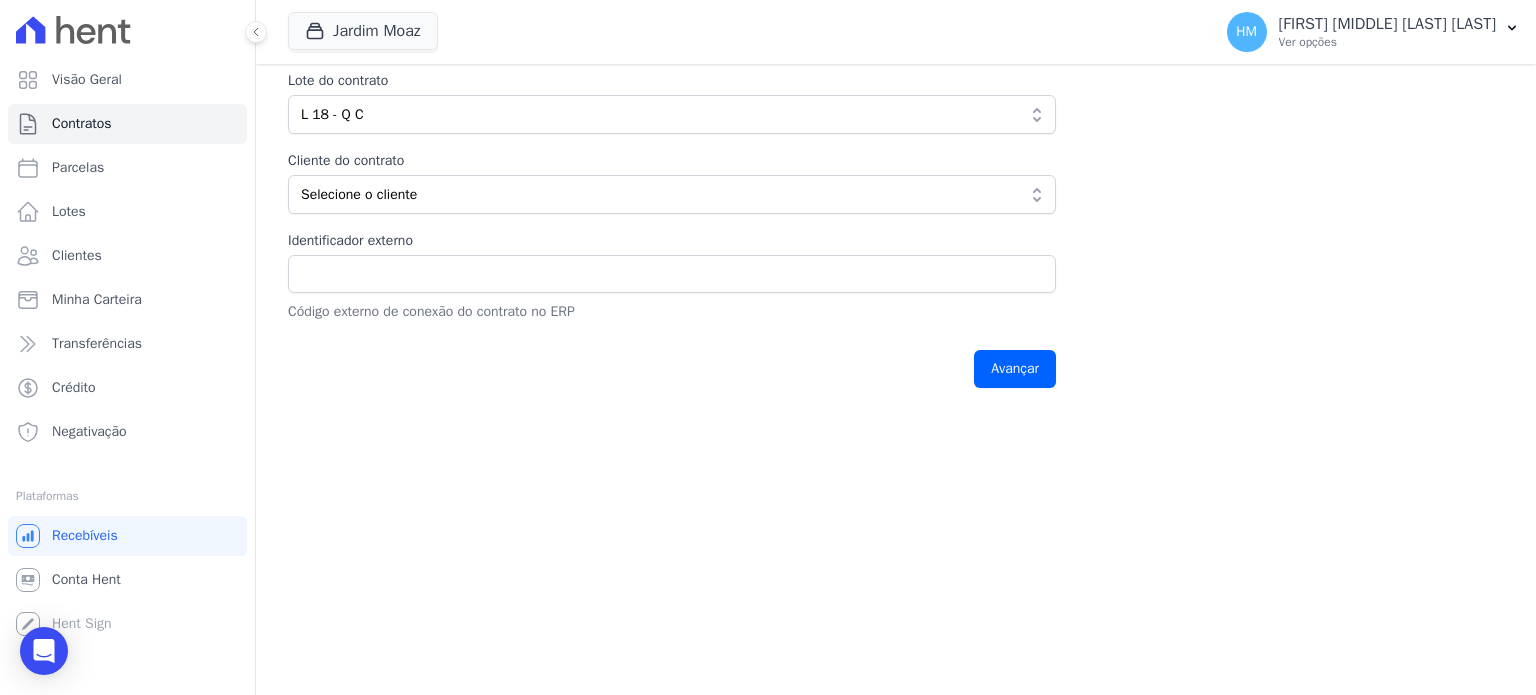 click on "Contratos
Adicionar Contrato
Adicionar Contrato
Passo 1
Dados cadastrais
Passo 2
Detalhes do contrato
Passo 3
Regras de cobrança
Passo 4
Revise as informações
Empreendimento
Selecione o empreendimento para o qual quer adicionar o contrato
Selecione o empreendimento JARDIM MOAZ
Novo lote
Novo cliente
Cadastrar novo lote em: JARDIM MOAZ" at bounding box center (896, 14) 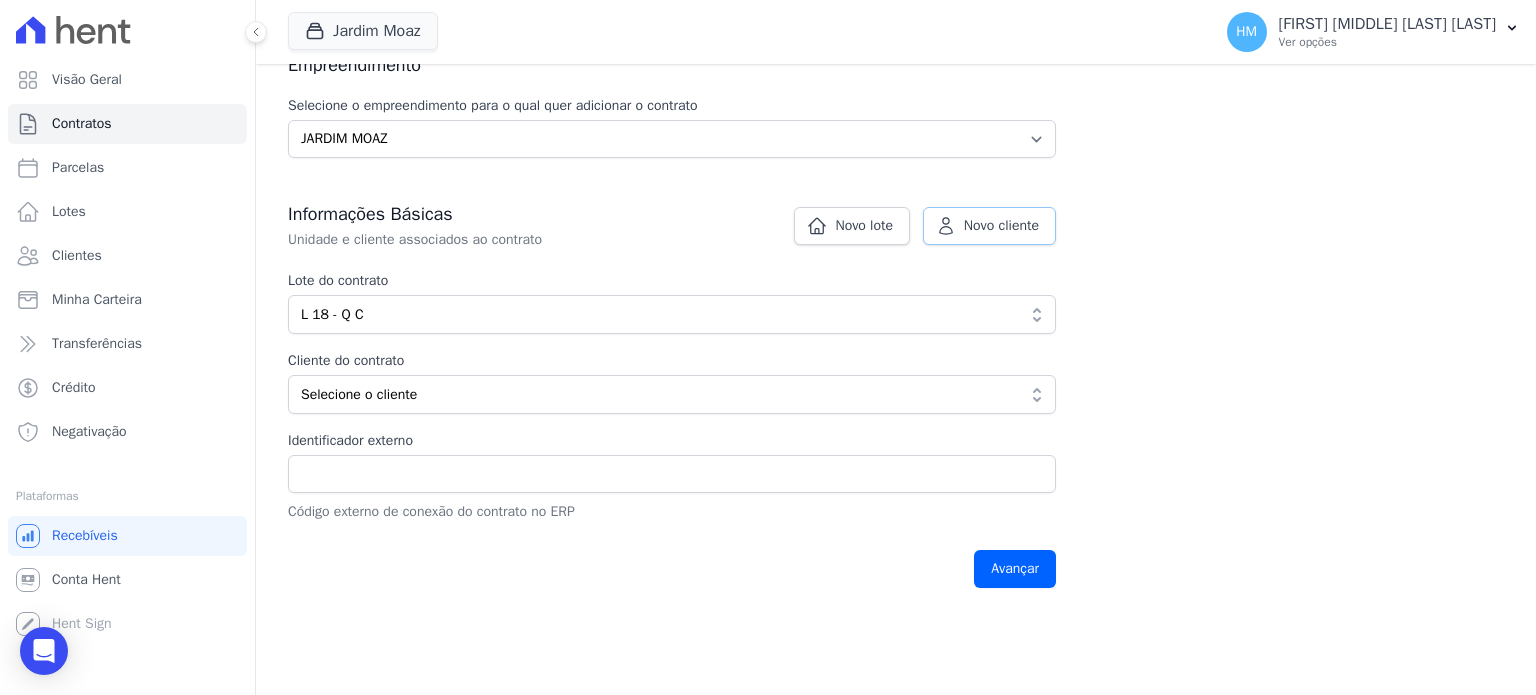 click on "Novo cliente" at bounding box center [1001, 226] 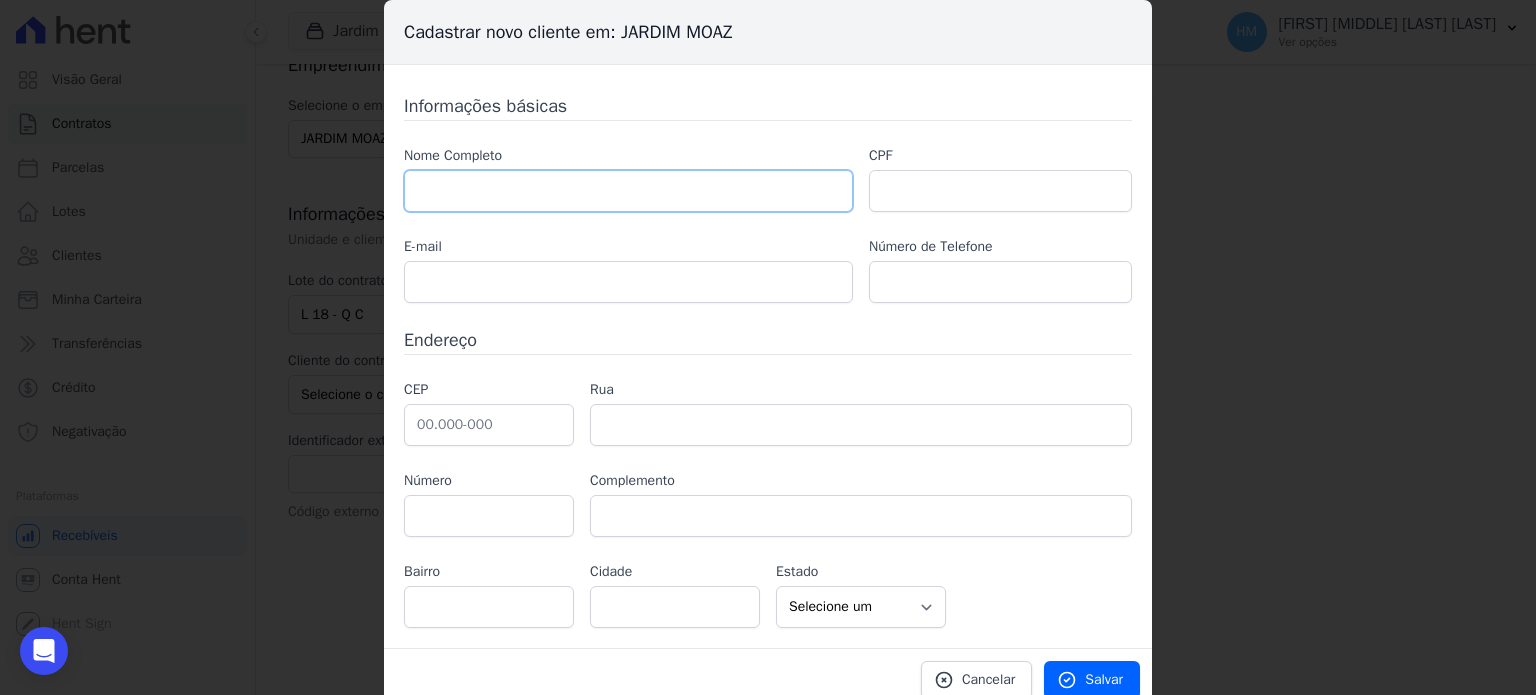 click at bounding box center (628, 191) 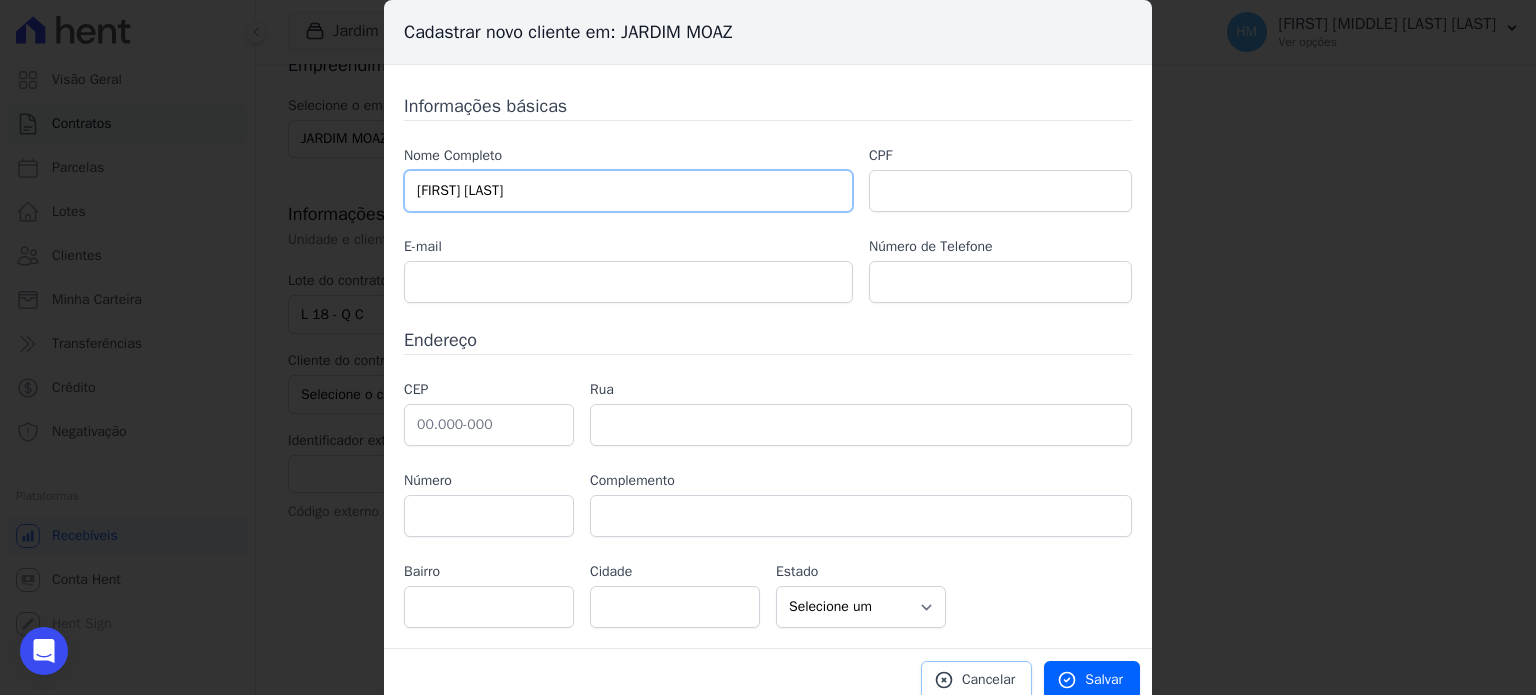 type on "ELIENE ANTUNES DE LIMA" 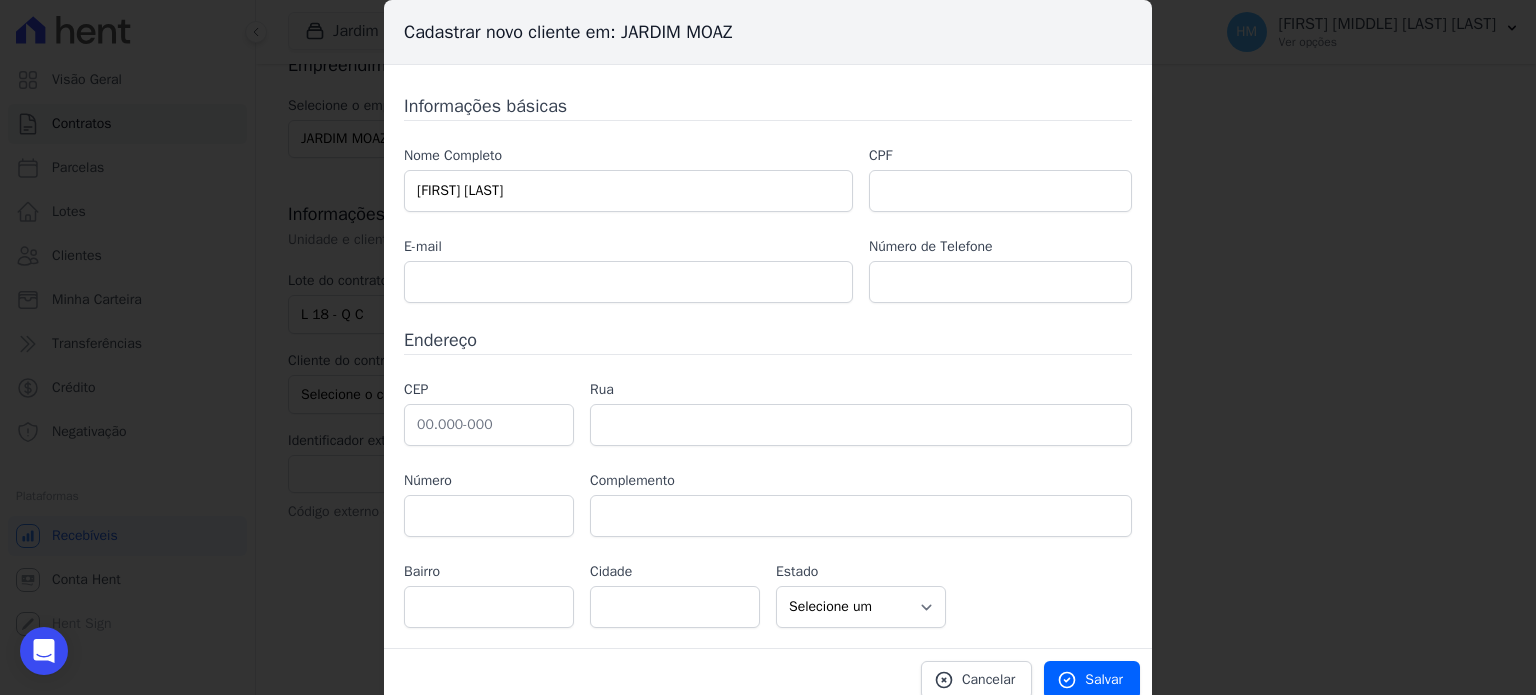 click on "CPF" at bounding box center (1000, 155) 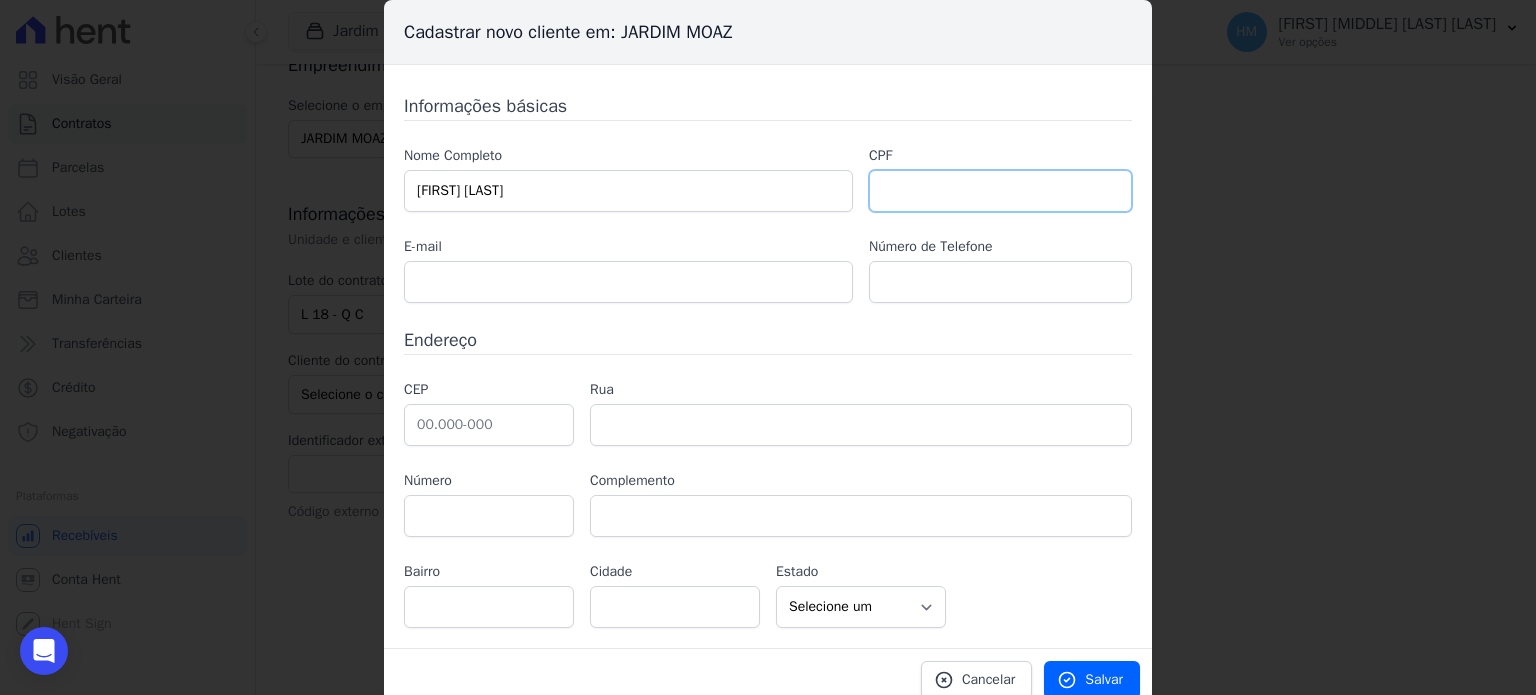 click at bounding box center [1000, 191] 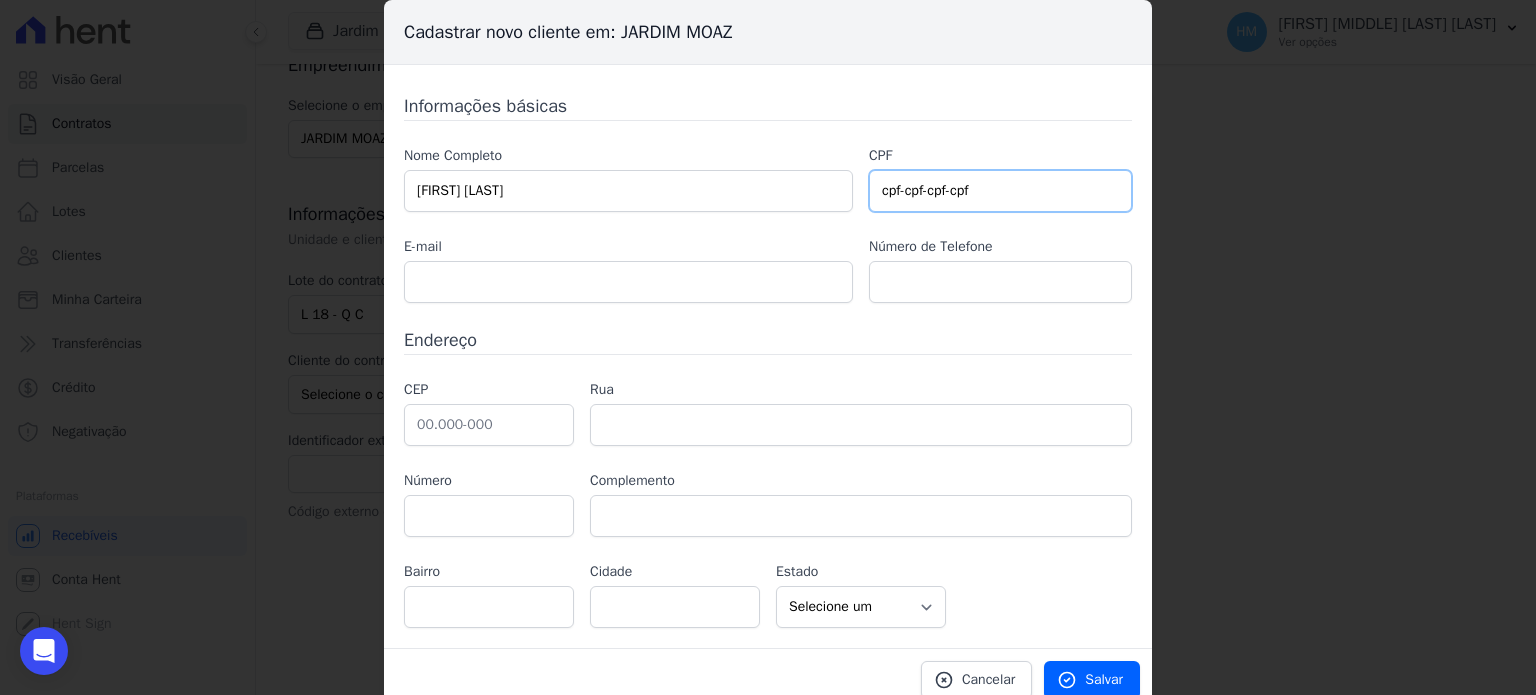 type on "110.038.456-14" 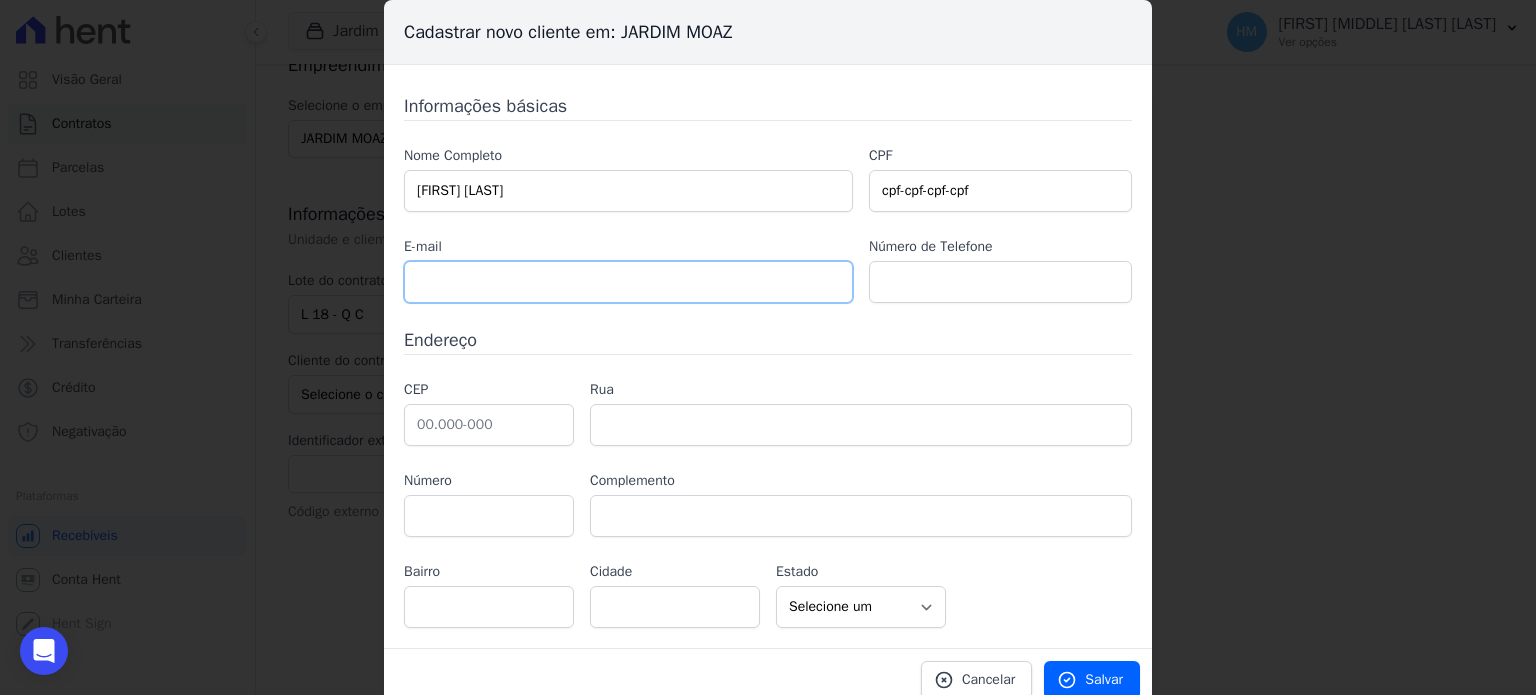 click at bounding box center [628, 282] 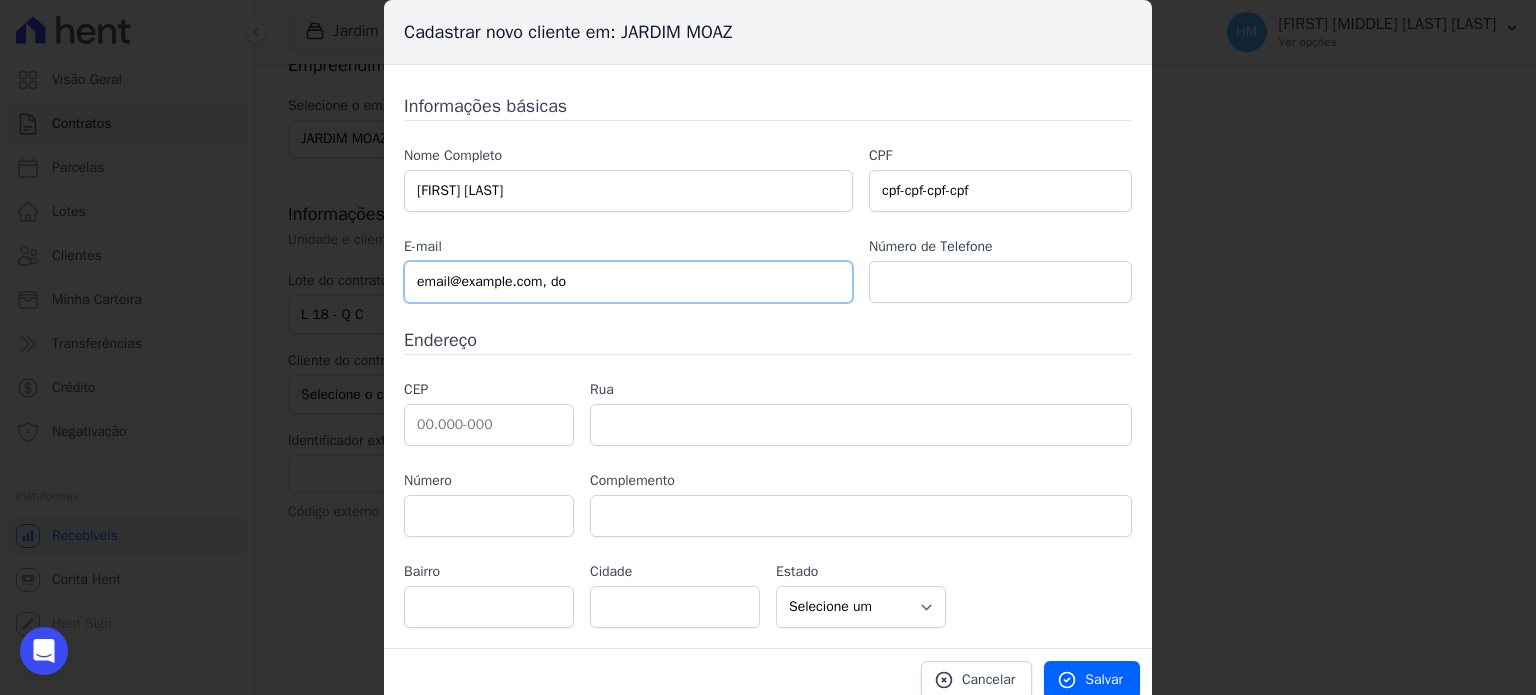 drag, startPoint x: 595, startPoint y: 284, endPoint x: 672, endPoint y: 281, distance: 77.05842 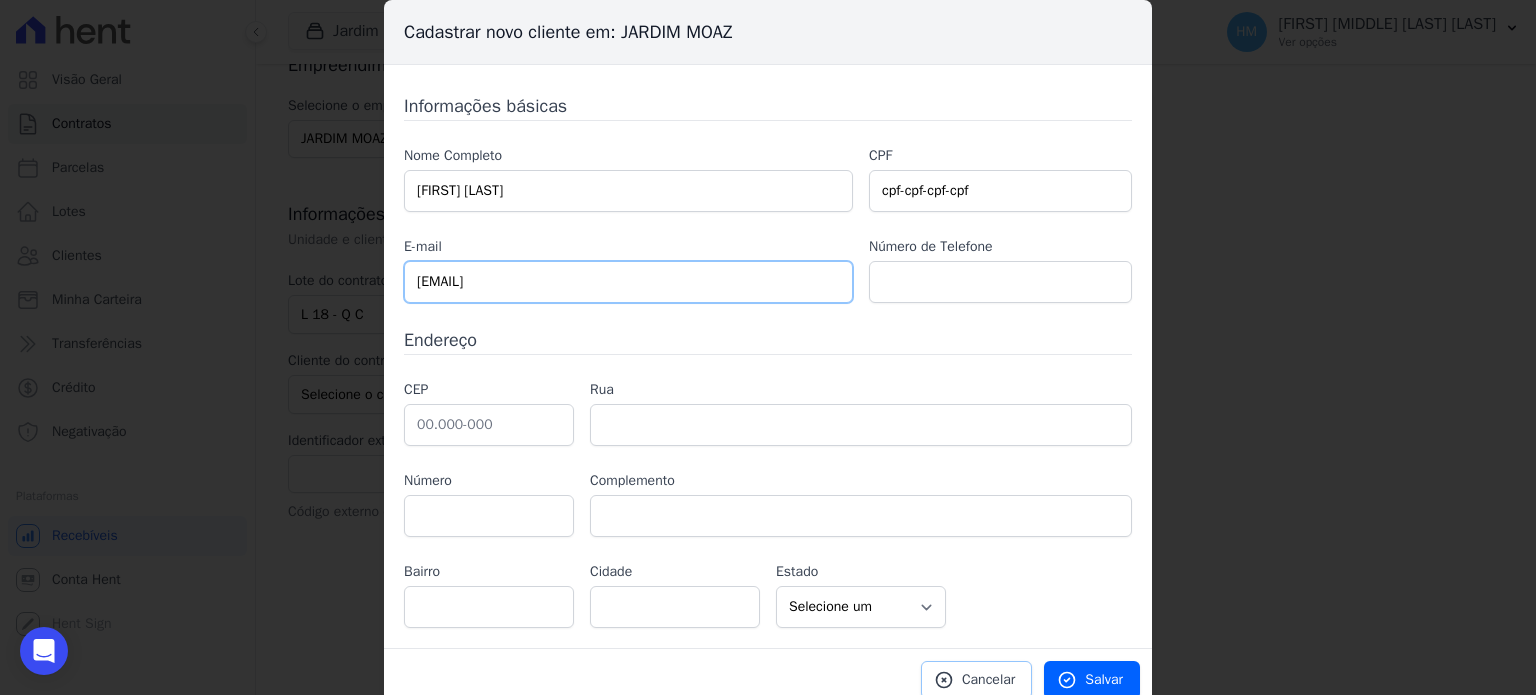 type on "elieneantunes623@gmail.com" 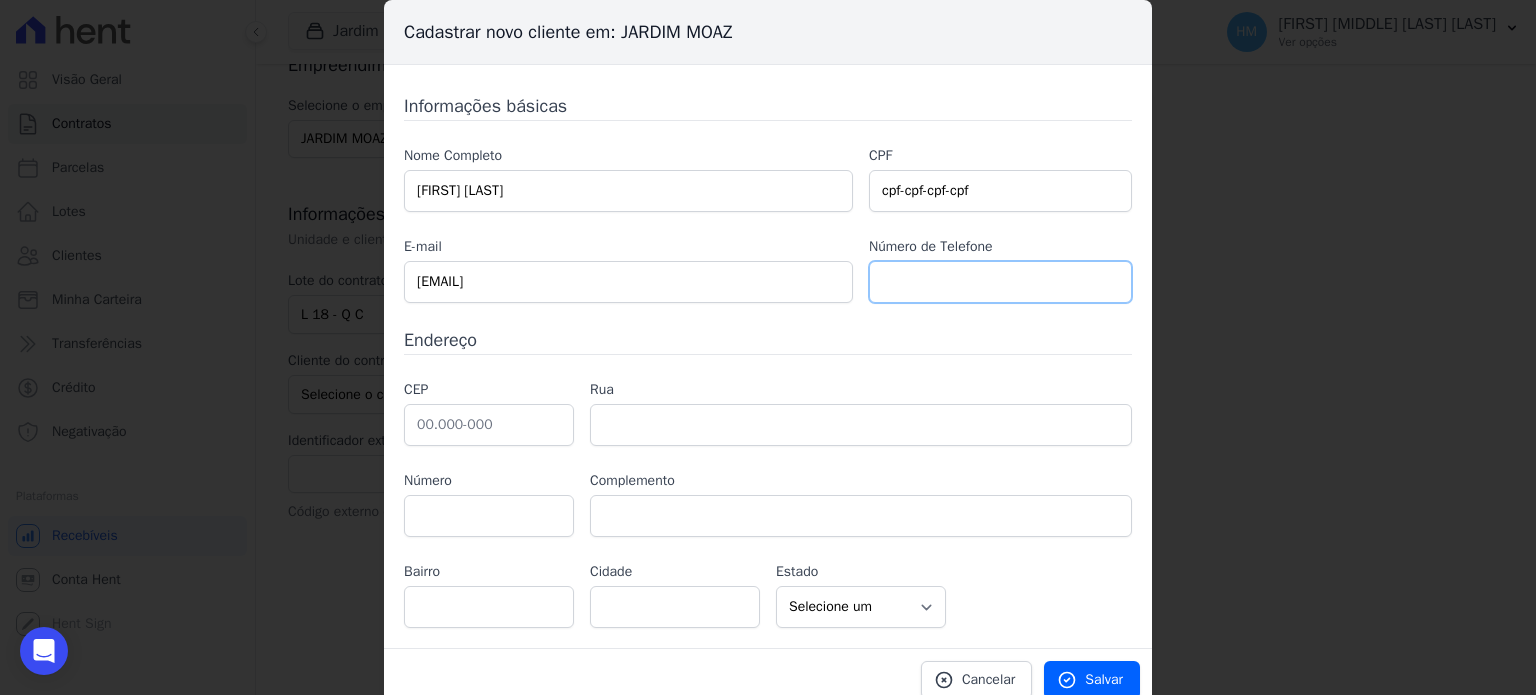 click at bounding box center [1000, 282] 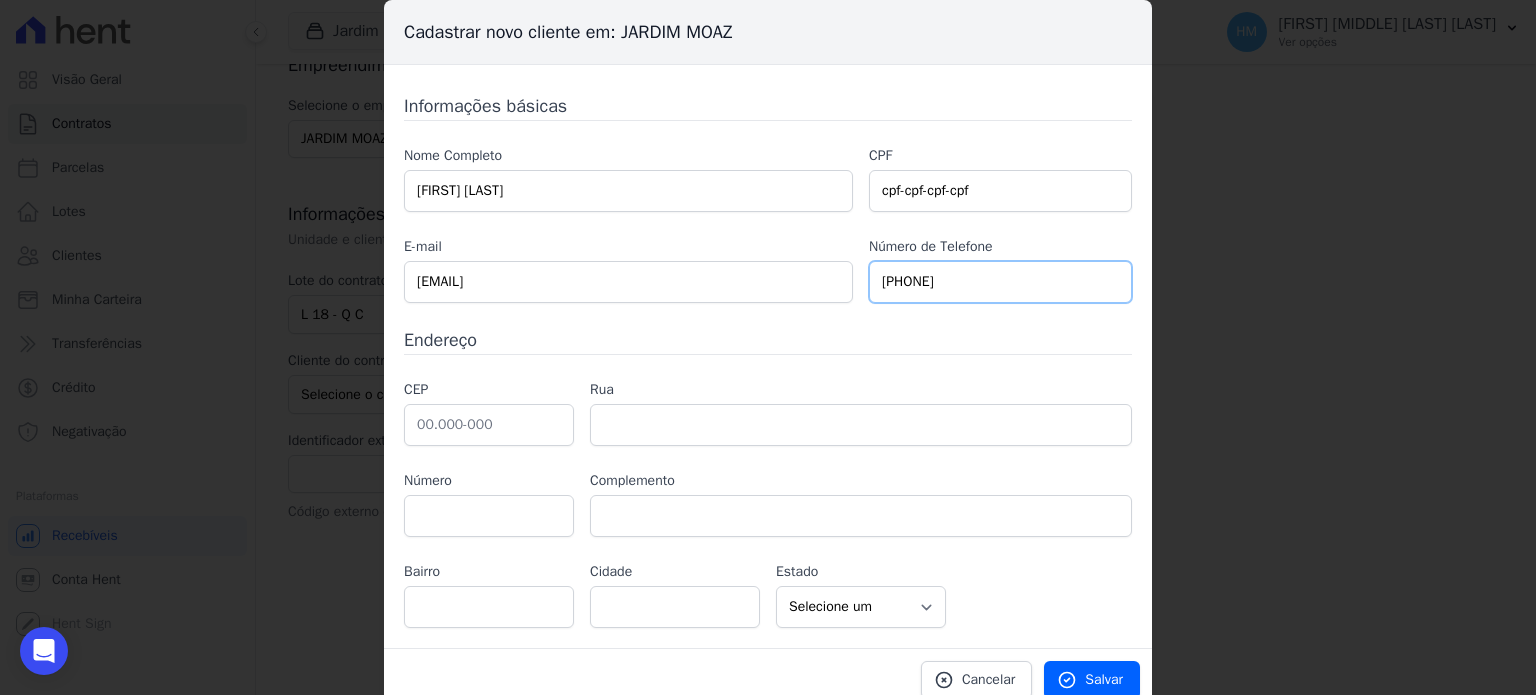 type on "(19) 97111-9496" 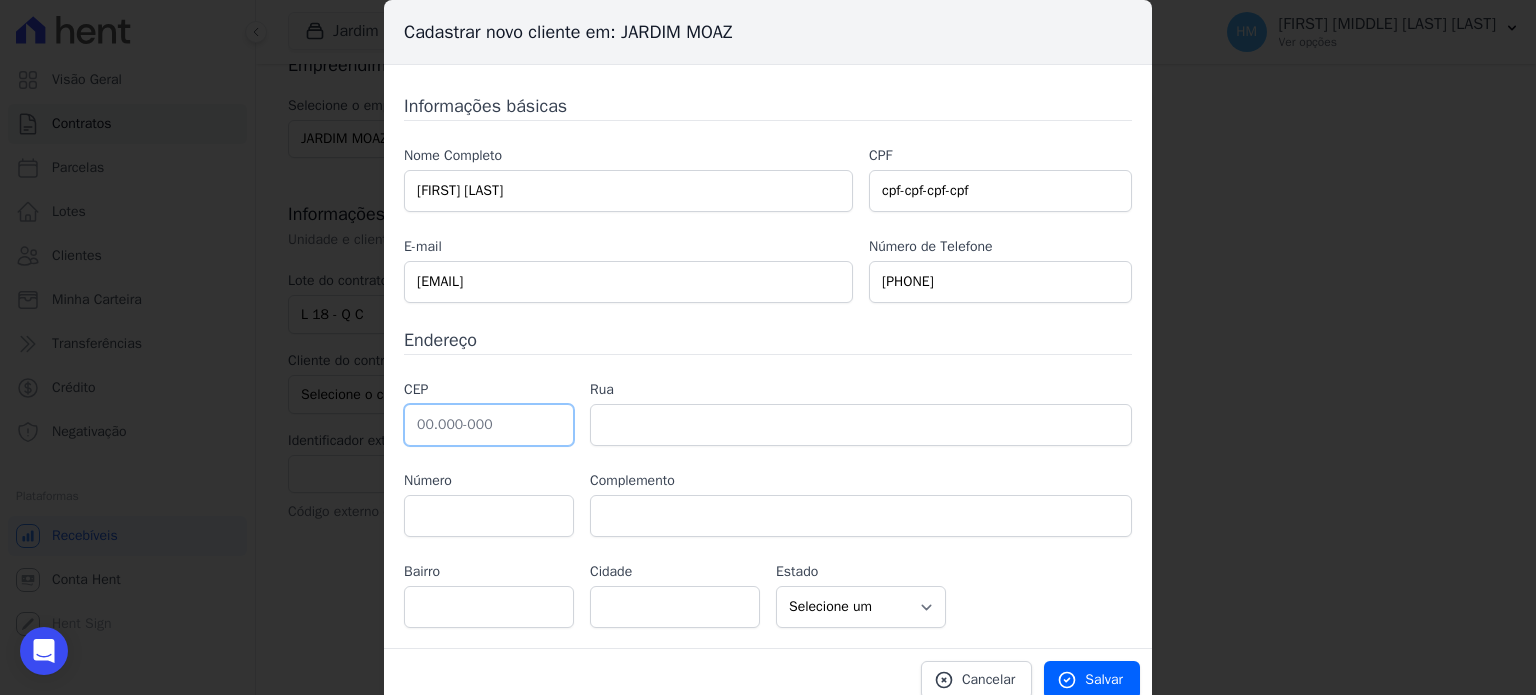 drag, startPoint x: 516, startPoint y: 429, endPoint x: 381, endPoint y: 427, distance: 135.01482 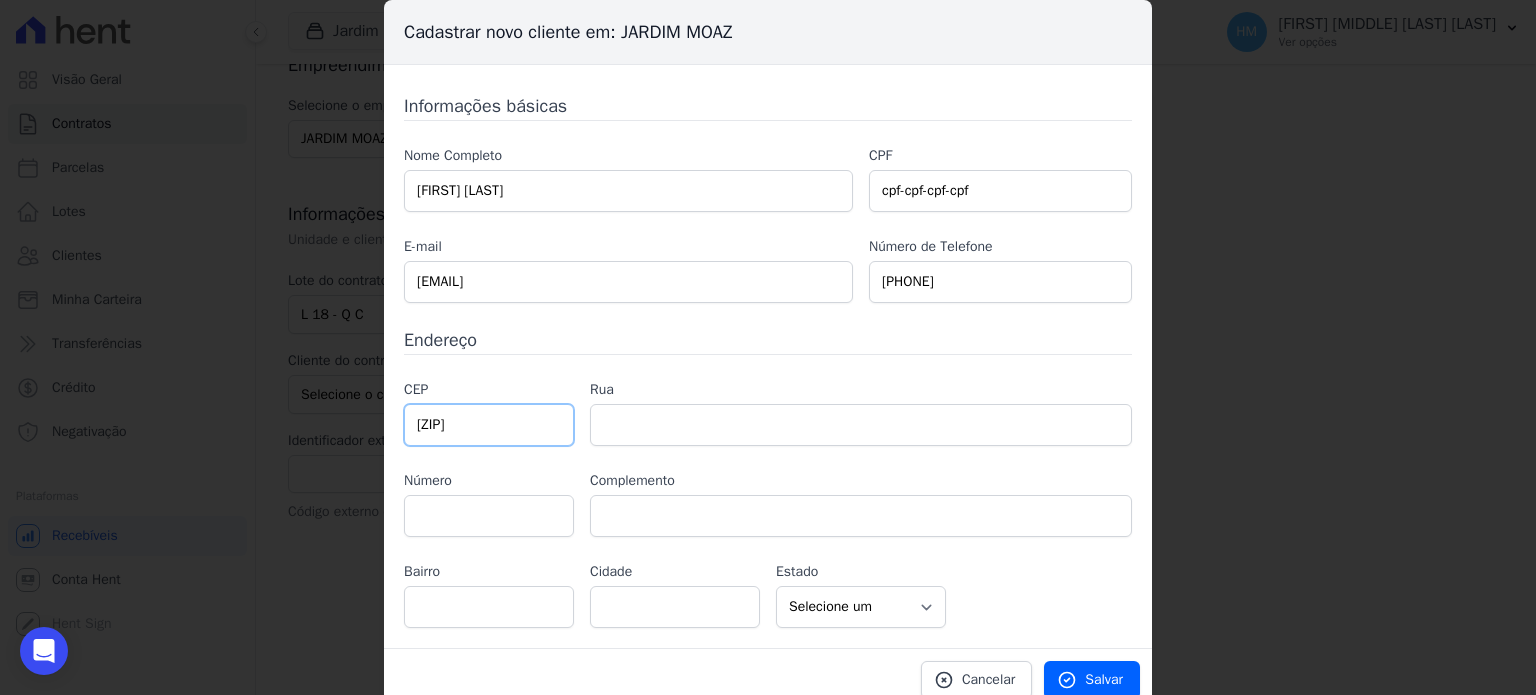 type on "39.500-000" 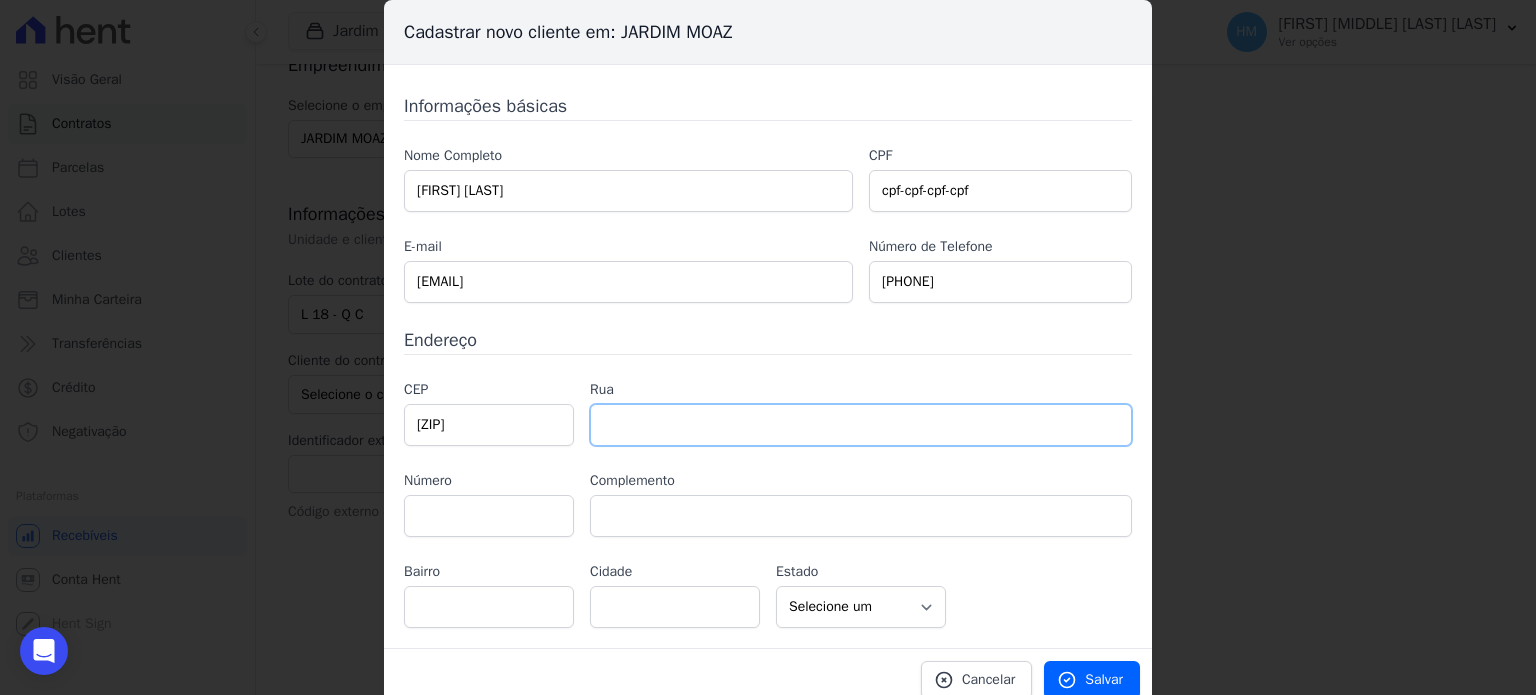 click at bounding box center [861, 425] 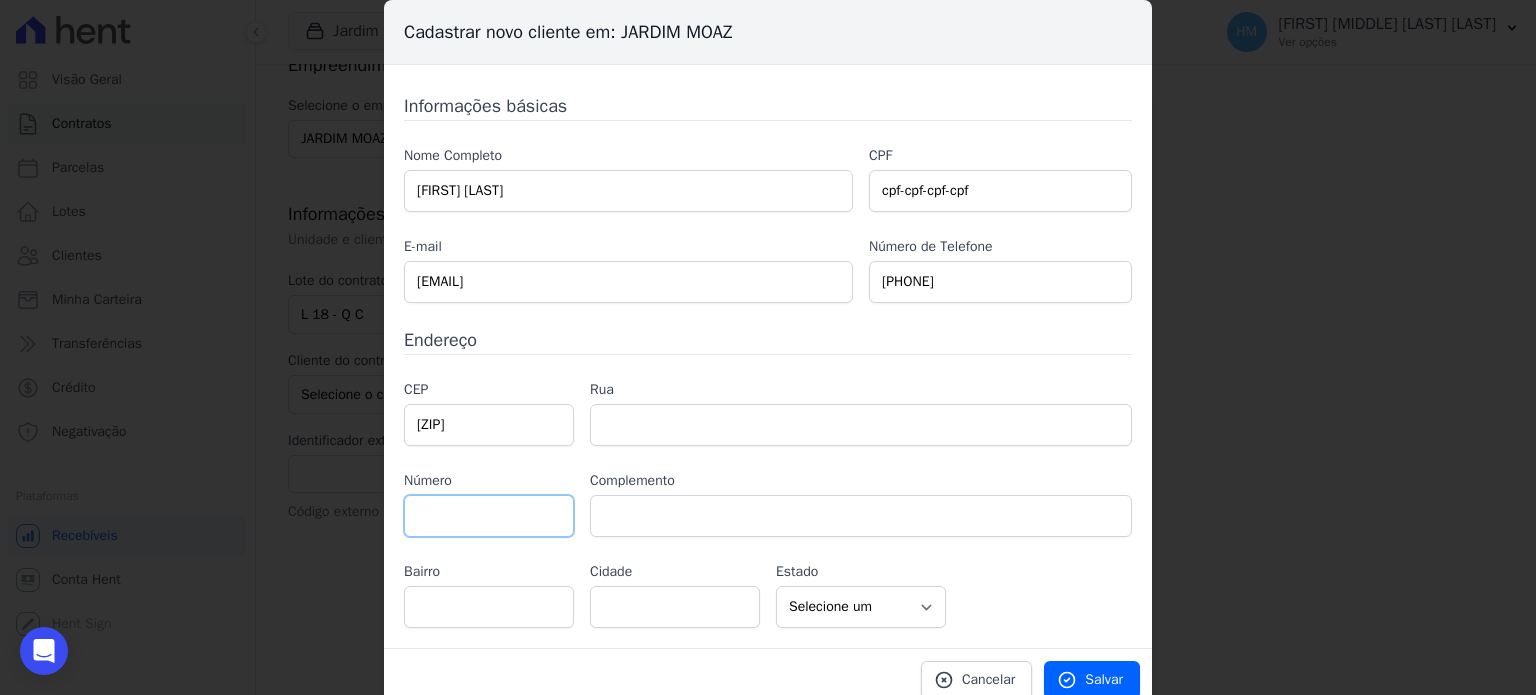 type 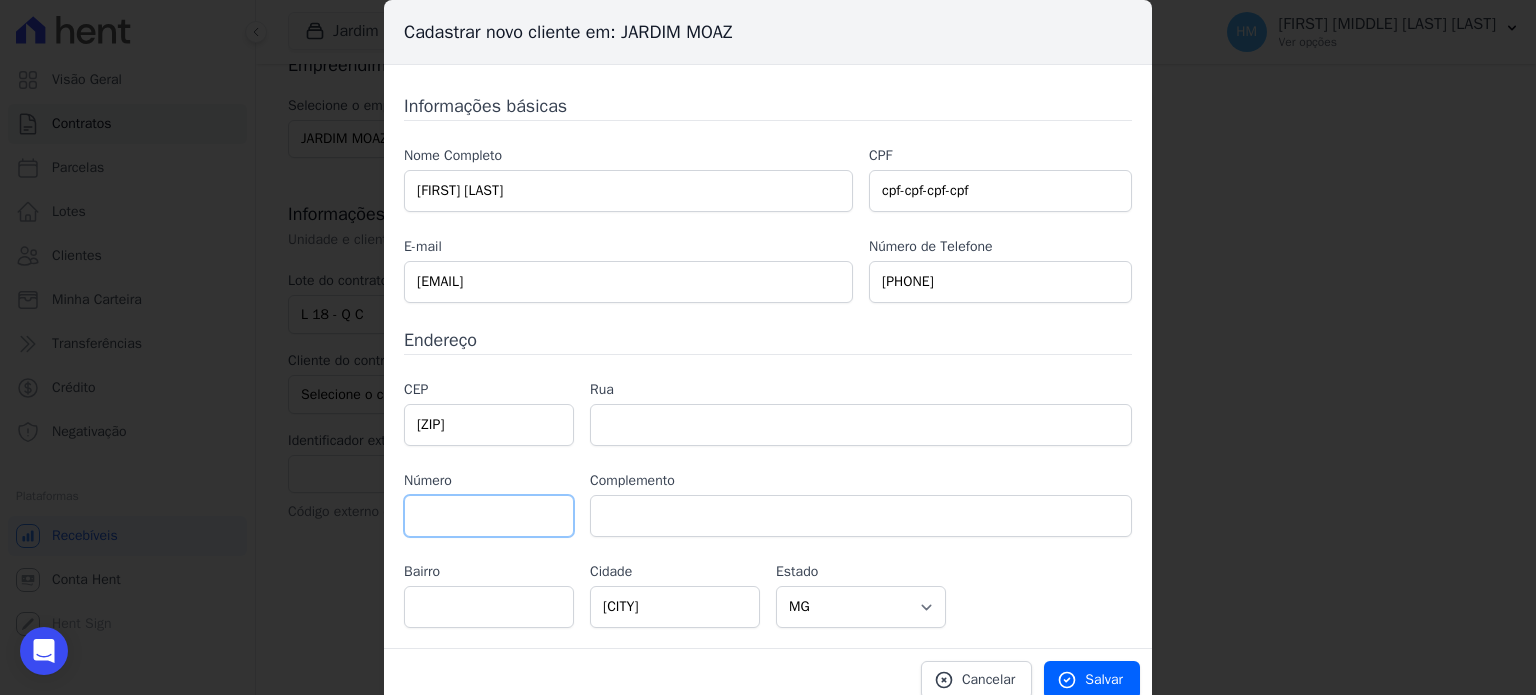paste on "RUA TRES DE MAIO, 220" 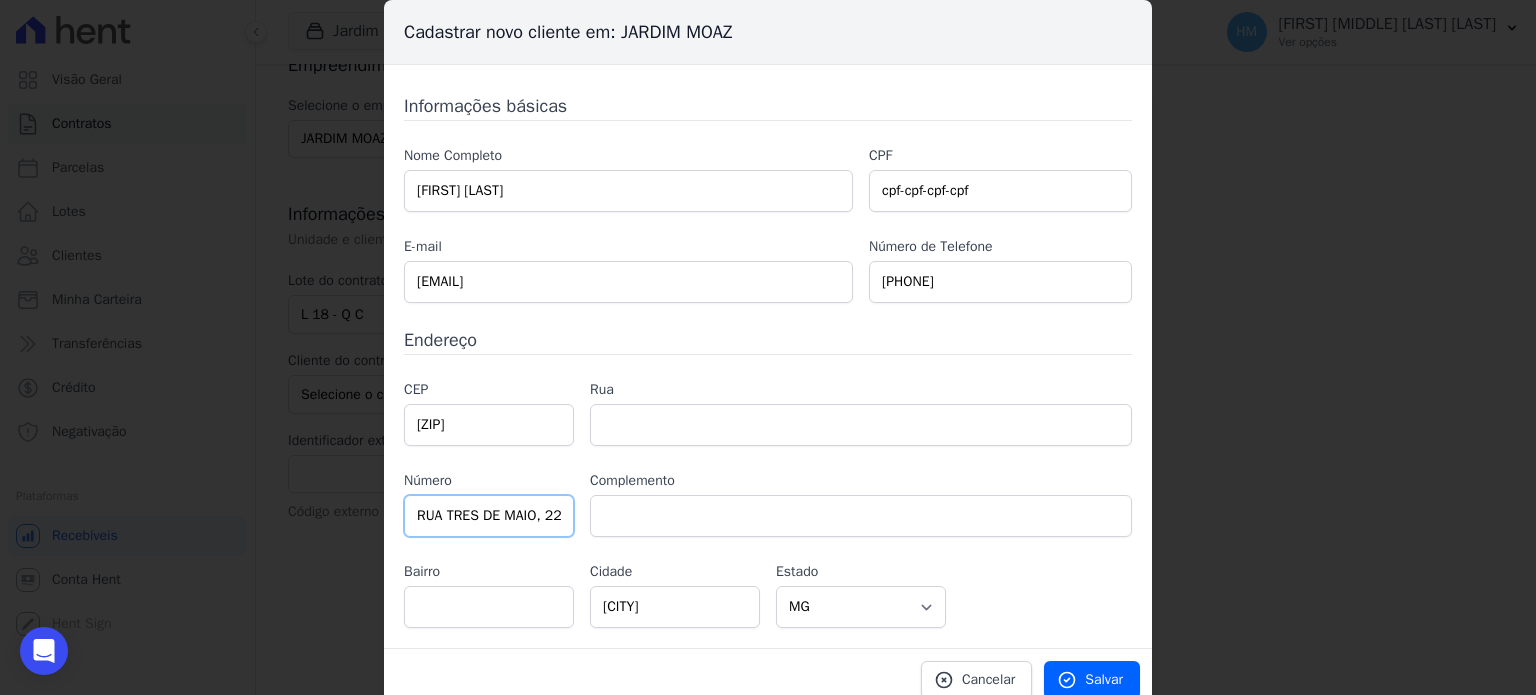 scroll, scrollTop: 0, scrollLeft: 9, axis: horizontal 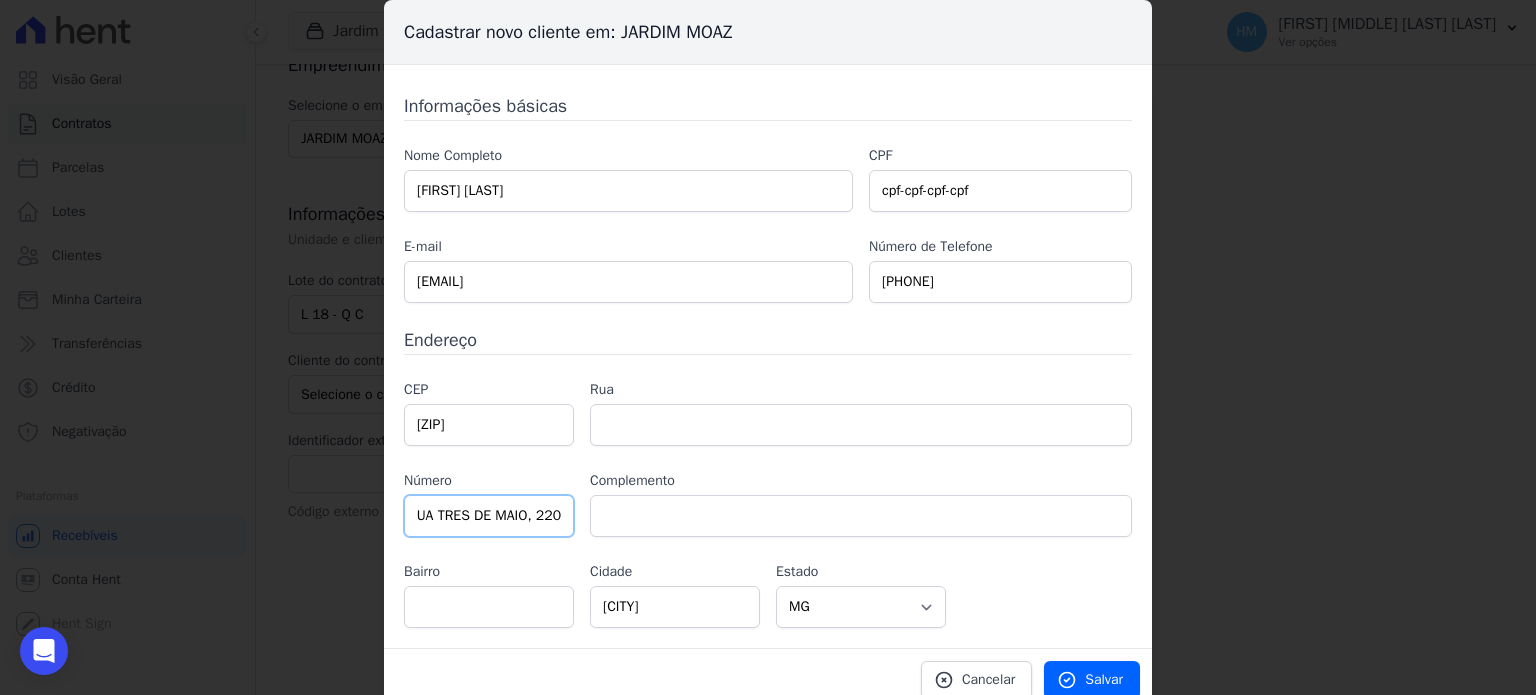 type on "RUA TRES DE MAIO, 220" 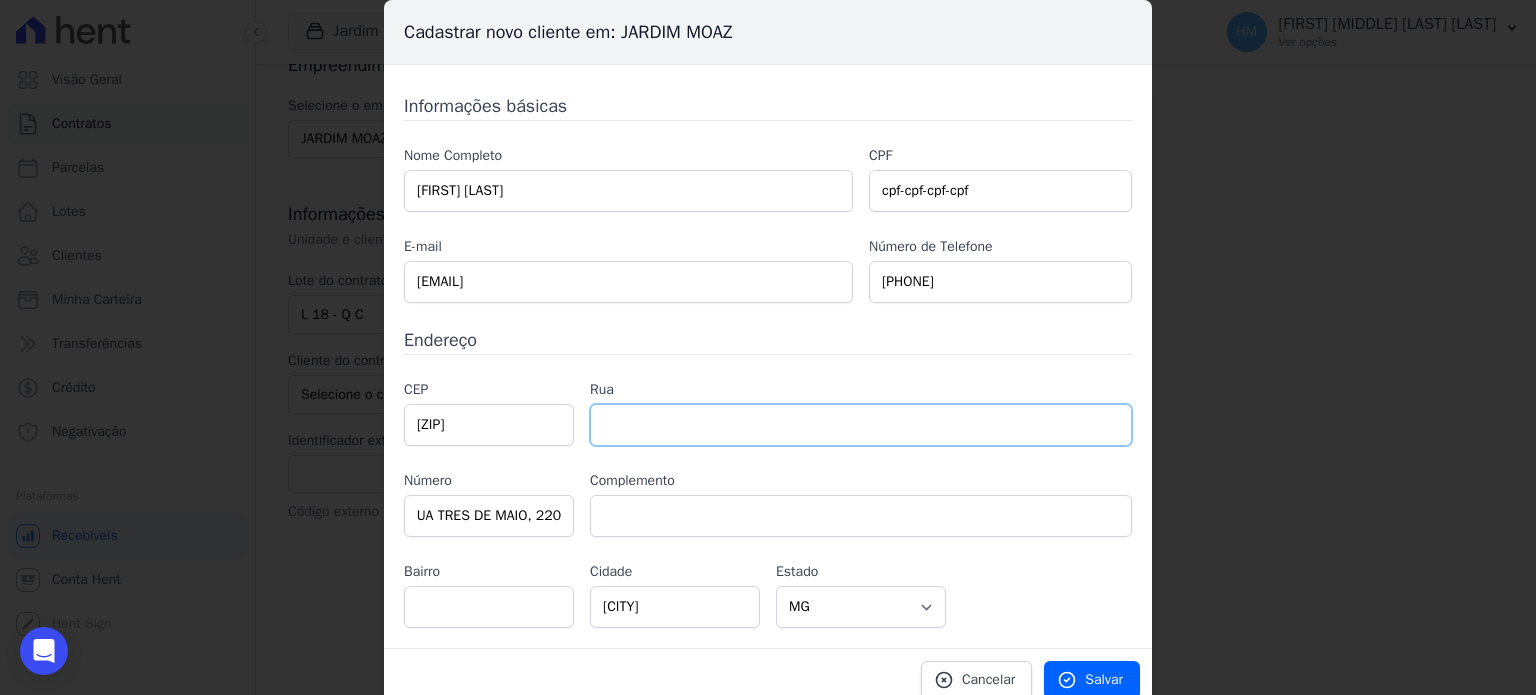 scroll, scrollTop: 0, scrollLeft: 0, axis: both 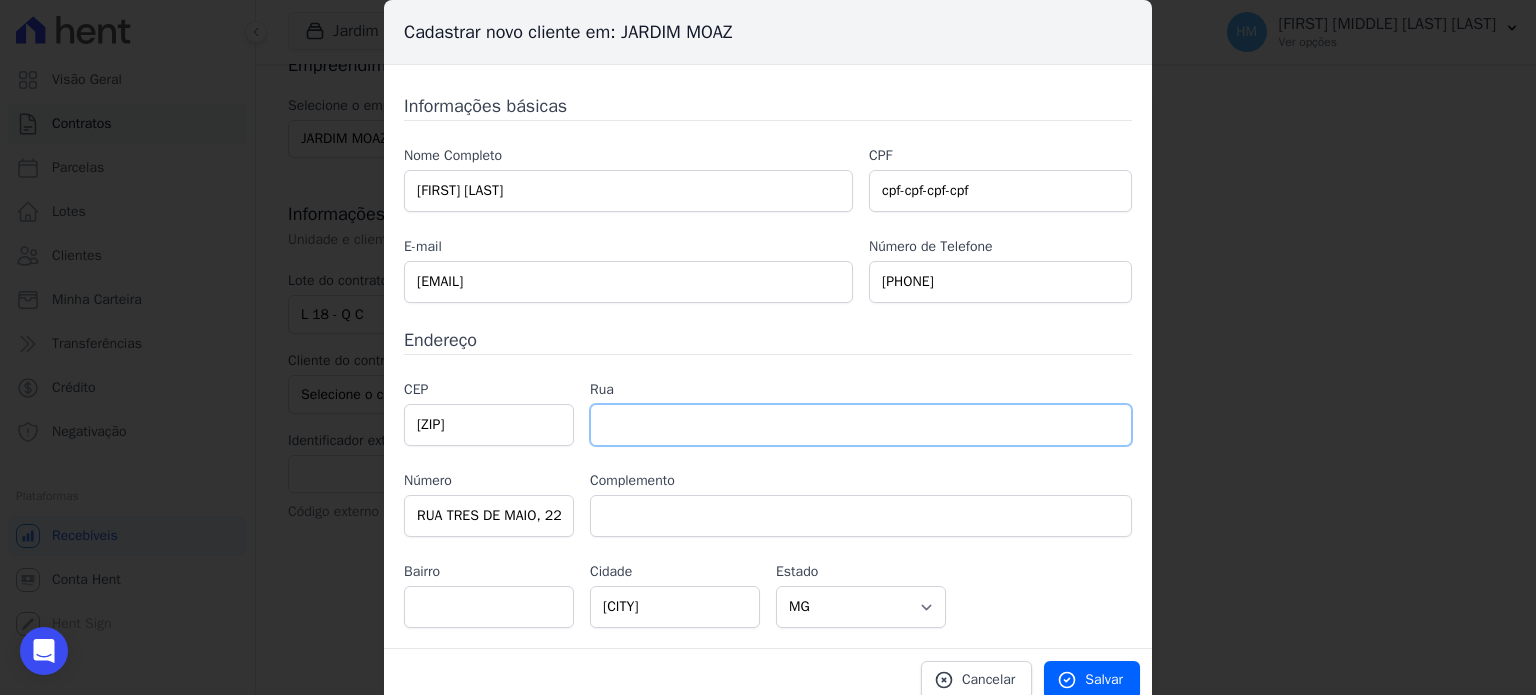 click at bounding box center (861, 425) 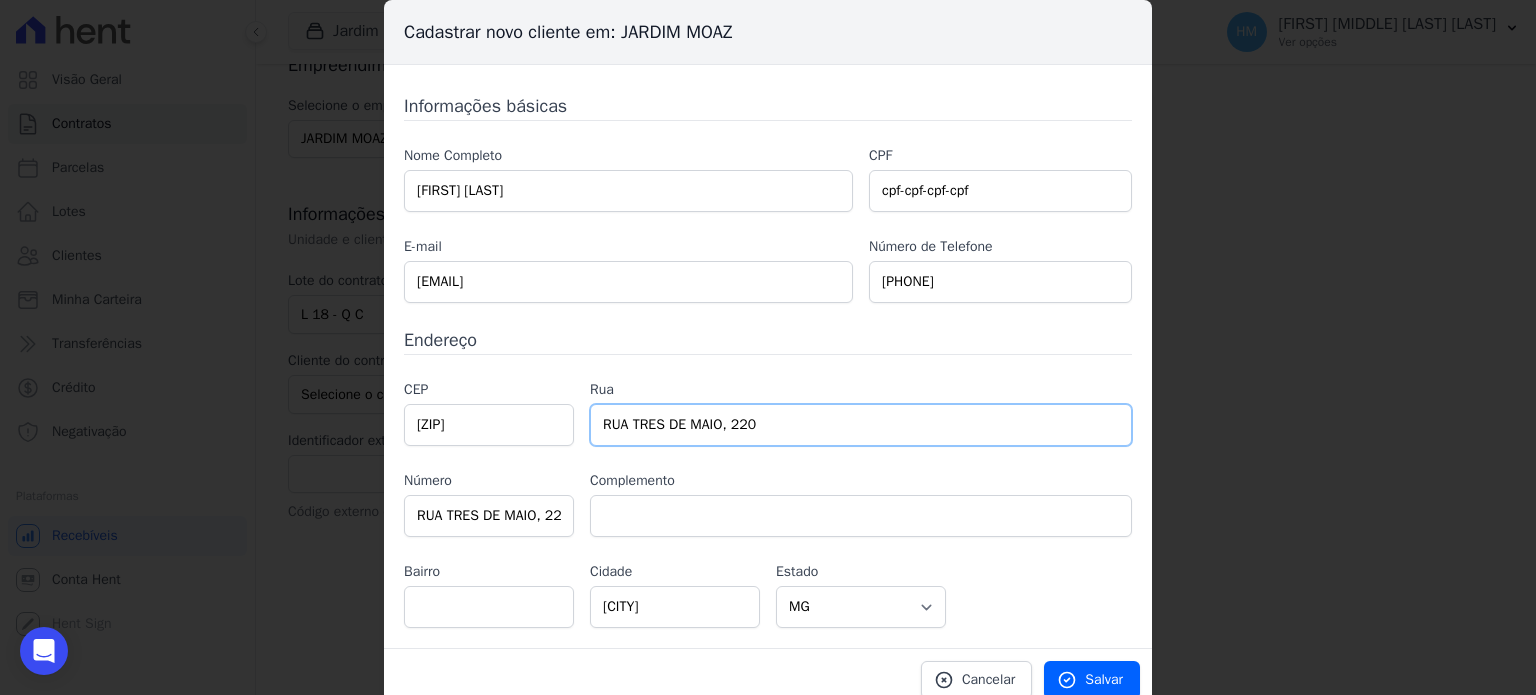 type on "RUA TRES DE MAIO, 220" 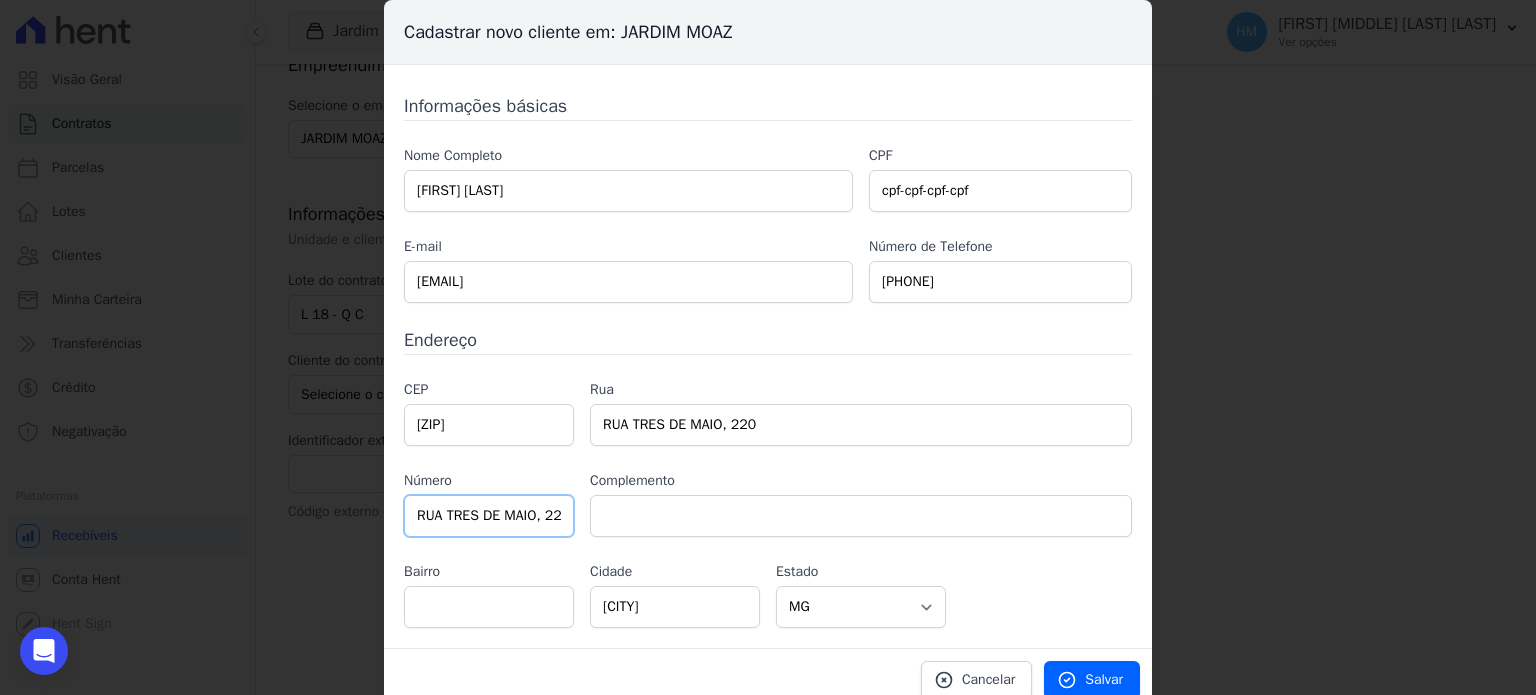 click on "RUA TRES DE MAIO, 220" at bounding box center [489, 516] 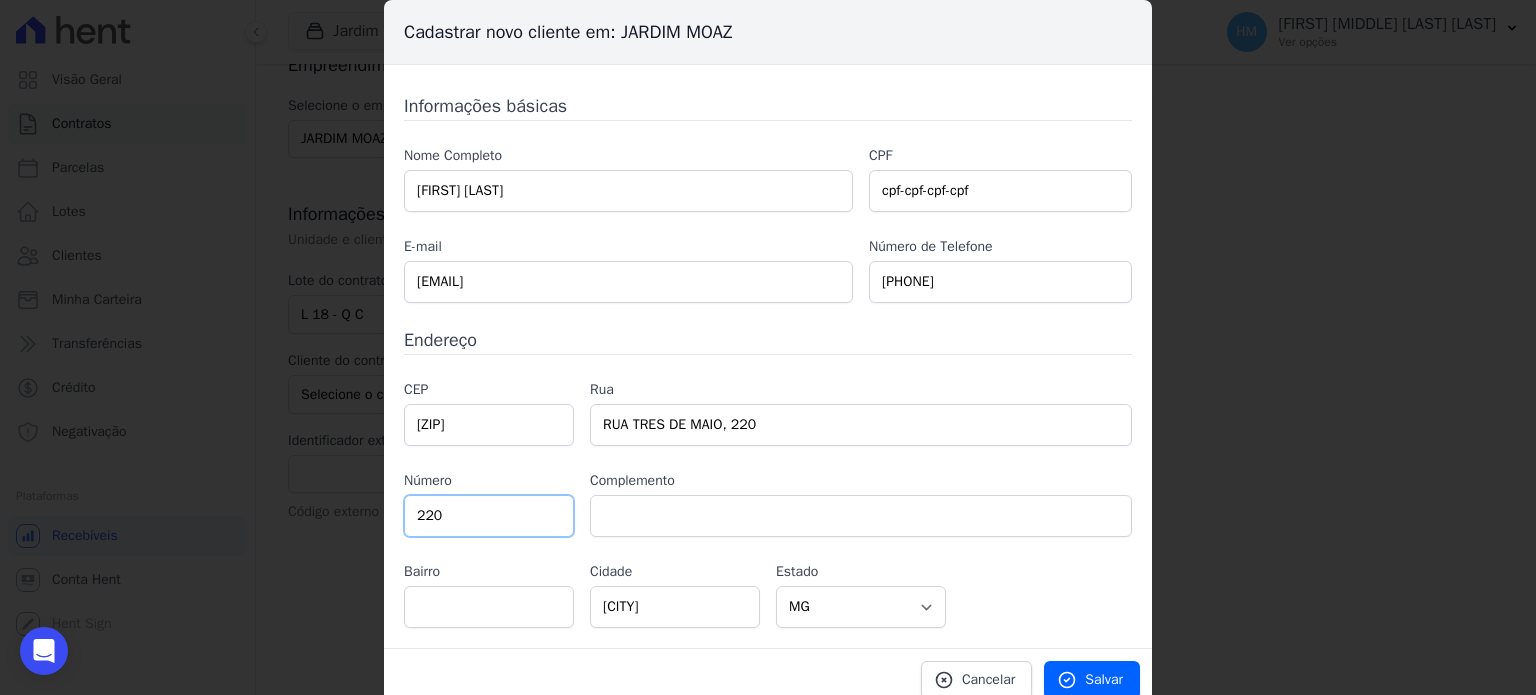 type on "220" 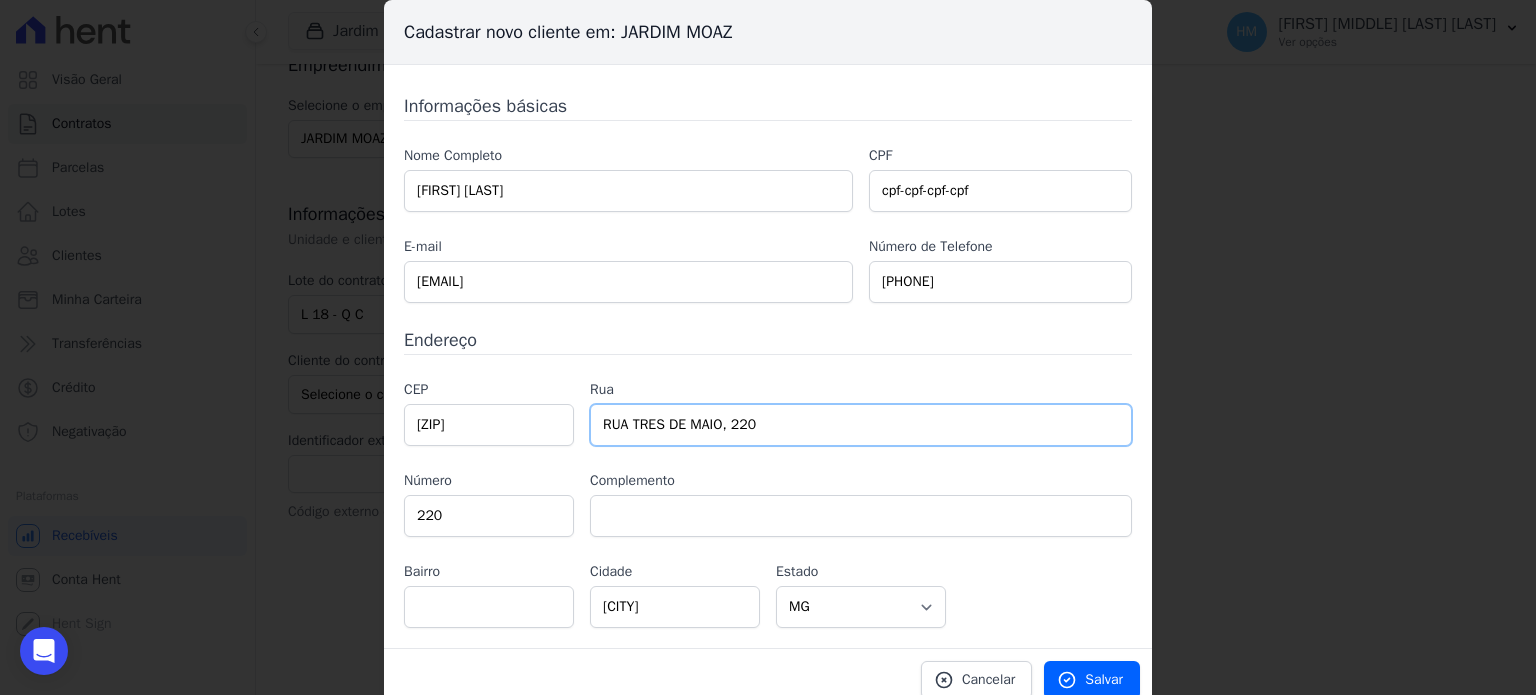 drag, startPoint x: 717, startPoint y: 428, endPoint x: 803, endPoint y: 428, distance: 86 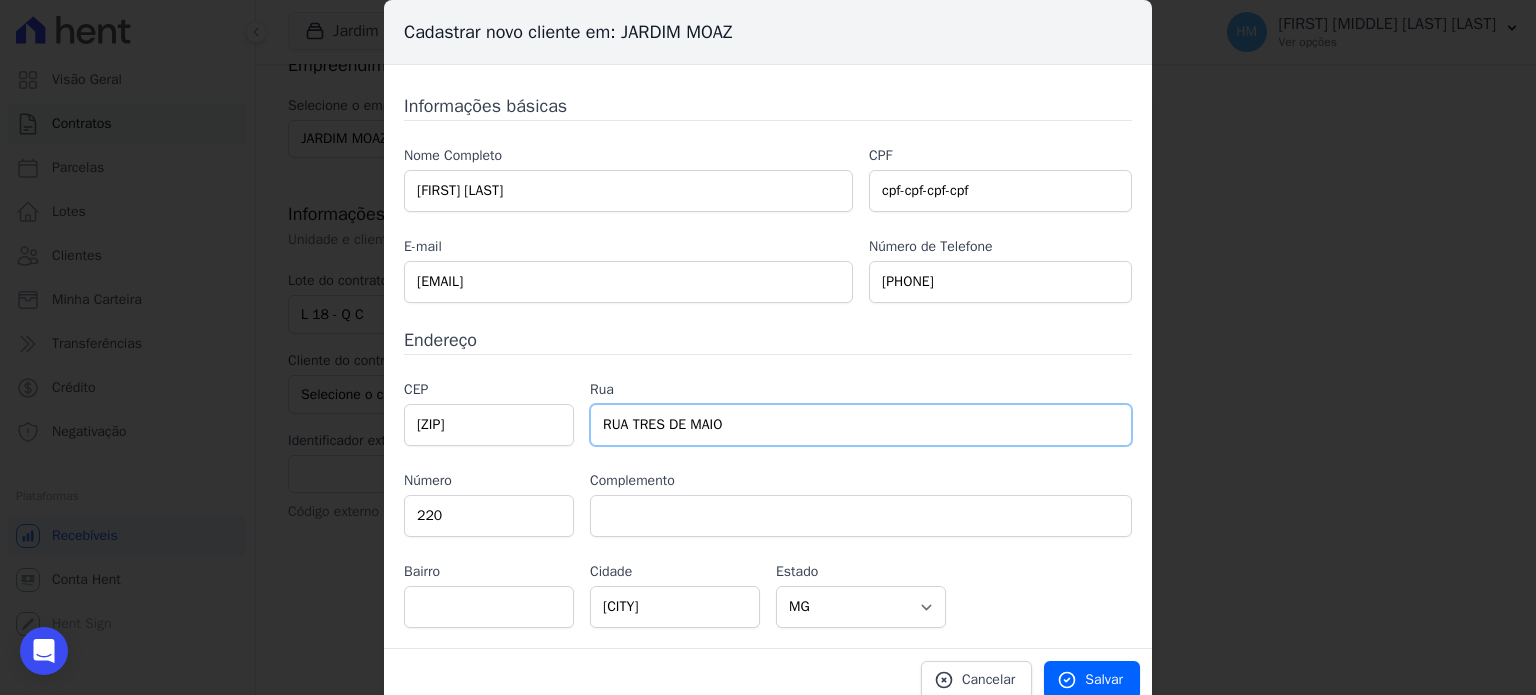 type on "RUA TRES DE MAIO" 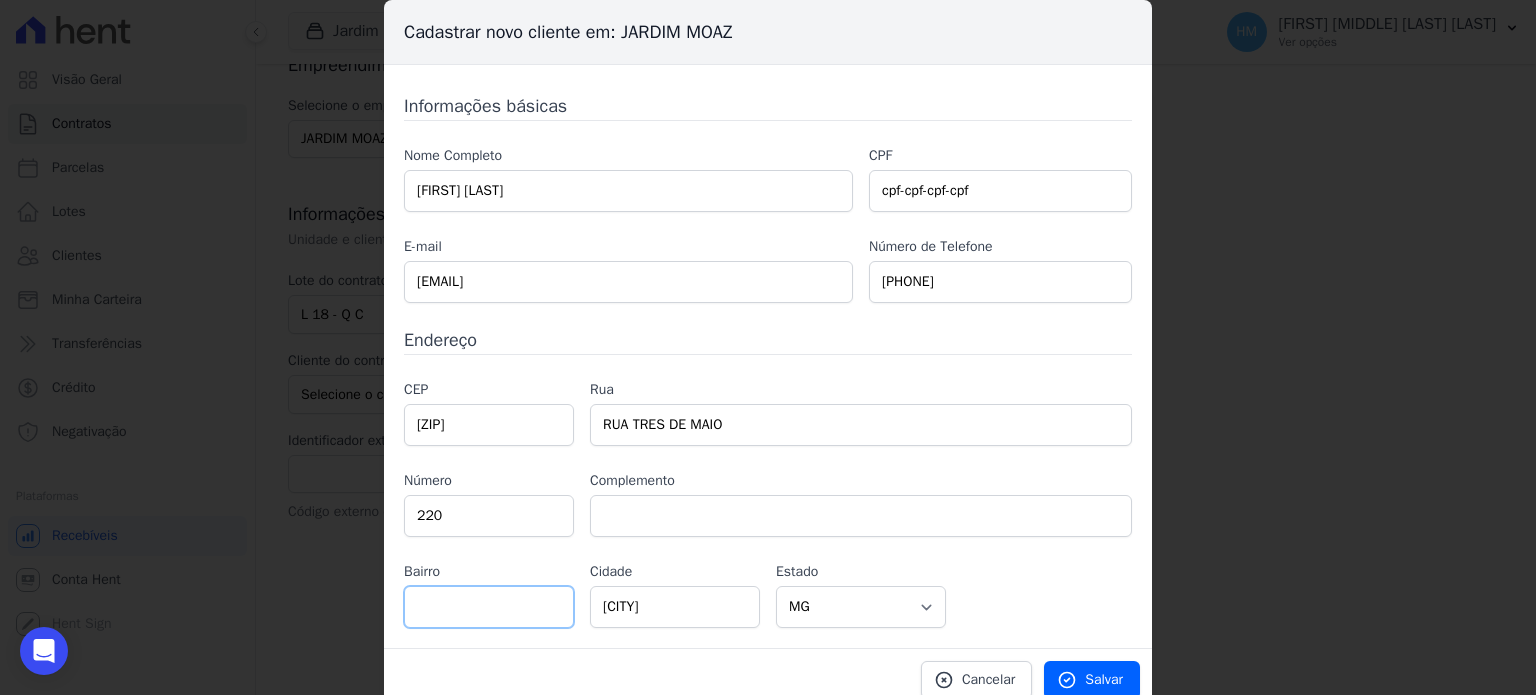 click at bounding box center (489, 607) 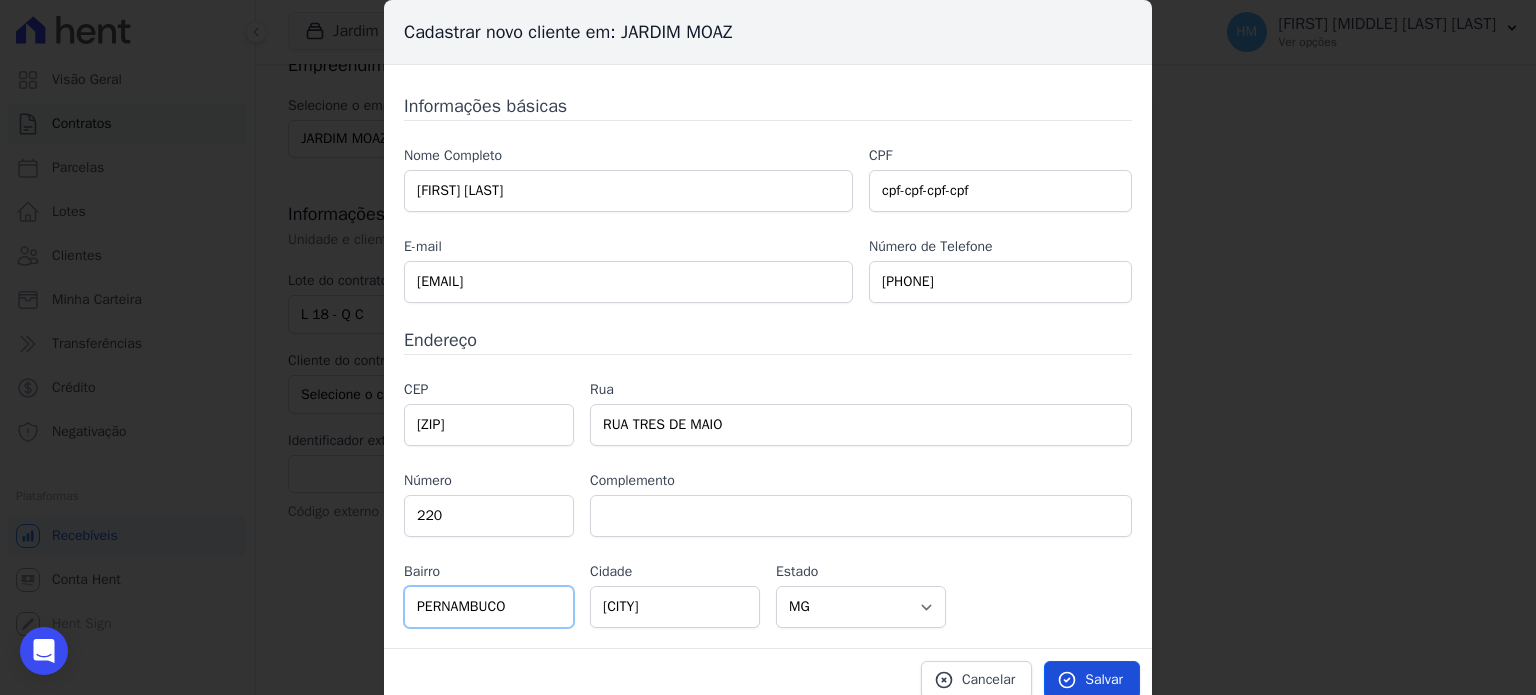 type on "PERNAMBUCO" 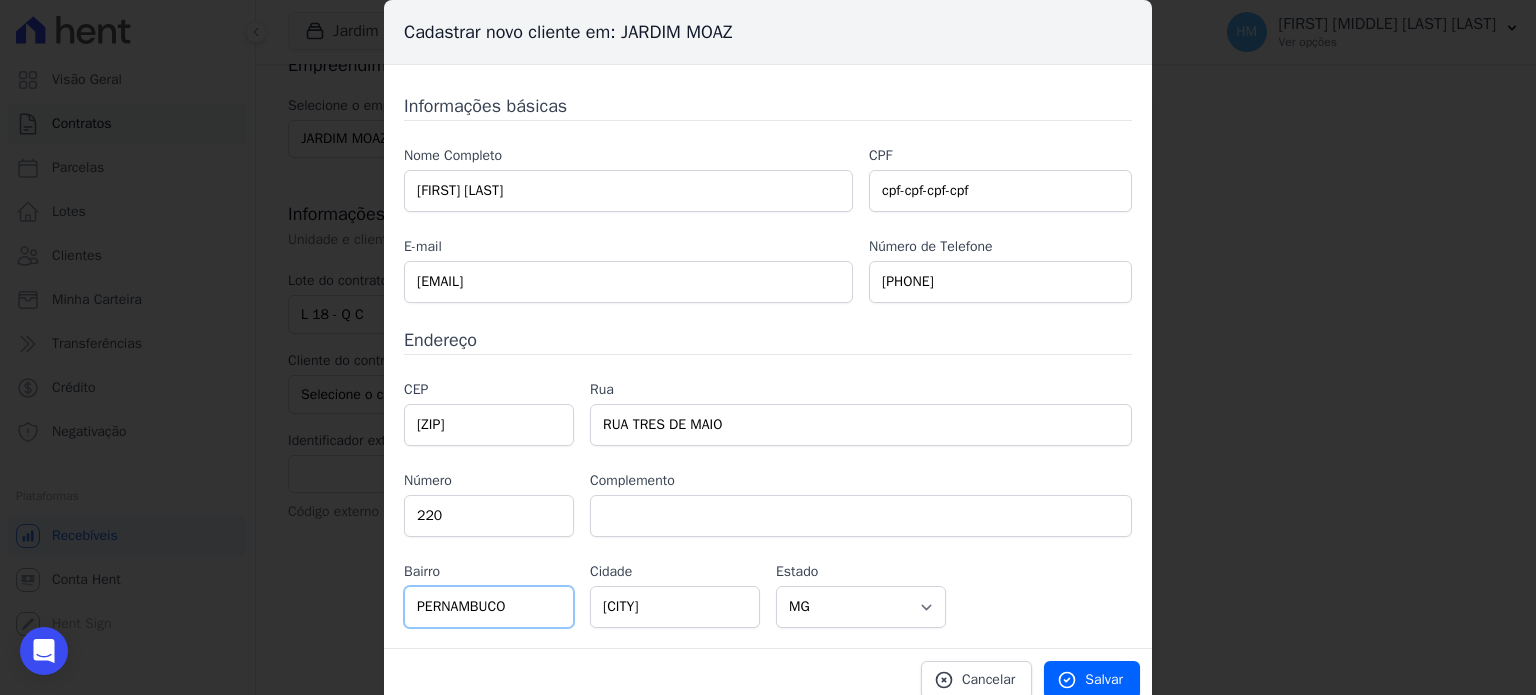 scroll, scrollTop: 12, scrollLeft: 0, axis: vertical 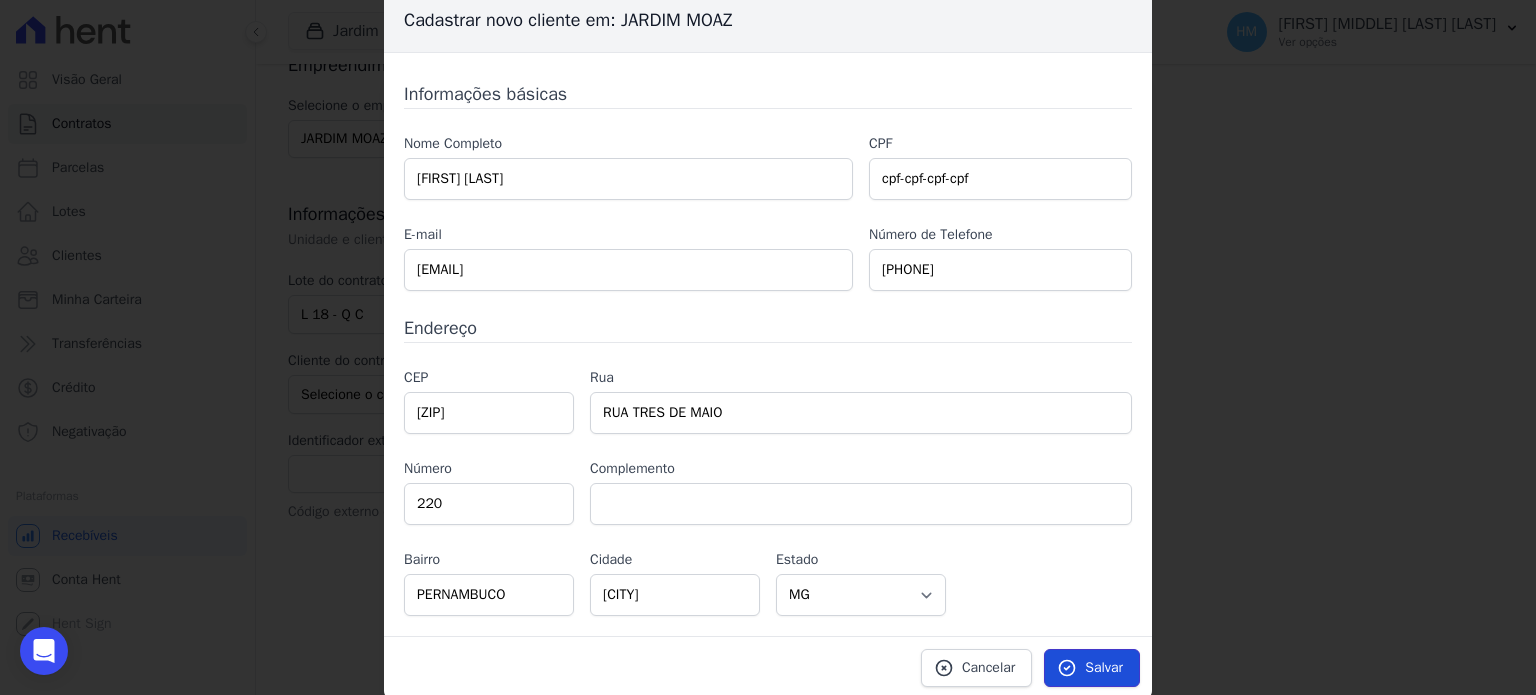 click 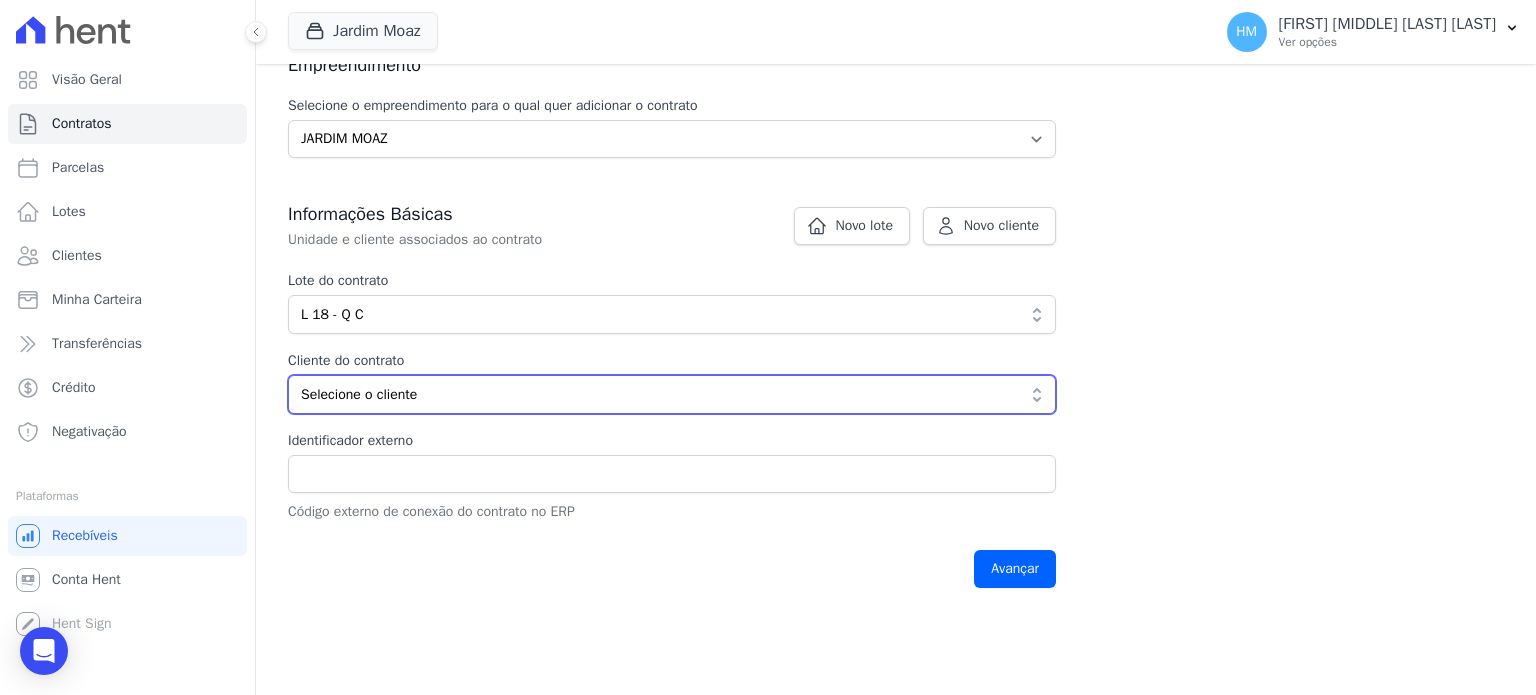 click on "Selecione o cliente" at bounding box center (658, 394) 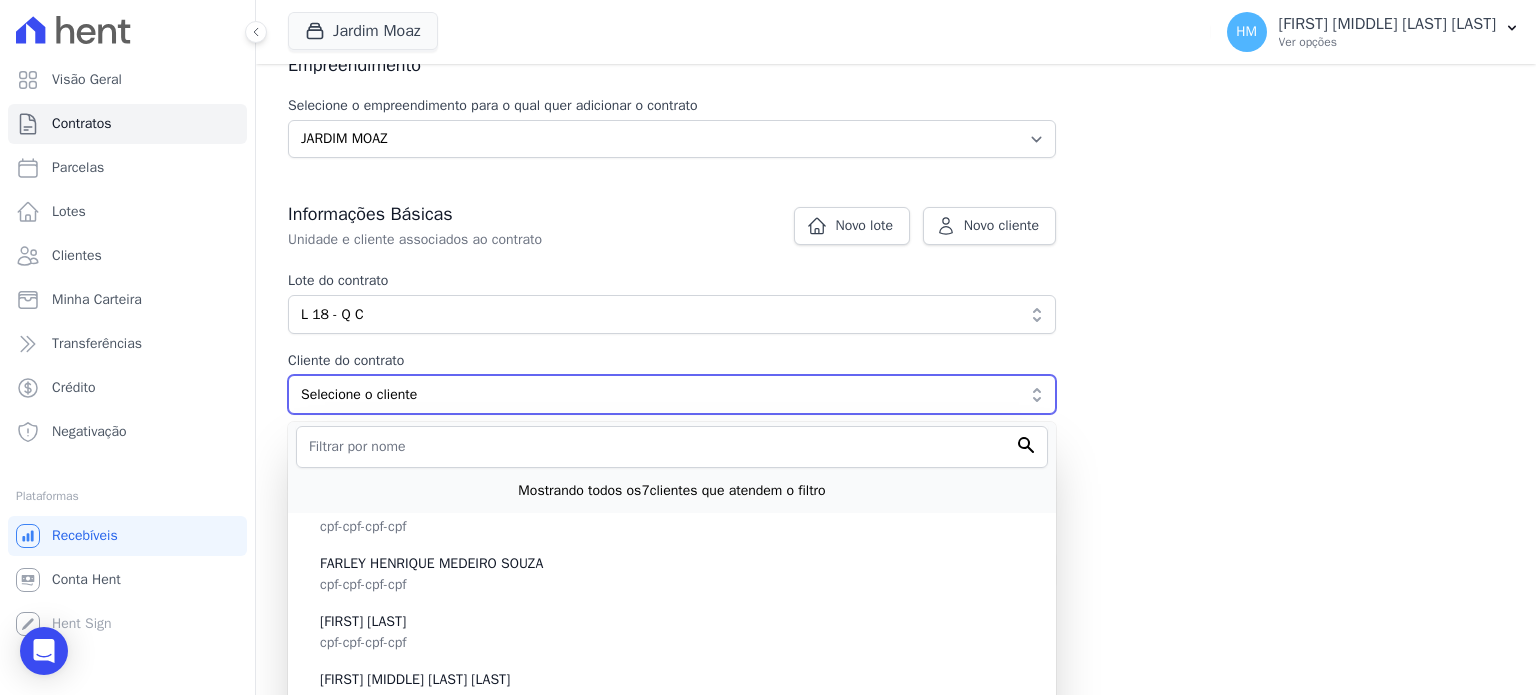scroll, scrollTop: 452, scrollLeft: 0, axis: vertical 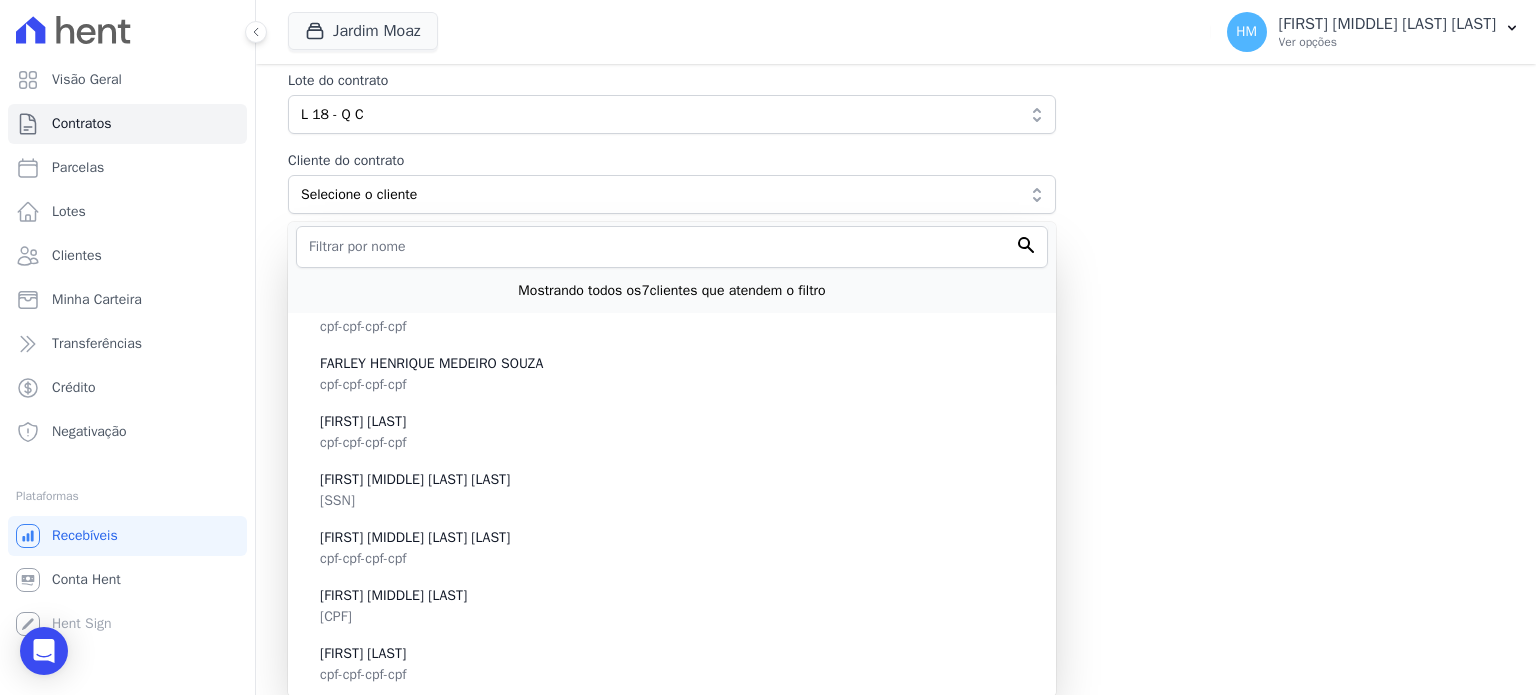 click on "Contratos
Adicionar Contrato
Adicionar Contrato
Passo 1
Dados cadastrais
Passo 2
Detalhes do contrato
Passo 3
Regras de cobrança
Passo 4
Revise as informações
Empreendimento
Selecione o empreendimento para o qual quer adicionar o contrato
Selecione o empreendimento JARDIM MOAZ
Novo lote
Novo cliente
Cadastrar novo lote em: JARDIM MOAZ" at bounding box center [896, 14] 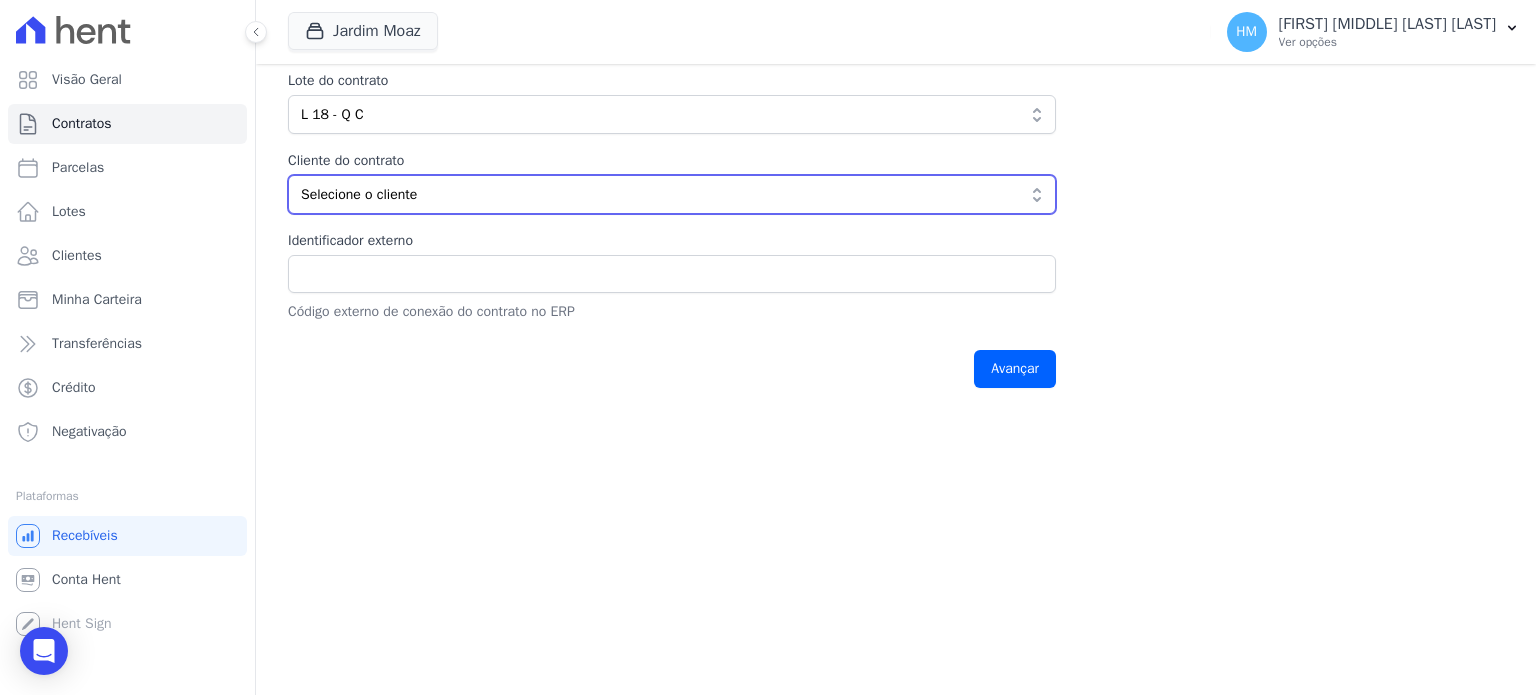 click on "Selecione o cliente" at bounding box center [658, 194] 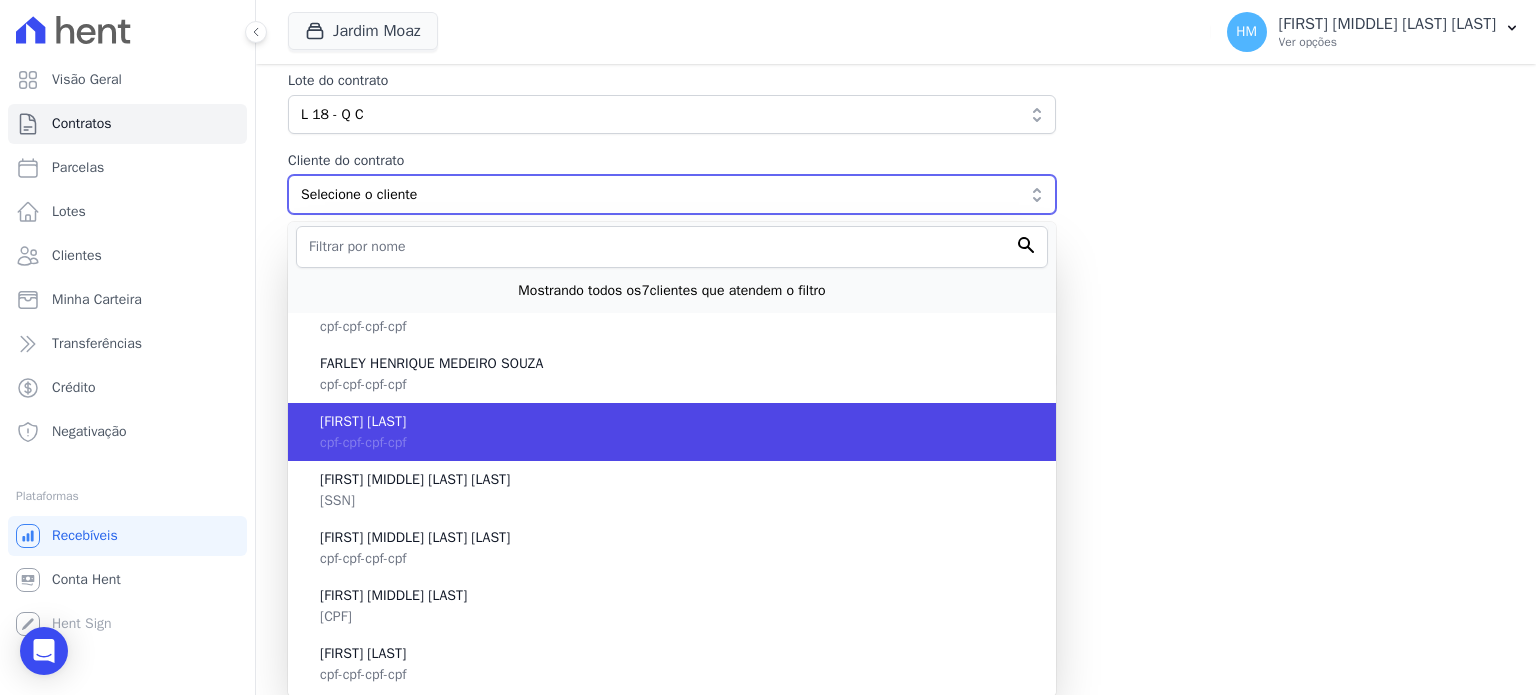 scroll, scrollTop: 0, scrollLeft: 0, axis: both 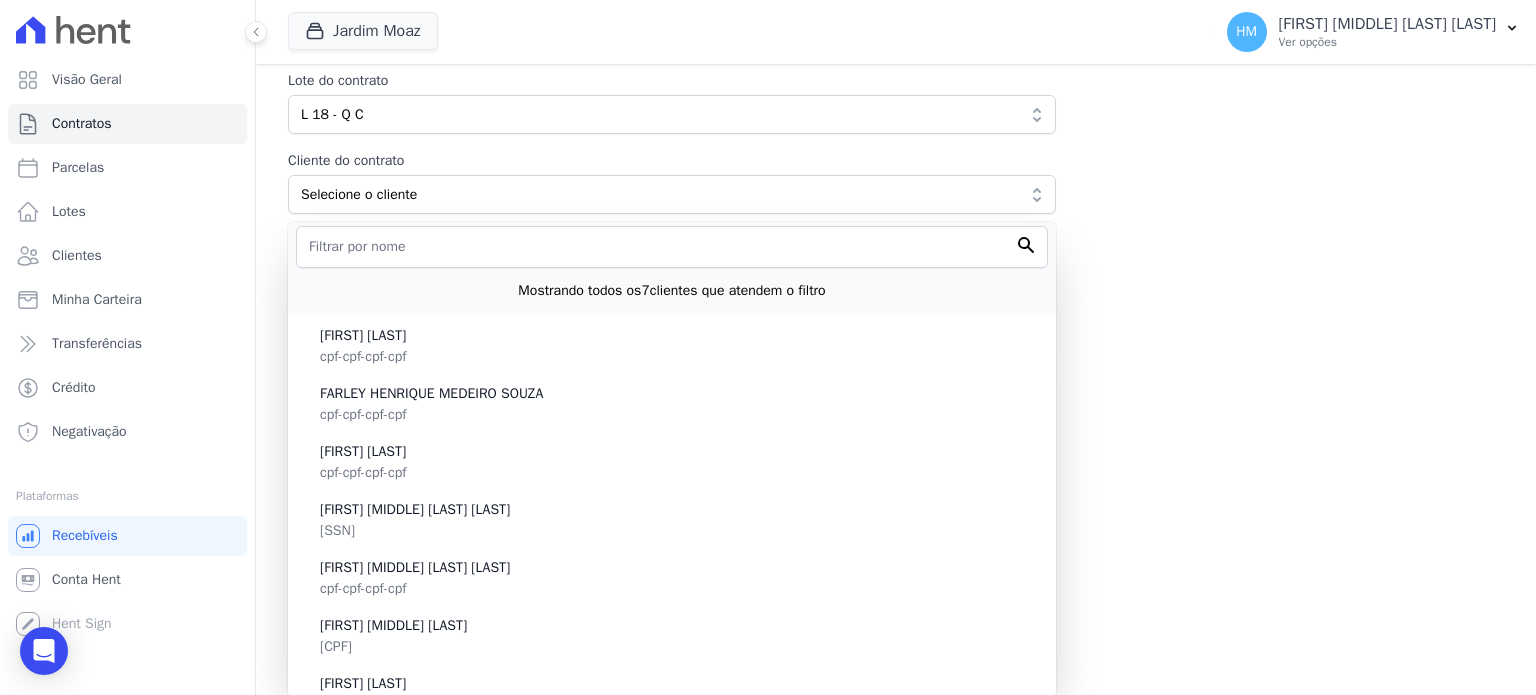 click on "Contratos
Adicionar Contrato
Adicionar Contrato
Passo 1
Dados cadastrais
Passo 2
Detalhes do contrato
Passo 3
Regras de cobrança
Passo 4
Revise as informações
Empreendimento
Selecione o empreendimento para o qual quer adicionar o contrato
Selecione o empreendimento JARDIM MOAZ
Novo lote
Novo cliente
Cadastrar novo lote em: JARDIM MOAZ" at bounding box center (896, 14) 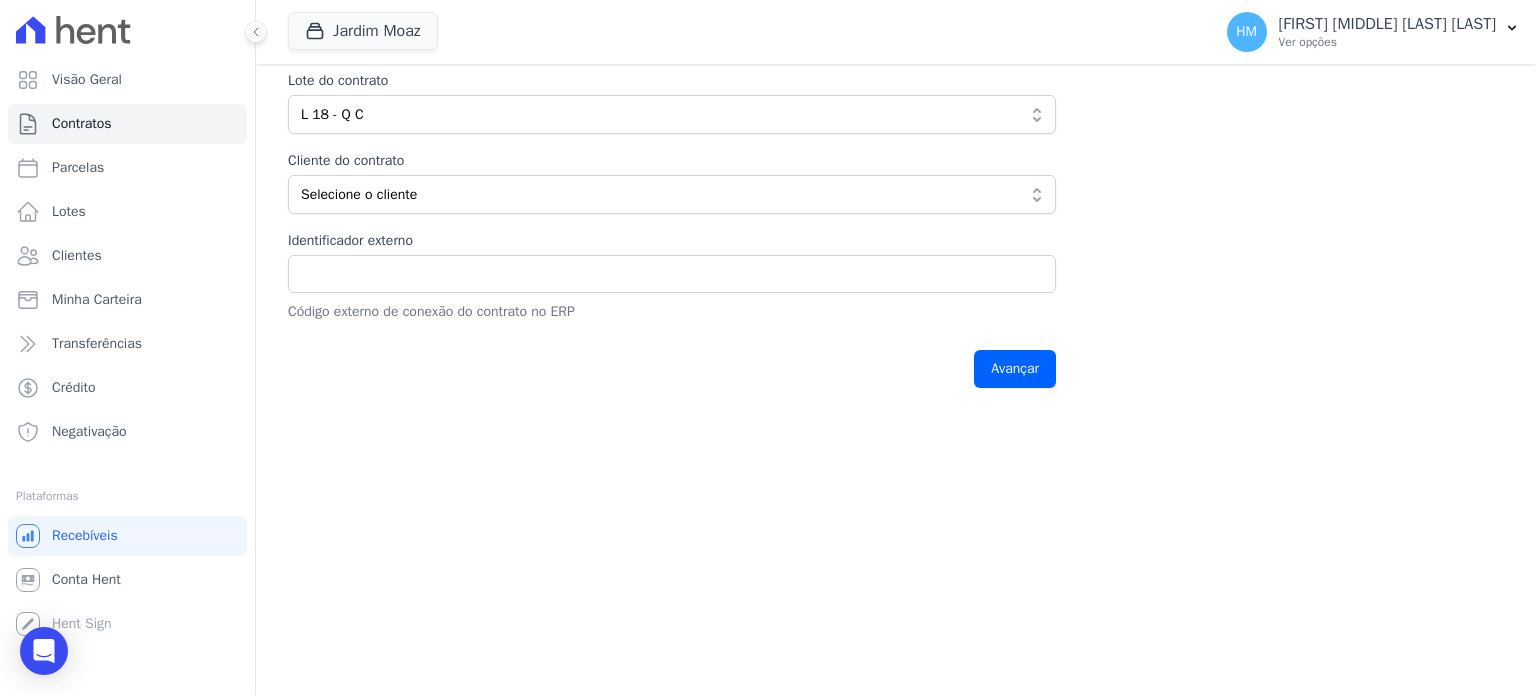 scroll, scrollTop: 252, scrollLeft: 0, axis: vertical 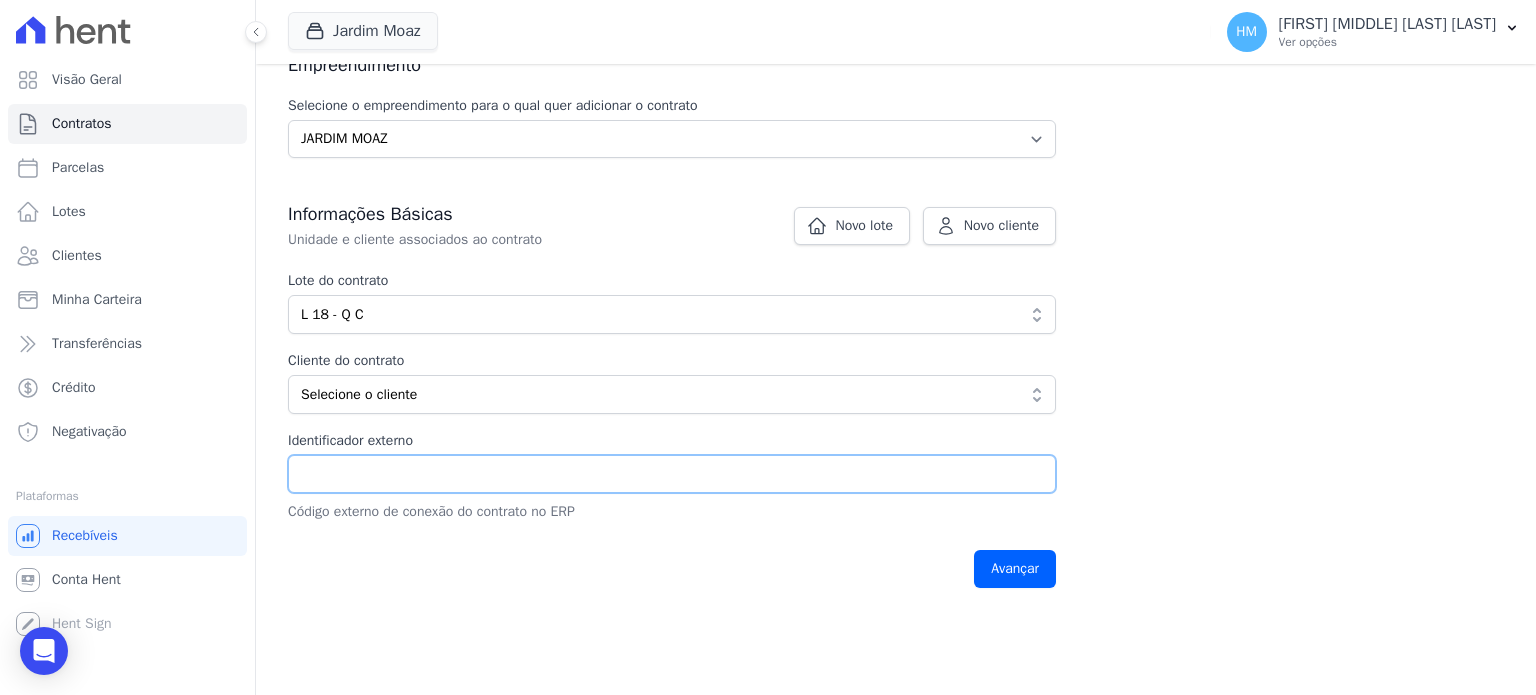 click on "Identificador externo" at bounding box center [672, 474] 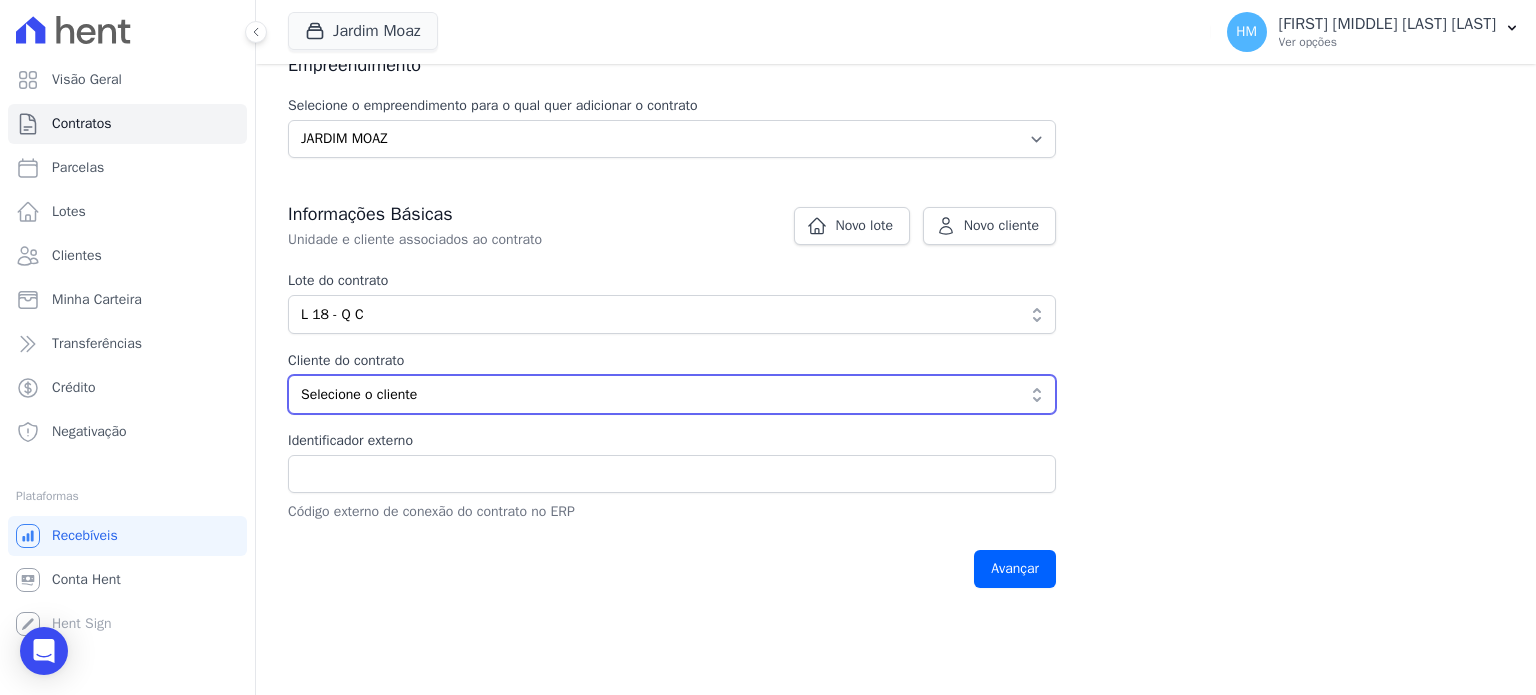 click on "Selecione o cliente" at bounding box center (658, 394) 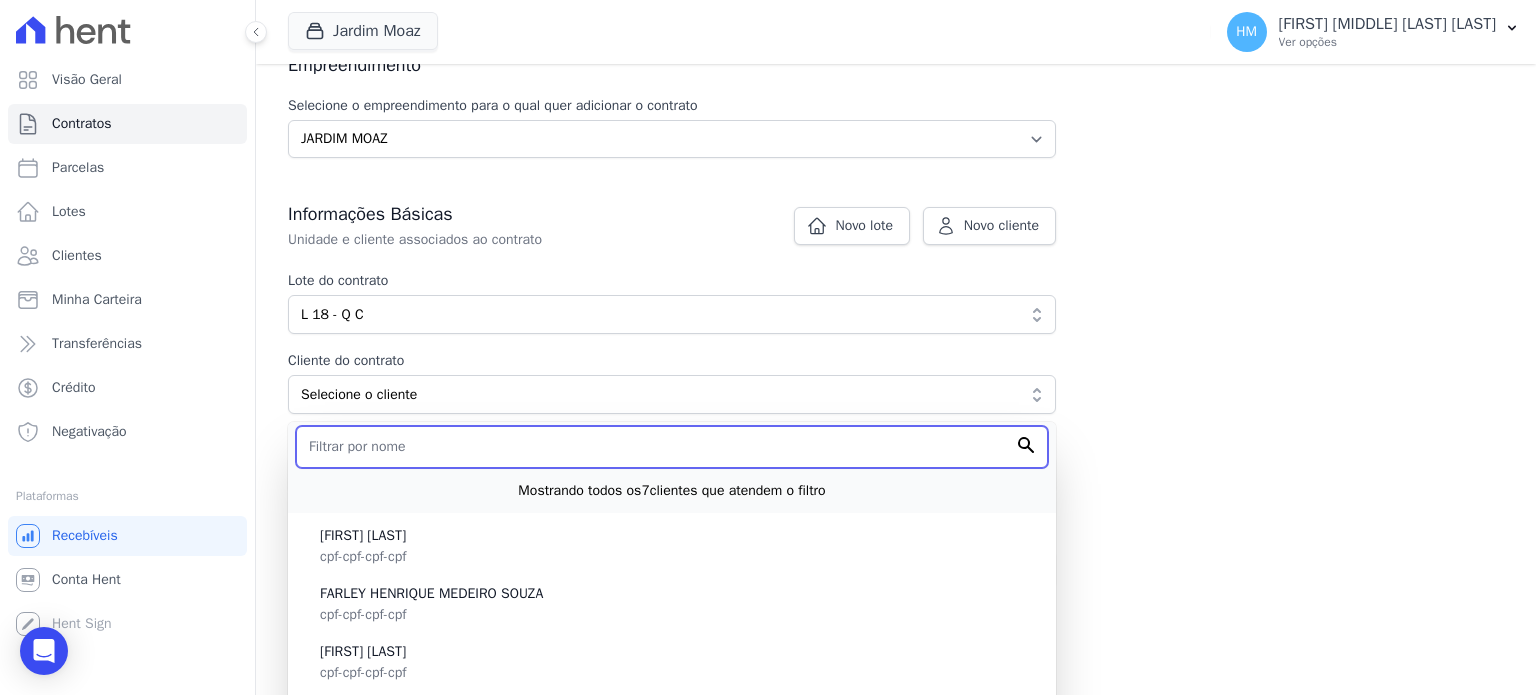 click at bounding box center [672, 447] 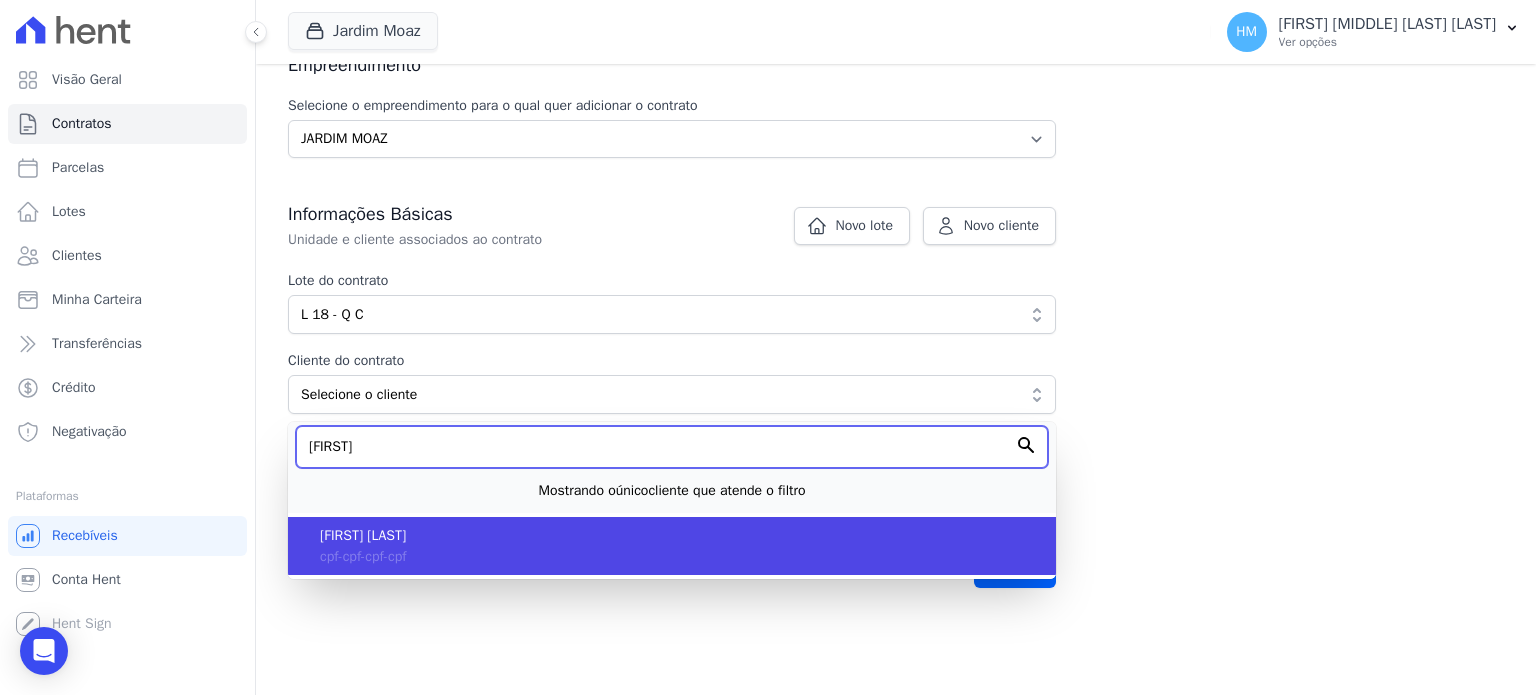 type on "ELI" 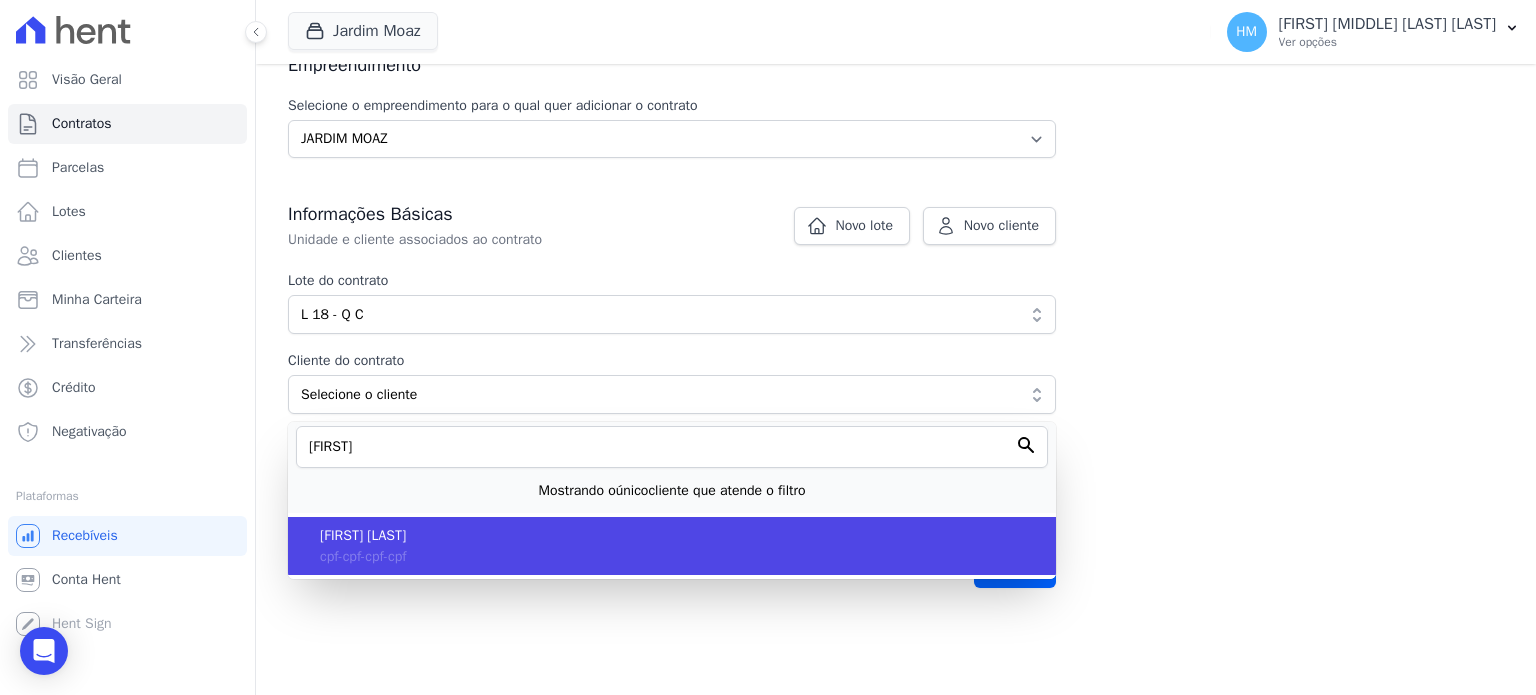 click on "ELIENE ANTUNES DE LIMA" at bounding box center (680, 535) 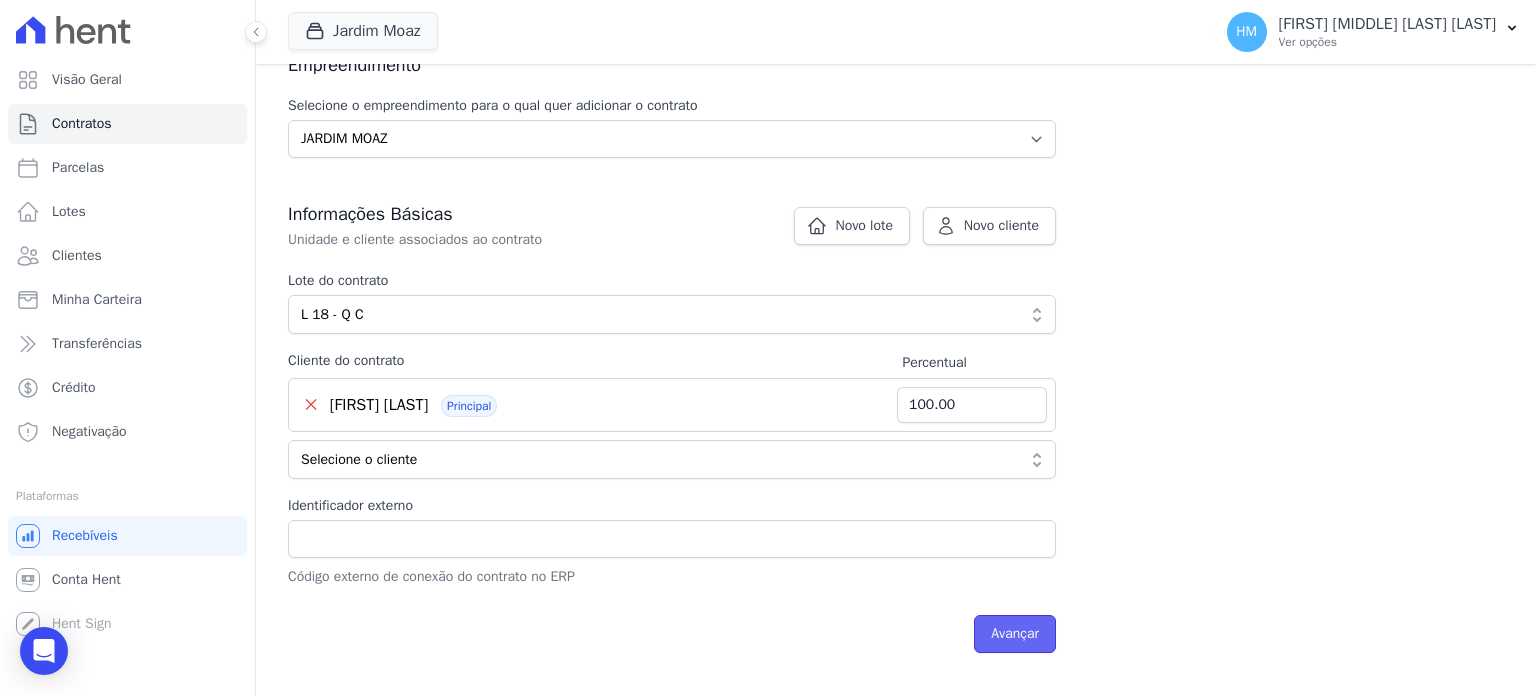 click on "Avançar" at bounding box center [1015, 634] 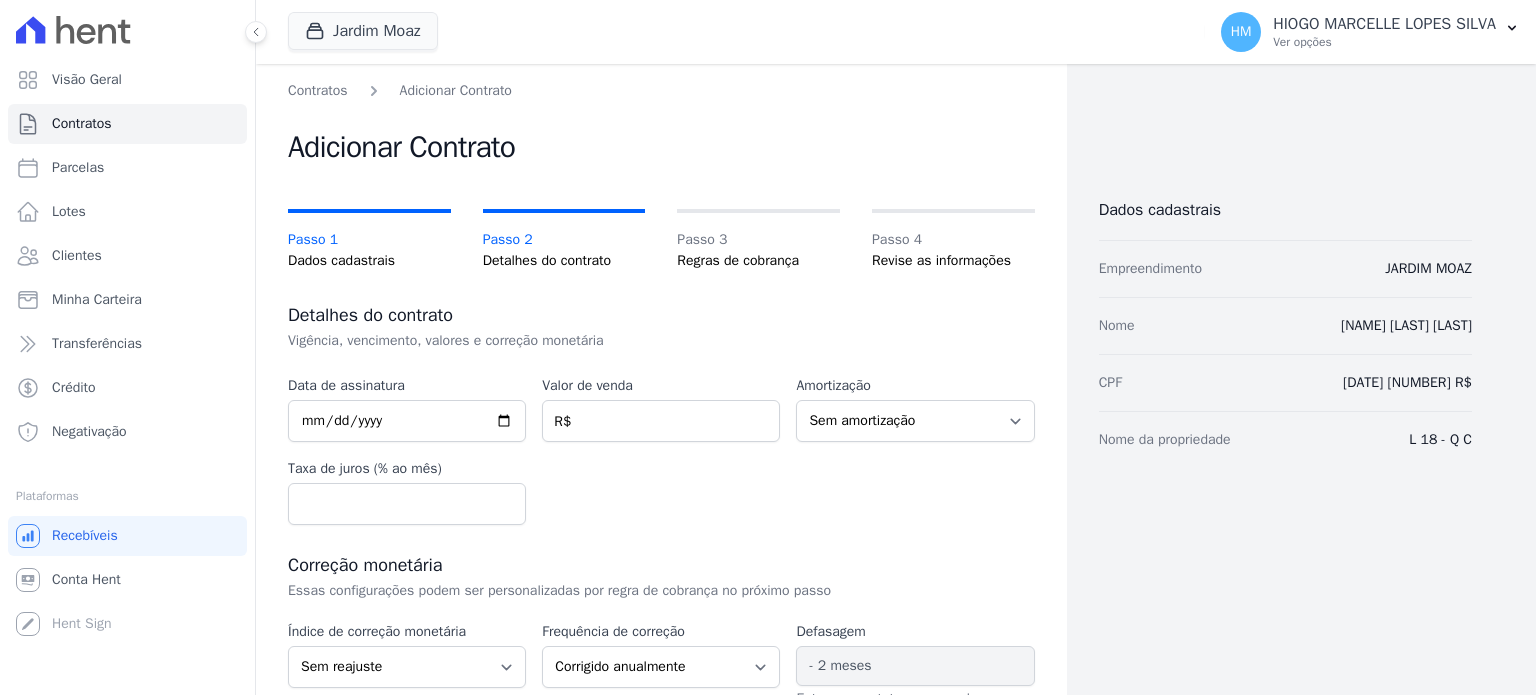 scroll, scrollTop: 0, scrollLeft: 0, axis: both 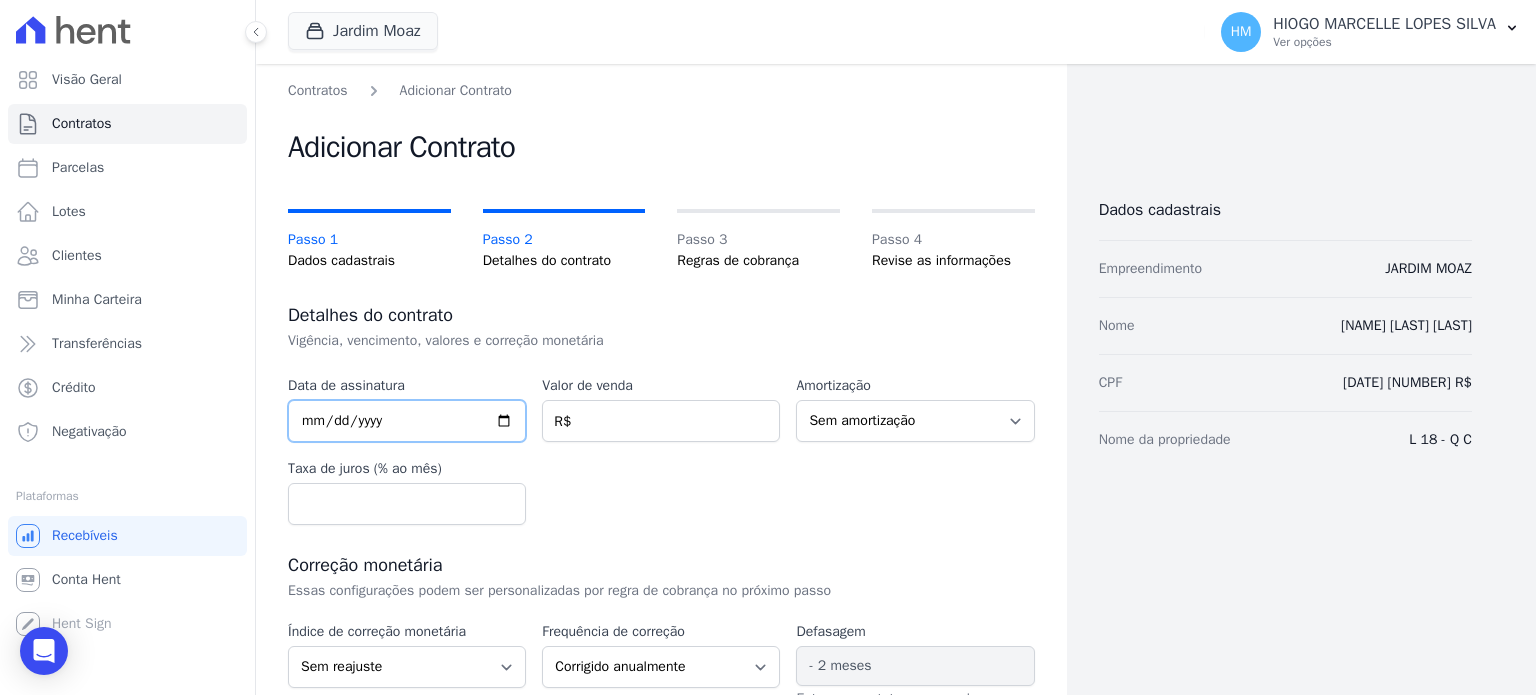 click at bounding box center (407, 421) 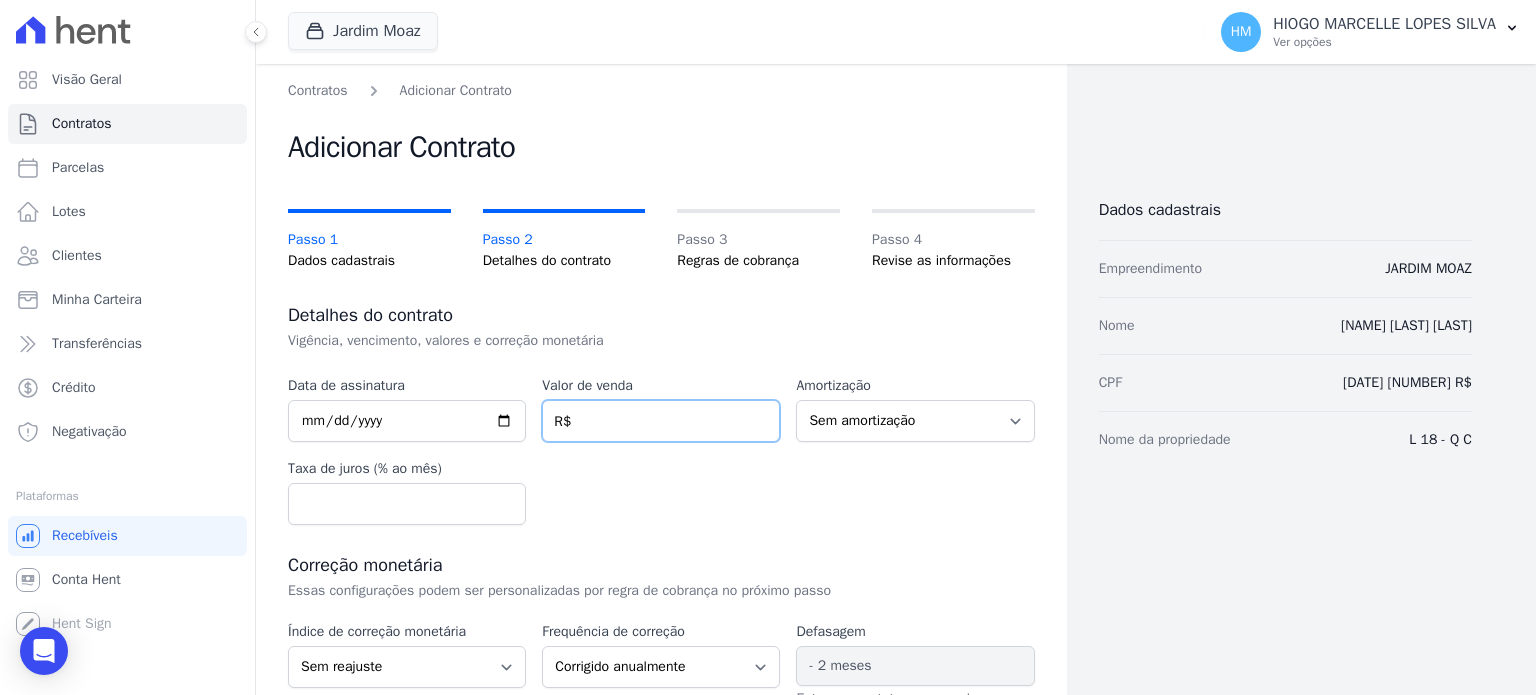 click at bounding box center (661, 421) 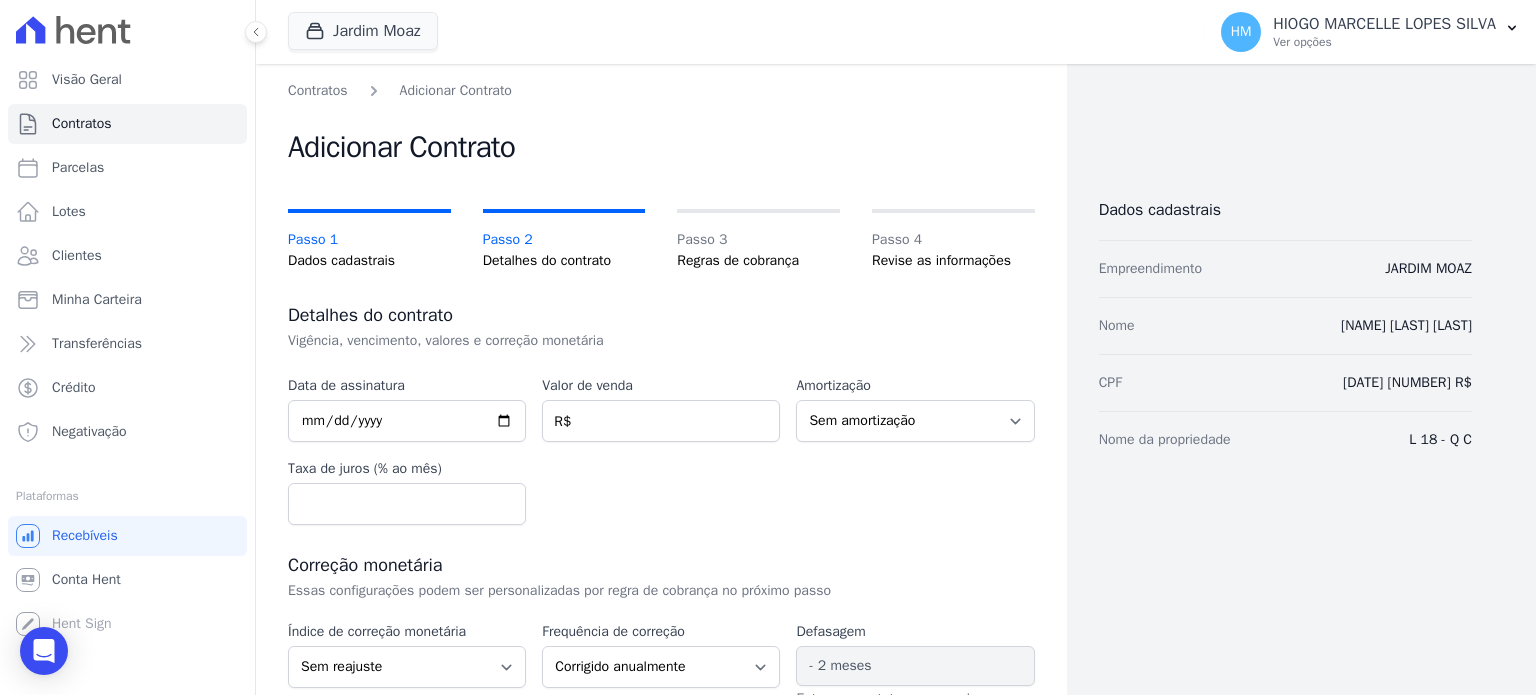 drag, startPoint x: 842, startPoint y: 499, endPoint x: 841, endPoint y: 415, distance: 84.00595 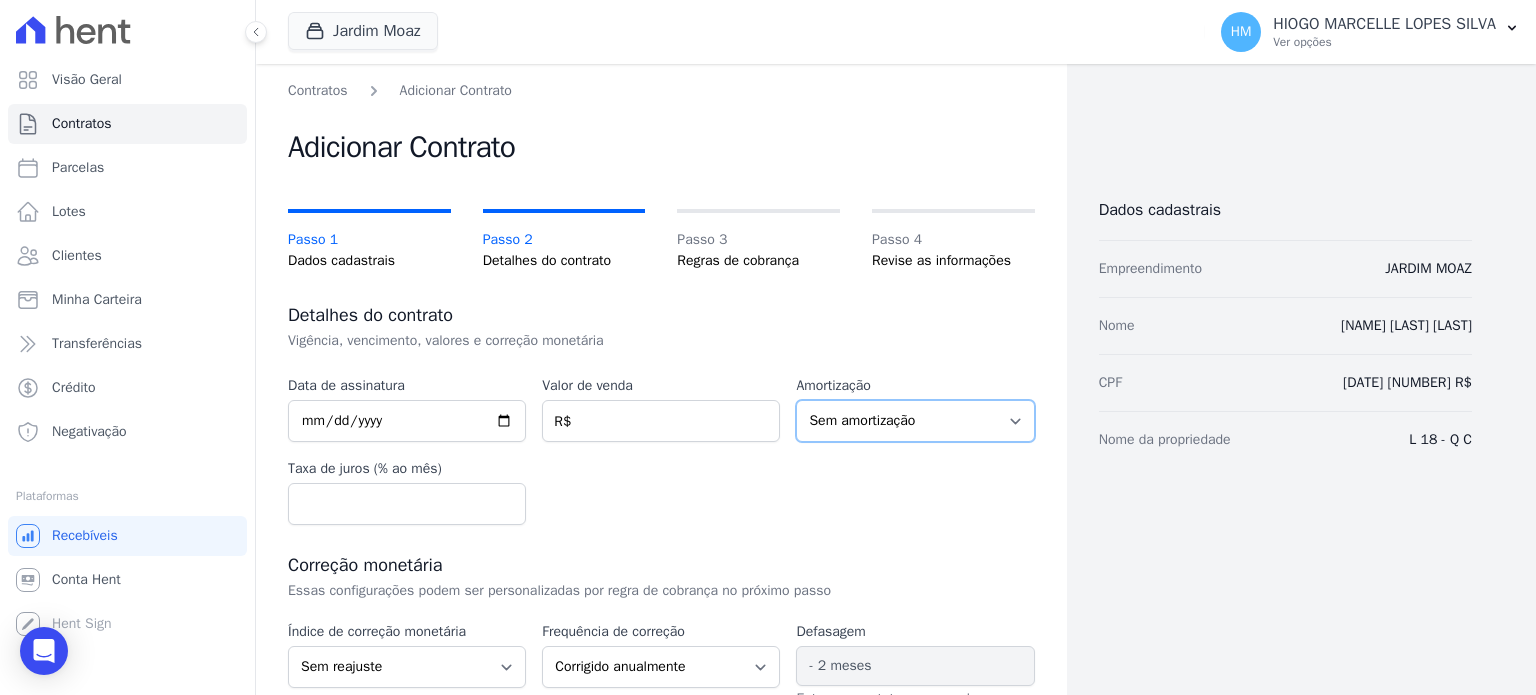 click on "Sem amortização
Price
Sac" at bounding box center [915, 421] 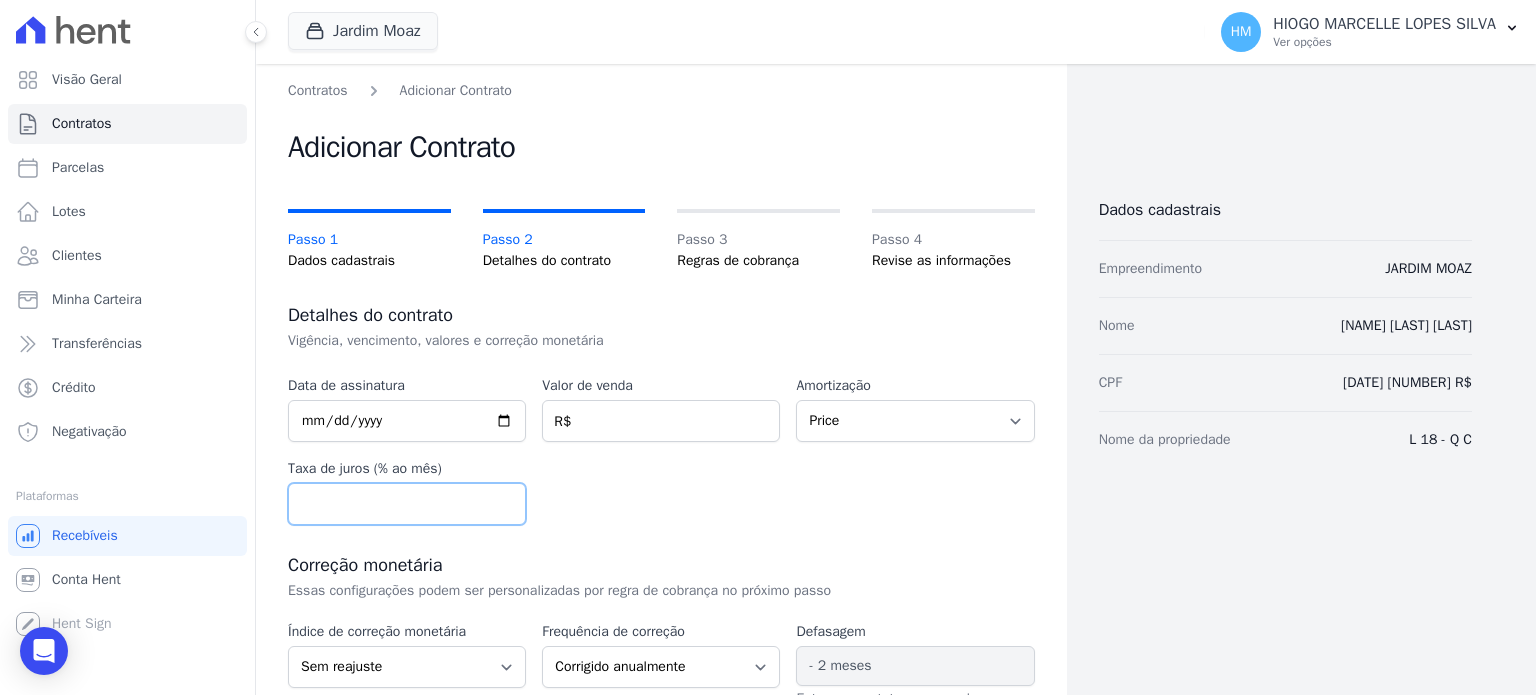 click at bounding box center [407, 504] 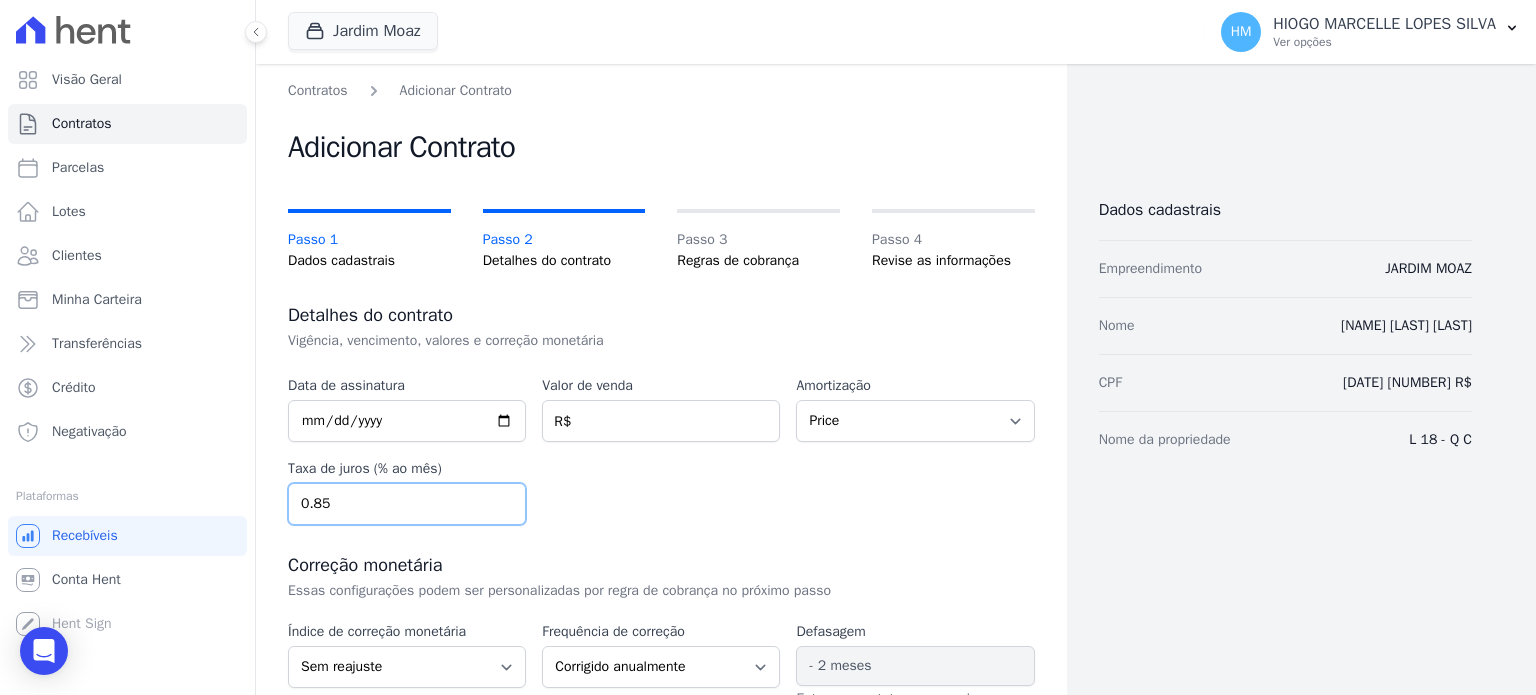 type on "0.85" 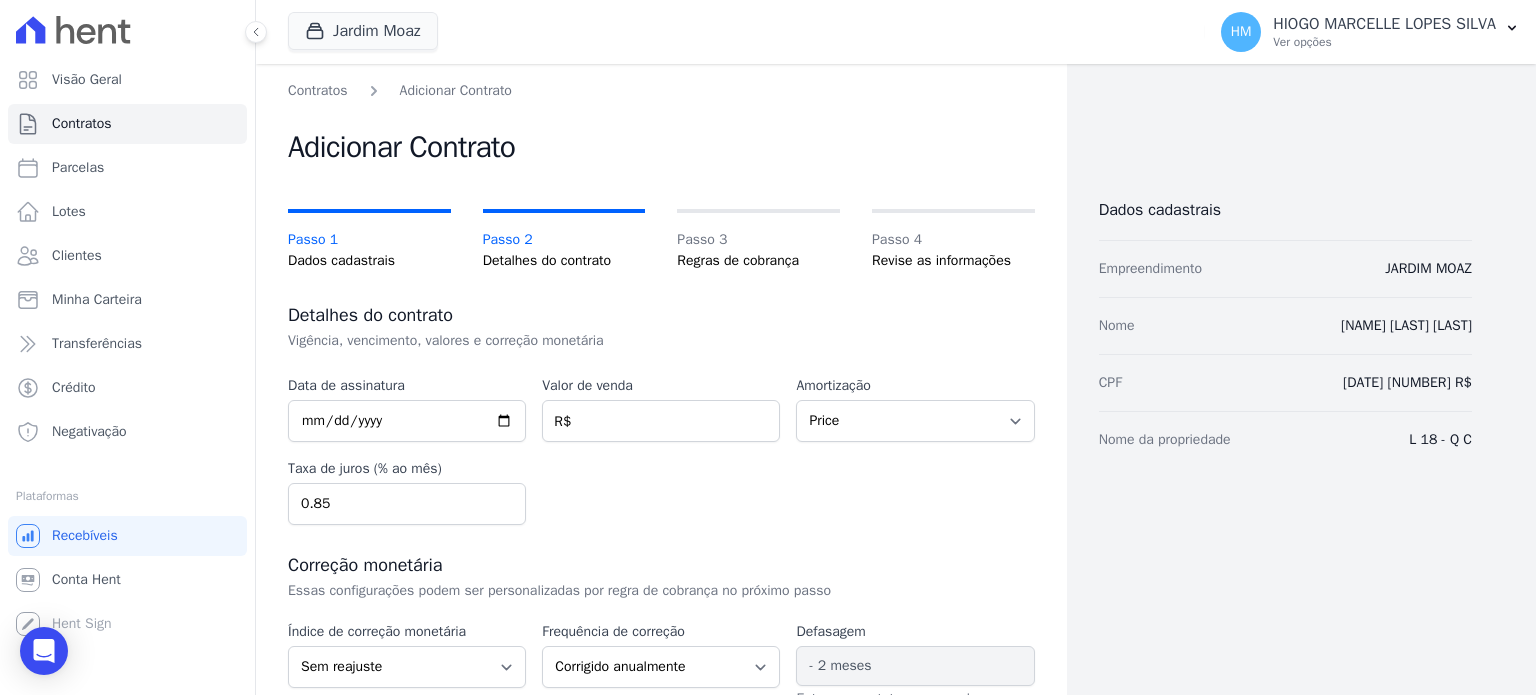 click on "Data de assinatura
[DATE]
Valor de venda
[NUMBER]
R$
Amortização
Sem amortização
Price
Sac
Taxa de juros (% ao mês)
[NUMBER]" at bounding box center (661, 450) 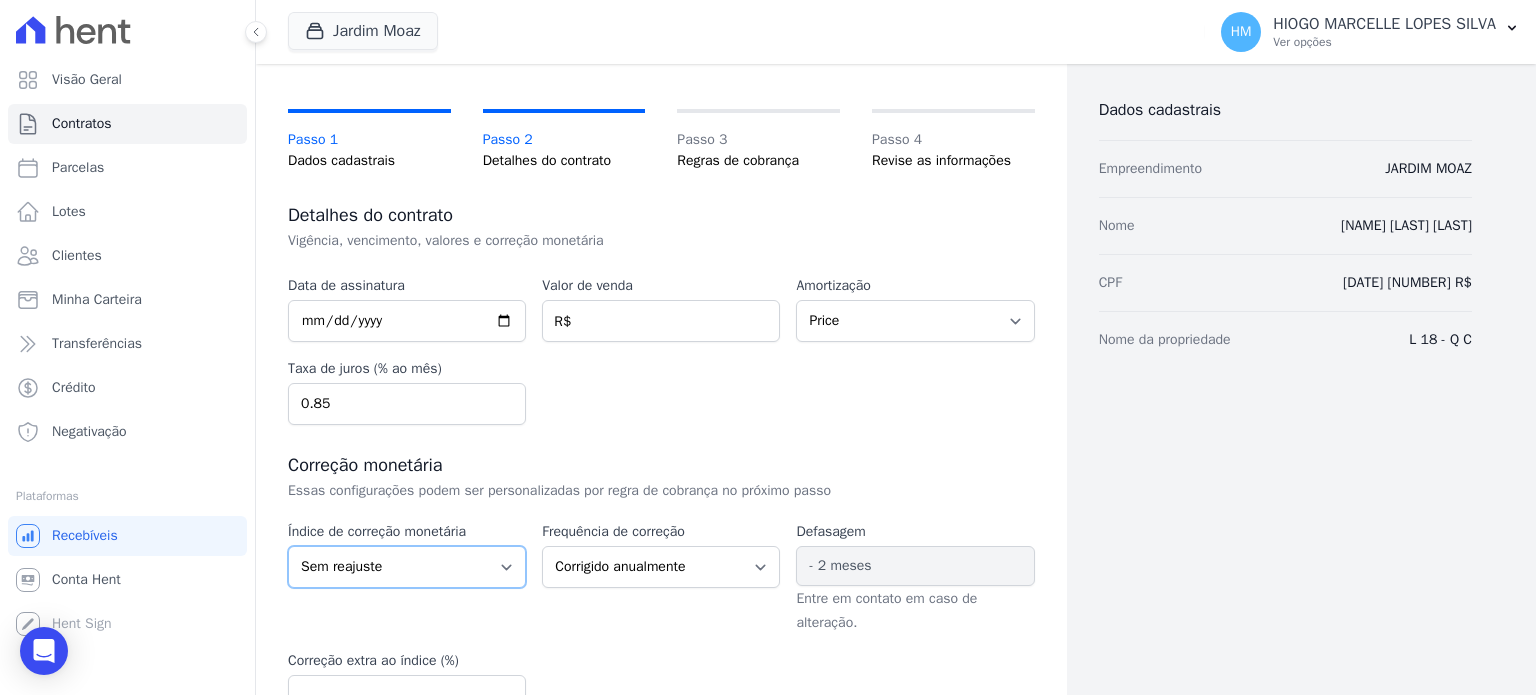 click on "Sem reajuste
Média dos últimos 12 meses acumulado de INCCM
Média dos últimos 12 meses acumulado de IPCA
DI
Reajuste fixo
ICCRJ
IGPDI
IGPM
INCCDI
INCCM
INPC
IPCA
TR" at bounding box center [407, 567] 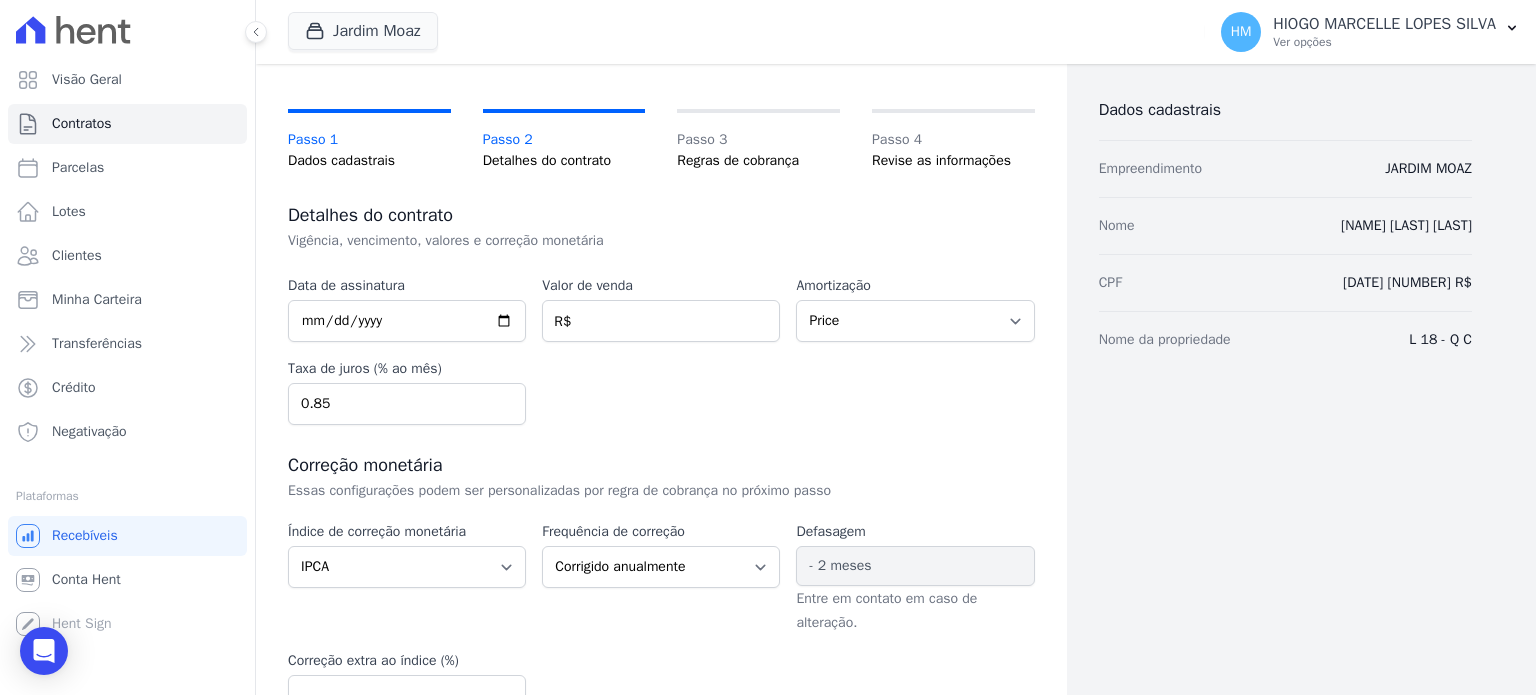 click on "Data de assinatura
[DATE]
Valor de venda
[NUMBER]
R$
Amortização
Sem amortização
Price
Sac
Taxa de juros (% ao mês)
[NUMBER]
Correção monetária
DI" at bounding box center [661, 656] 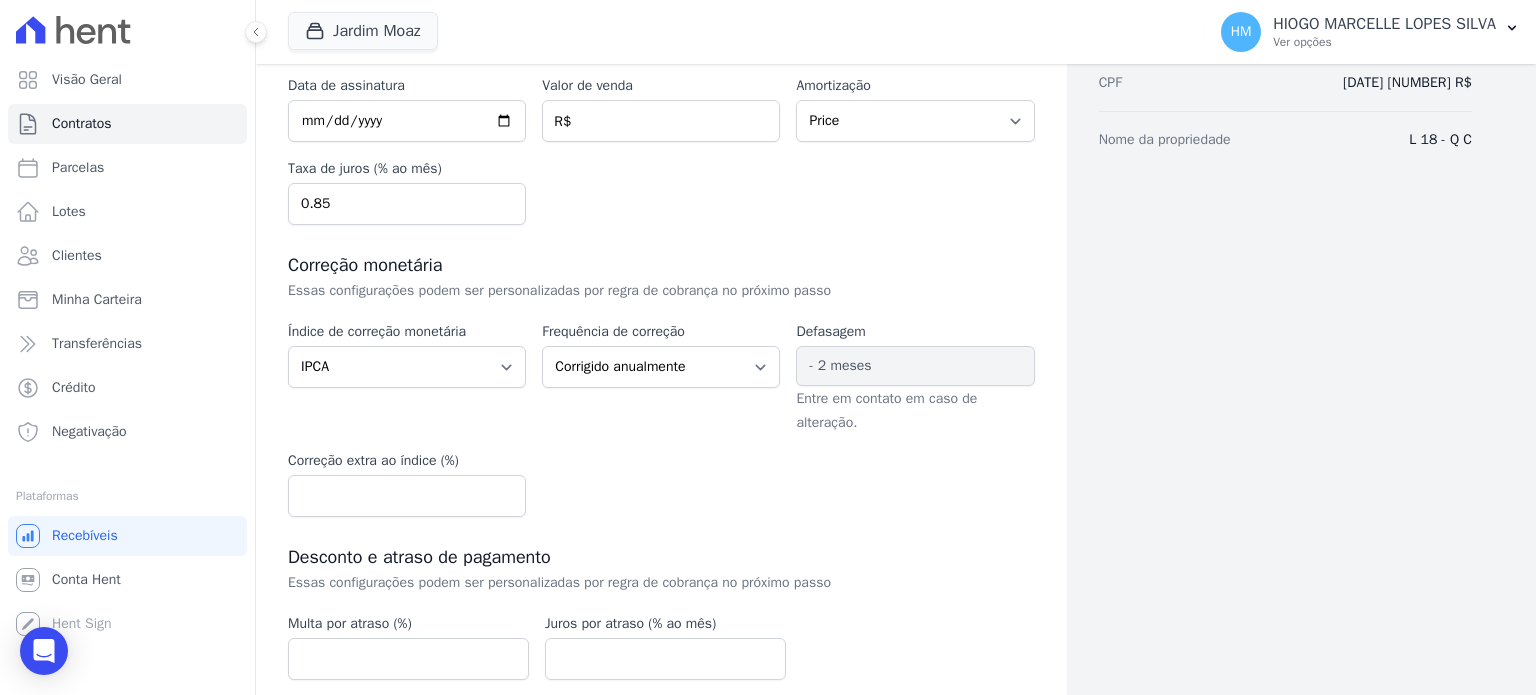 scroll, scrollTop: 459, scrollLeft: 0, axis: vertical 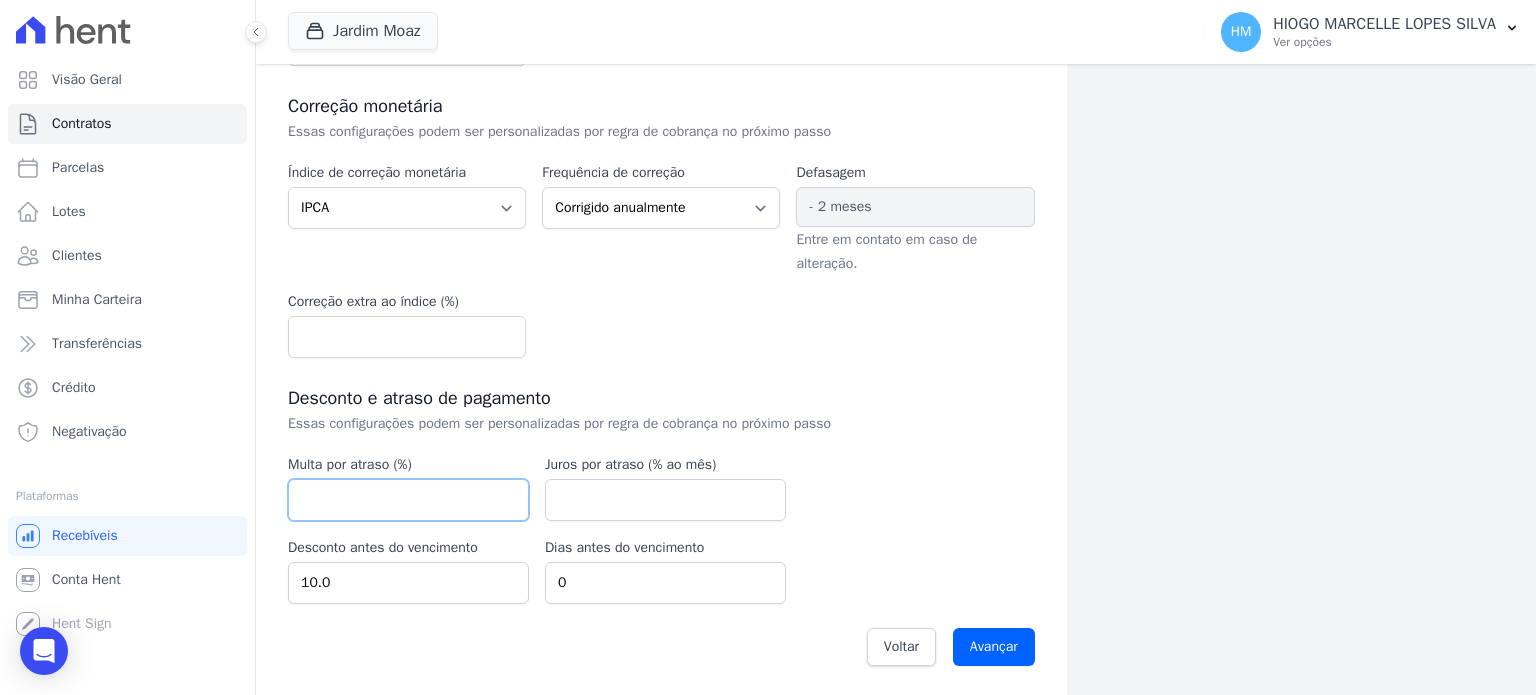 click at bounding box center [408, 500] 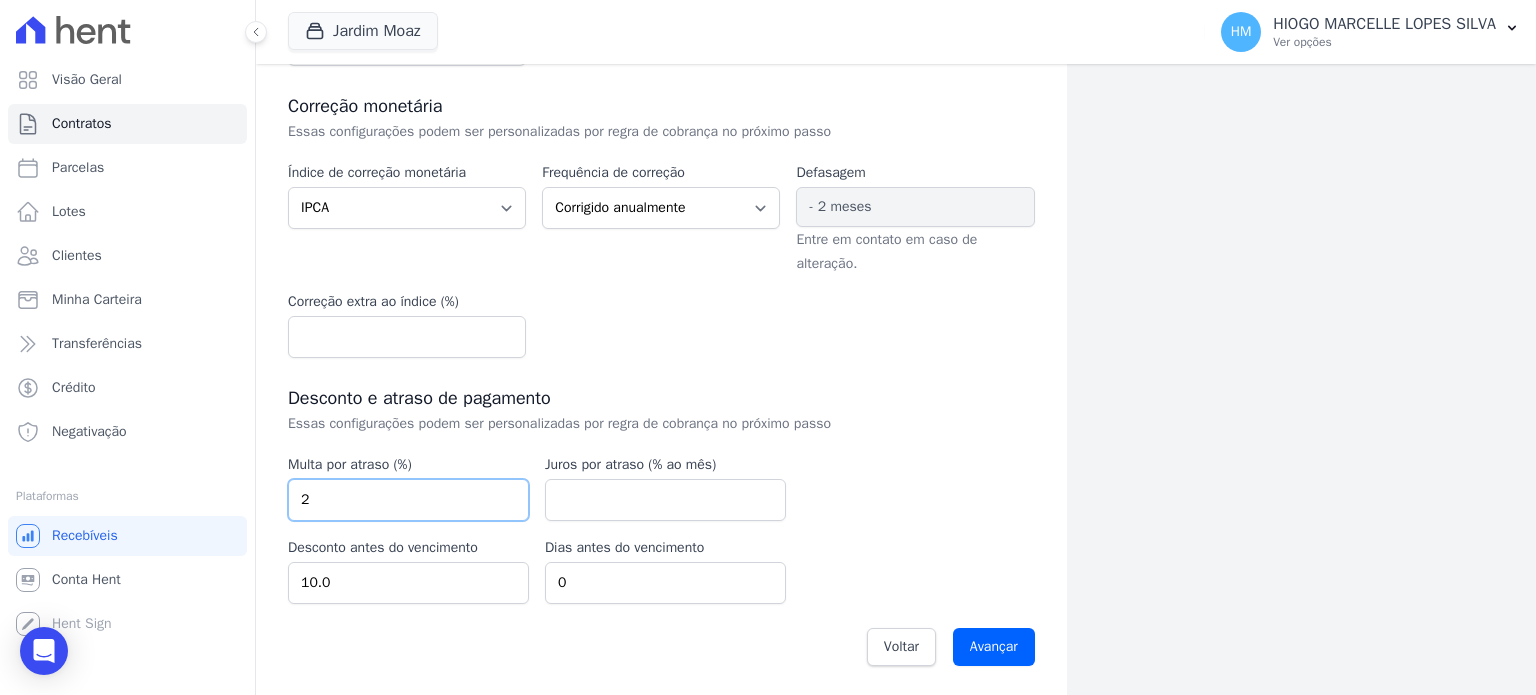 type on "2" 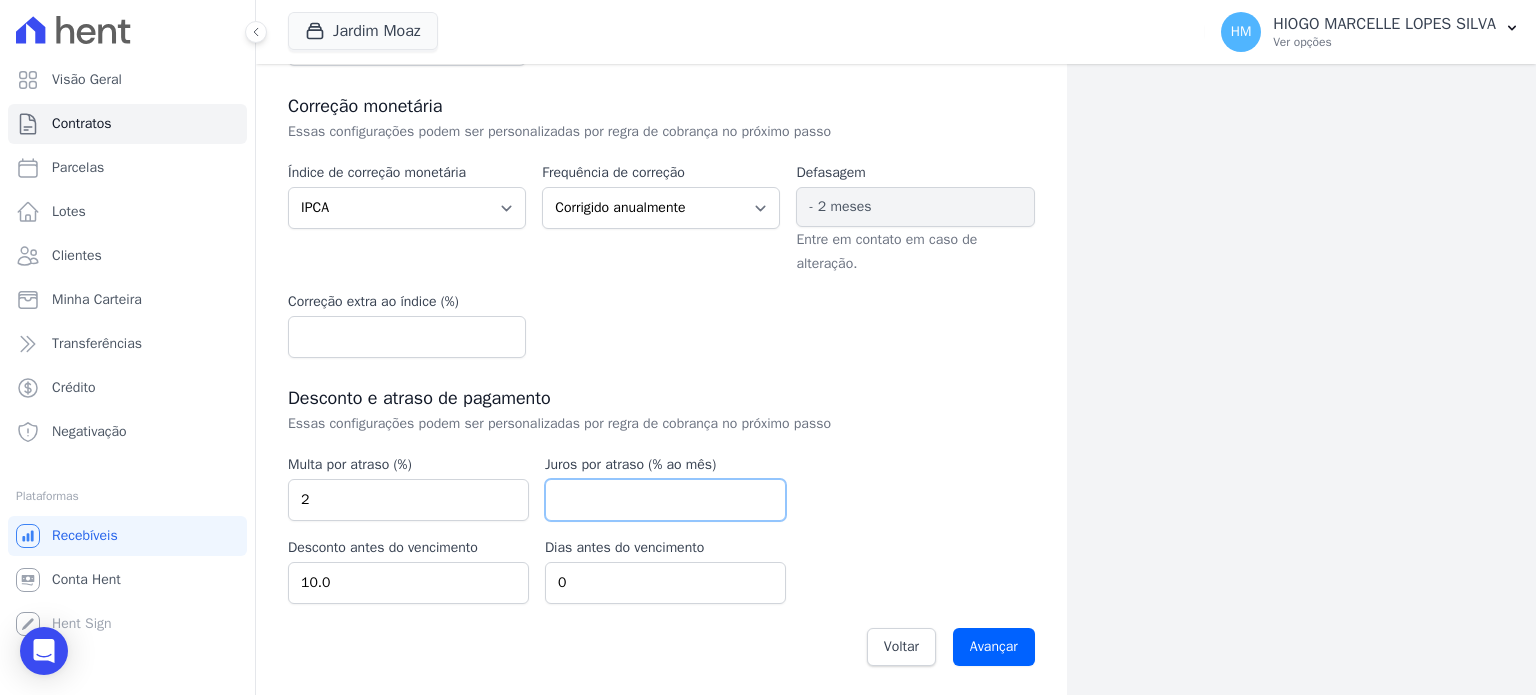 click at bounding box center (665, 500) 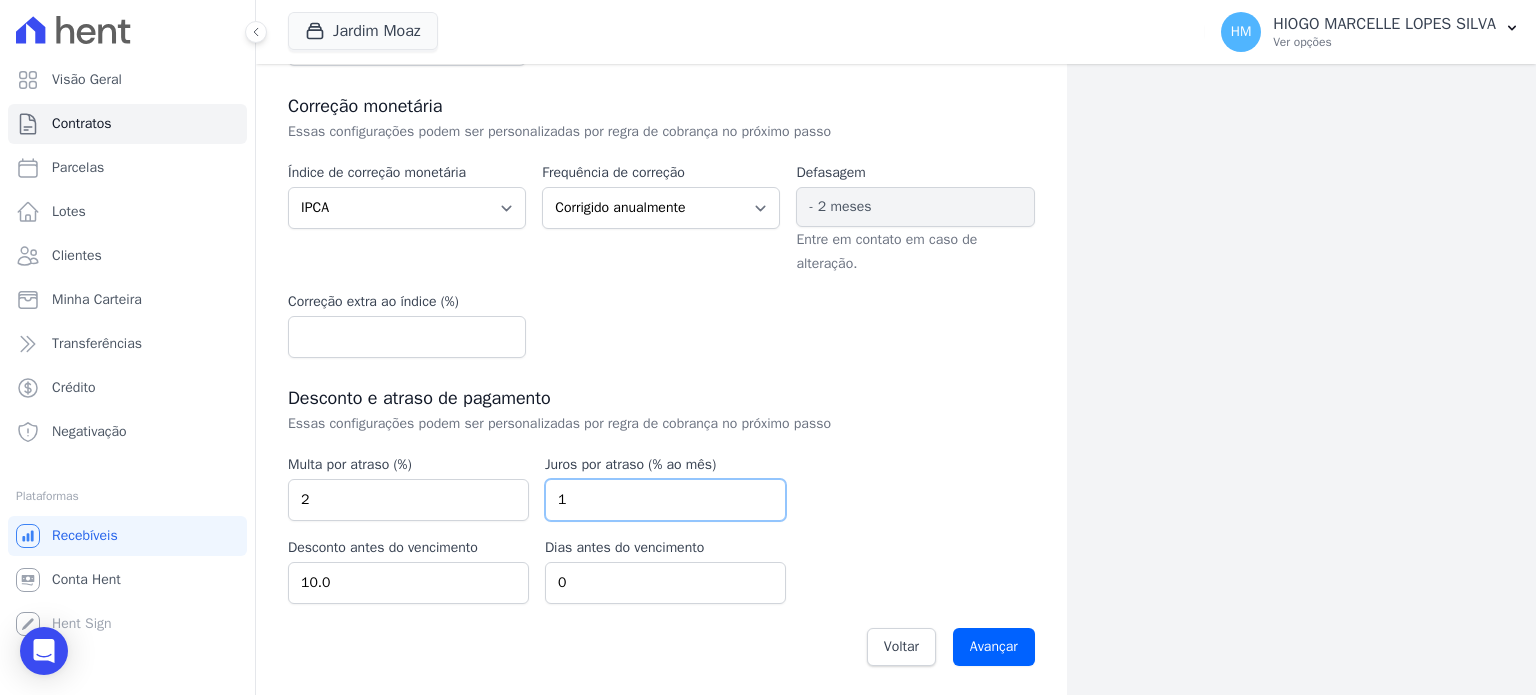 type on "1" 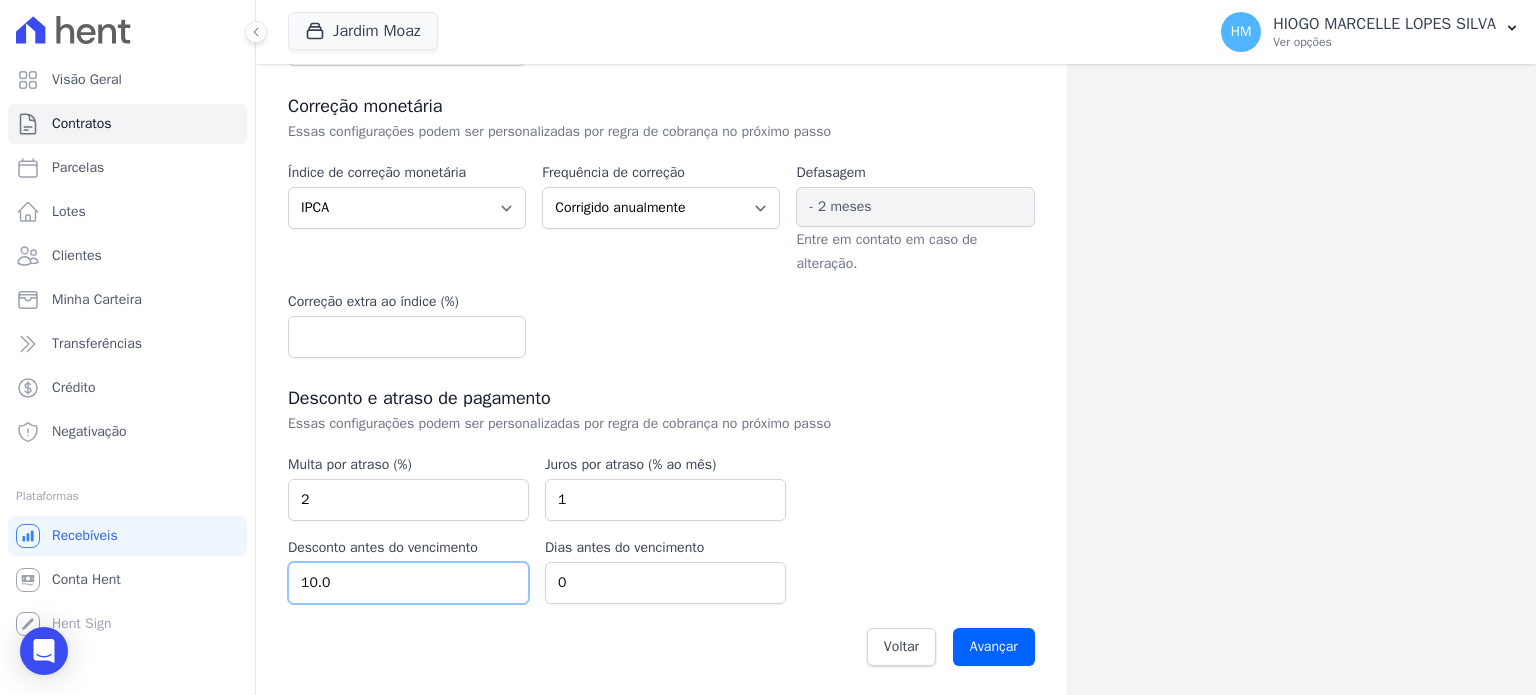 click on "10.0" at bounding box center (408, 583) 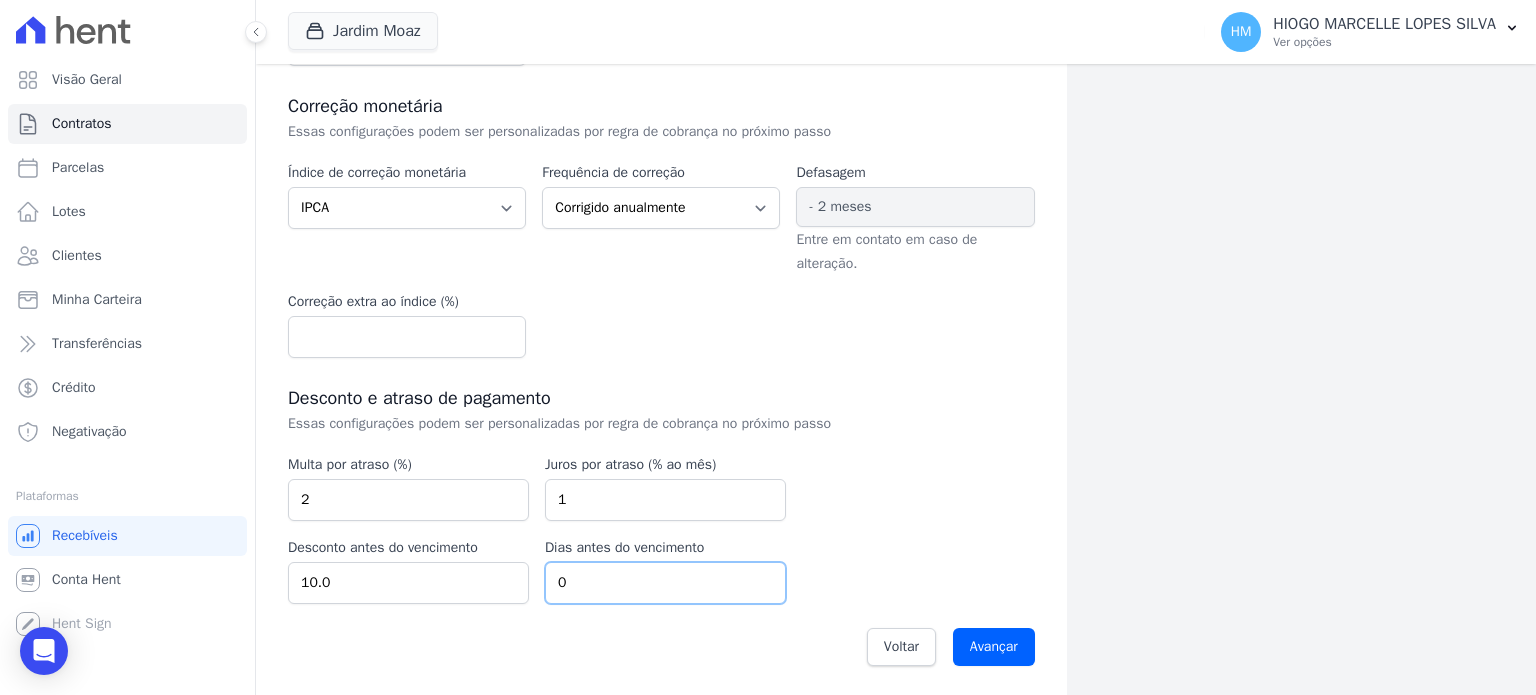 drag, startPoint x: 623, startPoint y: 574, endPoint x: 532, endPoint y: 581, distance: 91.26884 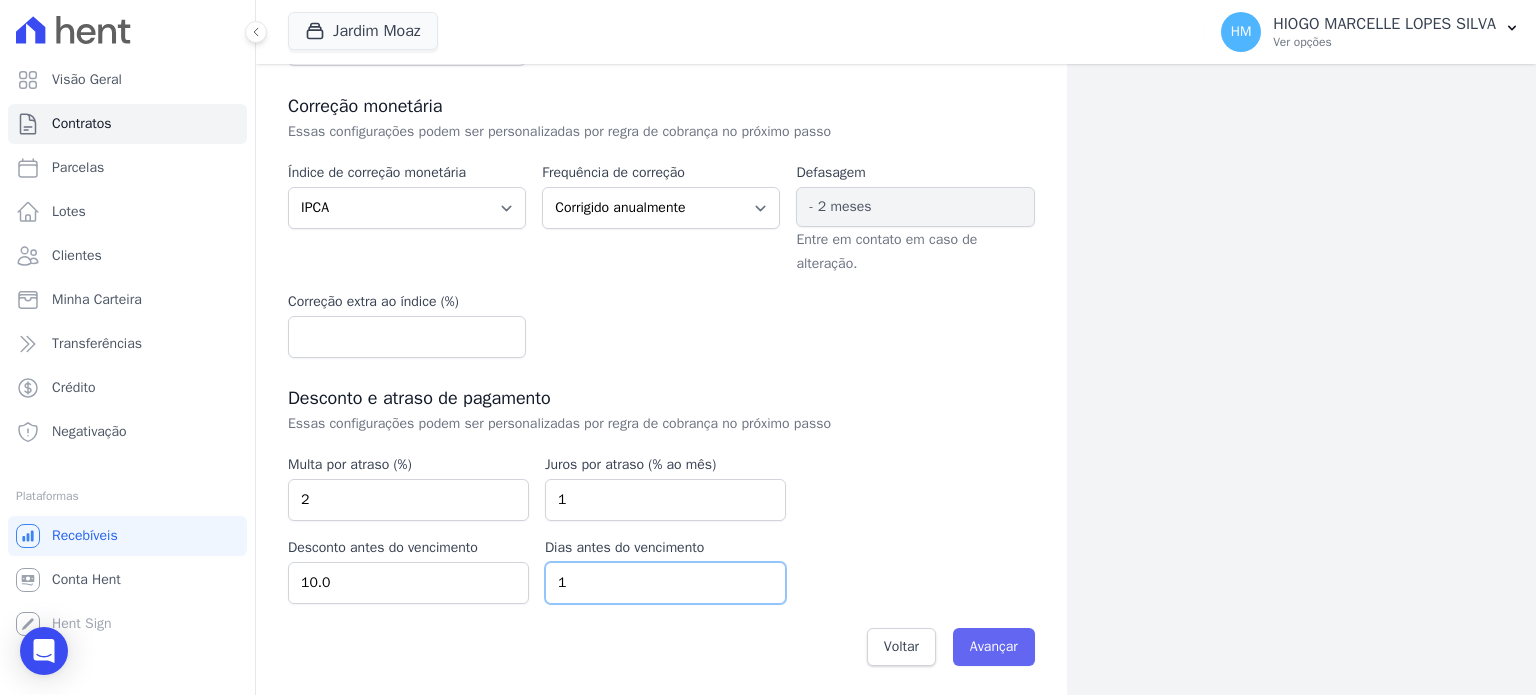 type on "1" 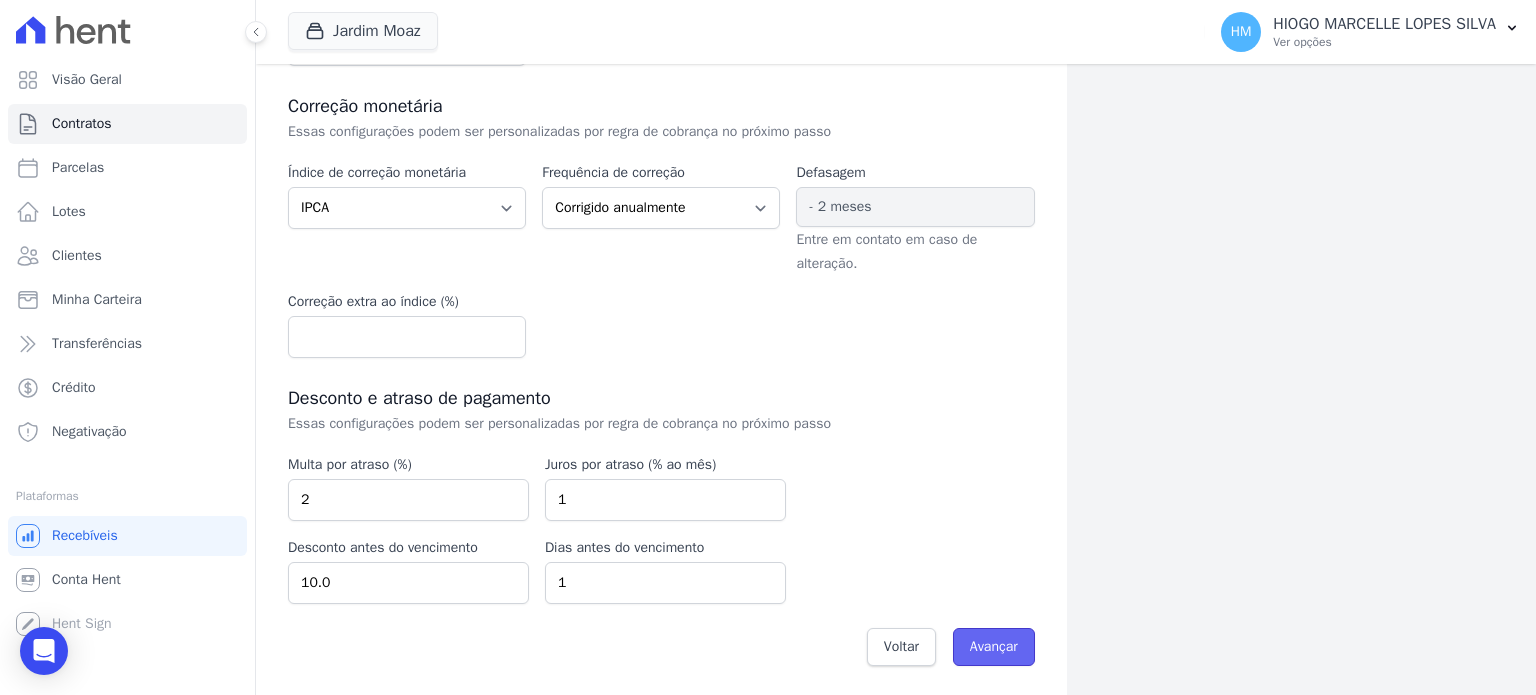 click on "Avançar" at bounding box center [994, 647] 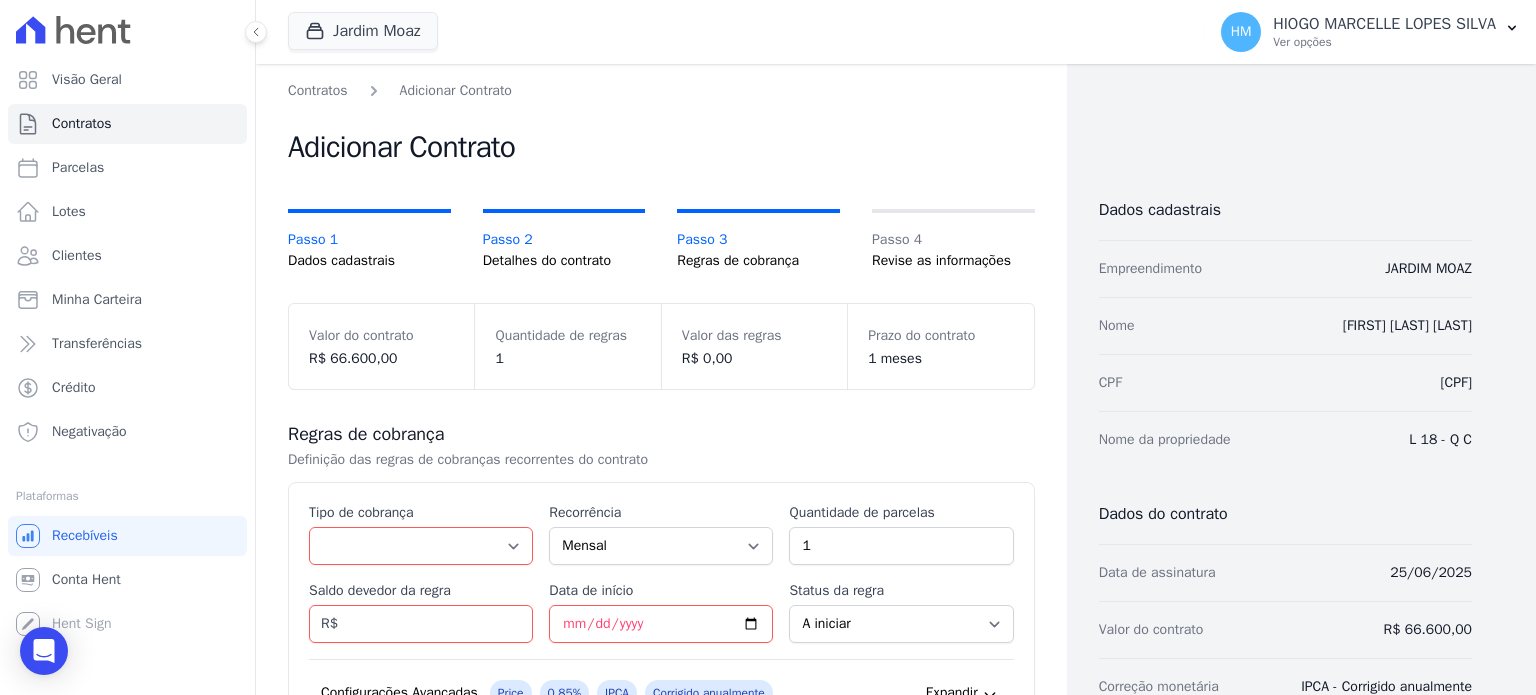 scroll, scrollTop: 0, scrollLeft: 0, axis: both 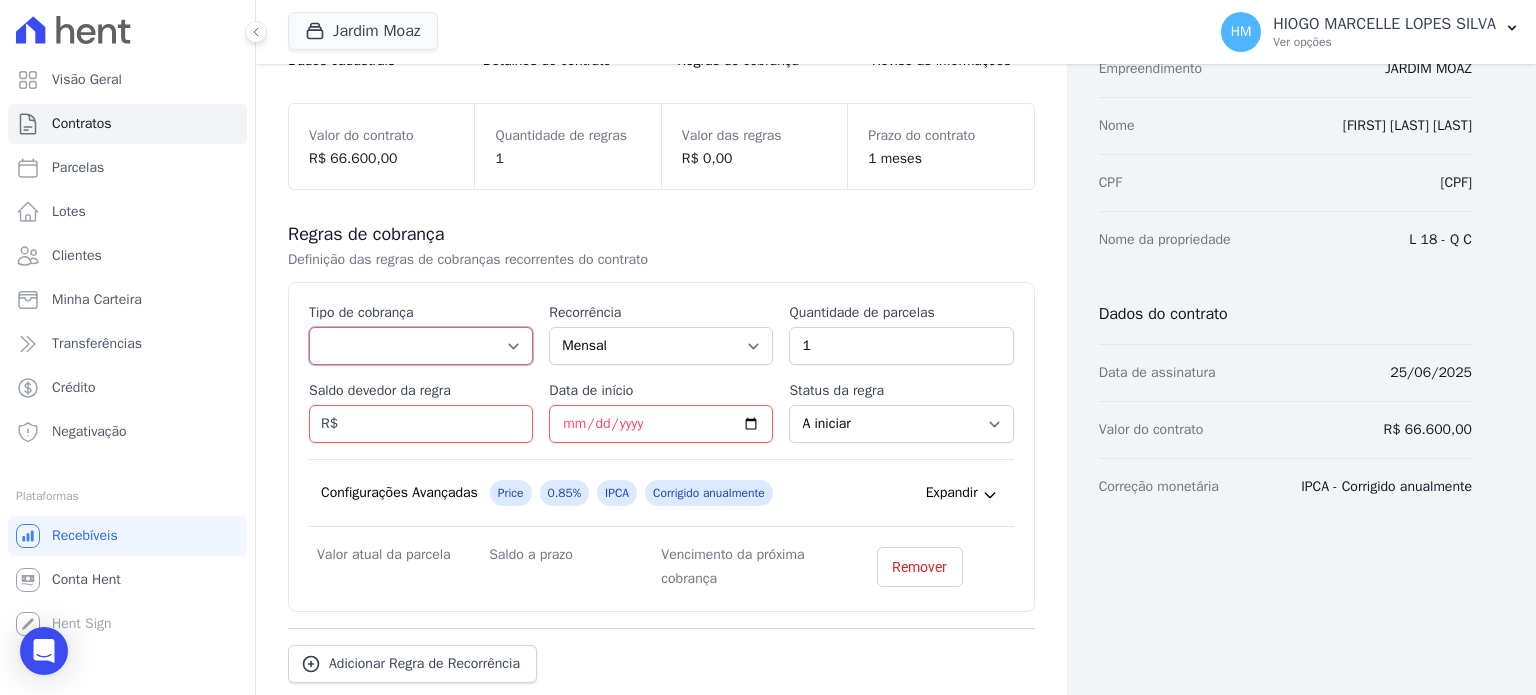 click on "Parcela Normal
Entrada
Sinal
Intercalada
Chaves
Pré-chaves
Pós-chaves
Impostos
Quitação
Outro
Financiamento Bancário" at bounding box center [421, 346] 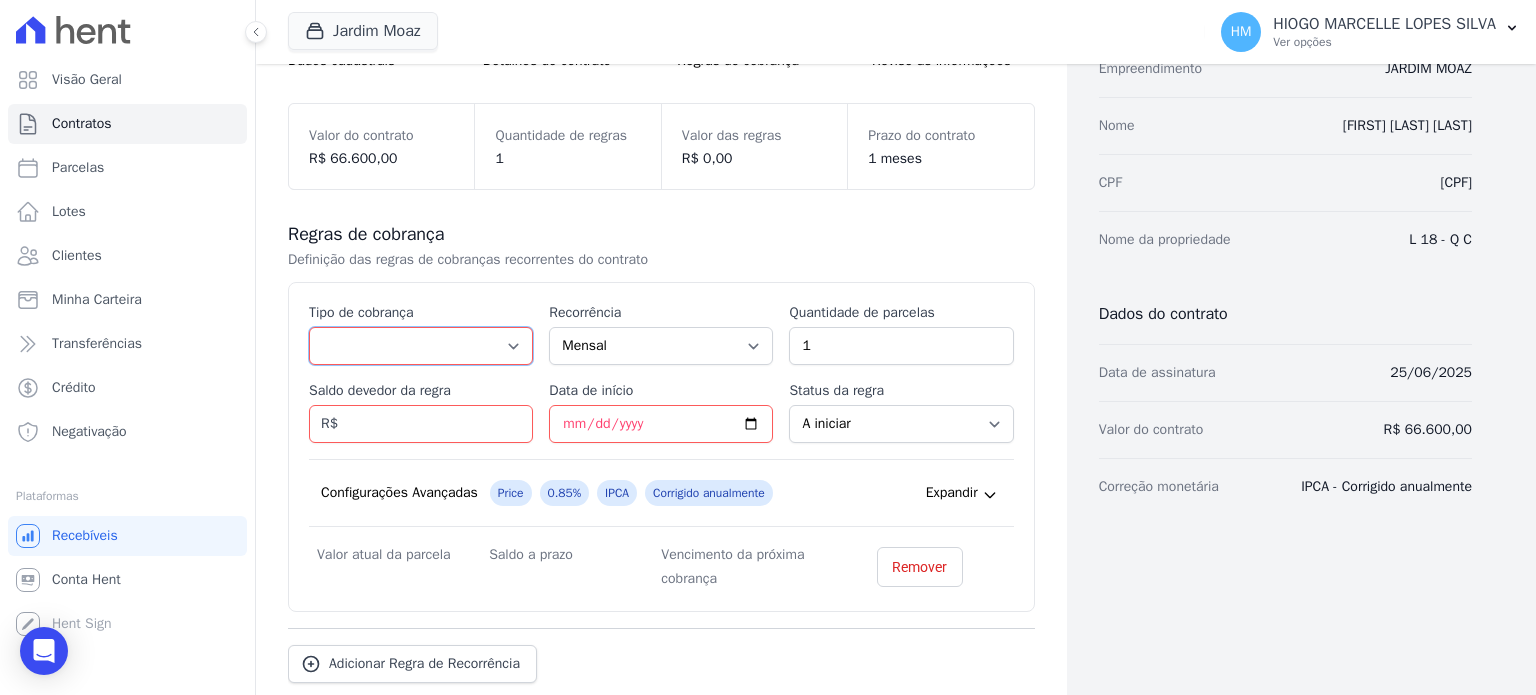 select on "down_payment" 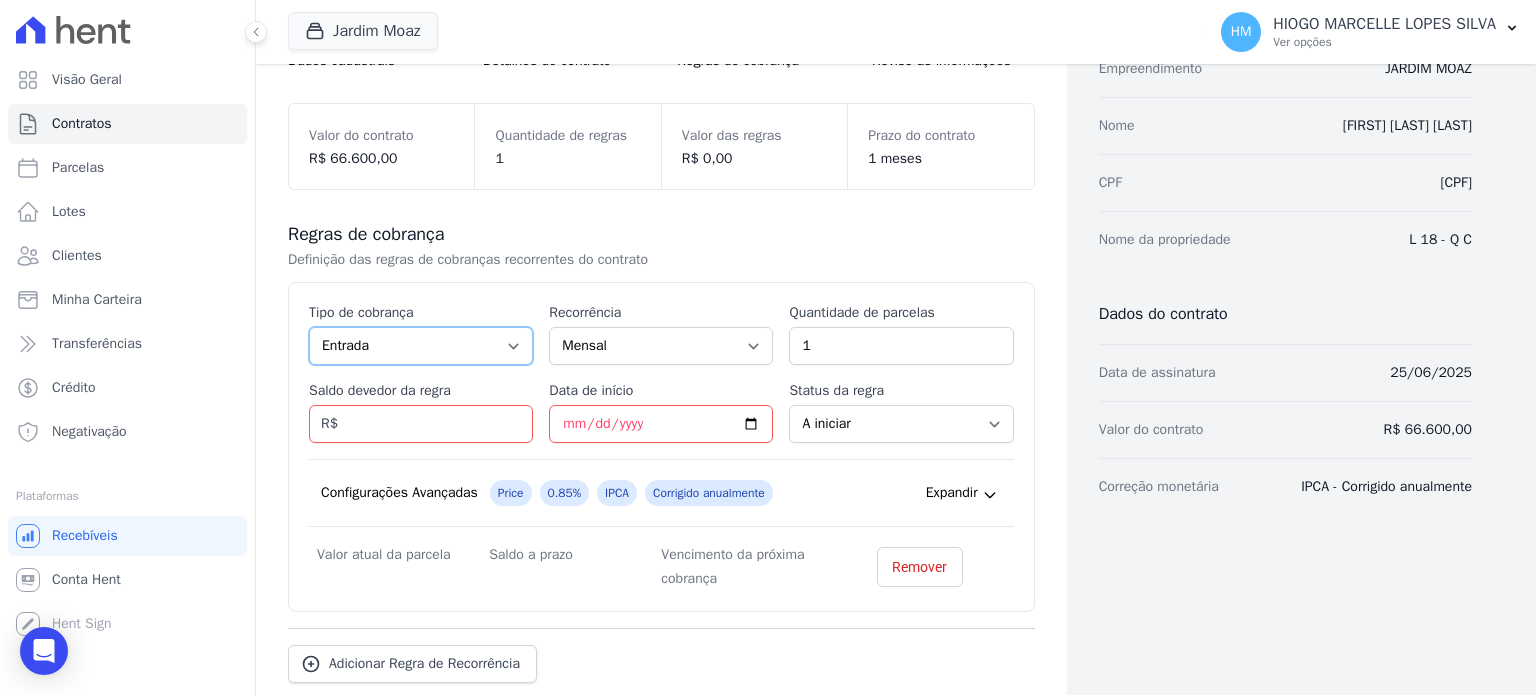 click on "Parcela Normal
Entrada
Sinal
Intercalada
Chaves
Pré-chaves
Pós-chaves
Impostos
Quitação
Outro
Financiamento Bancário" at bounding box center [421, 346] 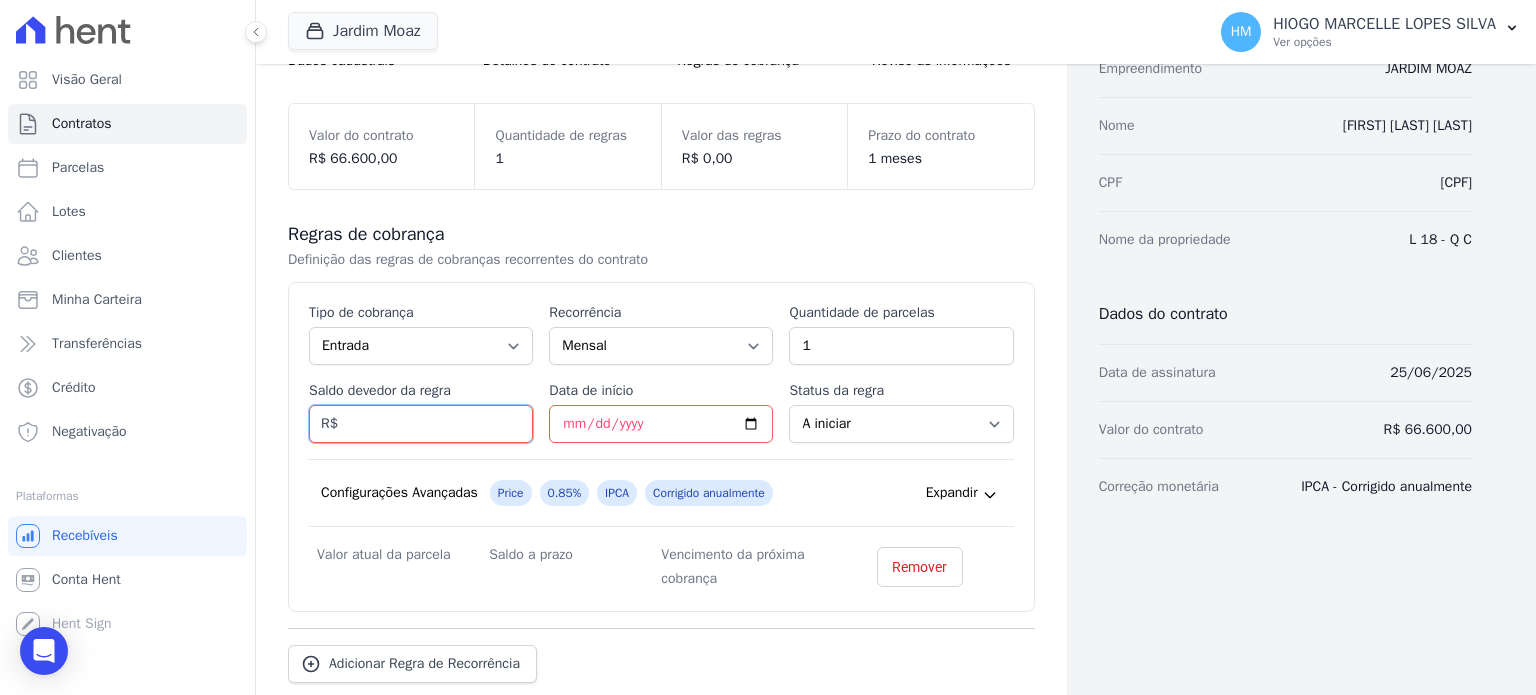 click on "Saldo devedor da regra" at bounding box center (421, 424) 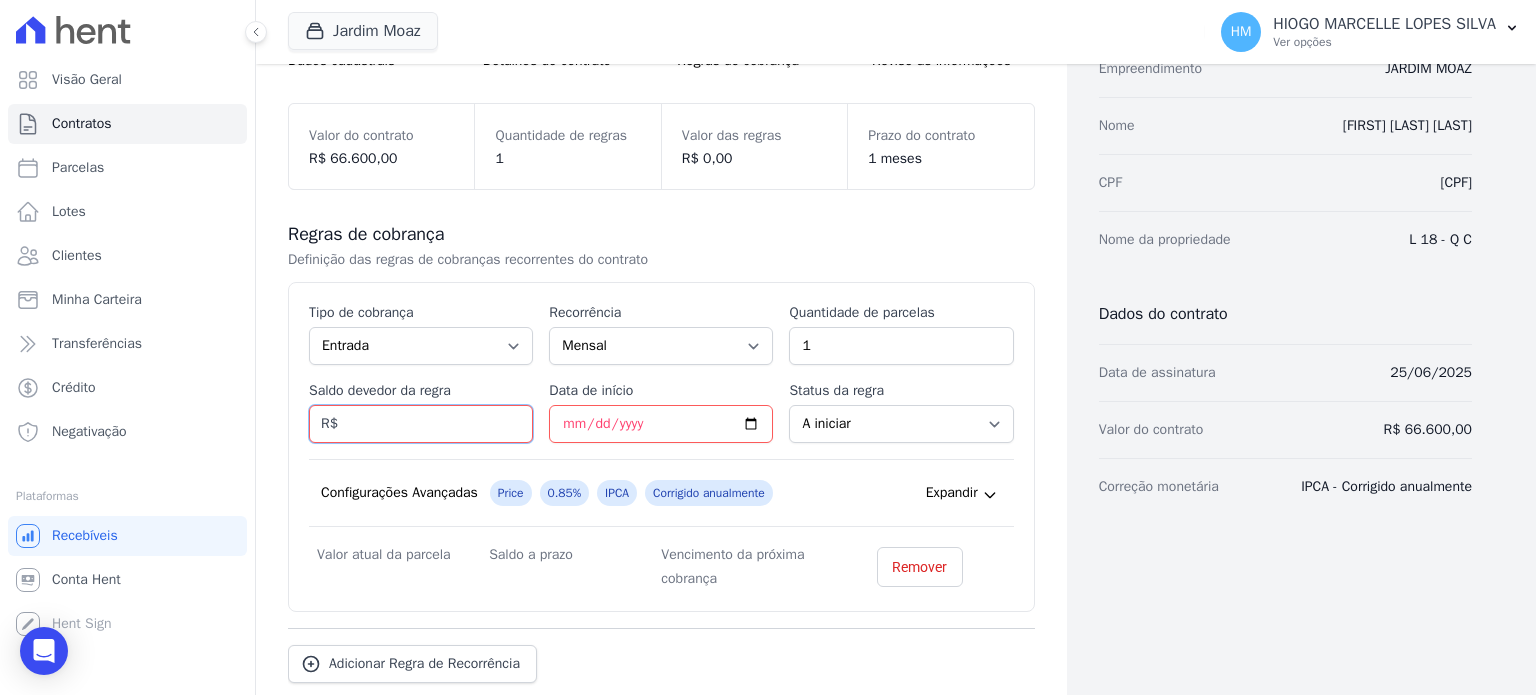 paste on "[PRICE]" 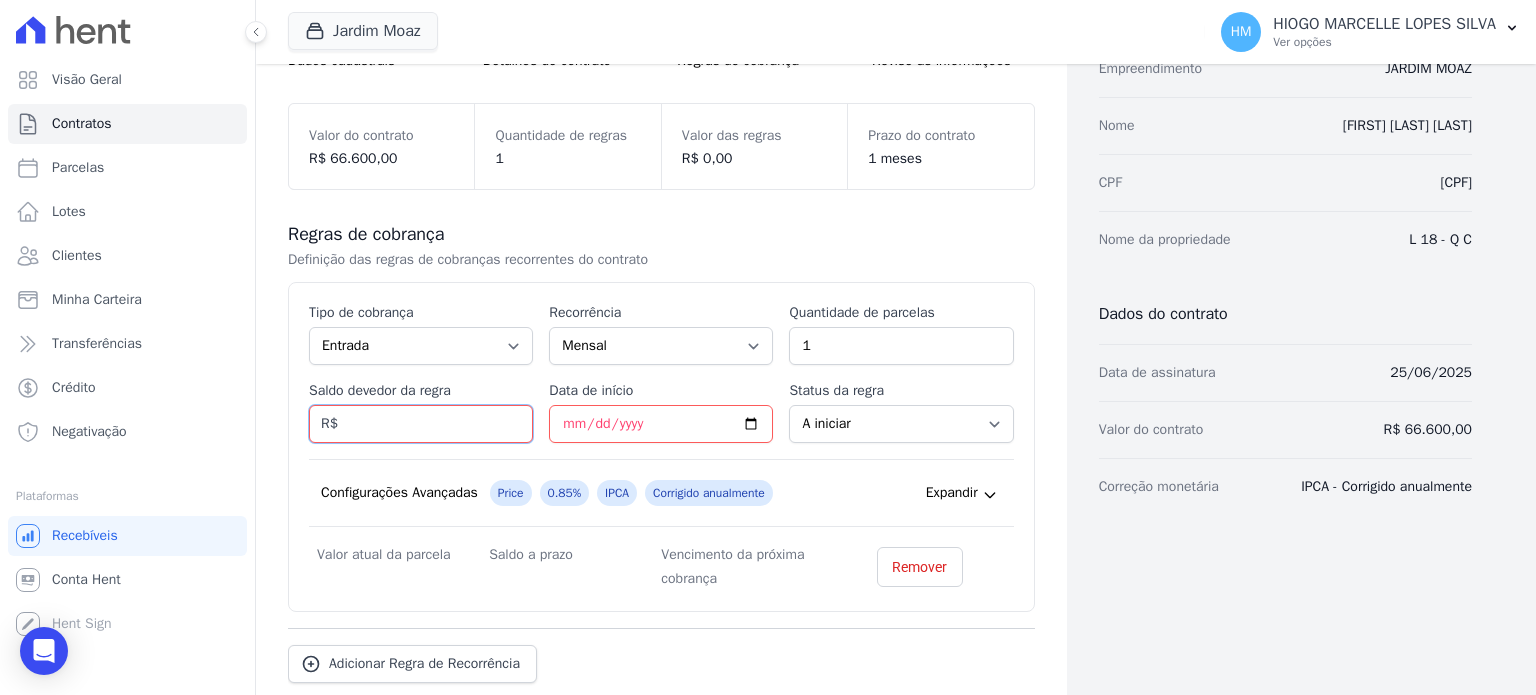 drag, startPoint x: 340, startPoint y: 426, endPoint x: 492, endPoint y: 431, distance: 152.08221 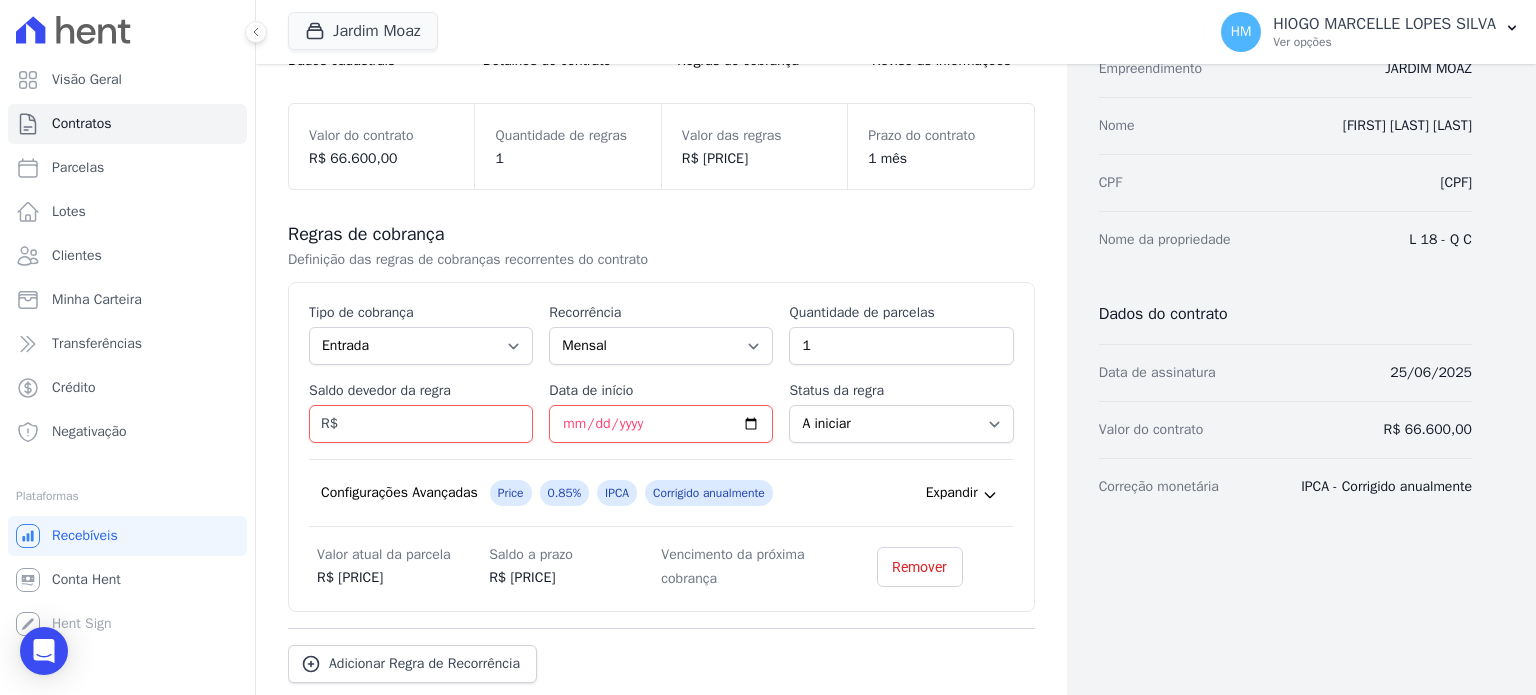 click on "Regras de cobrança
Definição das regras de cobranças recorrentes do contrato
Esse tipo de parcela não entra no saldo devedor do contrato.
Tipo de cobrança
Parcela Normal
Entrada
Sinal
Intercalada
Chaves
Pré-chaves
Pós-chaves
Impostos
Quitação
Outro
Financiamento Bancário
Recorrência
Mensal
Bimestral
Trimestral
Semestral
Anual
Quantidade de parcelas
1
Saldo devedor da regra
5328.0
R$
Data de início" at bounding box center [661, 452] 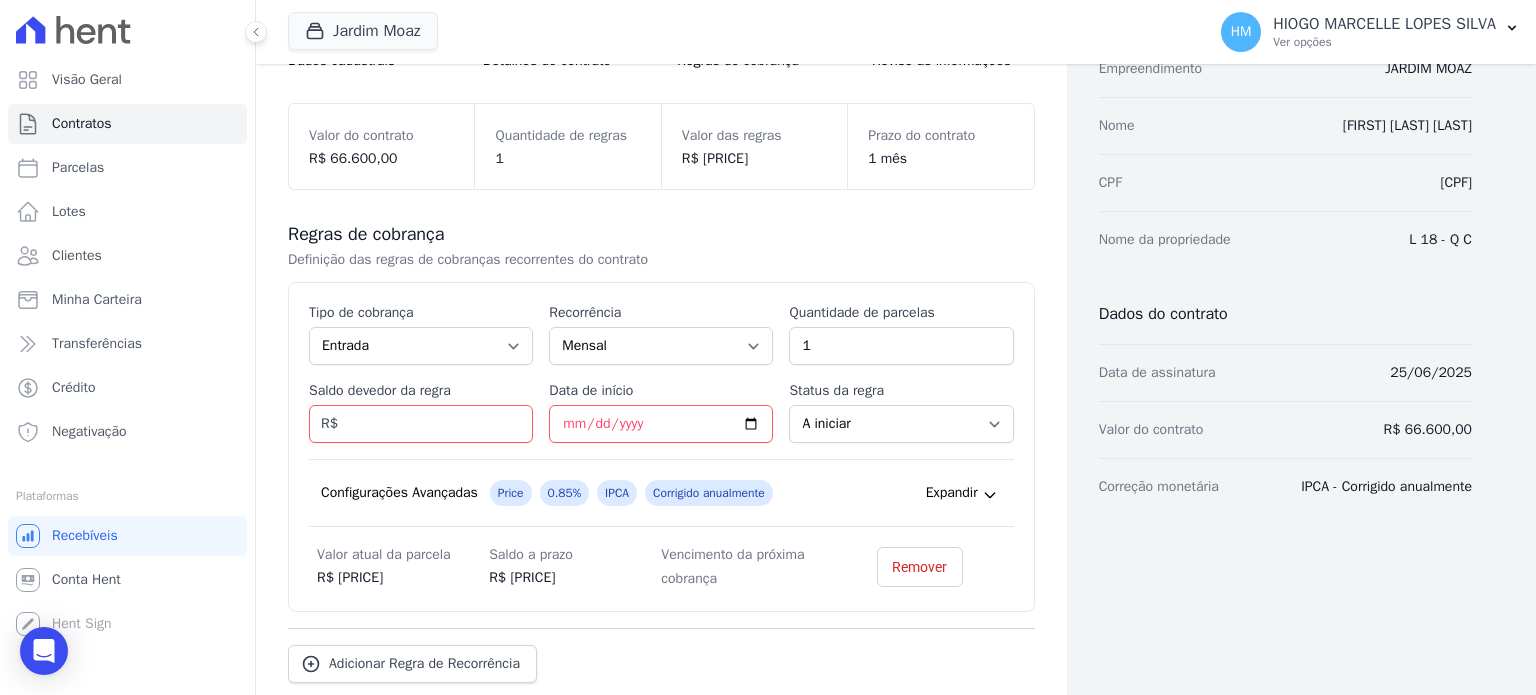 scroll, scrollTop: 0, scrollLeft: 0, axis: both 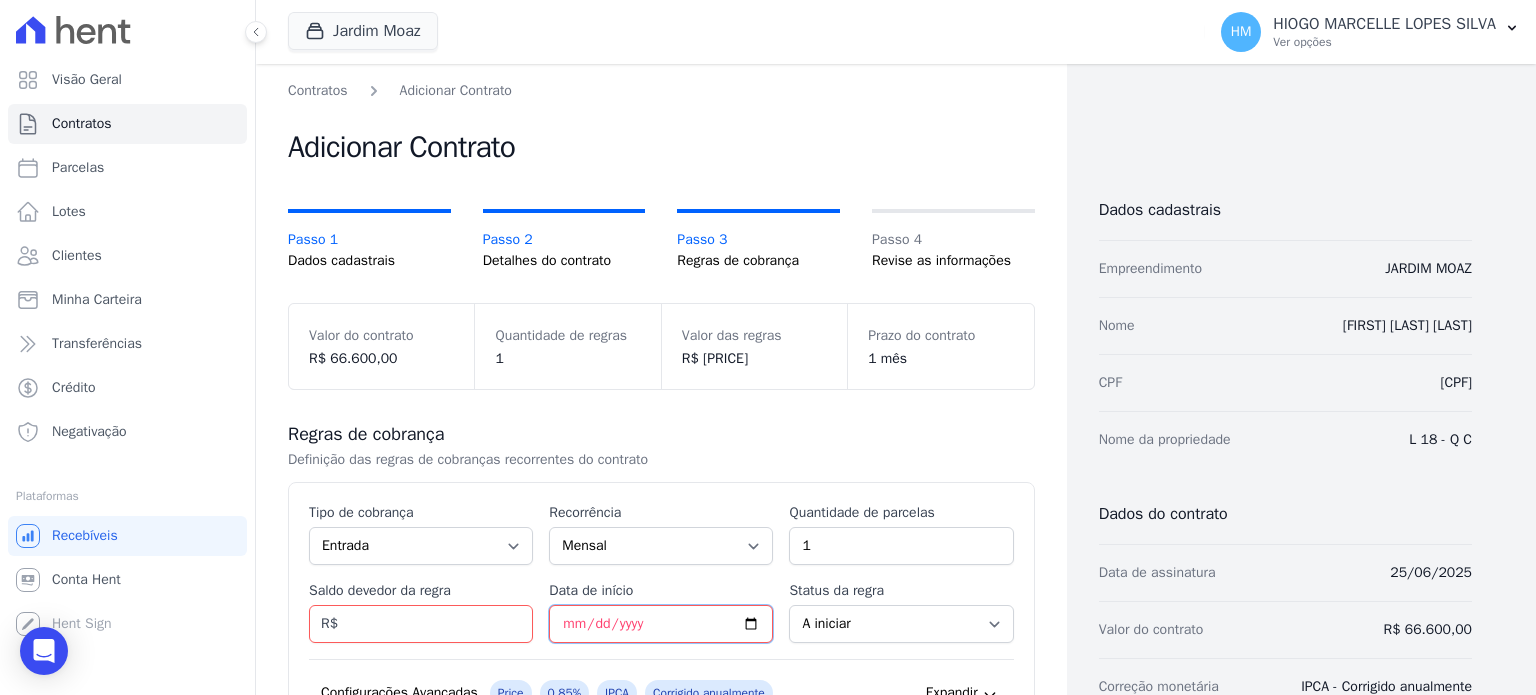 click on "Data de início" at bounding box center [661, 624] 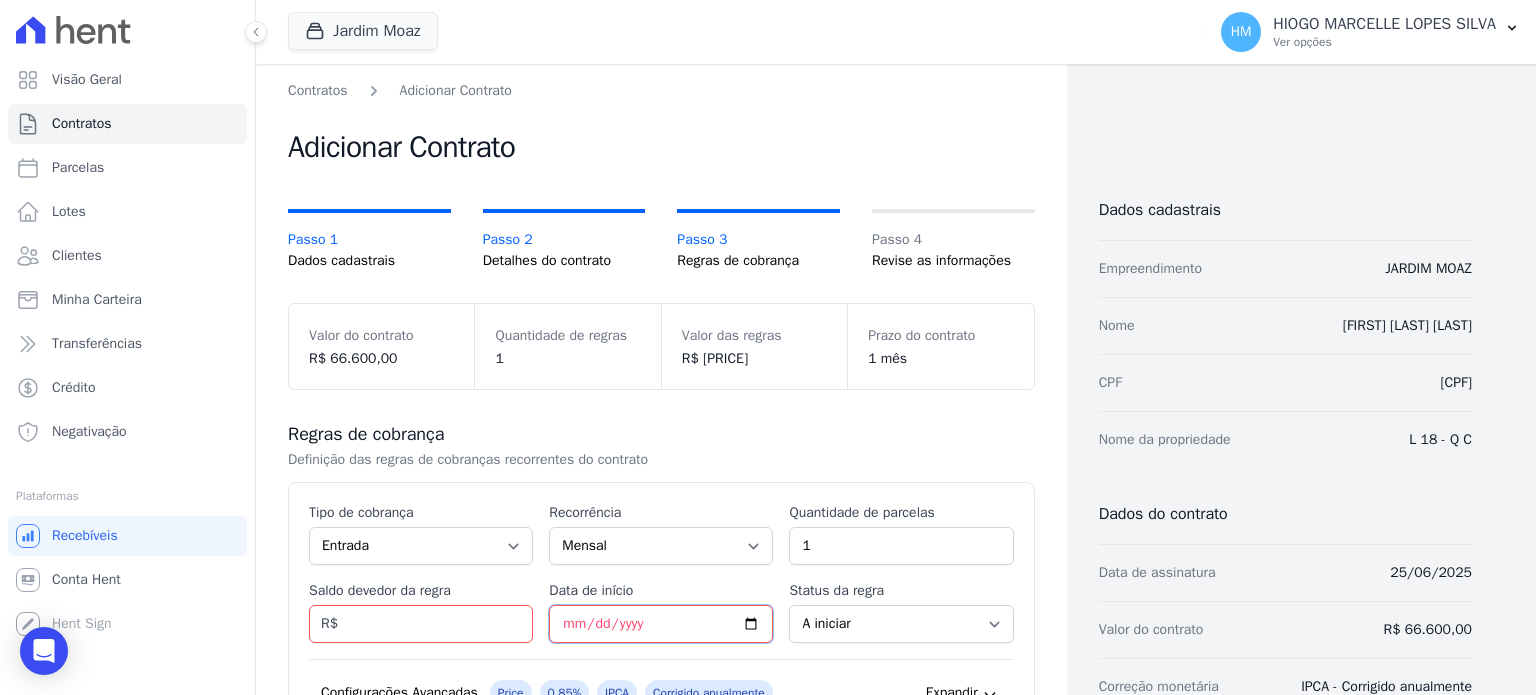 type on "2025-06-25" 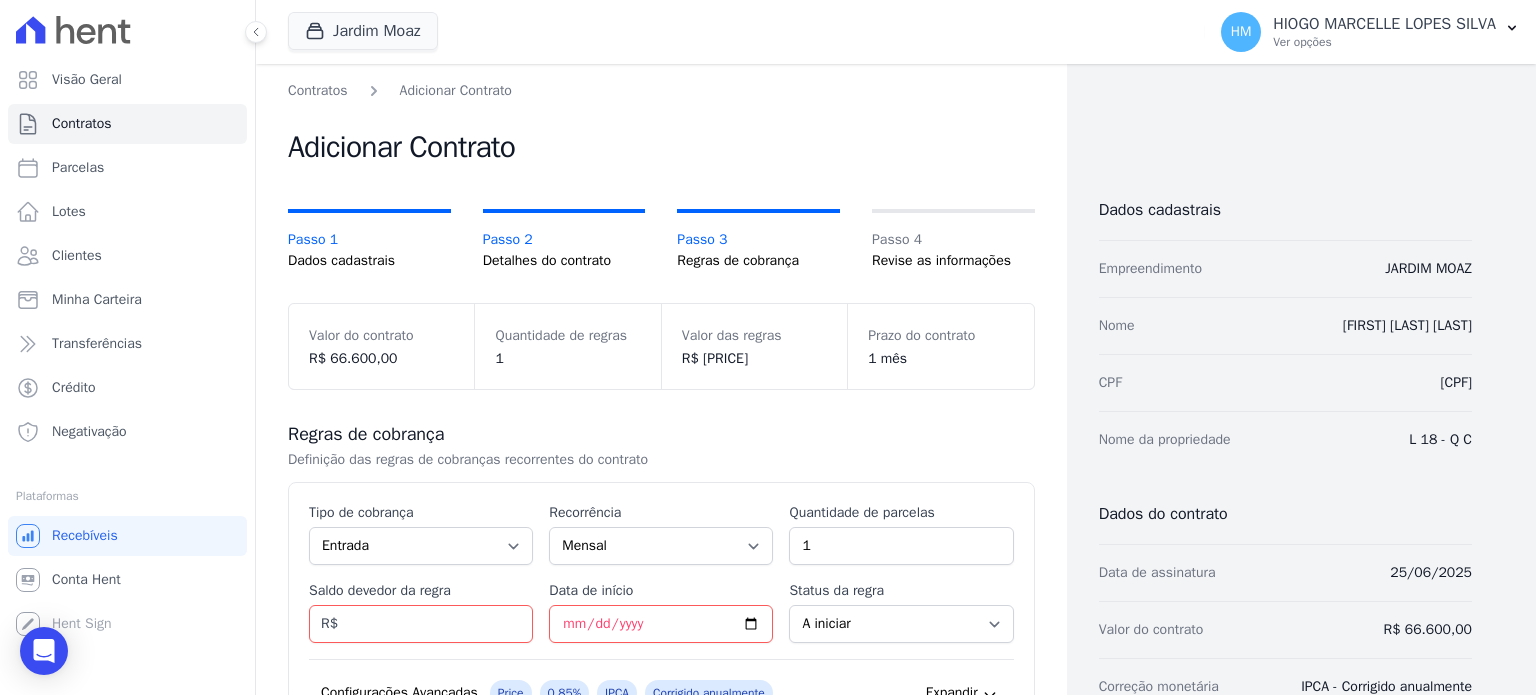click on "Regras de cobrança" at bounding box center [661, 434] 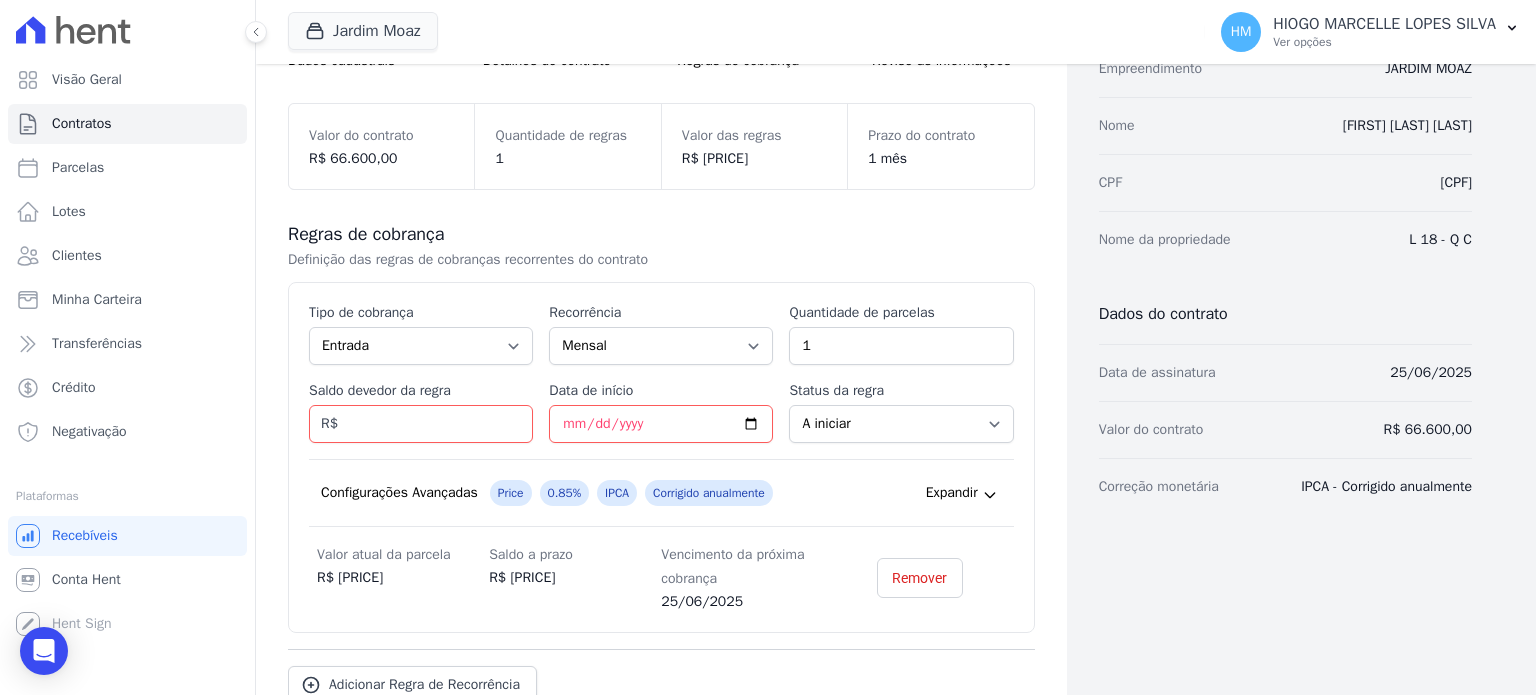 click on "Expandir" at bounding box center [952, 493] 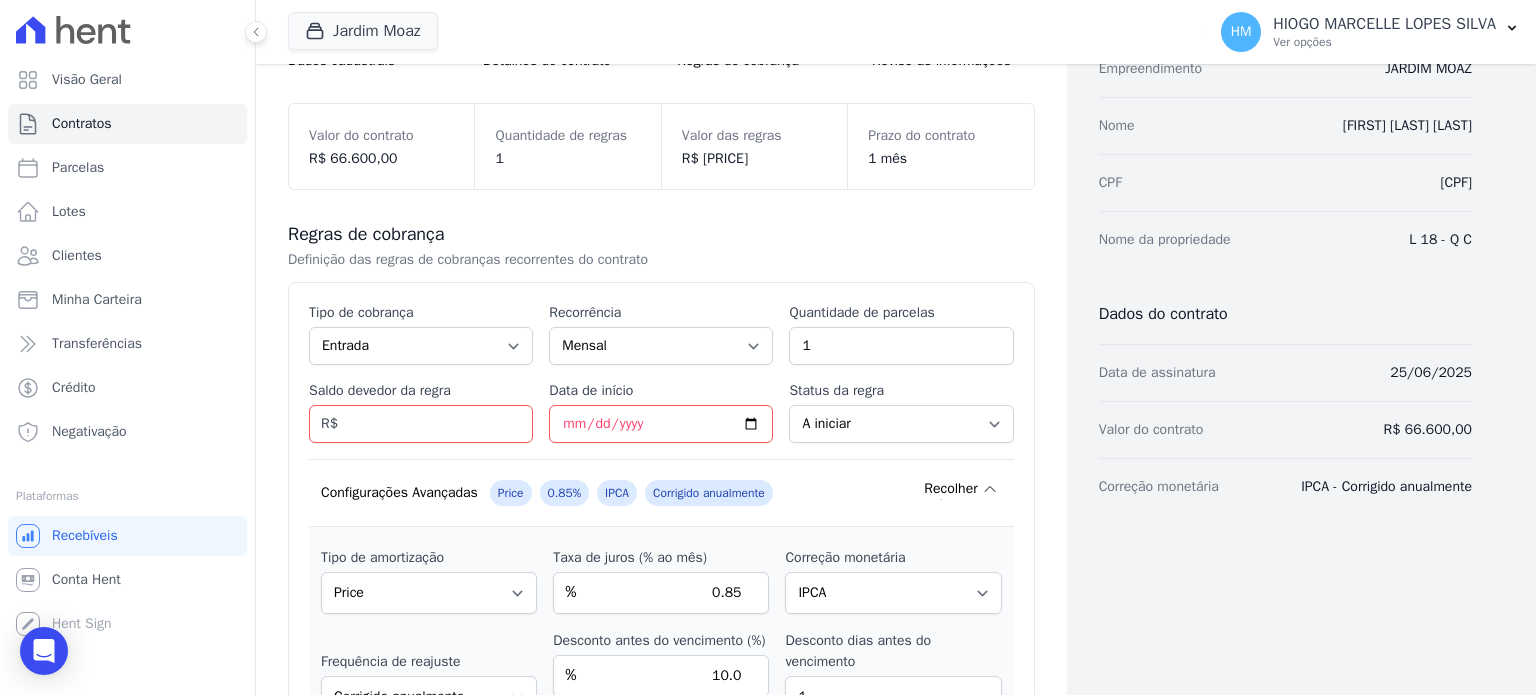 scroll, scrollTop: 300, scrollLeft: 0, axis: vertical 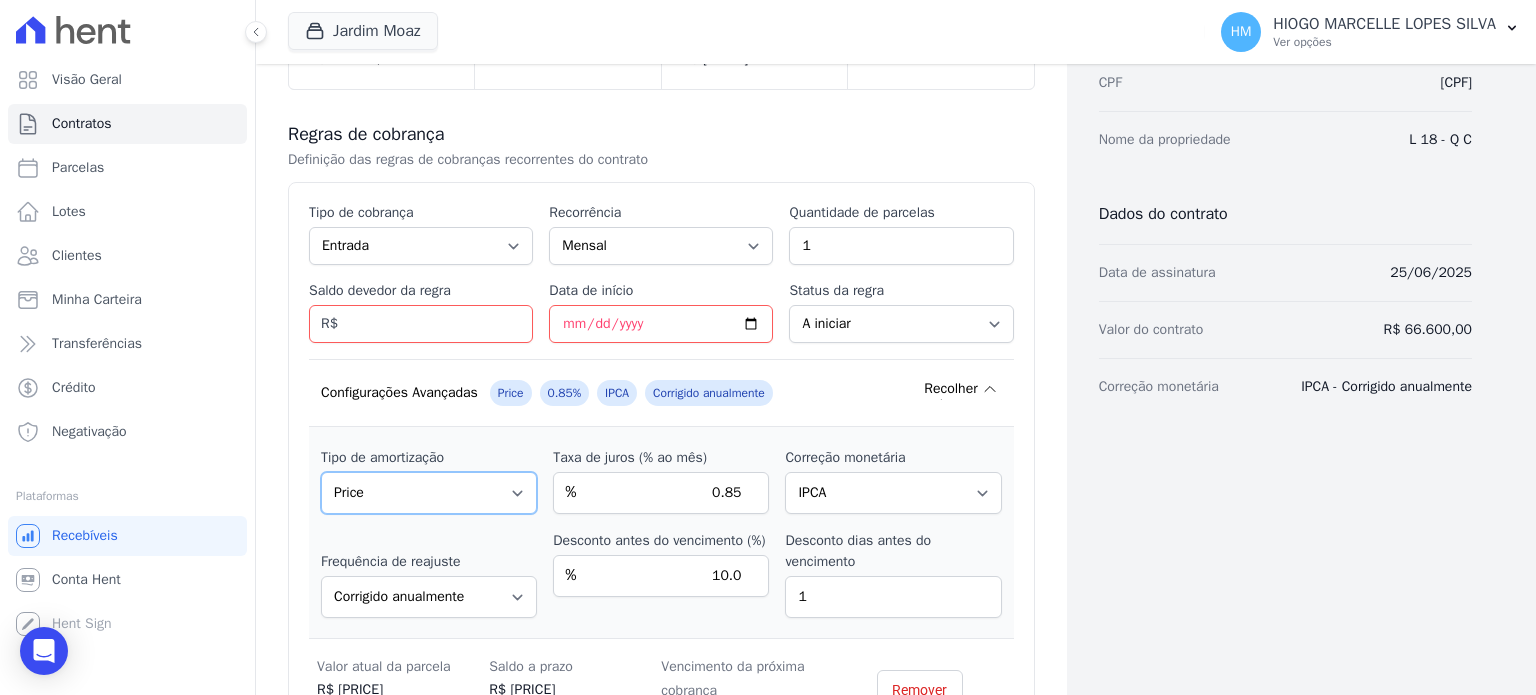 click on "Sem amortização
Price
Sac" at bounding box center (429, 493) 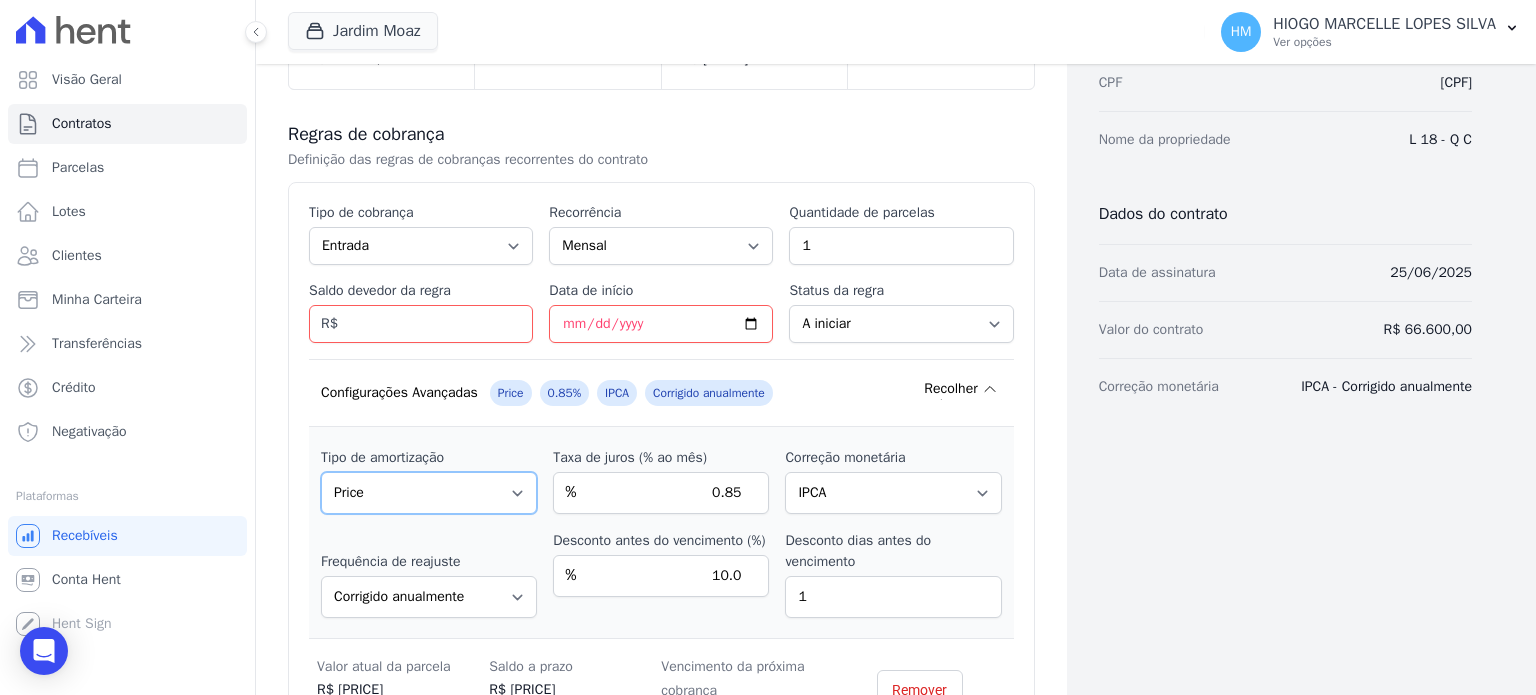 select on "no_interest" 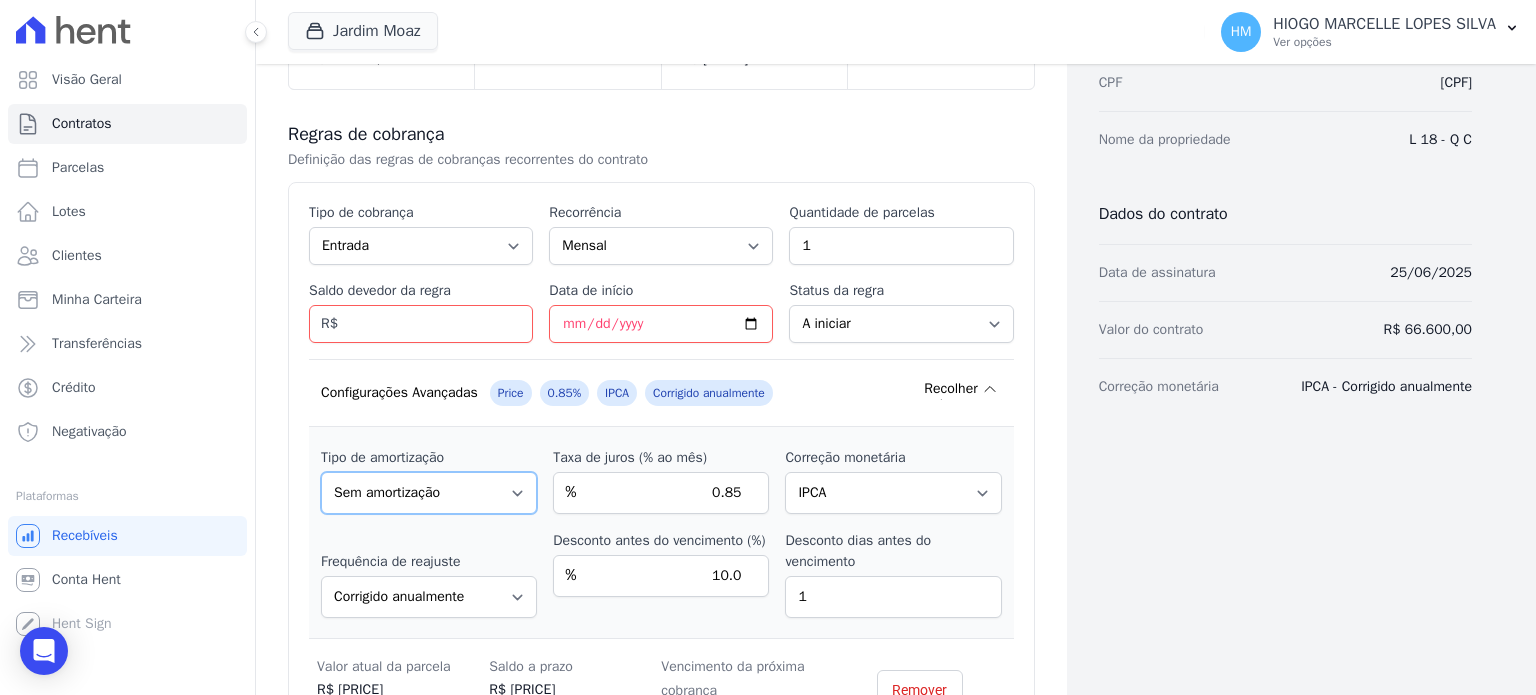 click on "Sem amortização
Price
Sac" at bounding box center [429, 493] 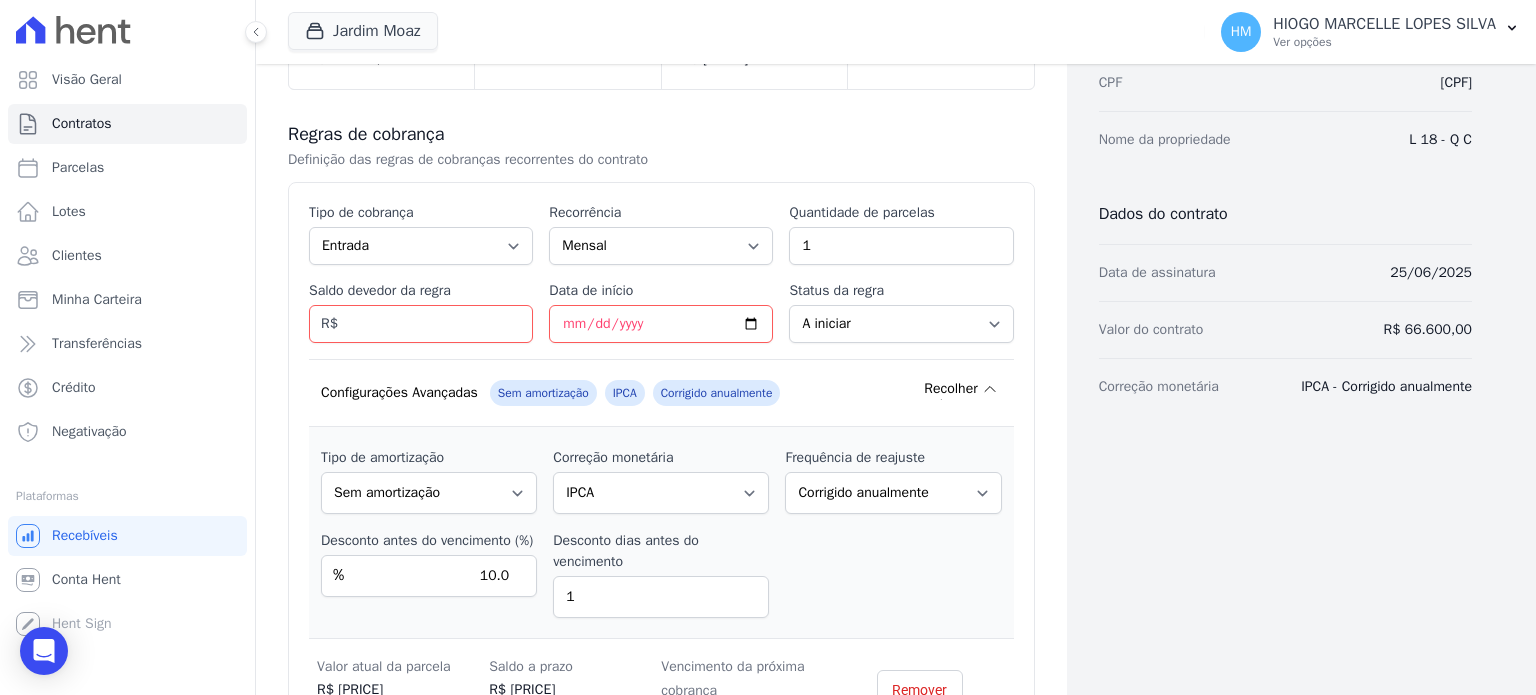 click on "Recolher" at bounding box center (962, 389) 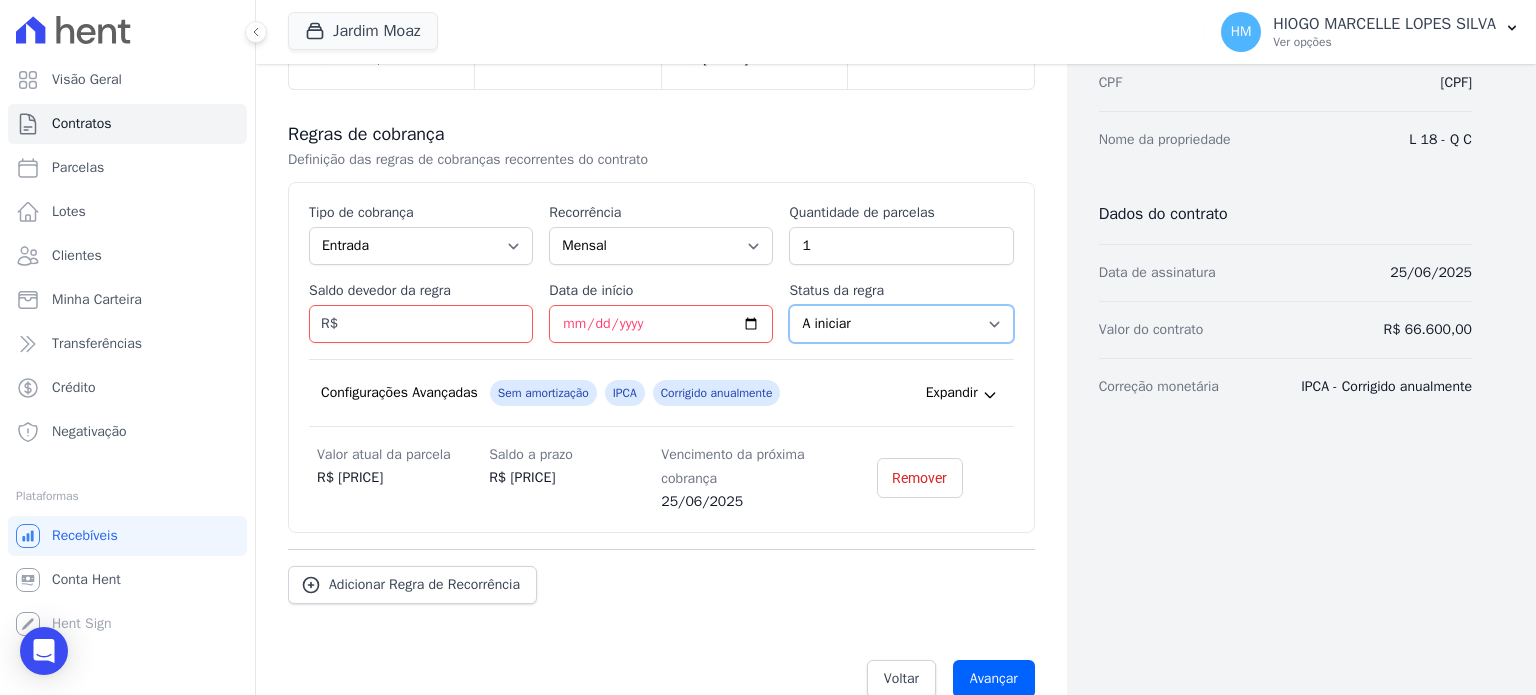 click on "A iniciar
Em aberto" at bounding box center (901, 324) 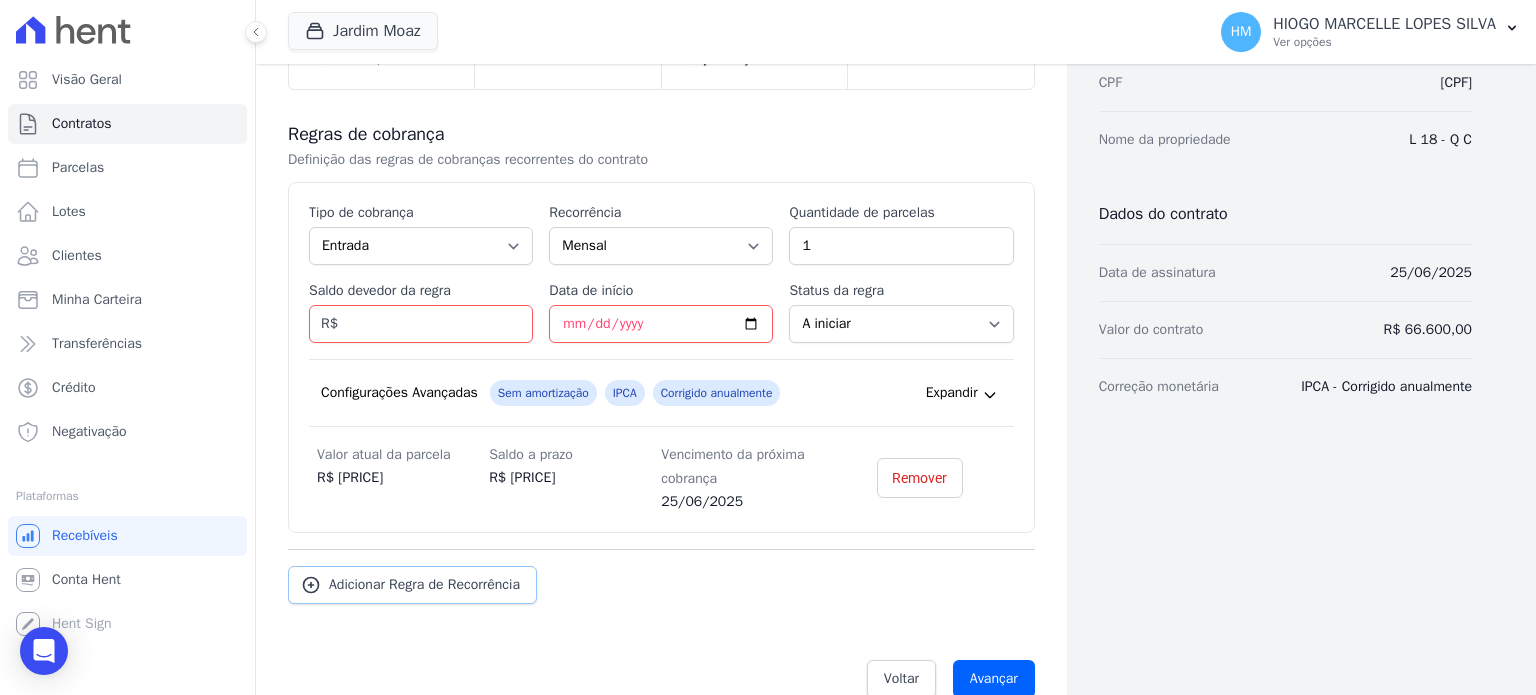 click on "Adicionar Regra de Recorrência" at bounding box center (424, 585) 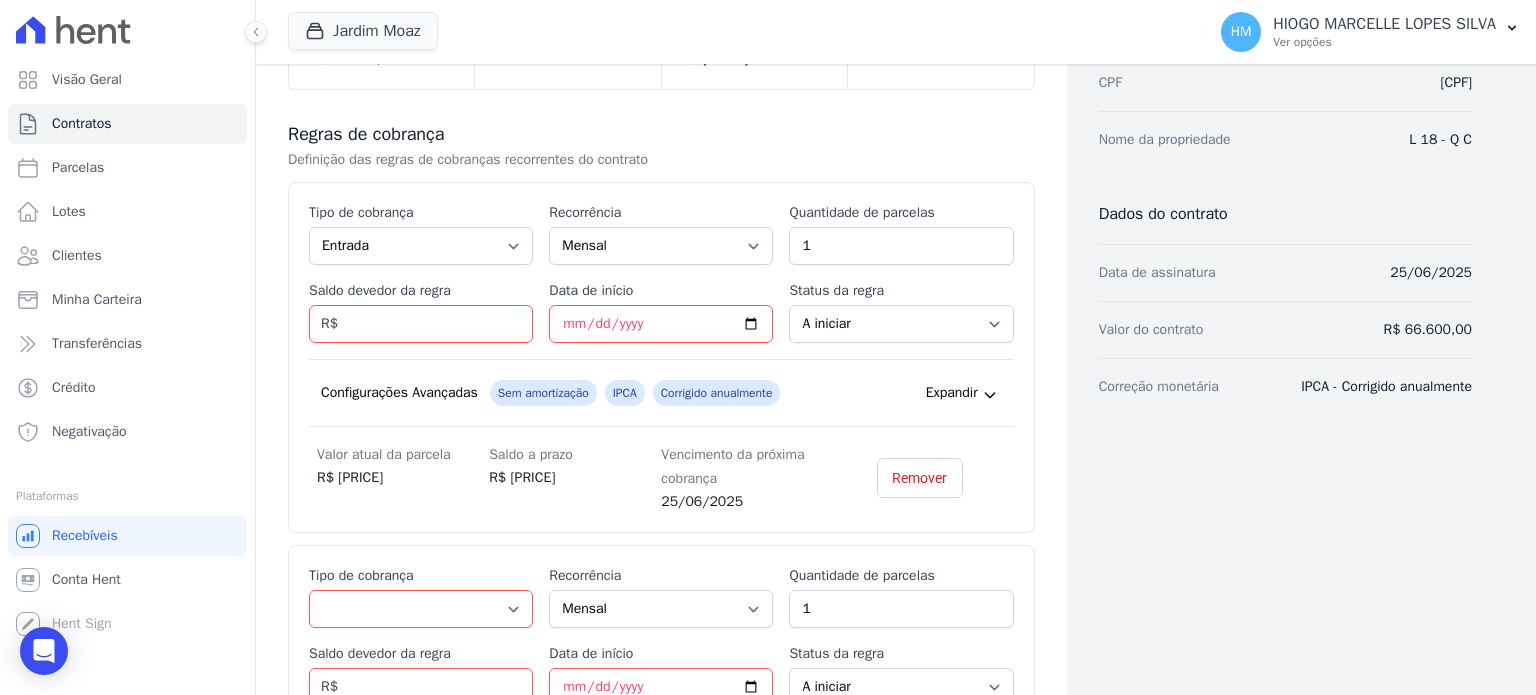 scroll, scrollTop: 400, scrollLeft: 0, axis: vertical 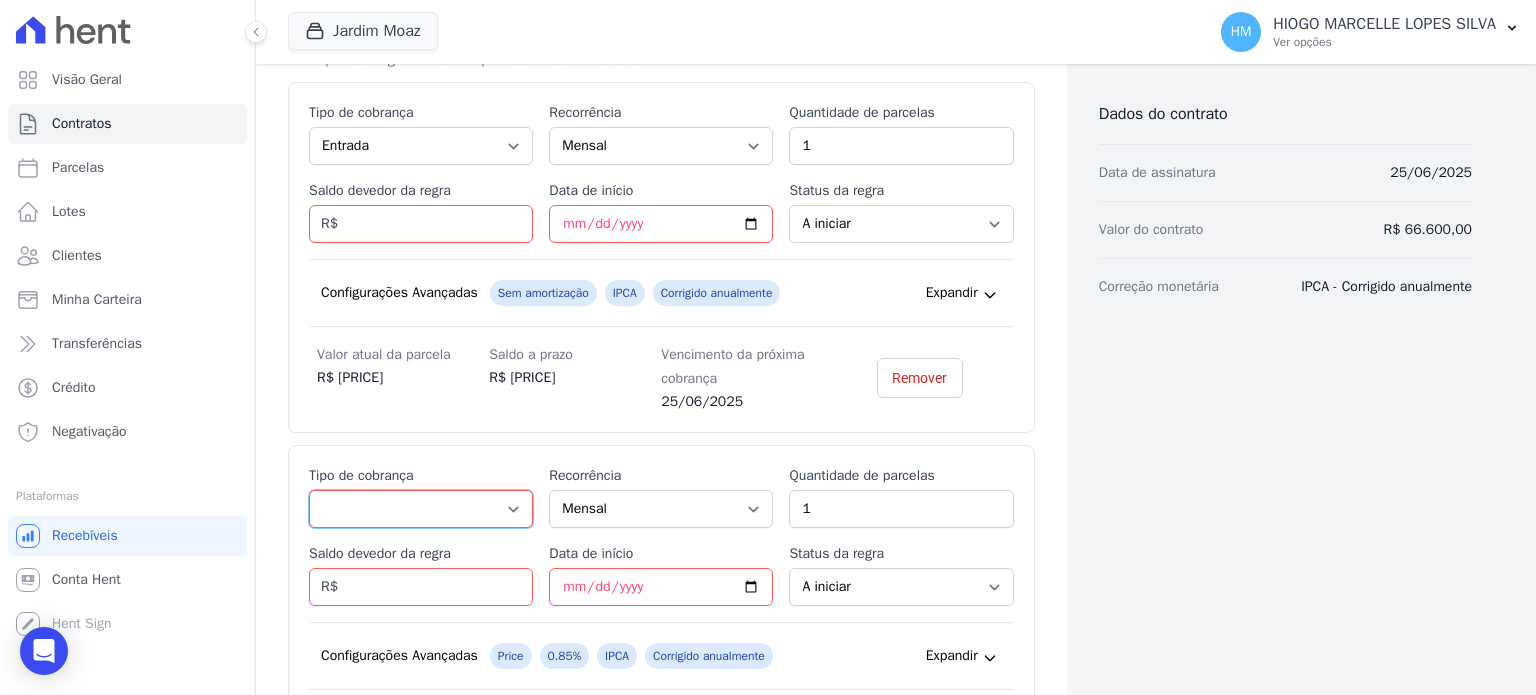 click on "Parcela Normal
Entrada
Sinal
Intercalada
Chaves
Pré-chaves
Pós-chaves
Impostos
Quitação
Outro
Financiamento Bancário" at bounding box center [421, 509] 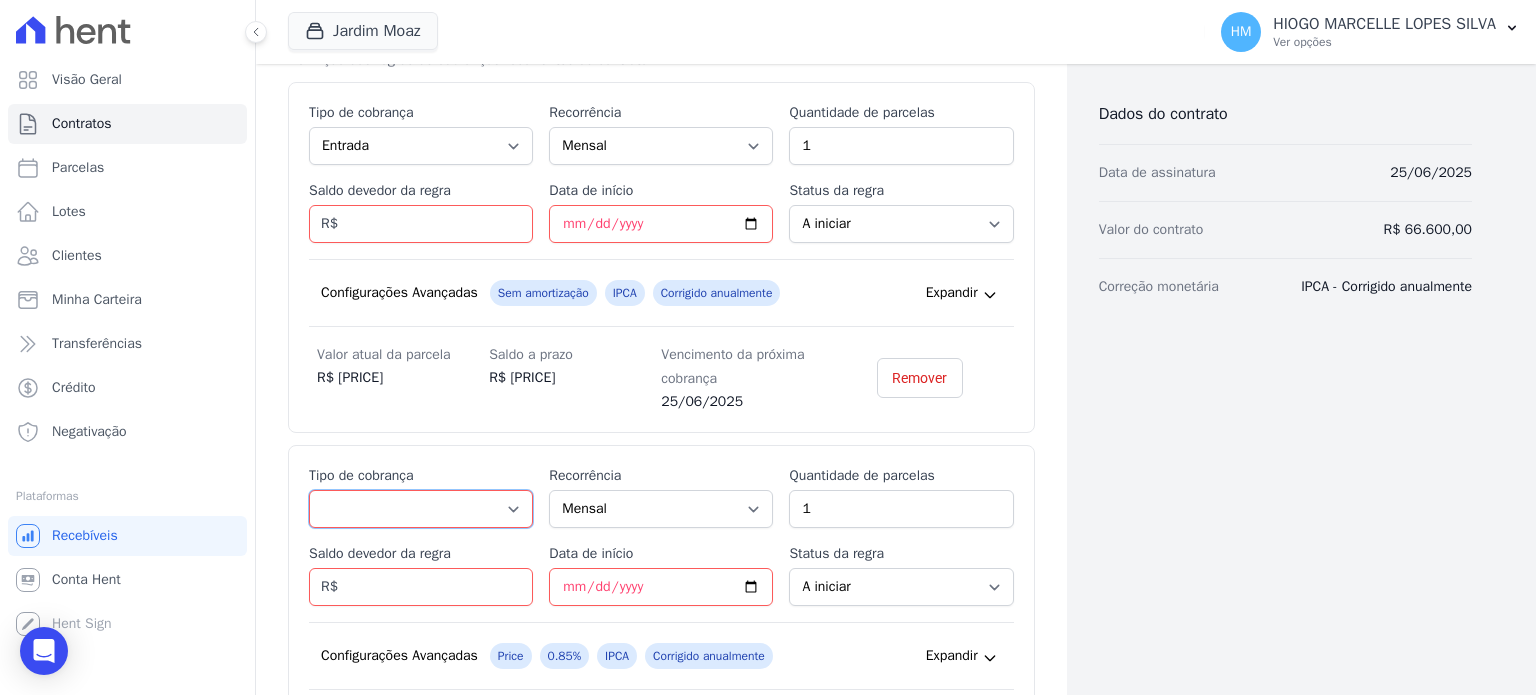 select on "standard" 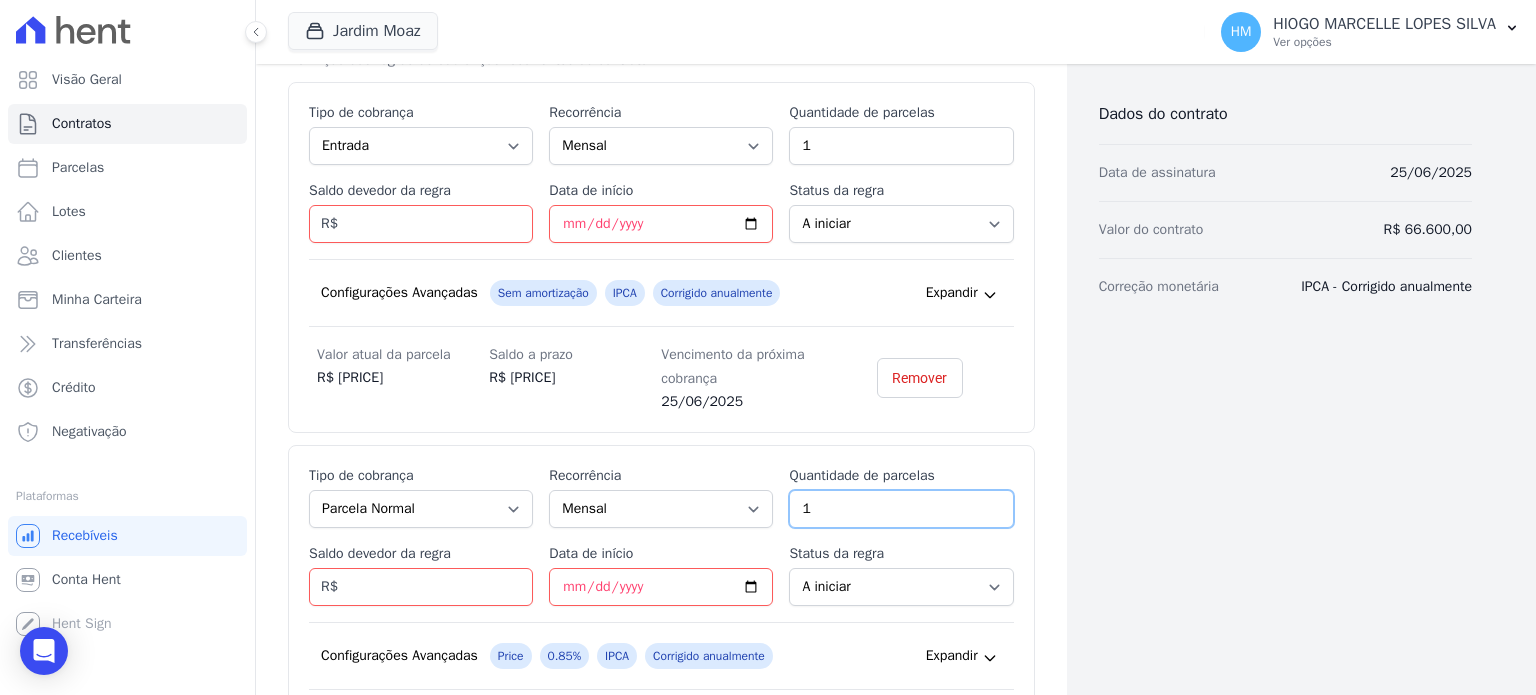 drag, startPoint x: 898, startPoint y: 509, endPoint x: 768, endPoint y: 509, distance: 130 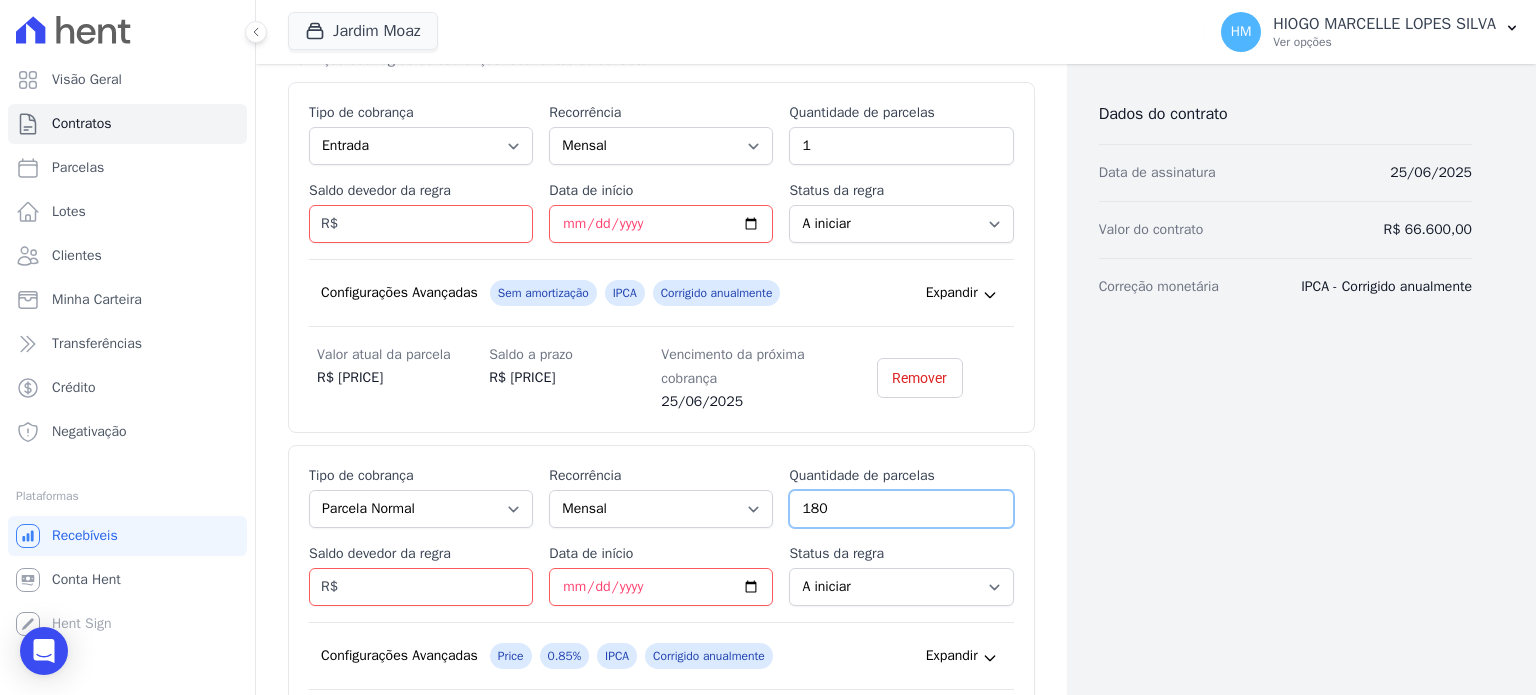 drag, startPoint x: 833, startPoint y: 507, endPoint x: 748, endPoint y: 503, distance: 85.09406 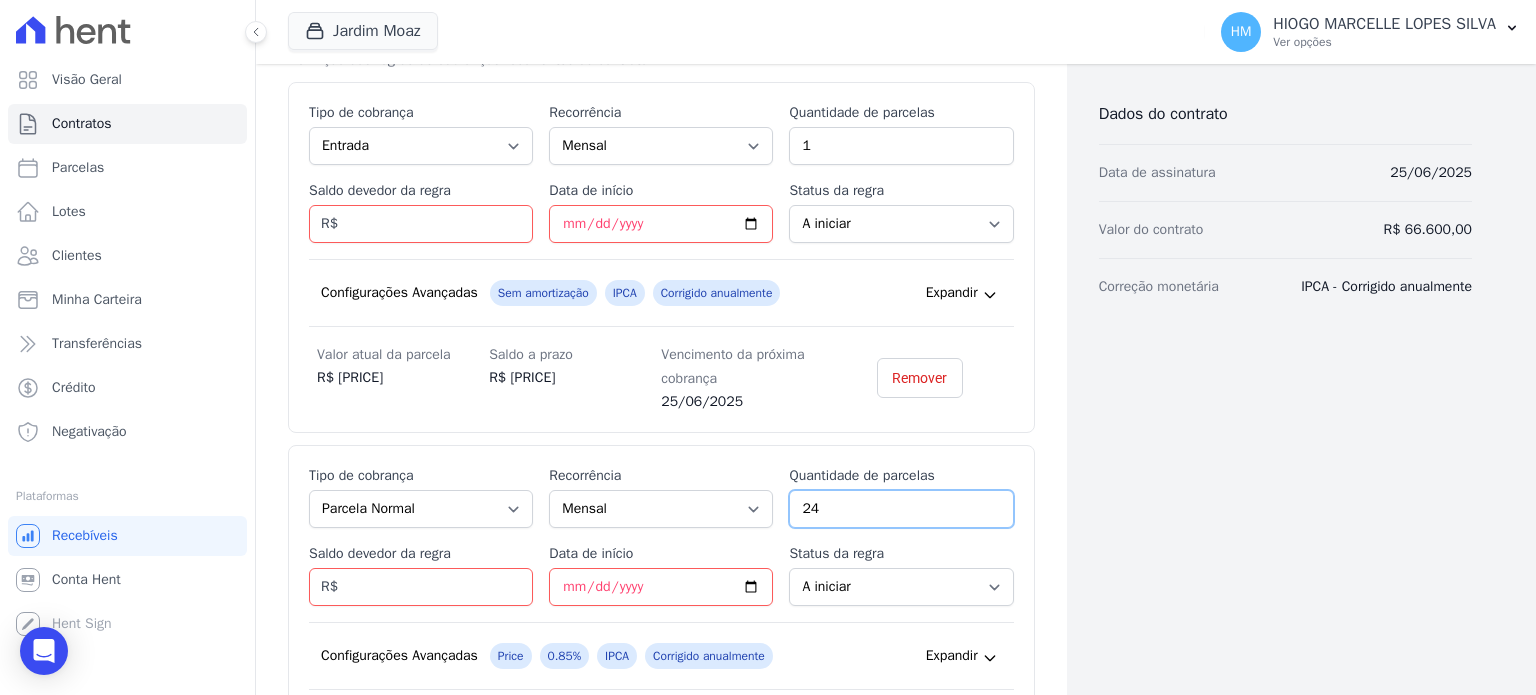 type on "24" 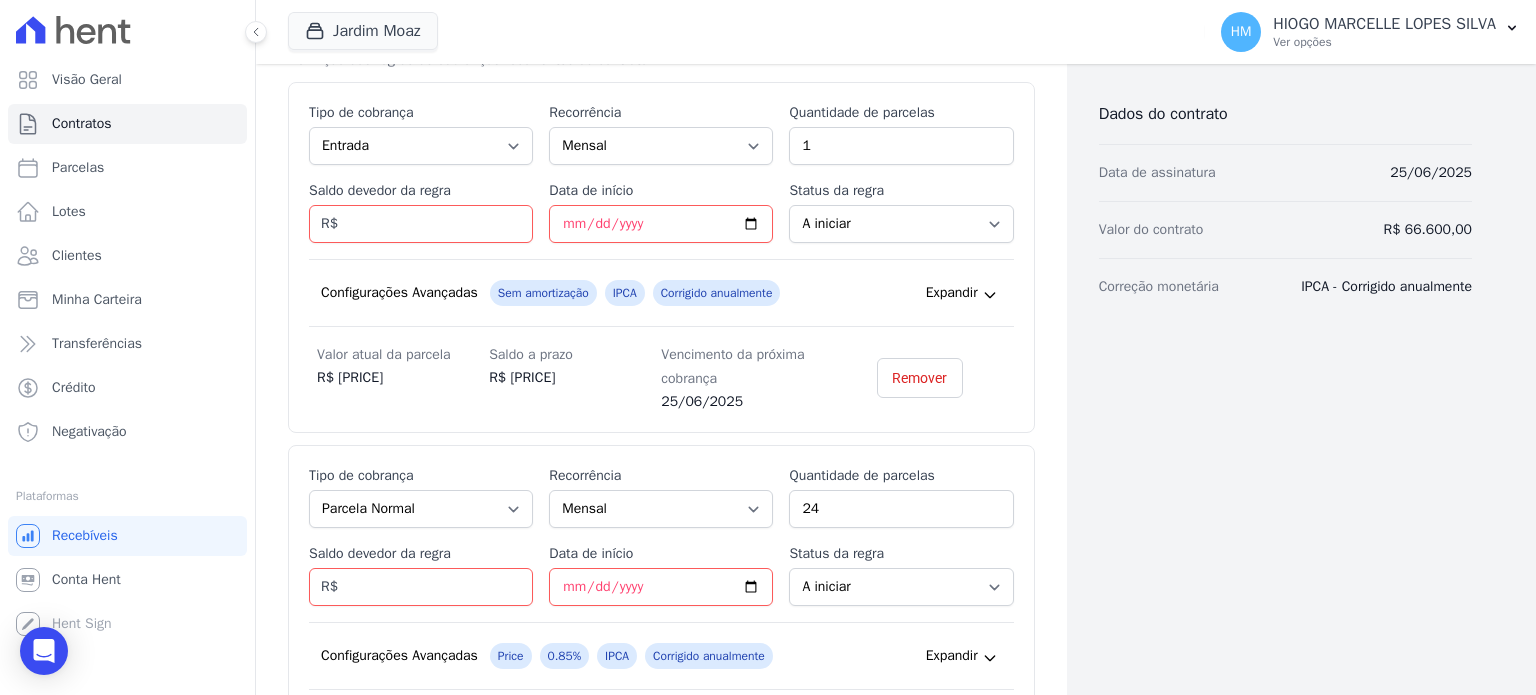 click on "Dados cadastrais
Empreendimento
JARDIM MOAZ
Nome
ELIENE ANTUNES DE LIMA
CPF
110.038.456-14
Nome da propriedade
L 18 - Q C
Dados do contrato
Data de assinatura
25/06/2025
Valor do contrato
R$ 66.600,00
Correção monetária
IPCA - Corrigido anualmente" at bounding box center (1269, 318) 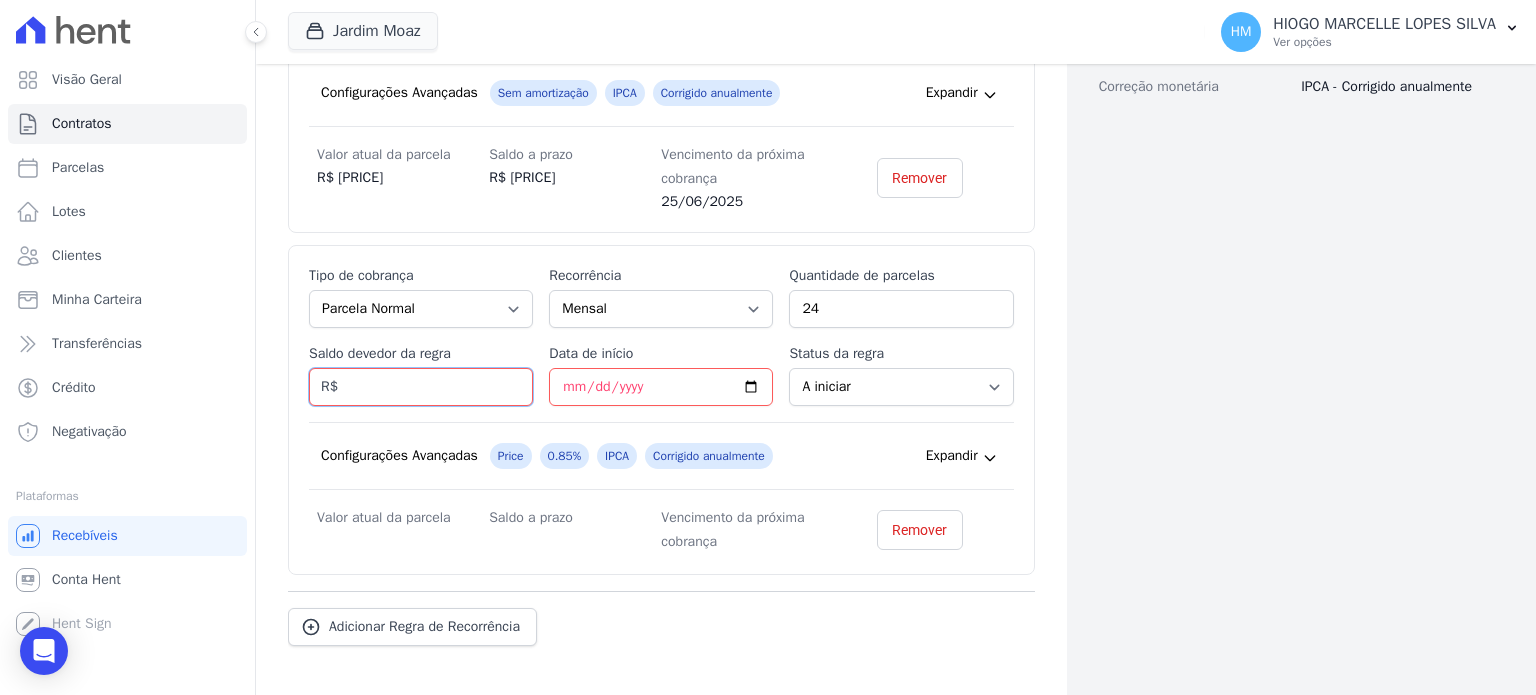 click on "Saldo devedor da regra" at bounding box center [421, 387] 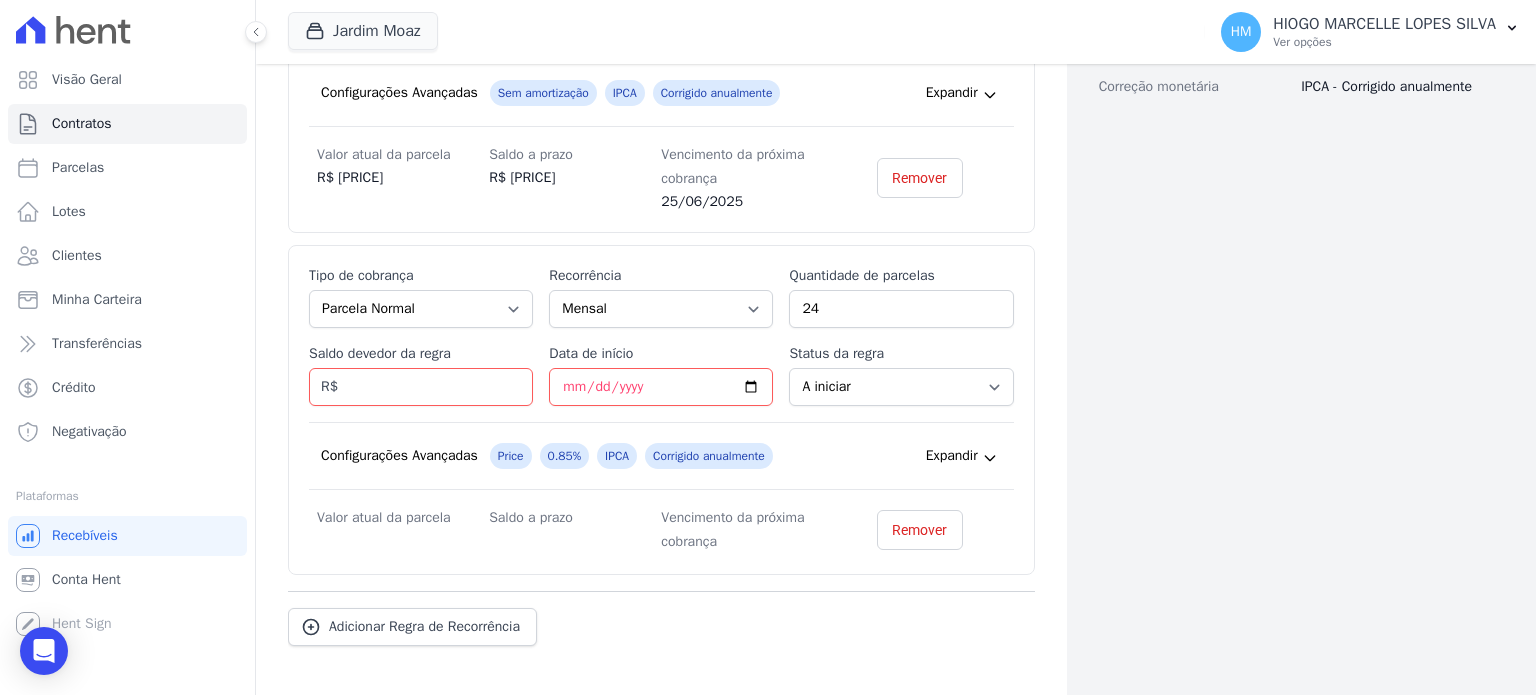 drag, startPoint x: 1240, startPoint y: 430, endPoint x: 1006, endPoint y: 444, distance: 234.41843 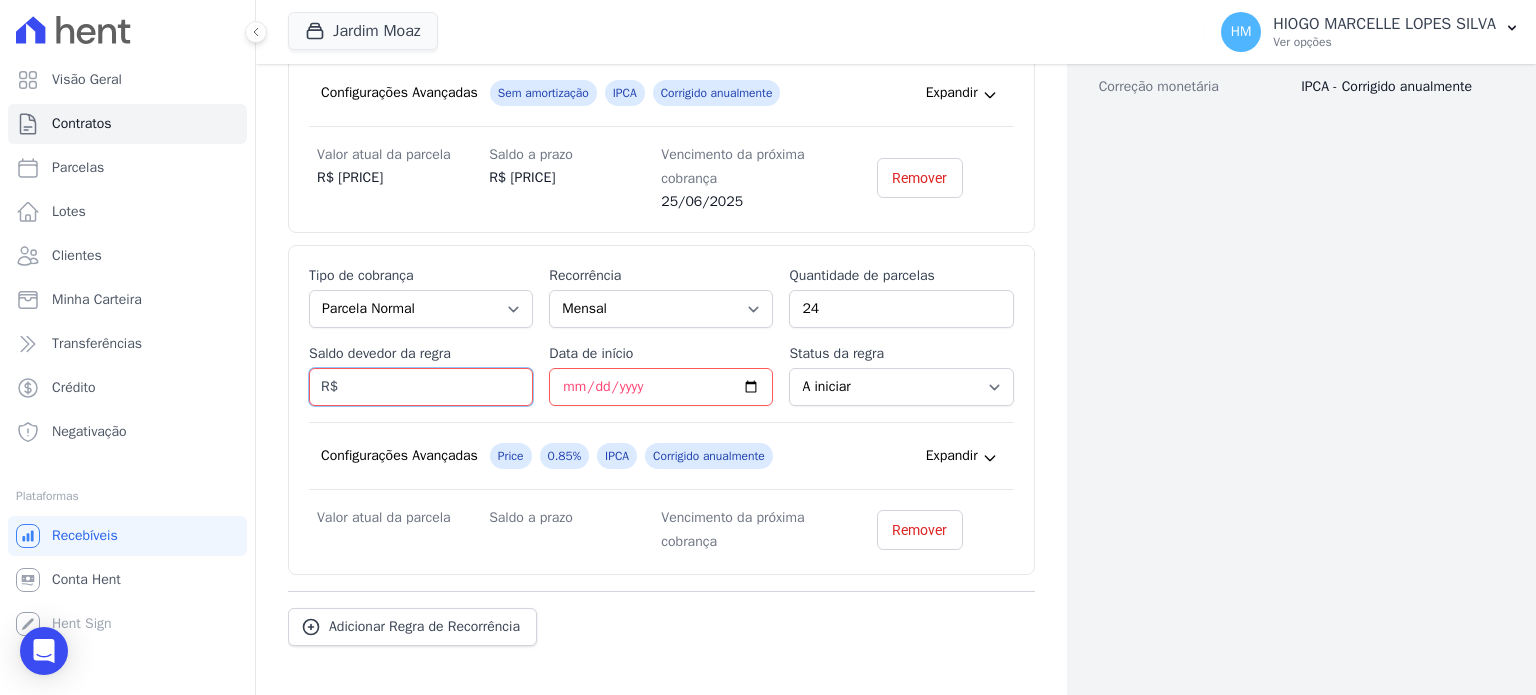 click on "Saldo devedor da regra" at bounding box center [421, 387] 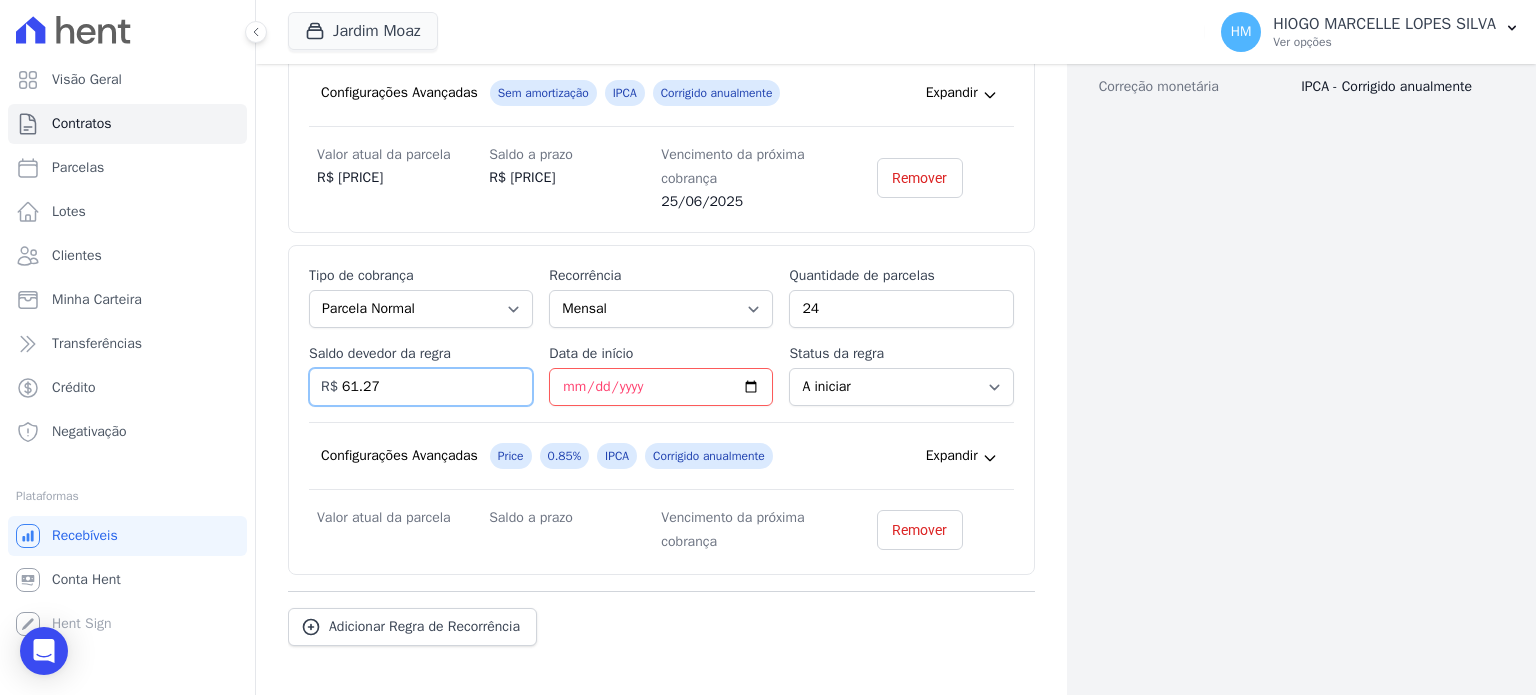 type on "61.2" 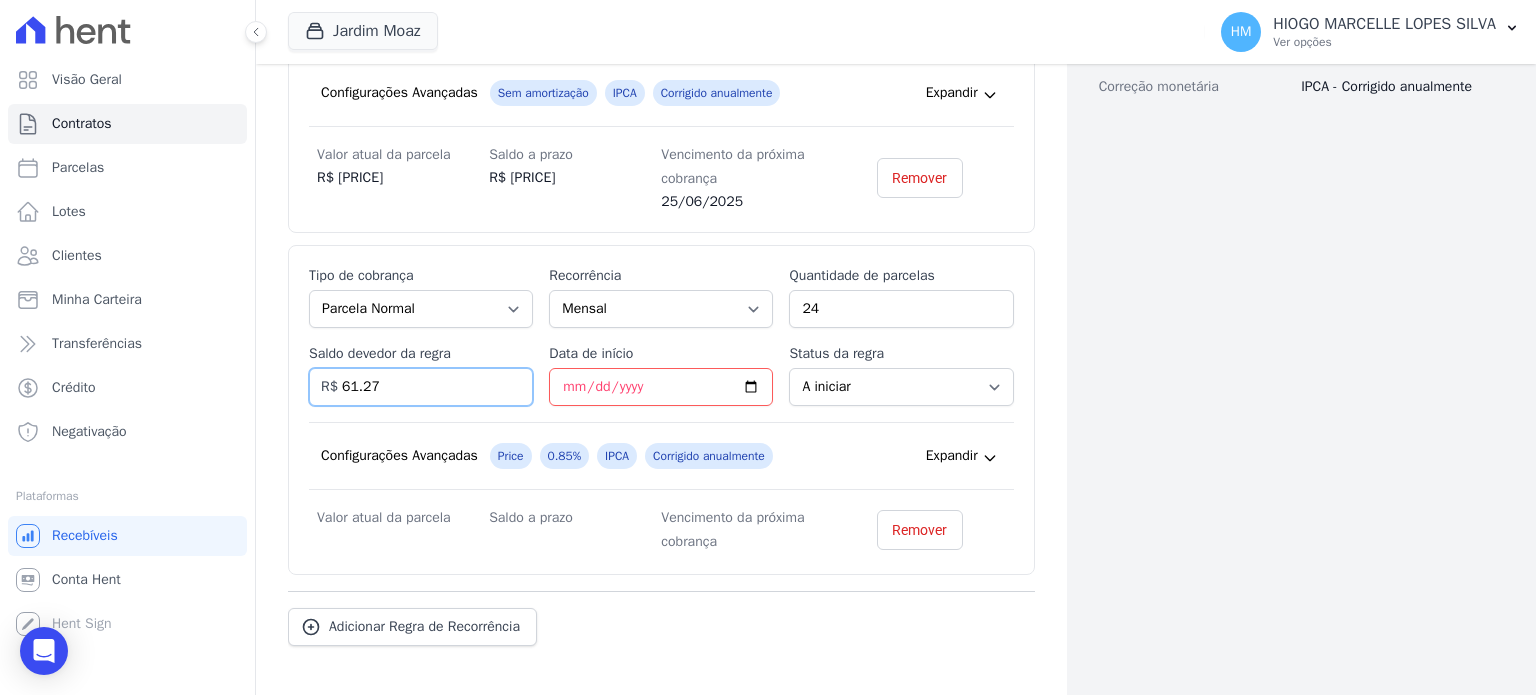 type on "61272.0" 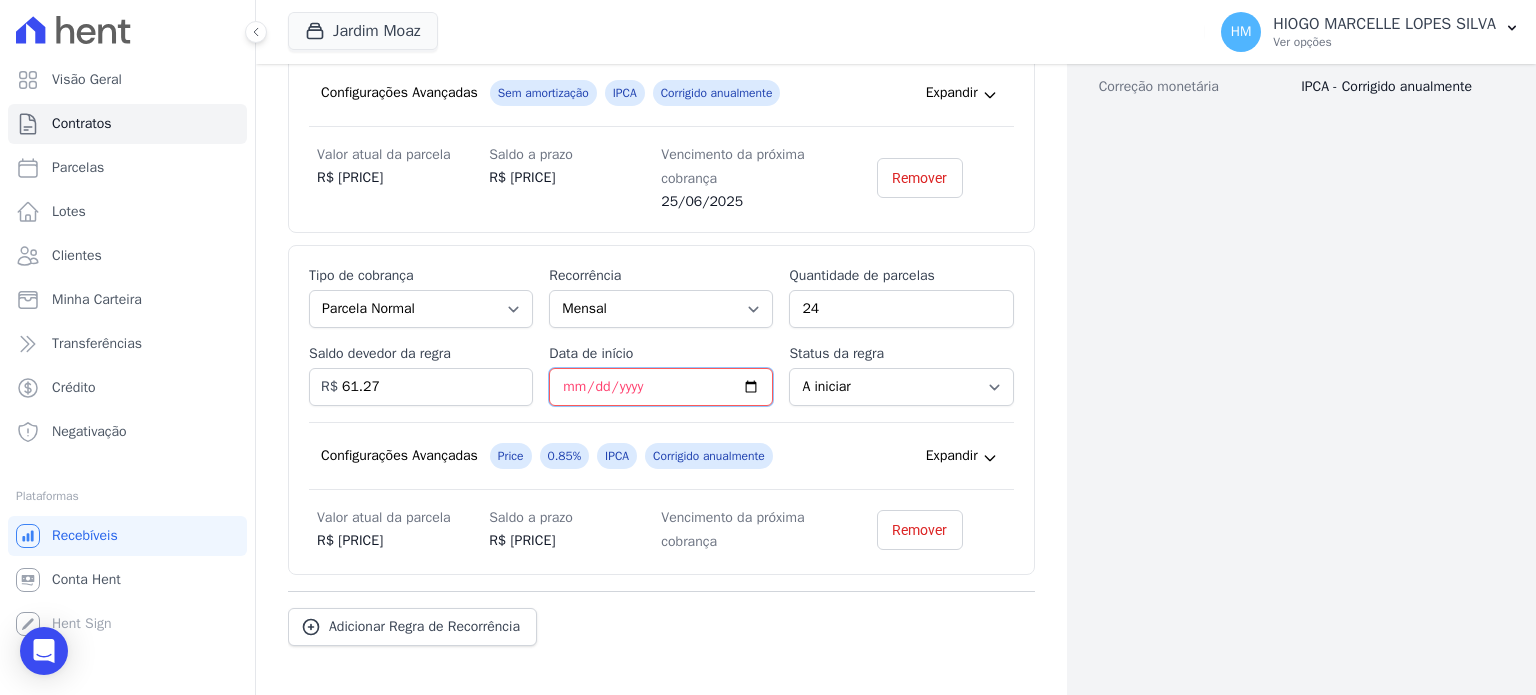 click on "Data de início" at bounding box center (661, 387) 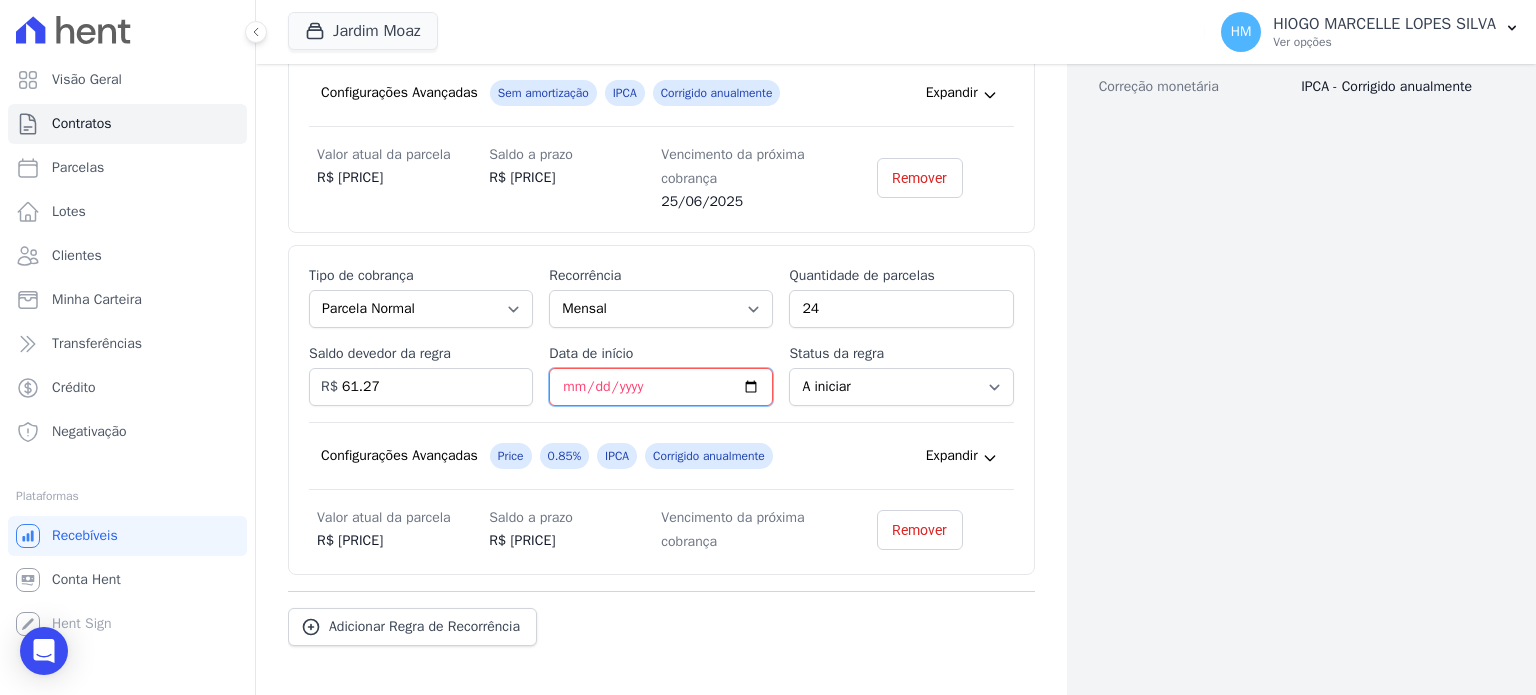 click on "Data de início" at bounding box center (661, 387) 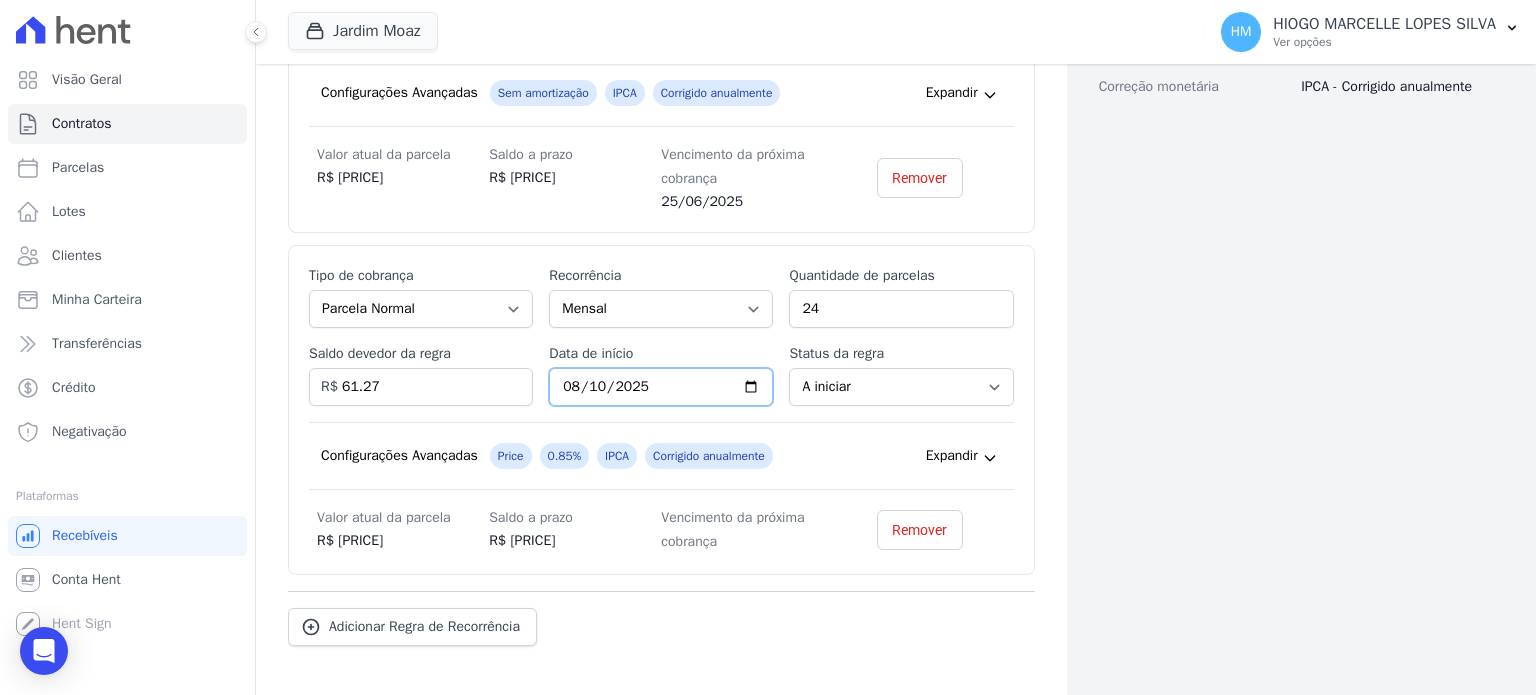 type on "2025-08-10" 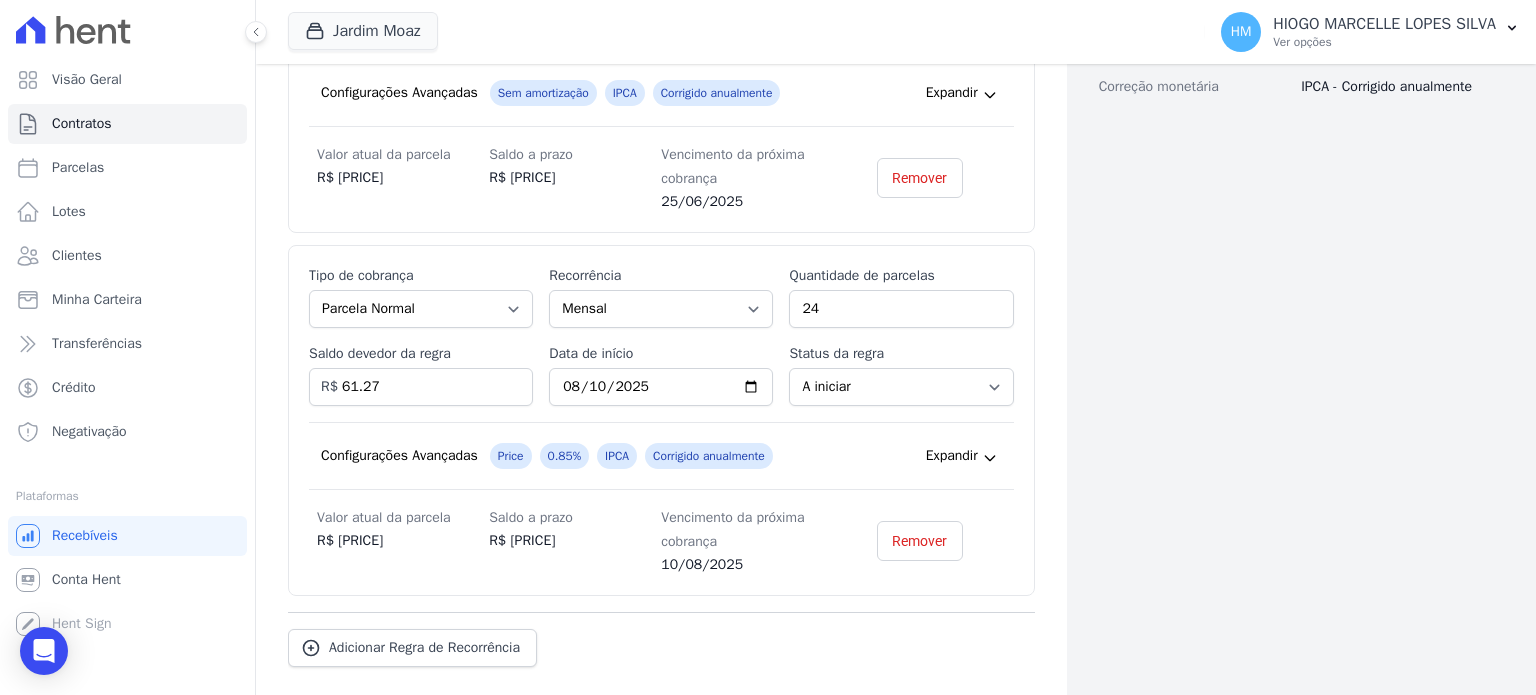 click 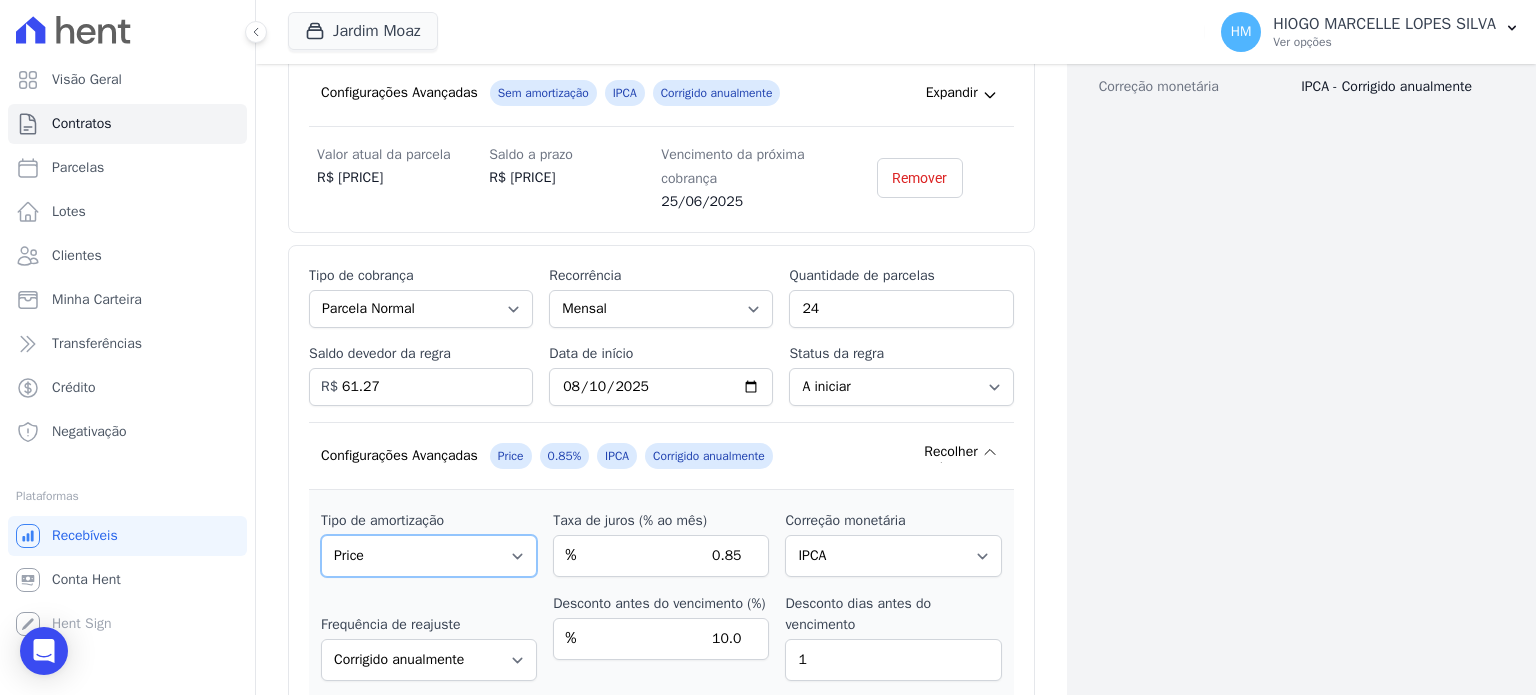click on "Sem amortização
Price
Sac" at bounding box center [429, 556] 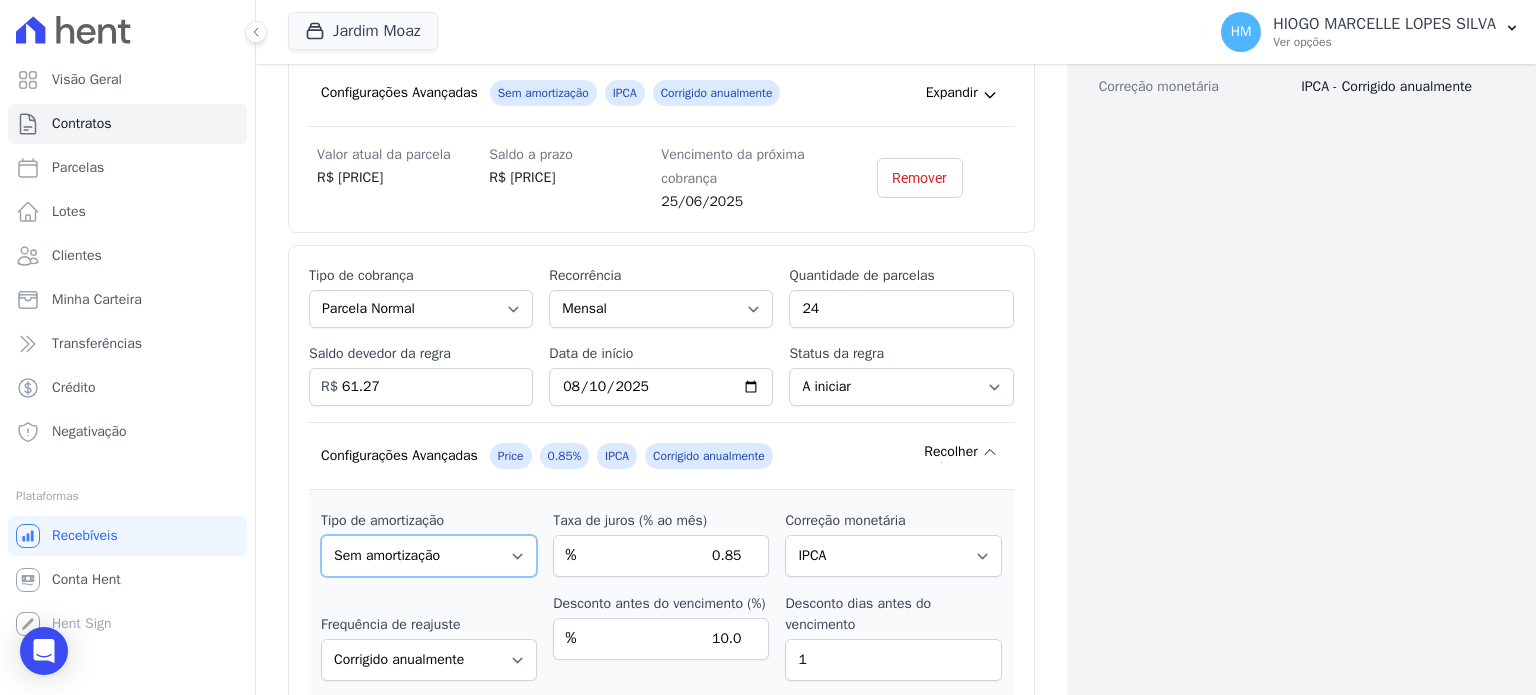 click on "Sem amortização
Price
Sac" at bounding box center [429, 556] 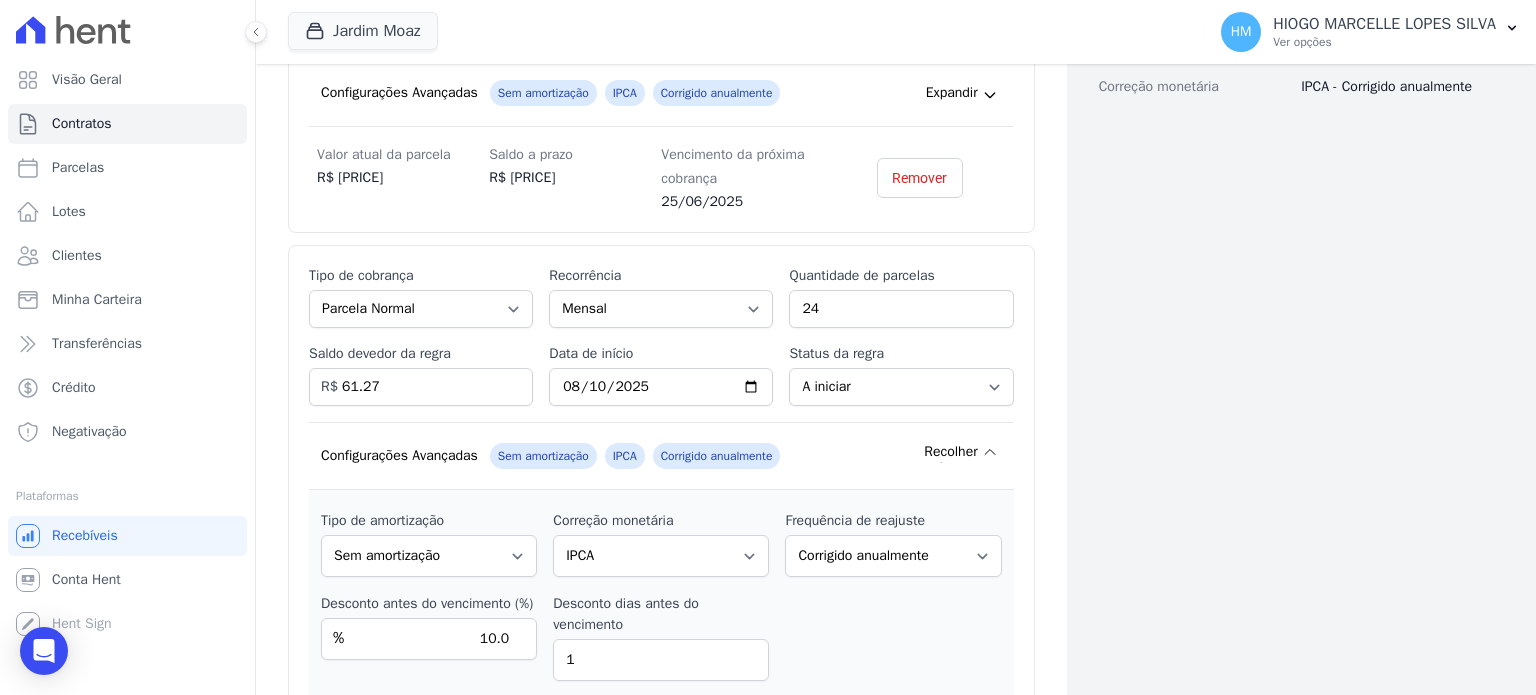 click on "Dados cadastrais
Empreendimento
JARDIM MOAZ
Nome
ELIENE ANTUNES DE LIMA
CPF
110.038.456-14
Nome da propriedade
L 18 - Q C
Dados do contrato
Data de assinatura
25/06/2025
Valor do contrato
R$ 66.600,00
Correção monetária
IPCA - Corrigido anualmente" at bounding box center [1269, 234] 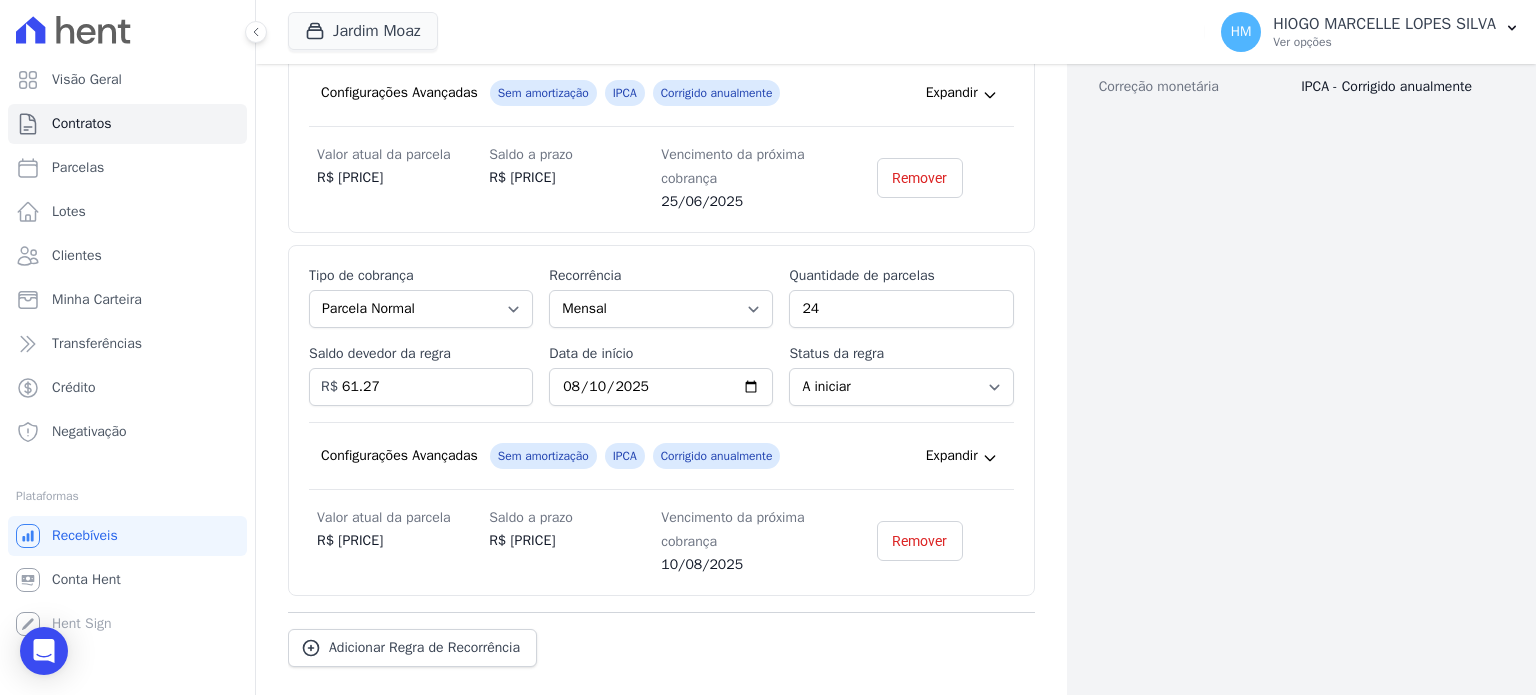 scroll, scrollTop: 695, scrollLeft: 0, axis: vertical 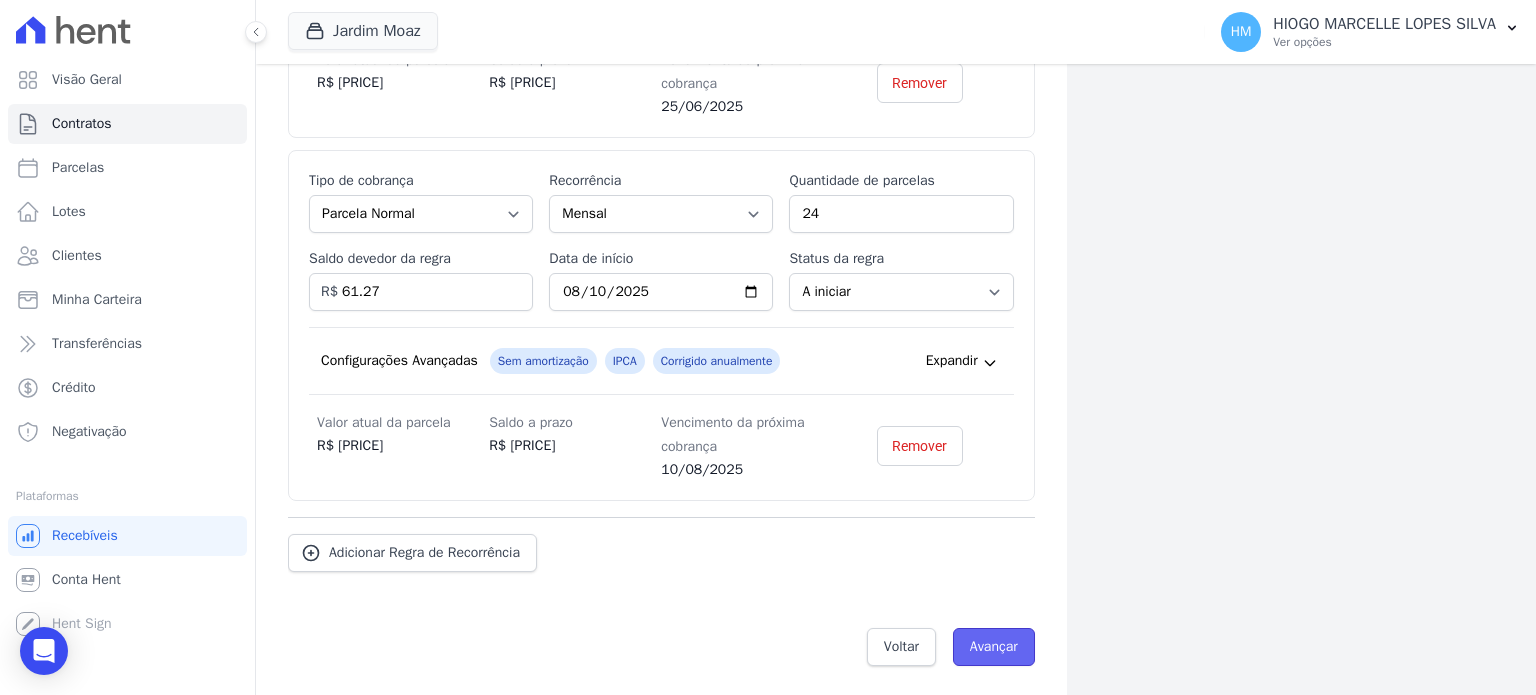click on "Avançar" at bounding box center [994, 647] 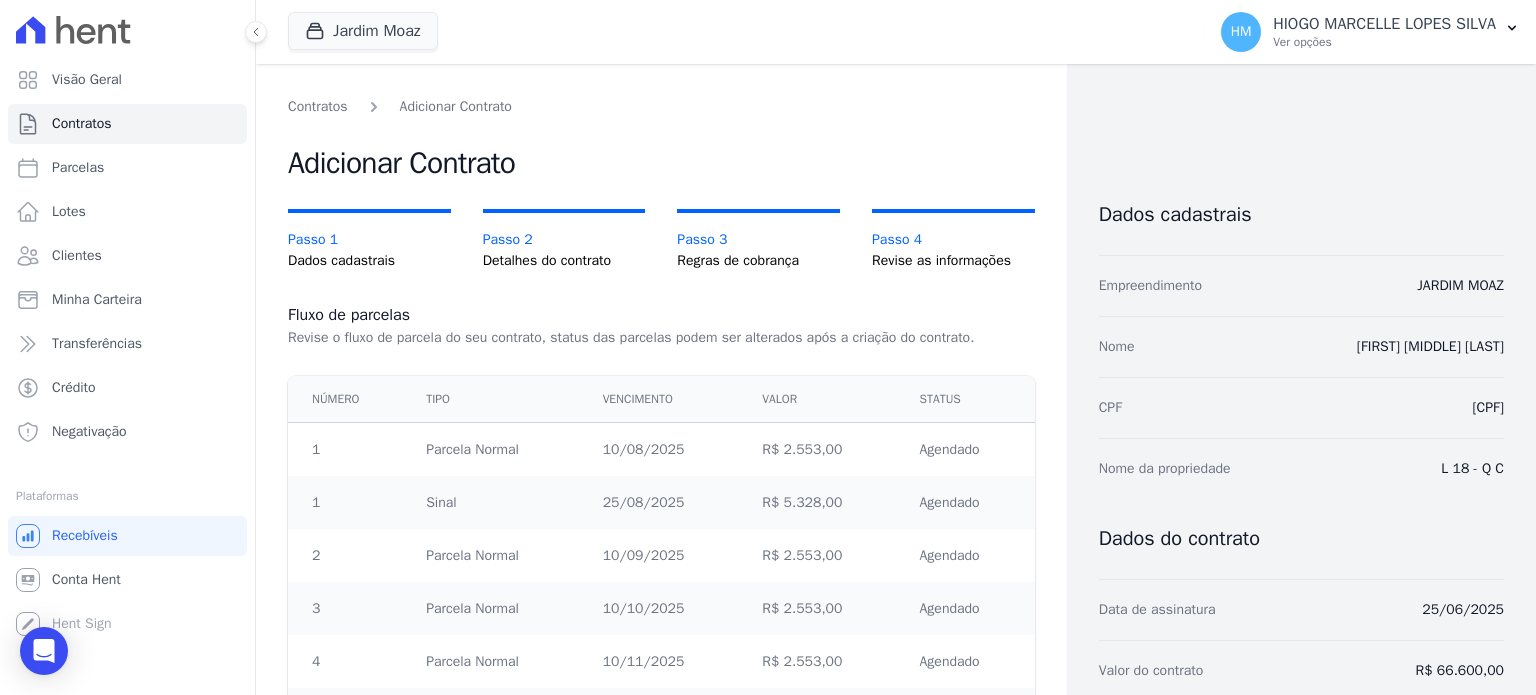 scroll, scrollTop: 0, scrollLeft: 0, axis: both 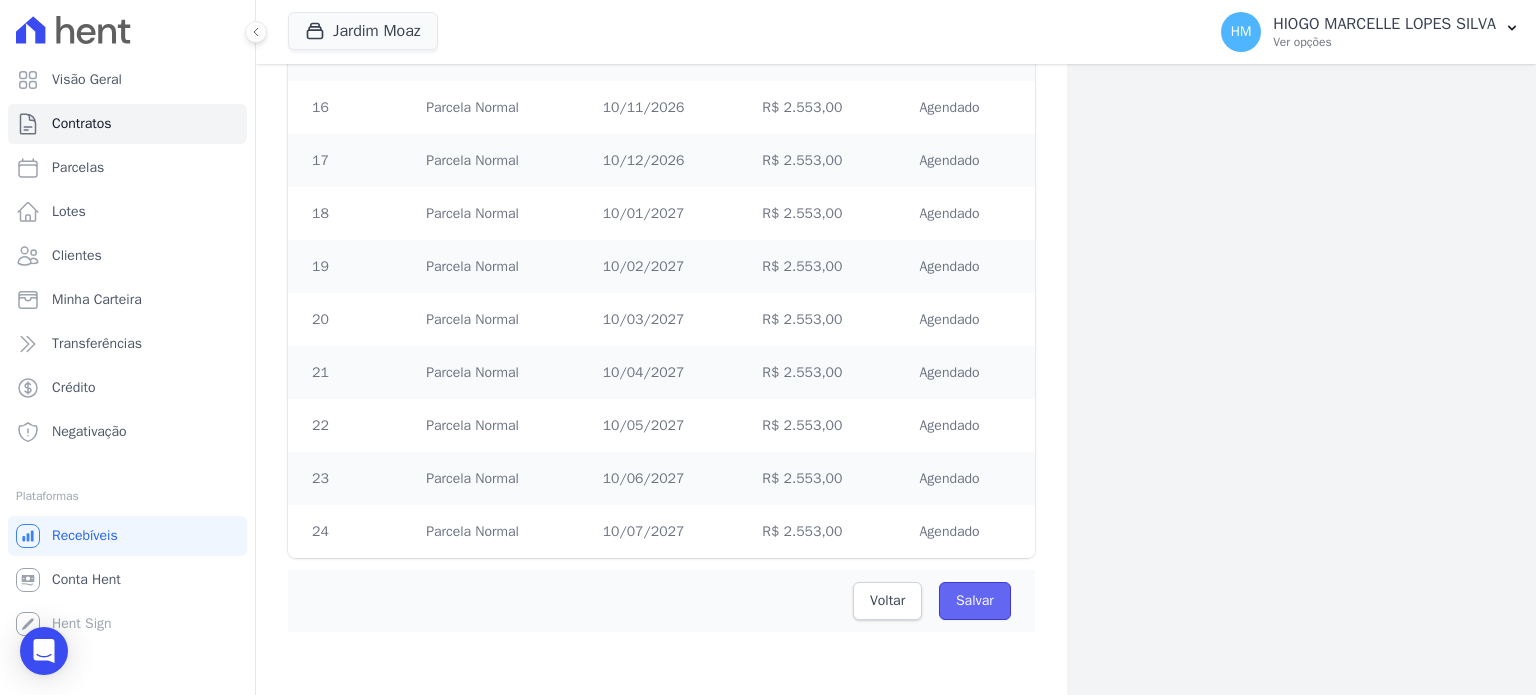 click on "Salvar" at bounding box center (975, 601) 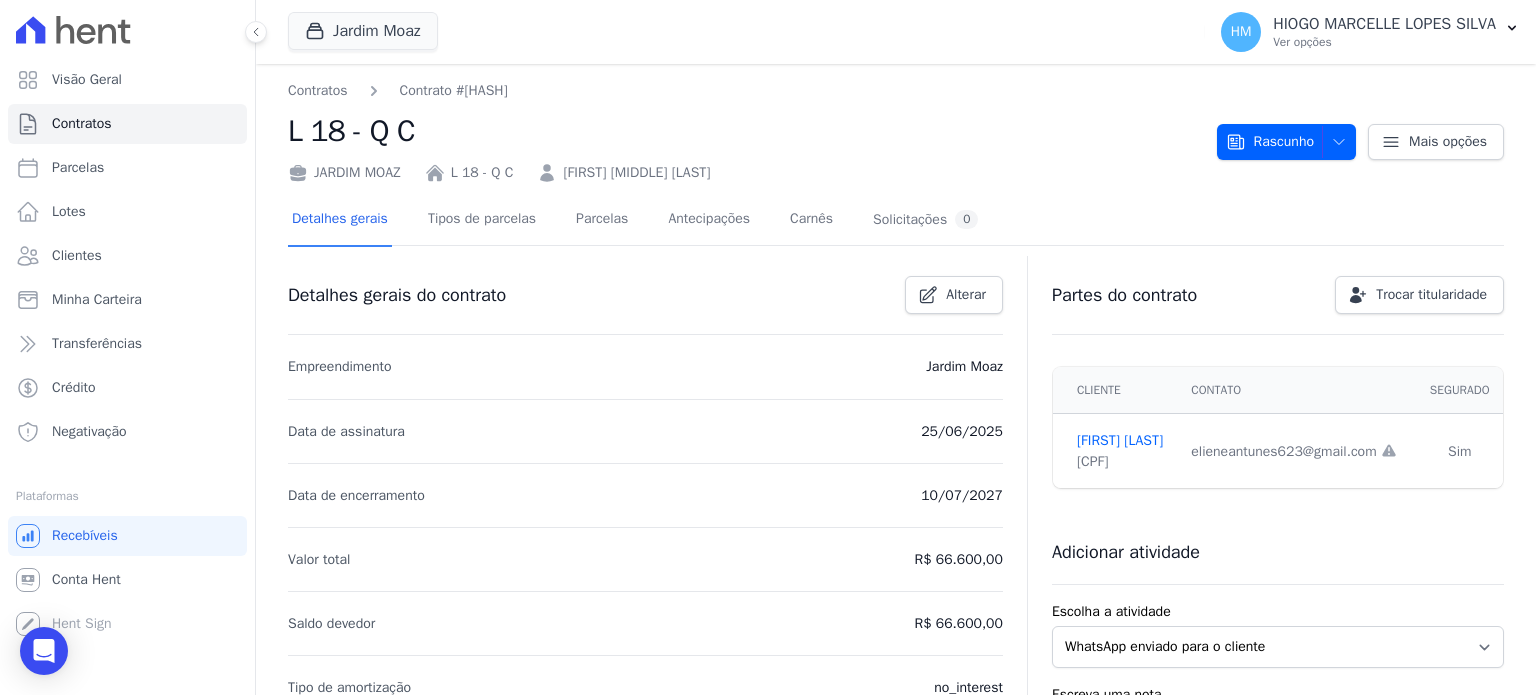 scroll, scrollTop: 0, scrollLeft: 0, axis: both 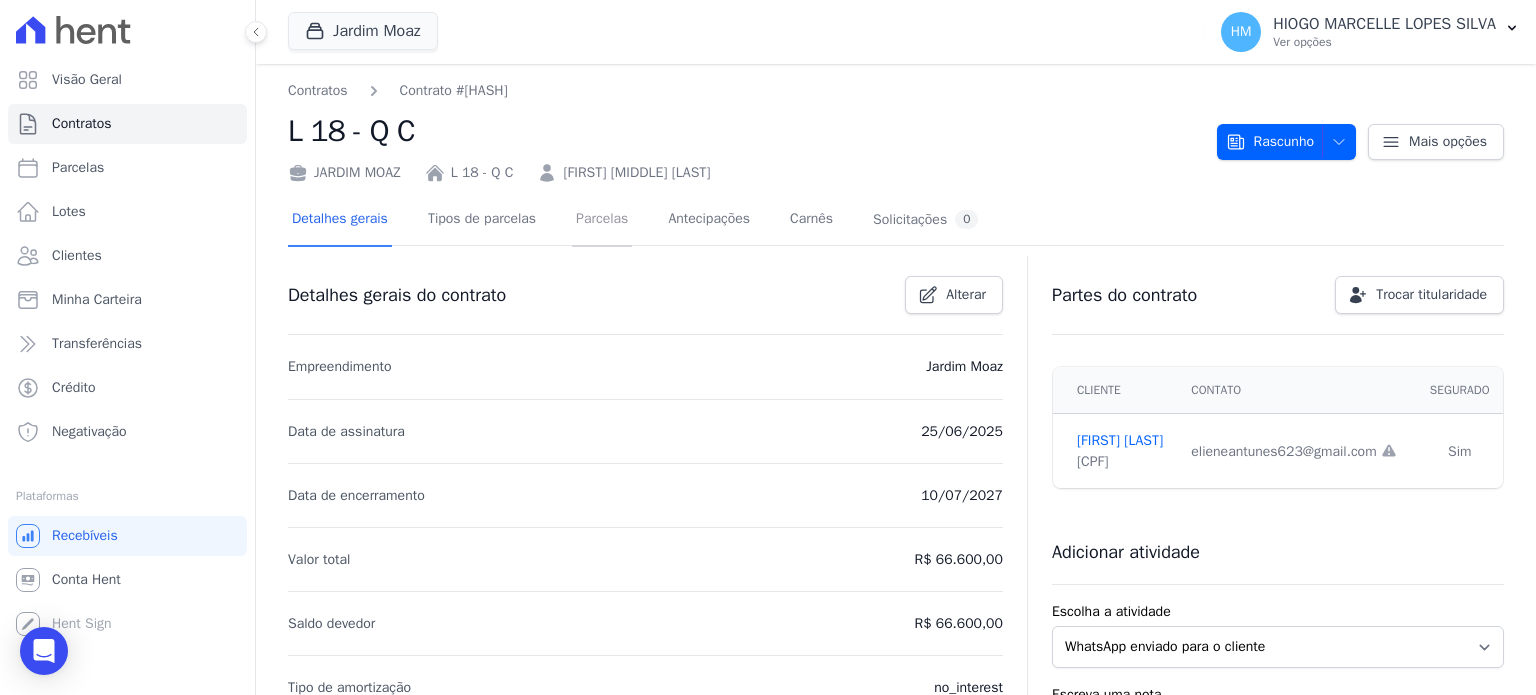 click on "Parcelas" at bounding box center [602, 220] 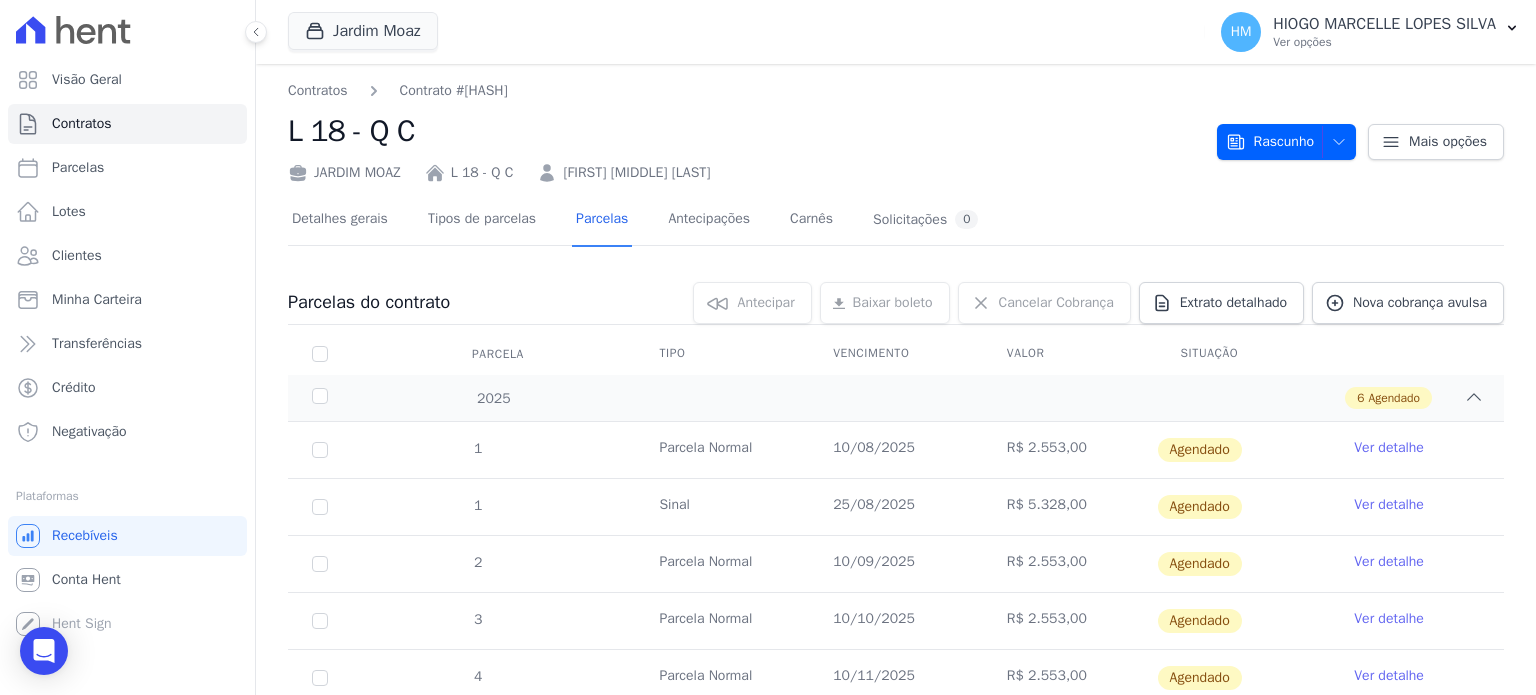 click on "Ver detalhe" at bounding box center (1389, 505) 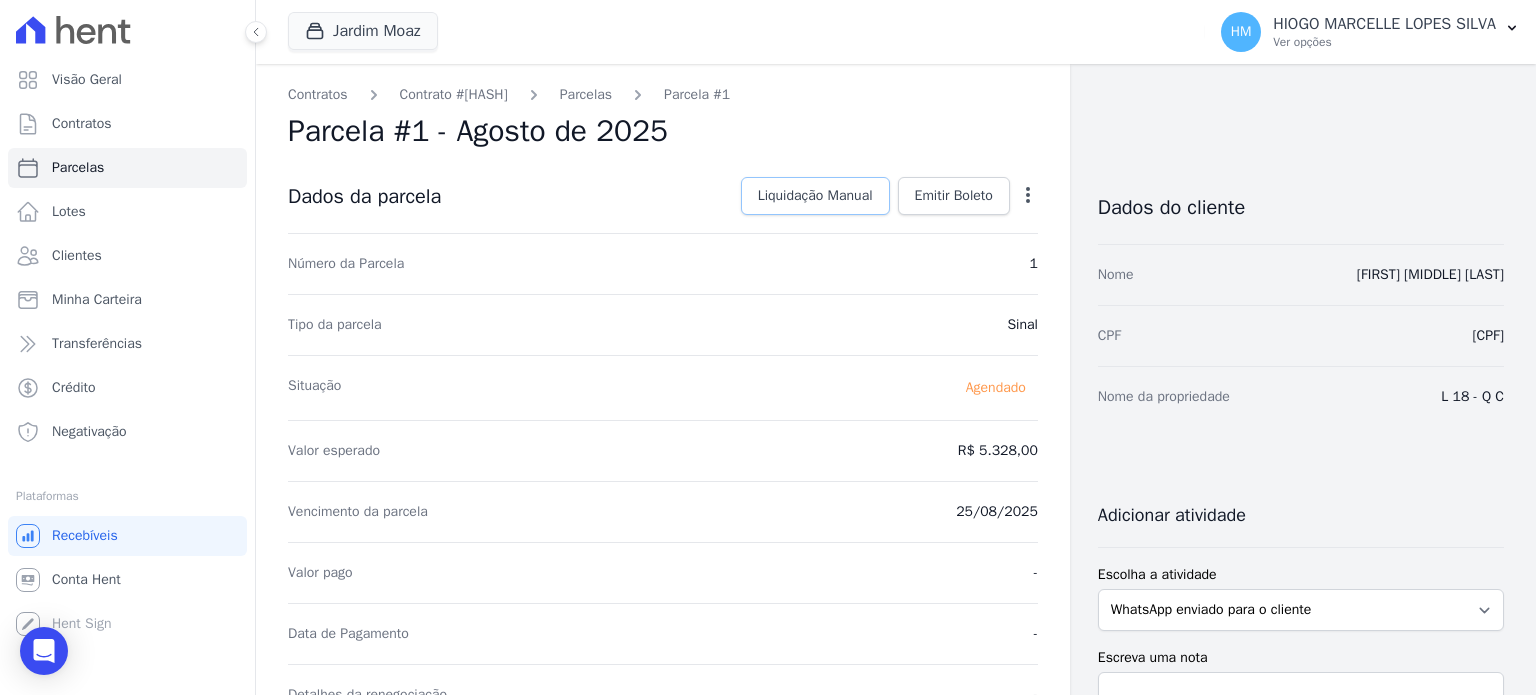 click on "Liquidação Manual" at bounding box center (815, 196) 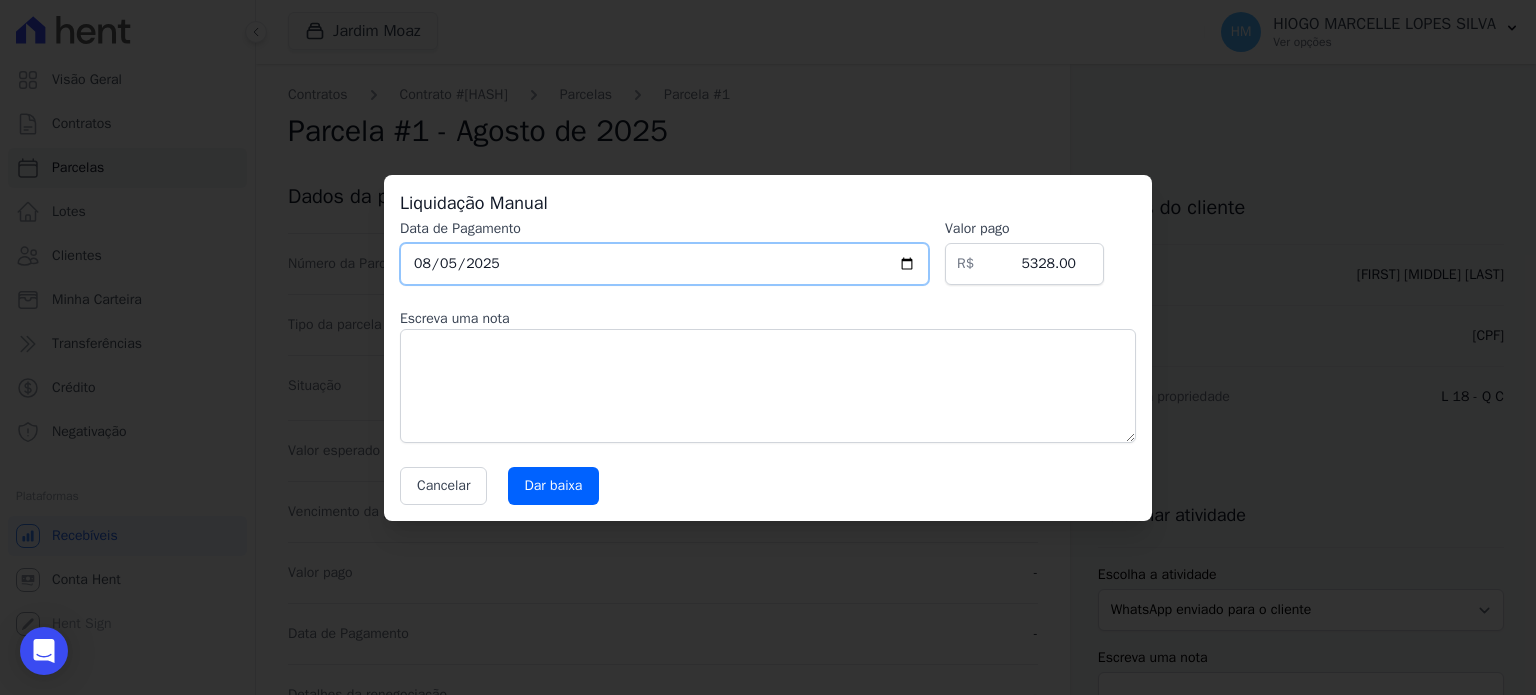 drag, startPoint x: 552, startPoint y: 263, endPoint x: 541, endPoint y: 263, distance: 11 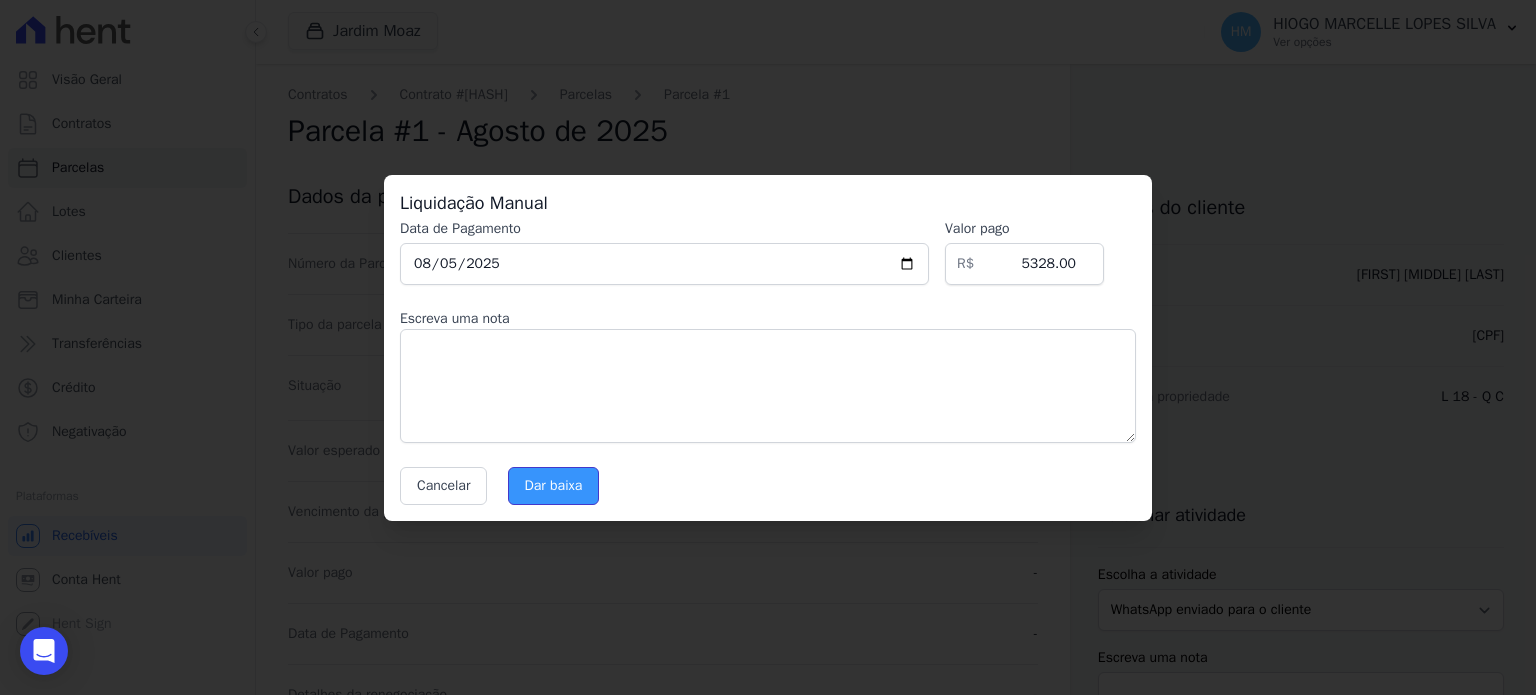 click on "Dar baixa" at bounding box center [554, 486] 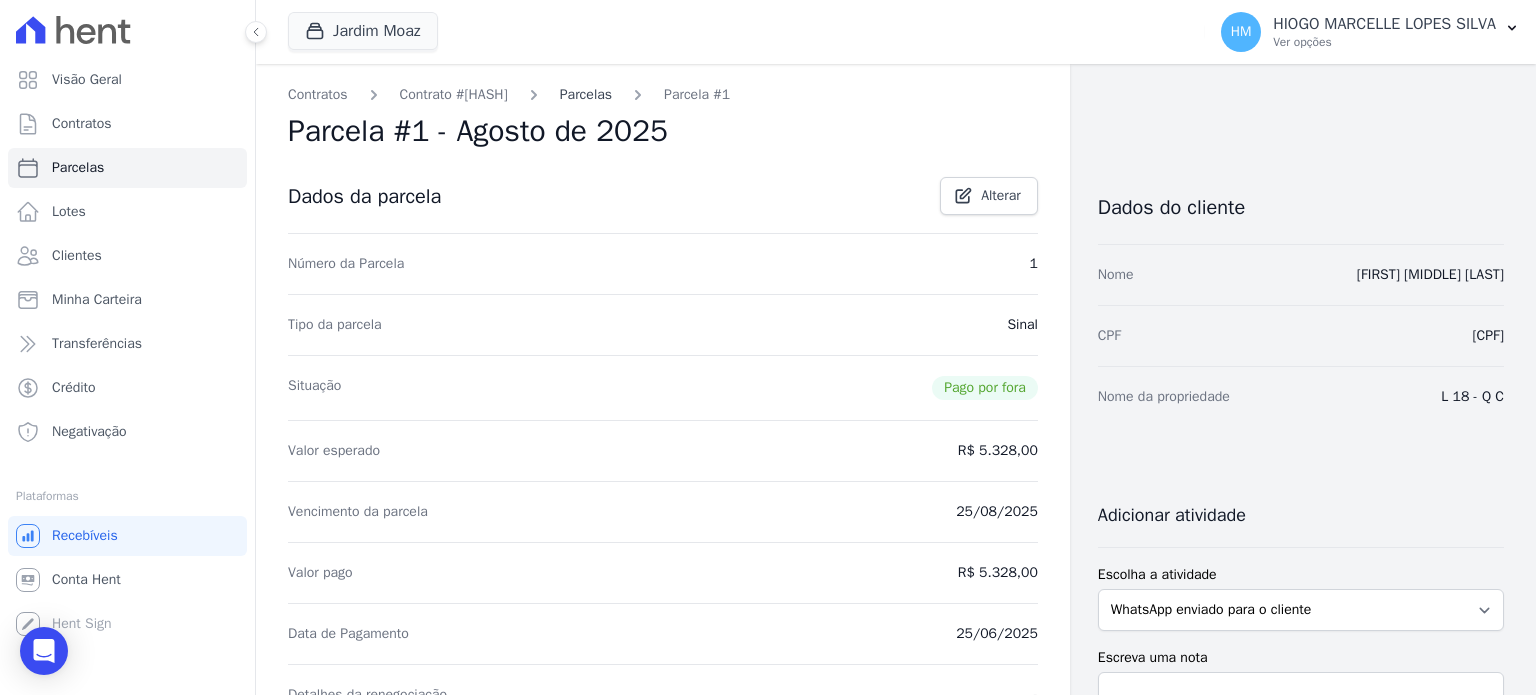 click on "Parcelas" at bounding box center (586, 94) 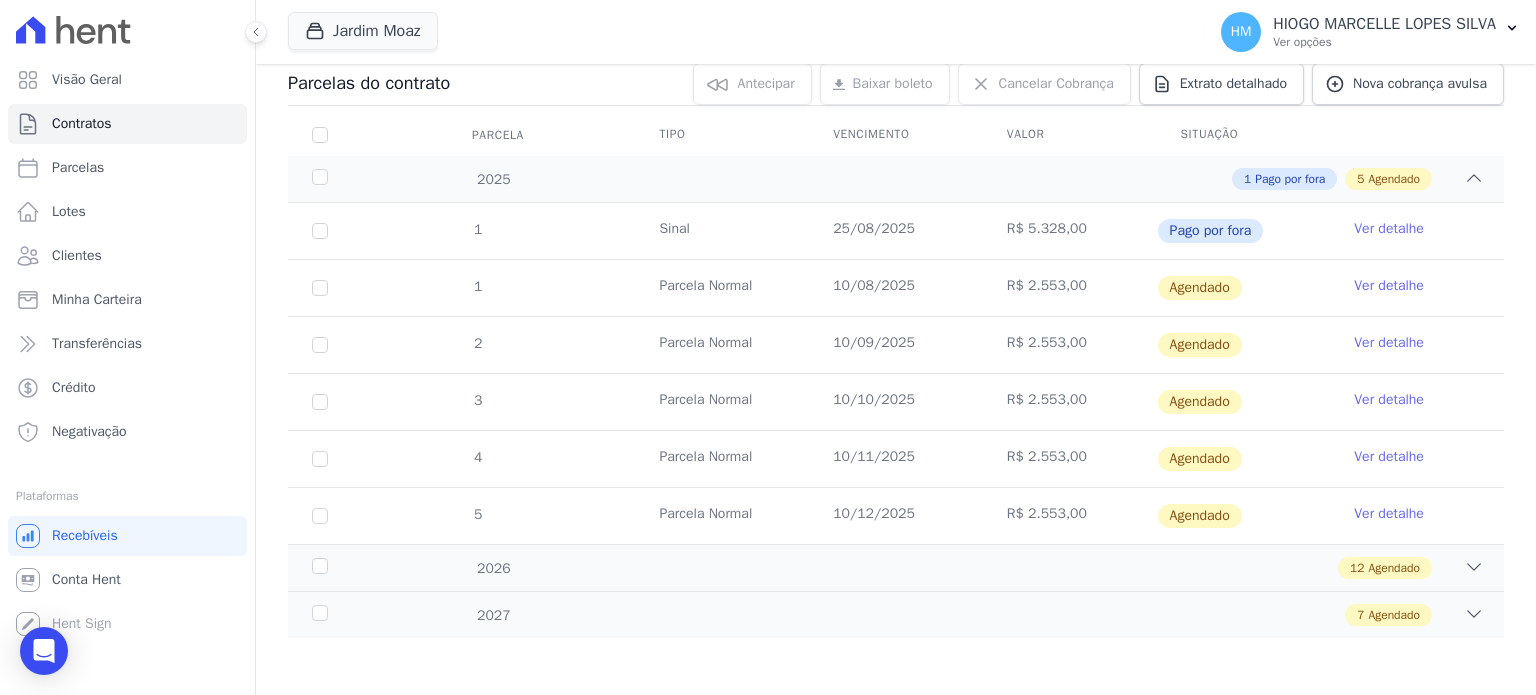 scroll, scrollTop: 0, scrollLeft: 0, axis: both 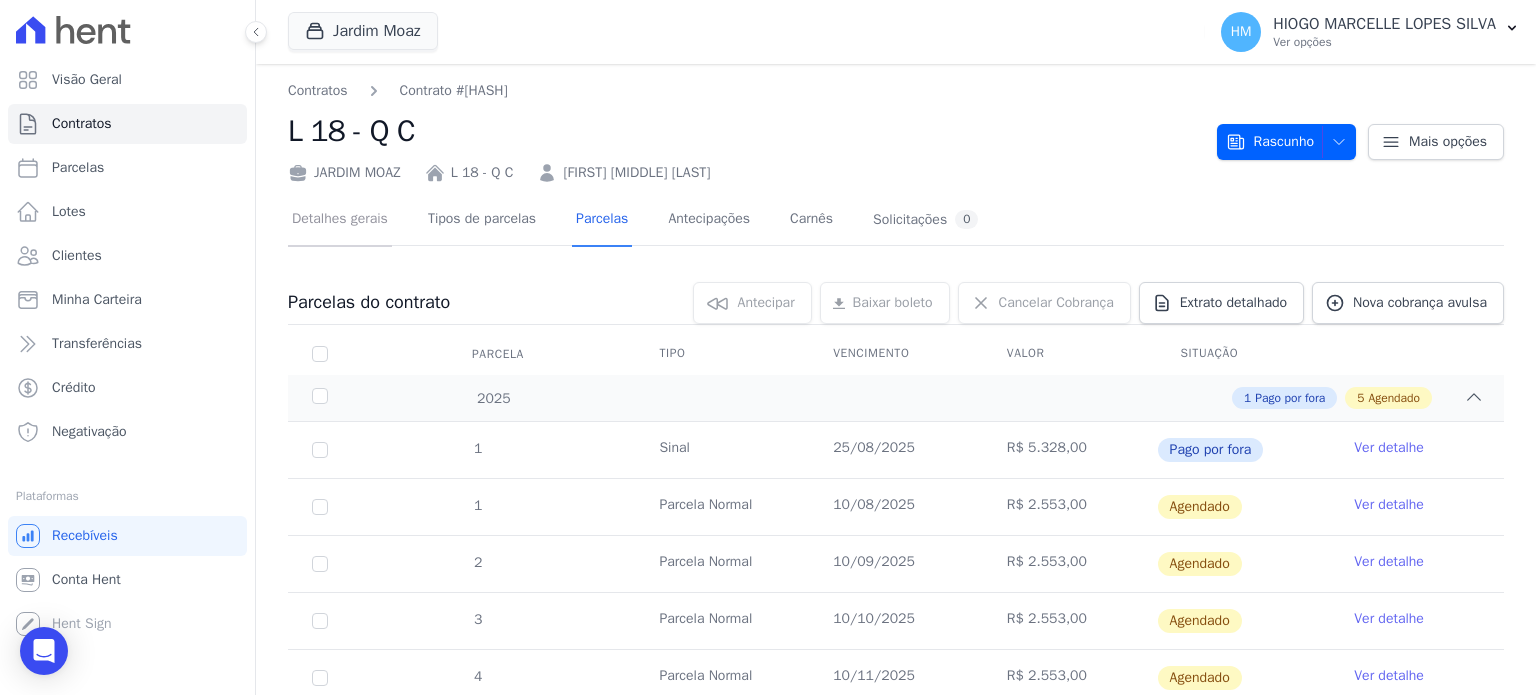 click on "Detalhes gerais" at bounding box center (340, 220) 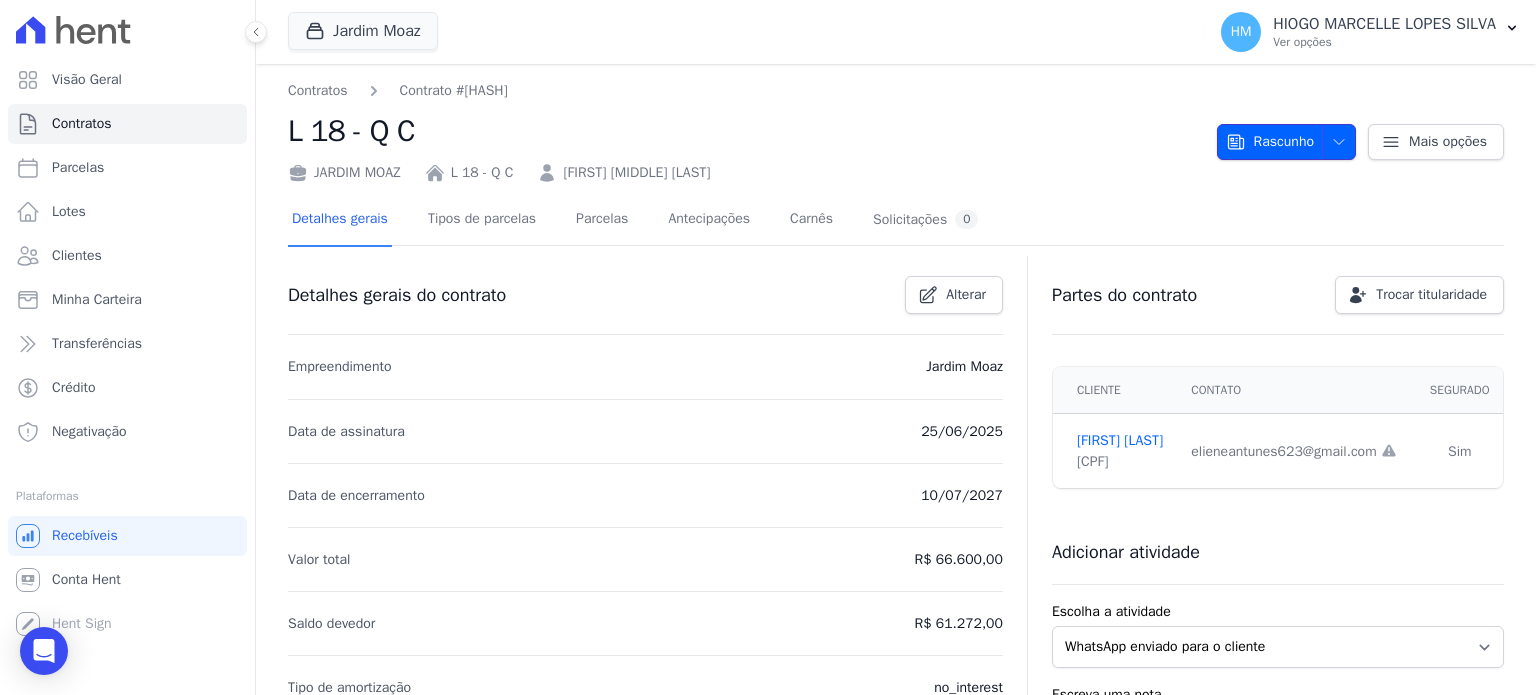 click at bounding box center [1334, 142] 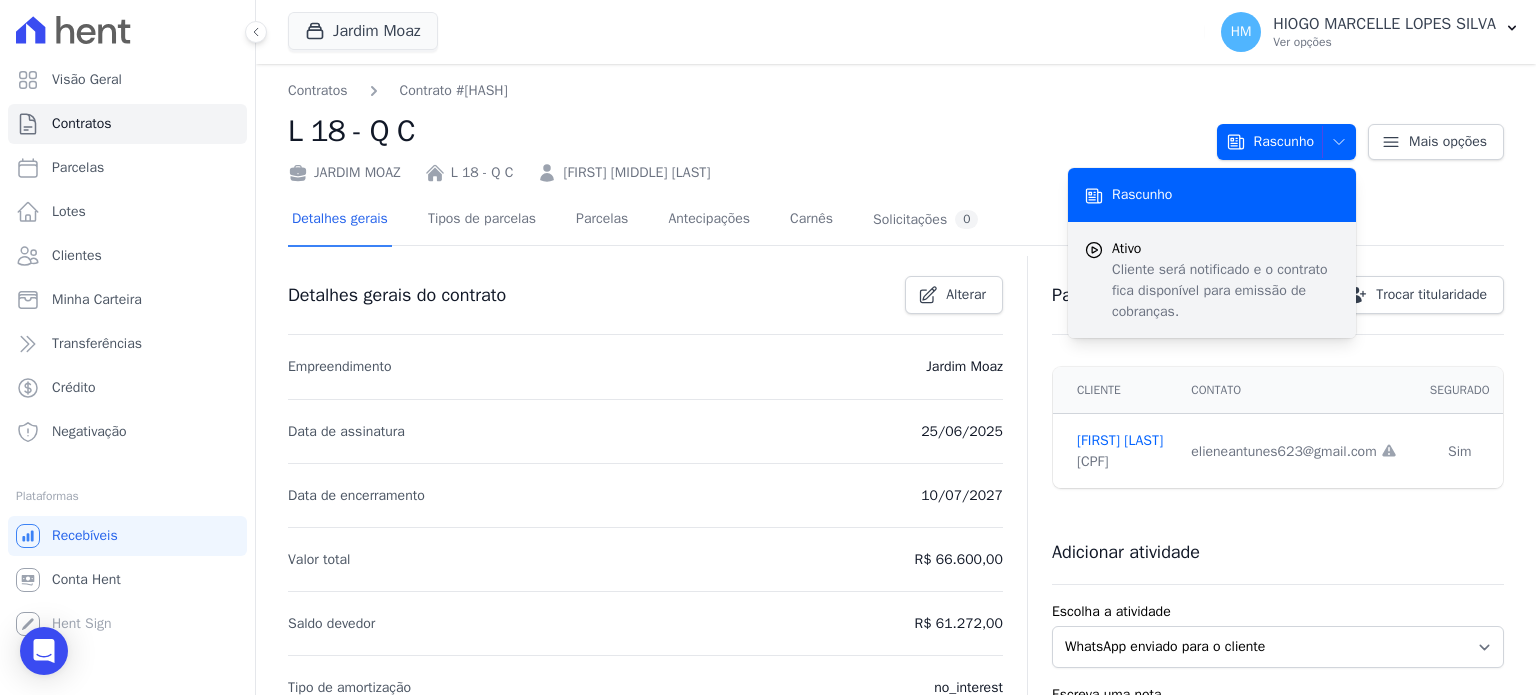 click on "Cliente será notificado e o contrato fica disponível para emissão de cobranças." at bounding box center (1226, 290) 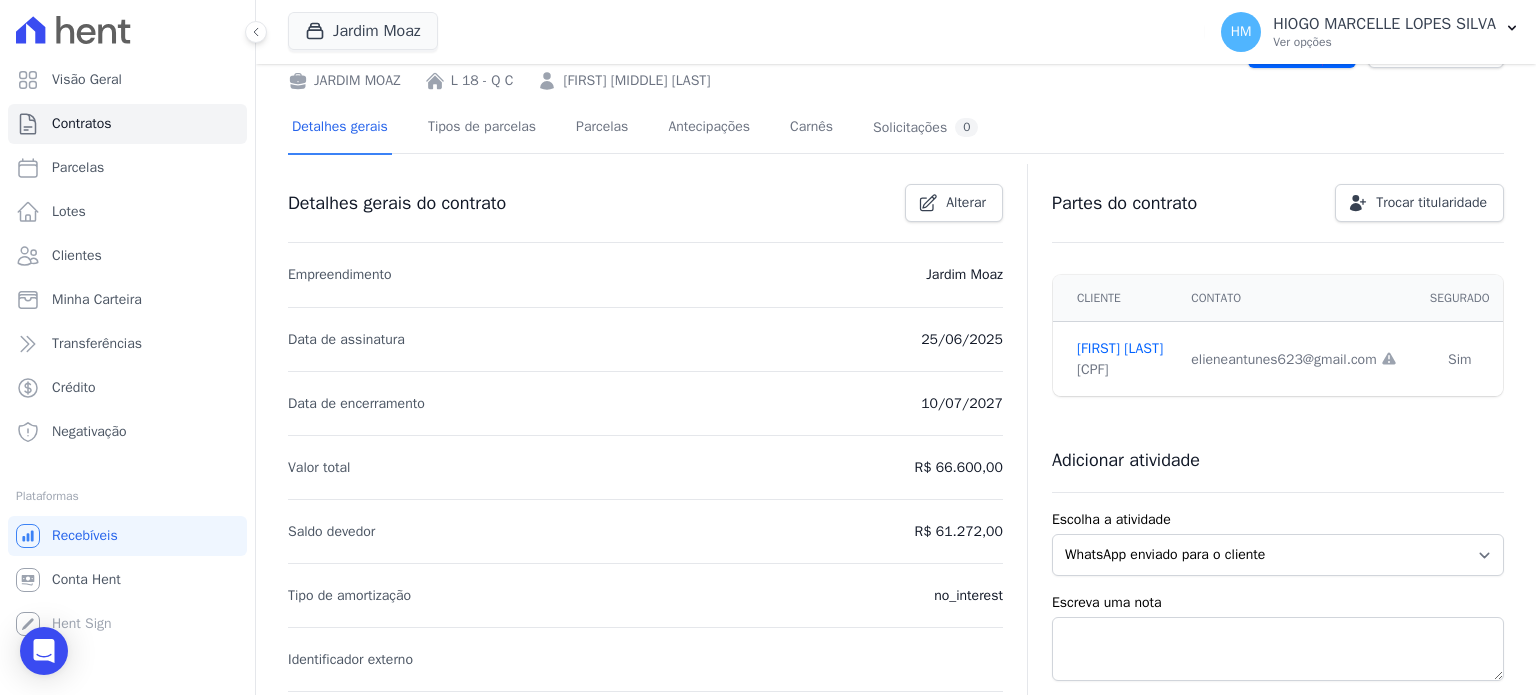 scroll, scrollTop: 0, scrollLeft: 0, axis: both 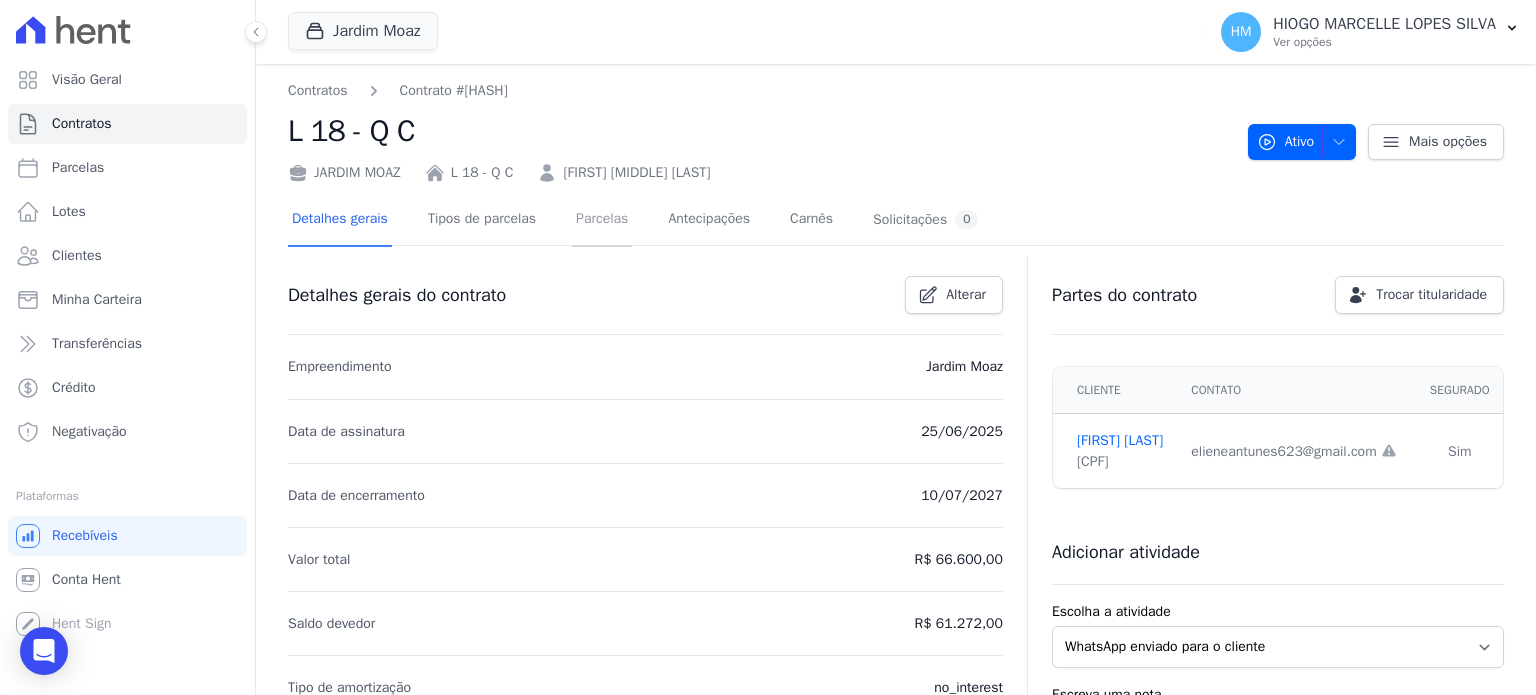 click on "Parcelas" at bounding box center [602, 220] 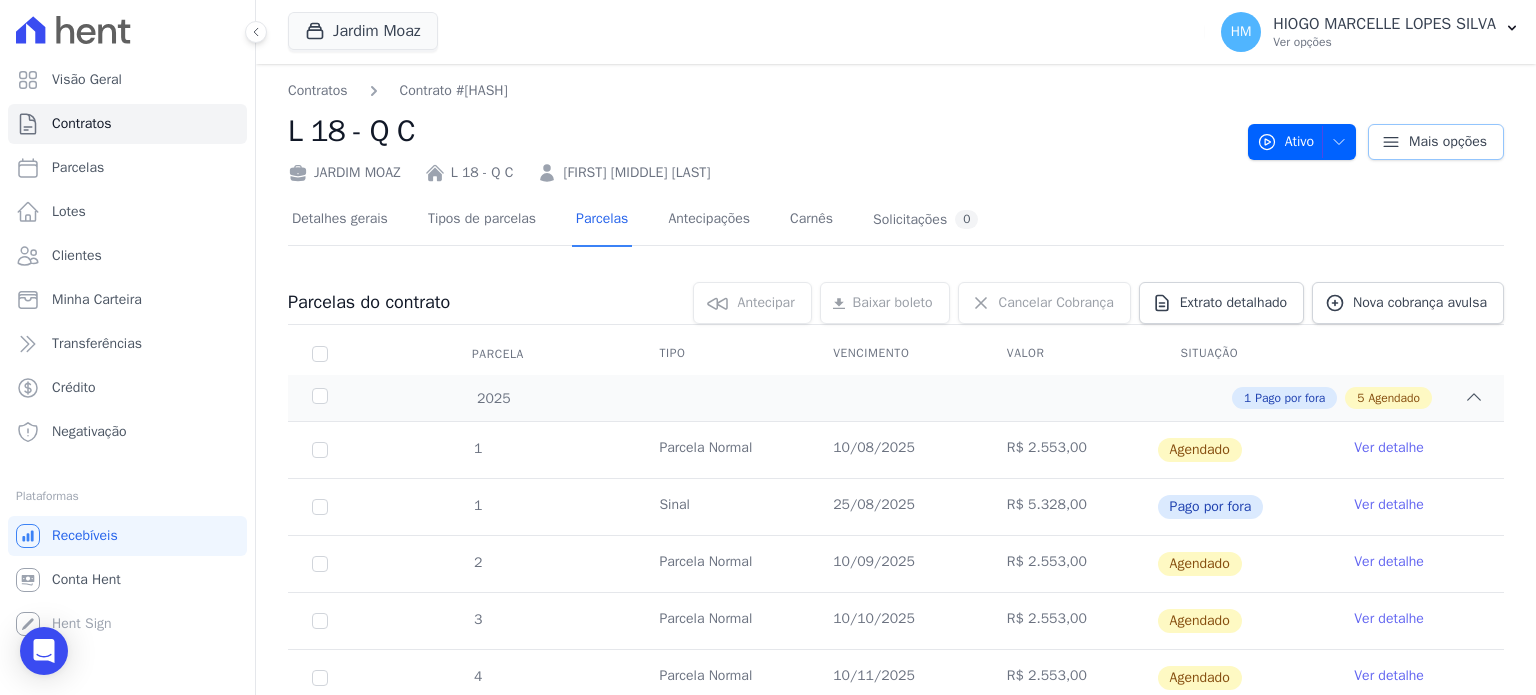 click 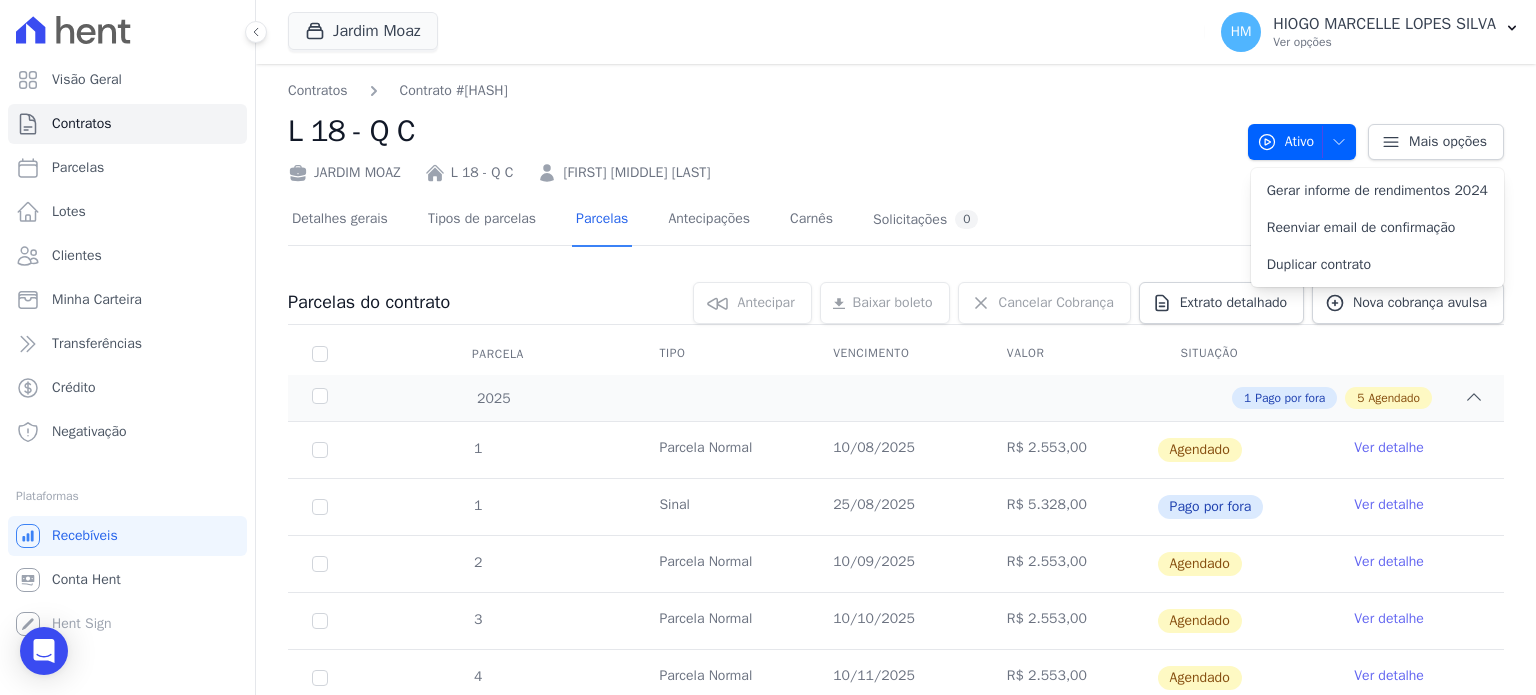 click on "Jardim Moaz
Você possui apenas um empreendimento
Aplicar" at bounding box center [742, 32] 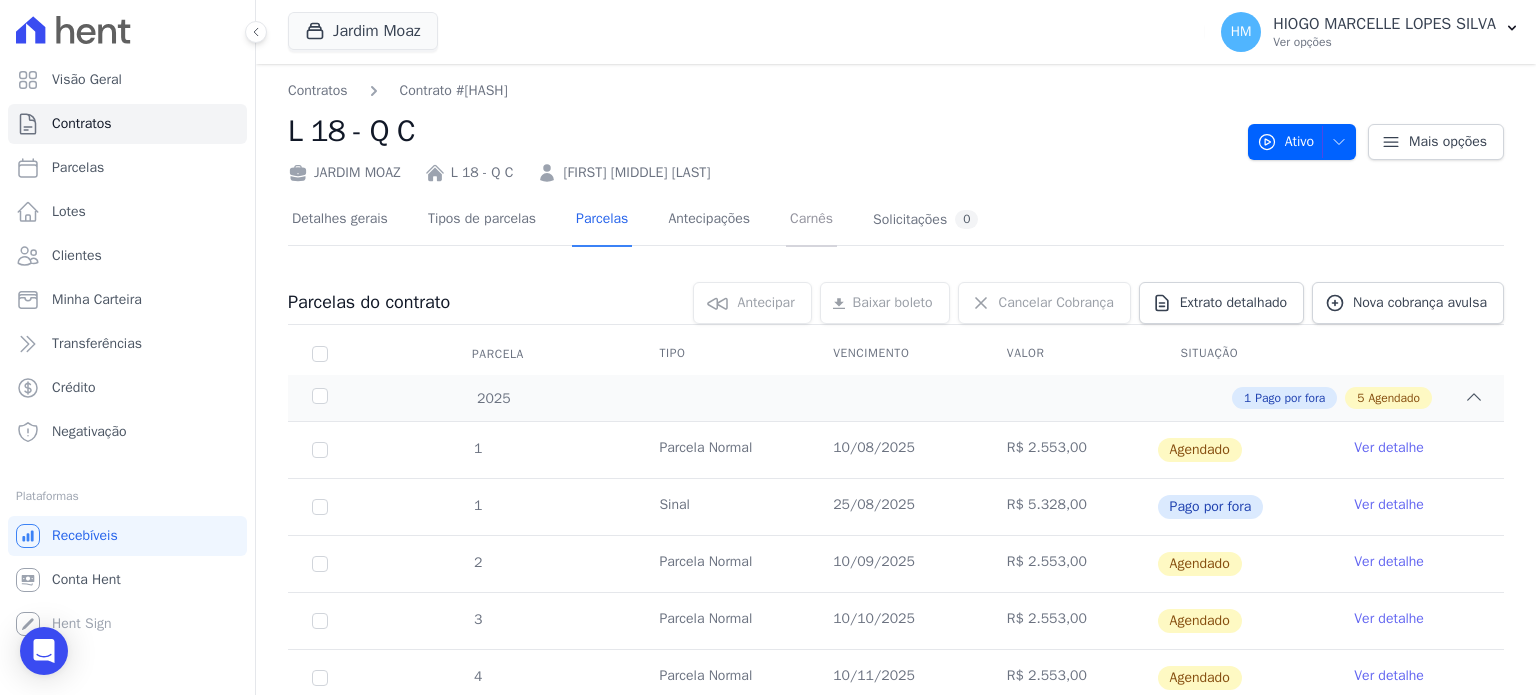 click on "Carnês" at bounding box center [811, 220] 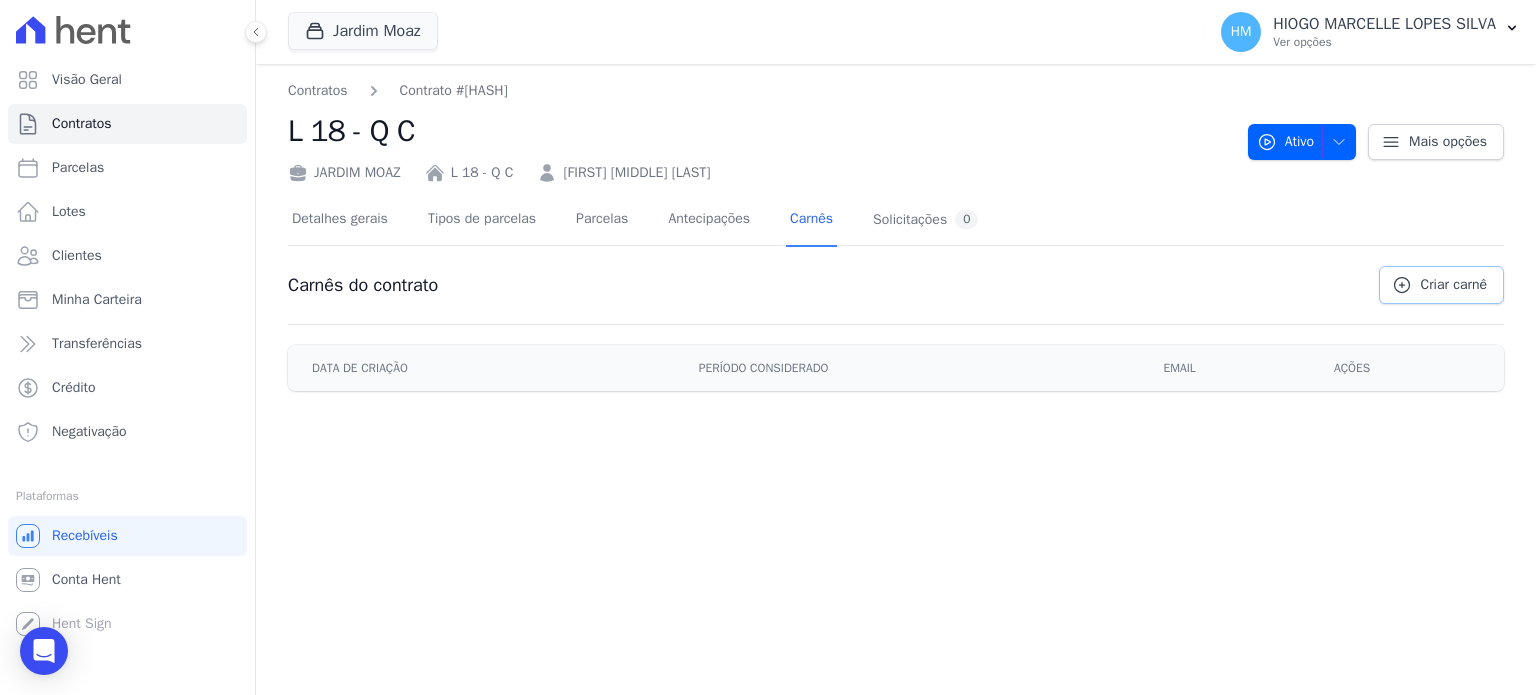 click on "Criar carnê" at bounding box center [1441, 285] 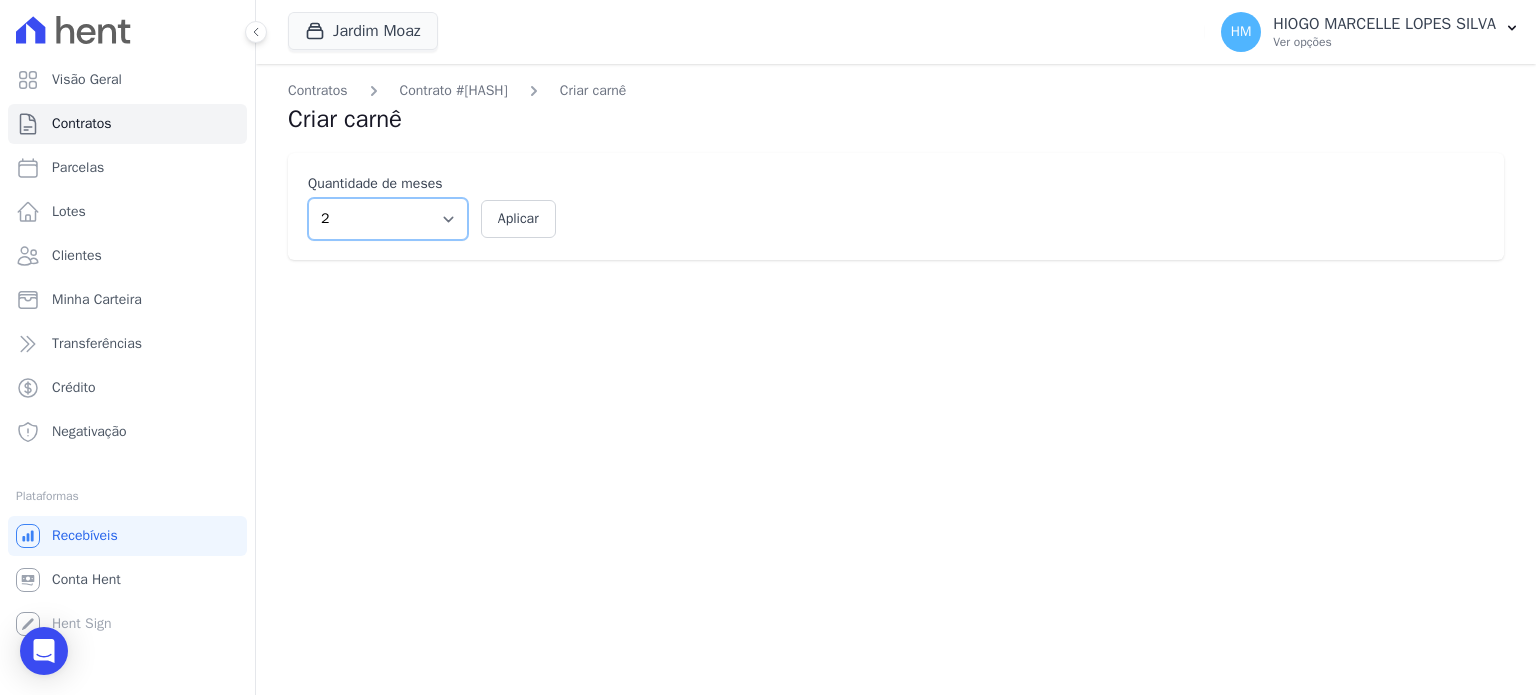 click on "2
3
4
5
6
7
8
9
10
11
12" at bounding box center (388, 219) 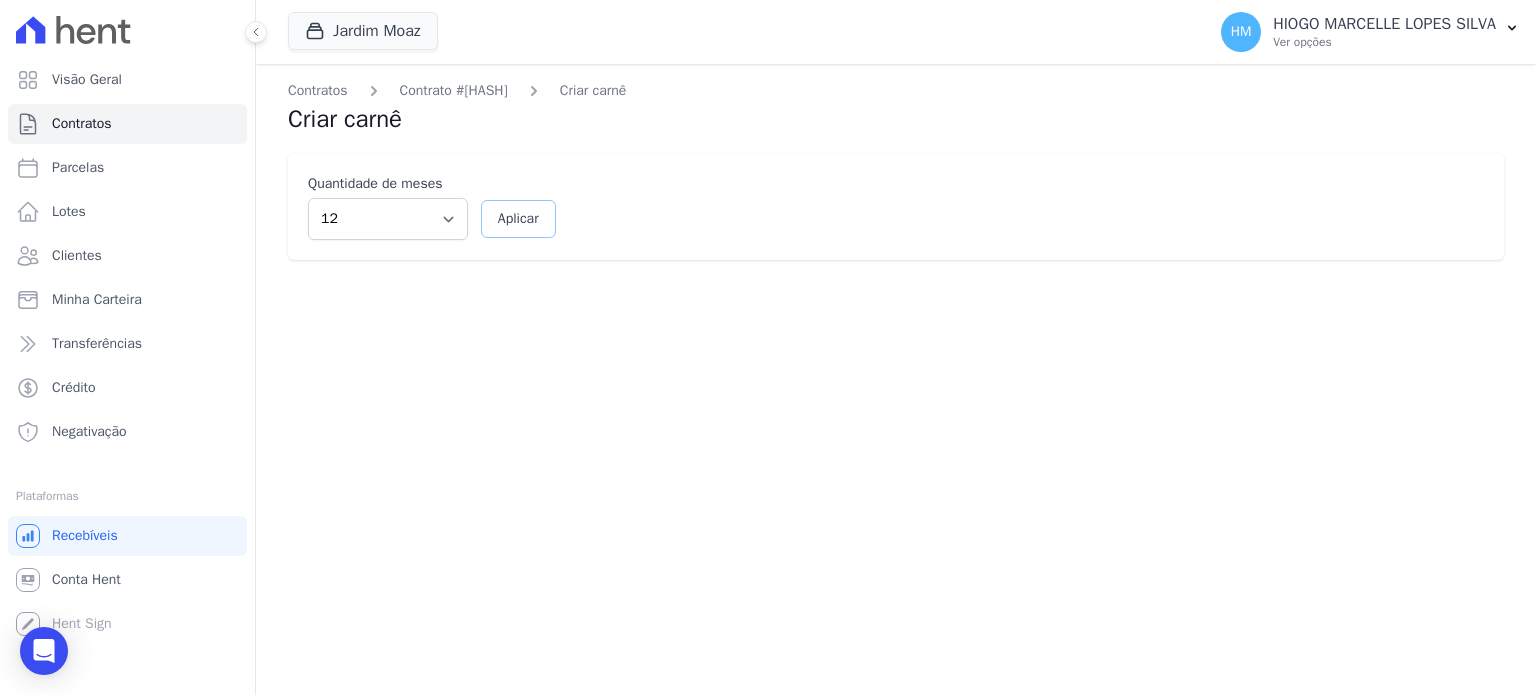 click on "Aplicar" at bounding box center (518, 219) 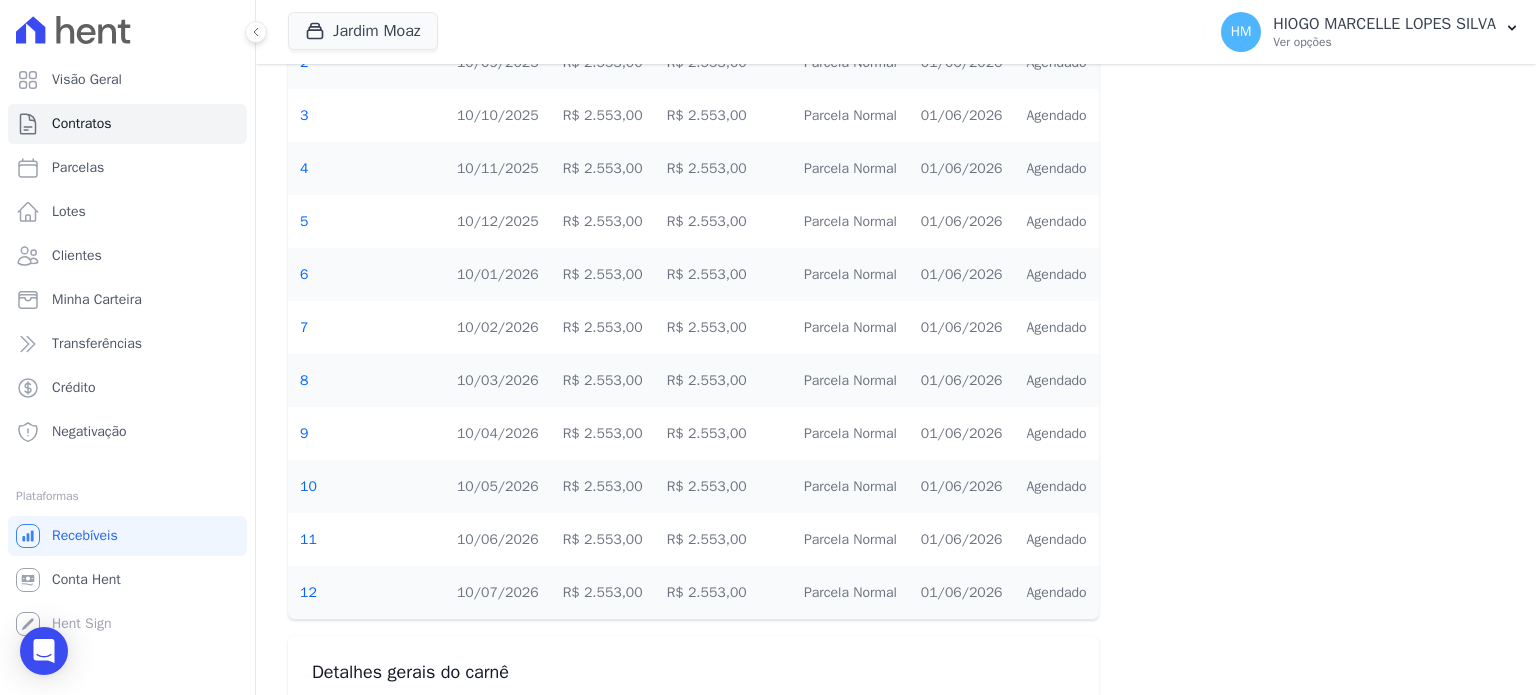 scroll, scrollTop: 1164, scrollLeft: 0, axis: vertical 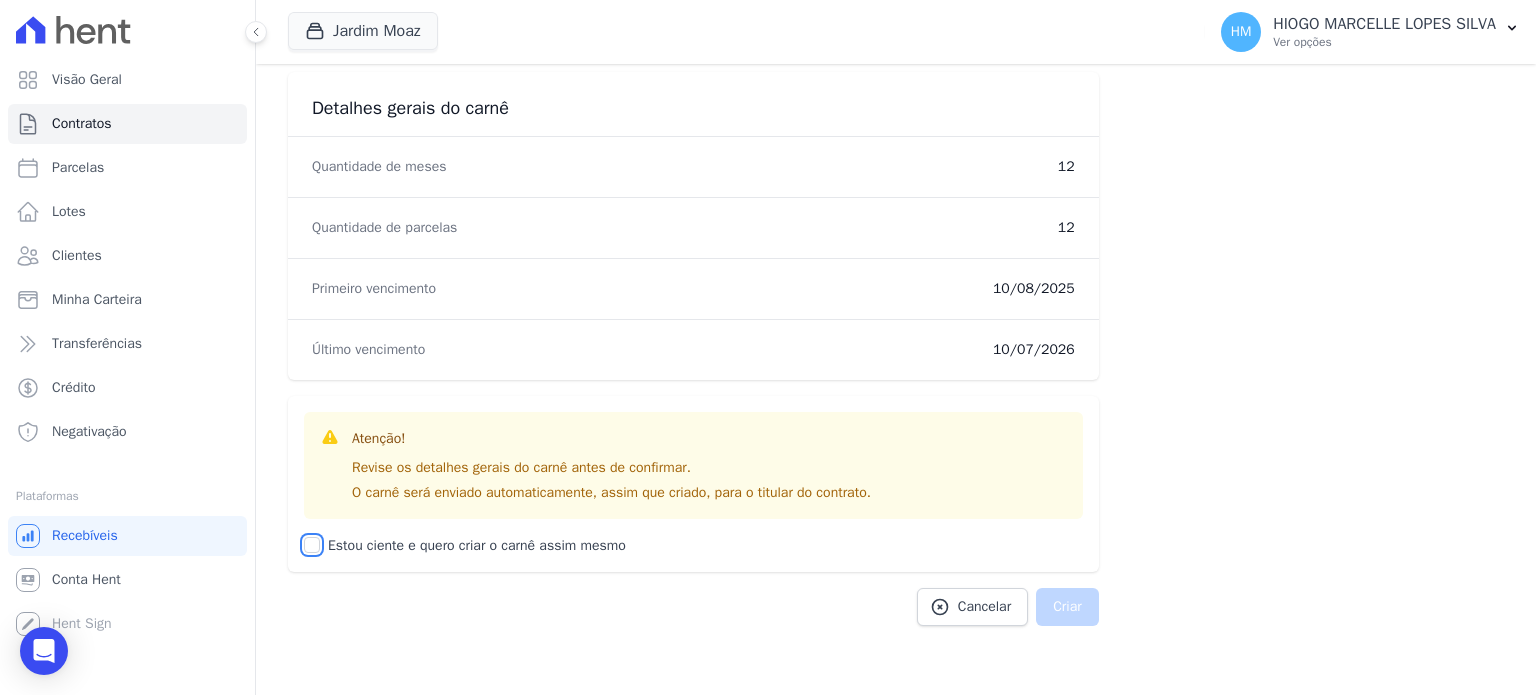 click on "Estou ciente e quero criar o carnê assim mesmo" at bounding box center [312, 545] 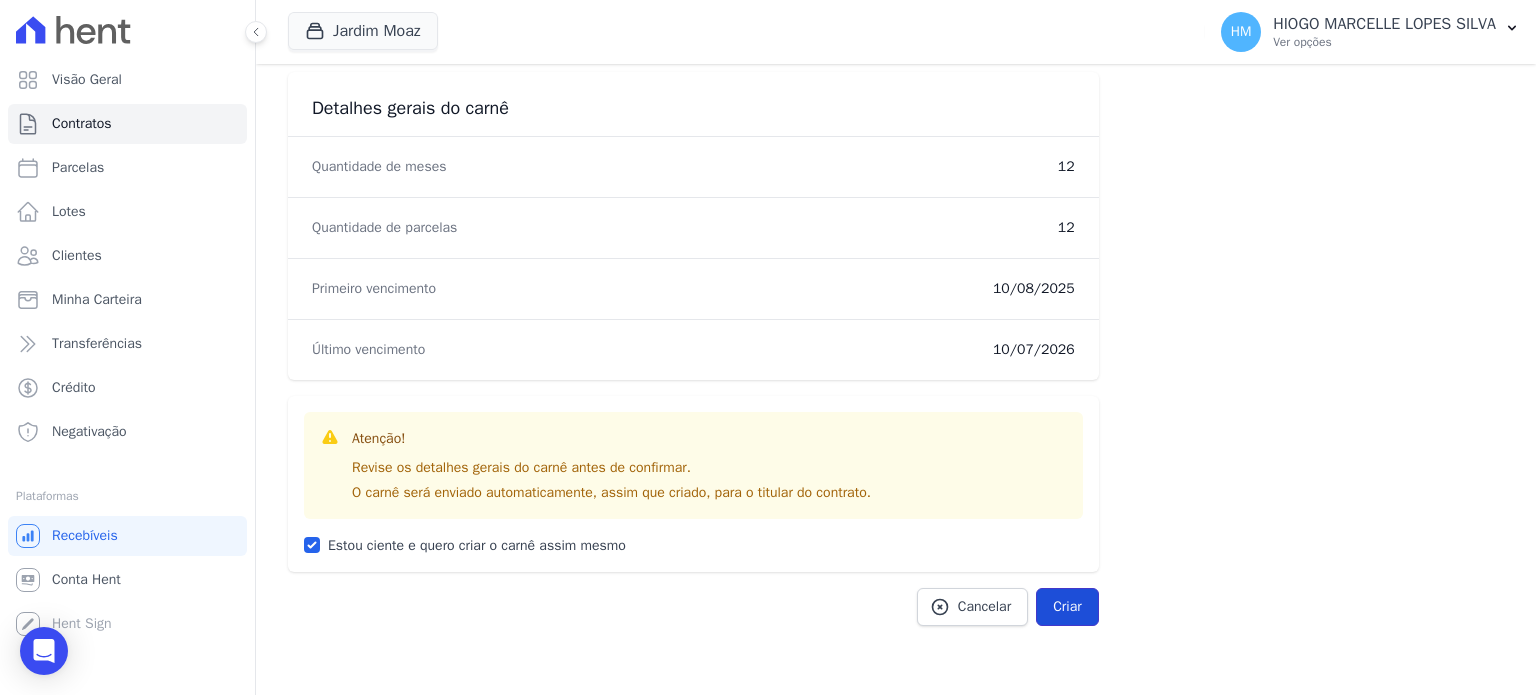 click on "Criar" at bounding box center (1067, 607) 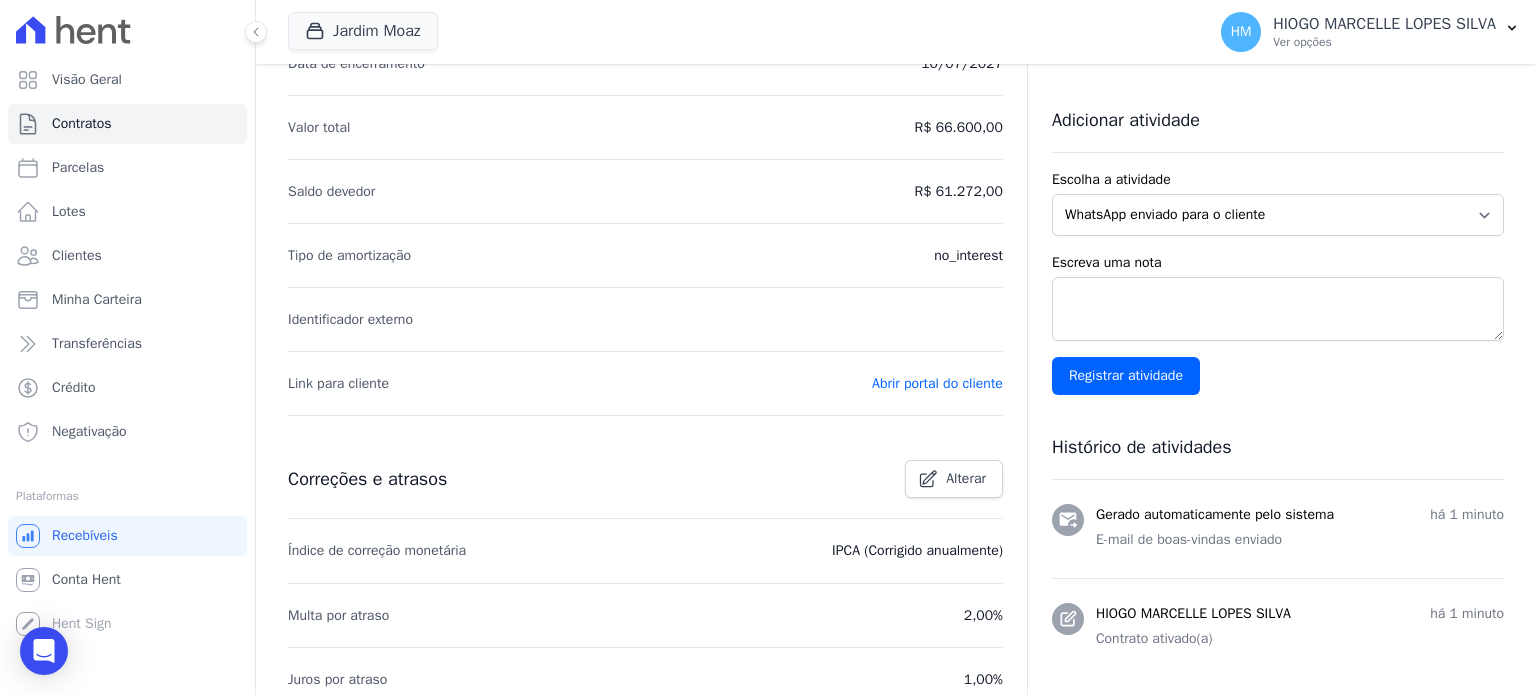 scroll, scrollTop: 100, scrollLeft: 0, axis: vertical 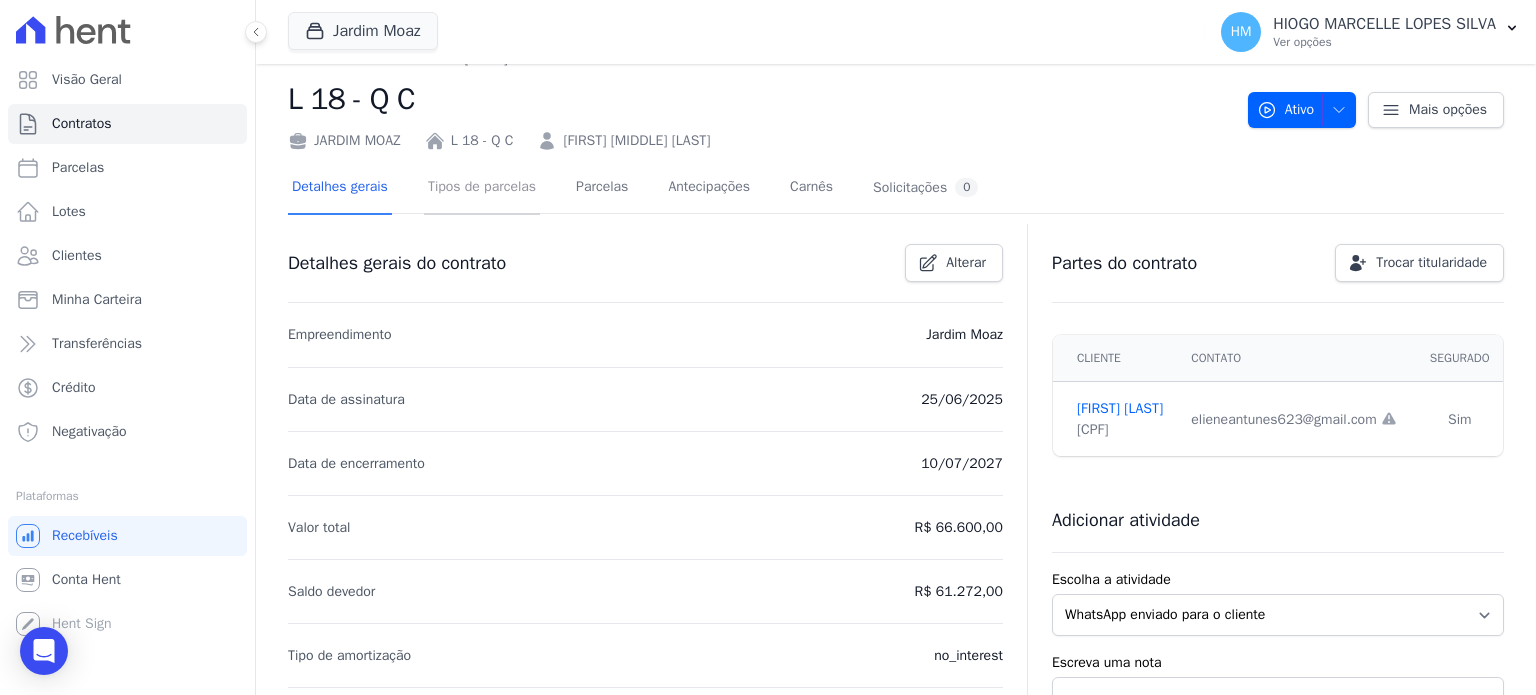 click on "Tipos de parcelas" at bounding box center (482, 188) 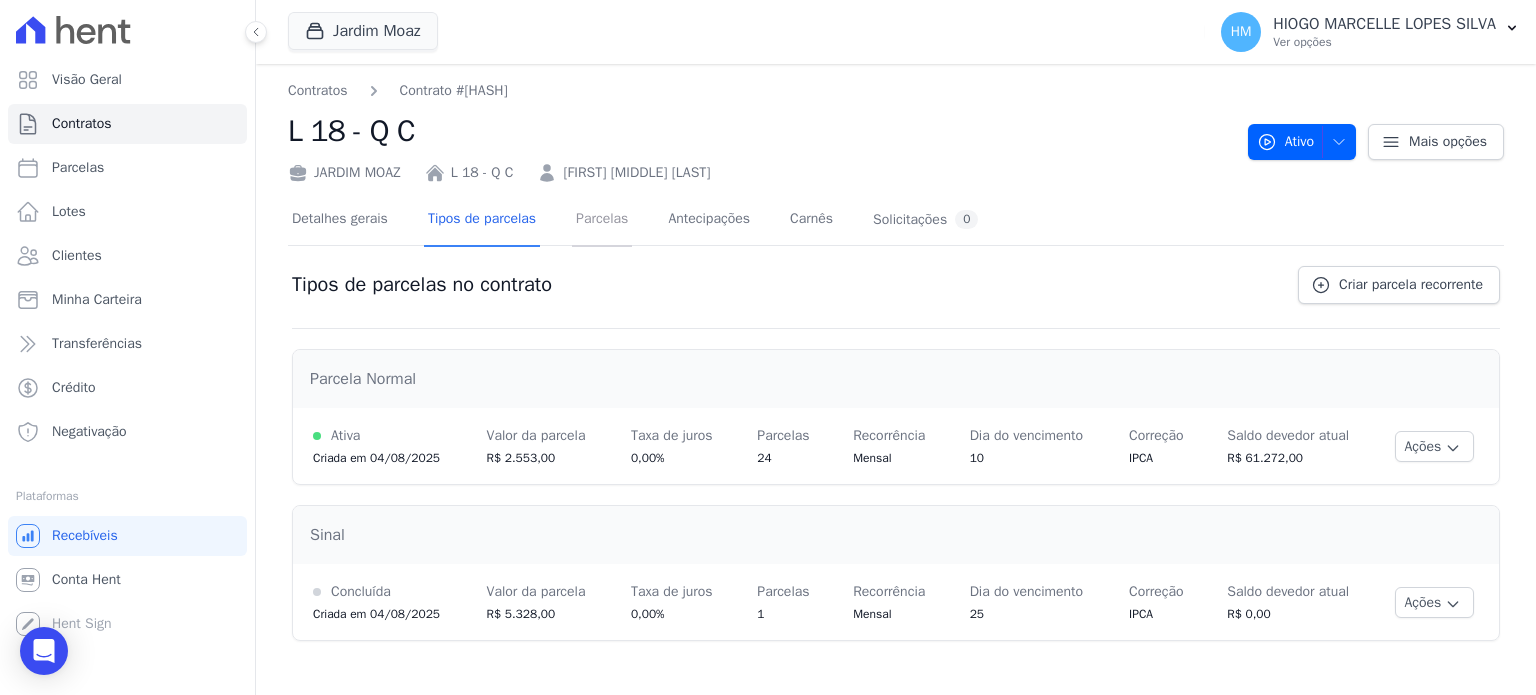 click on "Parcelas" at bounding box center (602, 220) 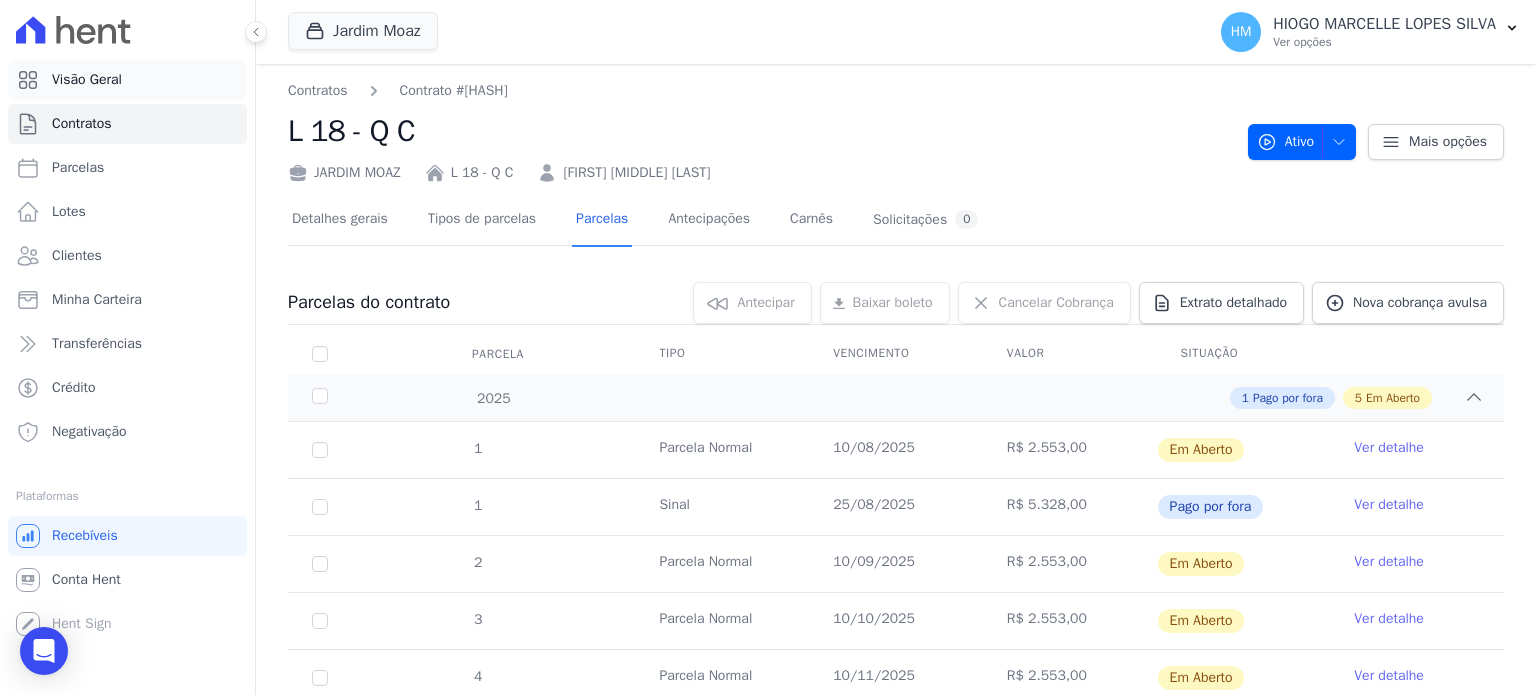 click on "Visão Geral" at bounding box center (87, 80) 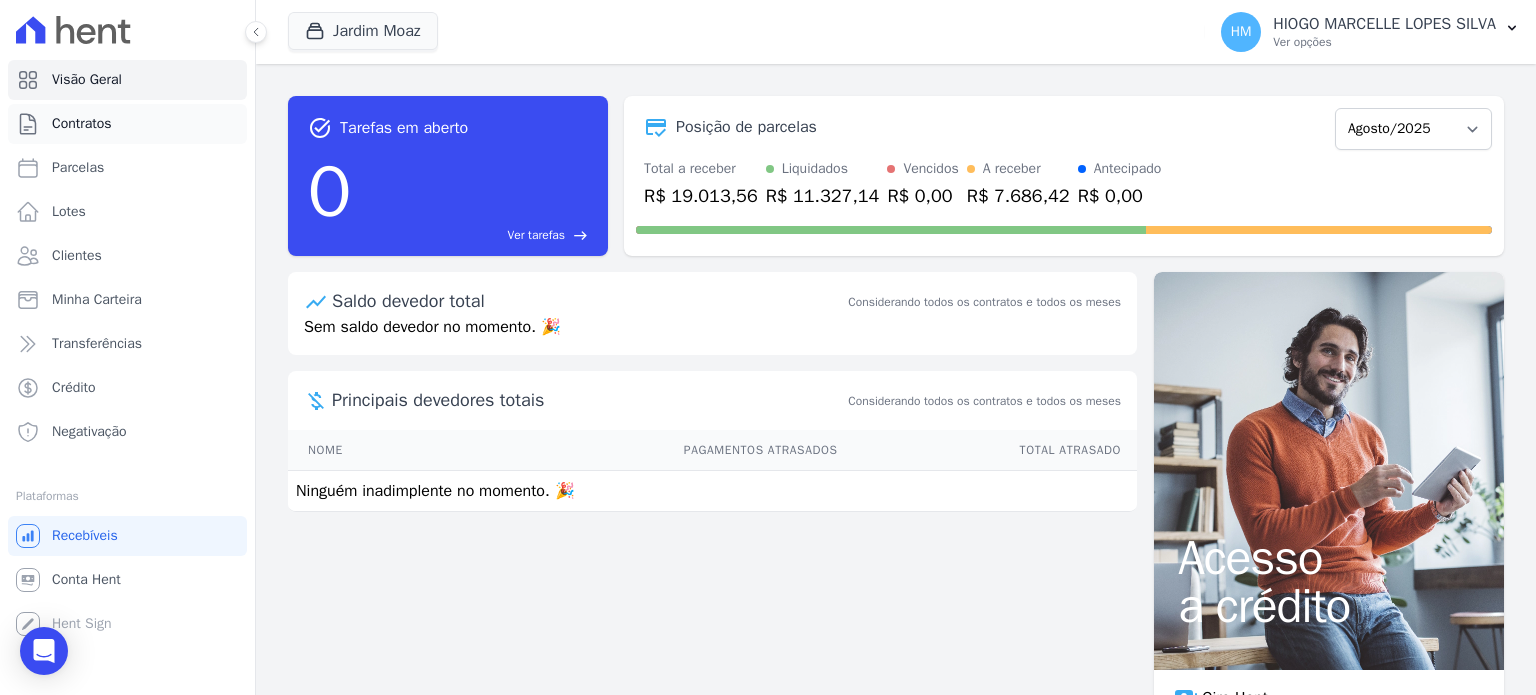 click on "Contratos" at bounding box center [82, 124] 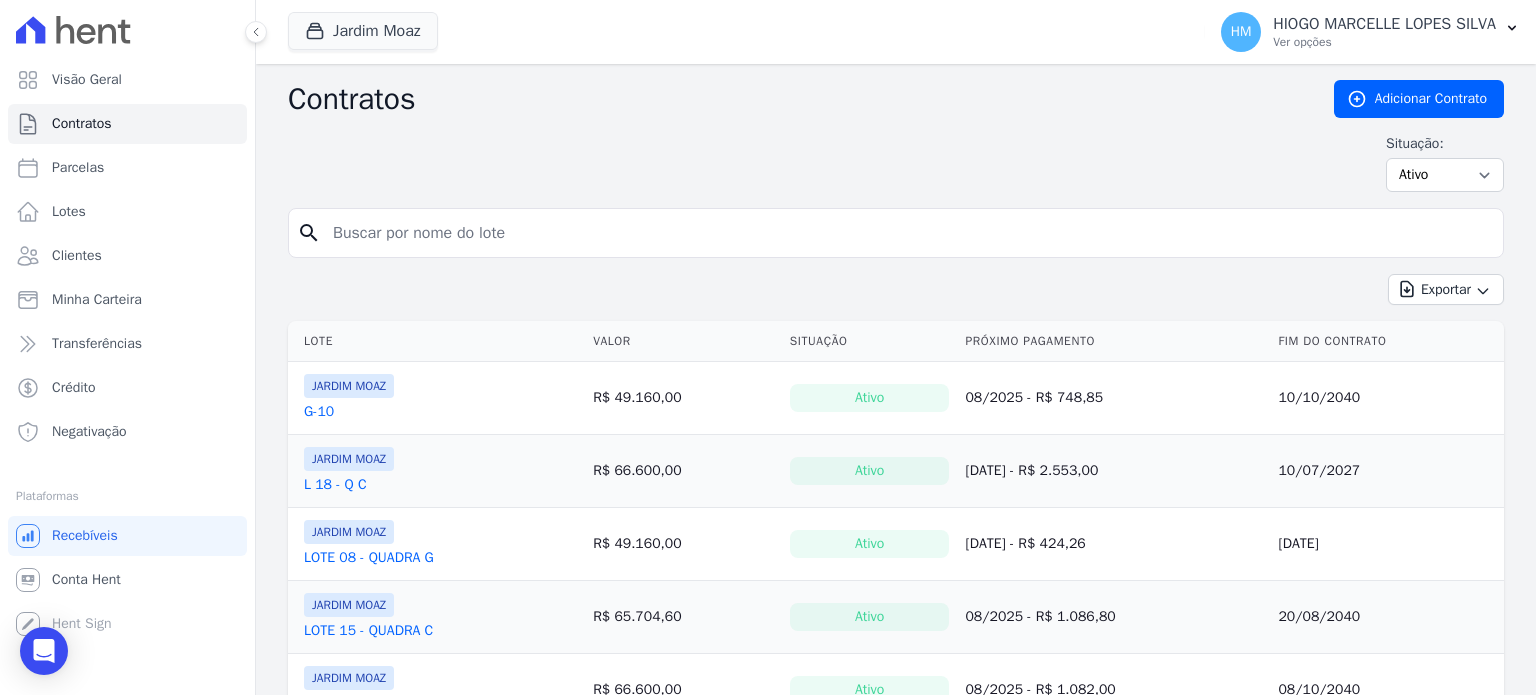 scroll, scrollTop: 162, scrollLeft: 0, axis: vertical 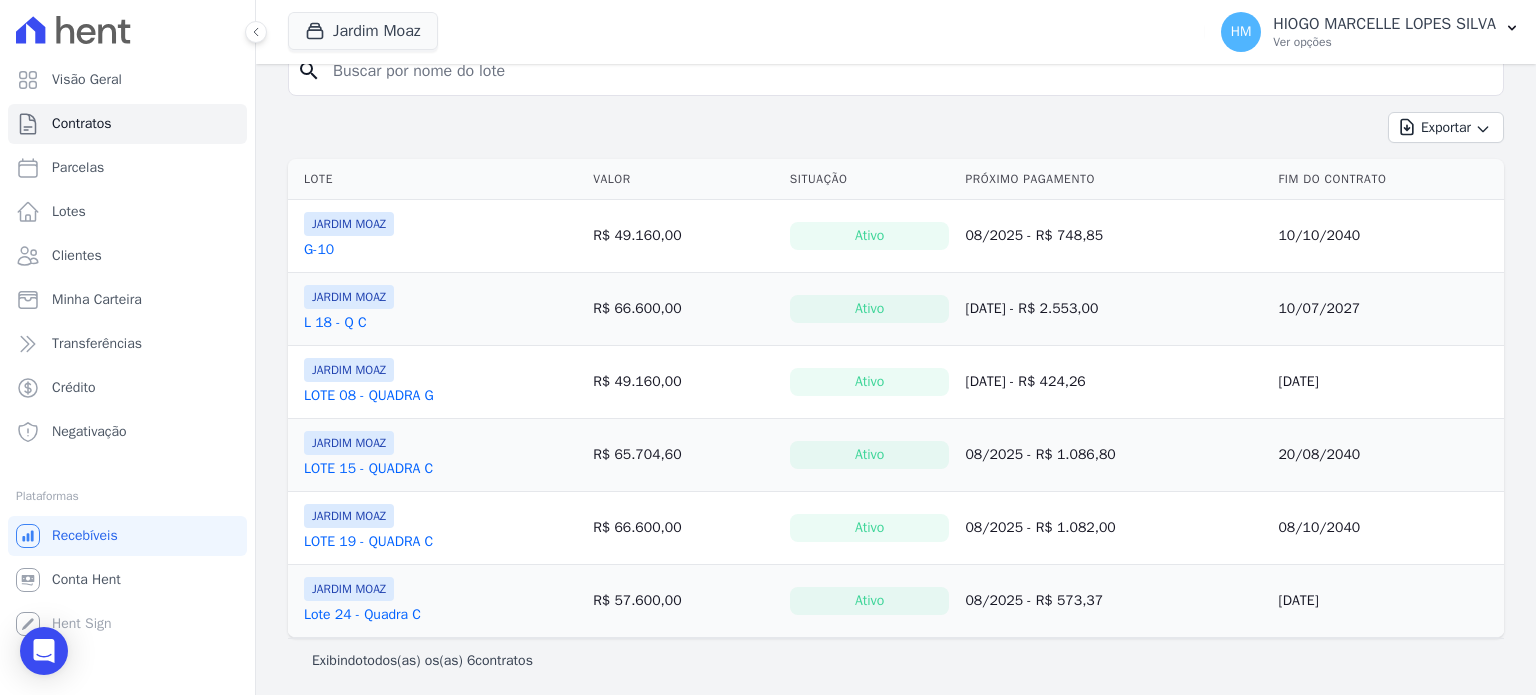 click on "G-10" at bounding box center (319, 250) 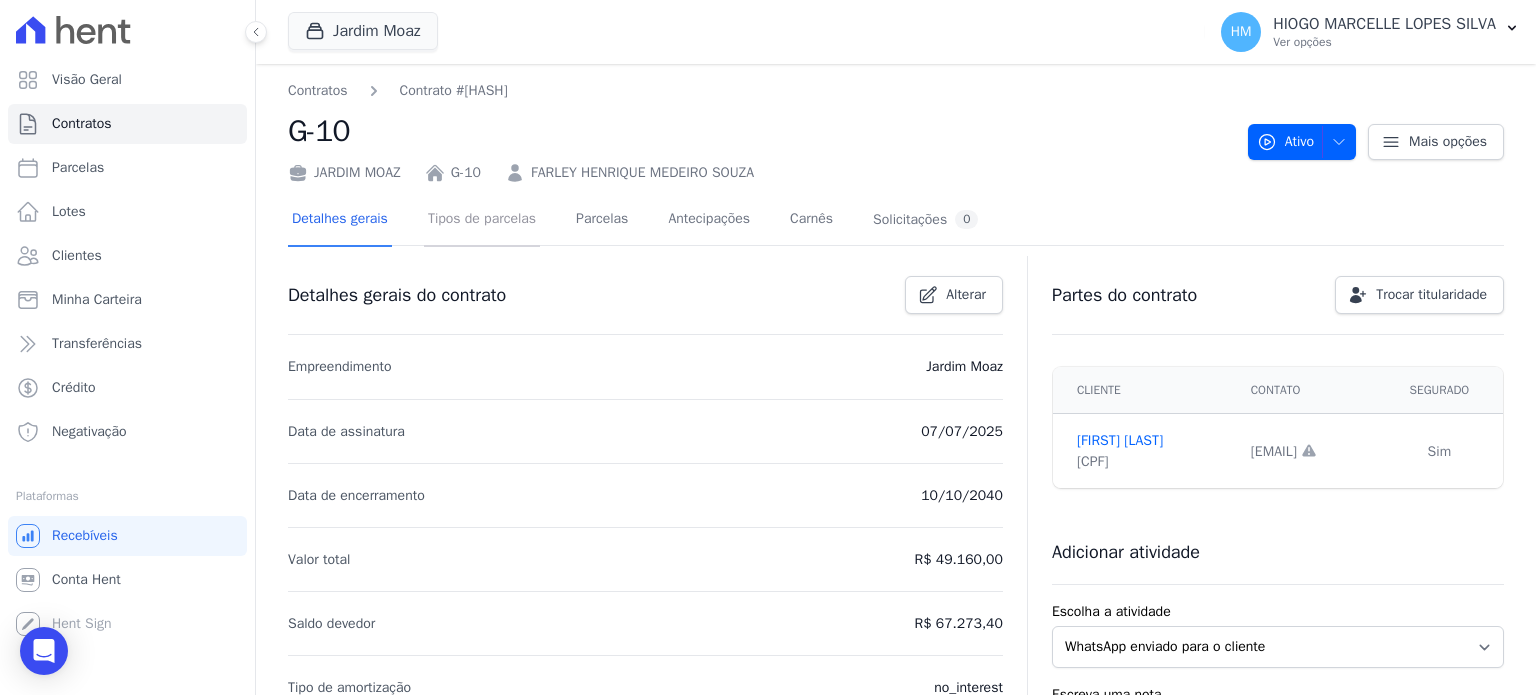 click on "Tipos de parcelas" at bounding box center (482, 220) 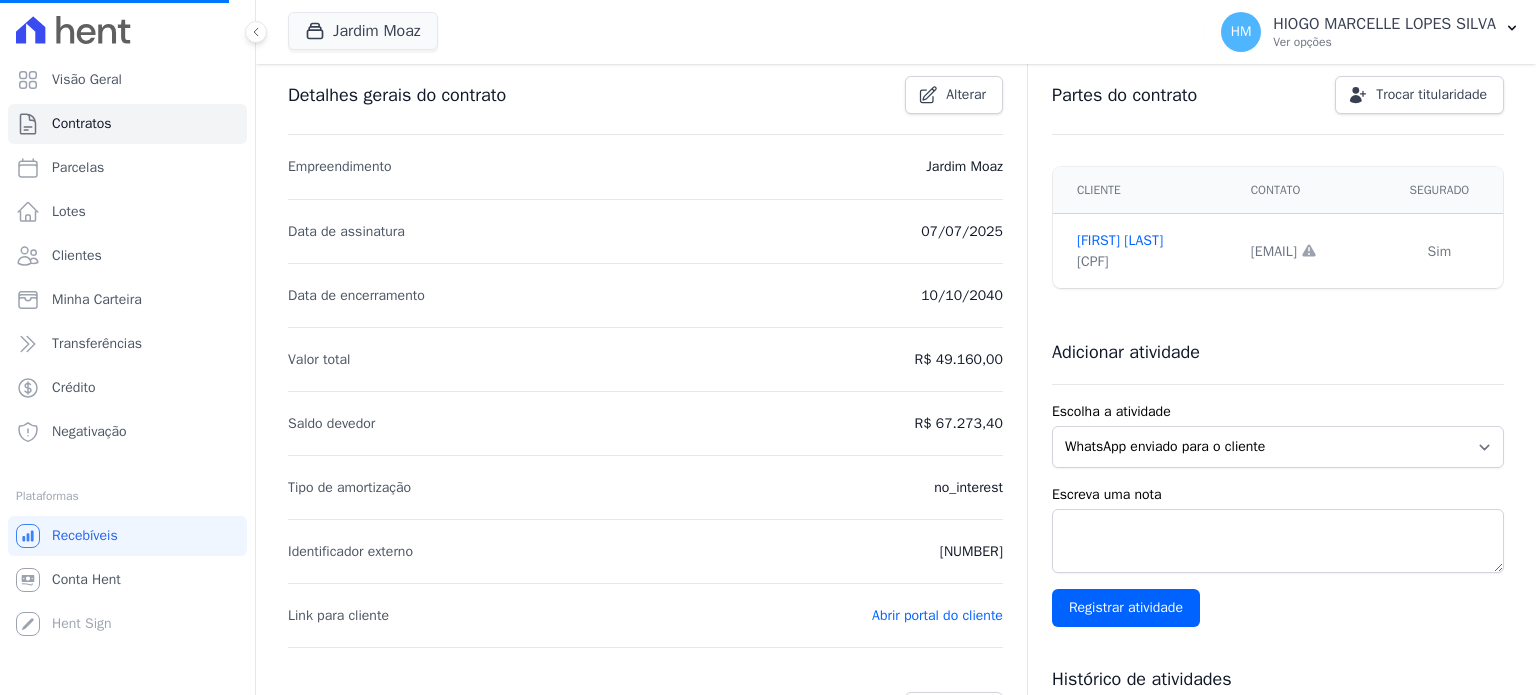 scroll, scrollTop: 0, scrollLeft: 0, axis: both 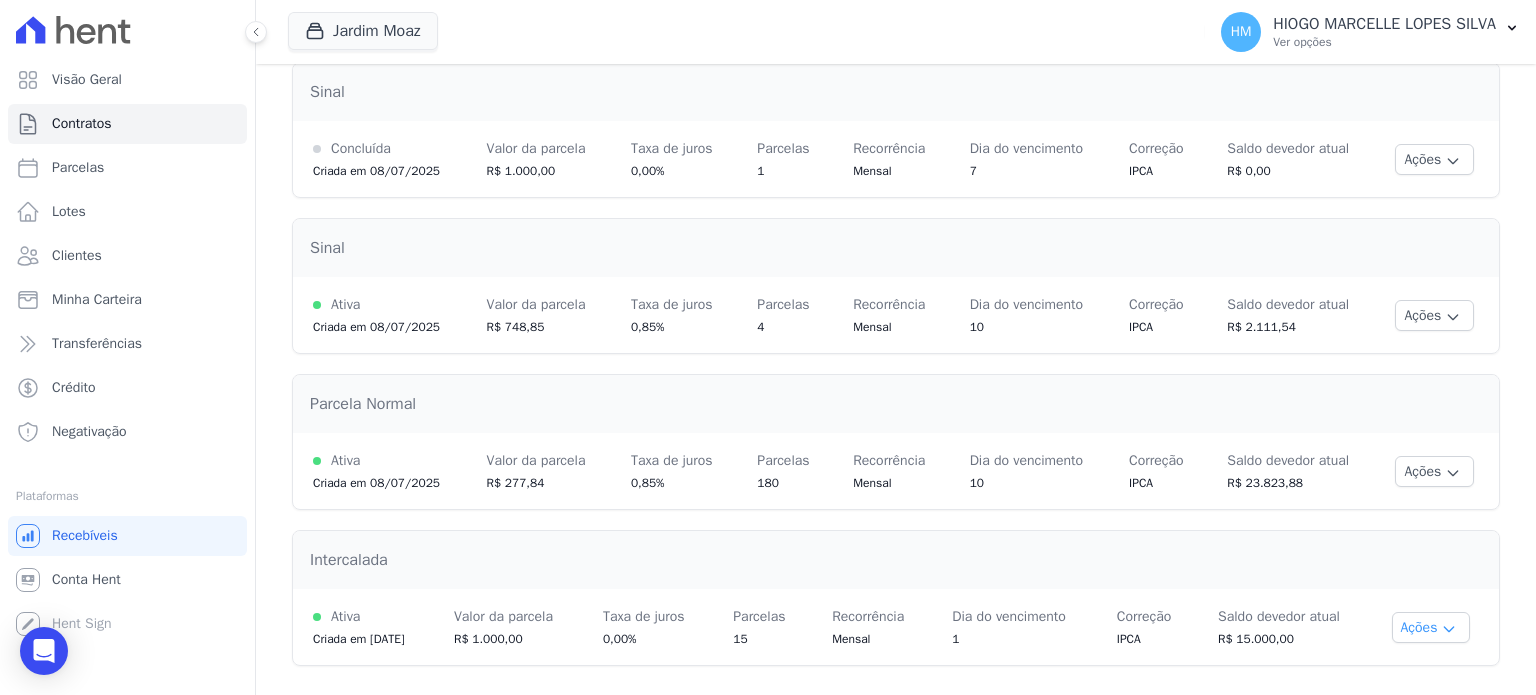click 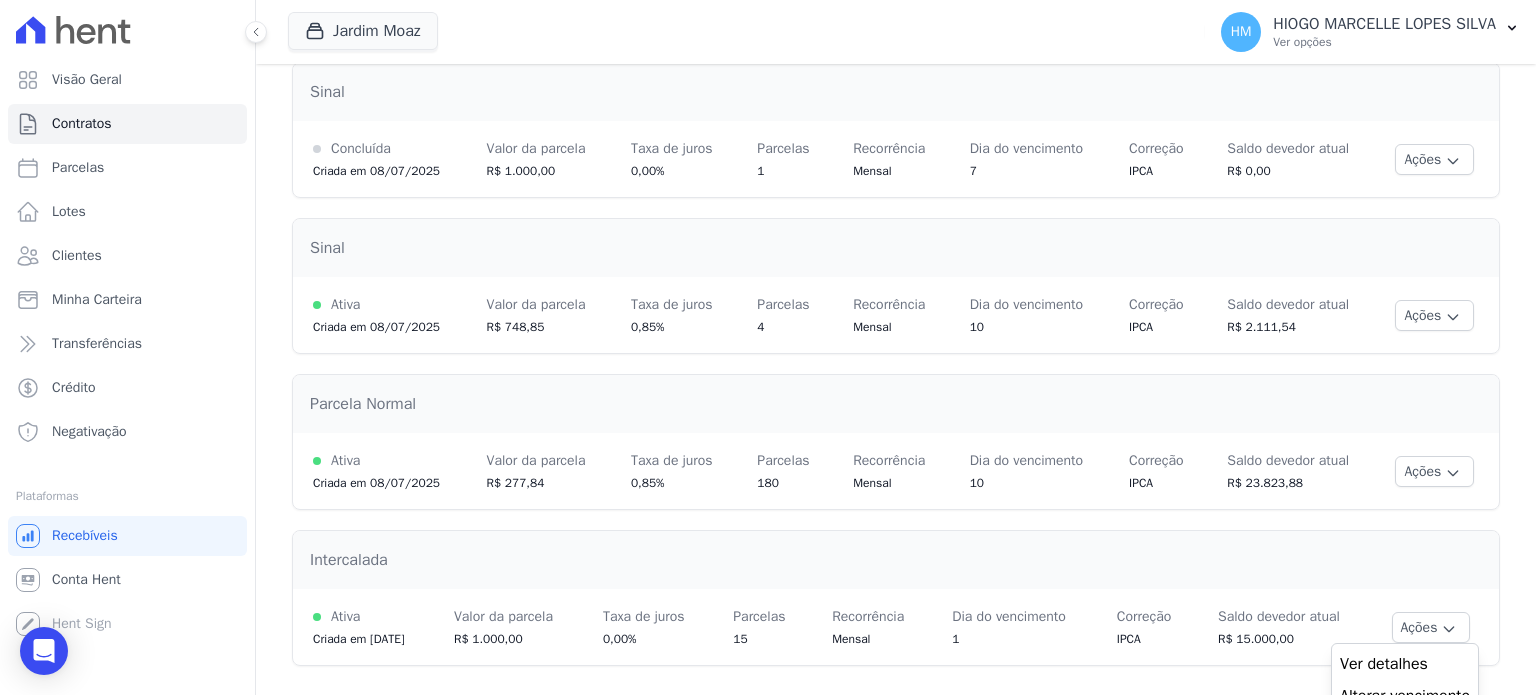 scroll, scrollTop: 336, scrollLeft: 0, axis: vertical 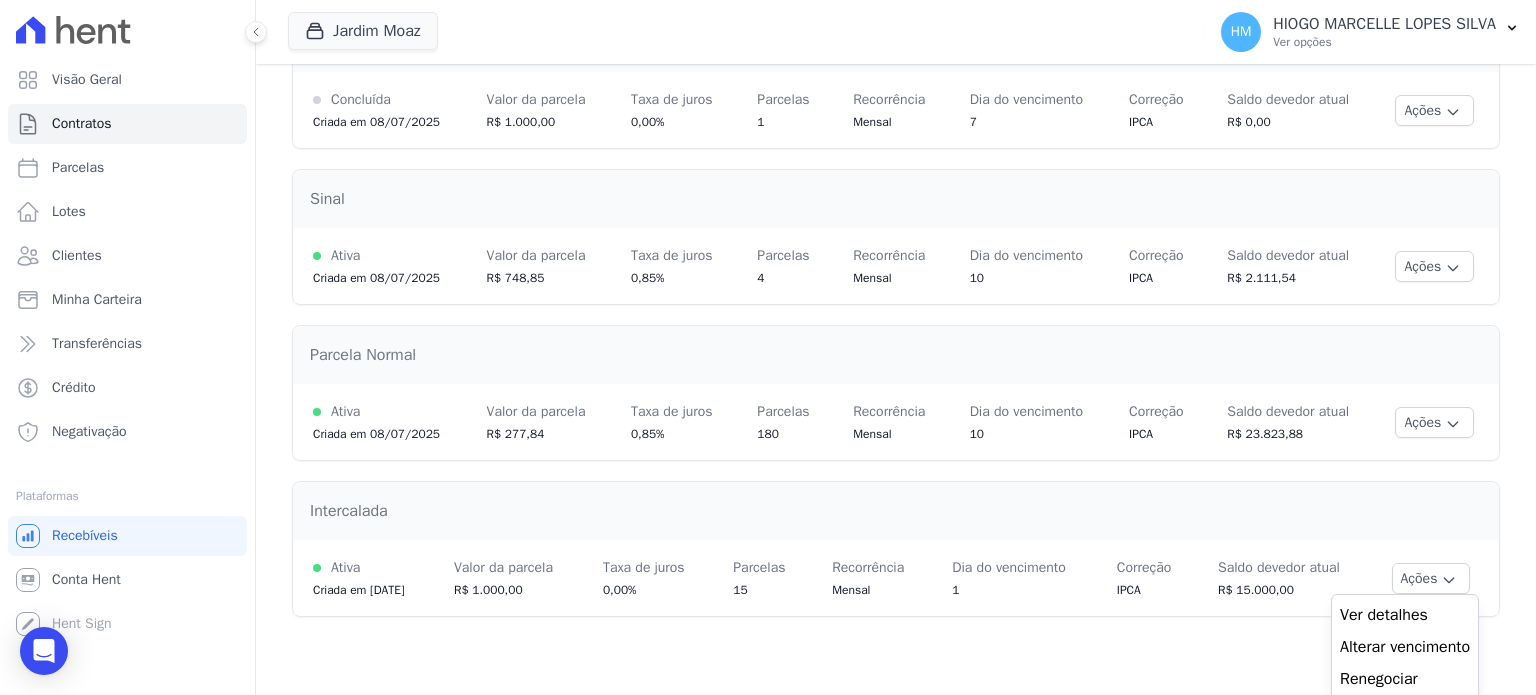 click on "Intercalada" at bounding box center (896, 511) 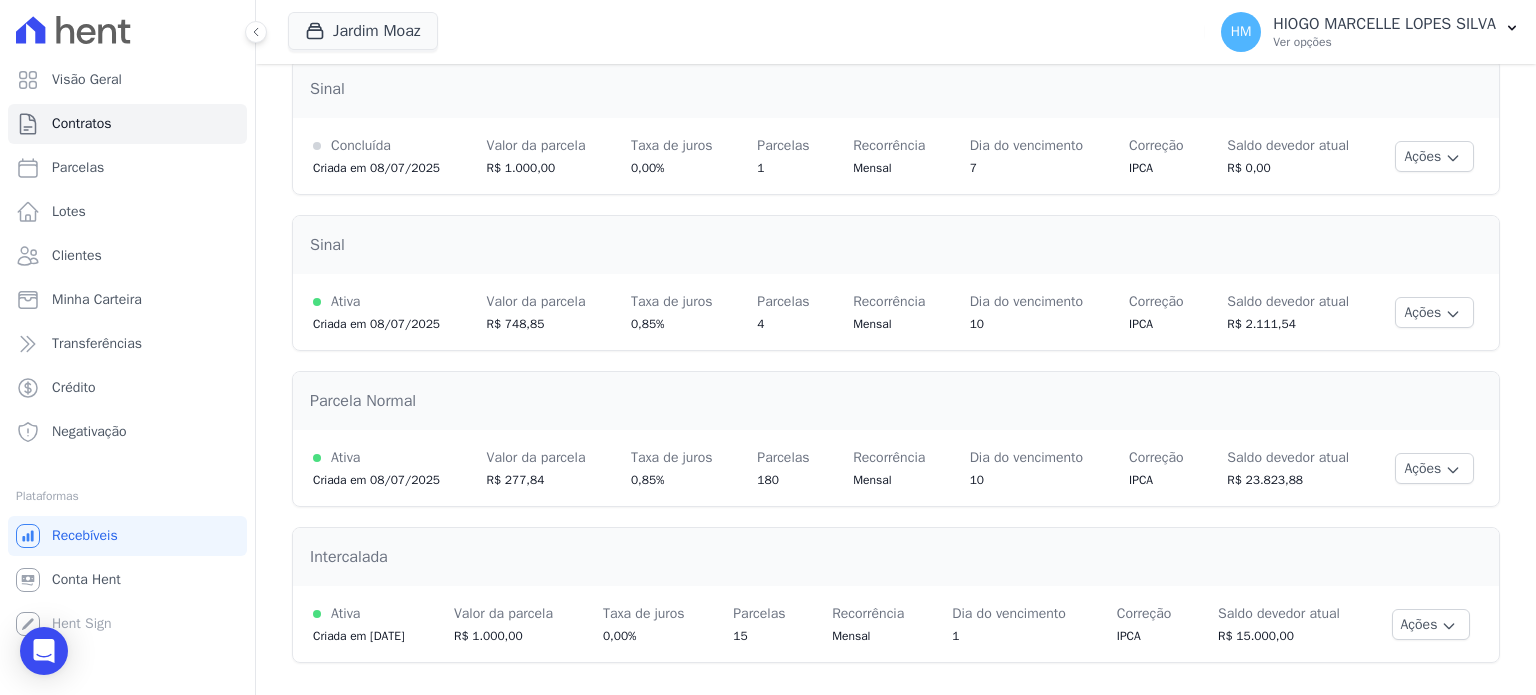 scroll, scrollTop: 287, scrollLeft: 0, axis: vertical 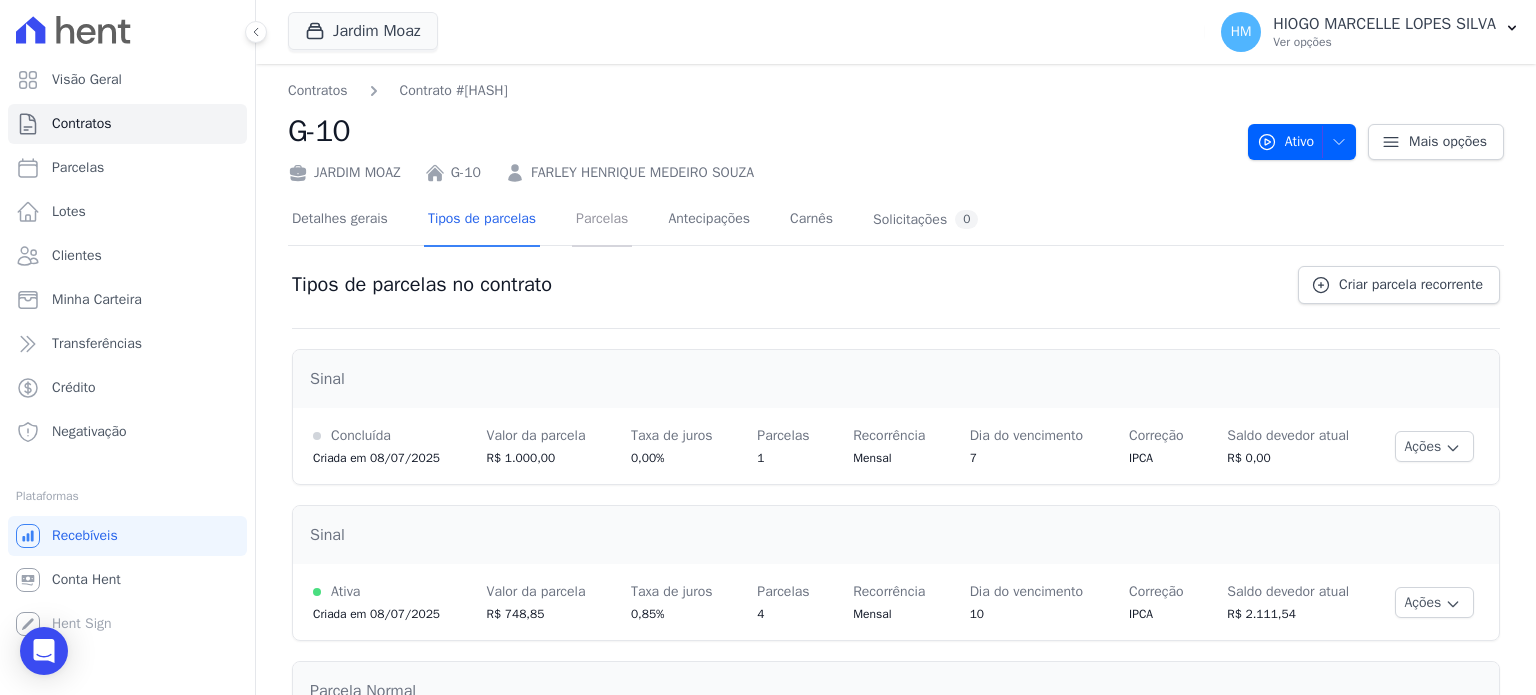 click on "Parcelas" at bounding box center [602, 220] 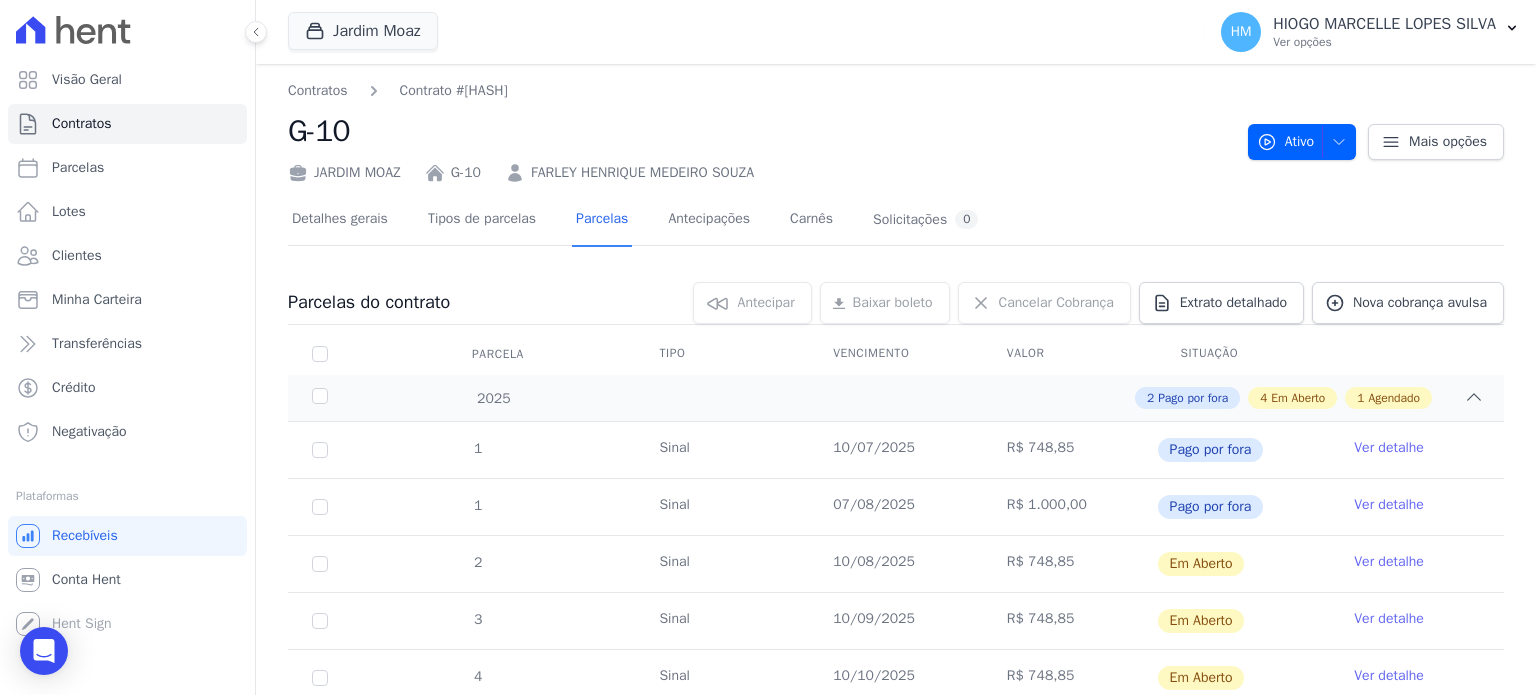 scroll, scrollTop: 200, scrollLeft: 0, axis: vertical 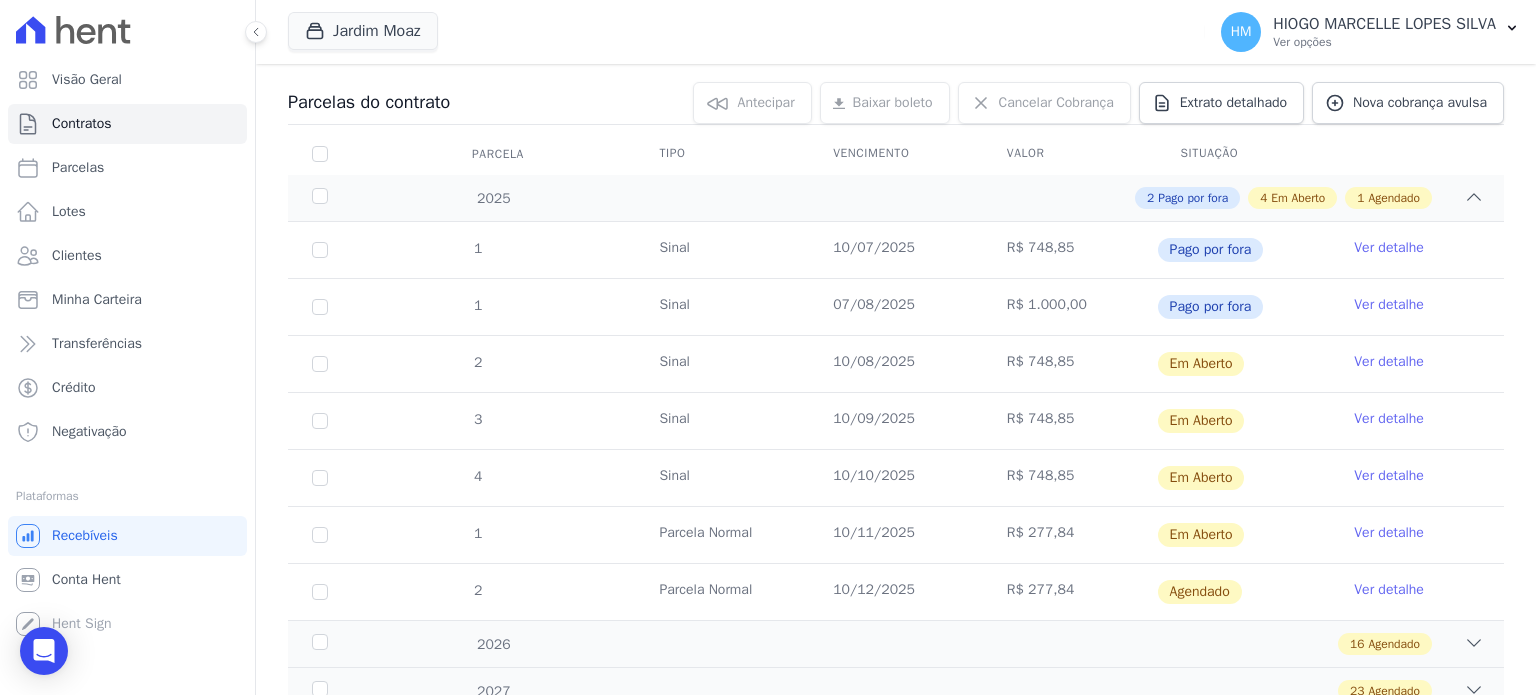 click on "Ver detalhe" at bounding box center (1389, 305) 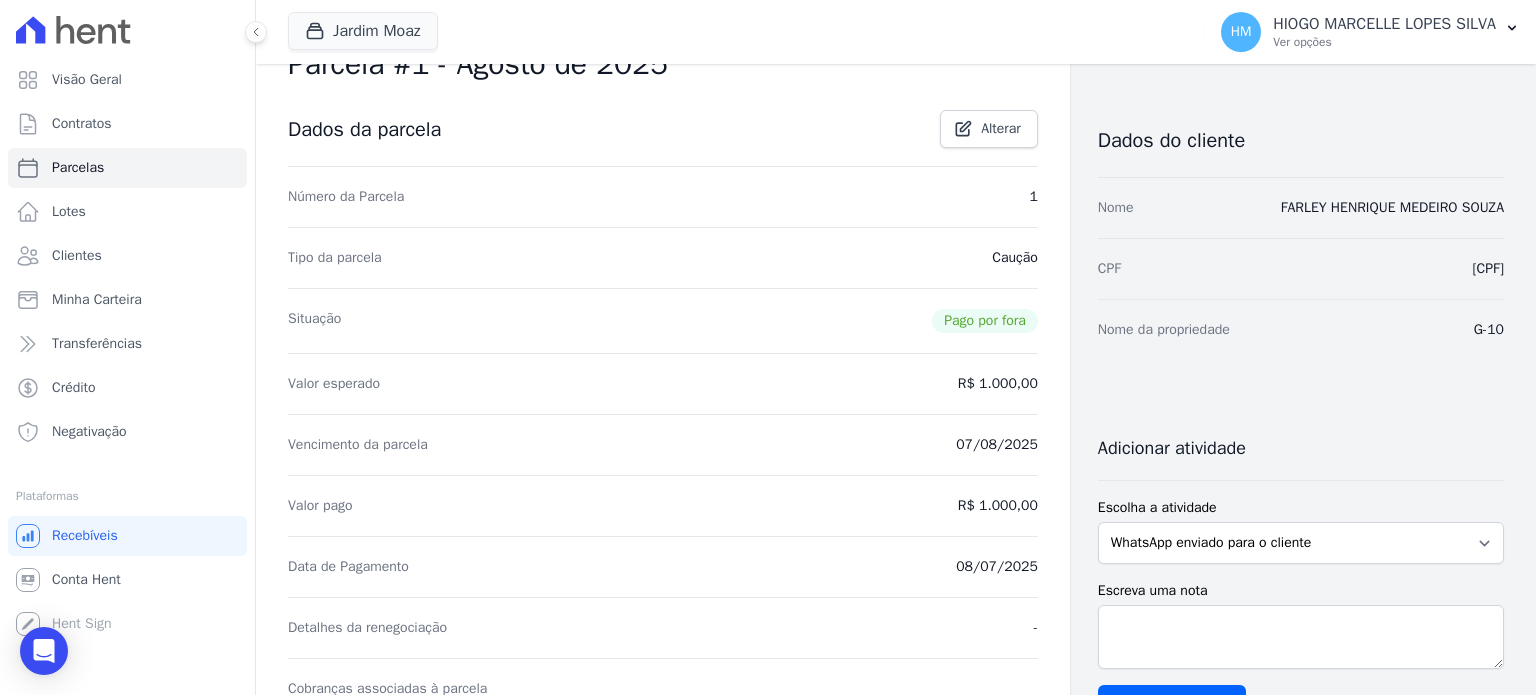 scroll, scrollTop: 0, scrollLeft: 0, axis: both 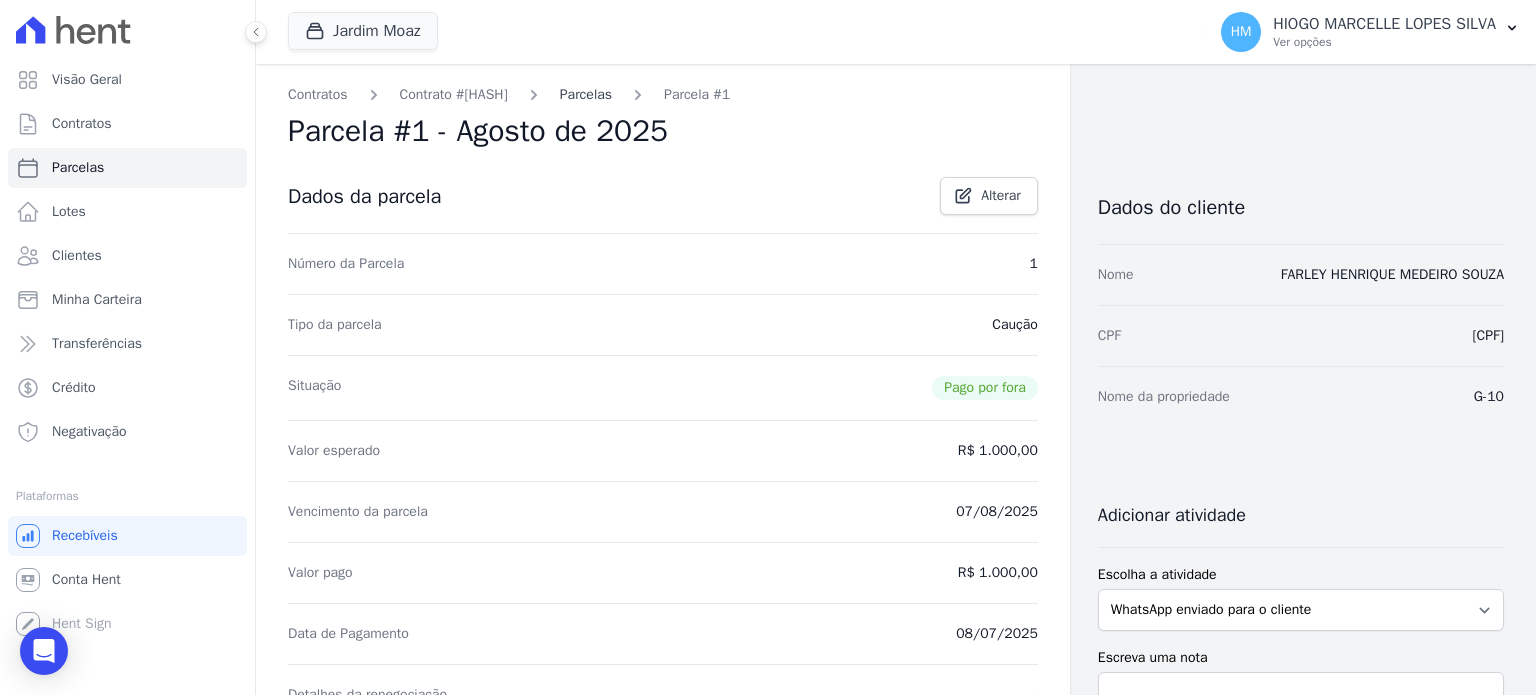 click on "Parcelas" at bounding box center (586, 94) 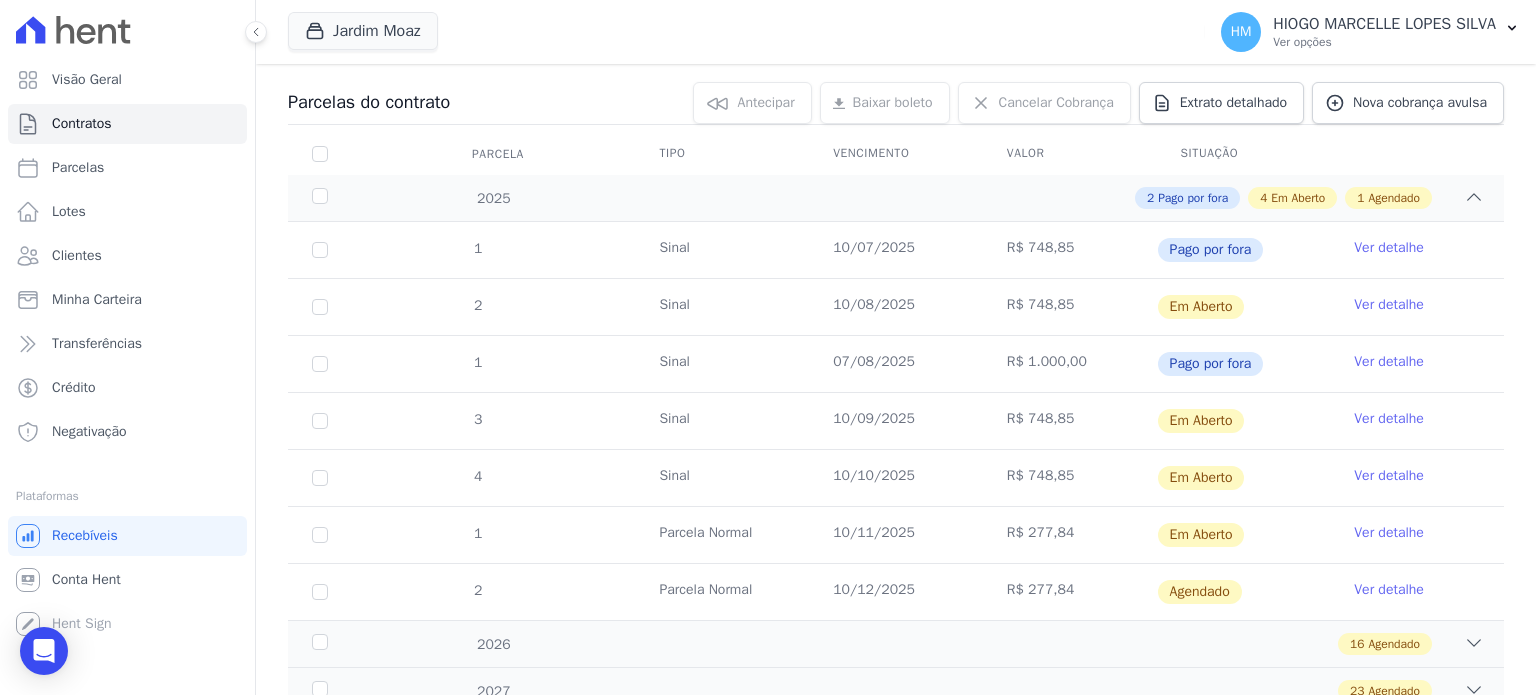 scroll, scrollTop: 0, scrollLeft: 0, axis: both 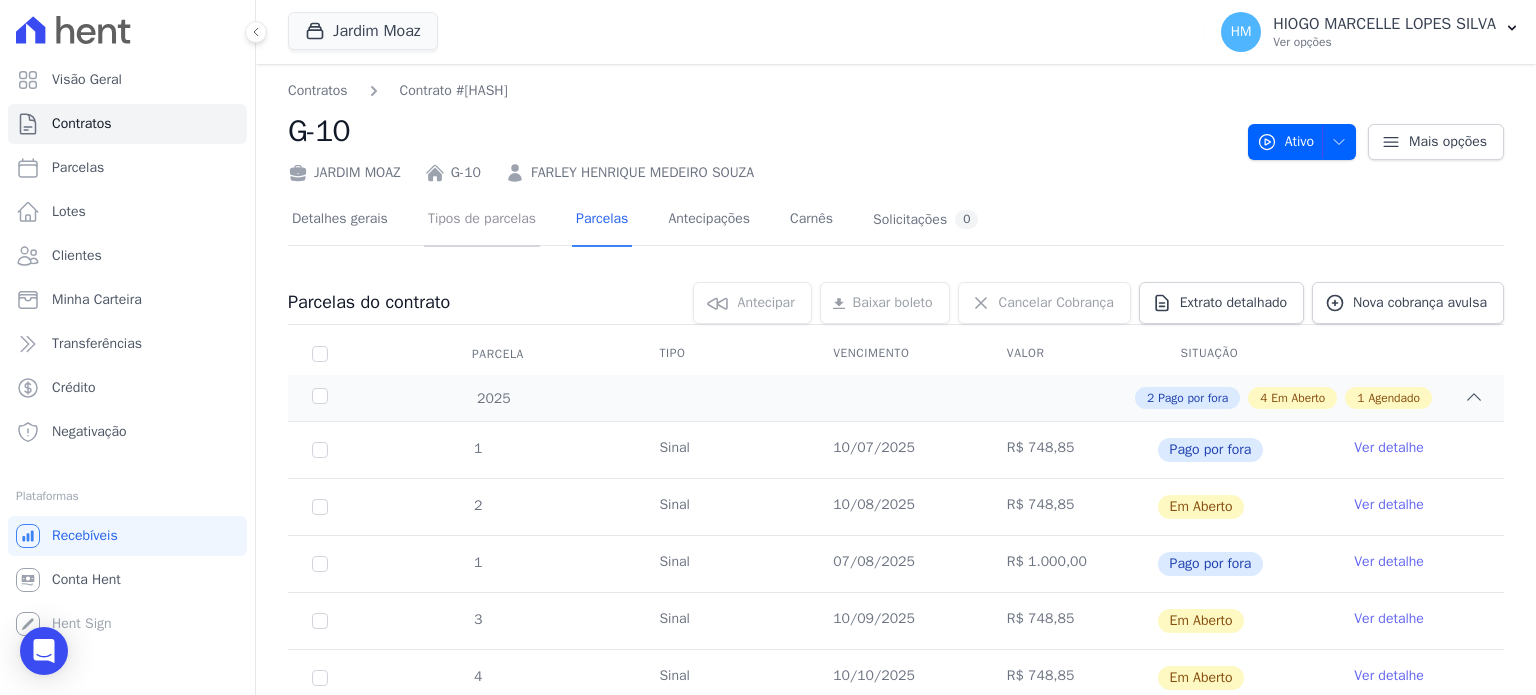 click on "Tipos de parcelas" at bounding box center [482, 220] 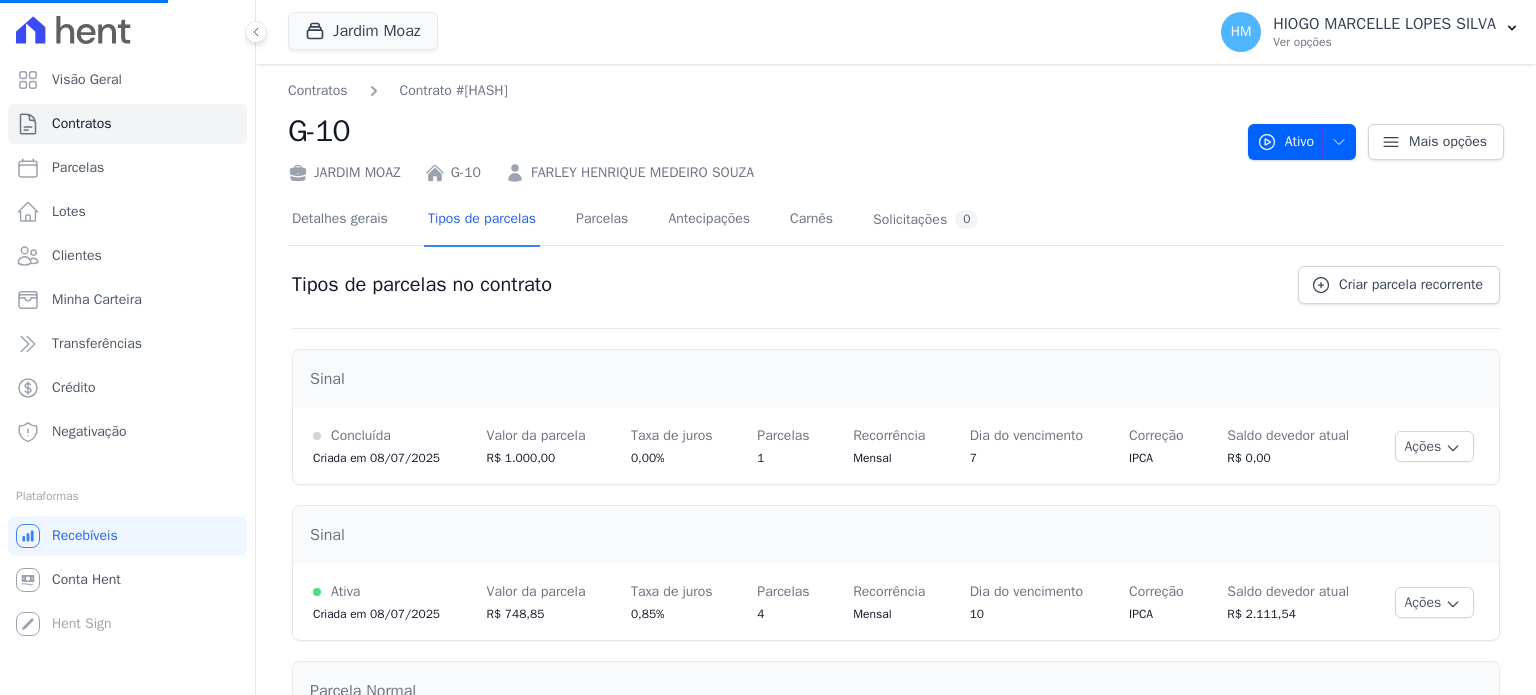 scroll, scrollTop: 287, scrollLeft: 0, axis: vertical 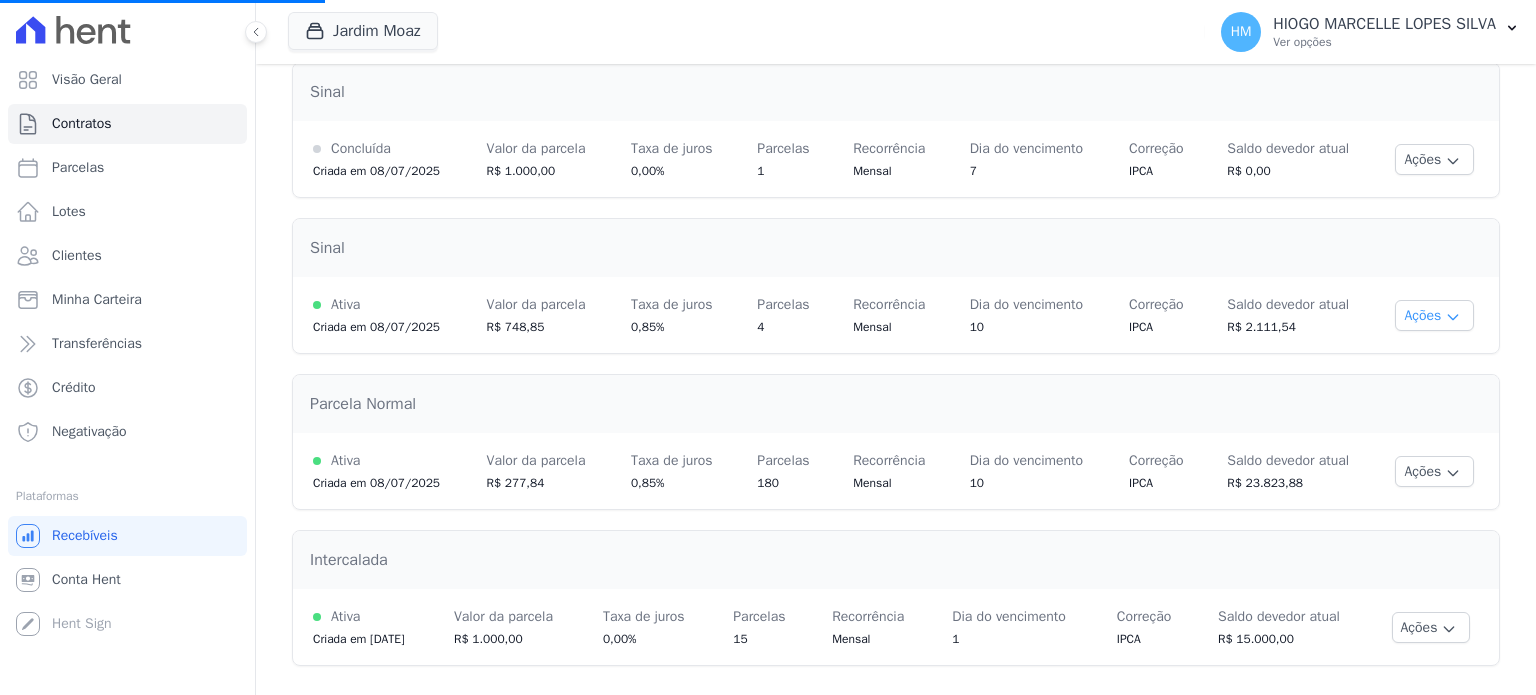 click on "Ações" at bounding box center [1434, 315] 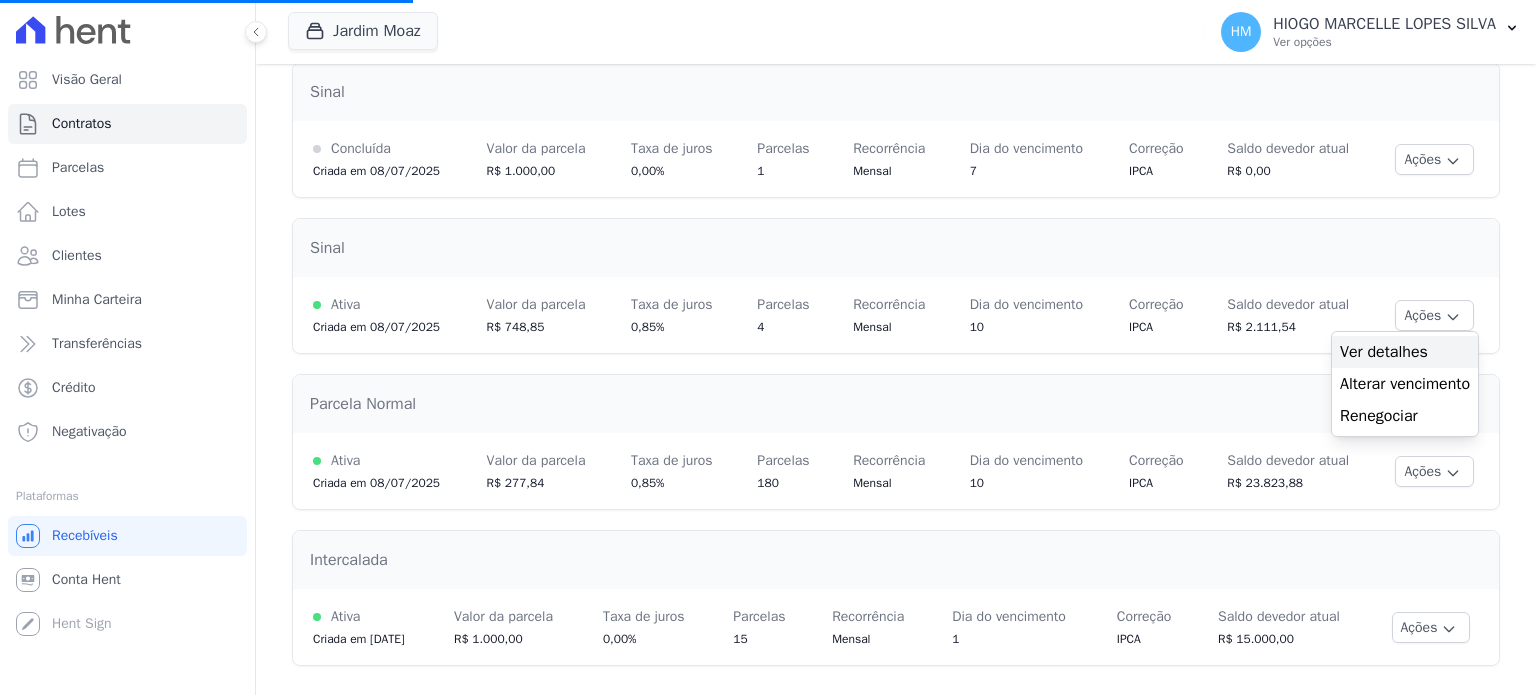 click on "Ver detalhes" at bounding box center (1405, 352) 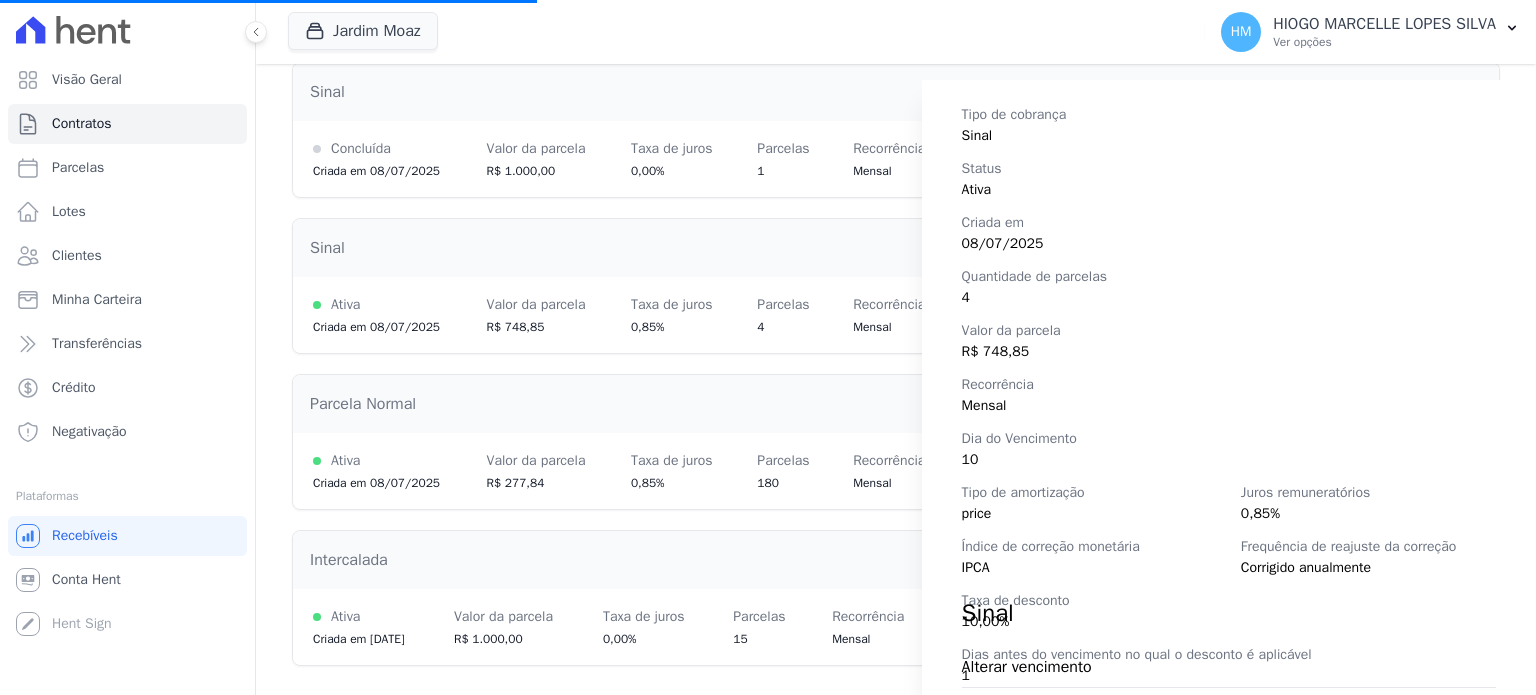 scroll, scrollTop: 0, scrollLeft: 0, axis: both 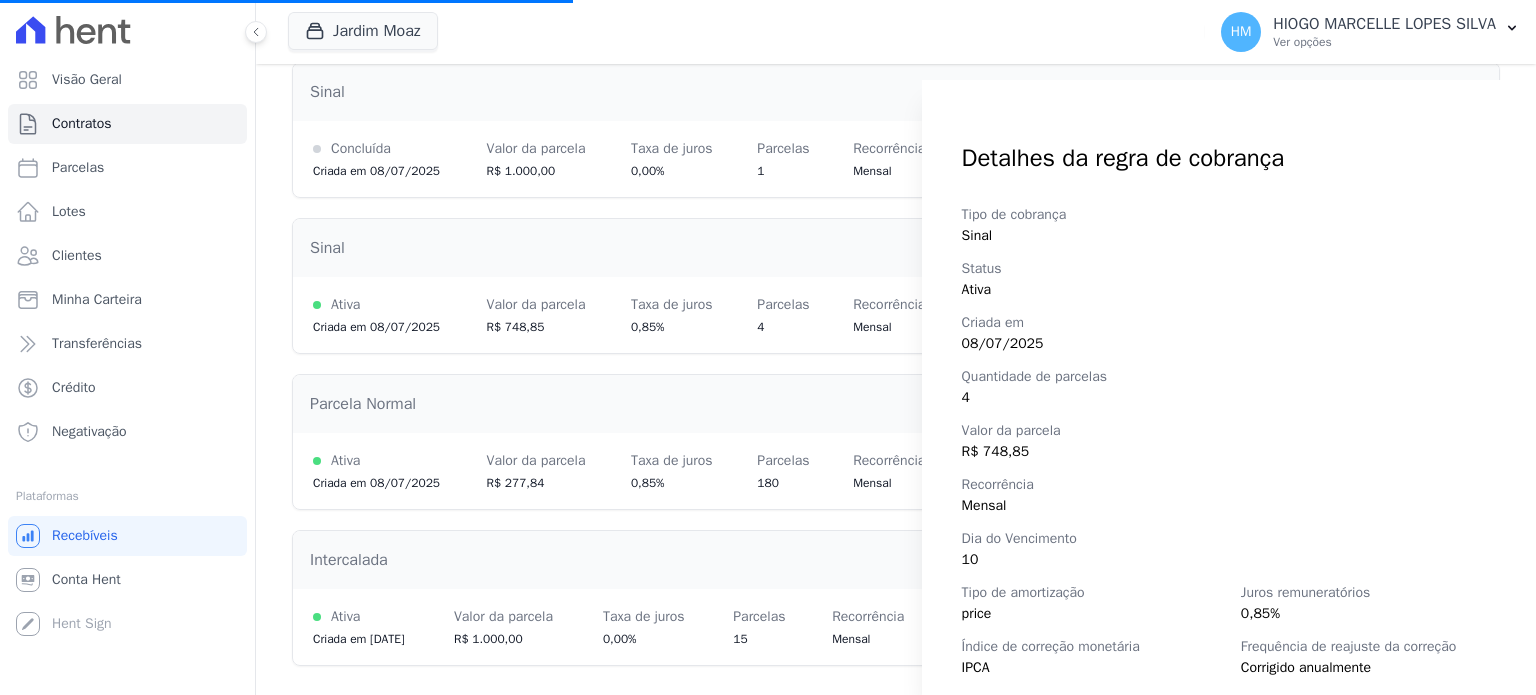 click on "Detalhes da regra de cobrança
Tipo de cobrança
Sinal
Status
Ativa
Criada em
08/07/2025
Quantidade de parcelas
4
Valor da parcela
R$ 748,85
Recorrência
Mensal
Dia do Vencimento
10
Tipo de amortização
price
Juros remuneratórios
0,85%
Índice de correção monetária
IPCA
Frequência de reajuste da correção
Corrigido anualmente
Taxa de desconto
10,00%
Dias antes do vencimento no qual o desconto é aplicável
1" at bounding box center (768, 347) 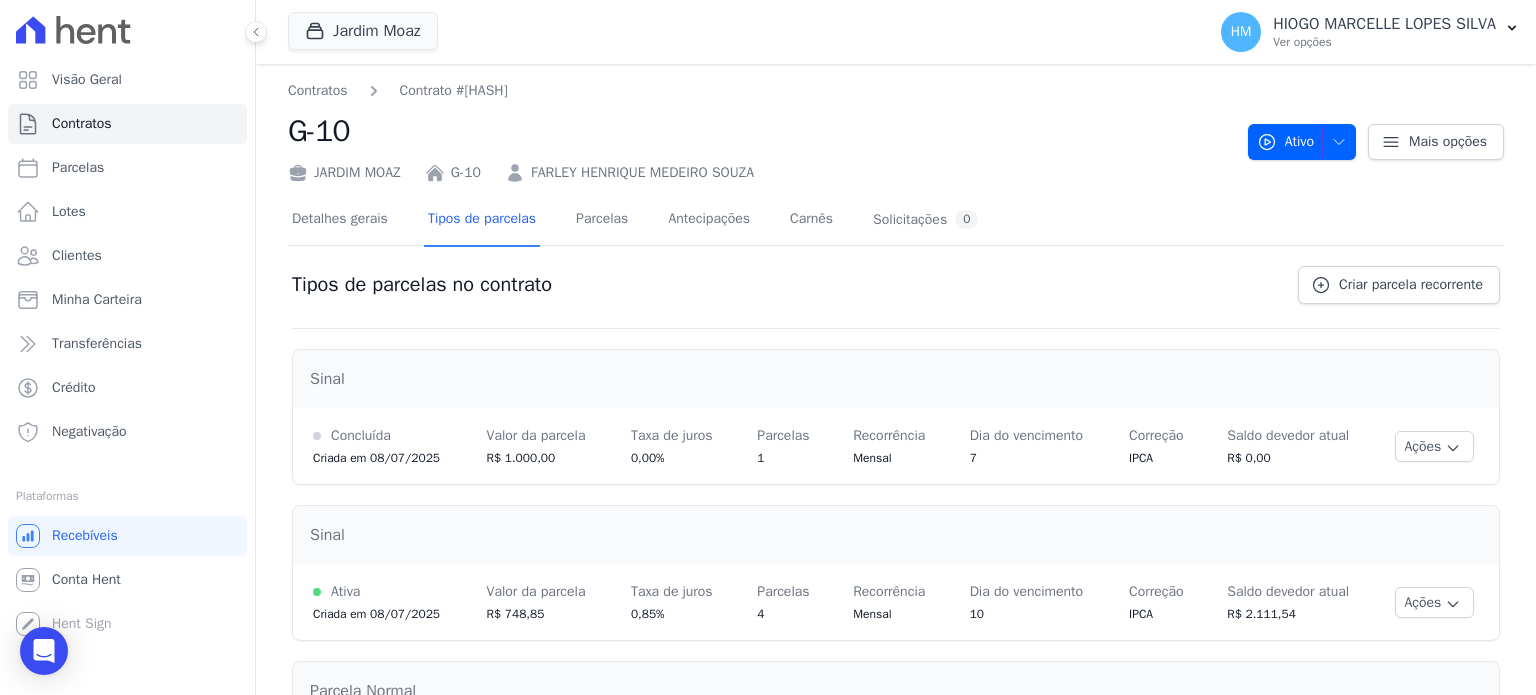 scroll, scrollTop: 200, scrollLeft: 0, axis: vertical 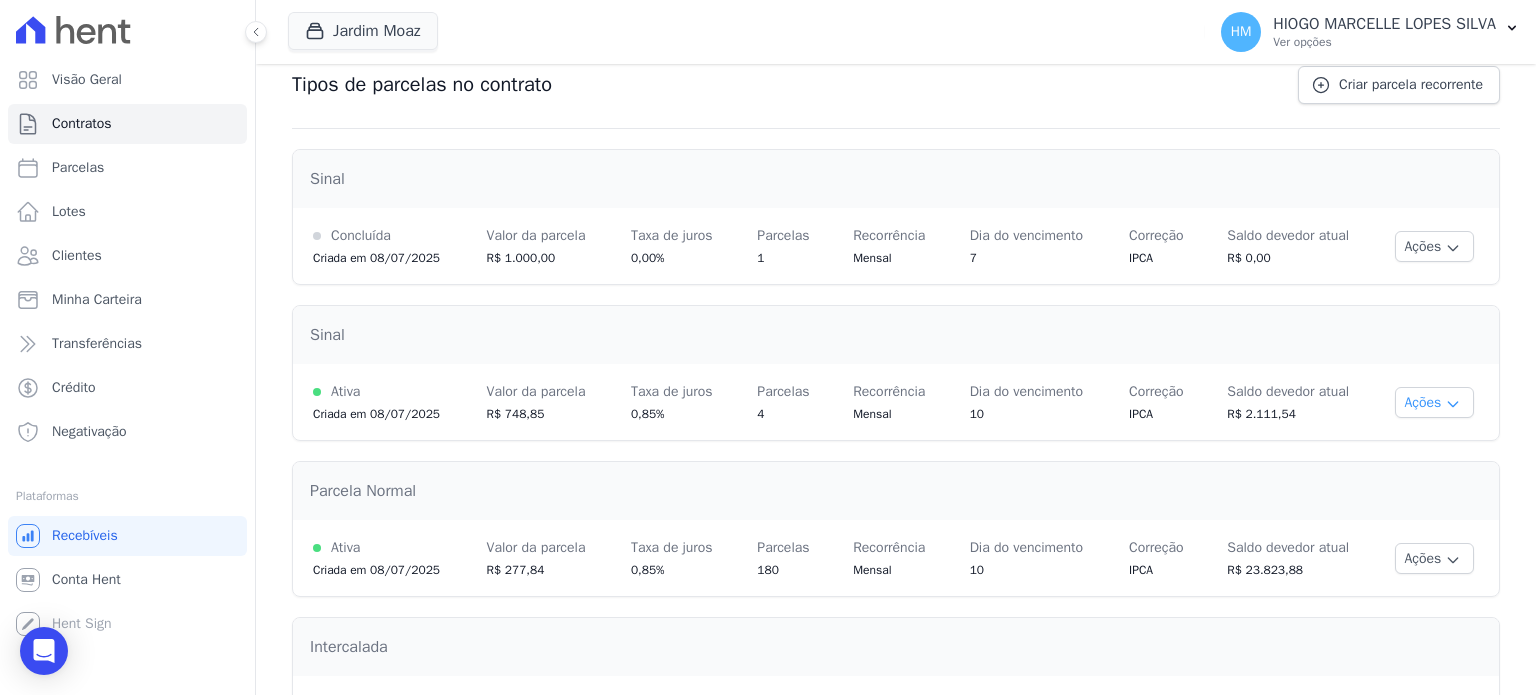 click on "Ações" at bounding box center (1434, 402) 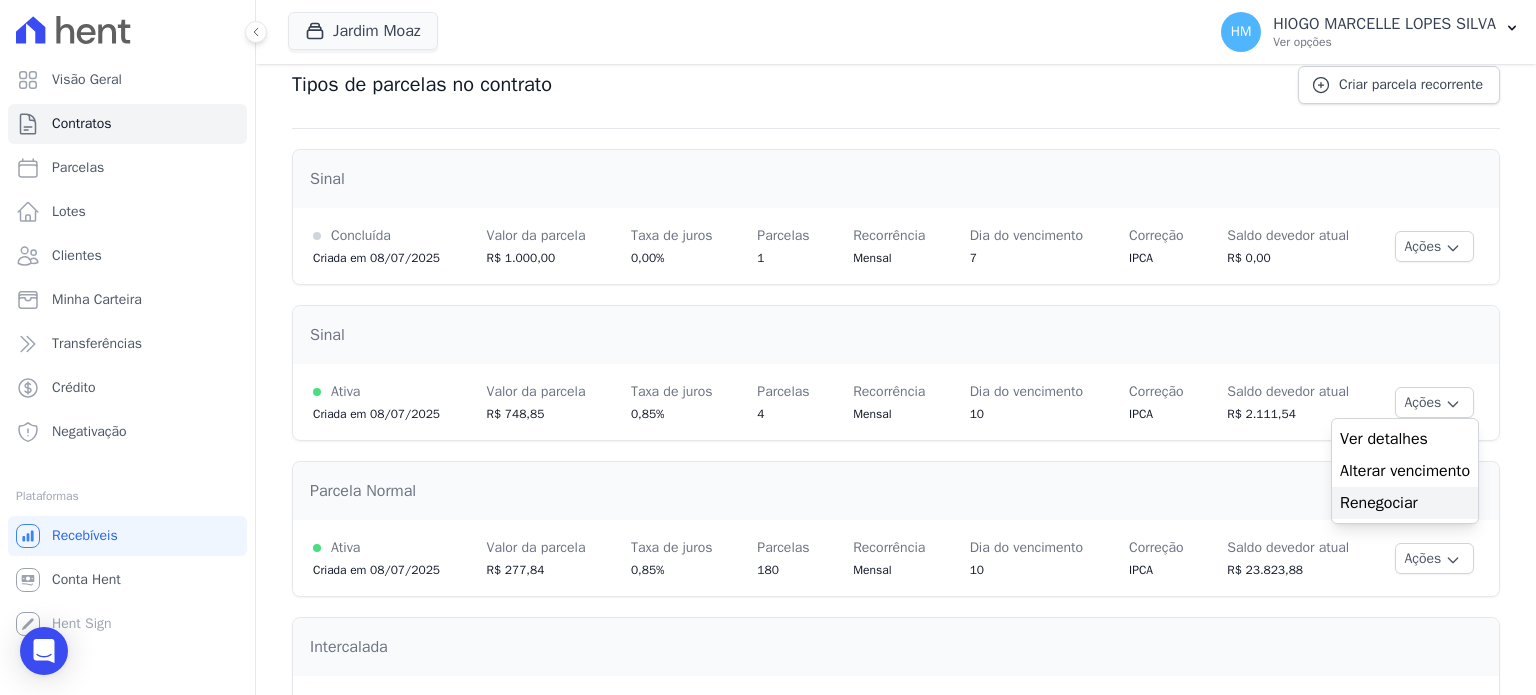 click on "Renegociar" at bounding box center [1405, 503] 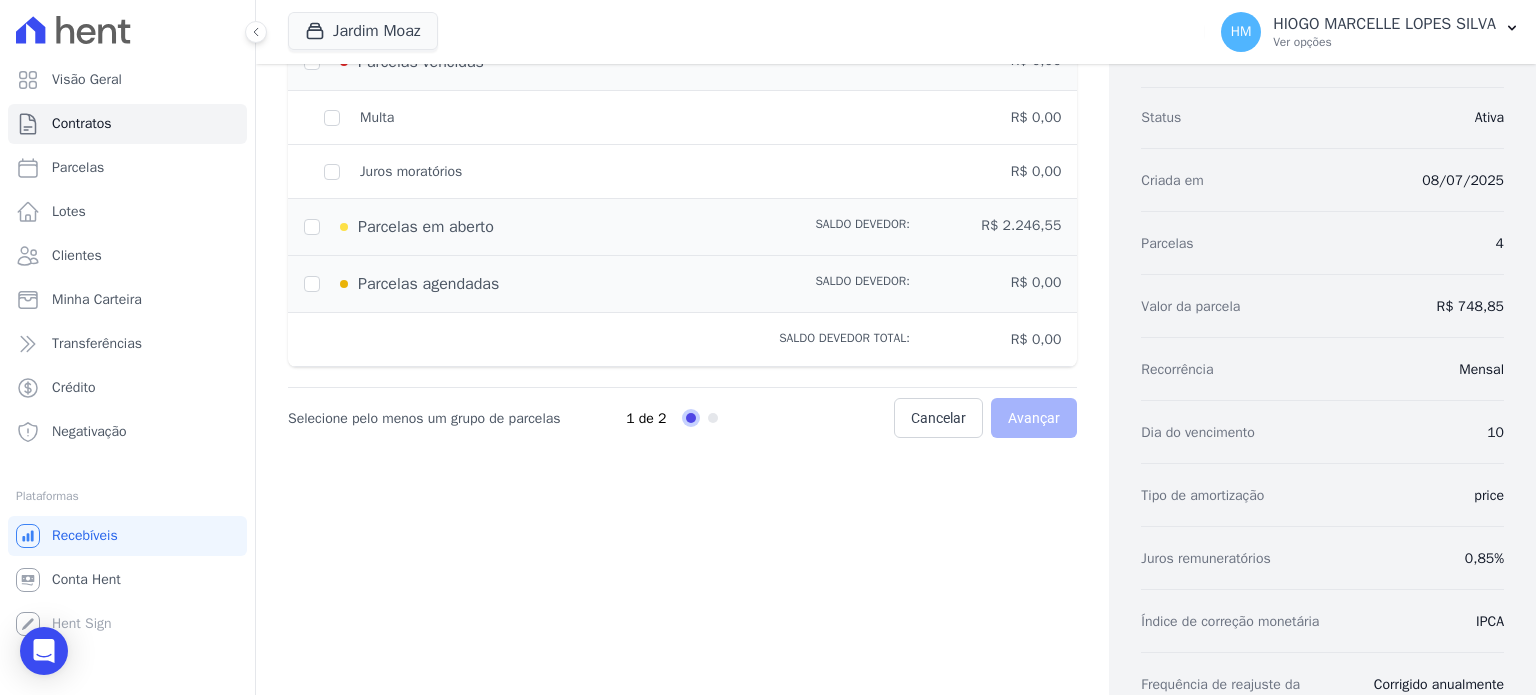 scroll, scrollTop: 100, scrollLeft: 0, axis: vertical 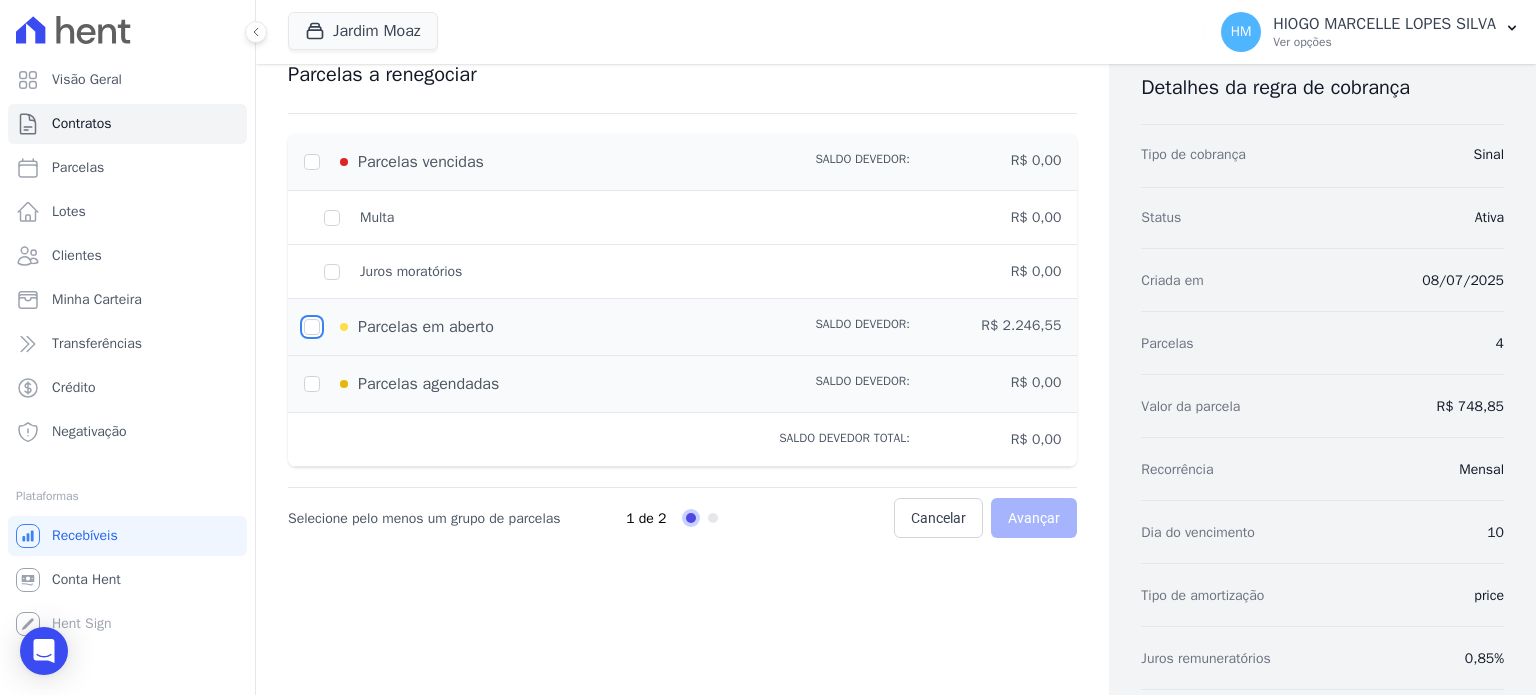 click at bounding box center [312, 327] 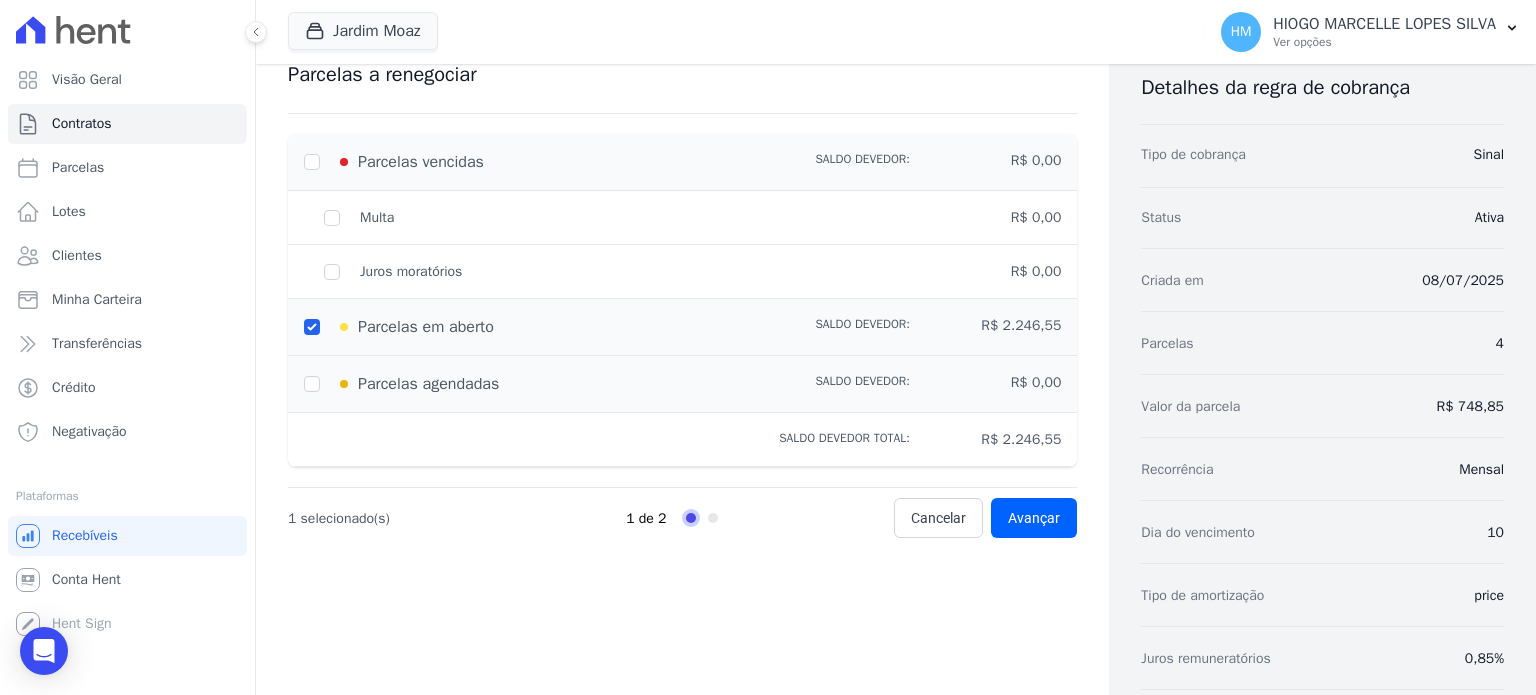 click on "Parcelas agendadas
Saldo devedor:
R$ 0,00" at bounding box center (682, 384) 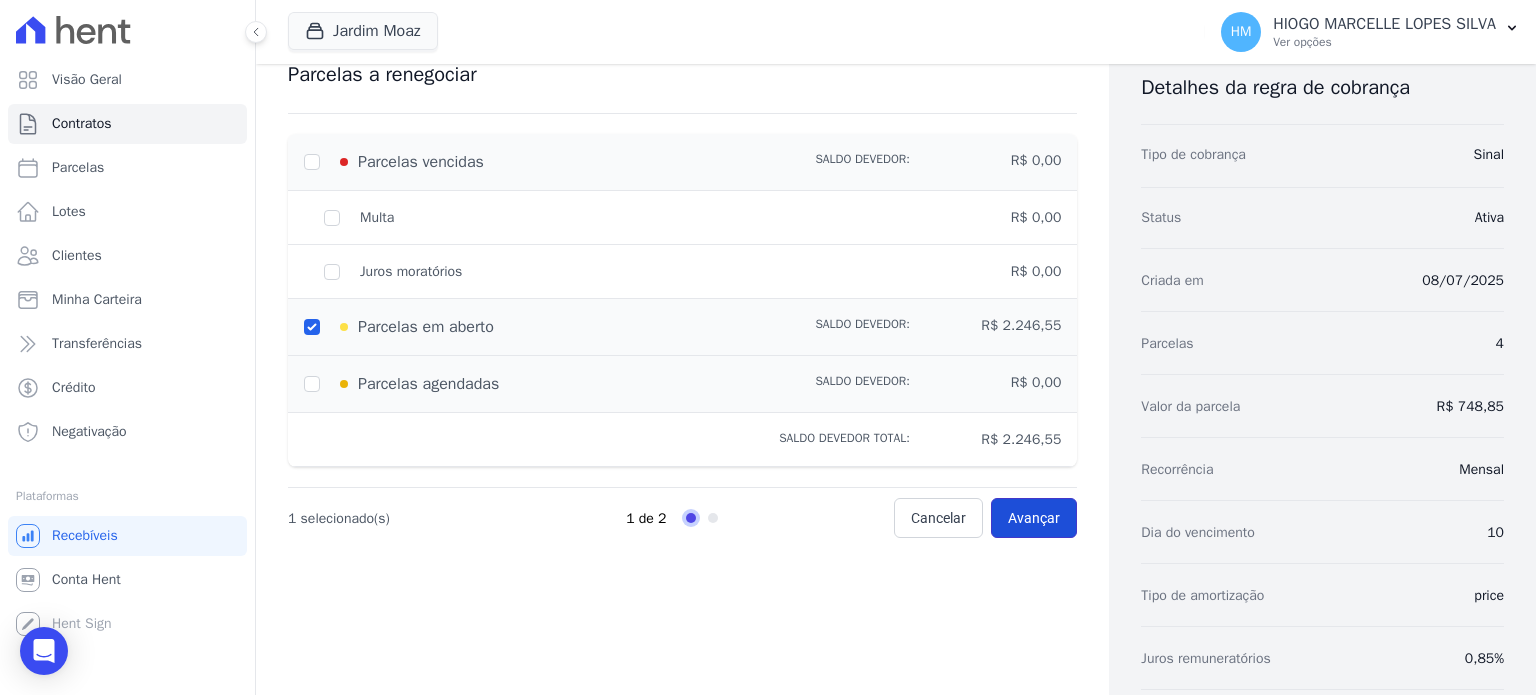 click on "Avançar" at bounding box center [1034, 518] 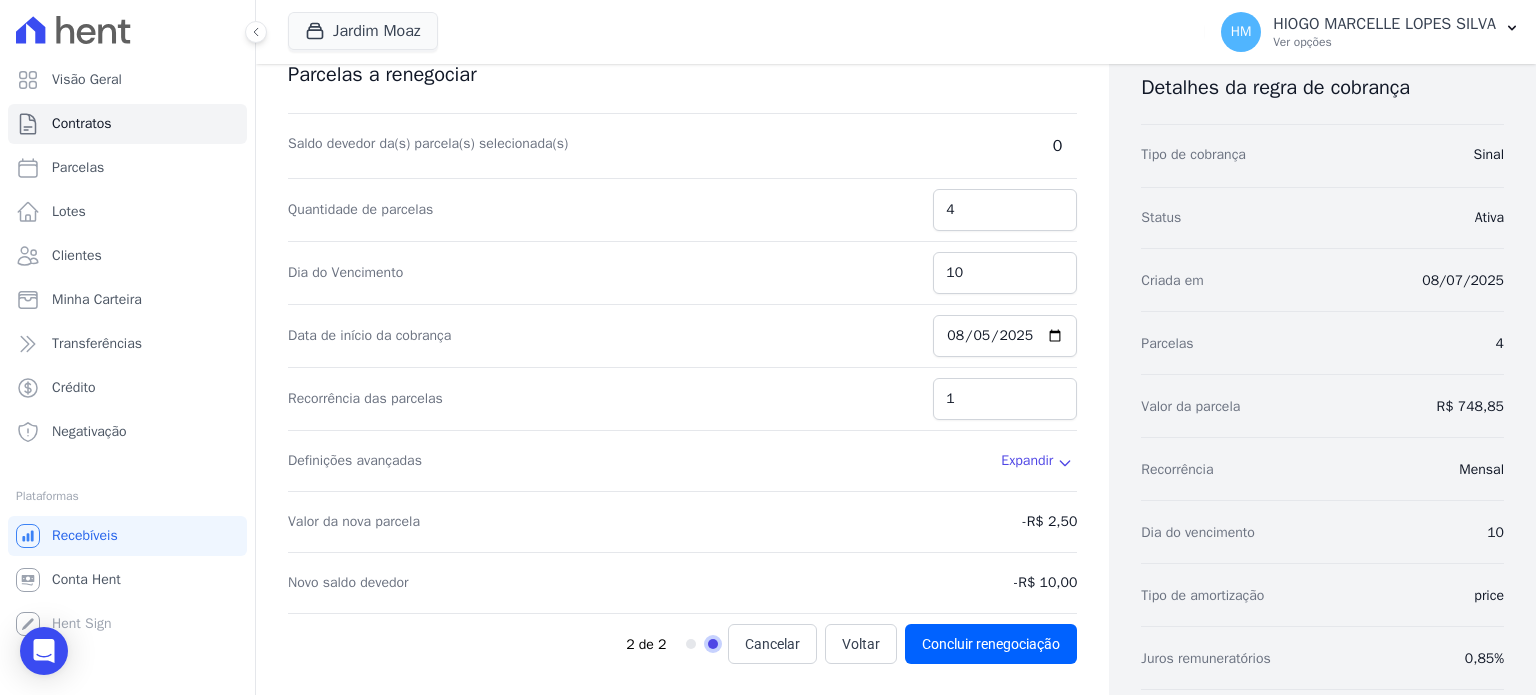 click 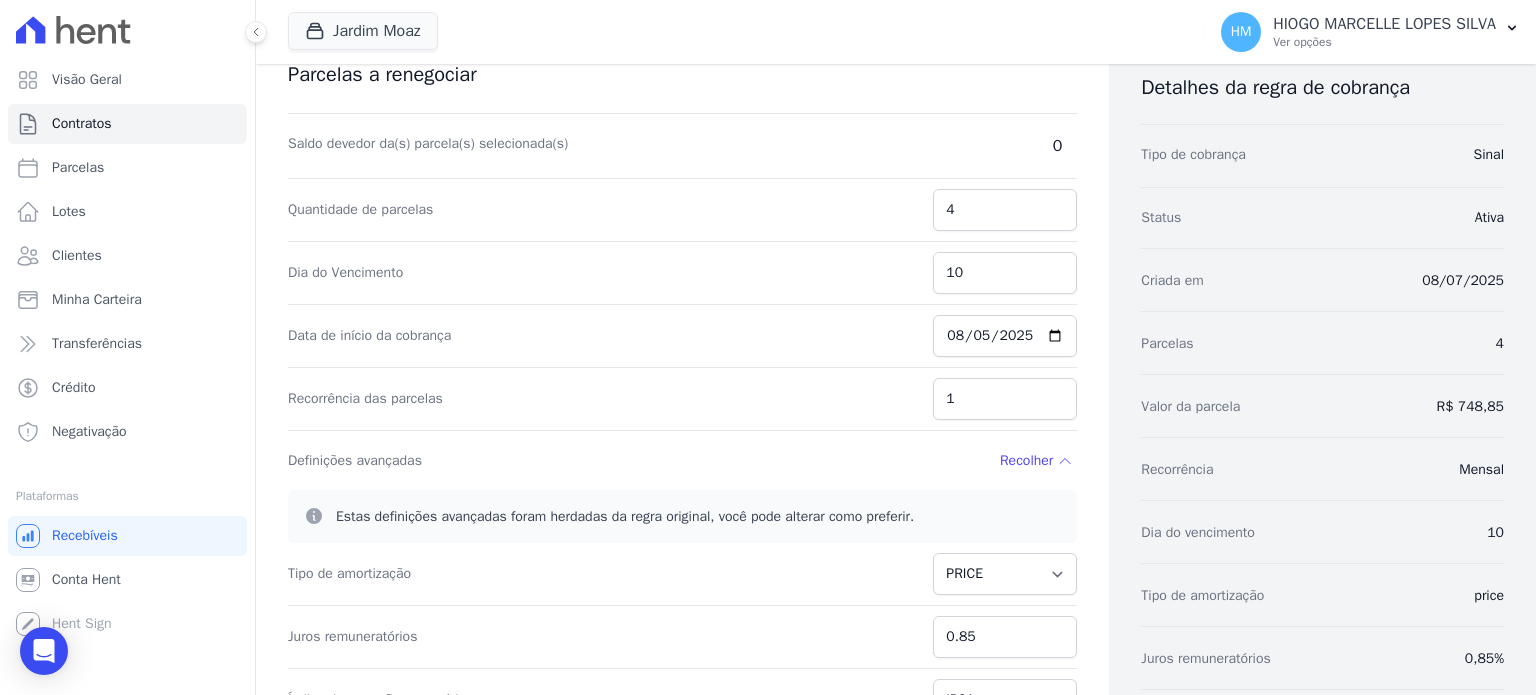 scroll, scrollTop: 200, scrollLeft: 0, axis: vertical 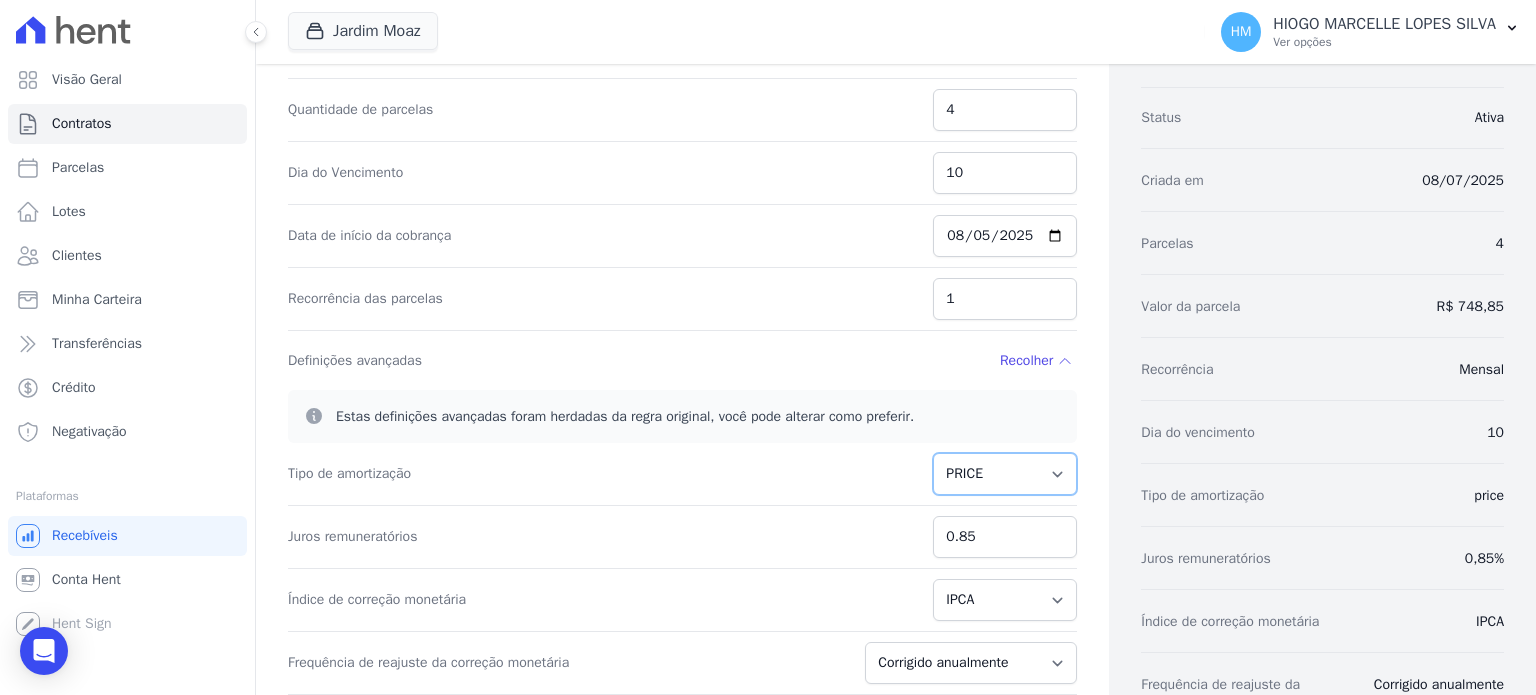 click on "PRICE" at bounding box center [1005, 474] 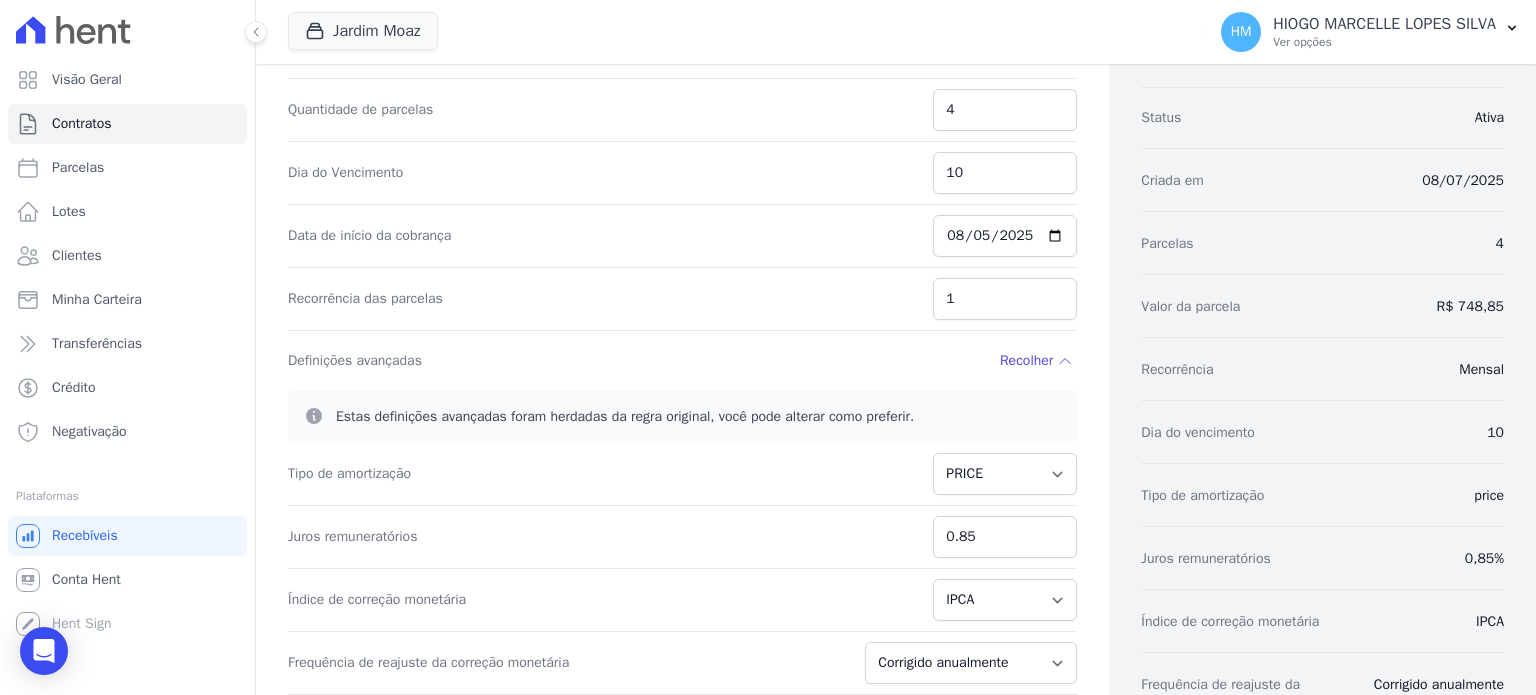 click on "Estas definições avançadas foram herdadas da regra original, você pode alterar como preferir." at bounding box center [682, 416] 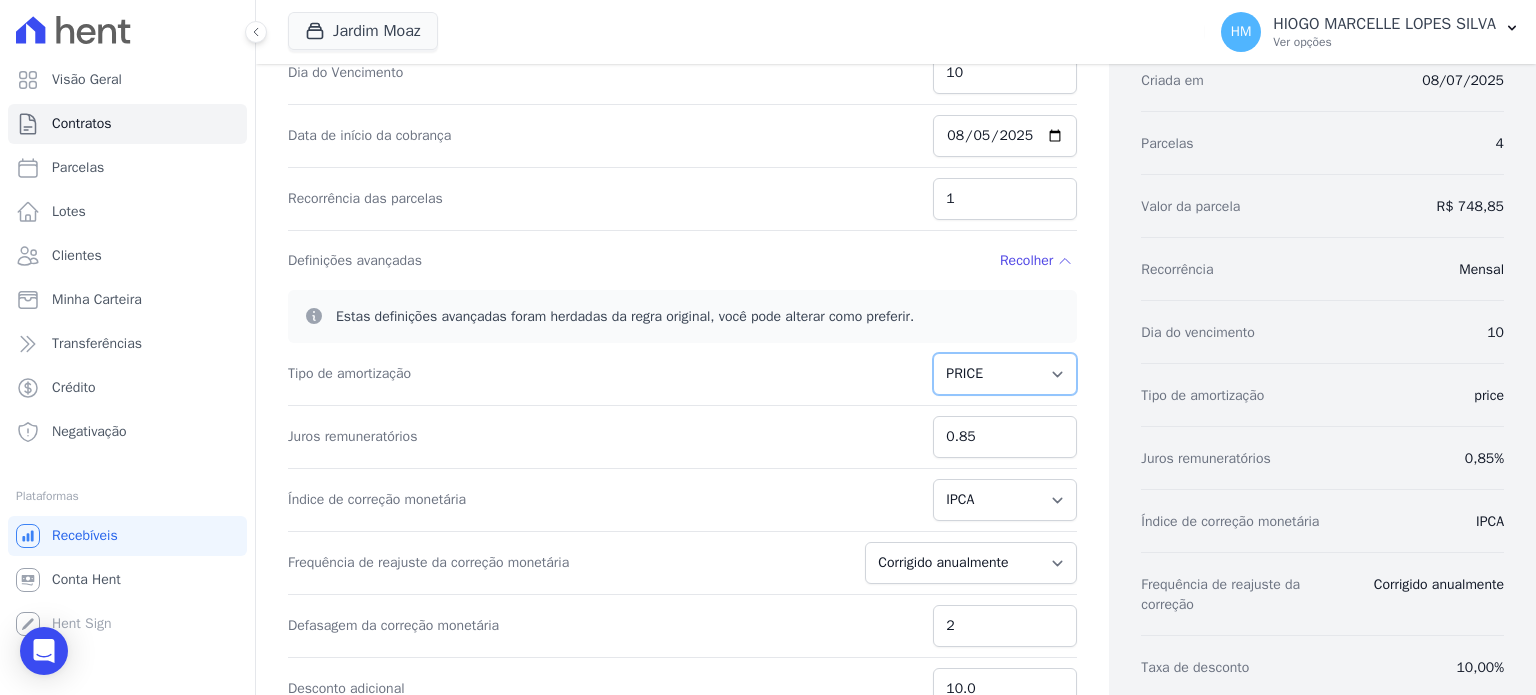 click on "PRICE" at bounding box center (1005, 374) 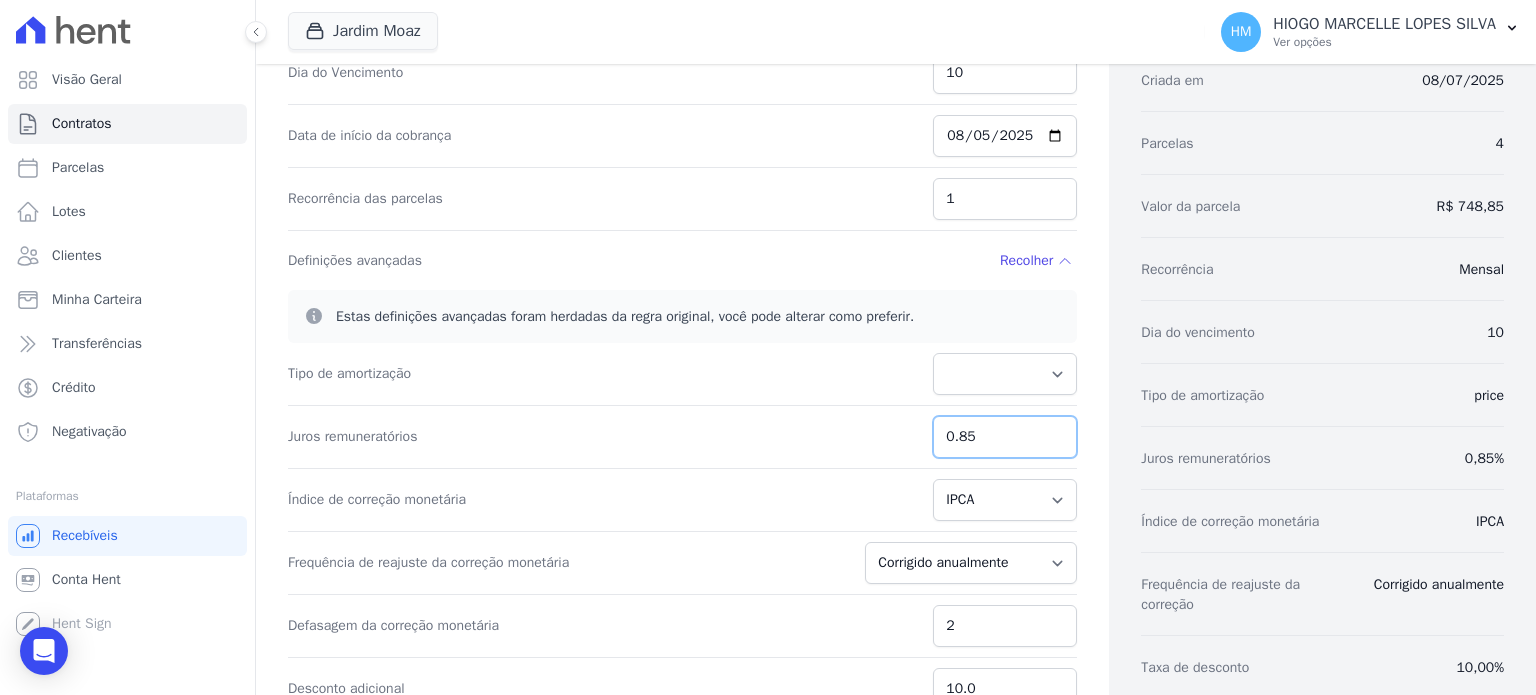 drag, startPoint x: 969, startPoint y: 437, endPoint x: 907, endPoint y: 441, distance: 62.1289 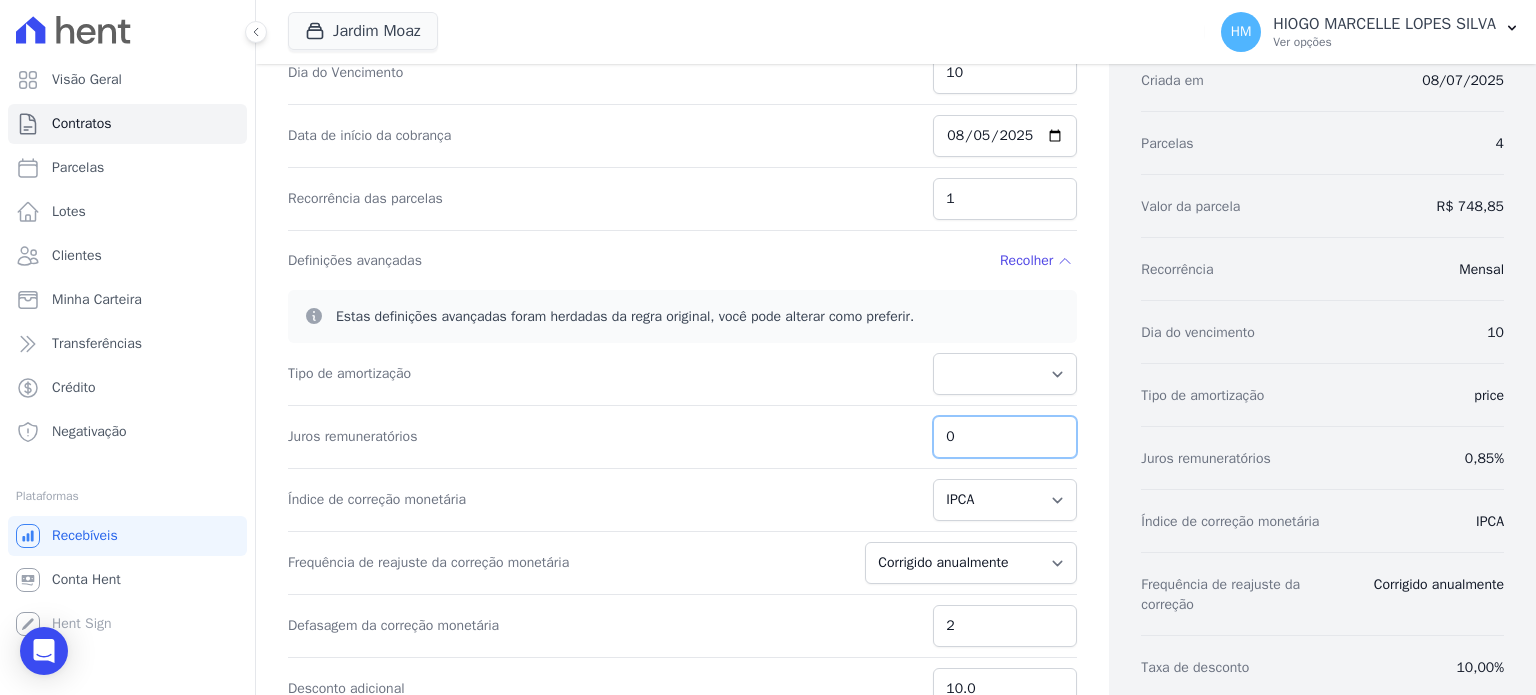 type on "0" 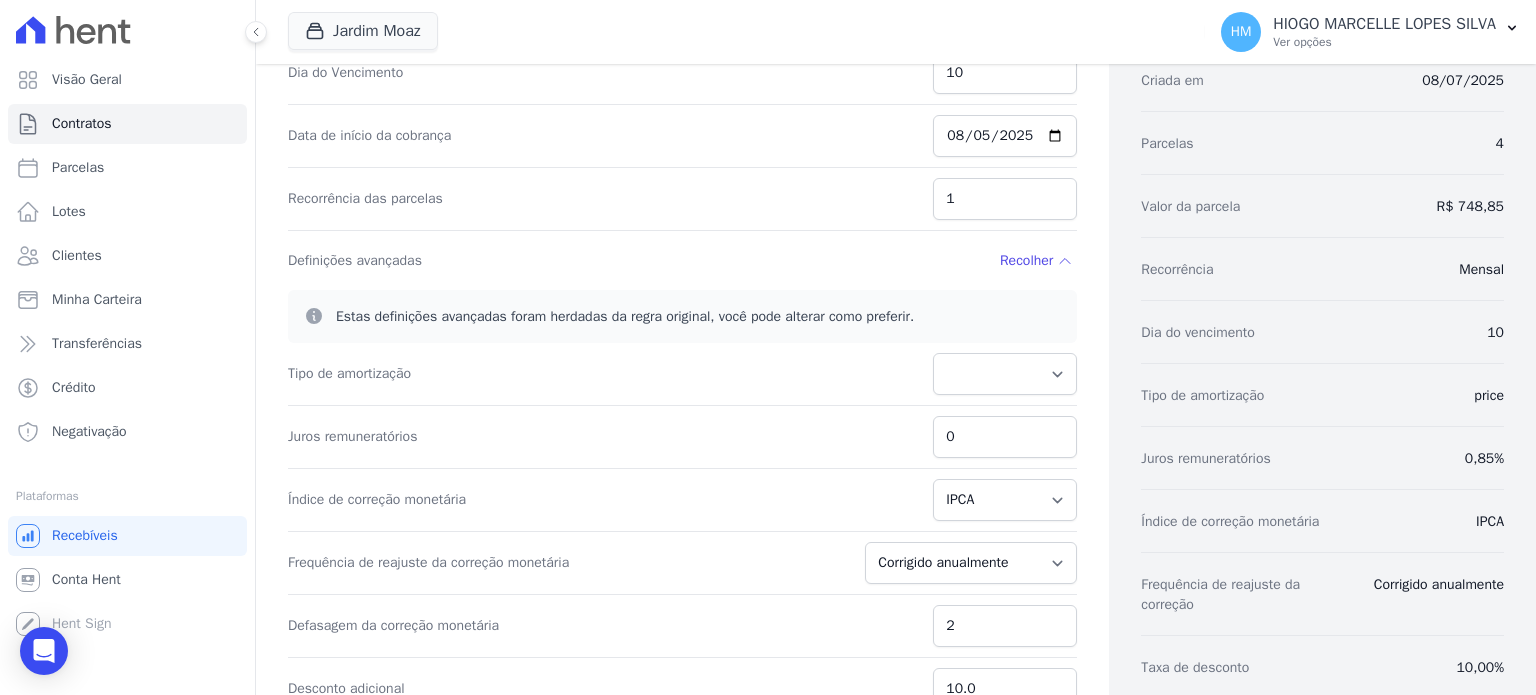 click on "Recorrência das parcelas
1" at bounding box center [682, 199] 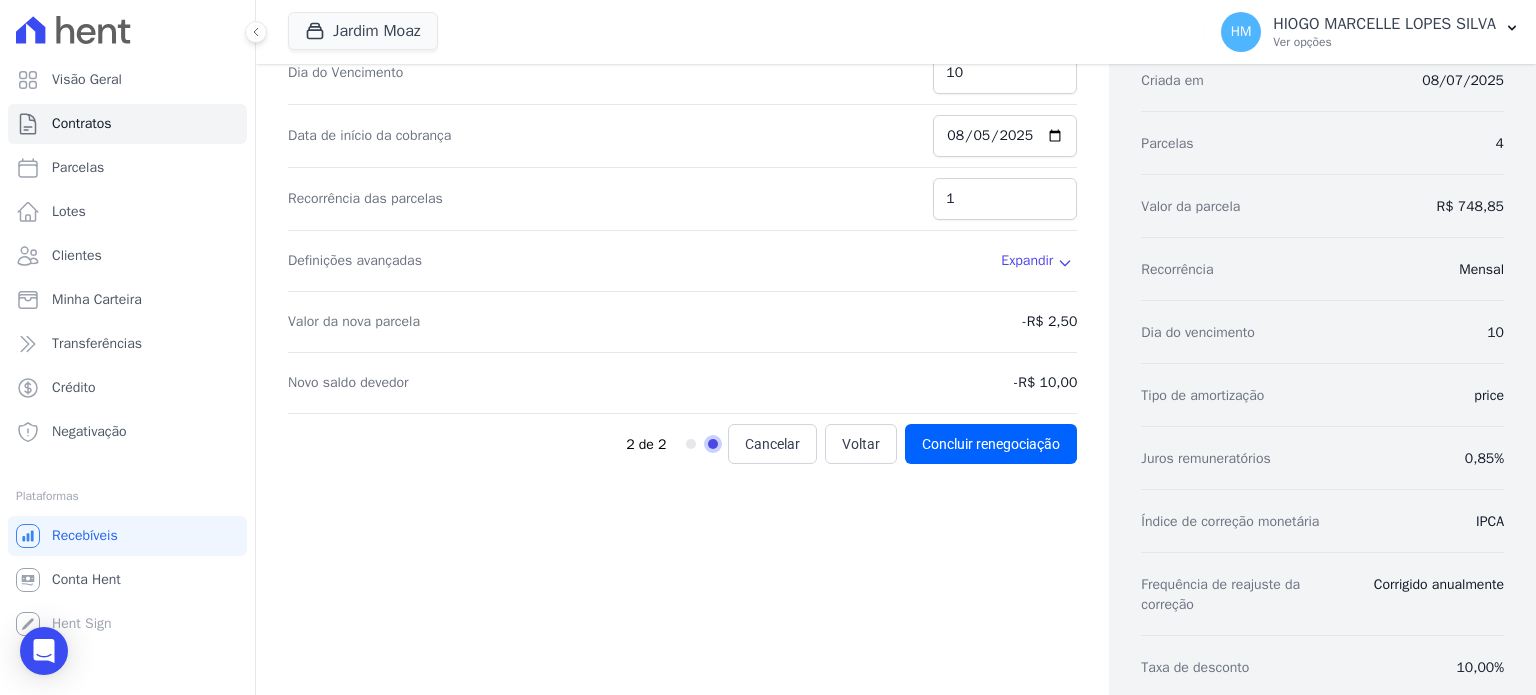 scroll, scrollTop: 200, scrollLeft: 0, axis: vertical 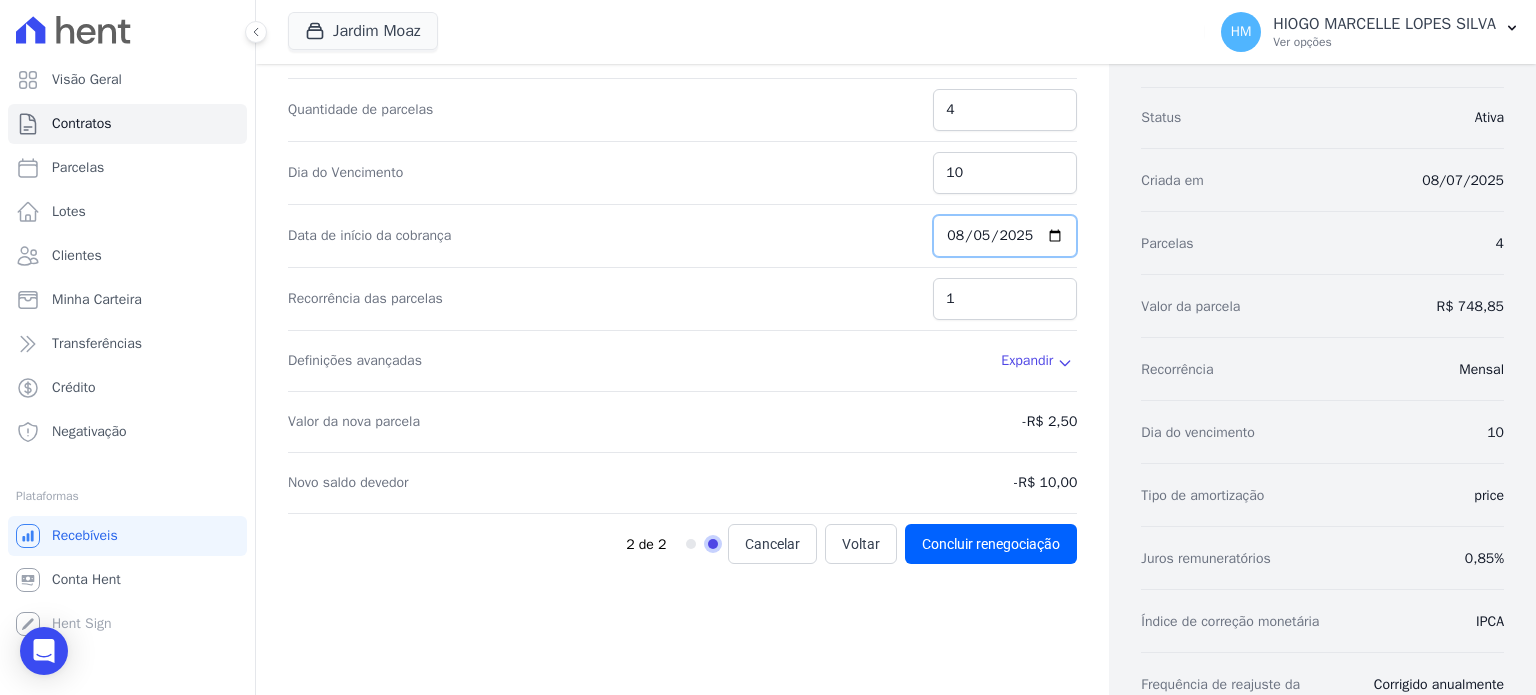 click on "2025-08-05" at bounding box center [1005, 236] 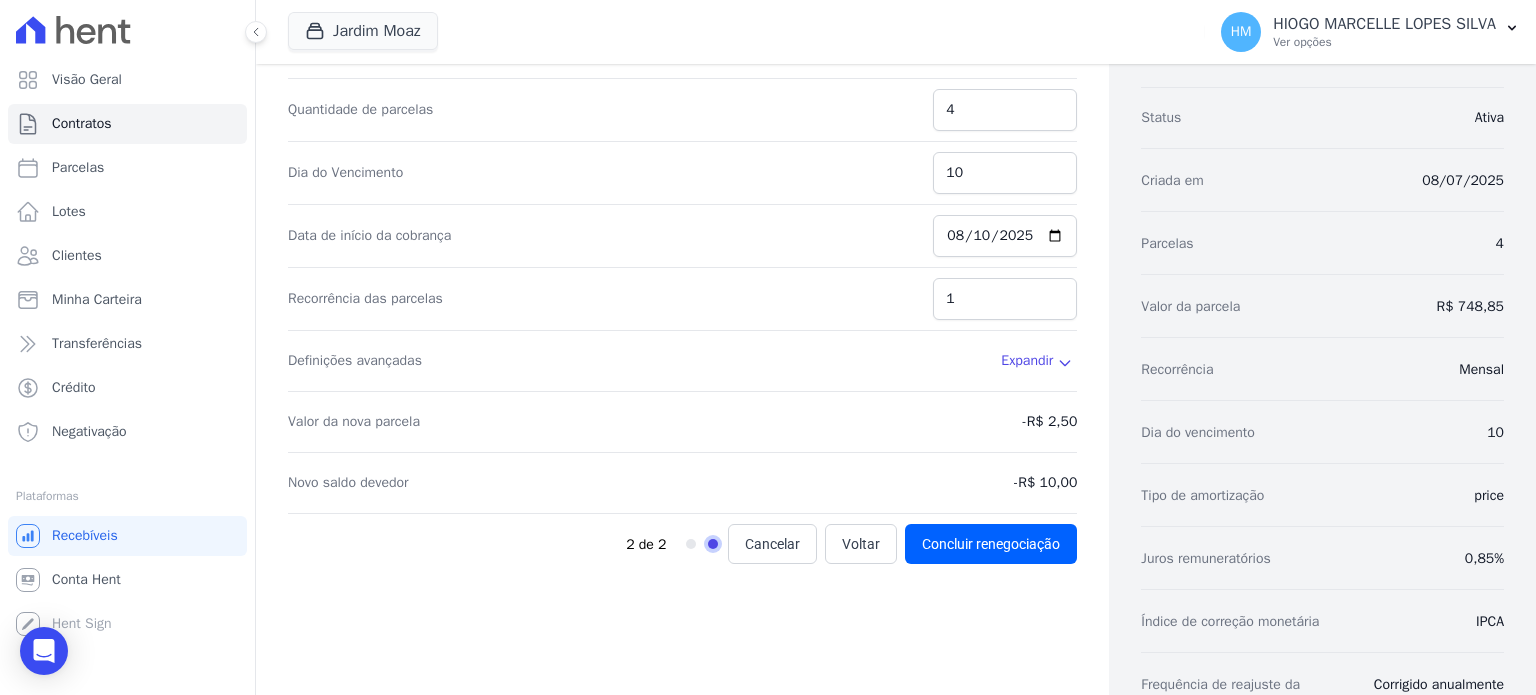 click on "Contratos
Contrato
#2427aca5
Tipos de Parcelas
Renegociação
Renegociação de regra de cobrança
Parcelas a renegociar
Parcelas vencidas
Saldo devedor:
R$ 0,00
Multa
R$ 0,00
Juros moratórios
R$ 0,00
Parcelas em aberto
Saldo devedor:
R$ 2.246,55
Parcelas agendadas
Saldo devedor:
R$ 0,00" at bounding box center [682, 436] 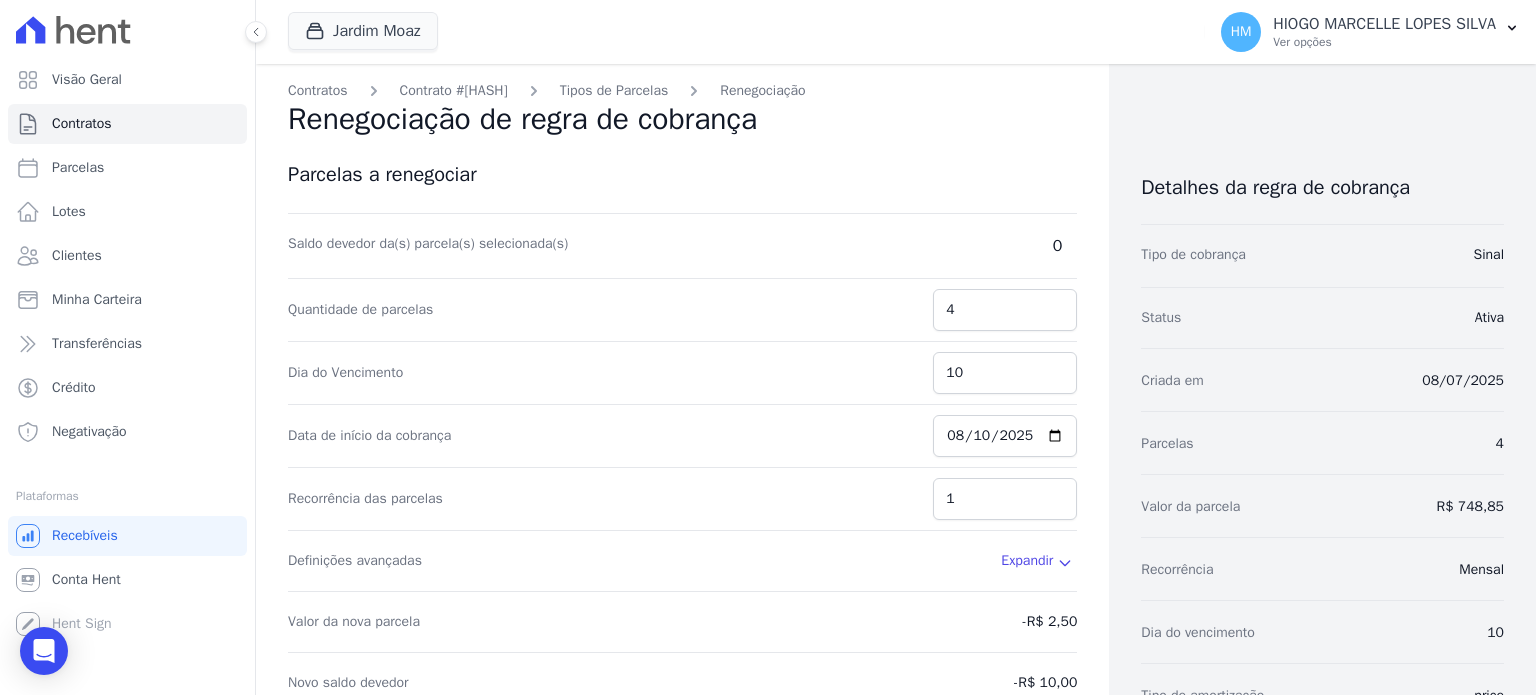 scroll, scrollTop: 300, scrollLeft: 0, axis: vertical 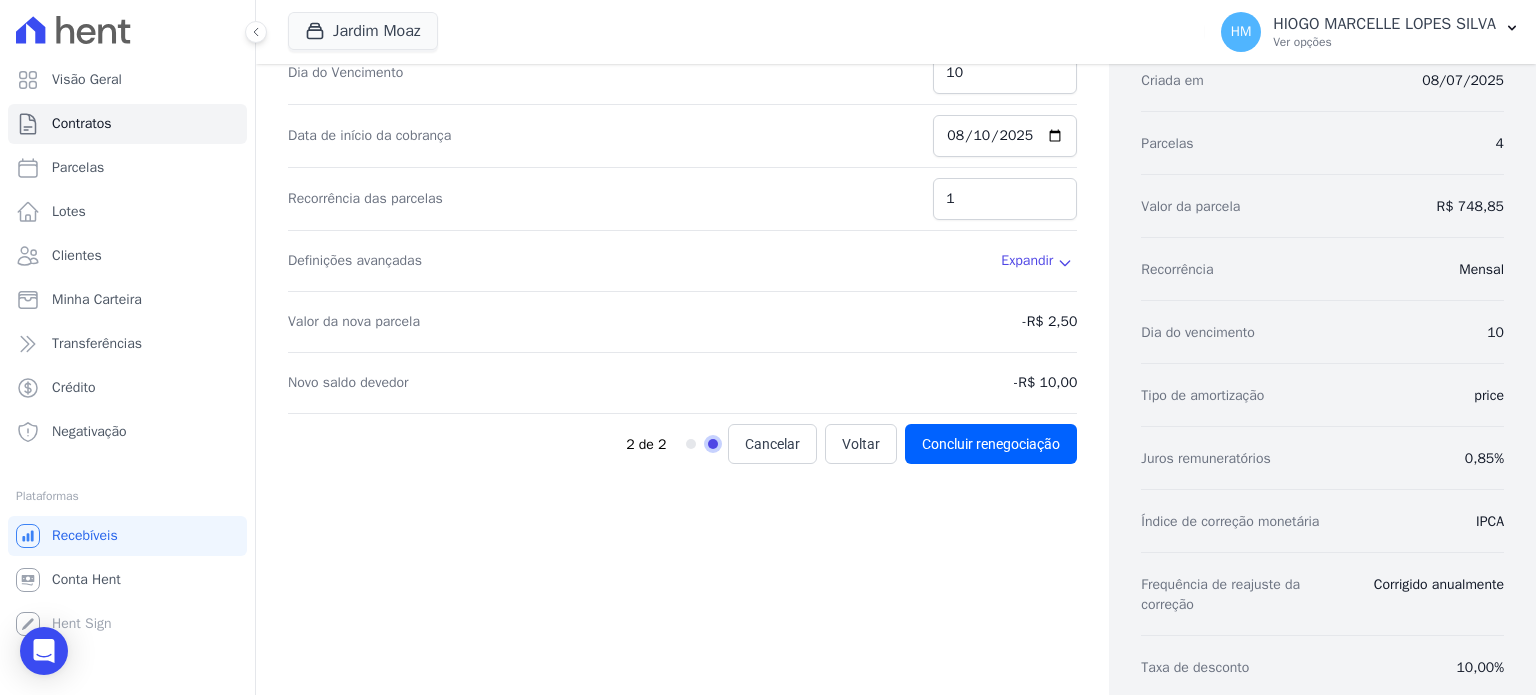 click on "2
de 2" at bounding box center (739, 444) 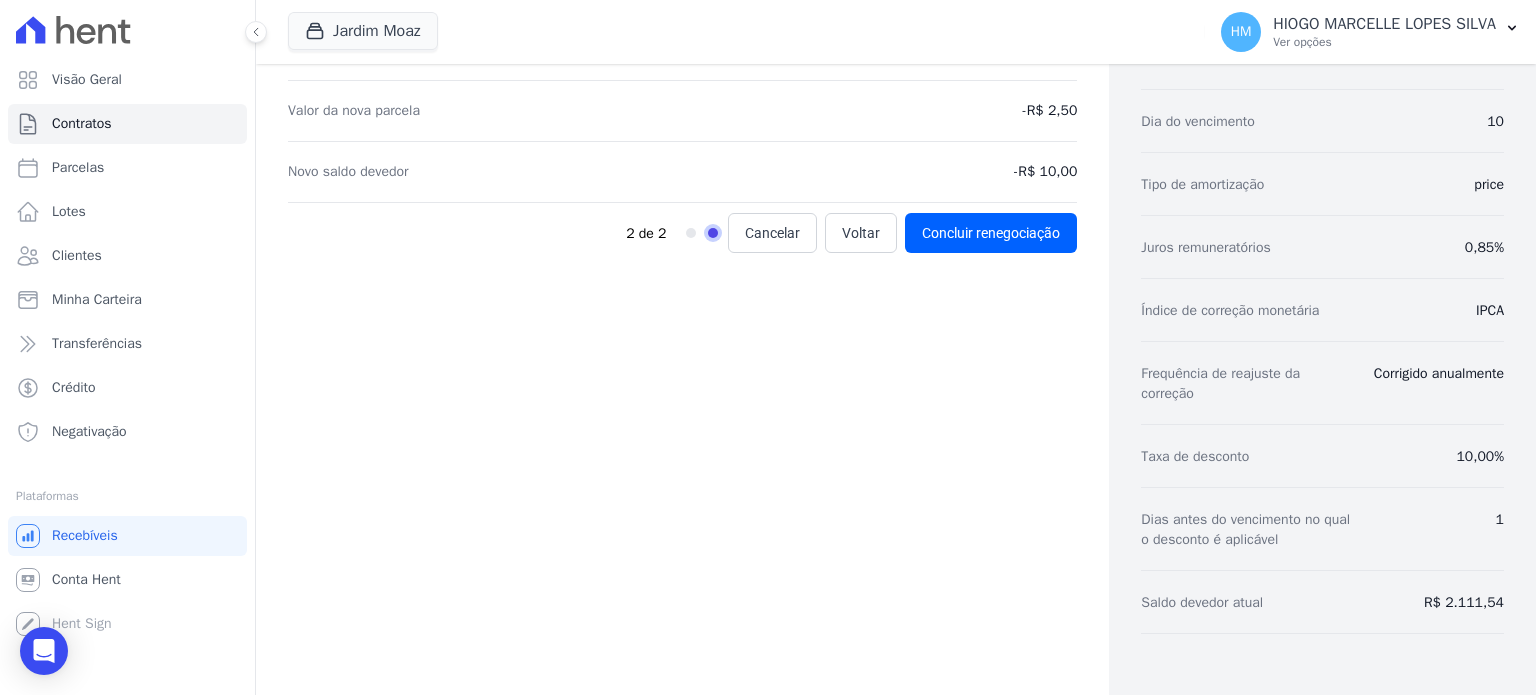 scroll, scrollTop: 11, scrollLeft: 0, axis: vertical 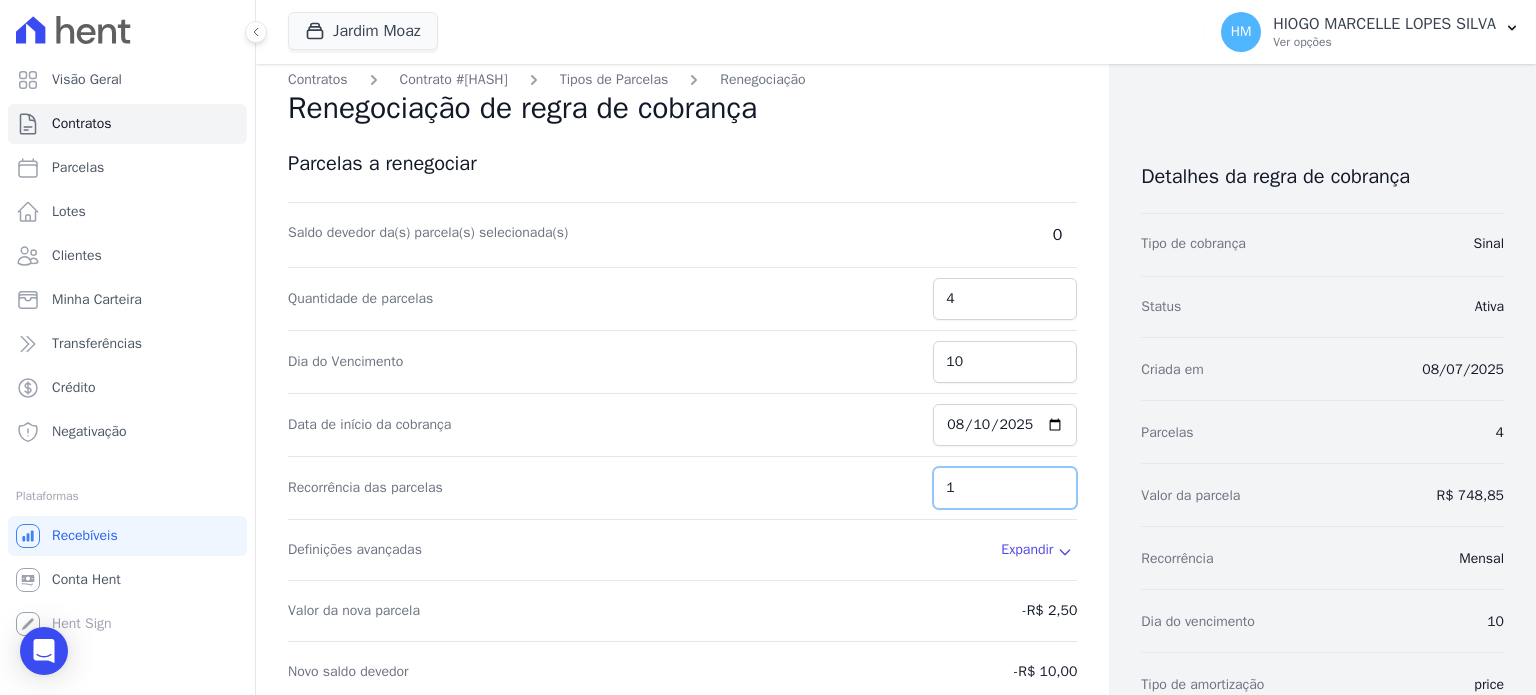 click on "1" at bounding box center [1005, 488] 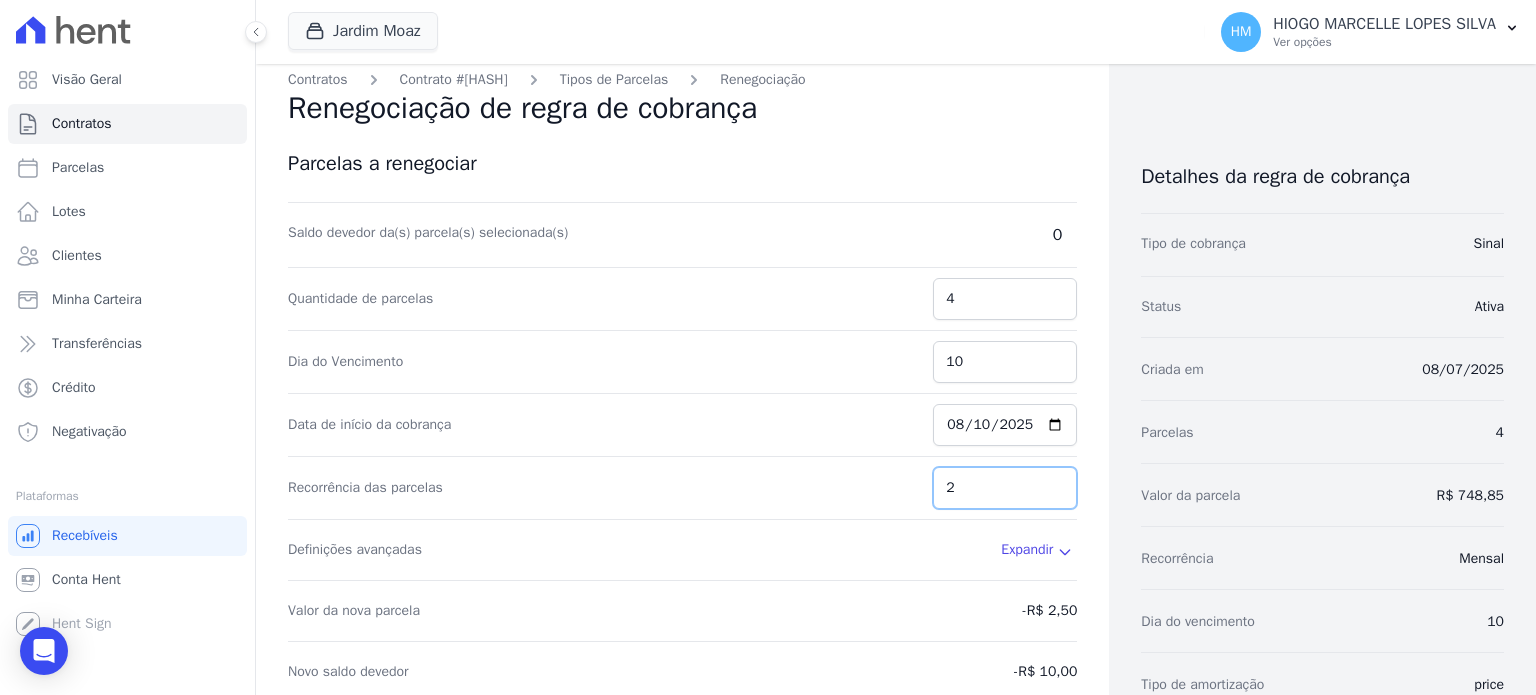 click on "2" at bounding box center [1005, 488] 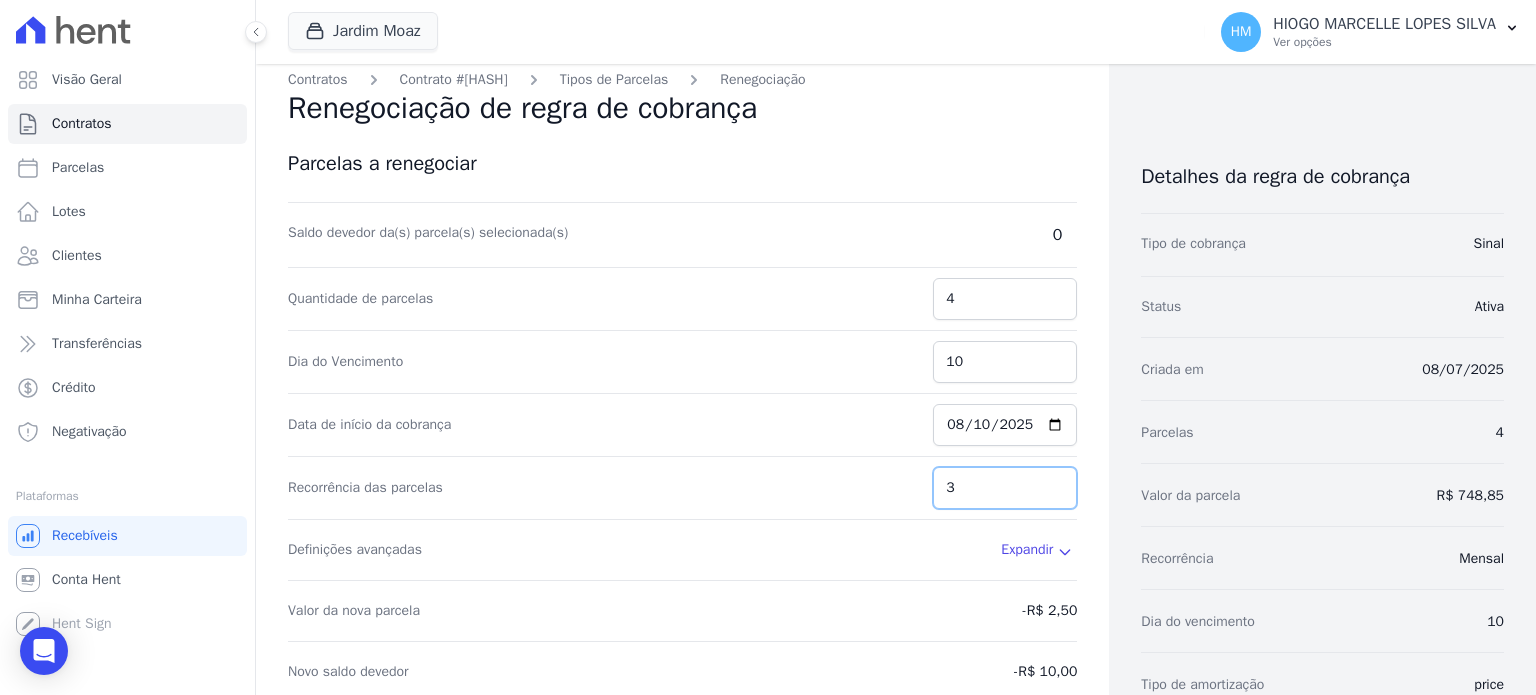 click on "3" at bounding box center [1005, 488] 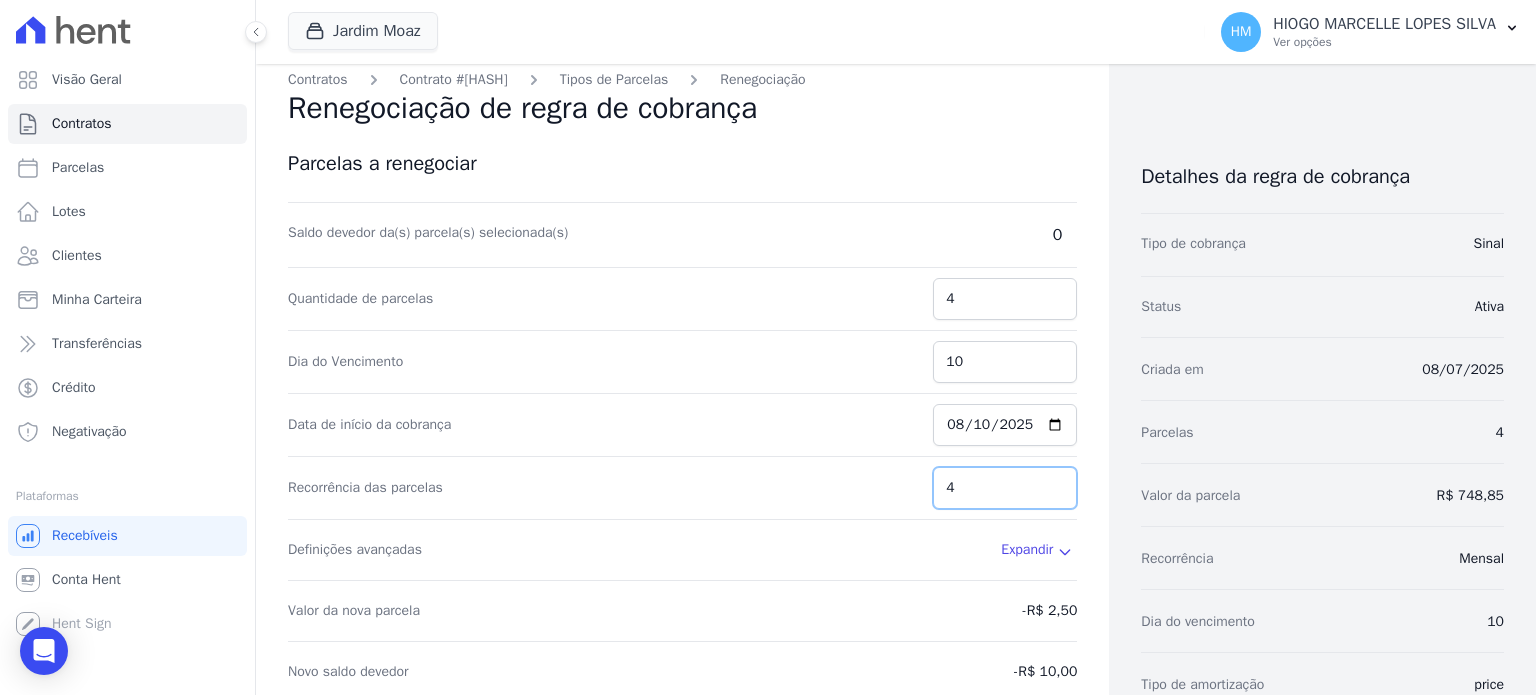 type on "4" 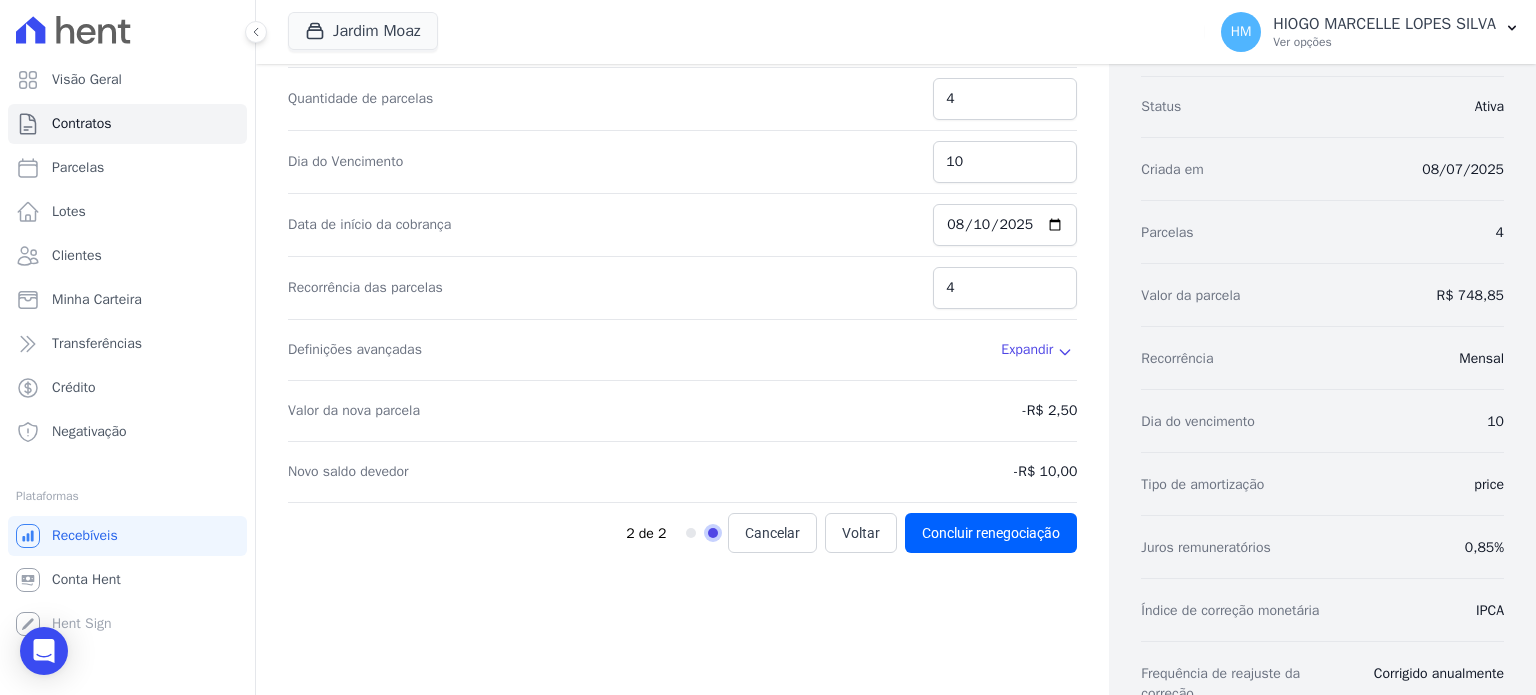 click on "Expandir" at bounding box center [1027, 350] 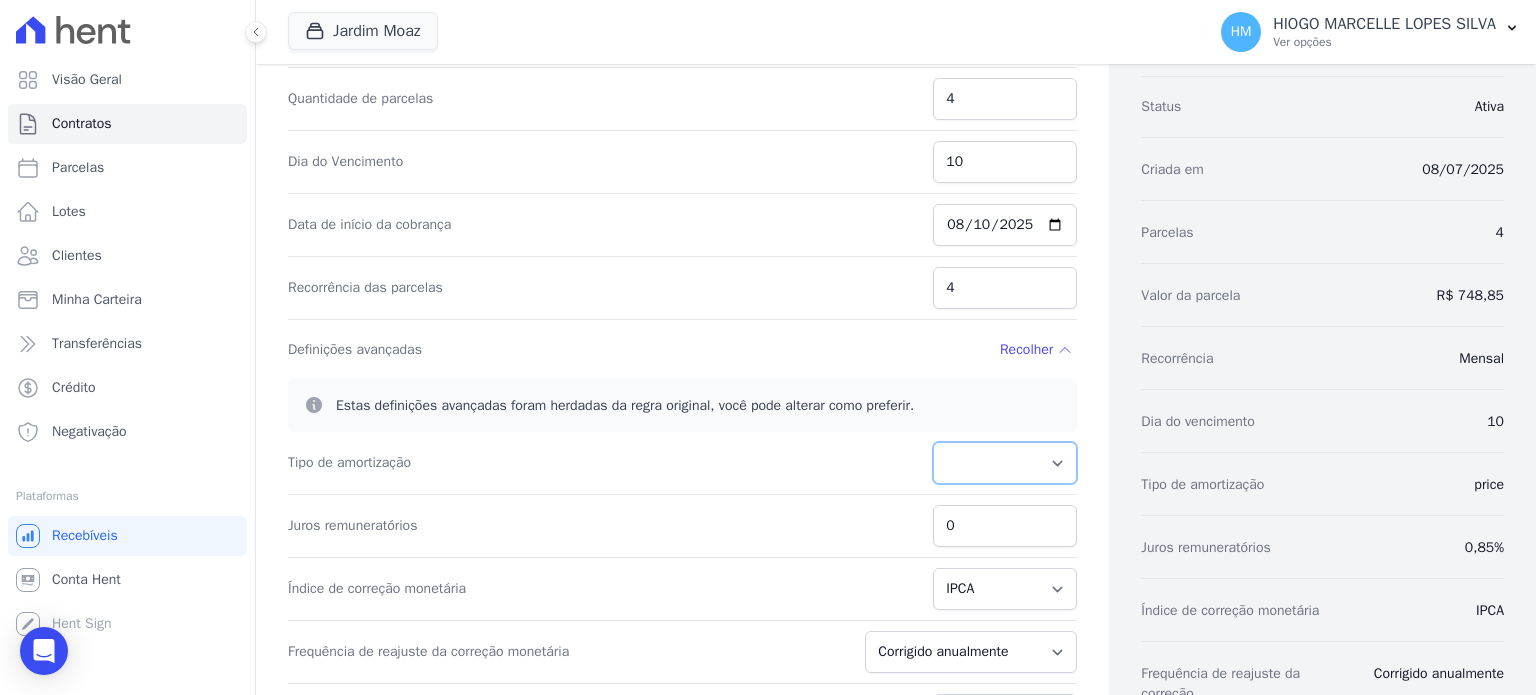 click on "PRICE" at bounding box center (1005, 463) 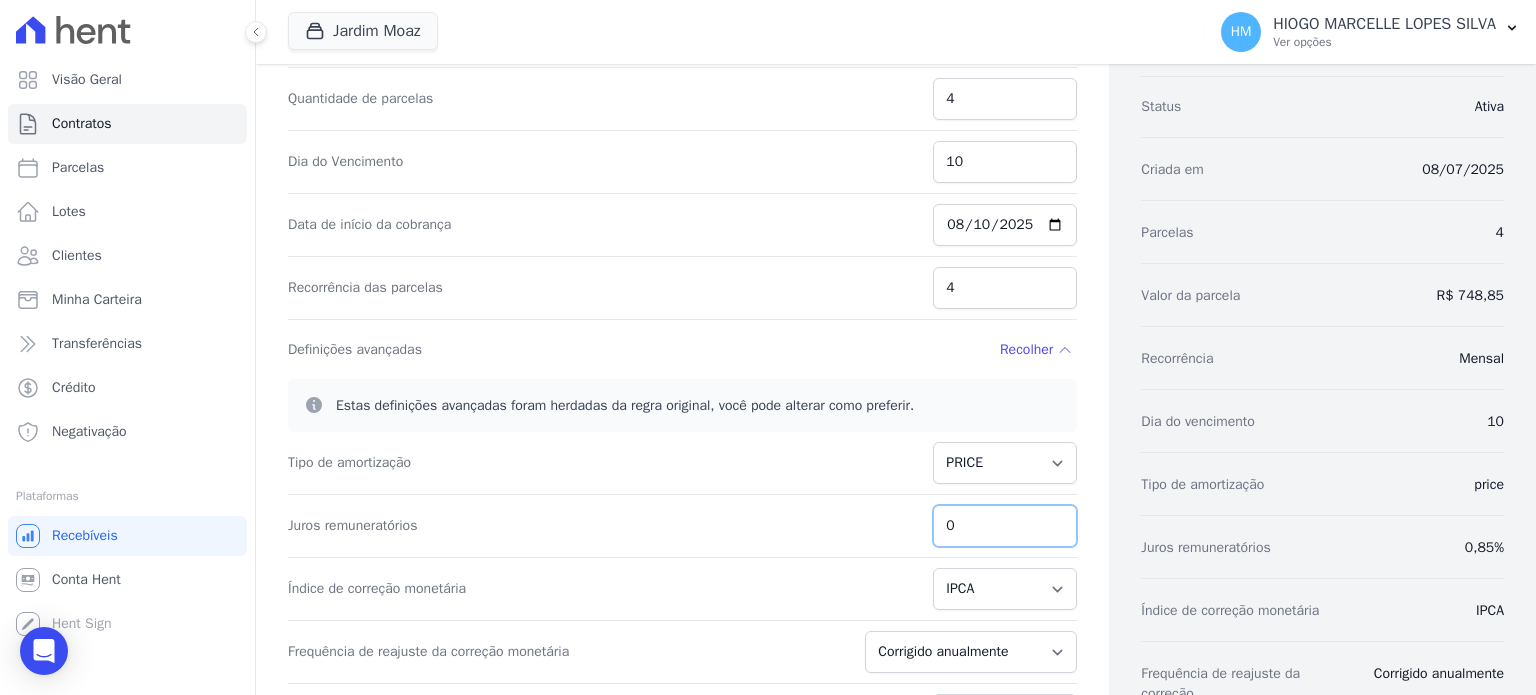 click on "0" at bounding box center (1005, 526) 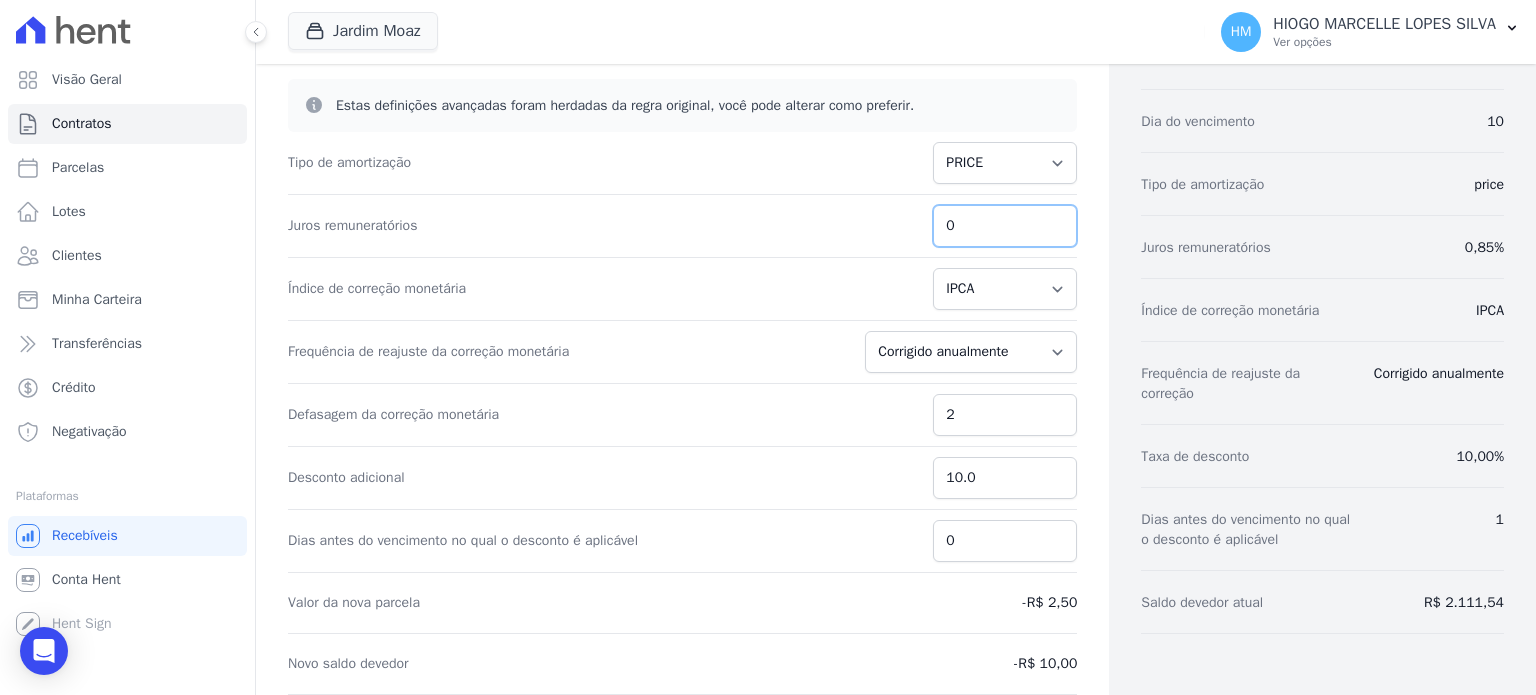 scroll, scrollTop: 579, scrollLeft: 0, axis: vertical 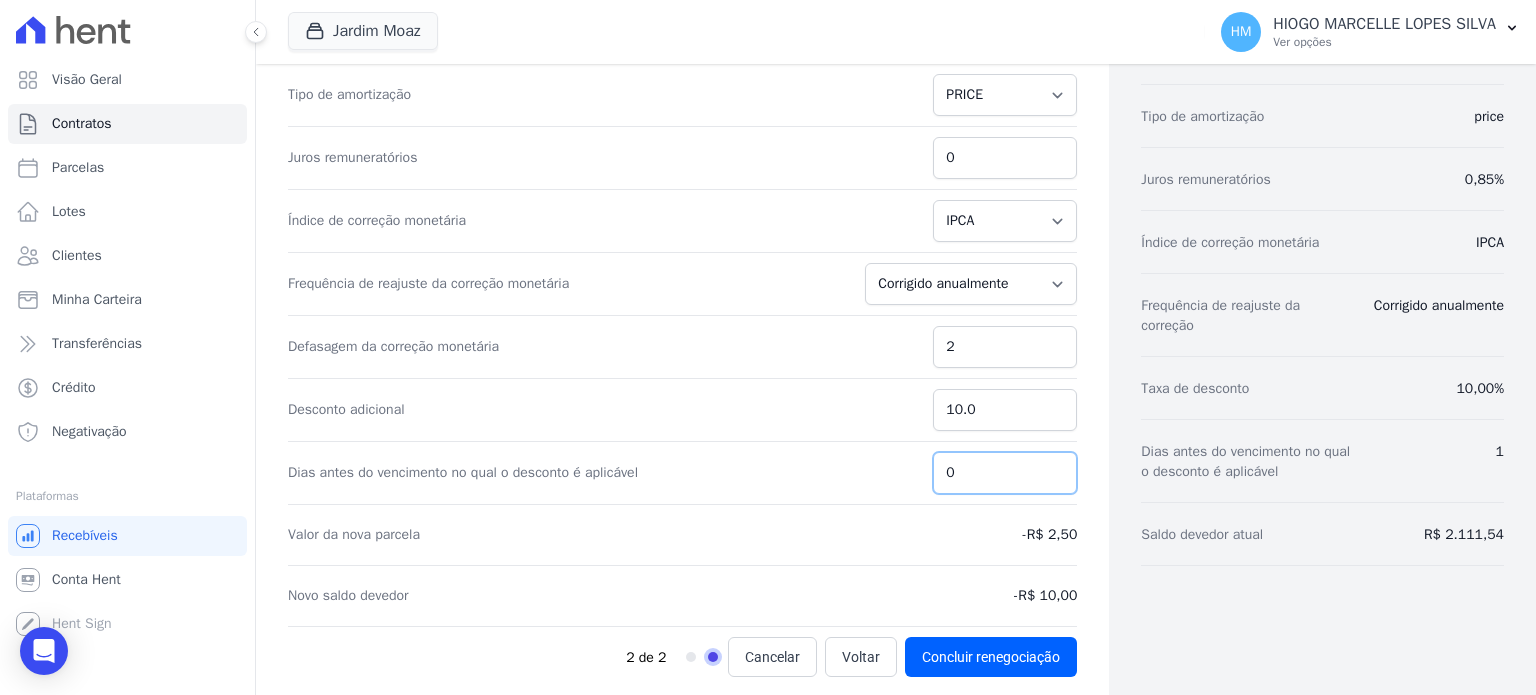 click on "0" at bounding box center [1005, 473] 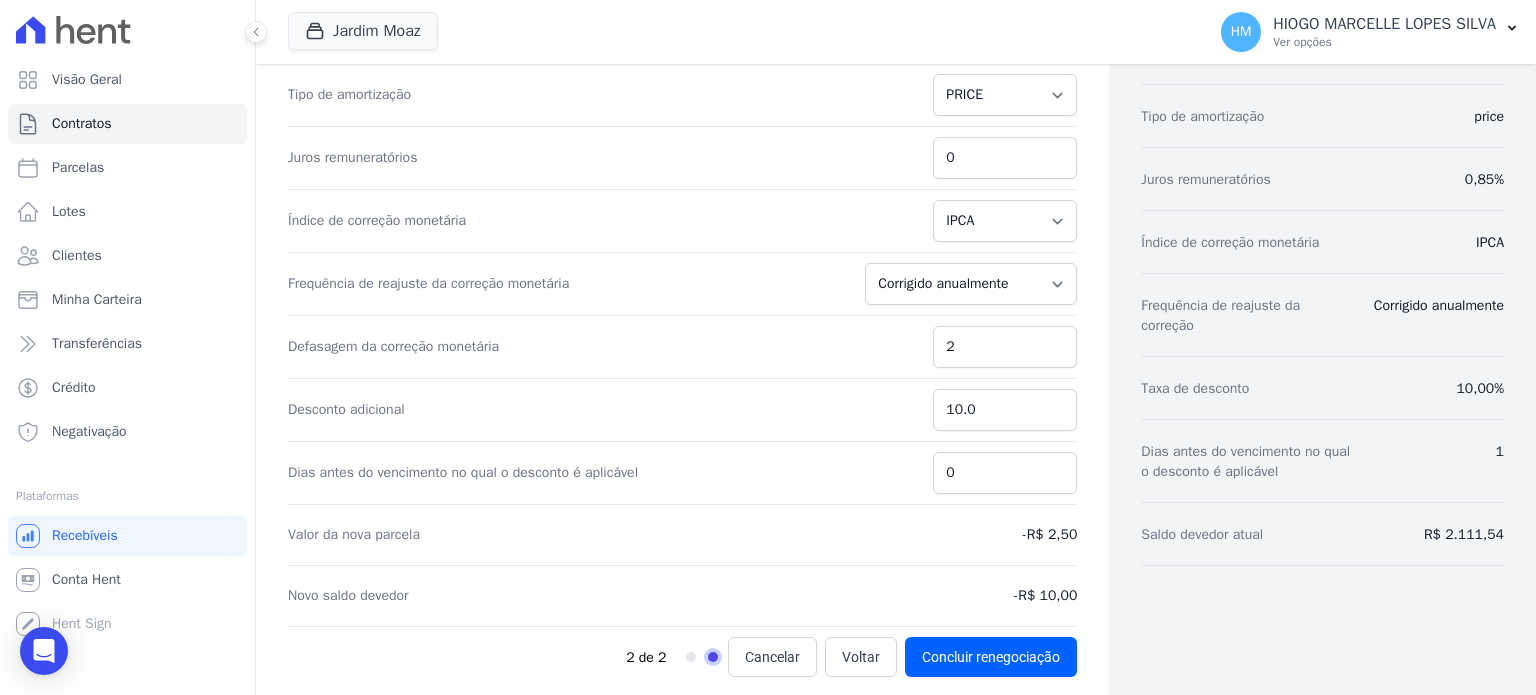 click on "Detalhes da regra de cobrança
Tipo de cobrança
Sinal
Status
Ativa
Criada em
08/07/2025
Parcelas
4
Valor da parcela
R$ 748,85
Recorrência
Mensal
Dia do vencimento
10
Tipo de amortização
price
Juros remuneratórios
0,85%
Índice de correção monetária
IPCA
Frequência de reajuste da correção
Corrigido anualmente
Taxa de desconto
10,00%
Dias antes do vencimento no qual o desconto é aplicável
1" at bounding box center (1322, 94) 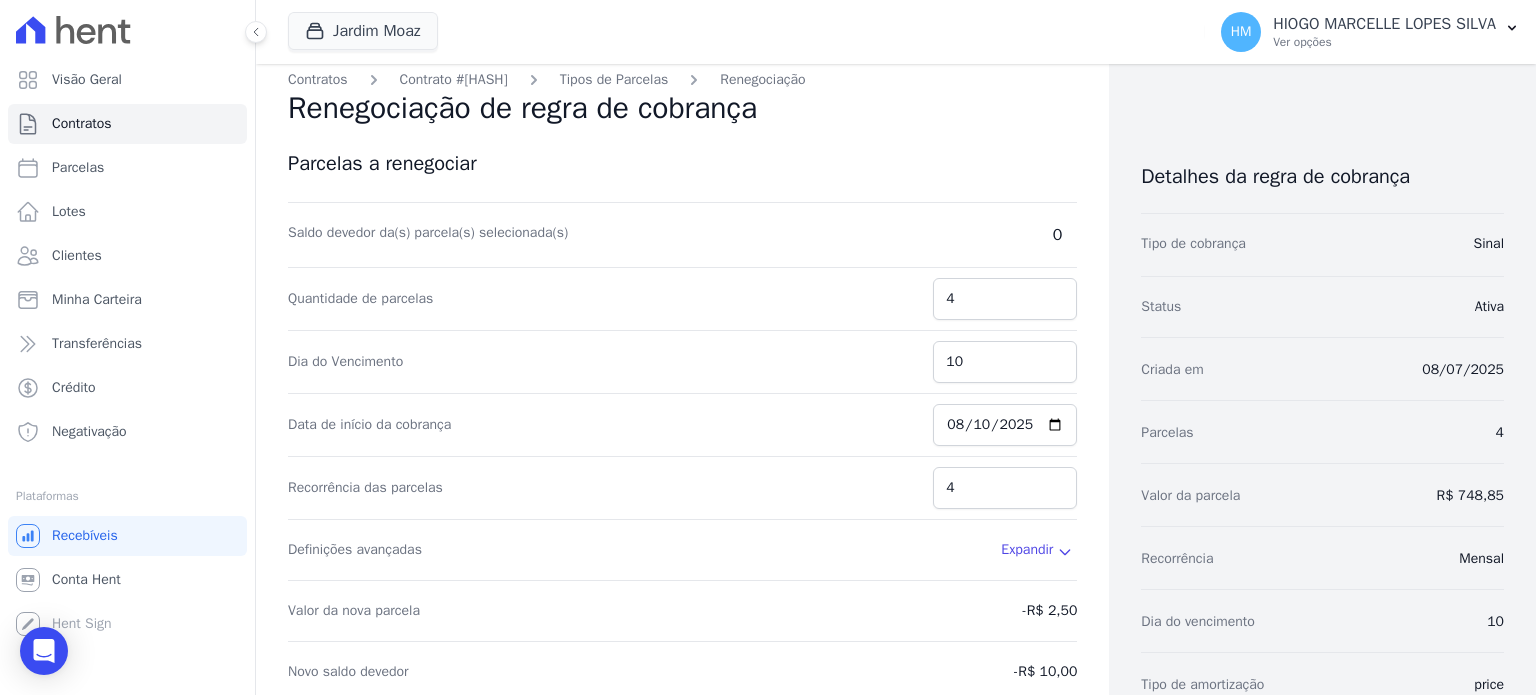 scroll, scrollTop: 211, scrollLeft: 0, axis: vertical 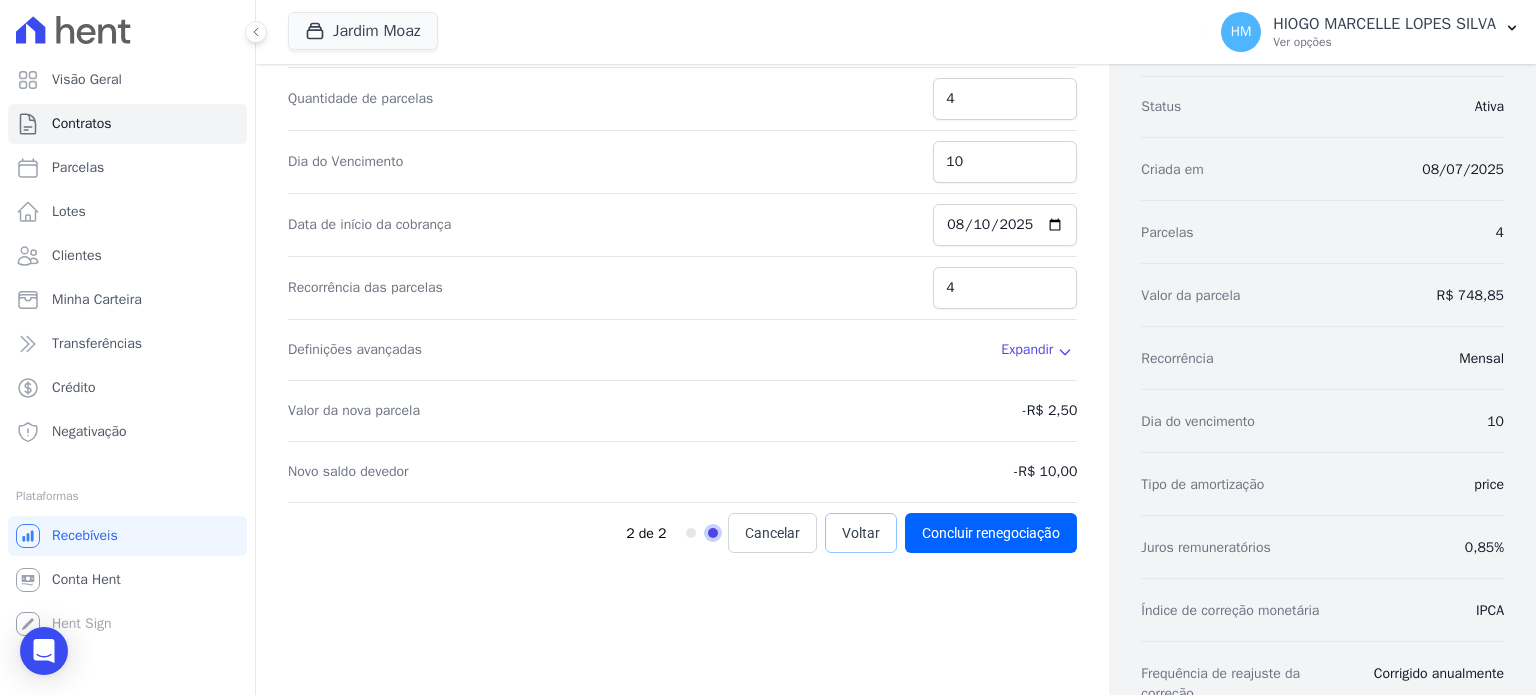 click on "Voltar" at bounding box center [861, 533] 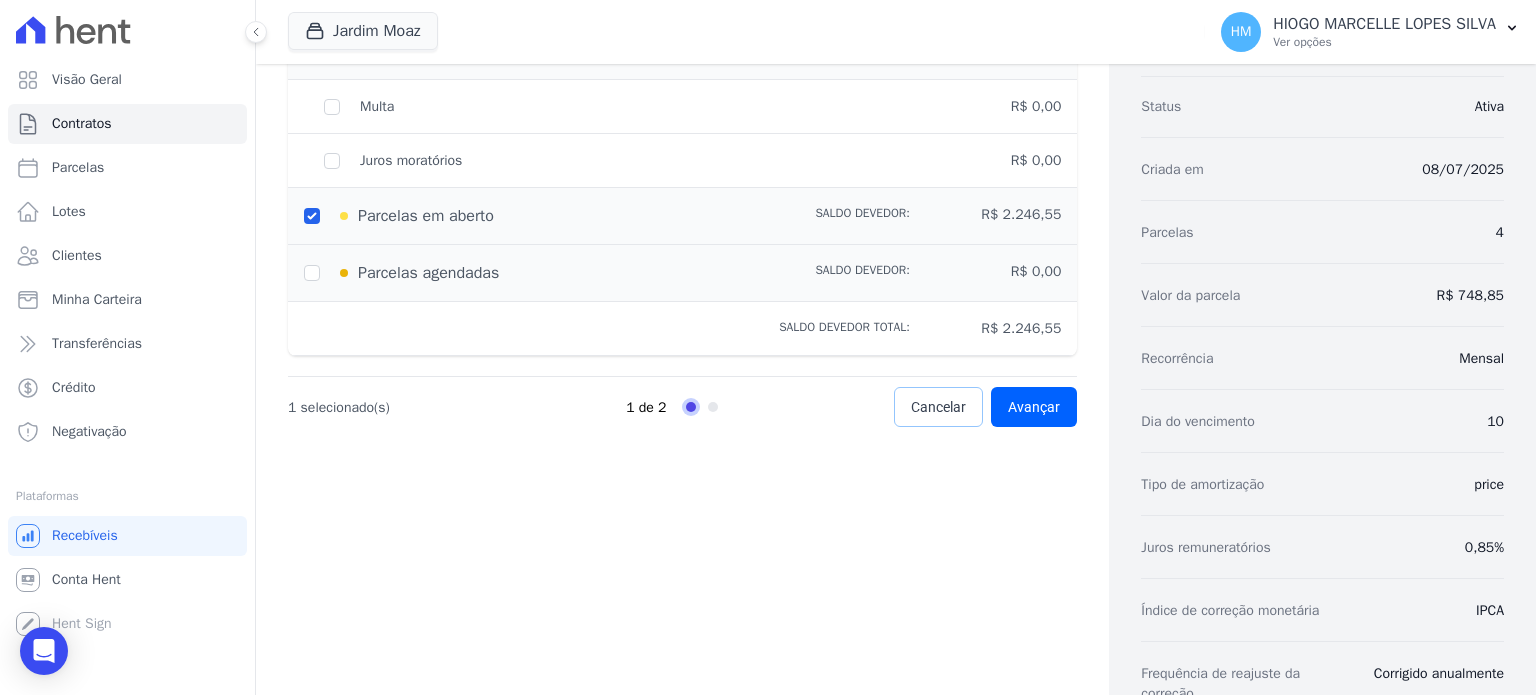 click on "Cancelar" at bounding box center [938, 407] 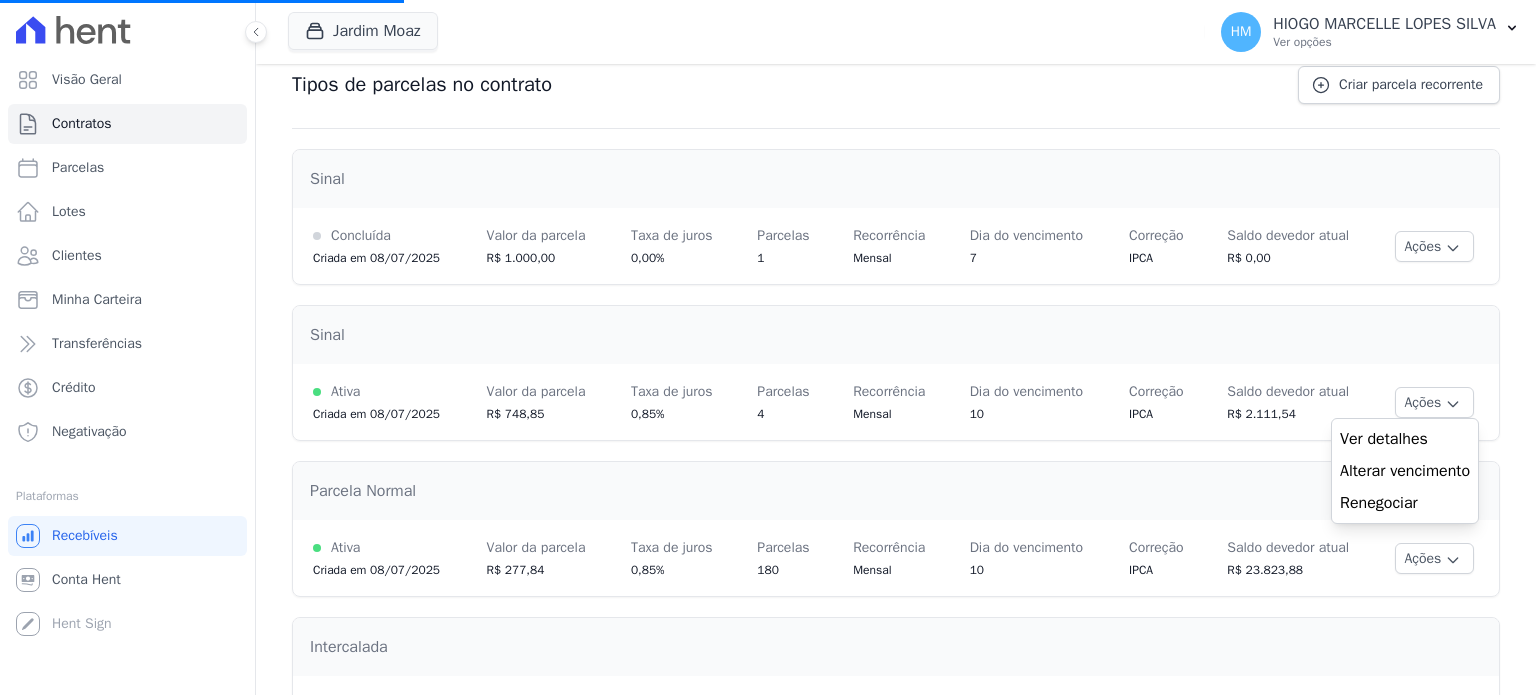 scroll, scrollTop: 287, scrollLeft: 0, axis: vertical 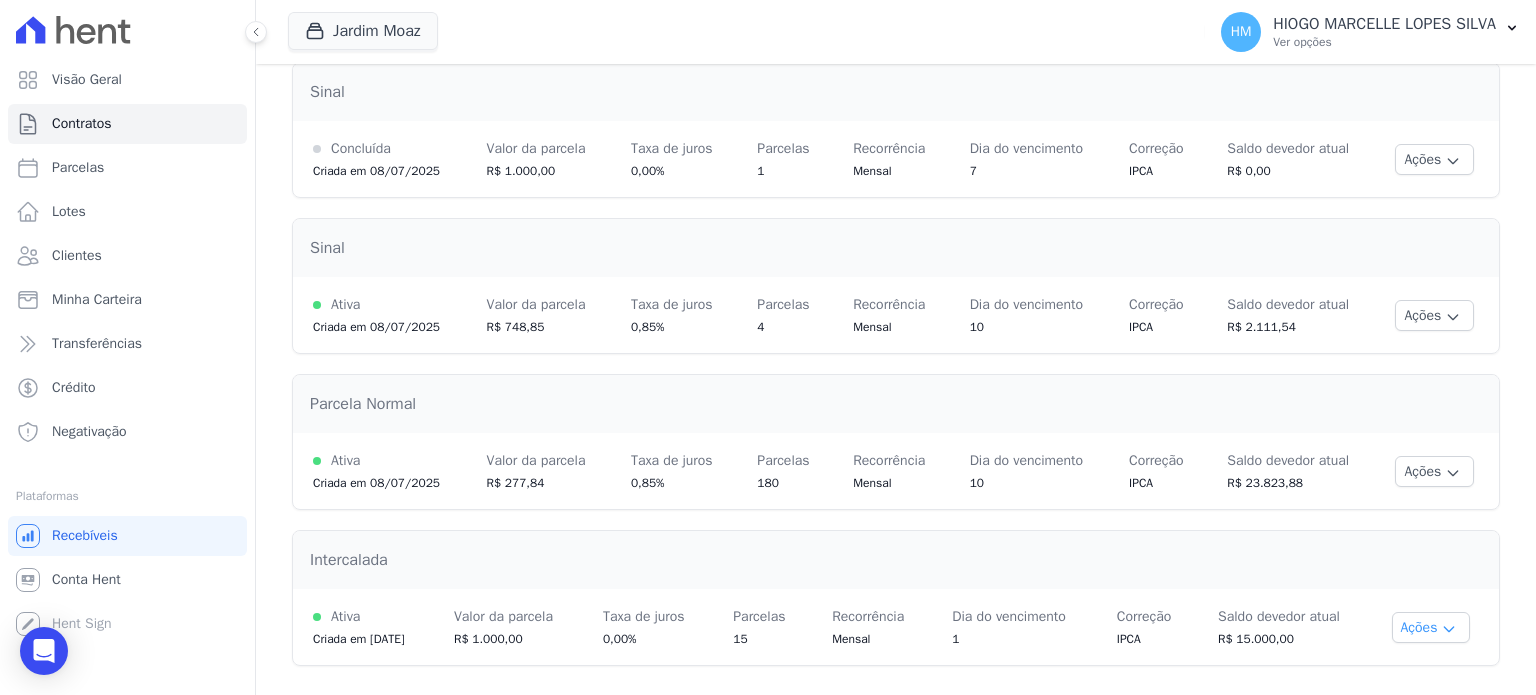 click on "Ações" at bounding box center [1431, 627] 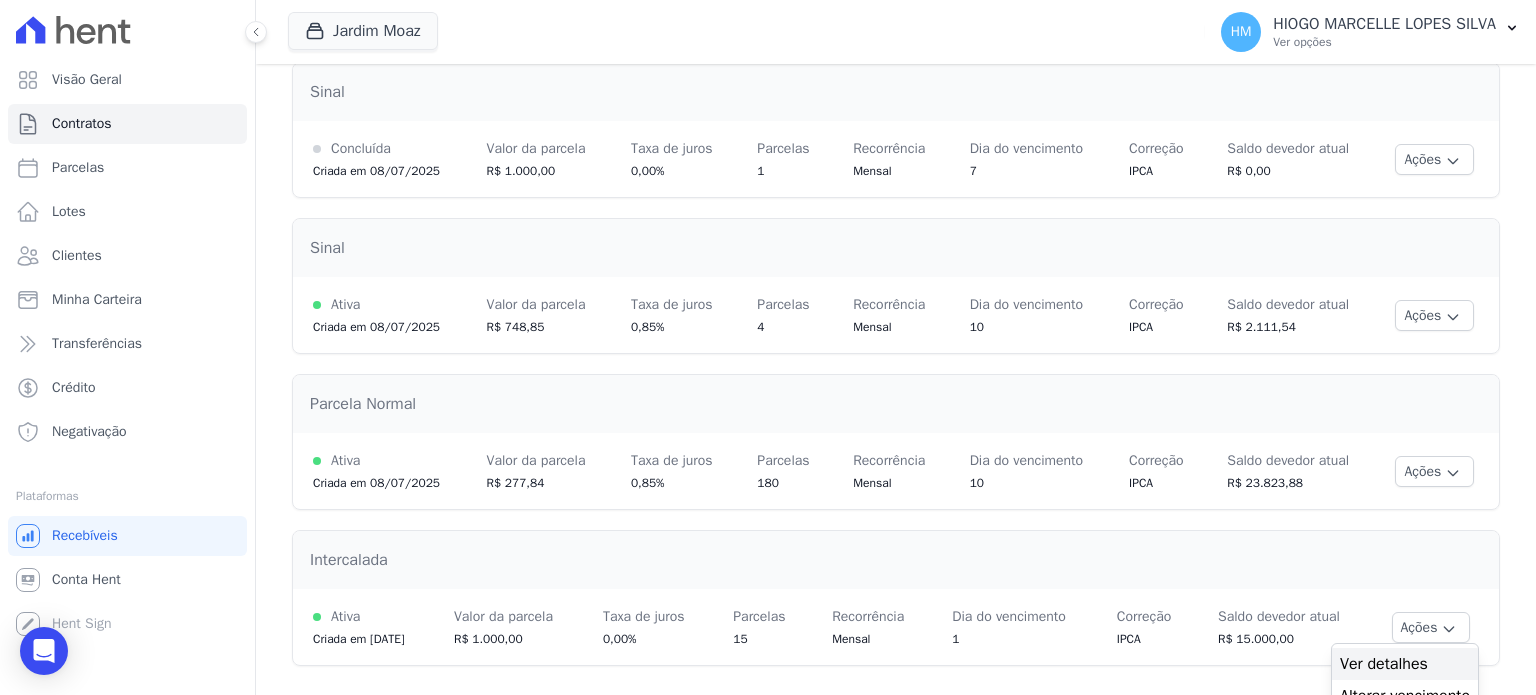scroll, scrollTop: 336, scrollLeft: 0, axis: vertical 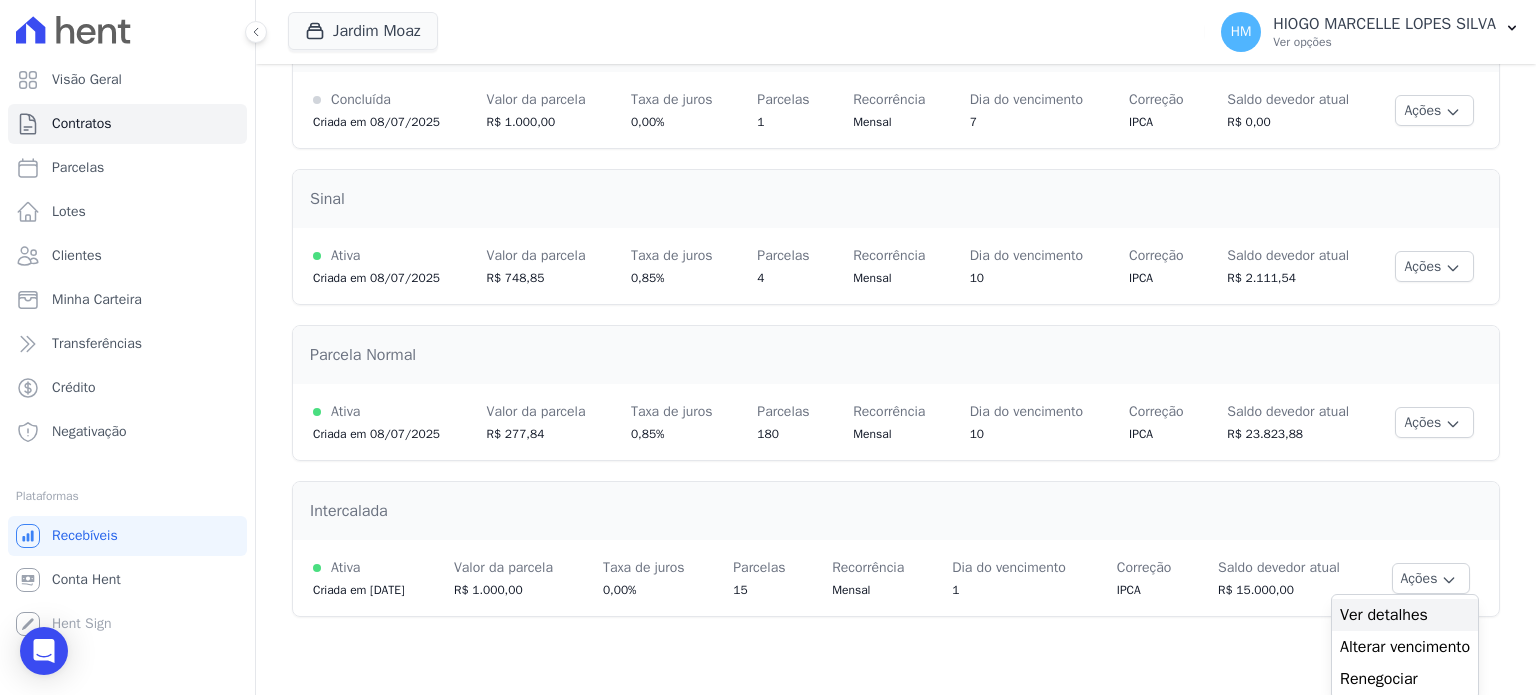 click on "Ver detalhes" at bounding box center (1405, 615) 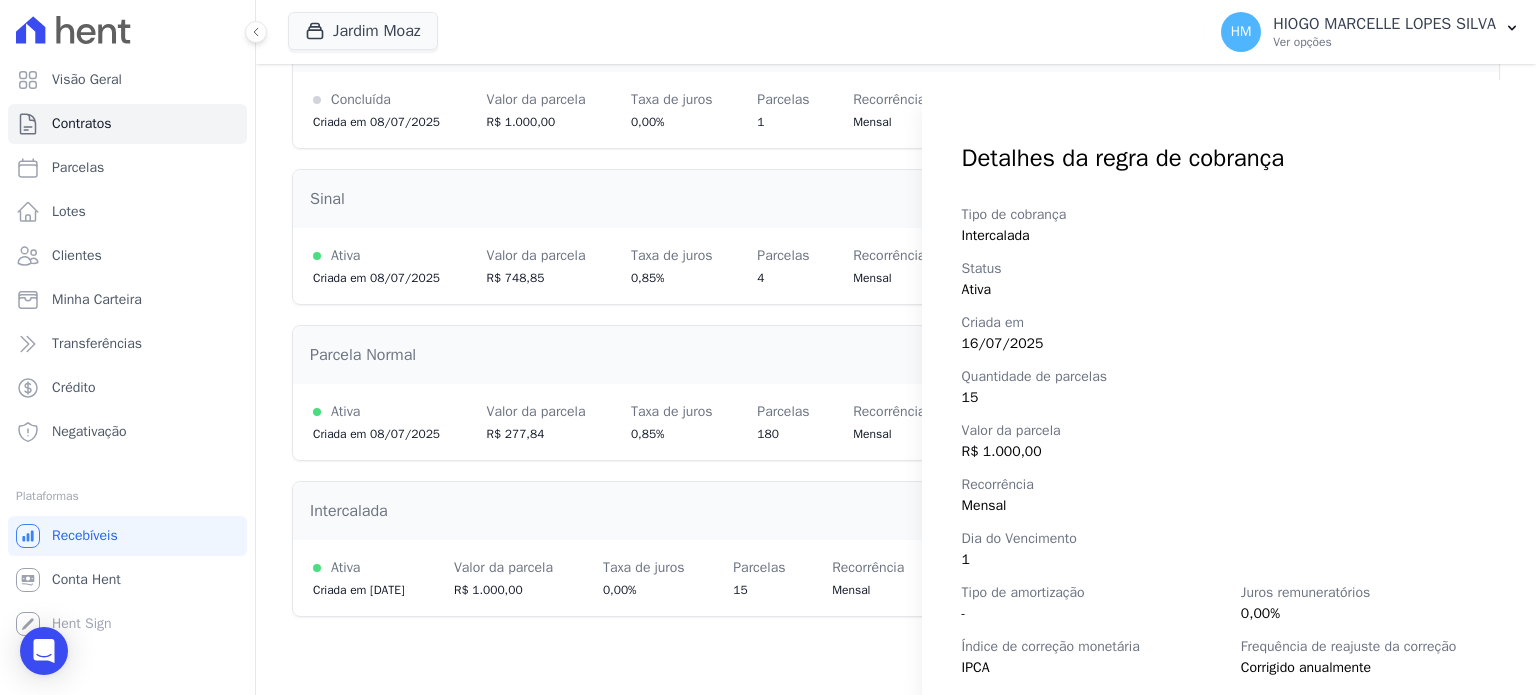scroll, scrollTop: 100, scrollLeft: 0, axis: vertical 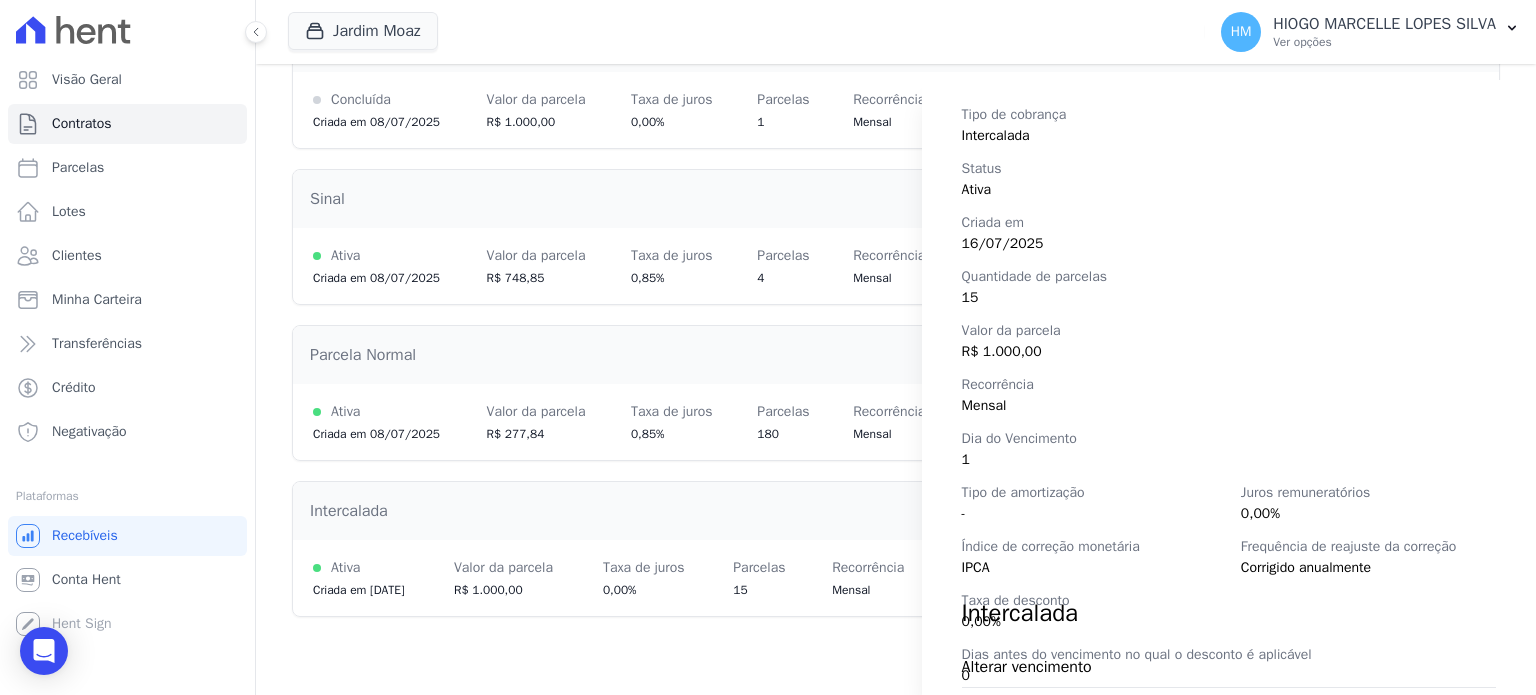 click on "Detalhes da regra de cobrança
Tipo de cobrança
Intercalada
Status
Ativa
Criada em
16/07/2025
Quantidade de parcelas
15
Valor da parcela
R$ 1.000,00
Recorrência
Mensal
Dia do Vencimento
1
Tipo de amortização
-
Juros remuneratórios
0,00%
Índice de correção monetária
IPCA
Frequência de reajuste da correção
Corrigido anualmente
Taxa de desconto
0,00%
Dias antes do vencimento no qual o desconto é aplicável
0" at bounding box center [768, 347] 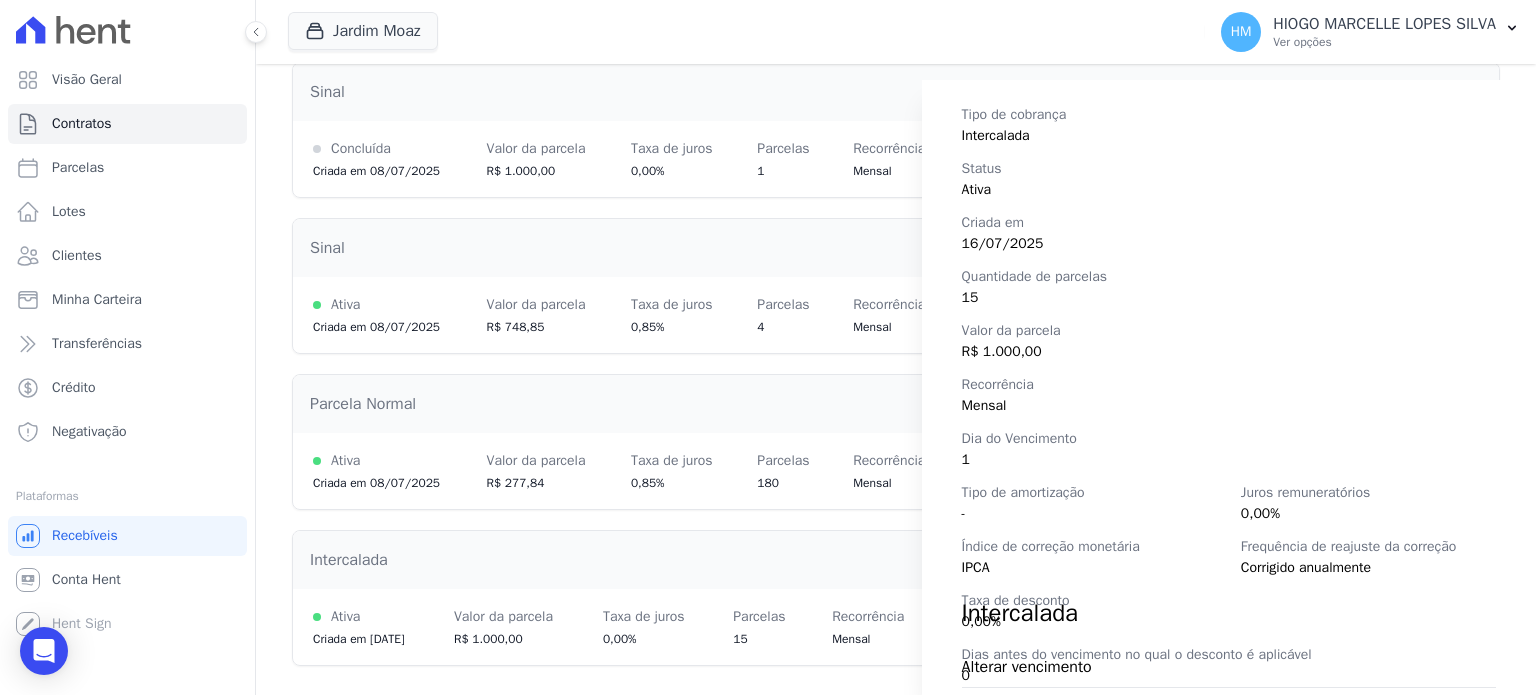scroll, scrollTop: 280, scrollLeft: 0, axis: vertical 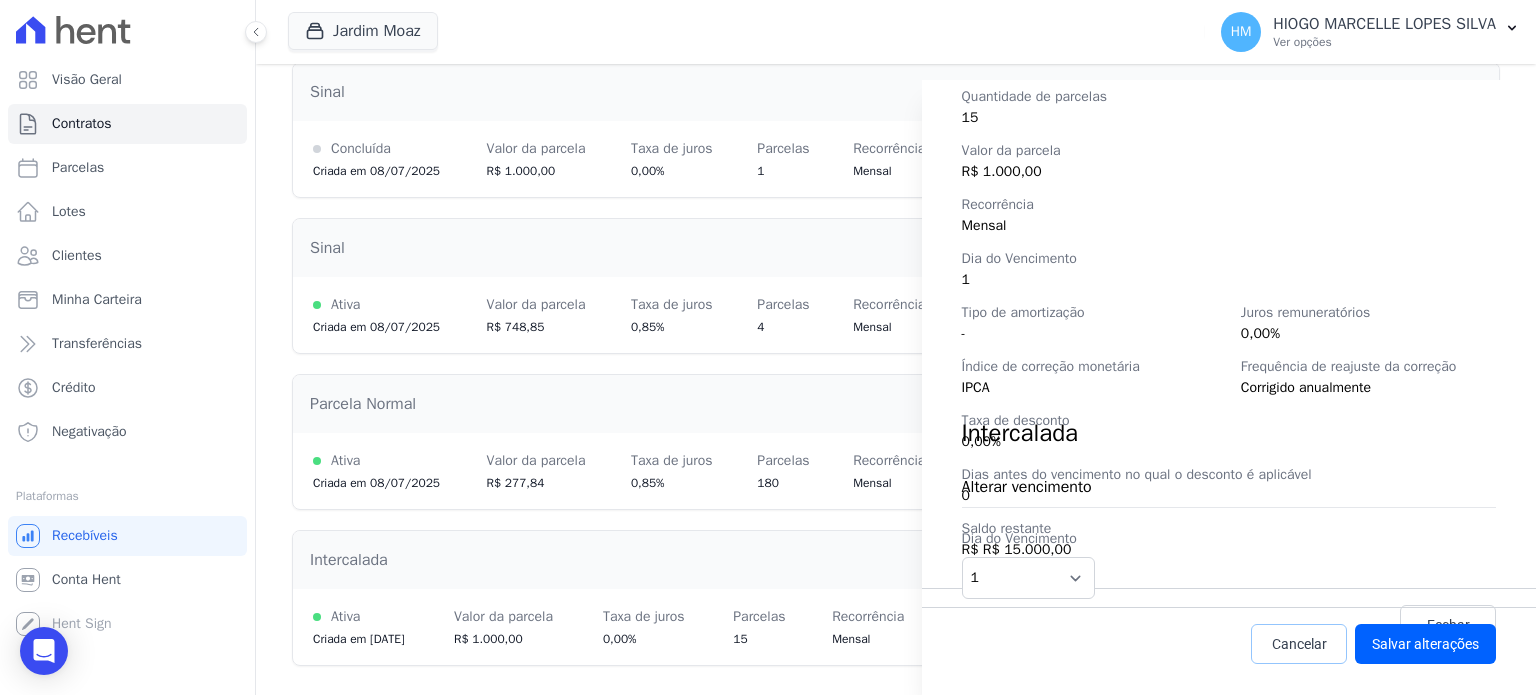 click on "Cancelar" at bounding box center (1299, 644) 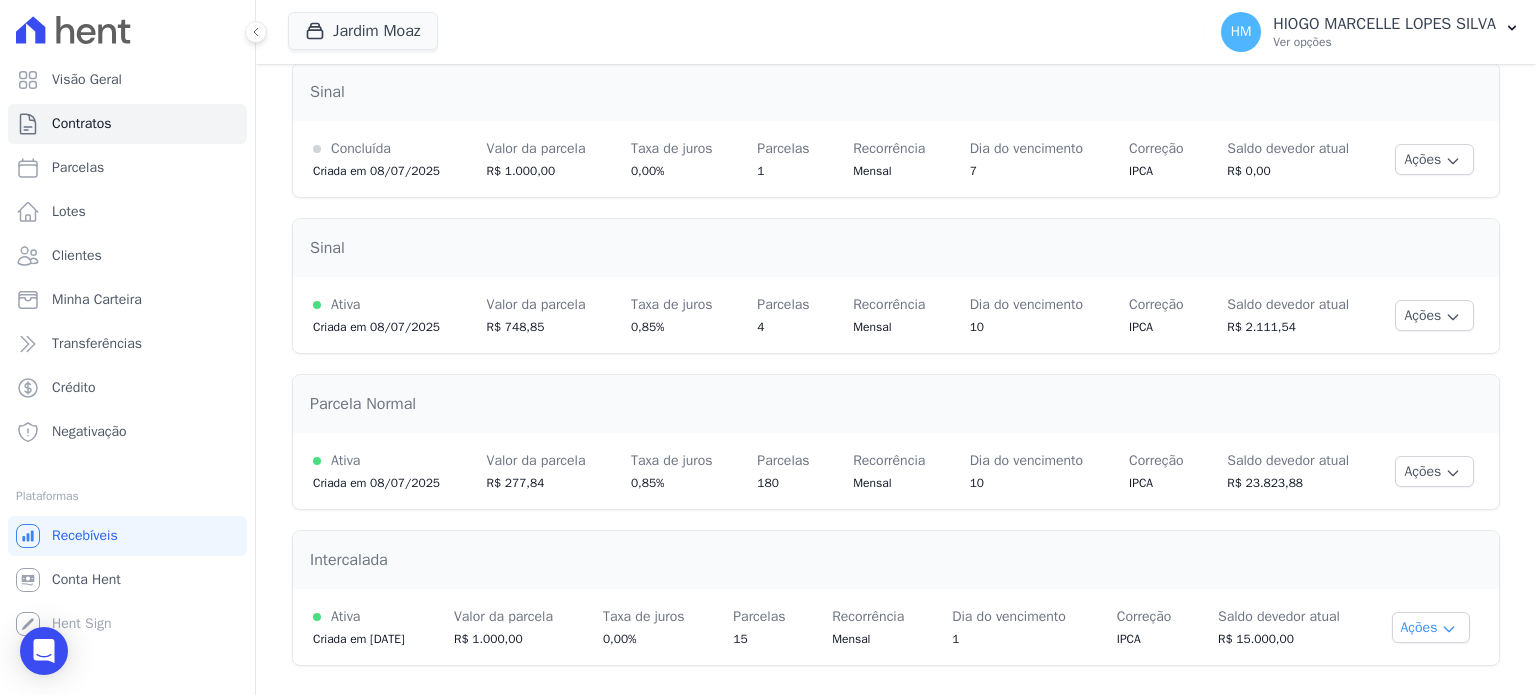 click on "Ações" at bounding box center (1431, 627) 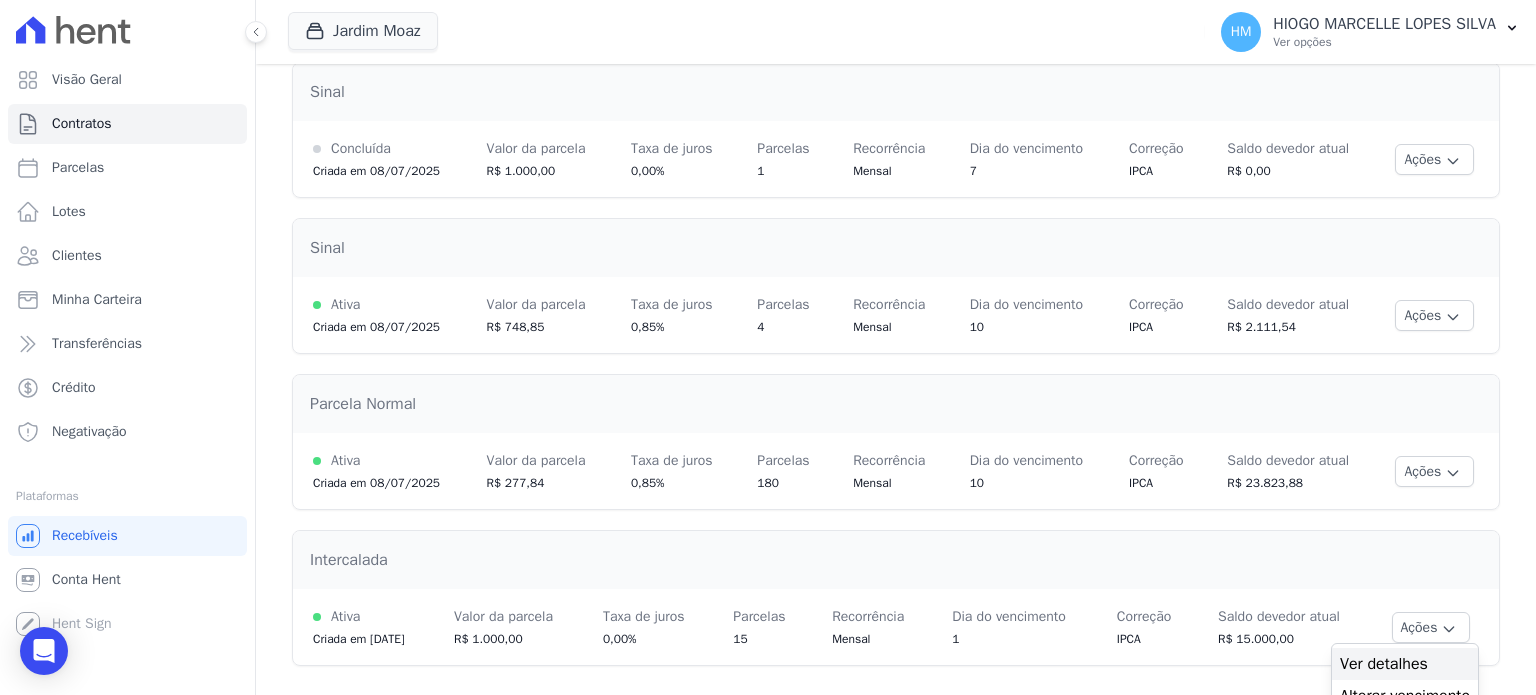 scroll, scrollTop: 336, scrollLeft: 0, axis: vertical 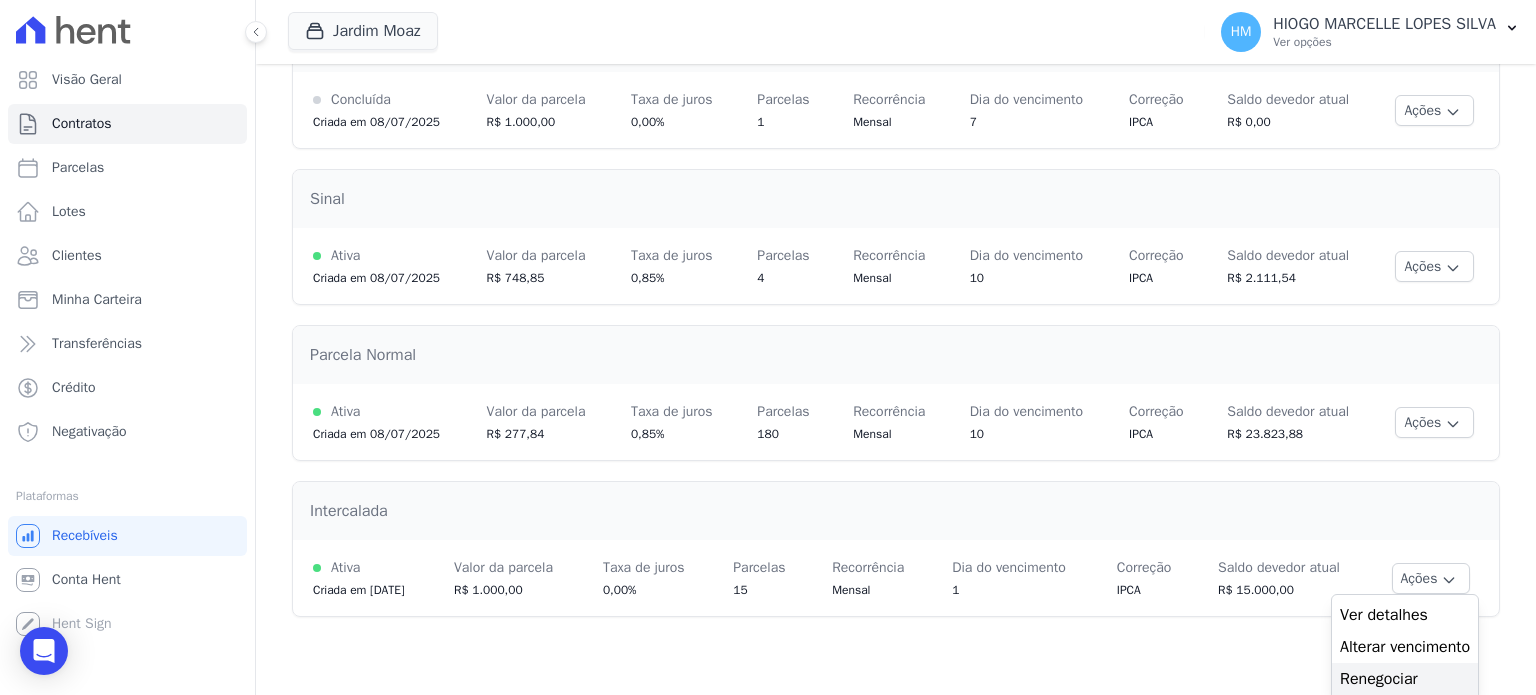 click on "Renegociar" at bounding box center (1405, 679) 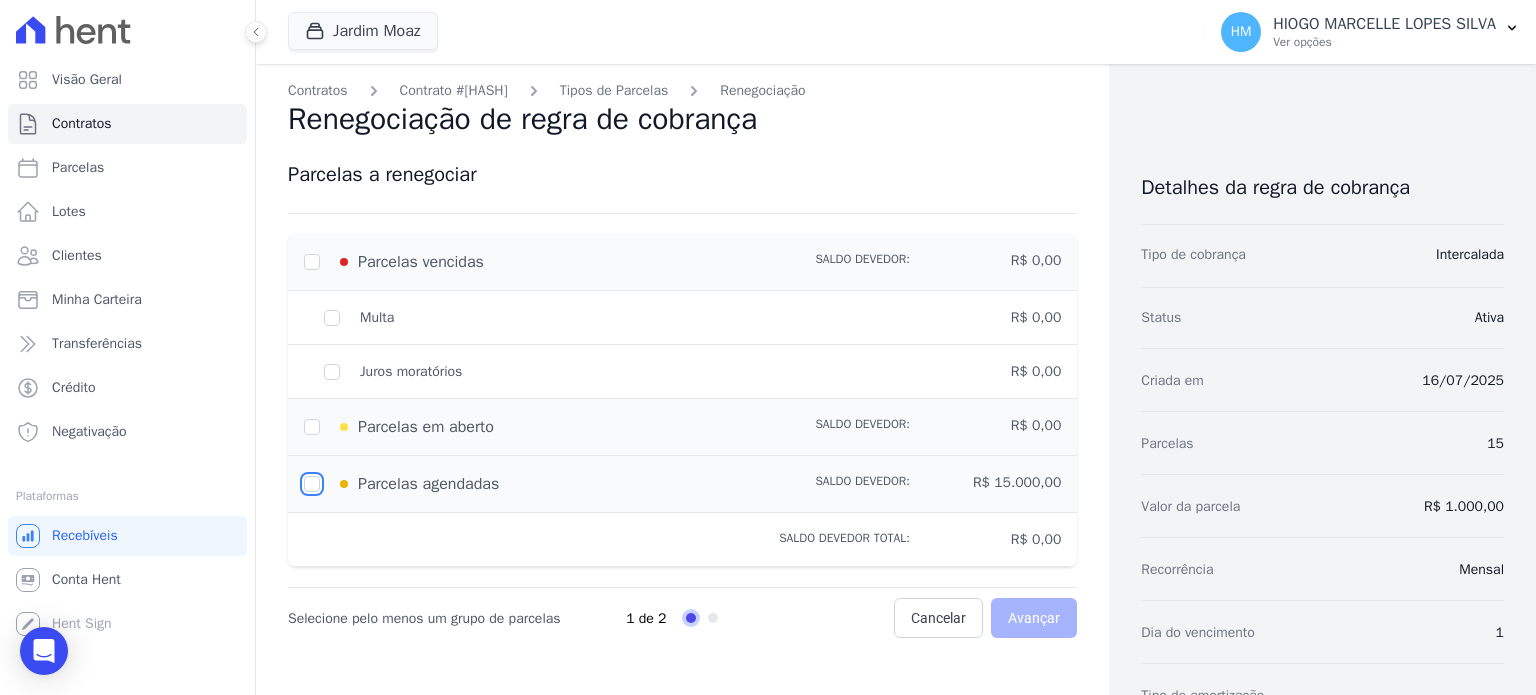 click at bounding box center (312, 484) 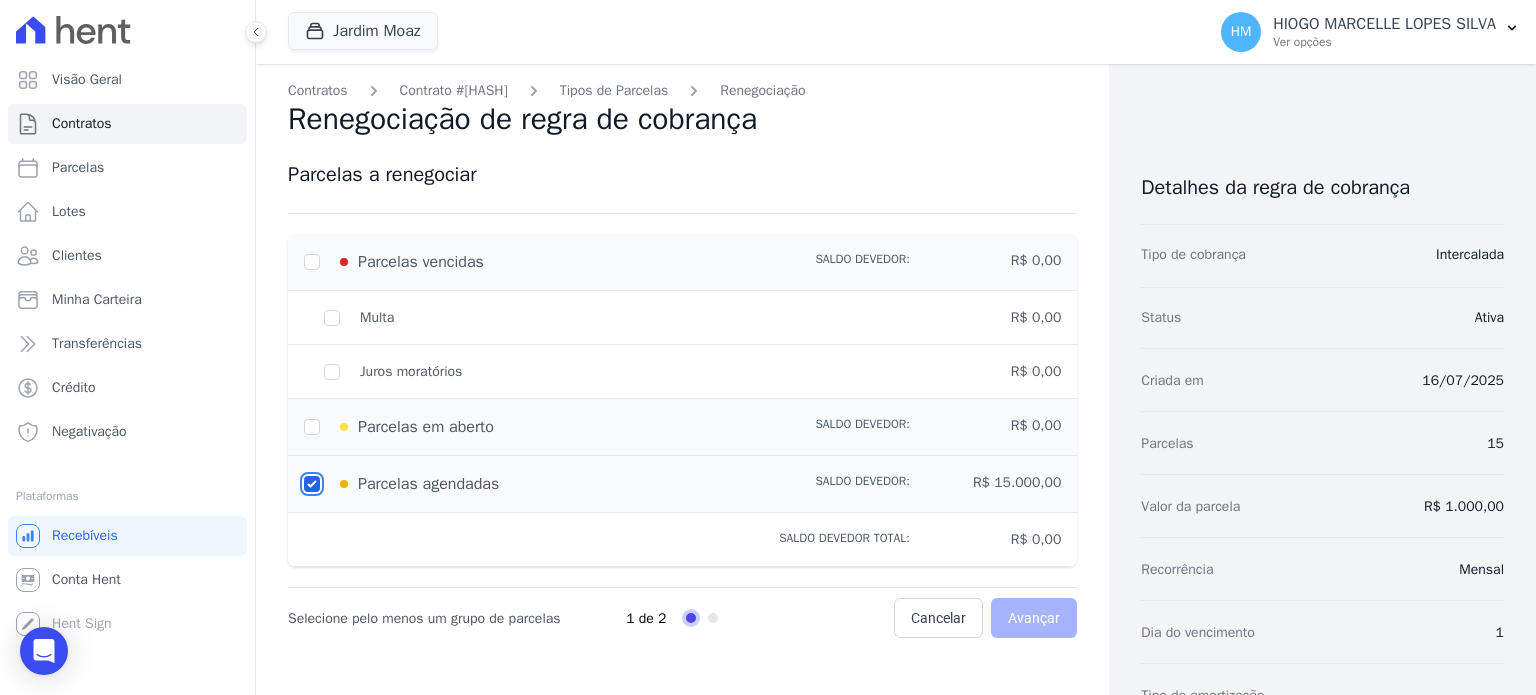 checkbox on "true" 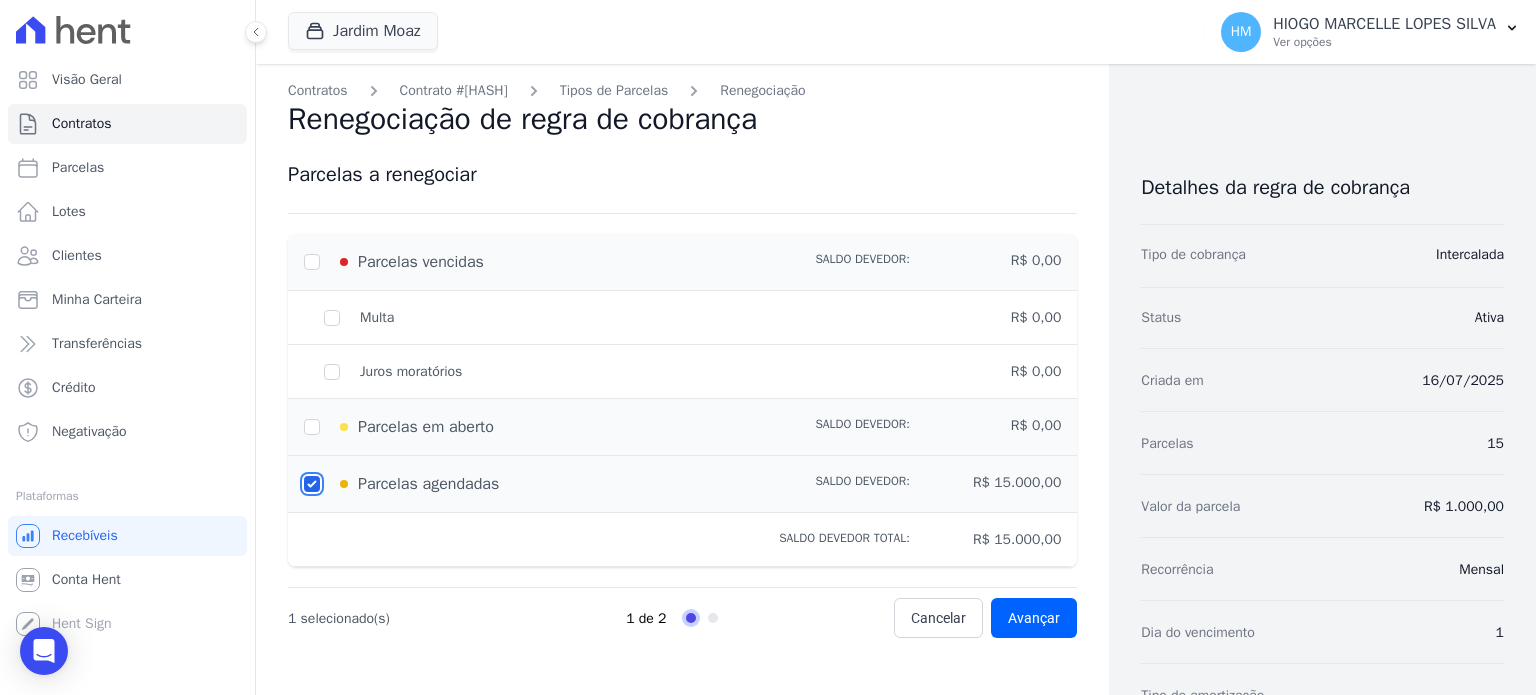 scroll, scrollTop: 200, scrollLeft: 0, axis: vertical 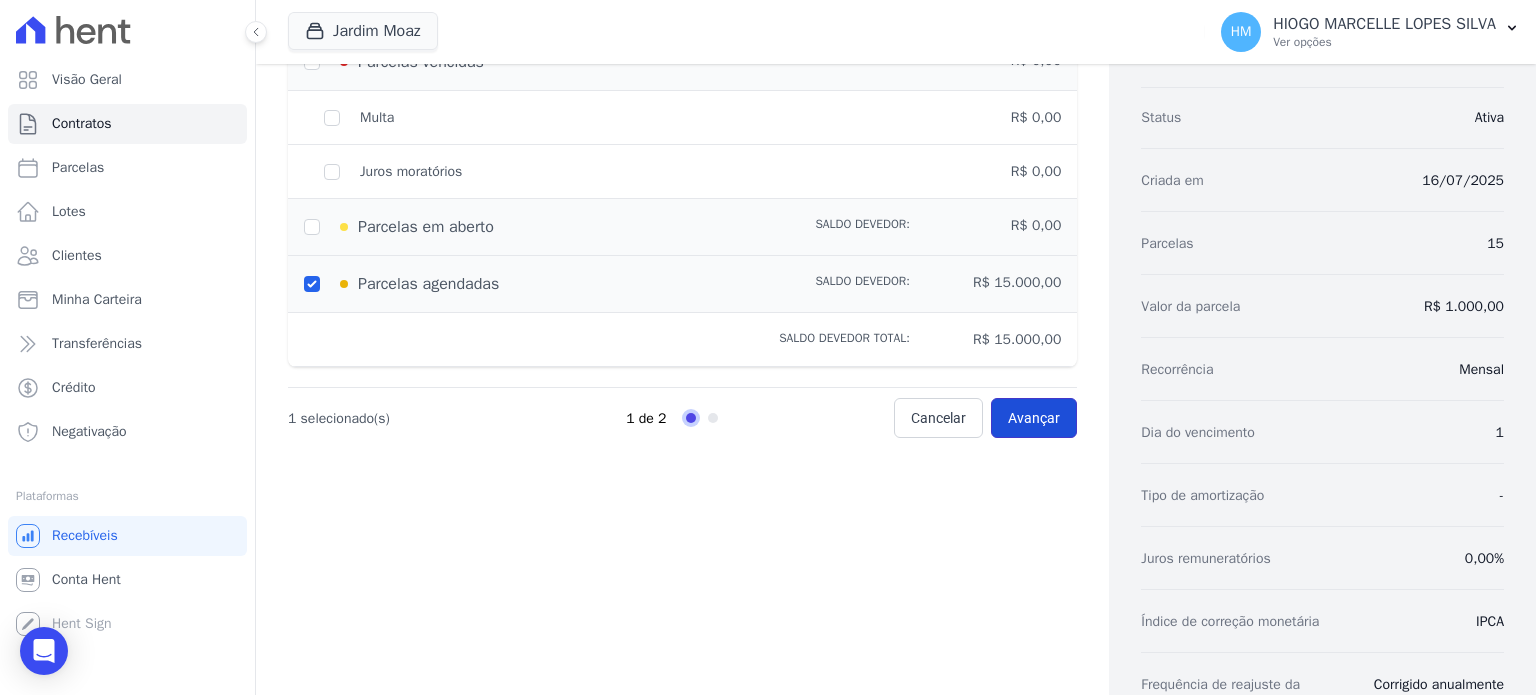 click on "Avançar" at bounding box center [1034, 418] 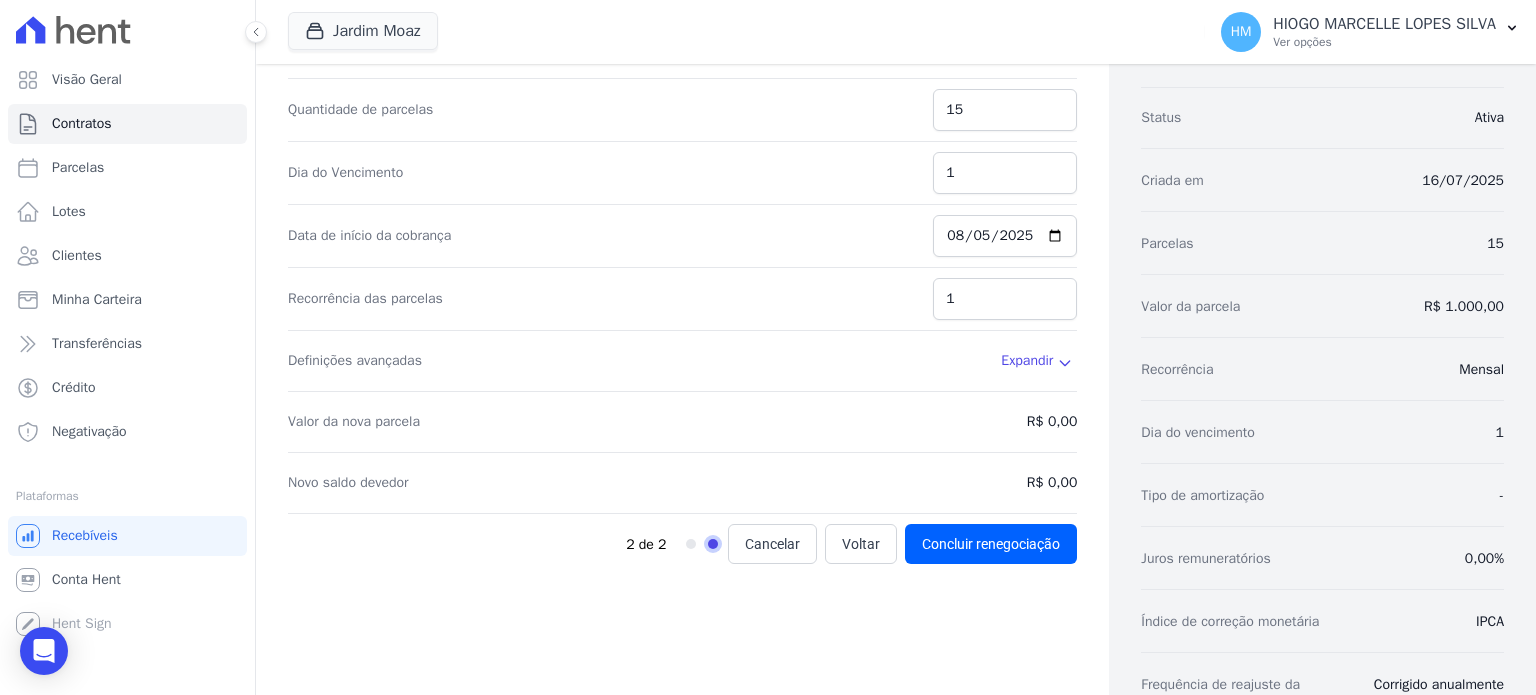 scroll, scrollTop: 0, scrollLeft: 0, axis: both 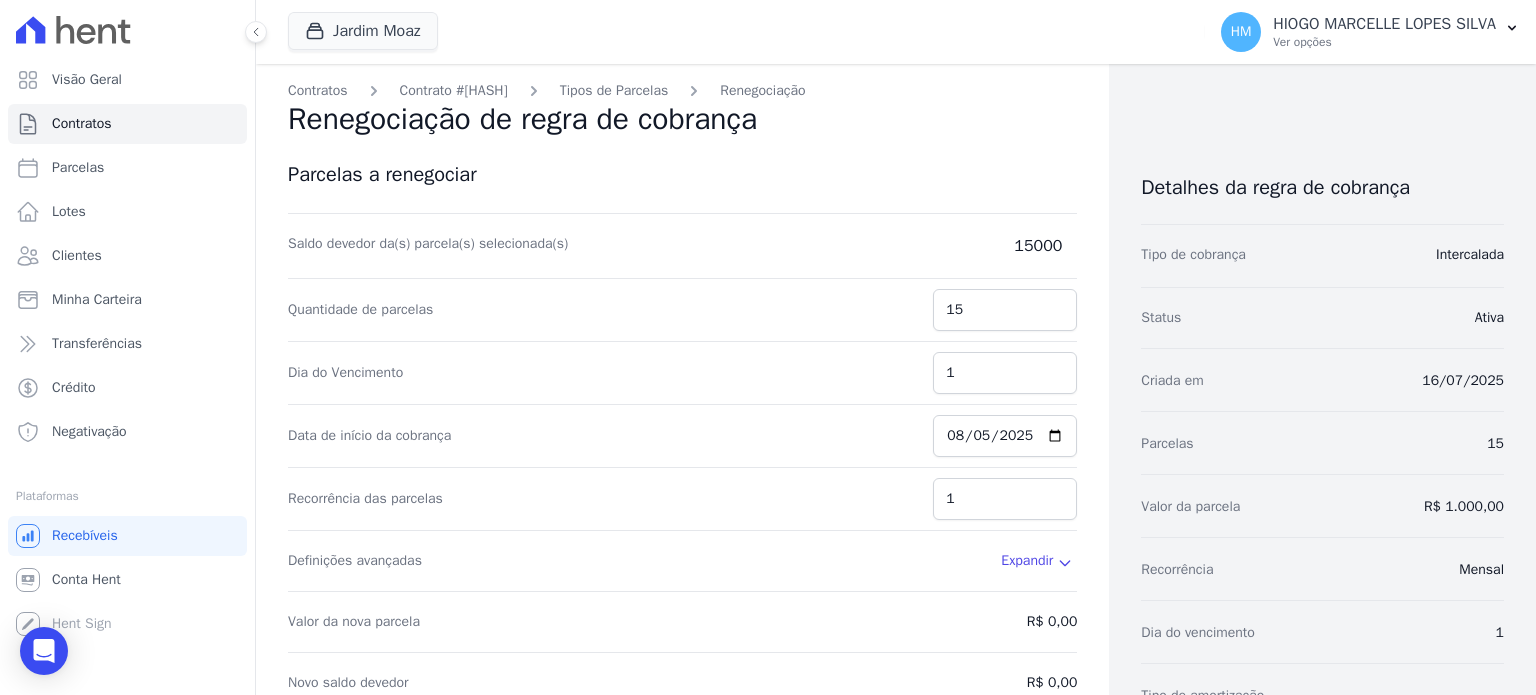 click on "15000" at bounding box center (1001, 246) 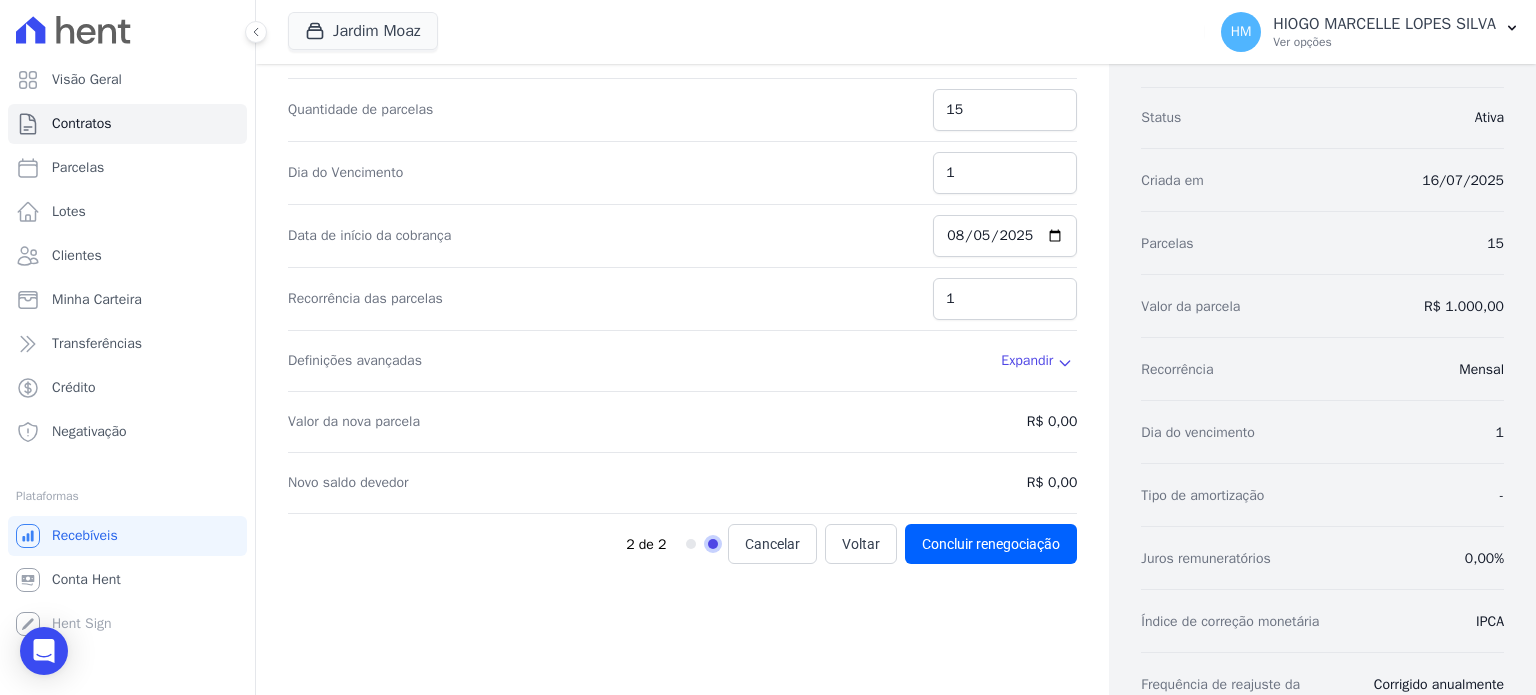 click on "Expandir" at bounding box center (1039, 361) 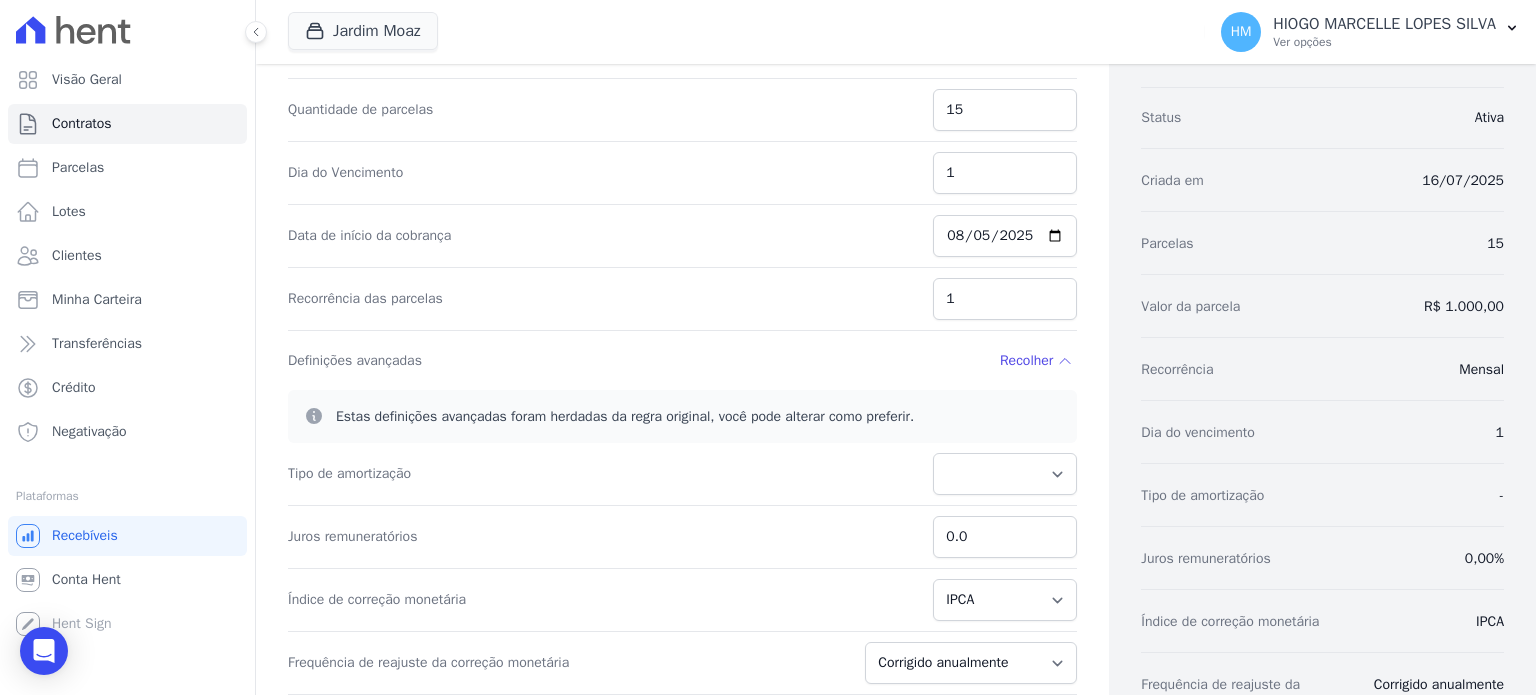 scroll, scrollTop: 579, scrollLeft: 0, axis: vertical 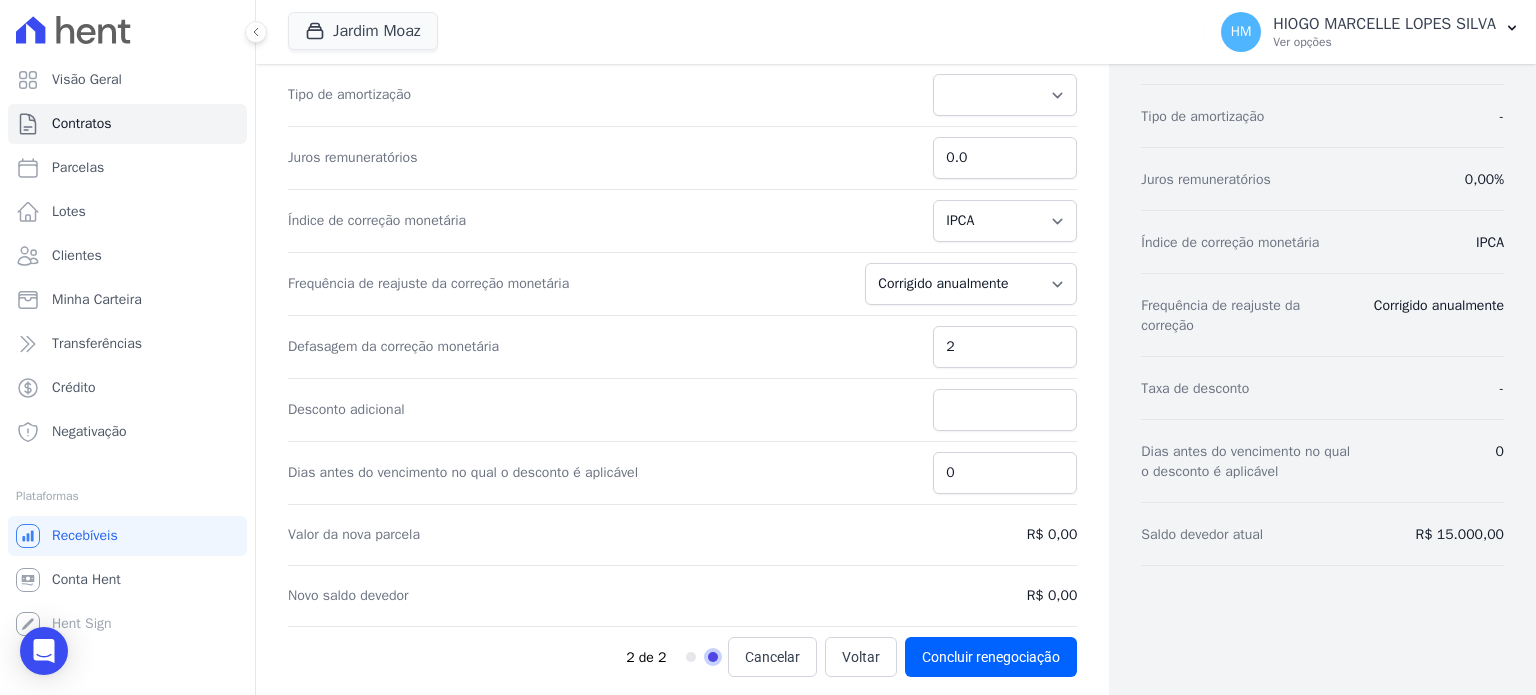 click on "2
de 2" at bounding box center (739, 657) 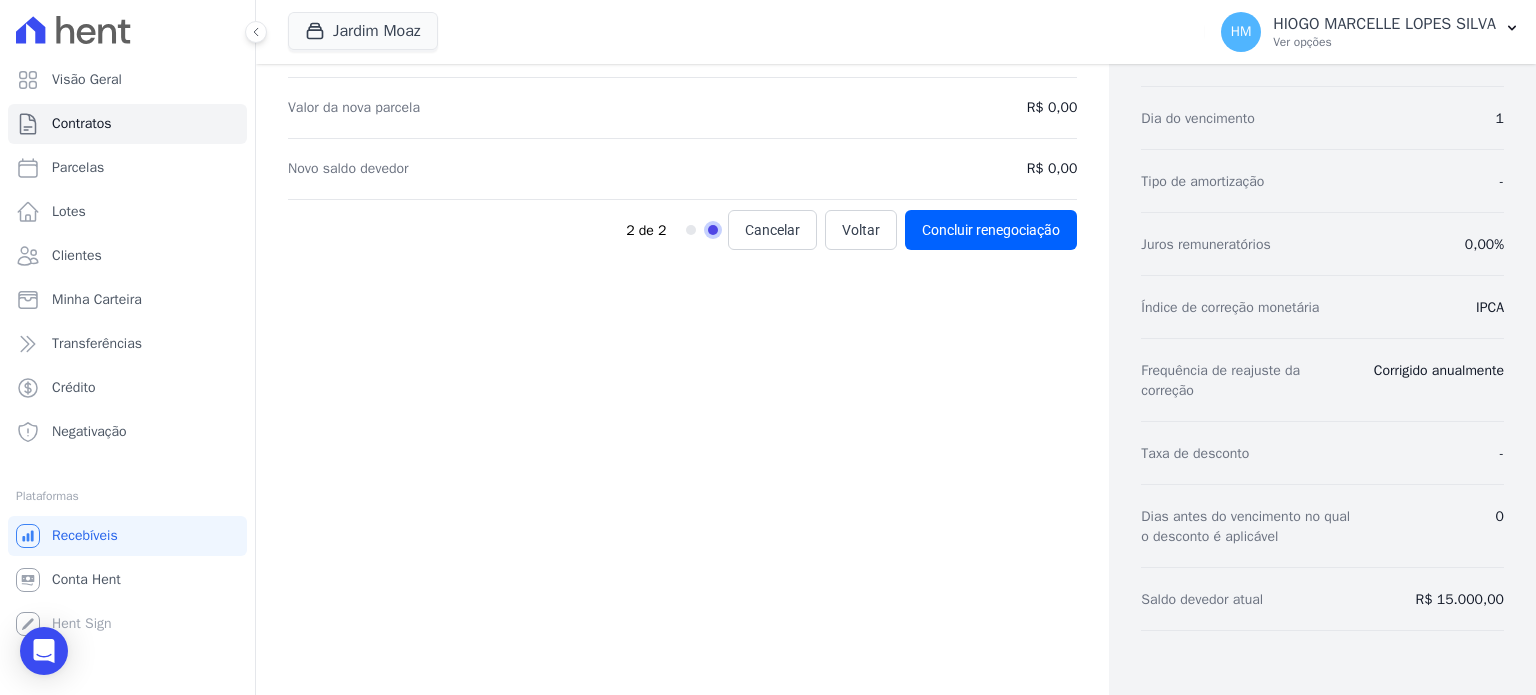 scroll, scrollTop: 511, scrollLeft: 0, axis: vertical 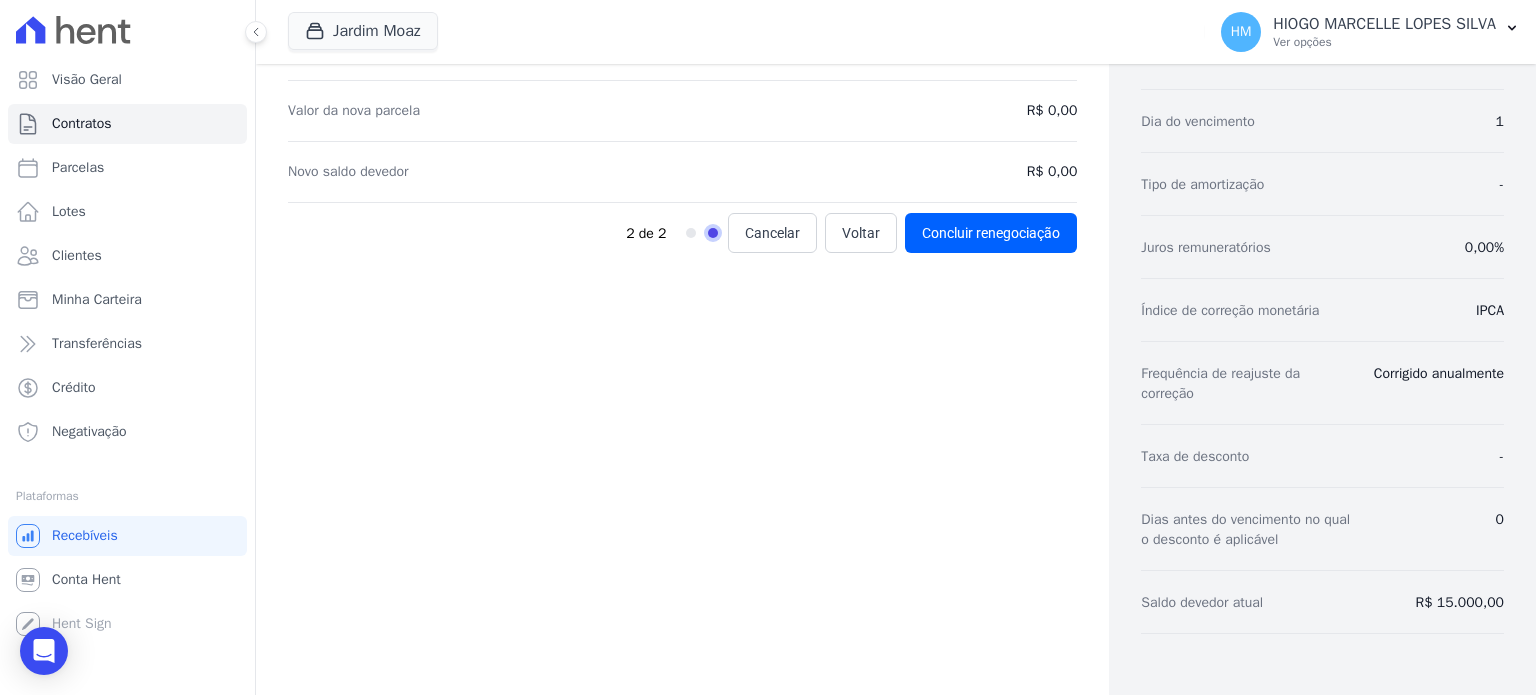 click on "2
de 2" at bounding box center [739, 233] 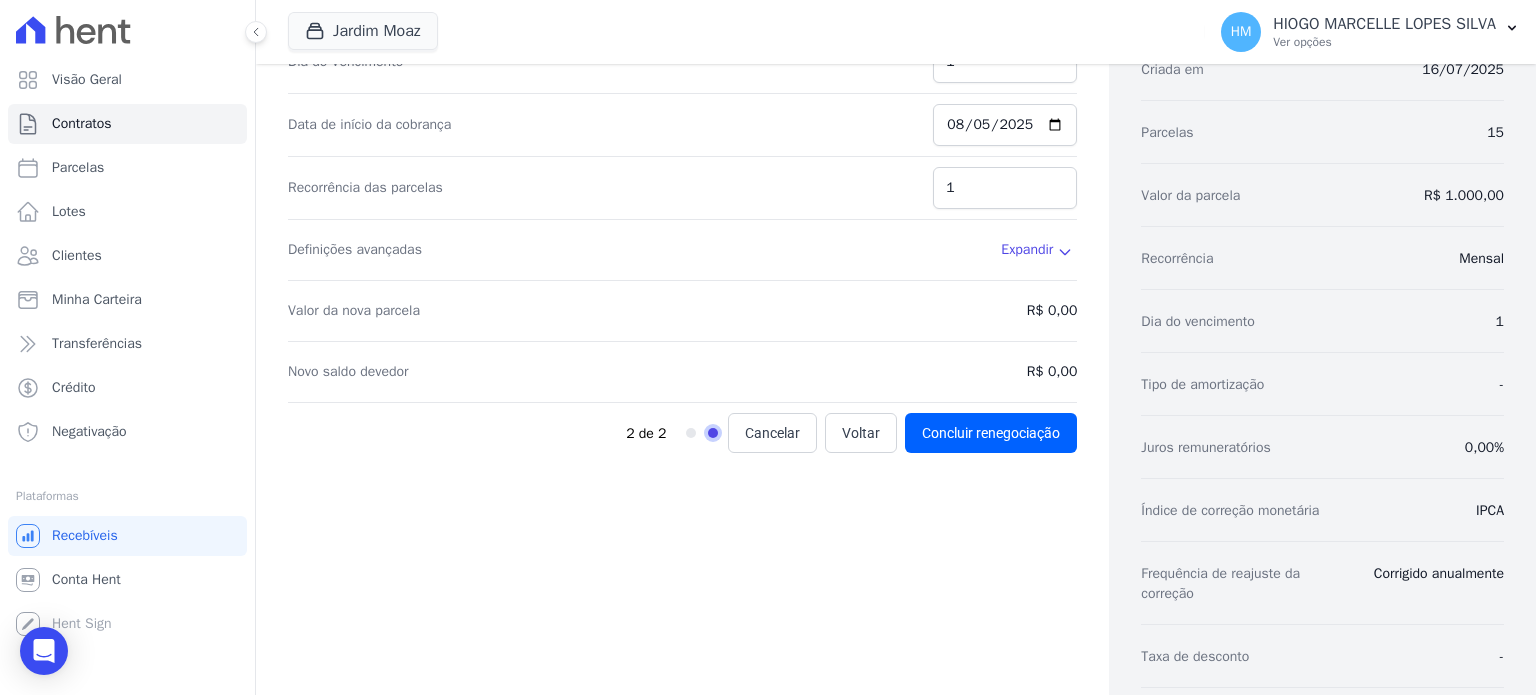 click on "2
de 2" at bounding box center [739, 433] 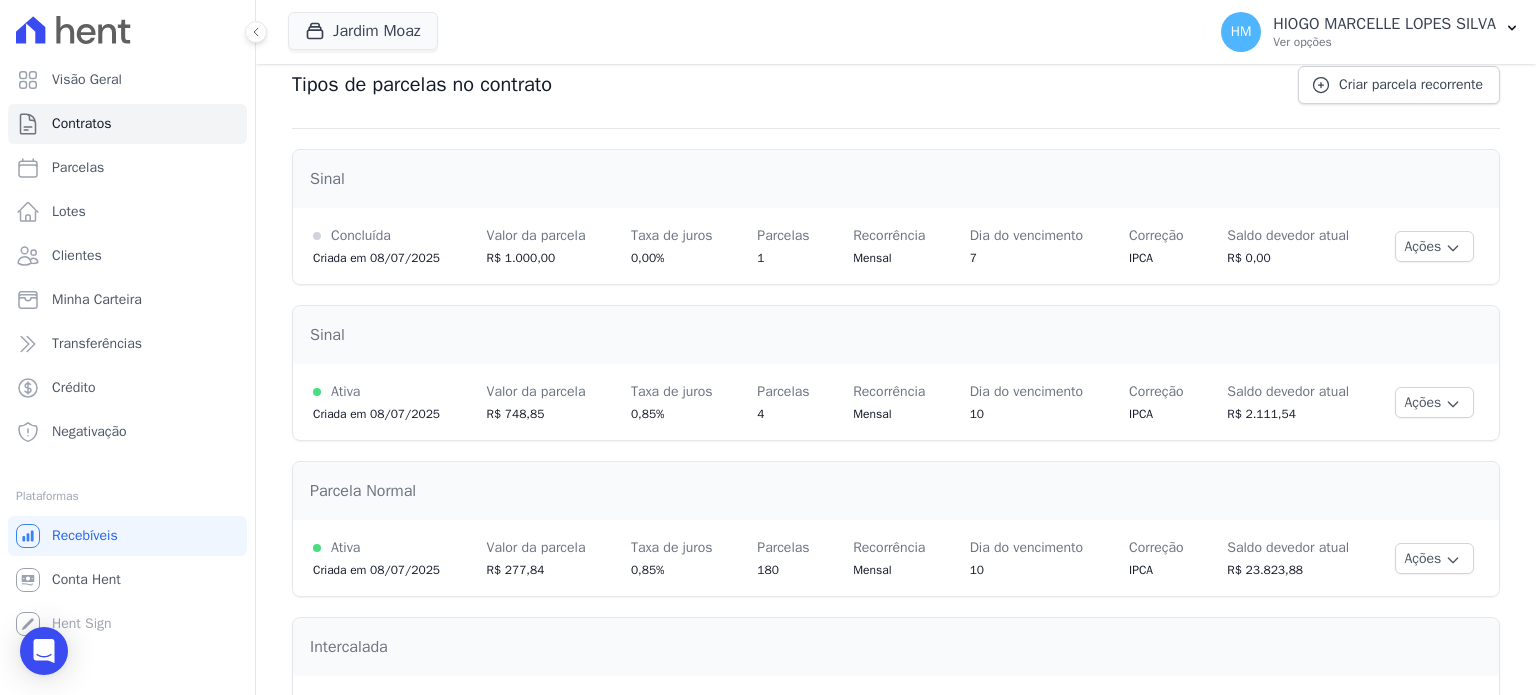 scroll, scrollTop: 0, scrollLeft: 0, axis: both 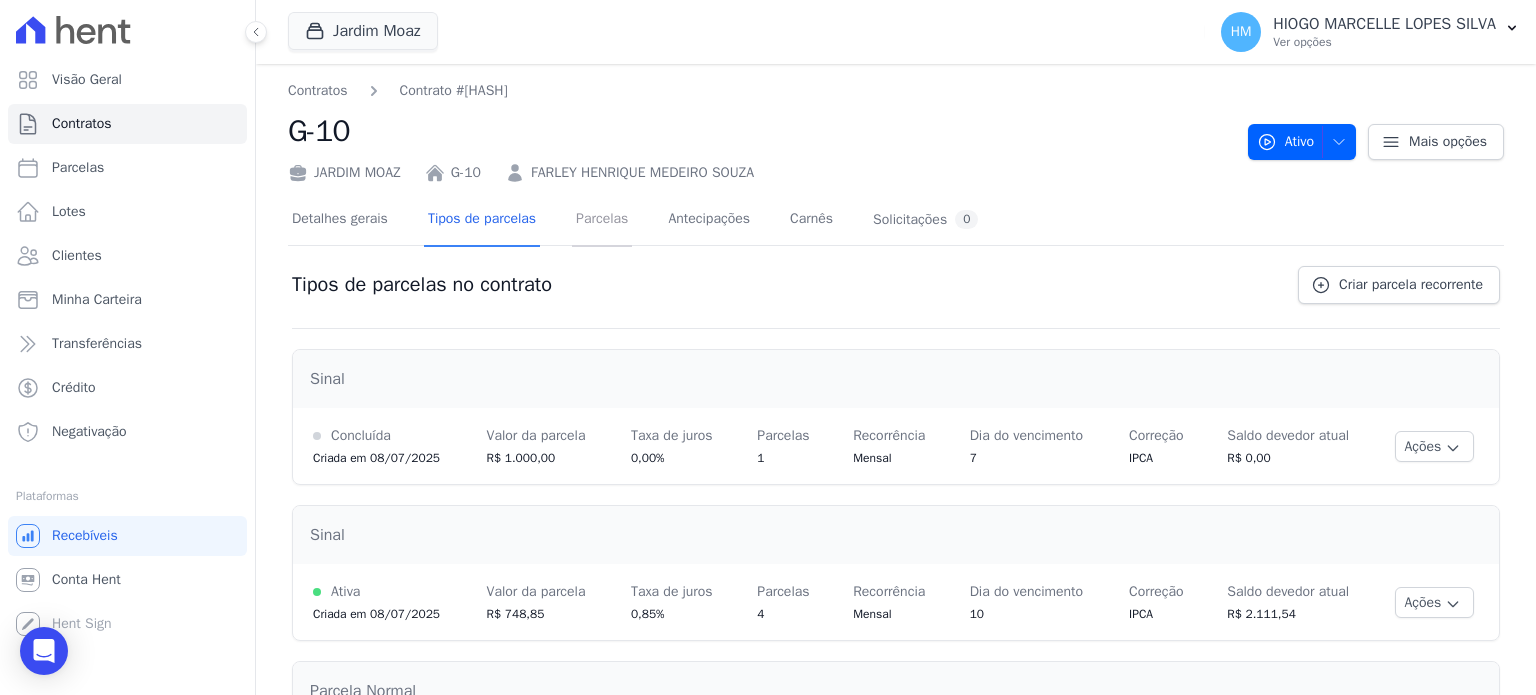 click on "Parcelas" at bounding box center [602, 220] 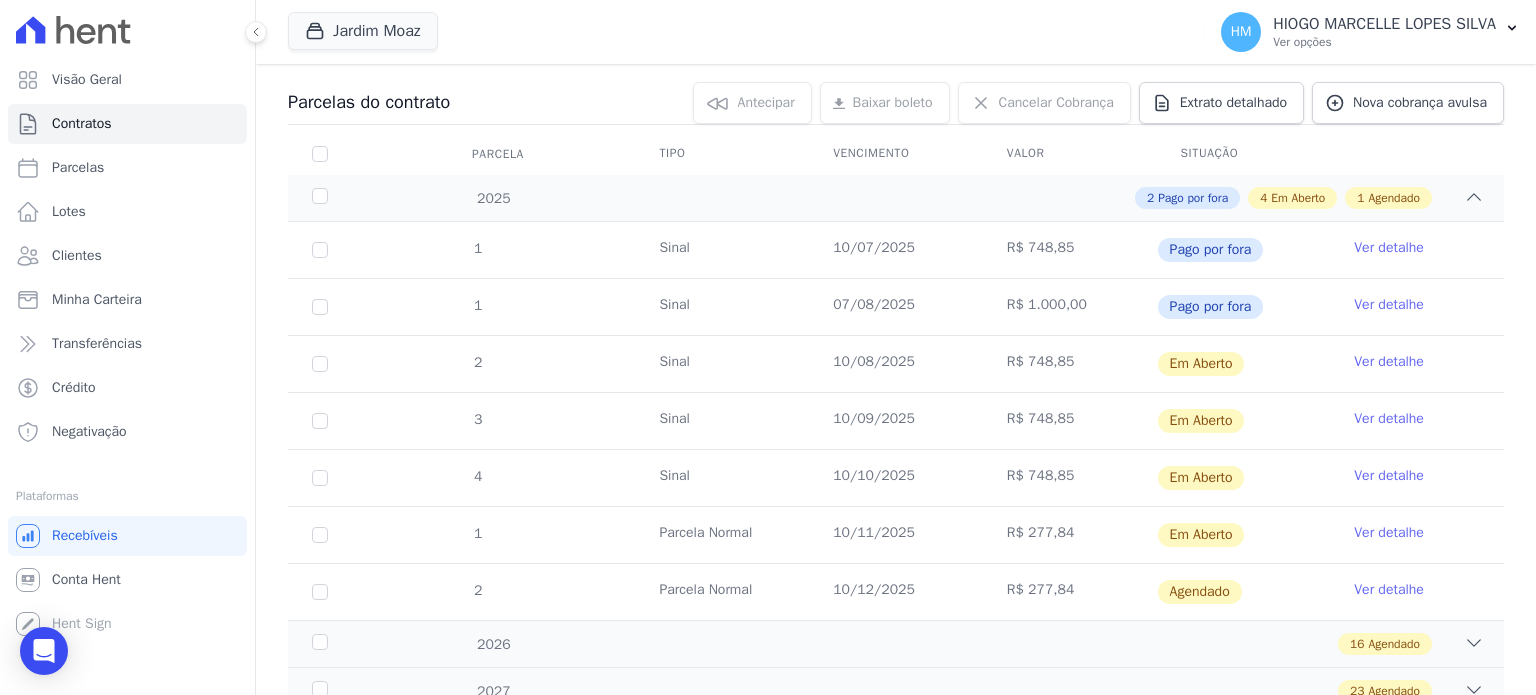 scroll, scrollTop: 0, scrollLeft: 0, axis: both 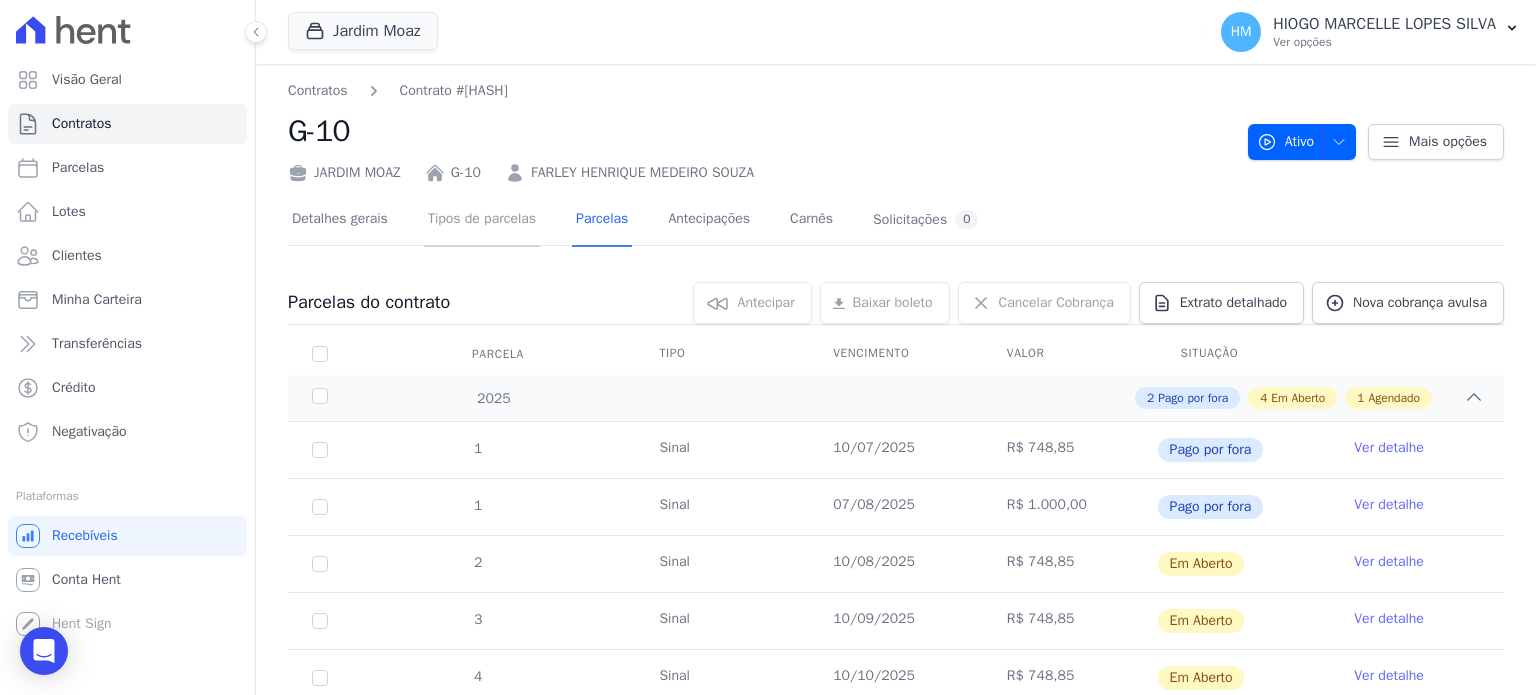 click on "Tipos de parcelas" at bounding box center [482, 220] 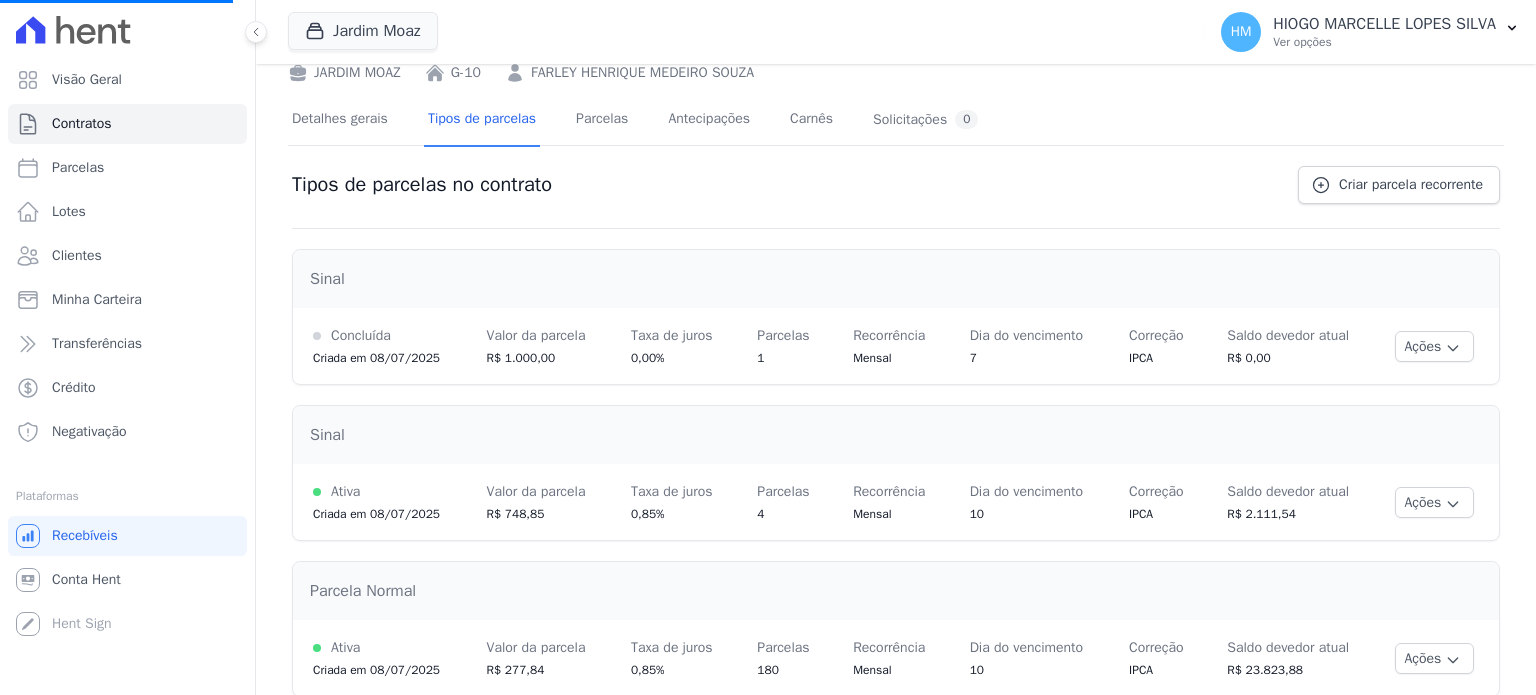scroll, scrollTop: 287, scrollLeft: 0, axis: vertical 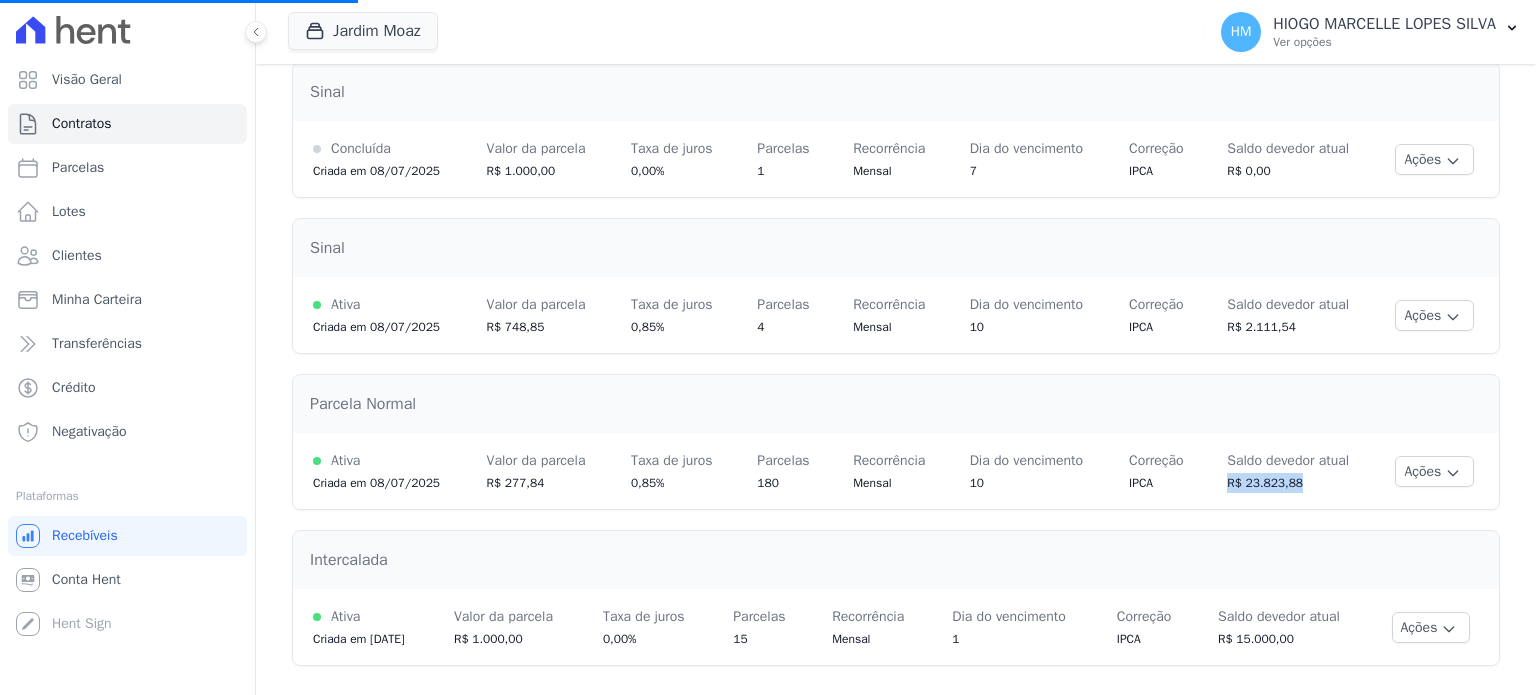 drag, startPoint x: 1282, startPoint y: 481, endPoint x: 1212, endPoint y: 486, distance: 70.178345 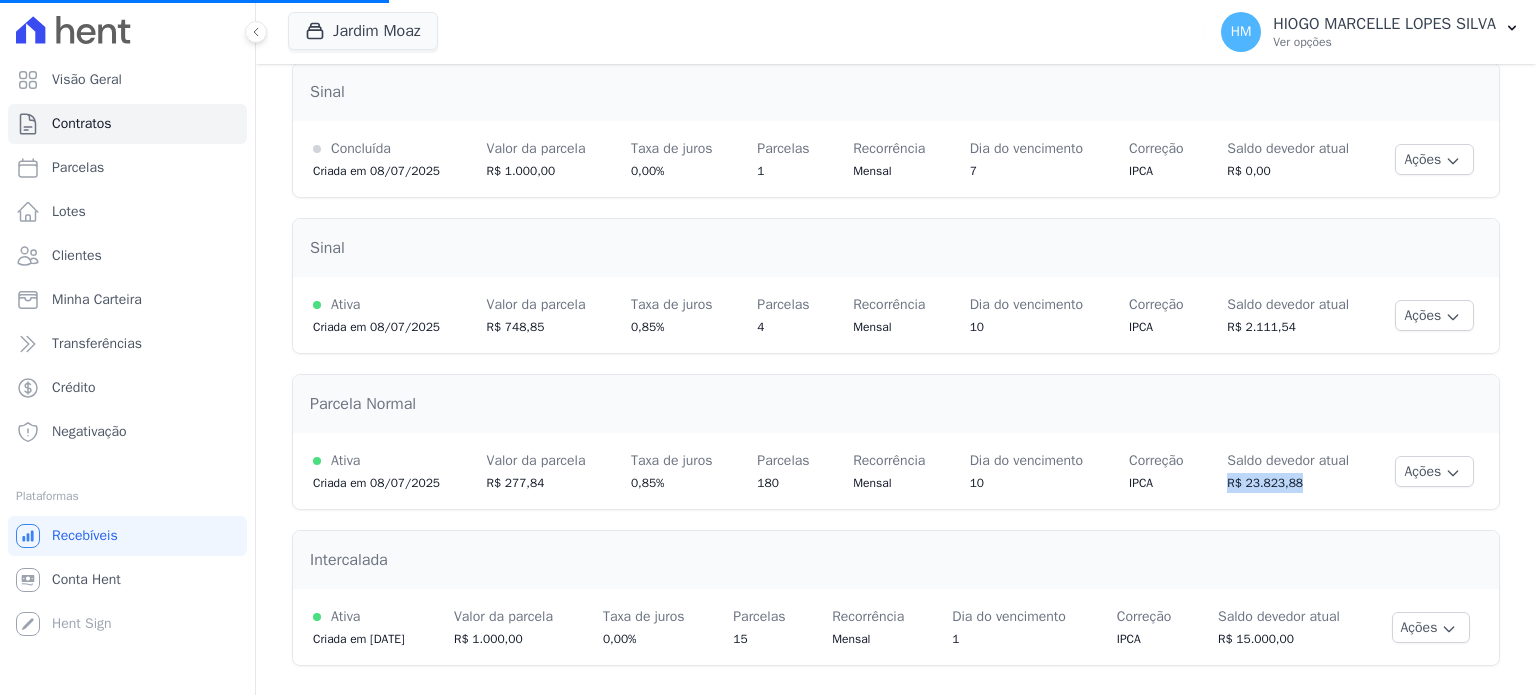 copy on "R$ 23.823,88" 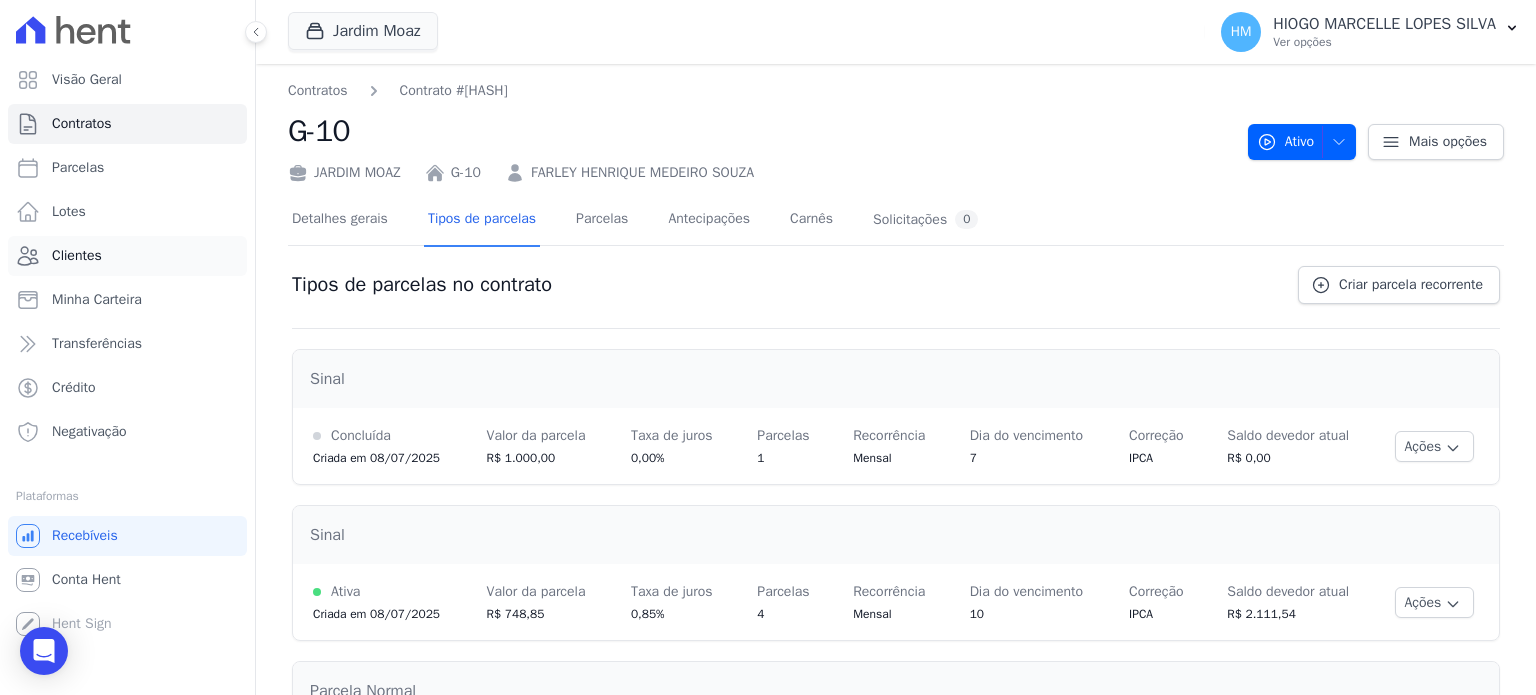 click on "Clientes" at bounding box center [77, 256] 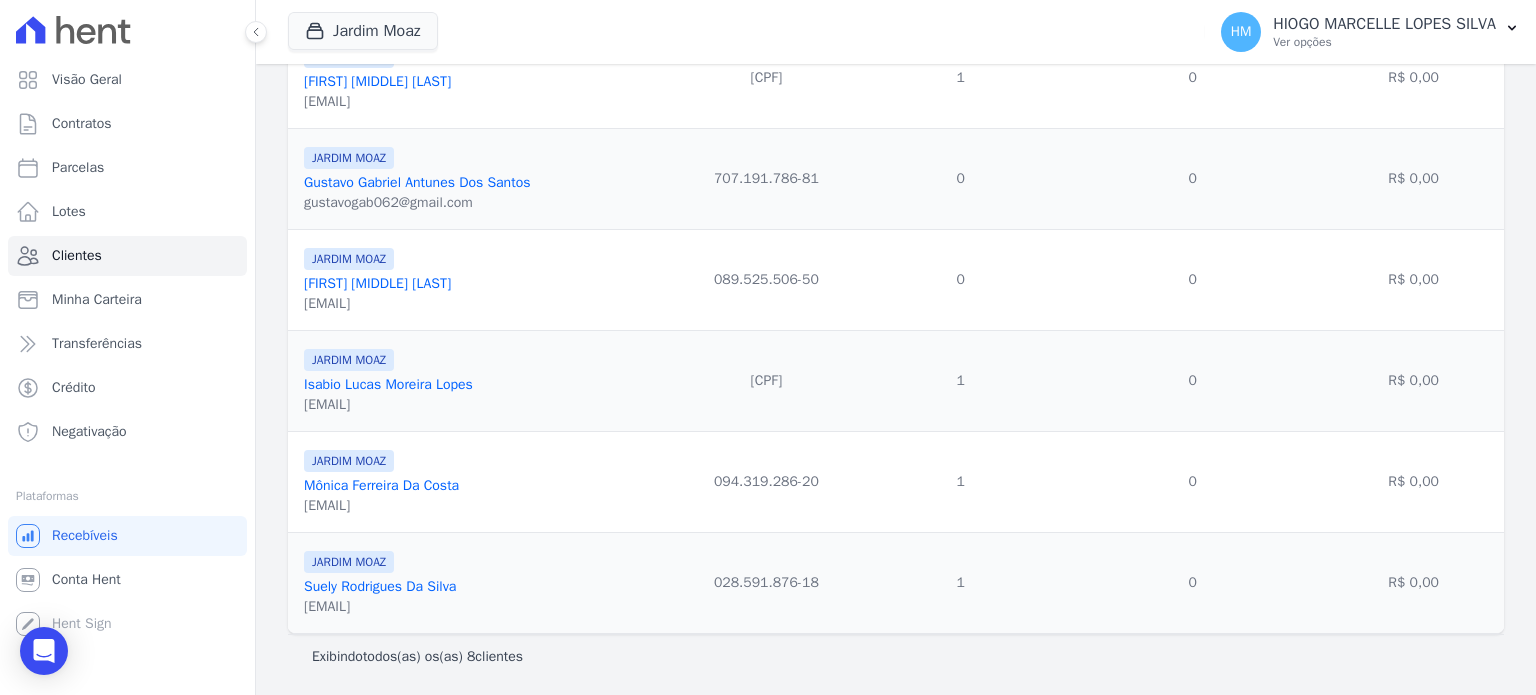 scroll, scrollTop: 49, scrollLeft: 0, axis: vertical 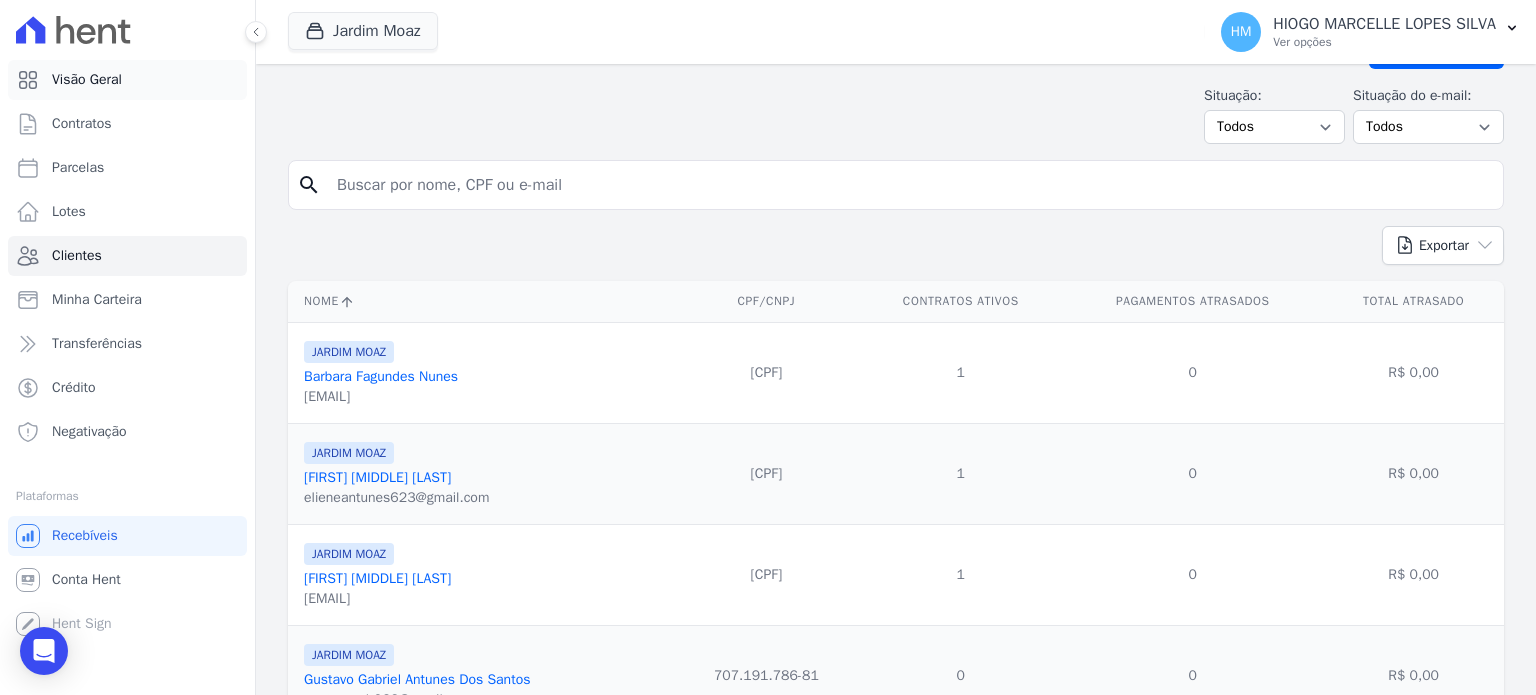 click on "Visão Geral" at bounding box center [87, 80] 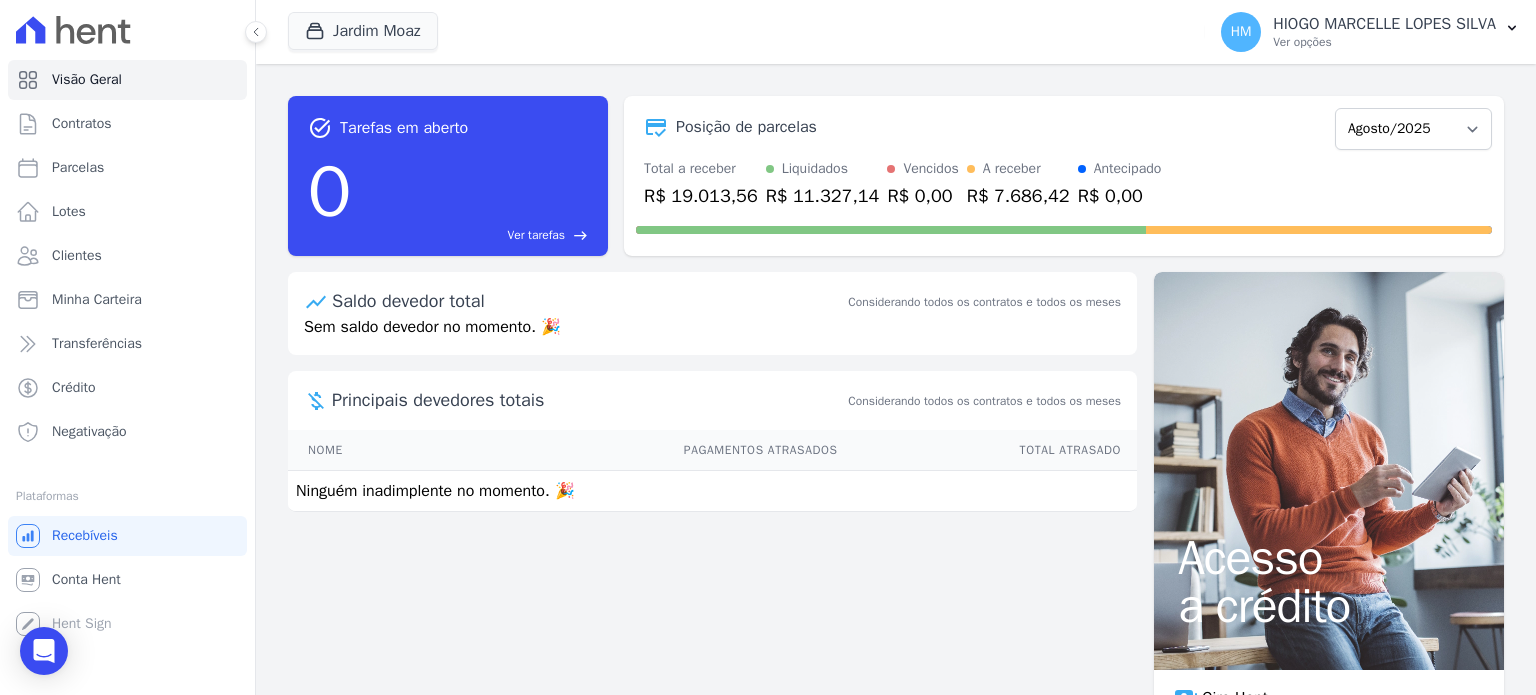 click on "R$ 7.686,42" at bounding box center (1018, 196) 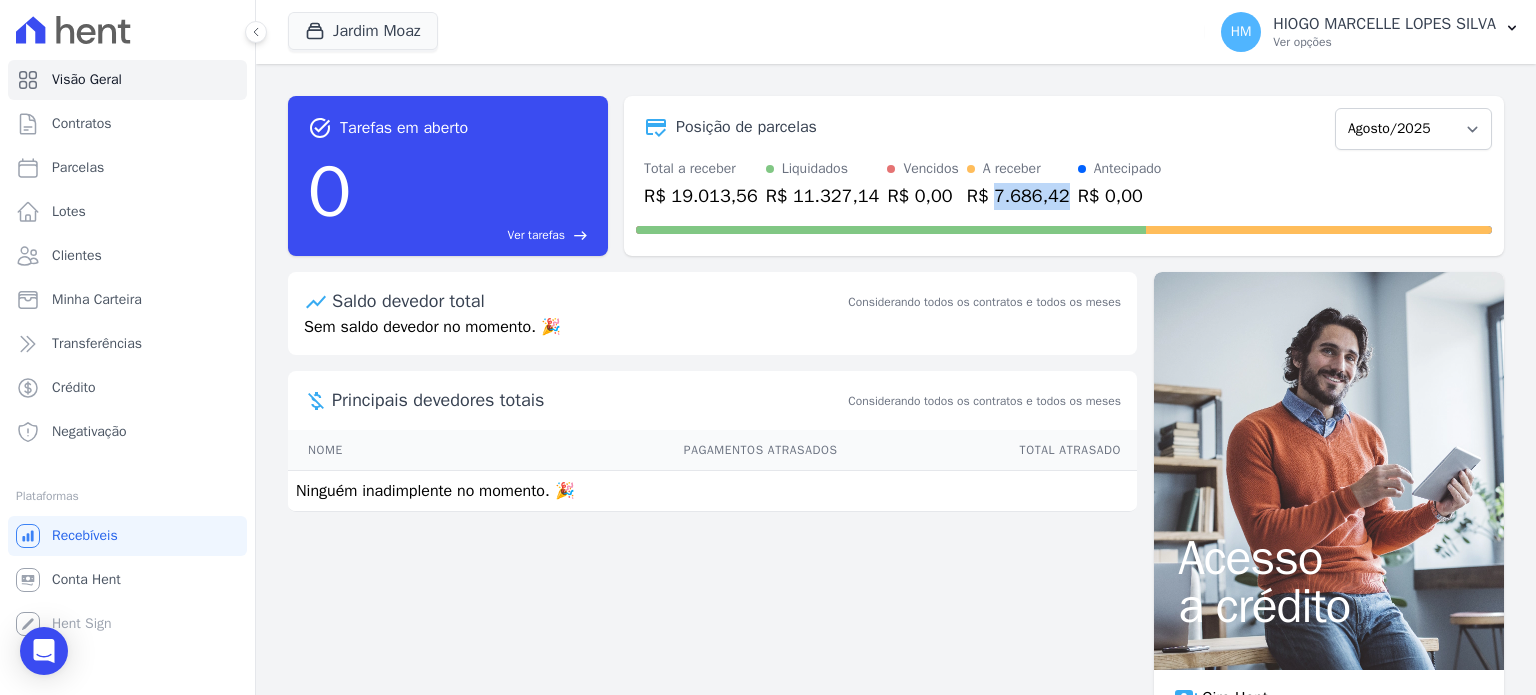 click on "R$ 7.686,42" at bounding box center [1018, 196] 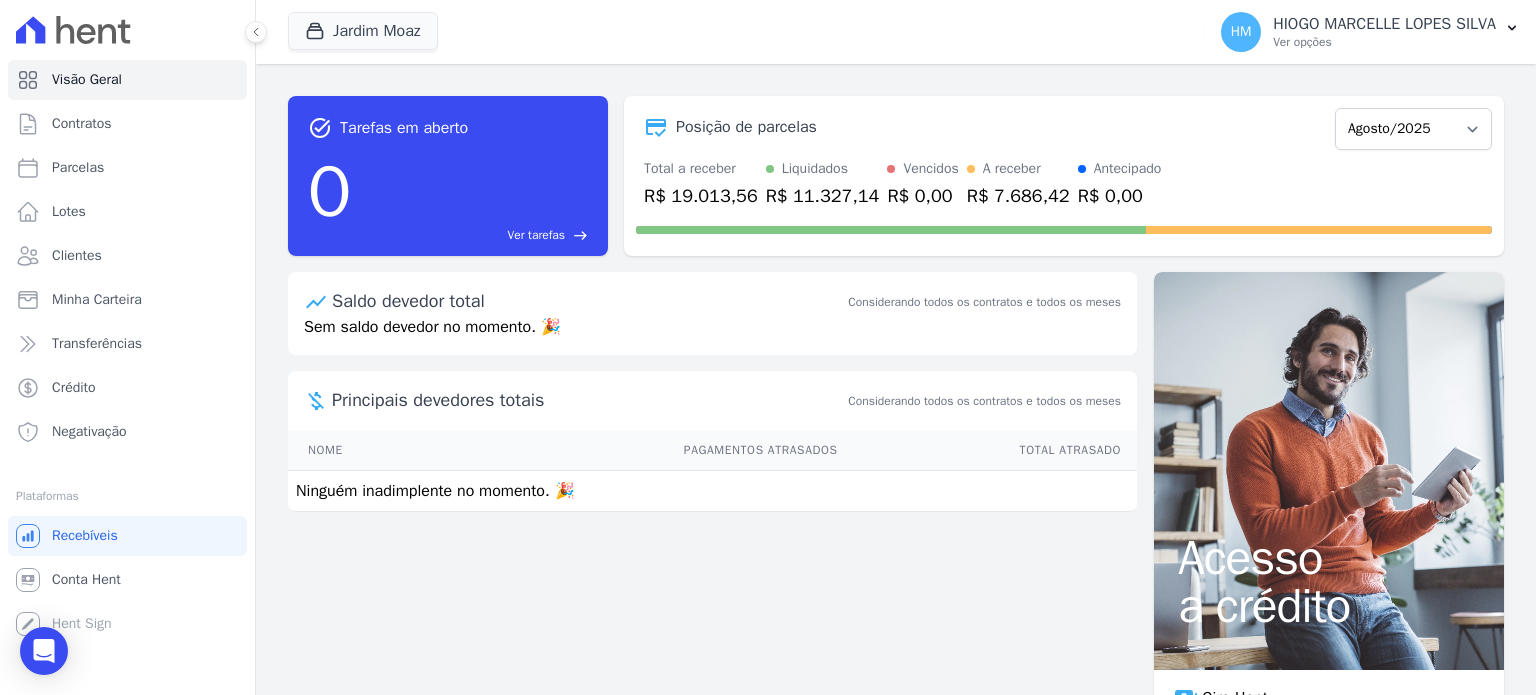 click at bounding box center [1064, 226] 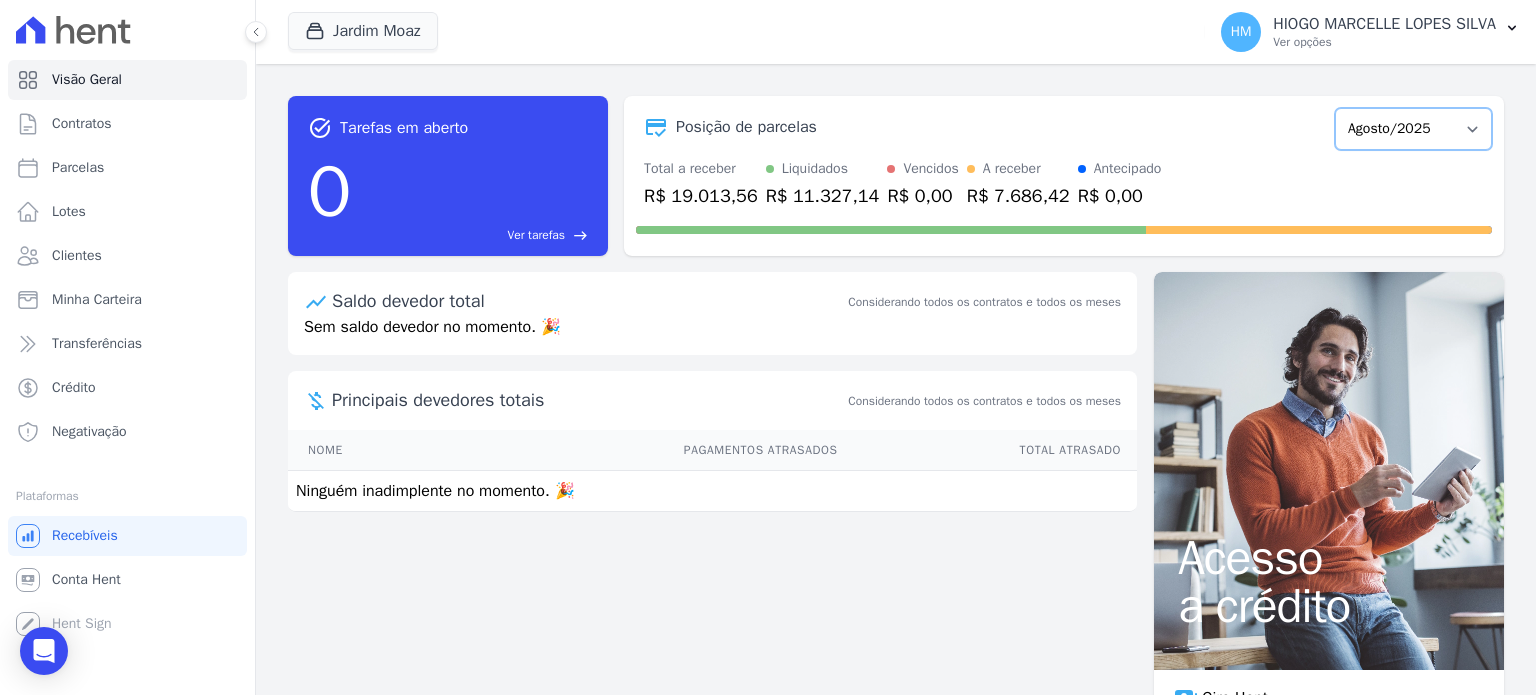 click on "Novembro/2024
Dezembro/2024
Janeiro/2025
Fevereiro/2025
Março/2025
Abril/2025
Maio/2025
Junho/2025
Julho/2025
Agosto/2025
Setembro/2025
Outubro/2025
Novembro/2025
Dezembro/2025
Janeiro/2026
Fevereiro/2026
Março/2026
Abril/2026
Maio/2026
Junho/2026
Julho/2026
Agosto/2026
Setembro/2026
Outubro/2026
Novembro/2026
Dezembro/2026
Janeiro/2027
Fevereiro/2027
Março/2027
Abril/2027
Maio/2027
Junho/2027
Julho/2027
Agosto/2027
Setembro/2027
Outubro/2027
Novembro/2027
Dezembro/2027
Janeiro/2028
Fevereiro/2028
Março/2028
Abril/2028
Maio/2028
Junho/2028
Julho/2028
Agosto/2028
Setembro/2028
Outubro/2028
Novembro/2028
Dezembro/2028
Janeiro/2029
Fevereiro/2029
Março/2029
Abril/2029
Maio/2029
Junho/2029
Julho/2029
Agosto/2029
Setembro/2029
Outubro/2029
Novembro/2029
Dezembro/2029
Janeiro/2030
Fevereiro/2030
Março/2030
Abril/2030
Maio/2030
Junho/2030
Julho/2030
Agosto/2030" at bounding box center [1413, 129] 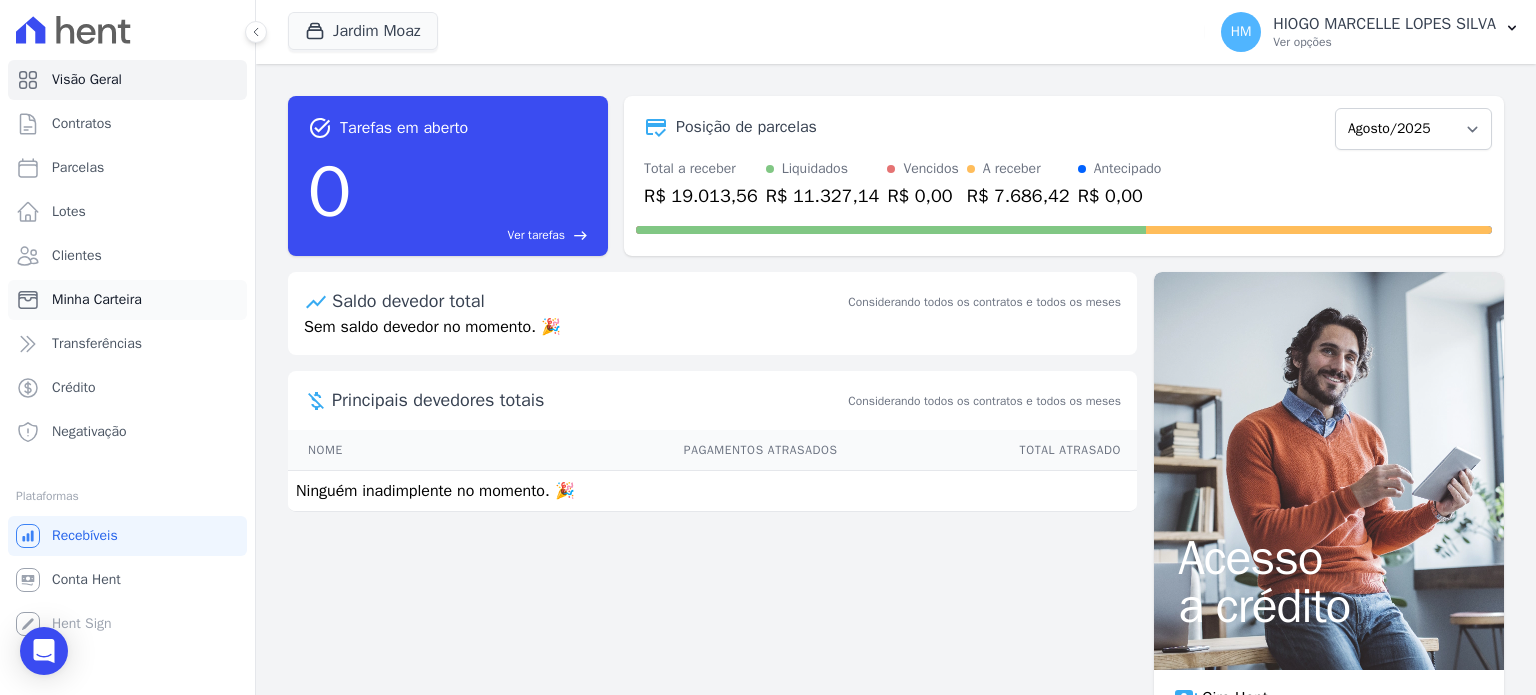 click on "Minha Carteira" at bounding box center [97, 300] 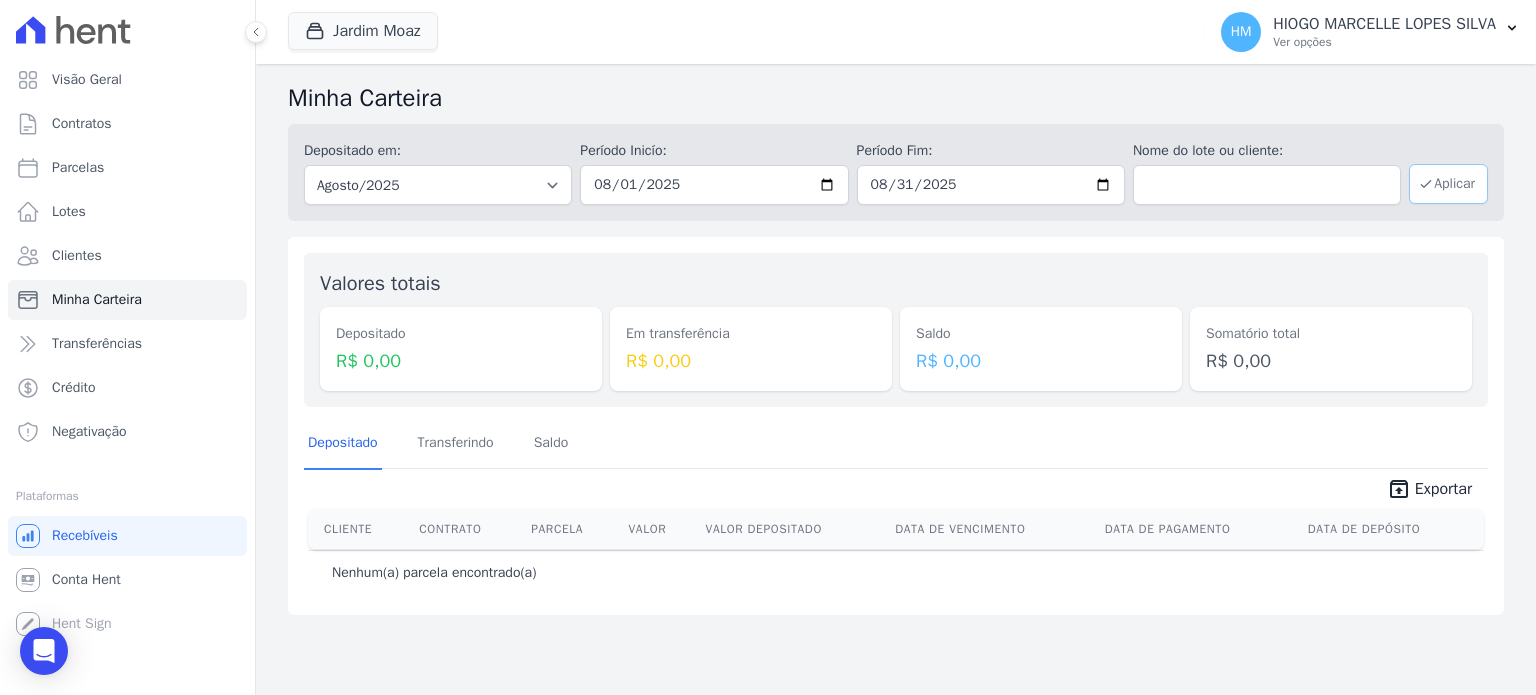 click on "Aplicar" at bounding box center [1448, 184] 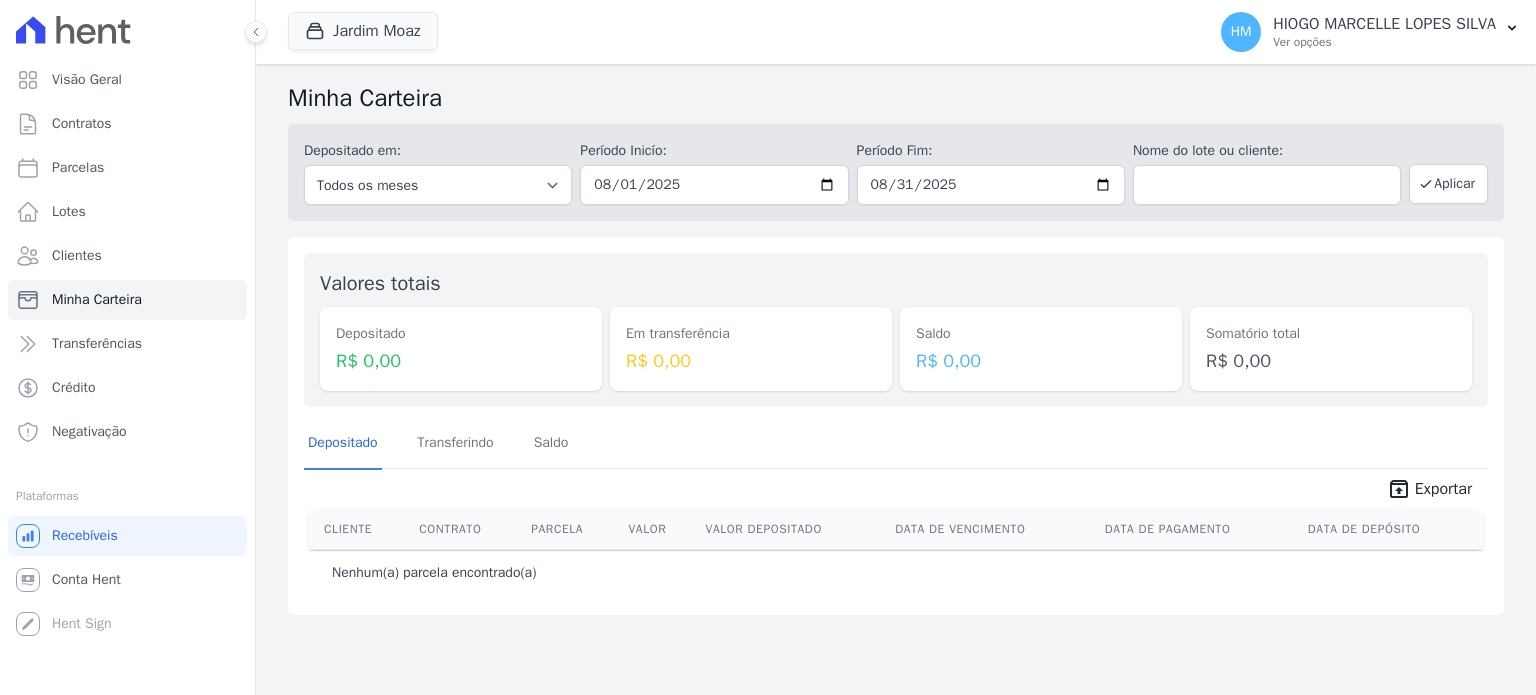 scroll, scrollTop: 0, scrollLeft: 0, axis: both 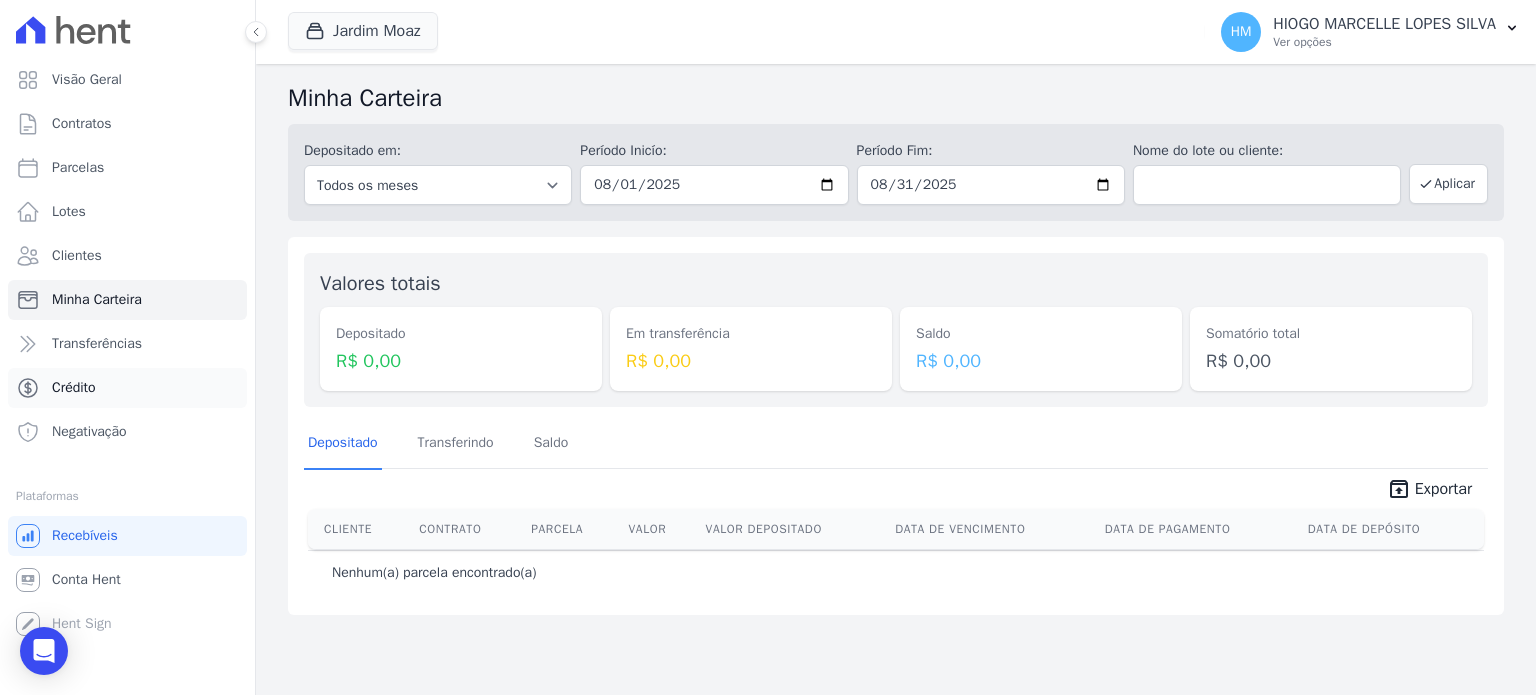 click on "Crédito" at bounding box center (74, 388) 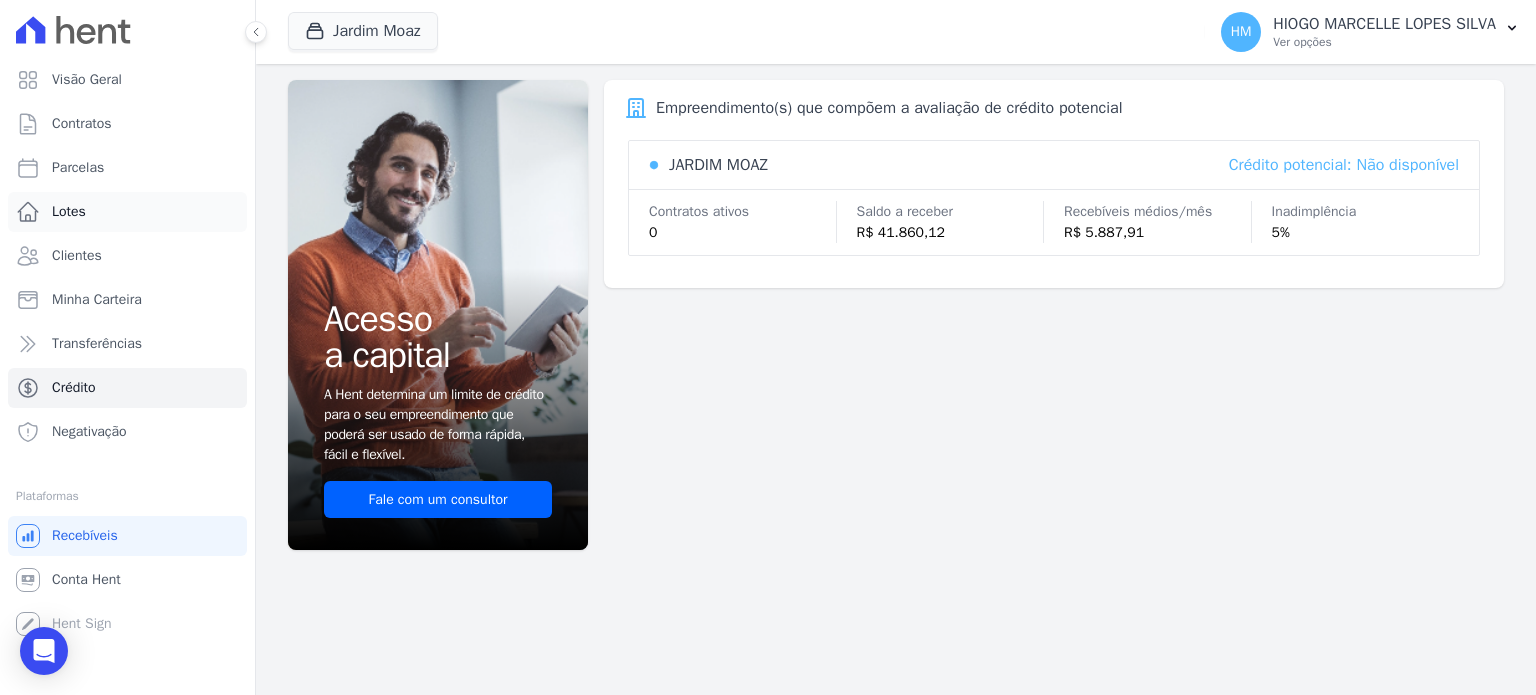 click on "Lotes" at bounding box center (69, 212) 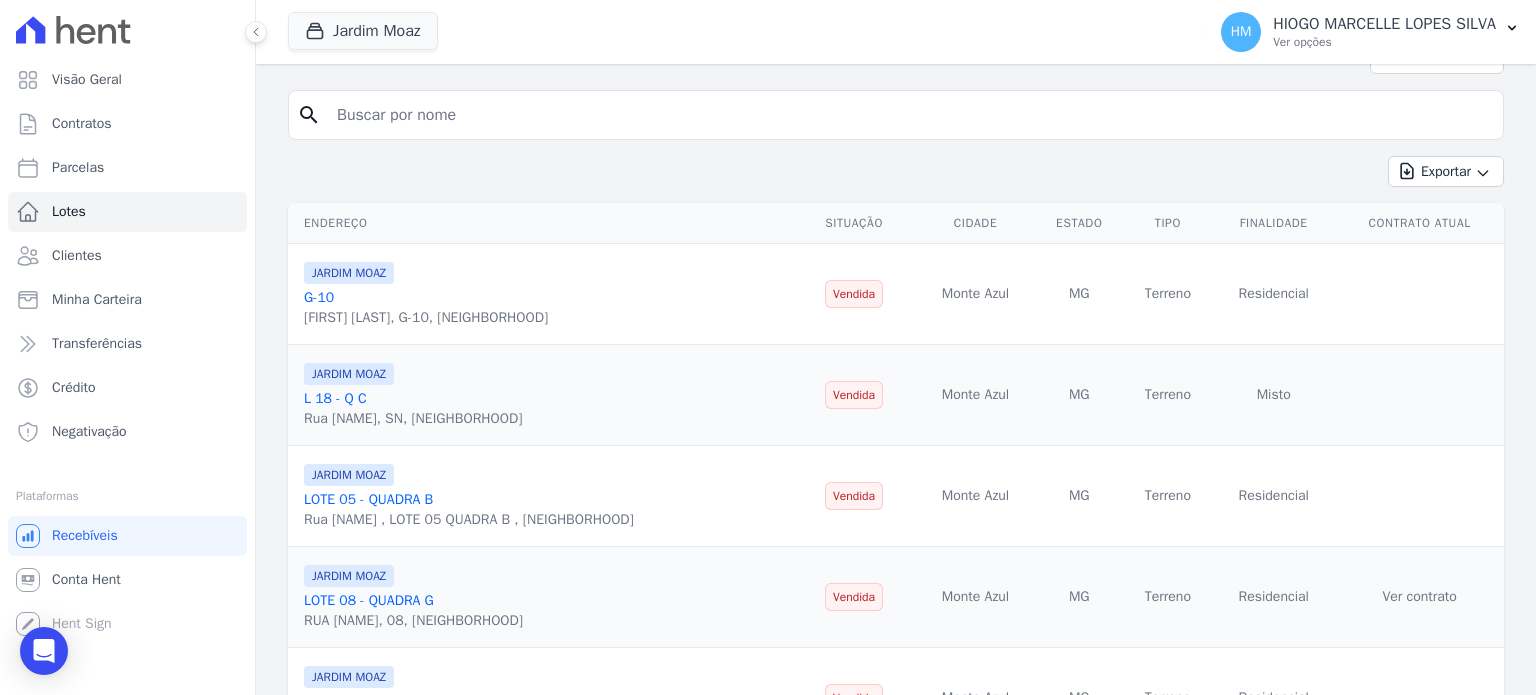 scroll, scrollTop: 18, scrollLeft: 0, axis: vertical 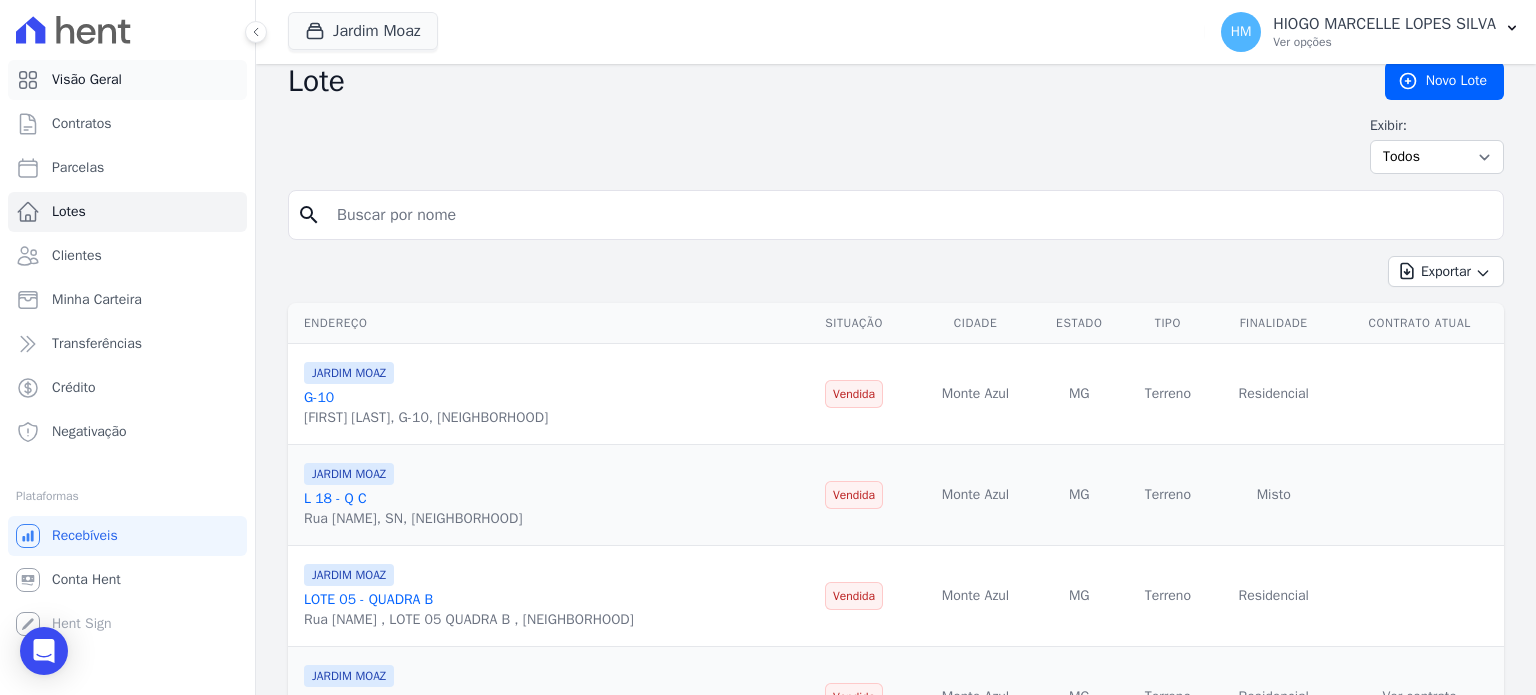 click on "Visão Geral" at bounding box center (87, 80) 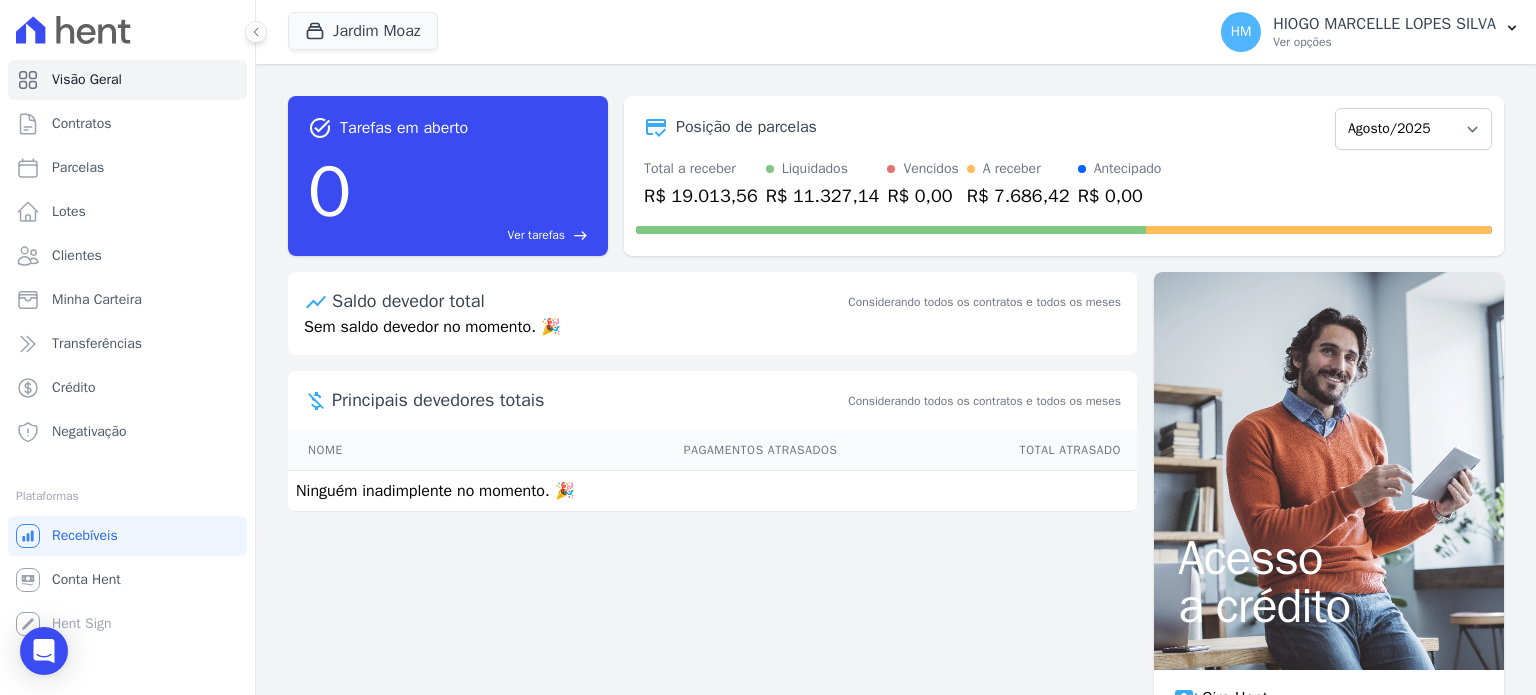click on "0
Ver tarefas
east" at bounding box center [448, 192] 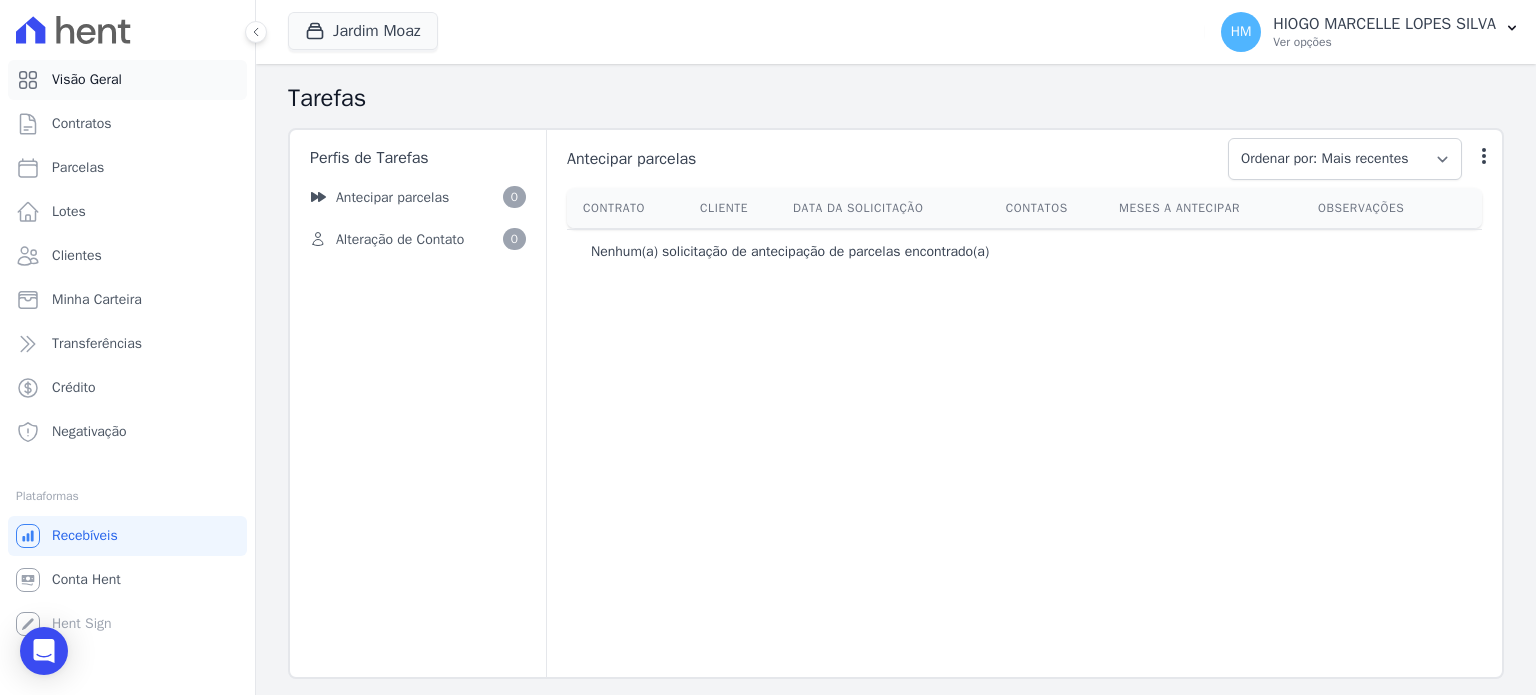 click on "Visão Geral" at bounding box center (87, 80) 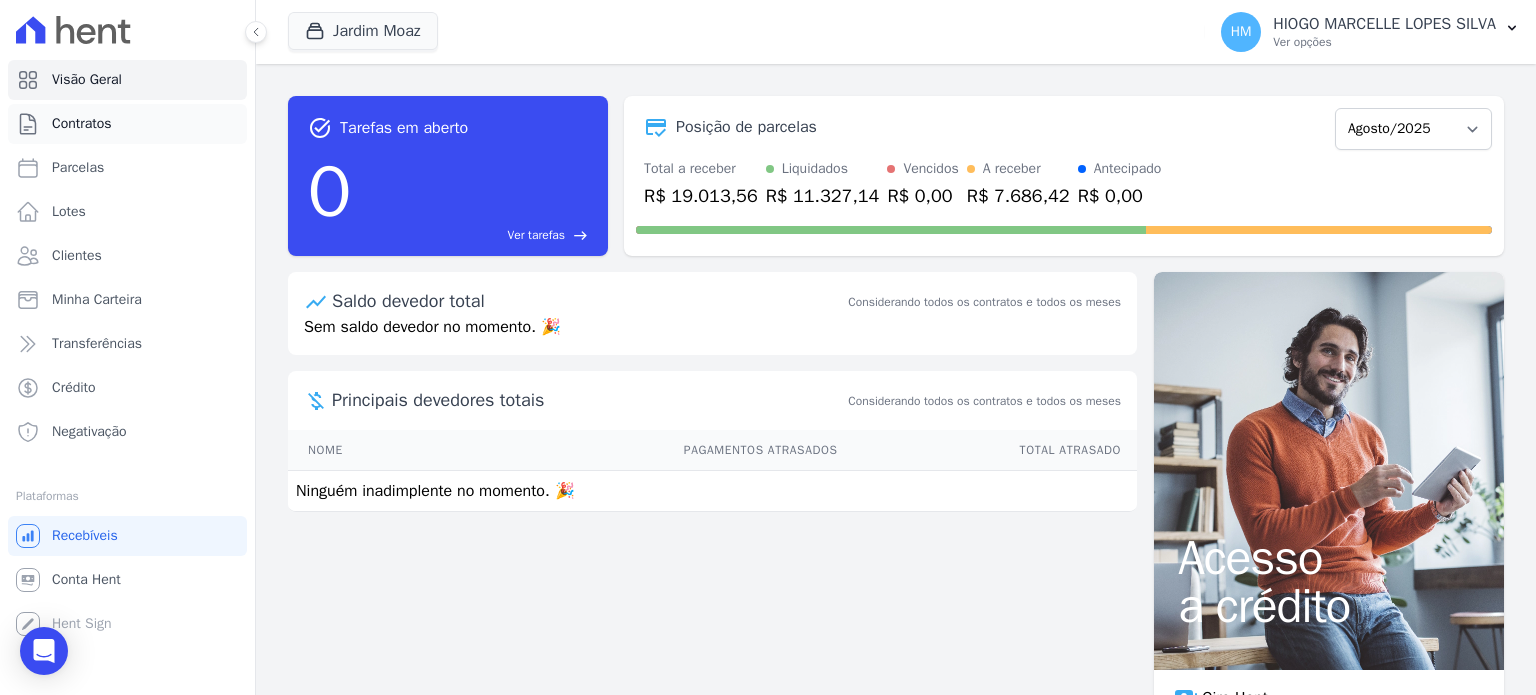 click on "Contratos" at bounding box center [82, 124] 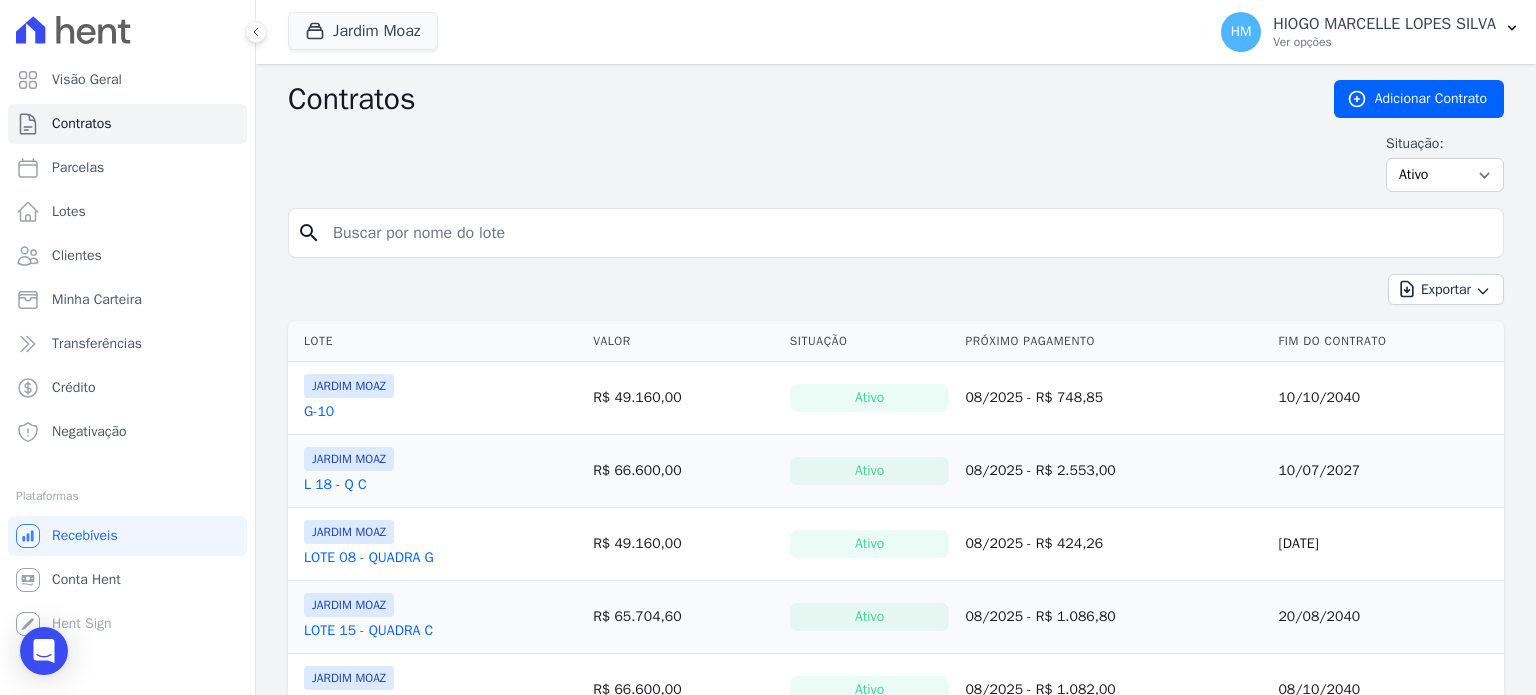 scroll, scrollTop: 162, scrollLeft: 0, axis: vertical 